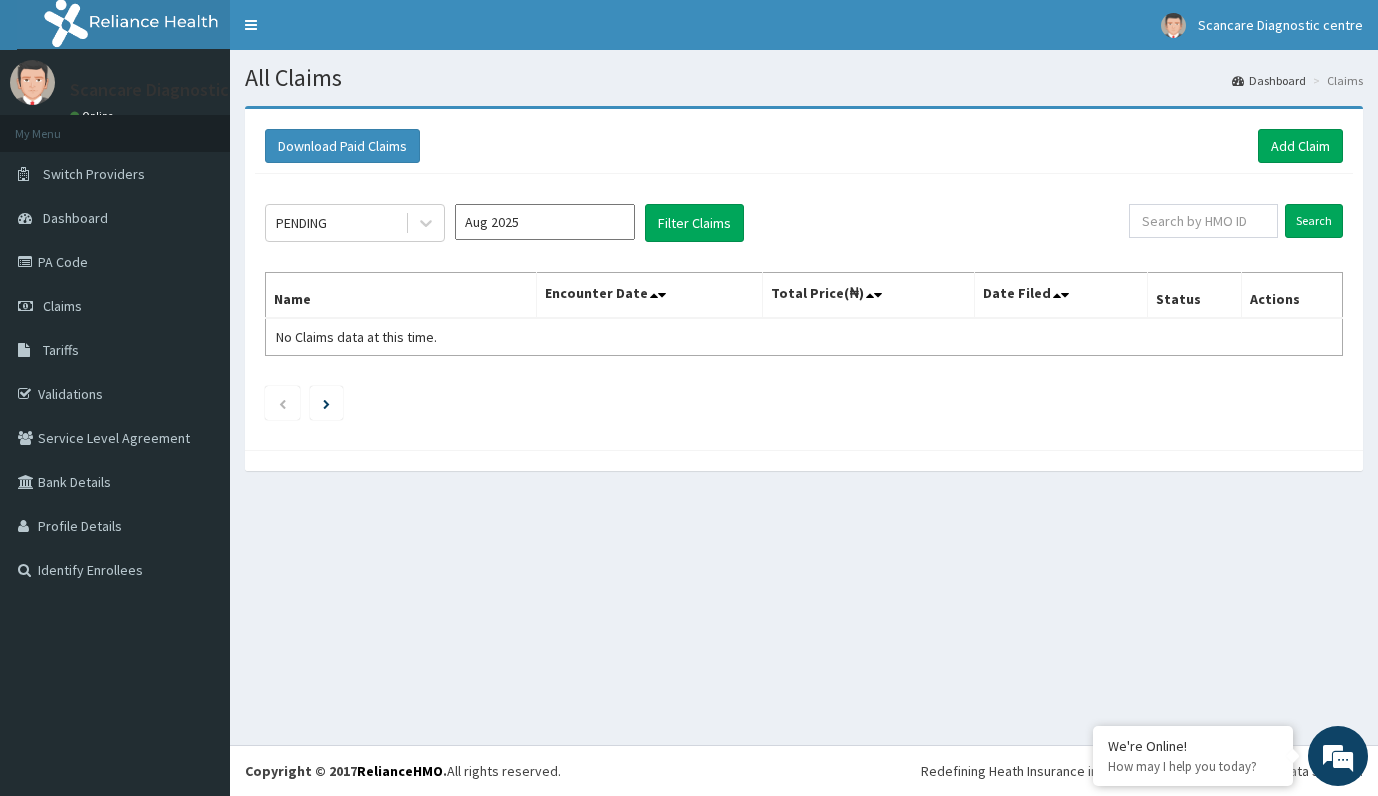 scroll, scrollTop: 0, scrollLeft: 0, axis: both 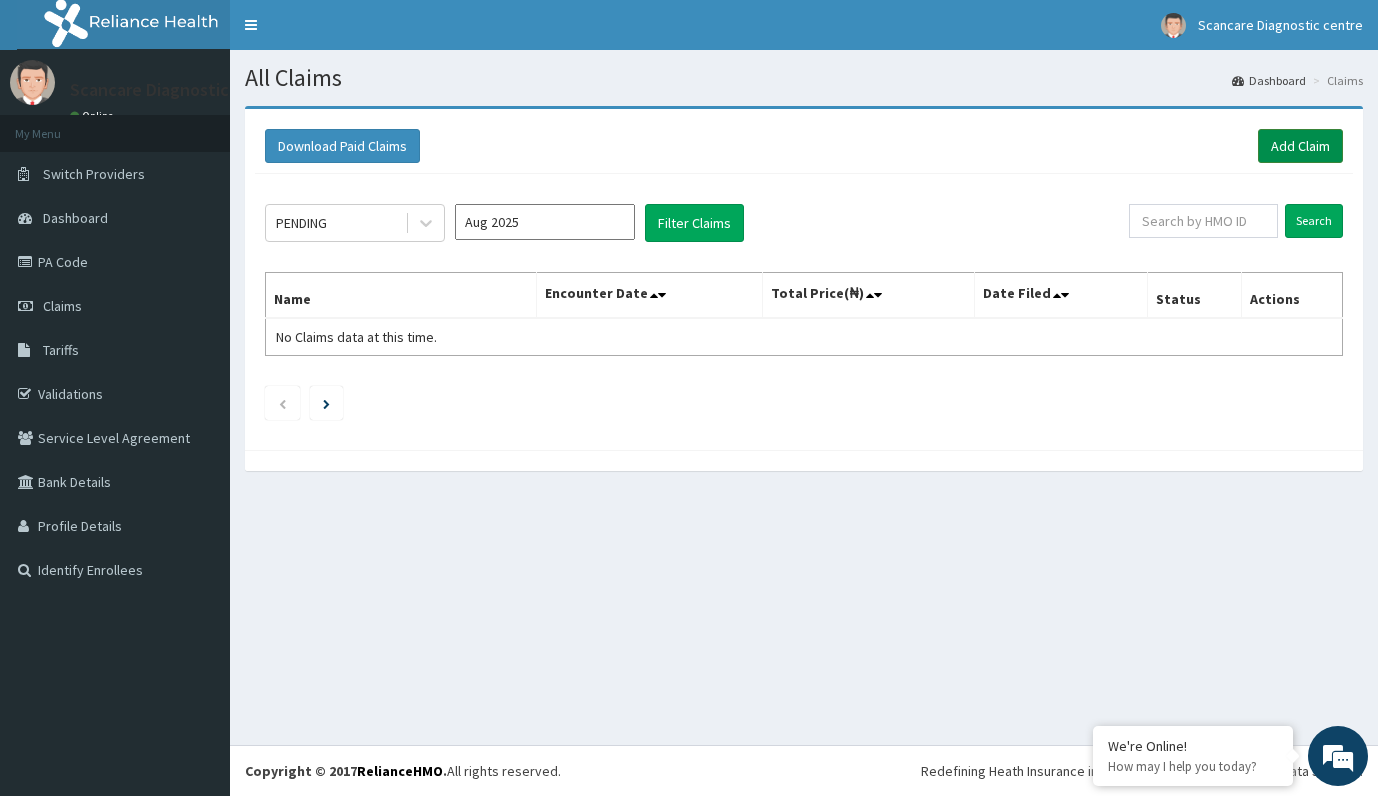 click on "Add Claim" at bounding box center [1300, 146] 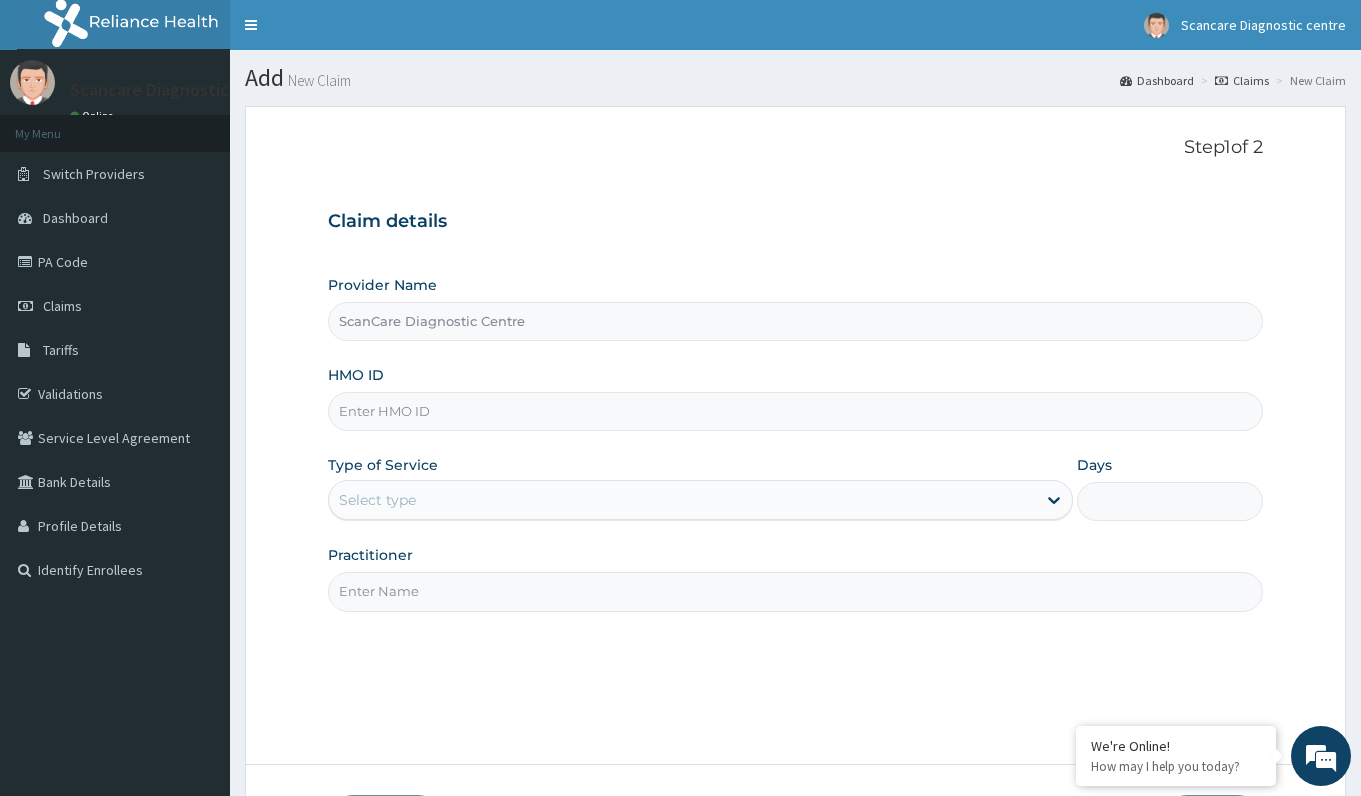 scroll, scrollTop: 0, scrollLeft: 0, axis: both 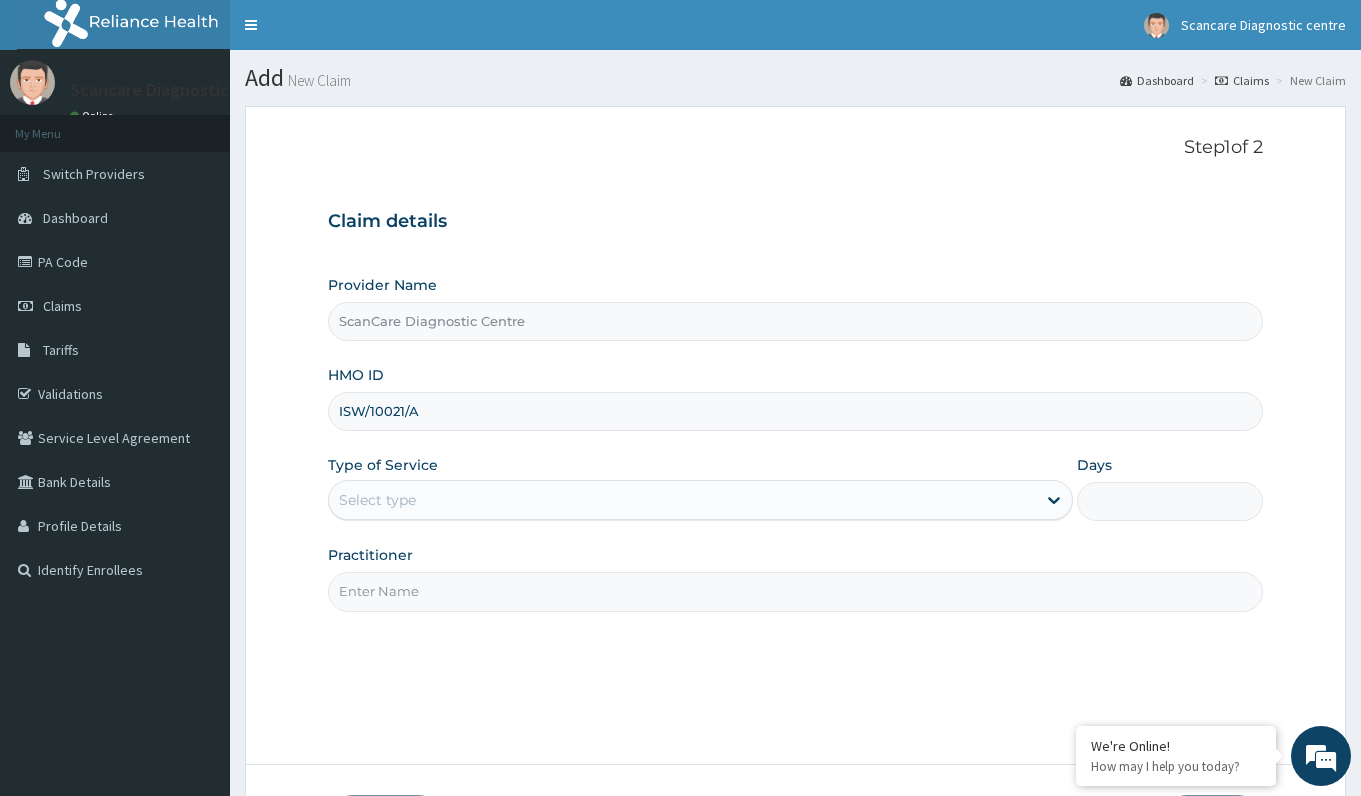 type on "ISW/10021/A" 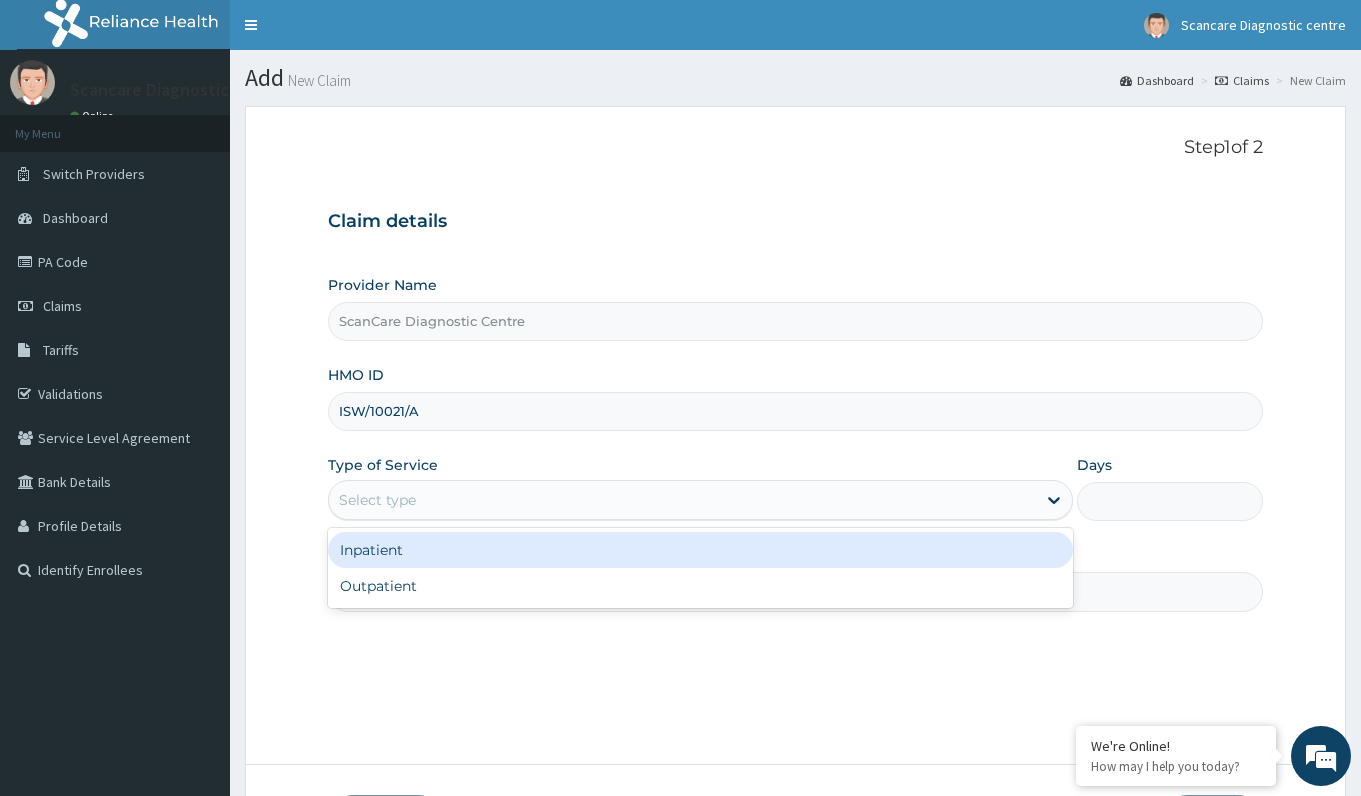 click on "Select type" at bounding box center (682, 500) 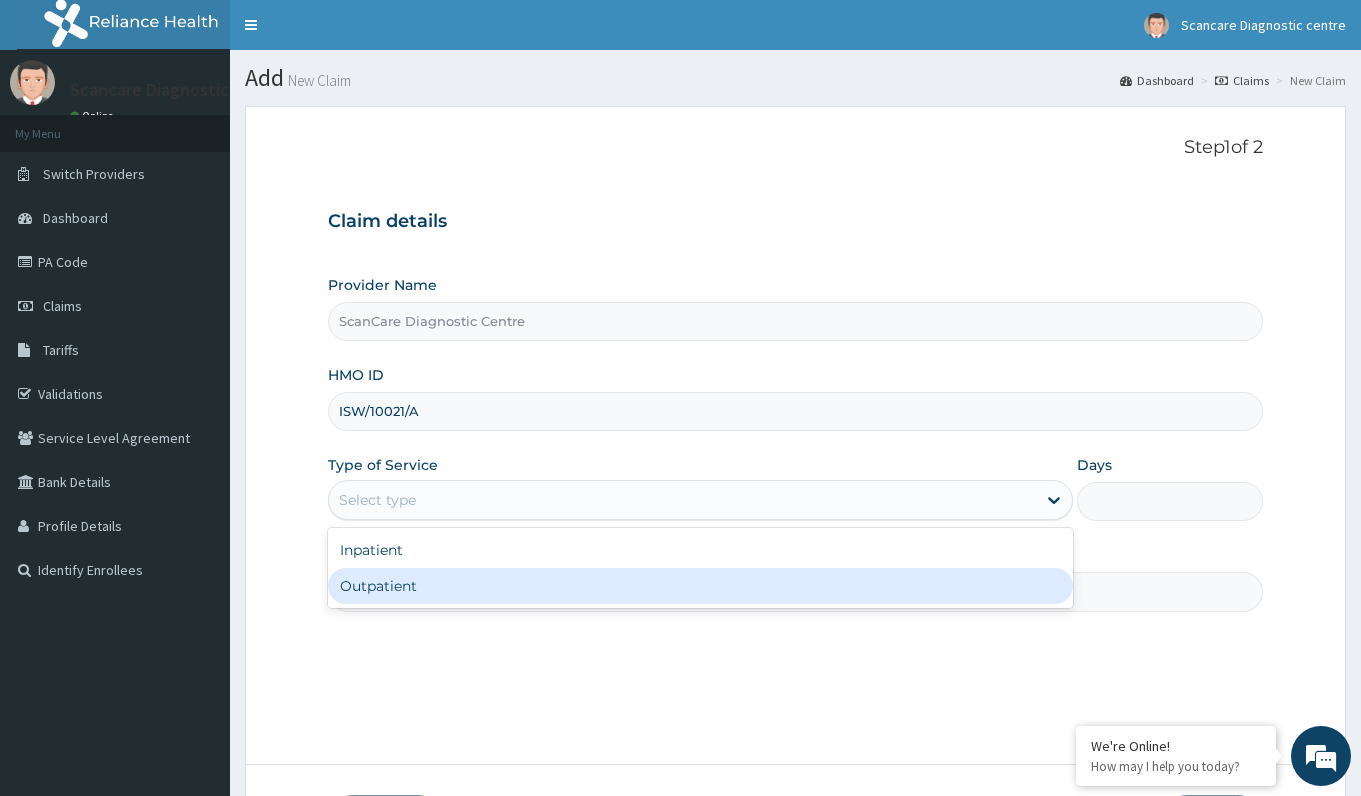 click on "Outpatient" at bounding box center [700, 586] 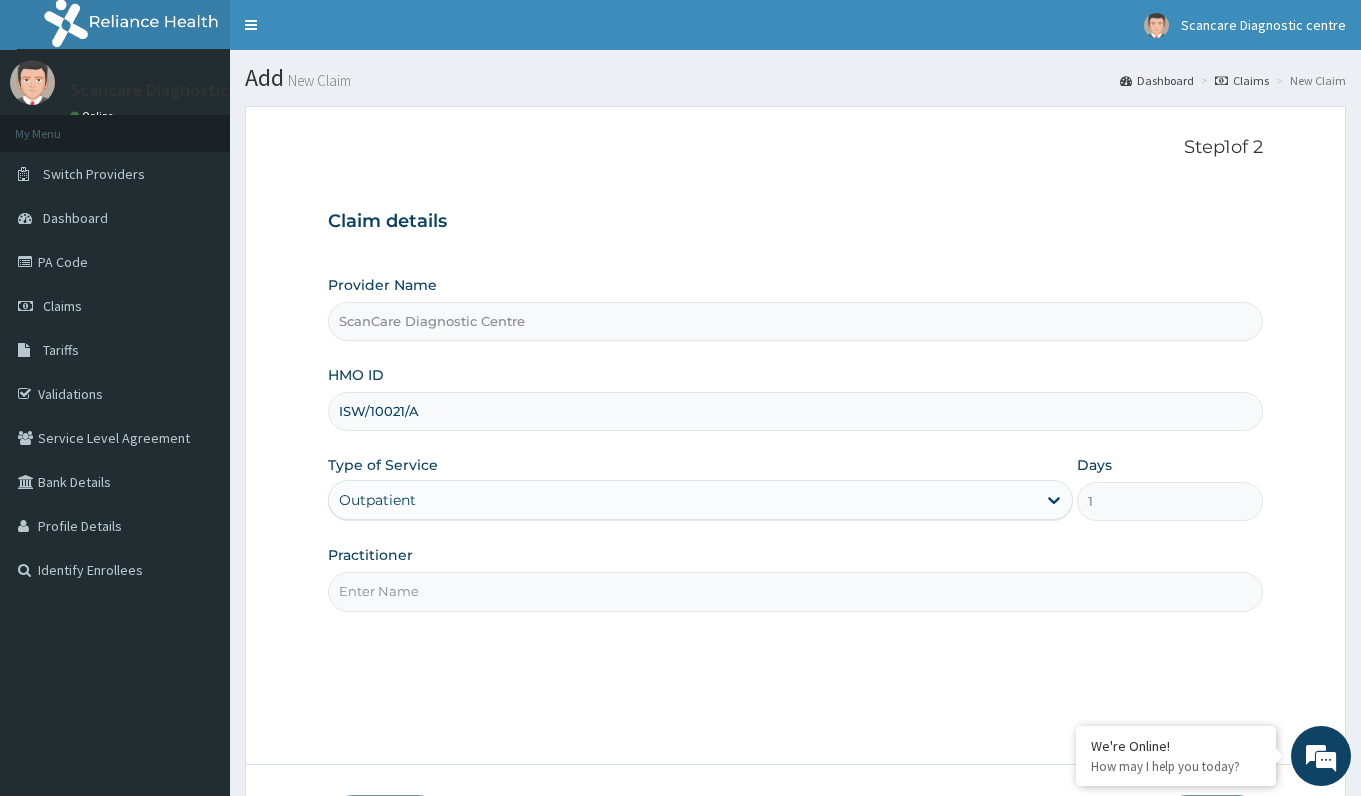 click on "Practitioner" at bounding box center [795, 591] 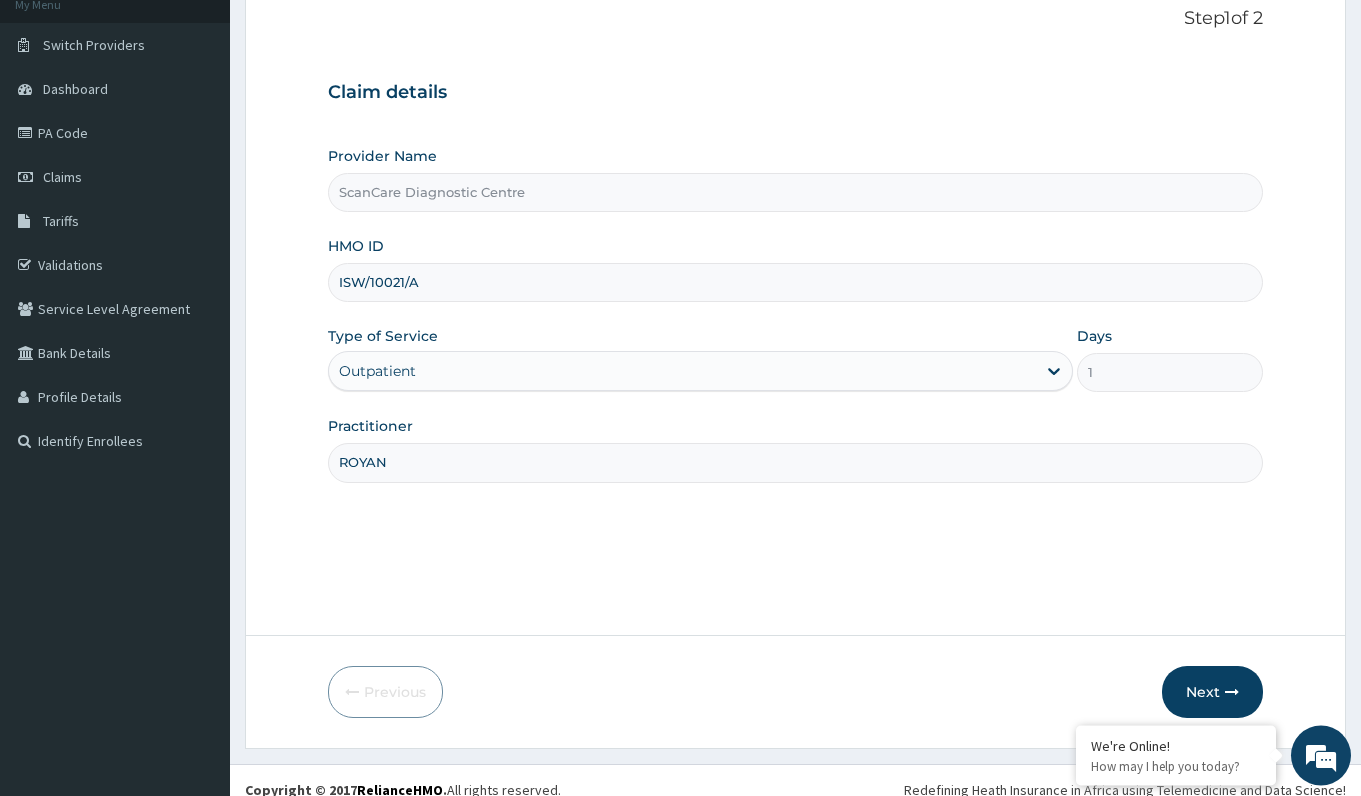 scroll, scrollTop: 148, scrollLeft: 0, axis: vertical 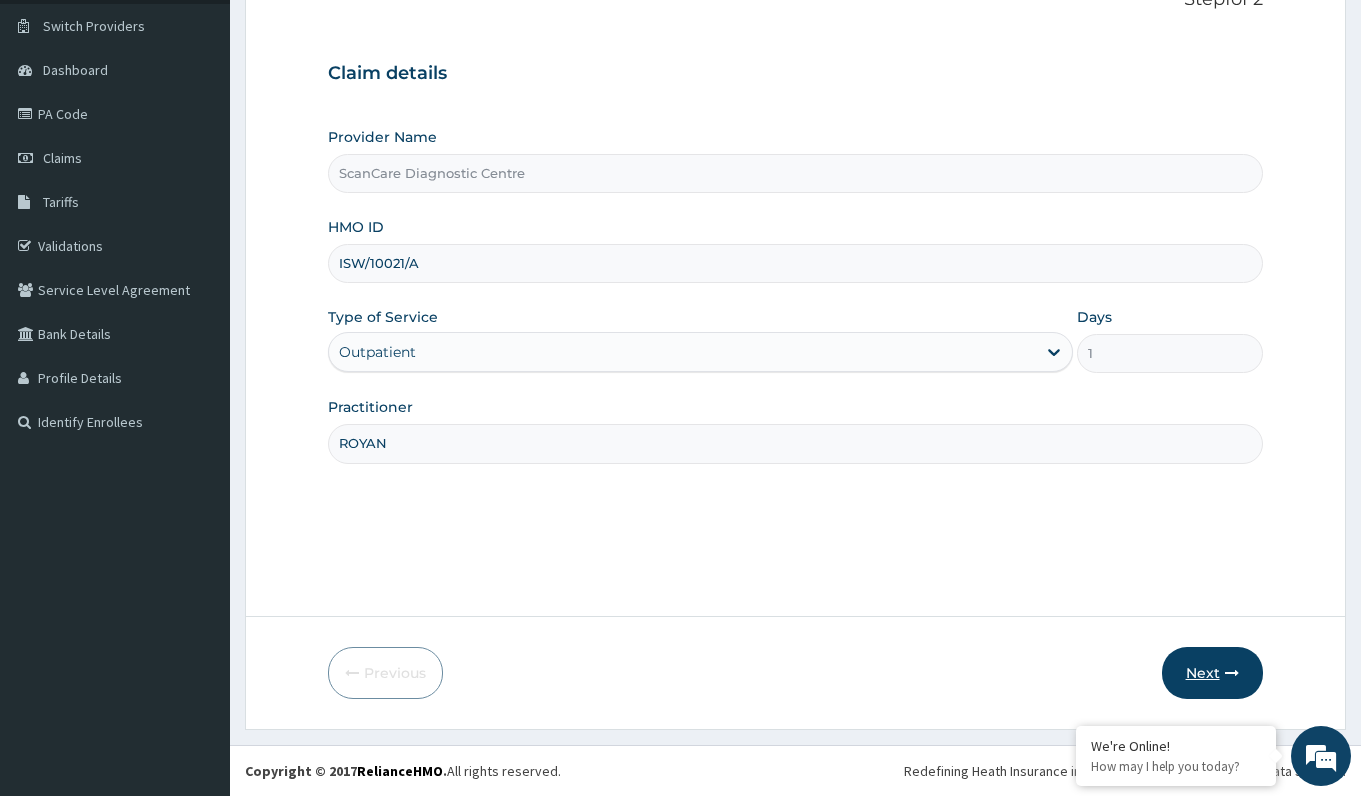 type on "ROYAN" 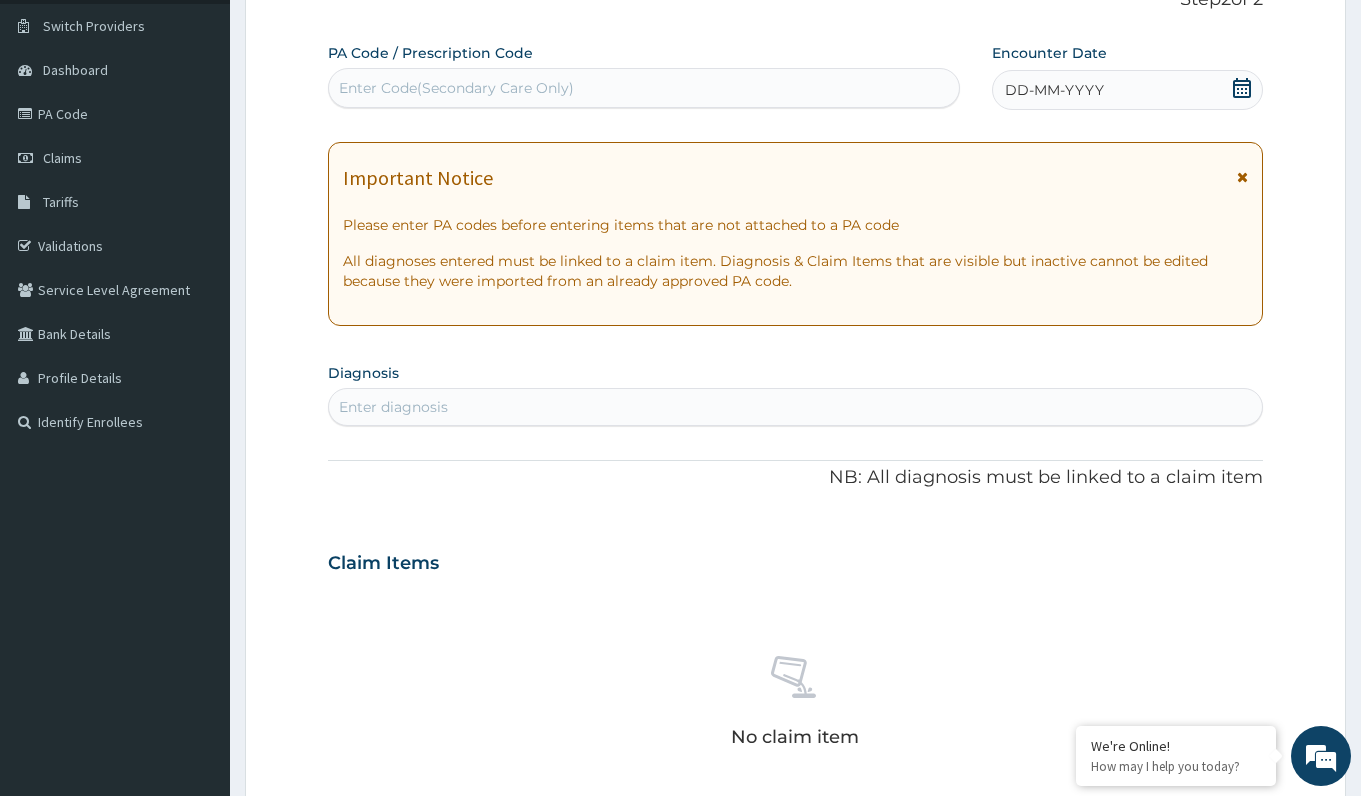 click on "Enter Code(Secondary Care Only)" at bounding box center (456, 88) 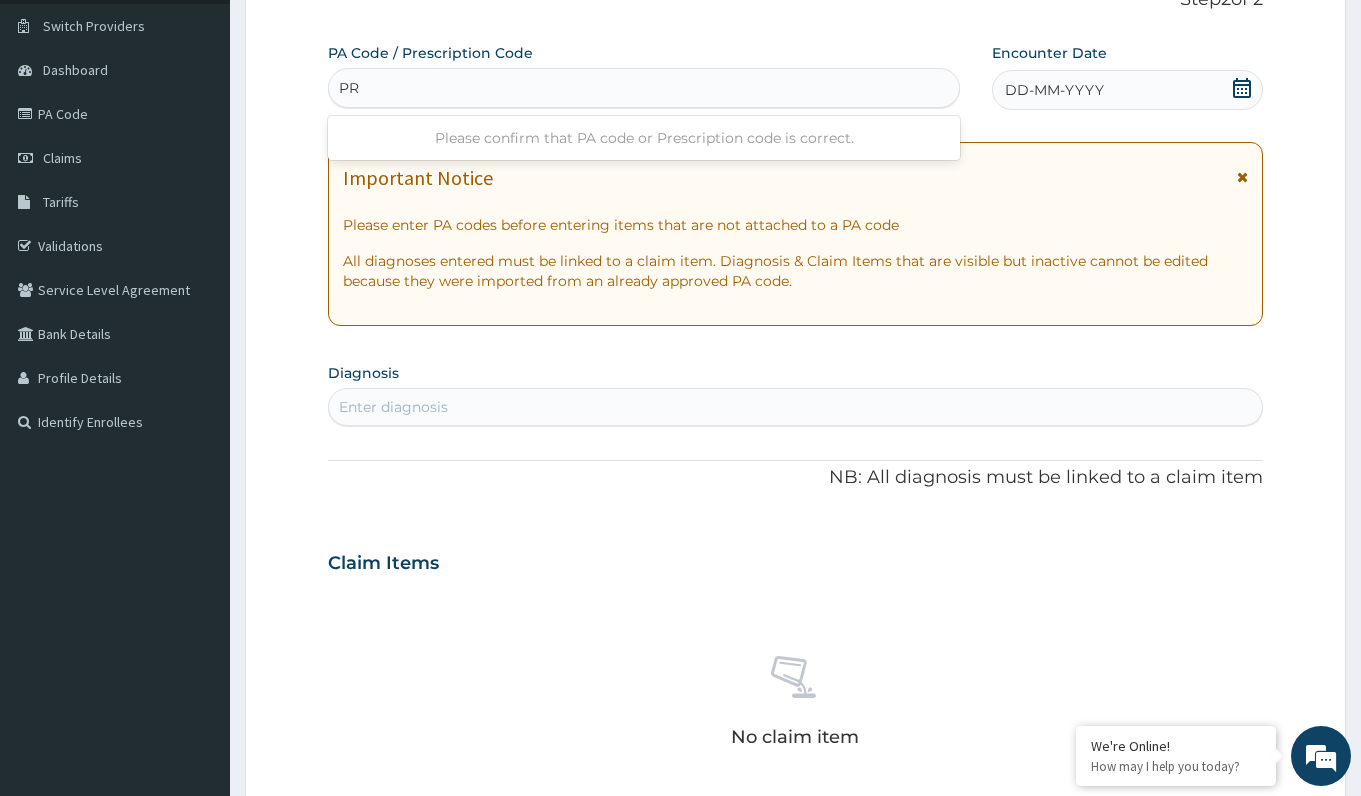 type on "P" 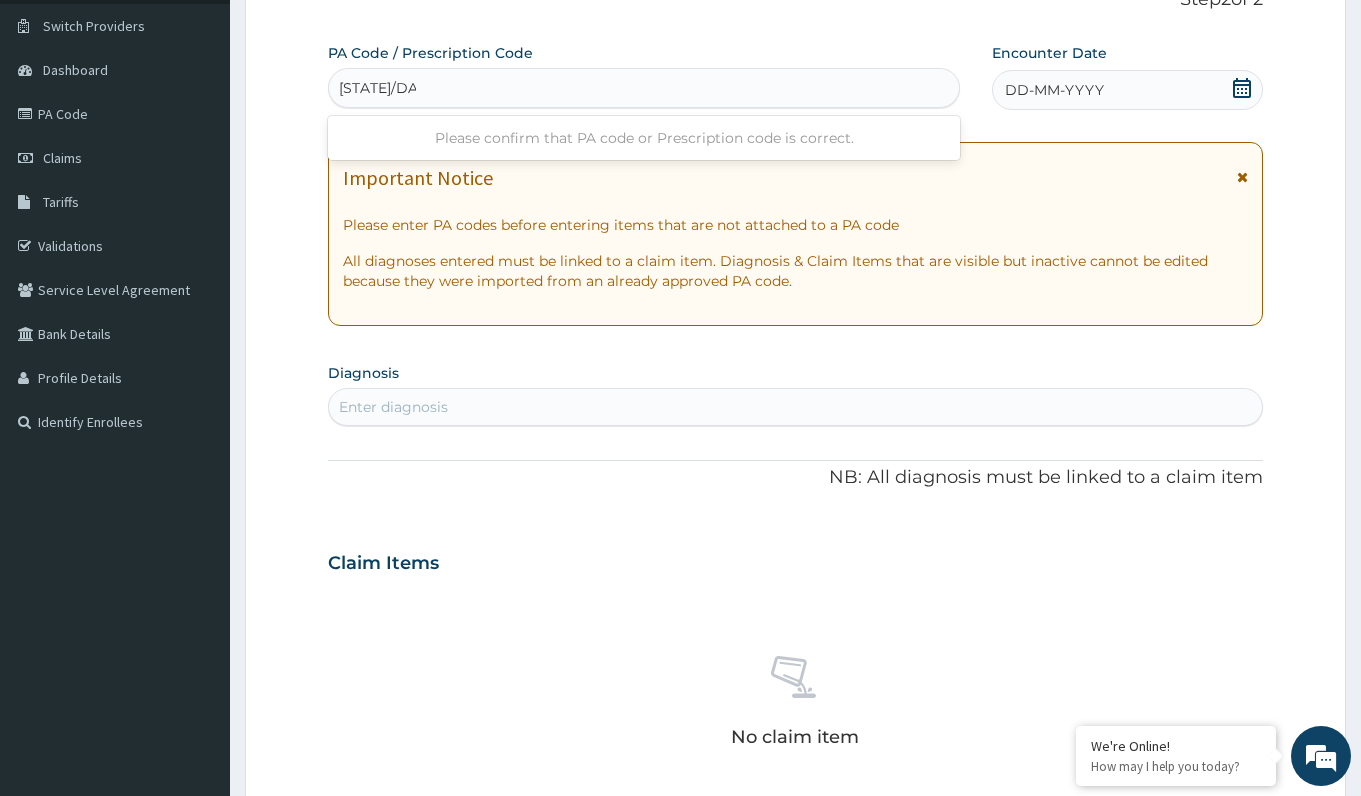 type on "[STATE]/DABB7D" 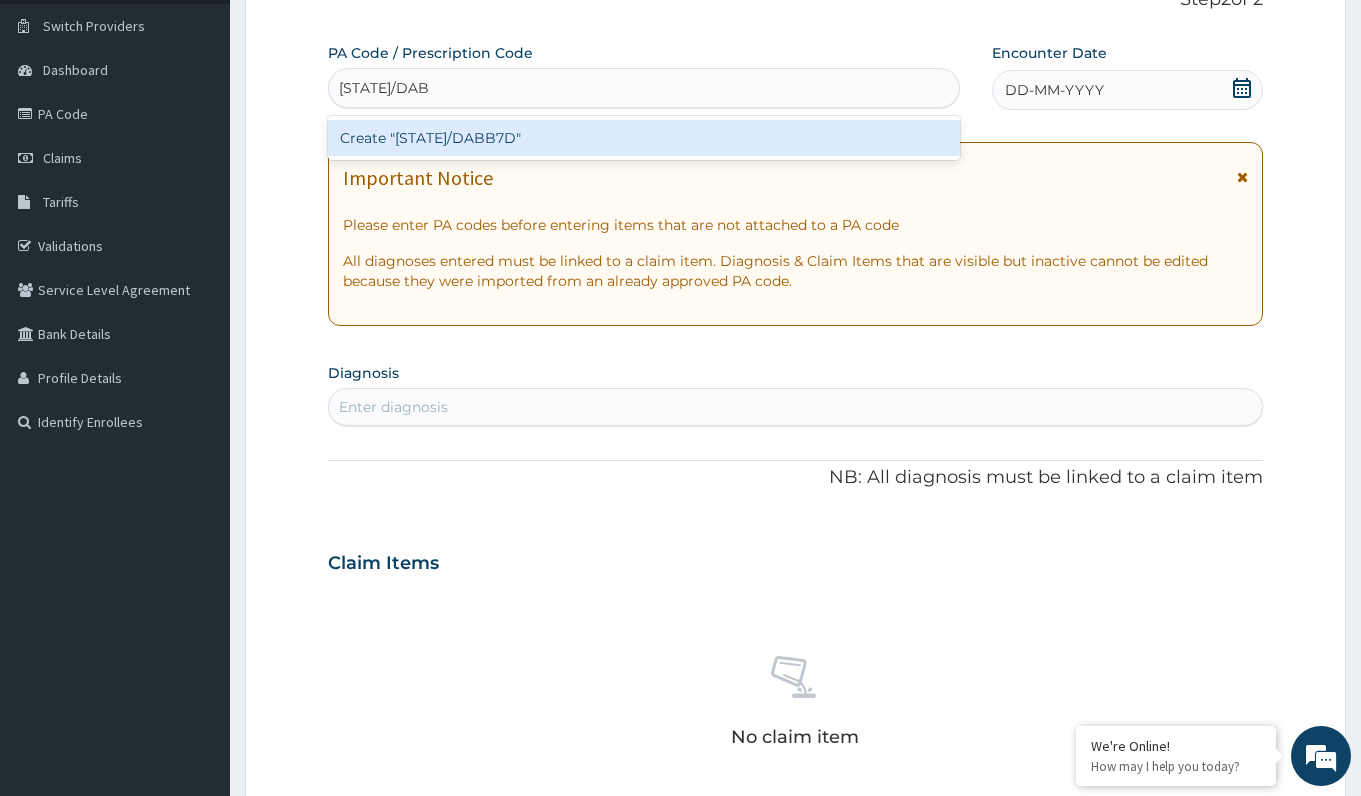 click on "Create "[STATE]/DABB7D"" at bounding box center [643, 138] 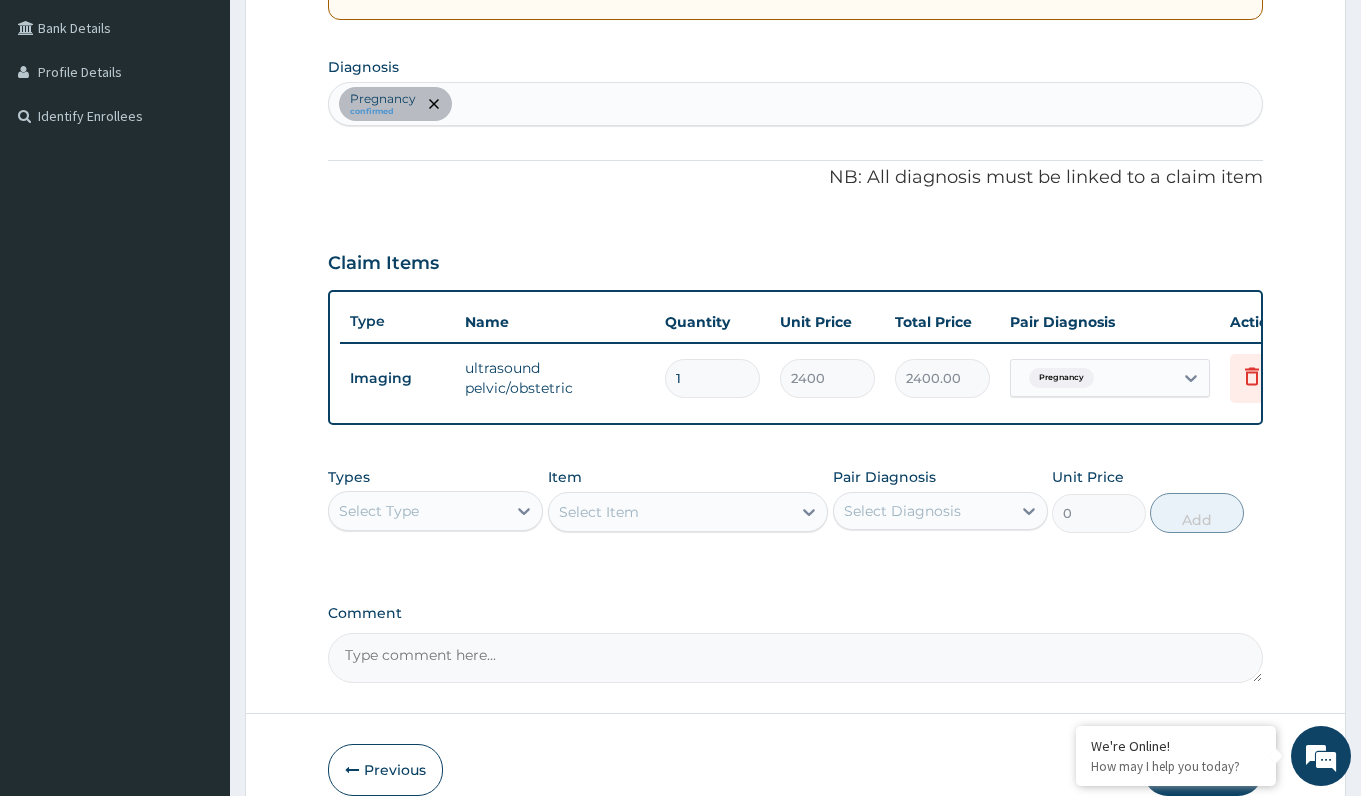 scroll, scrollTop: 568, scrollLeft: 0, axis: vertical 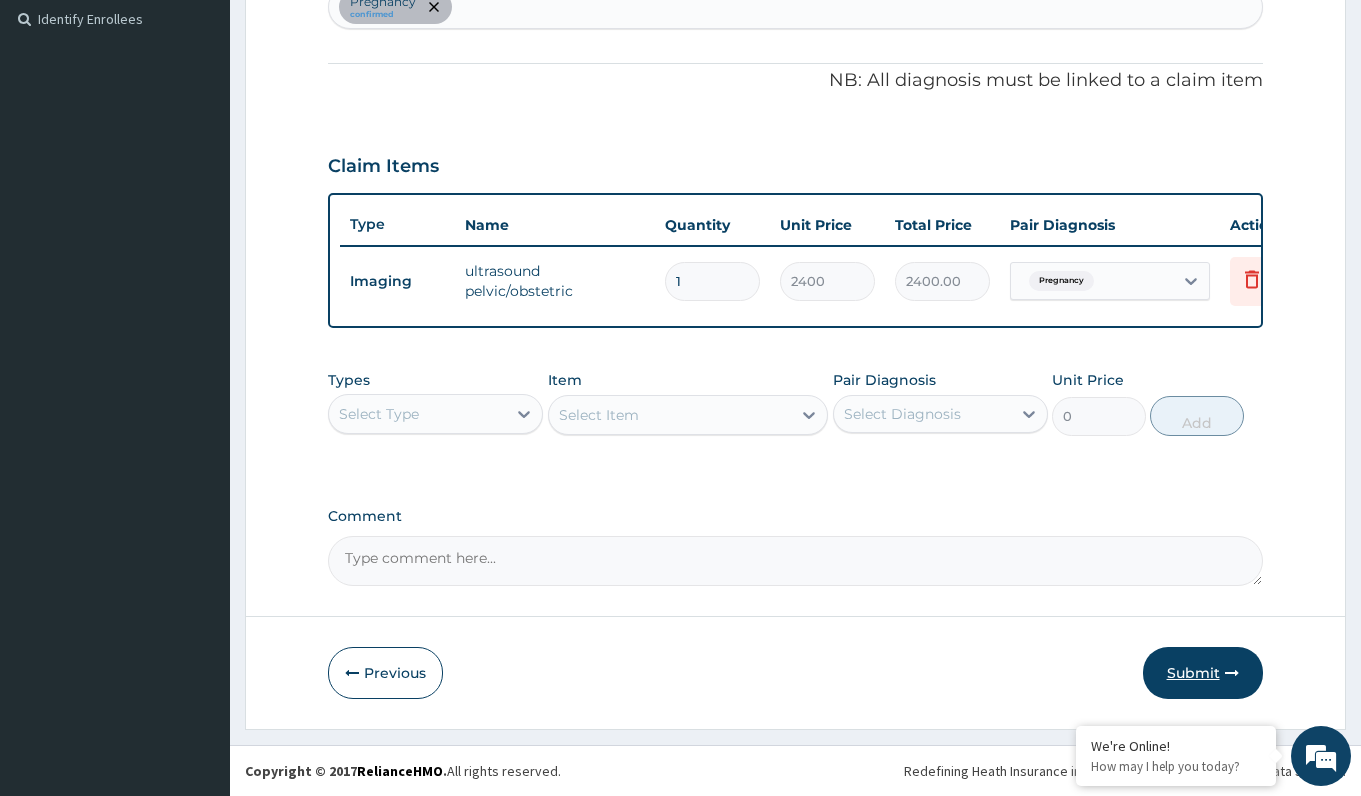 click on "Submit" at bounding box center (1203, 673) 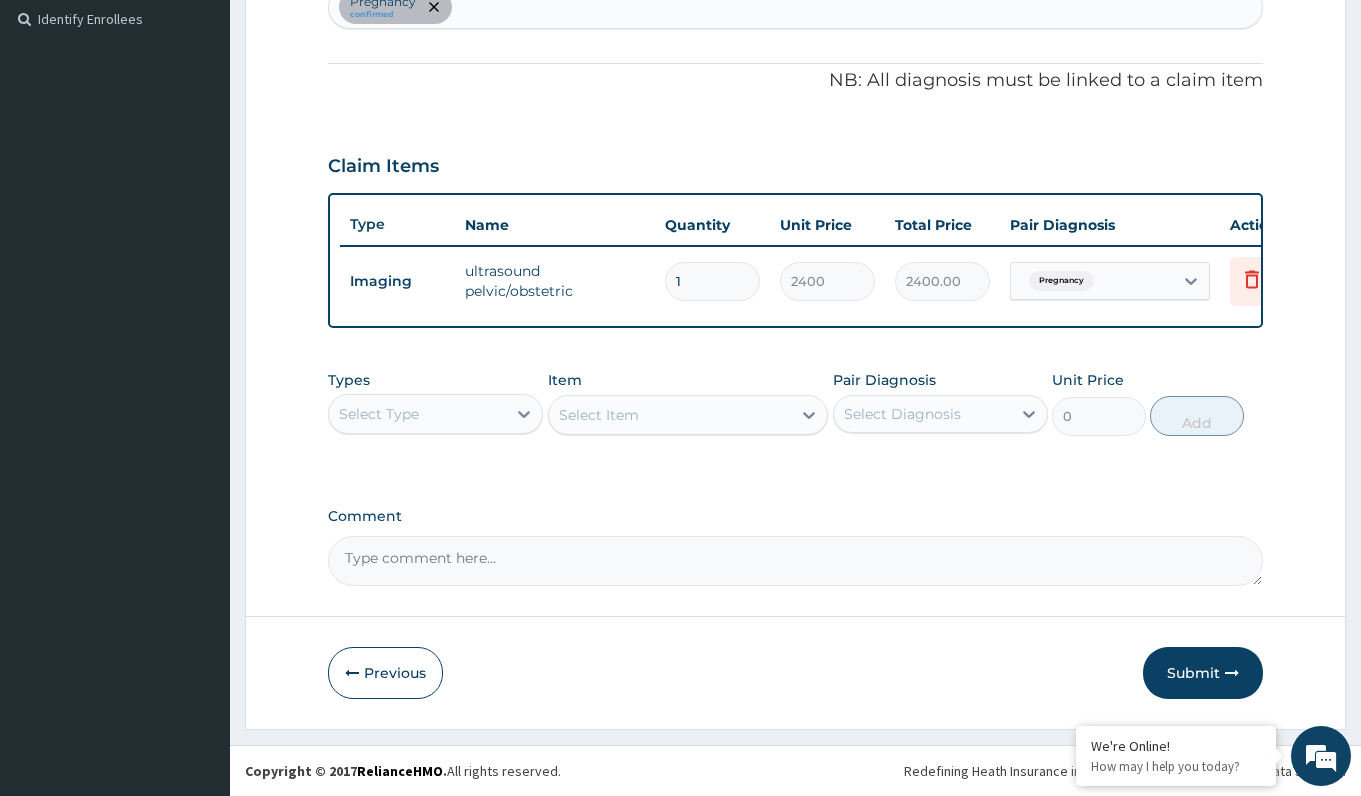 scroll, scrollTop: 53, scrollLeft: 0, axis: vertical 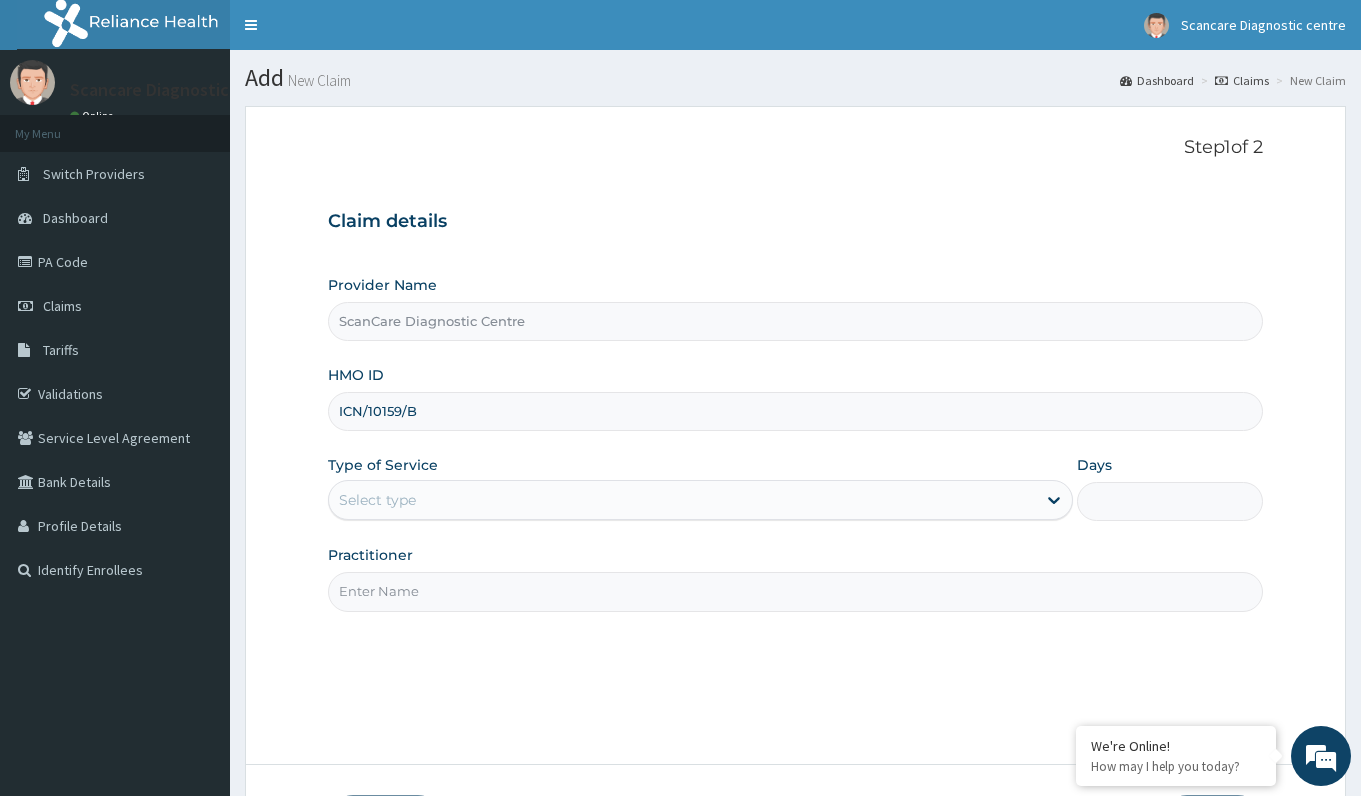 type on "ICN/10159/B" 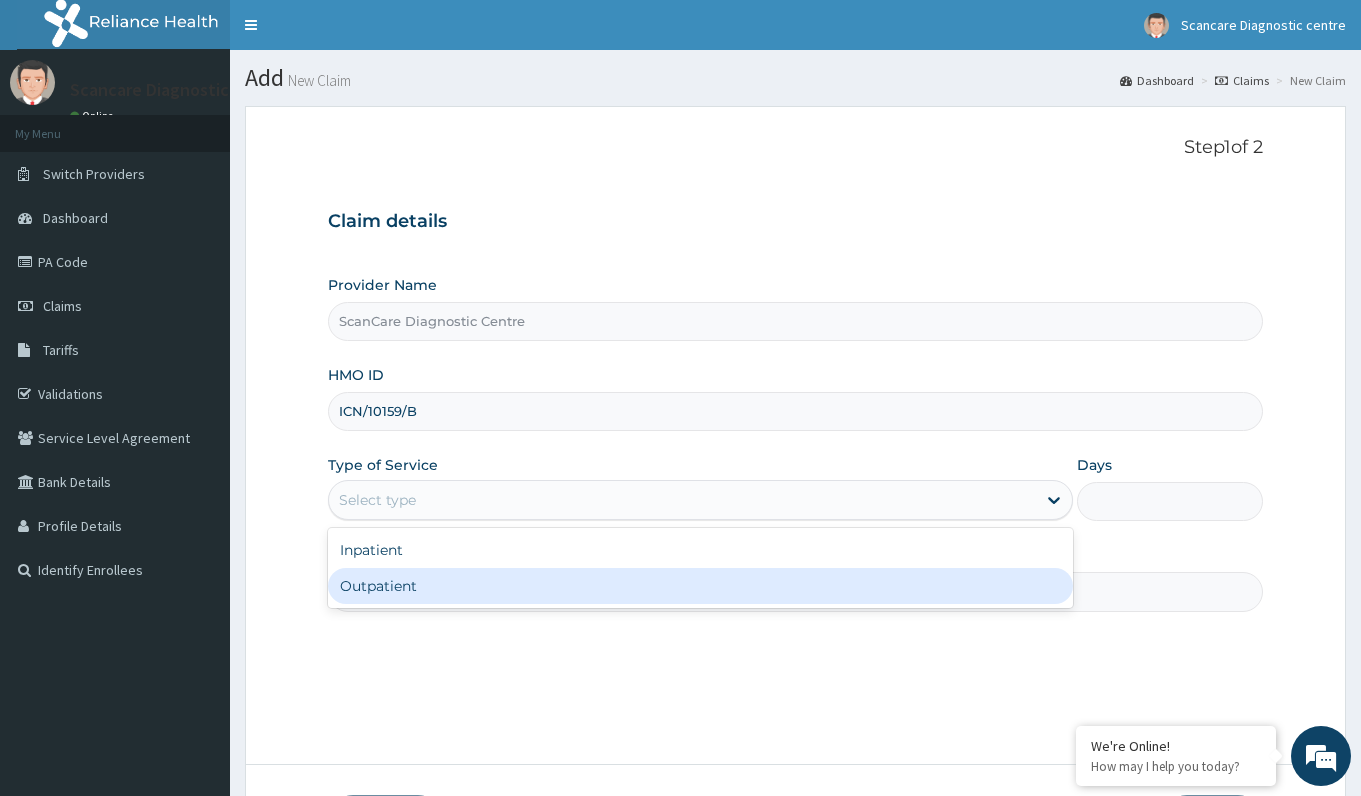 click on "Outpatient" at bounding box center (700, 586) 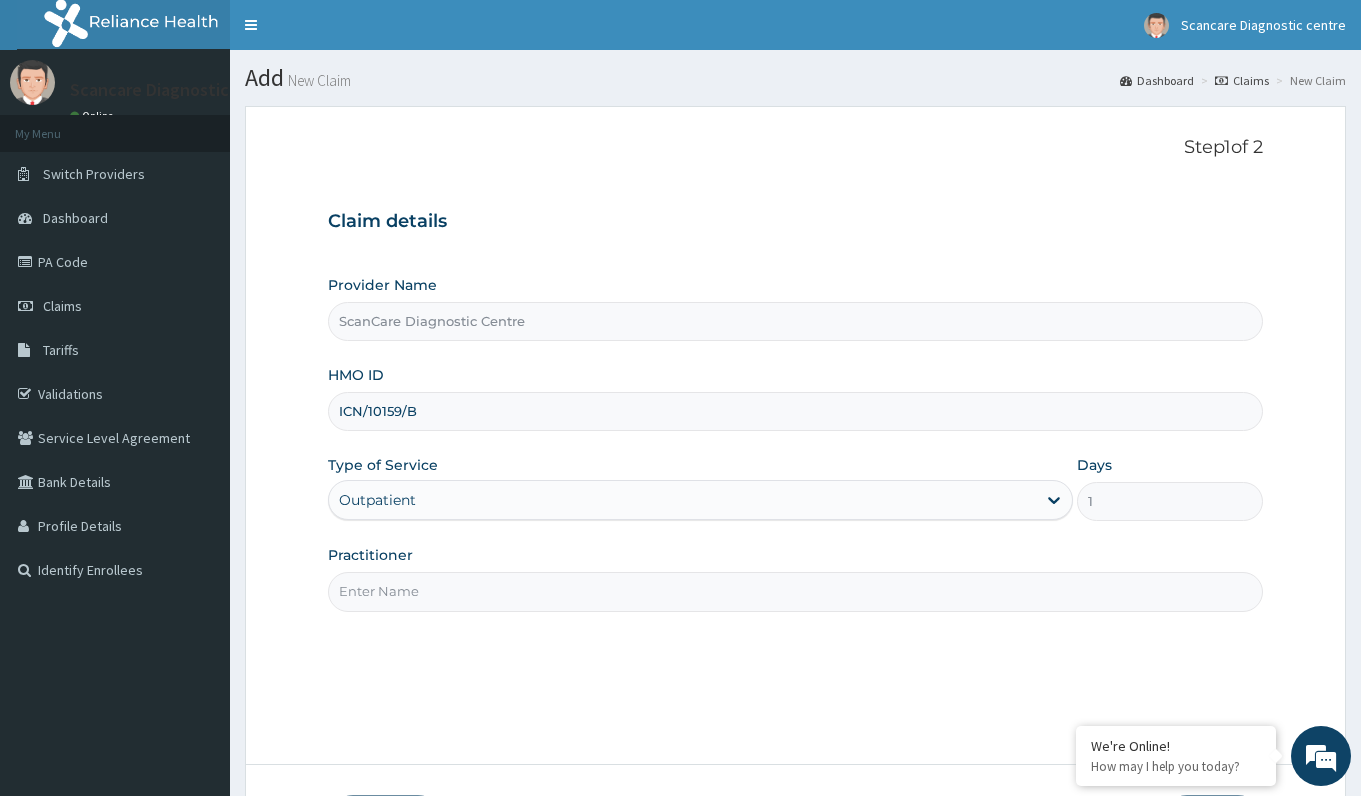 click on "Practitioner" at bounding box center [795, 591] 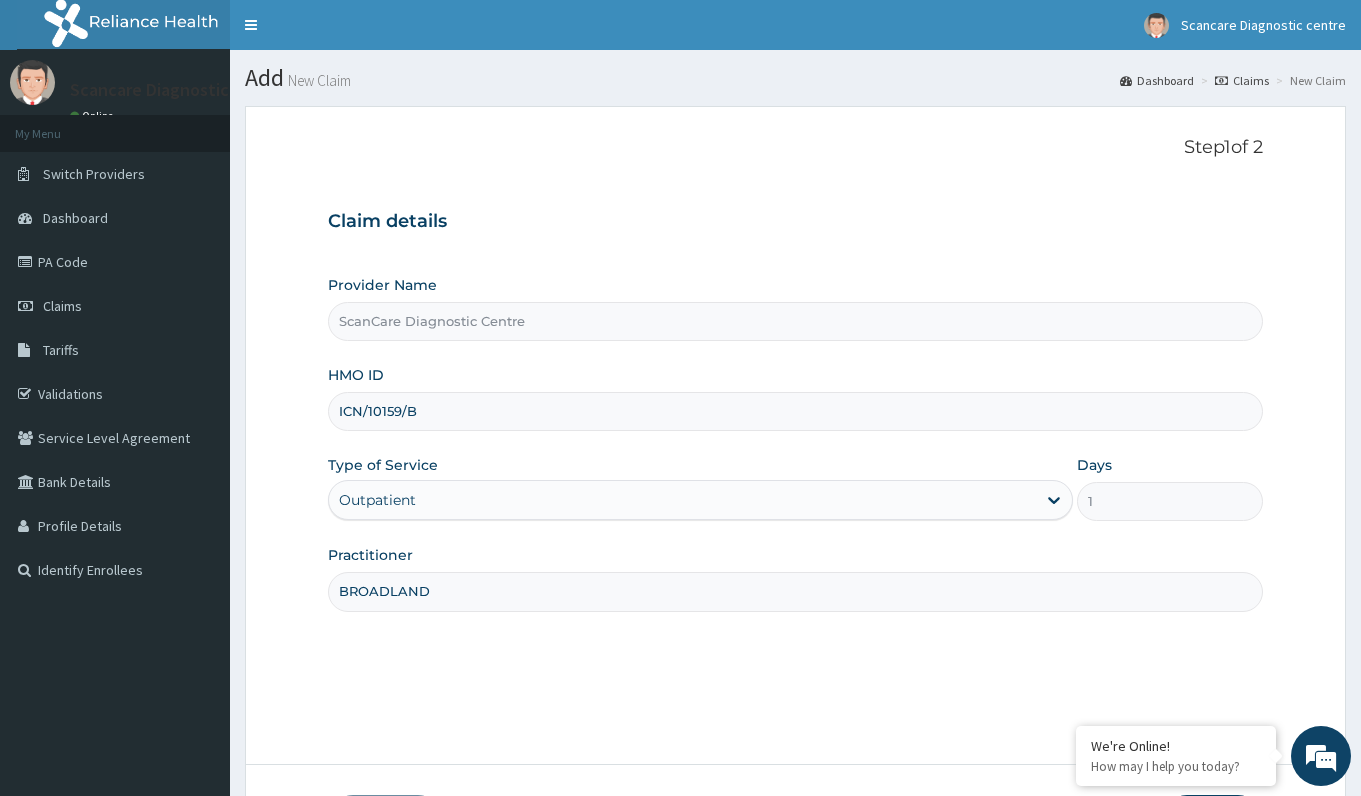 type on "BROADLAND" 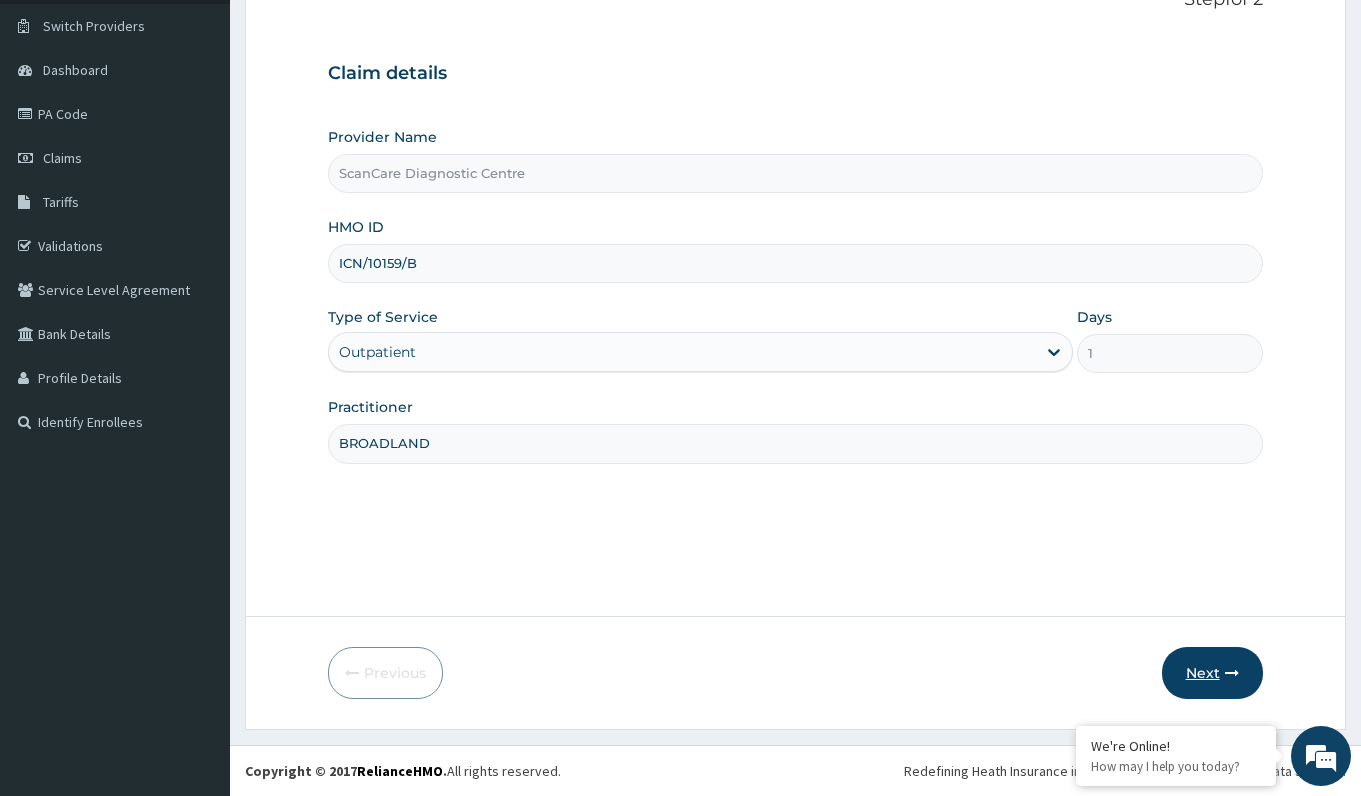 click on "Next" at bounding box center [1212, 673] 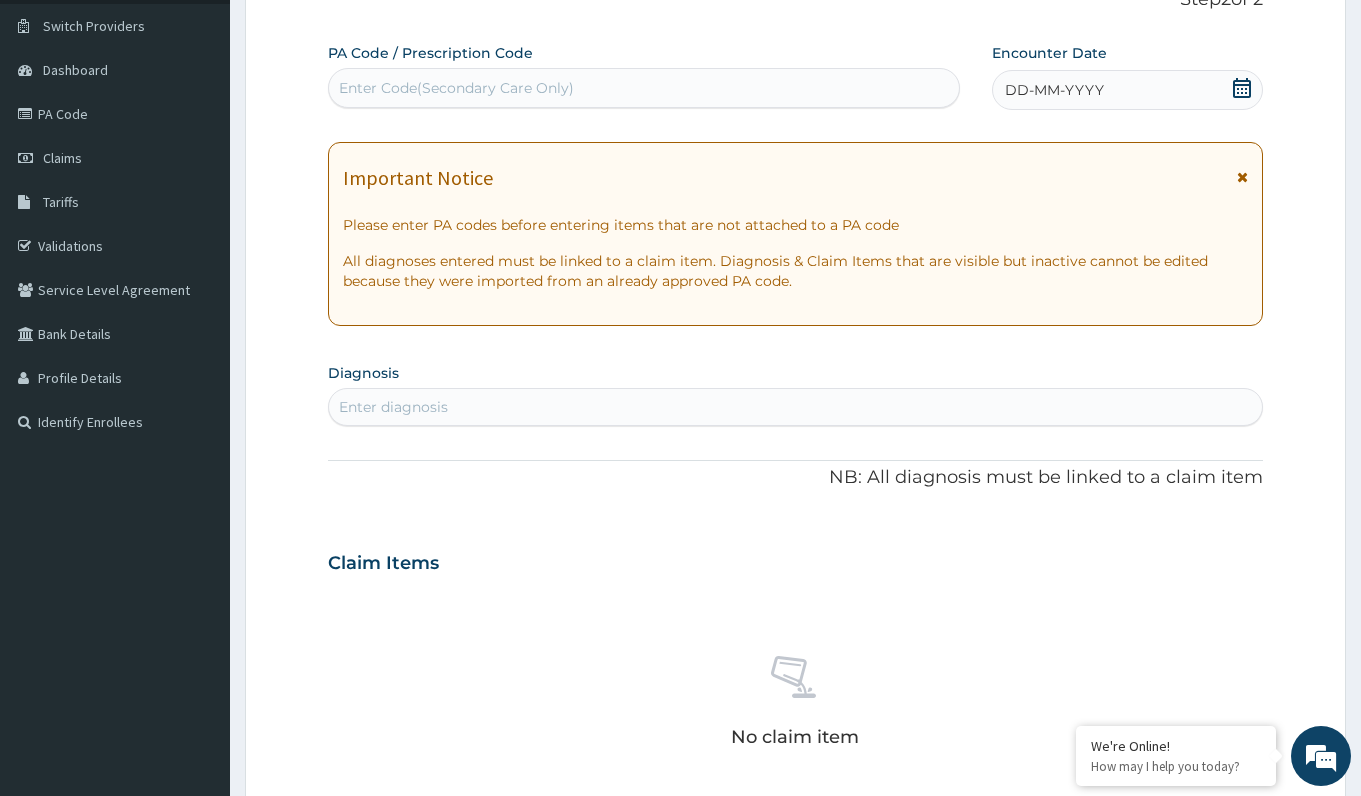 click on "Enter Code(Secondary Care Only)" at bounding box center (456, 88) 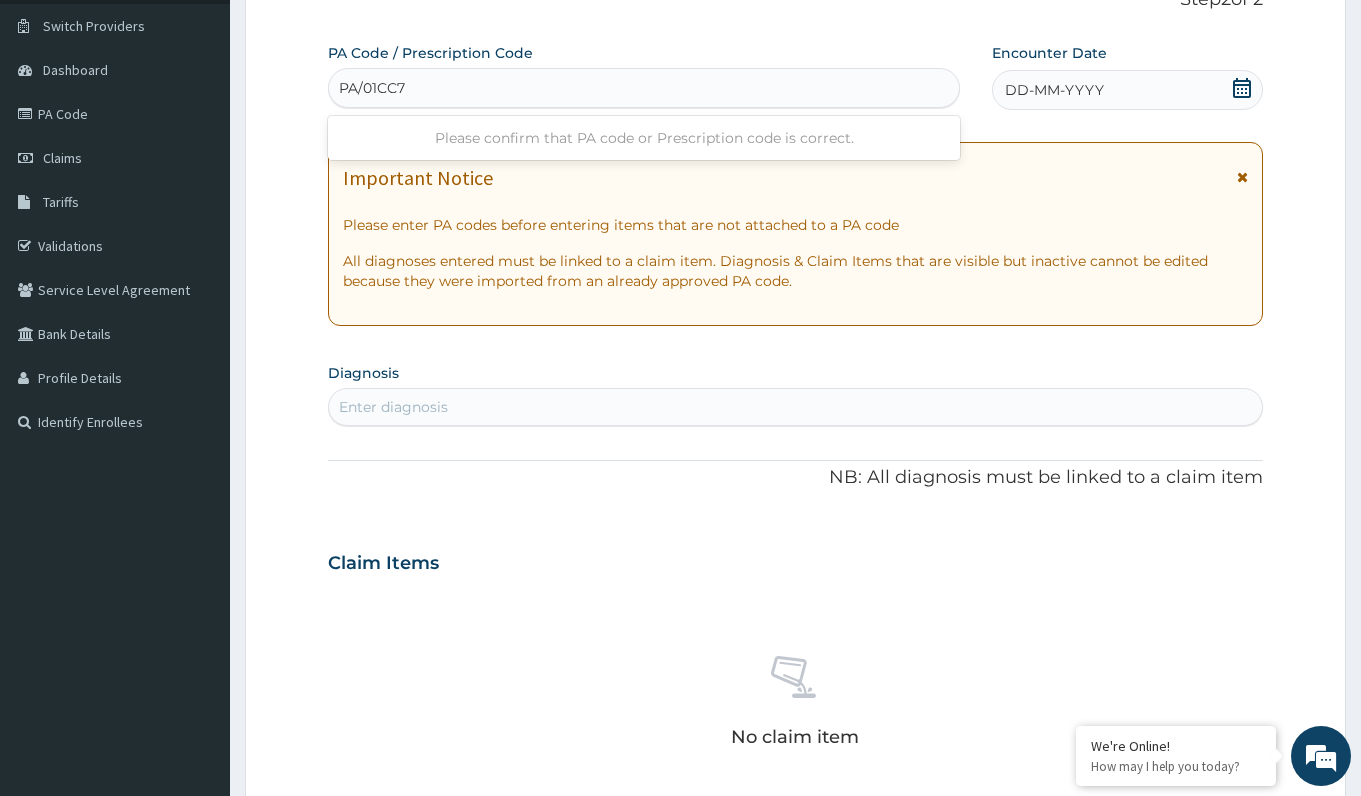 type on "PA/01CC7C" 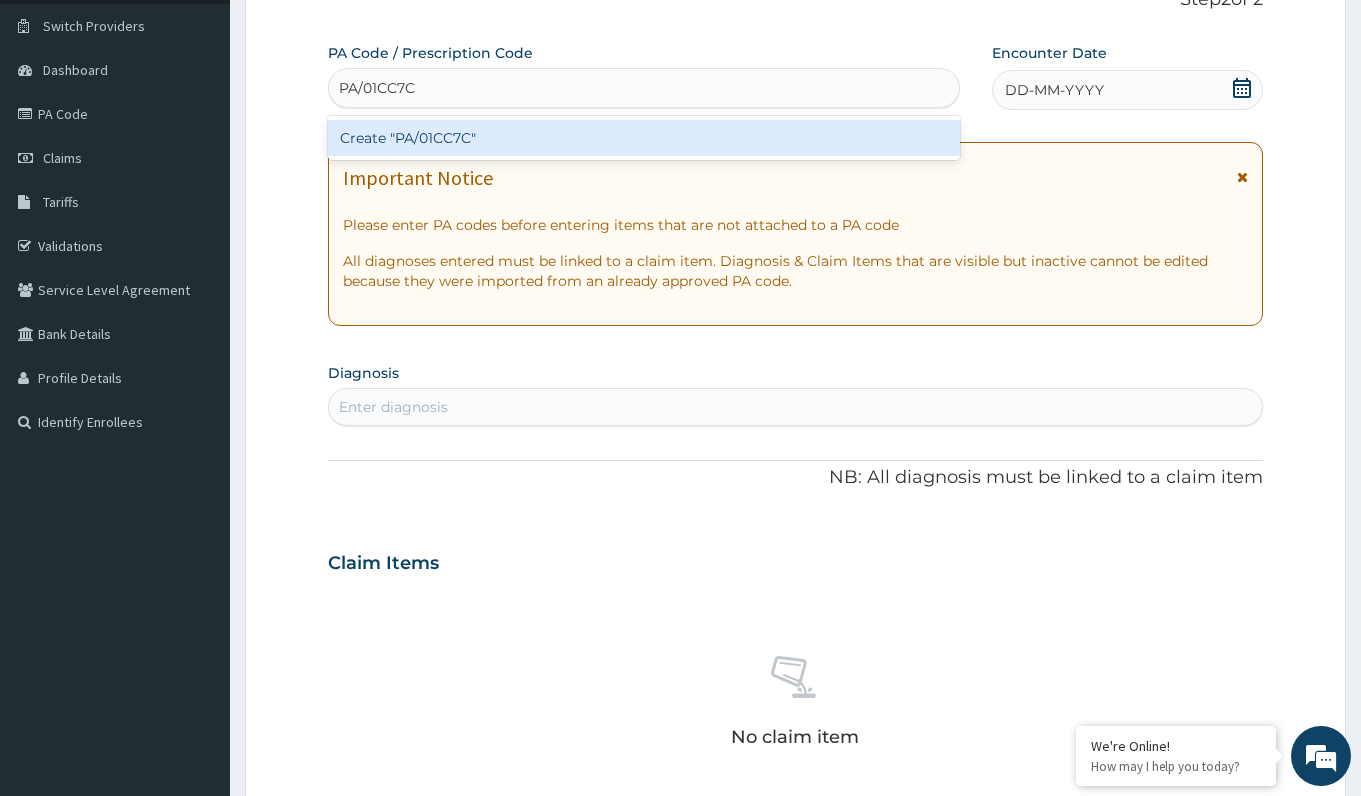 click on "Create "PA/01CC7C"" at bounding box center (643, 138) 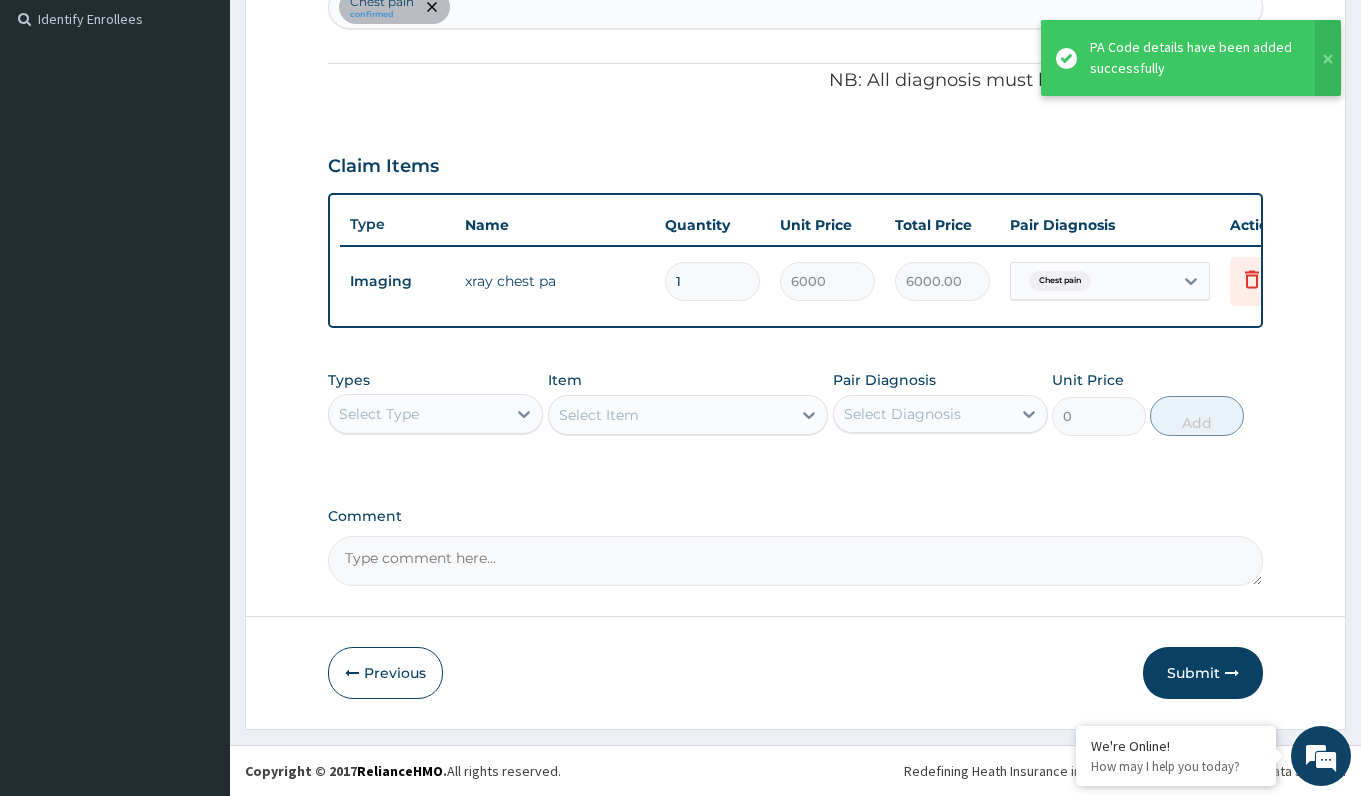 scroll, scrollTop: 568, scrollLeft: 0, axis: vertical 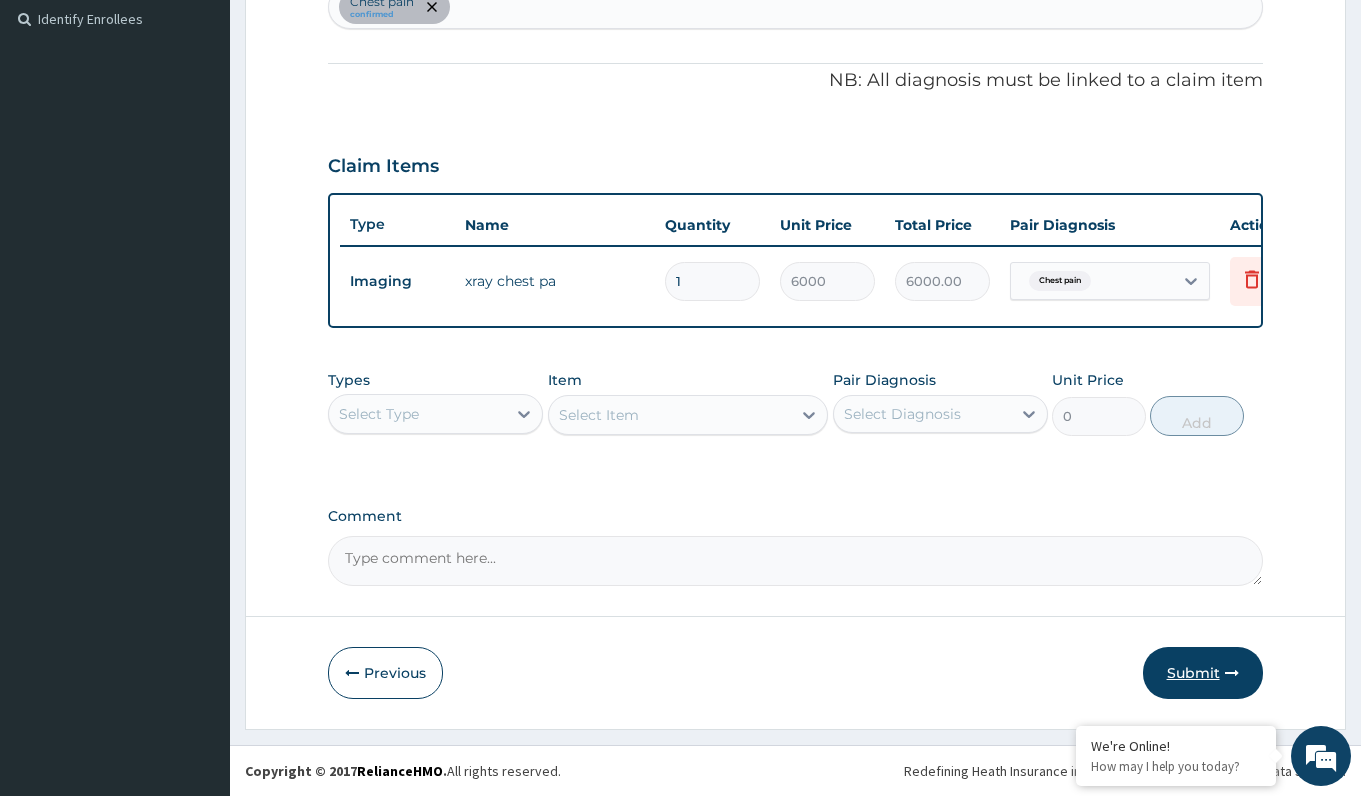 click on "Submit" at bounding box center [1203, 673] 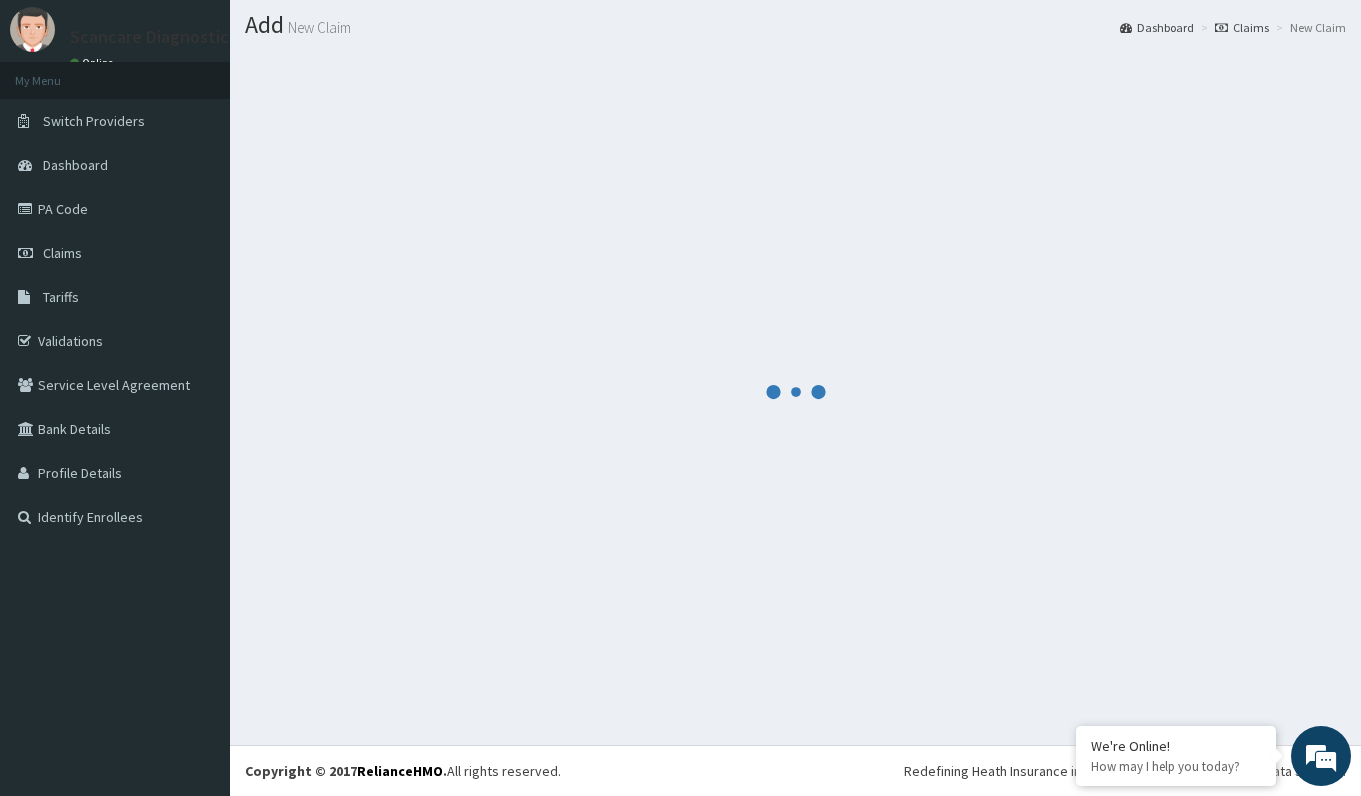scroll, scrollTop: 53, scrollLeft: 0, axis: vertical 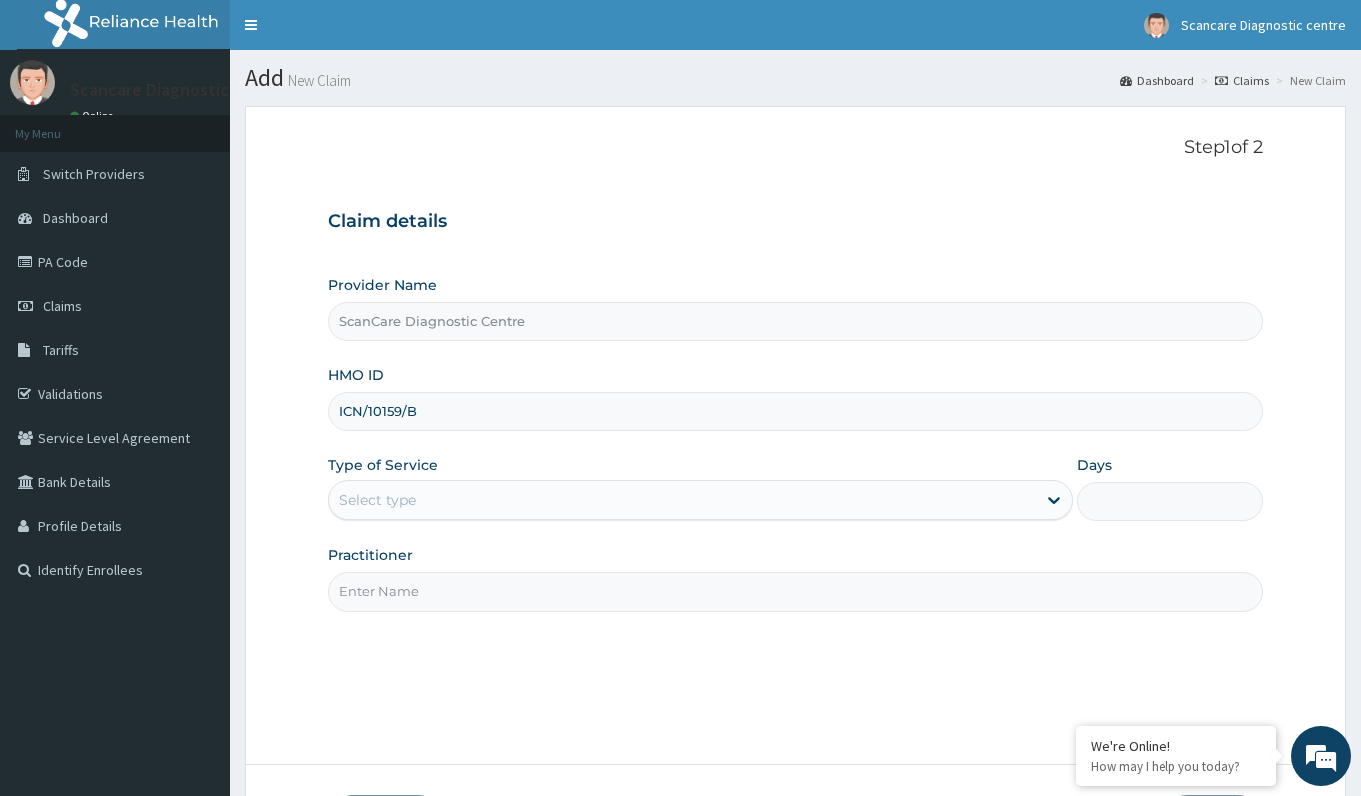 type on "ICN/10159/B" 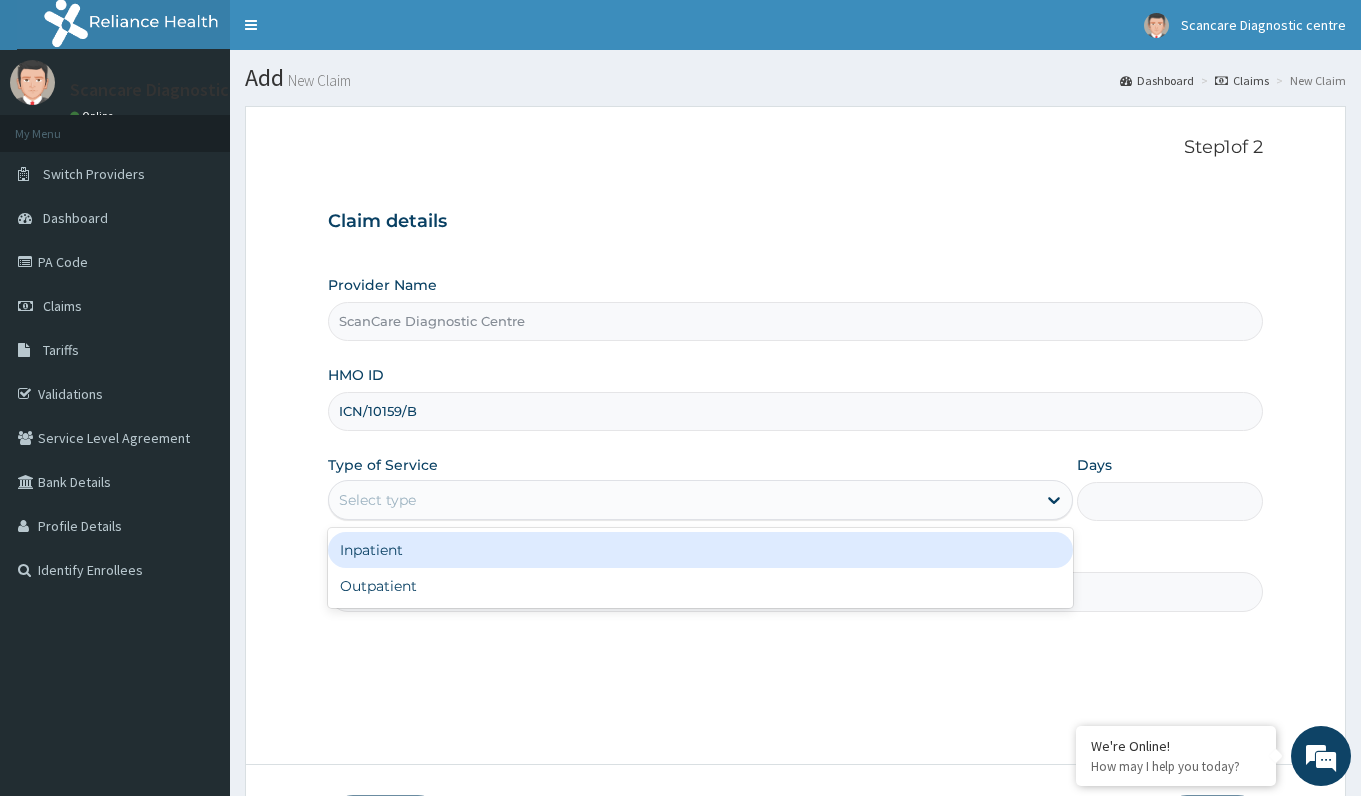 click on "Select type" at bounding box center (377, 500) 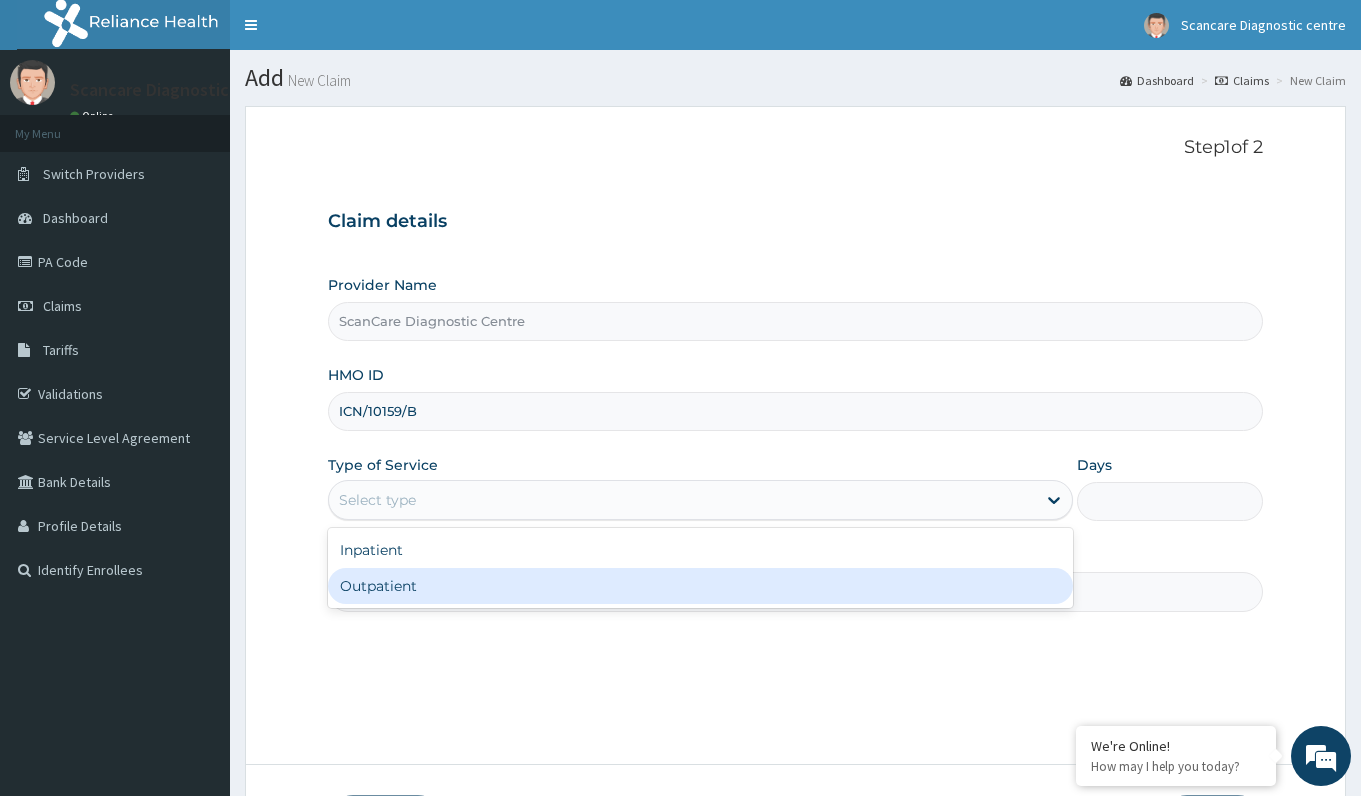 click on "Outpatient" at bounding box center (700, 586) 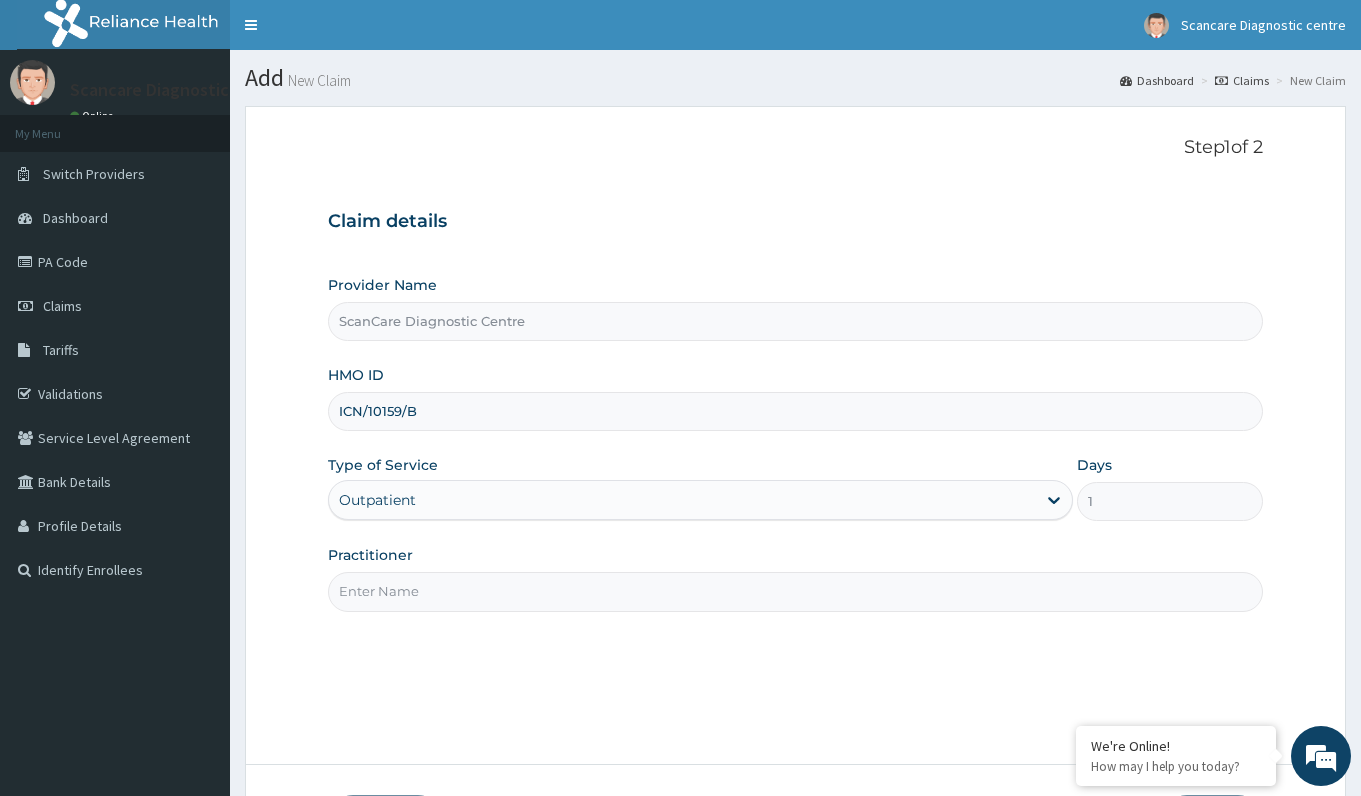 click on "Practitioner" at bounding box center [795, 591] 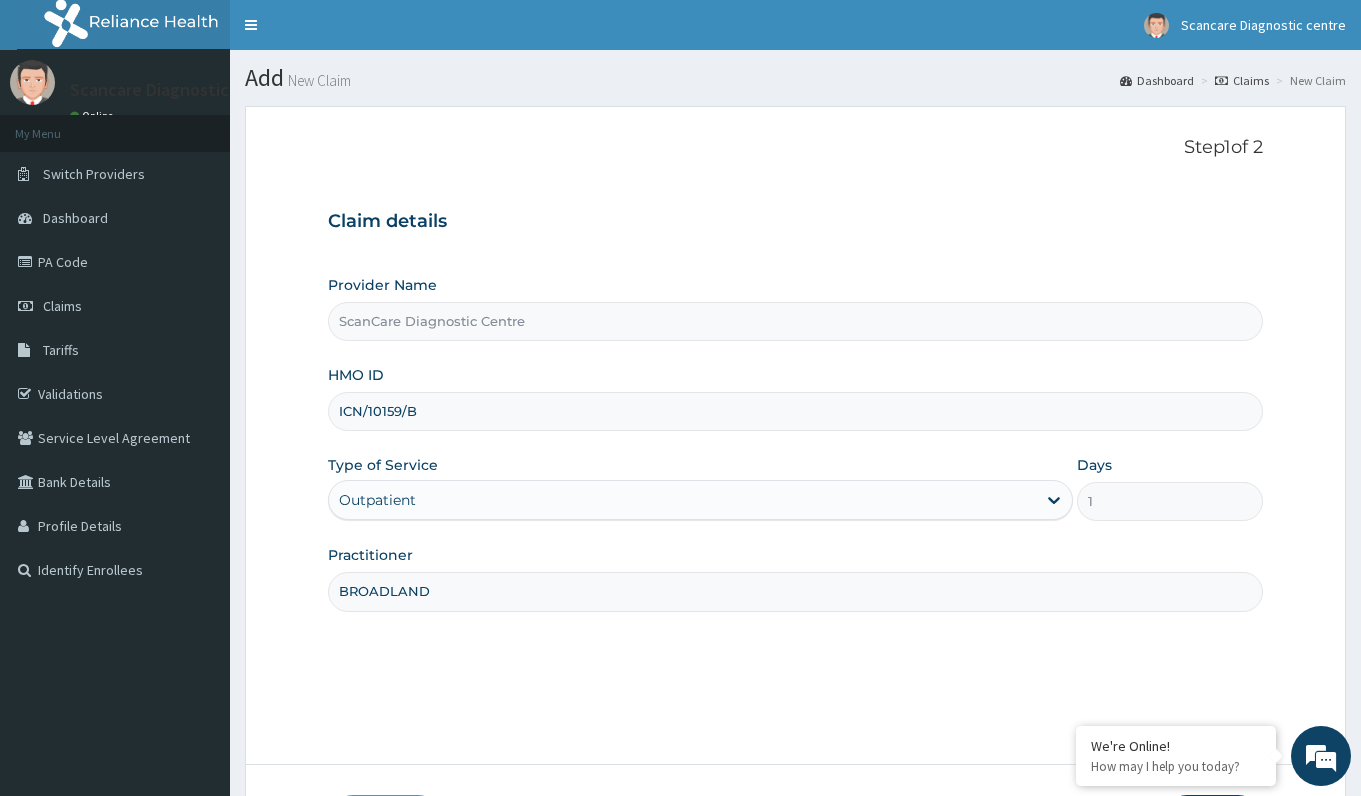 type on "BROADLAND" 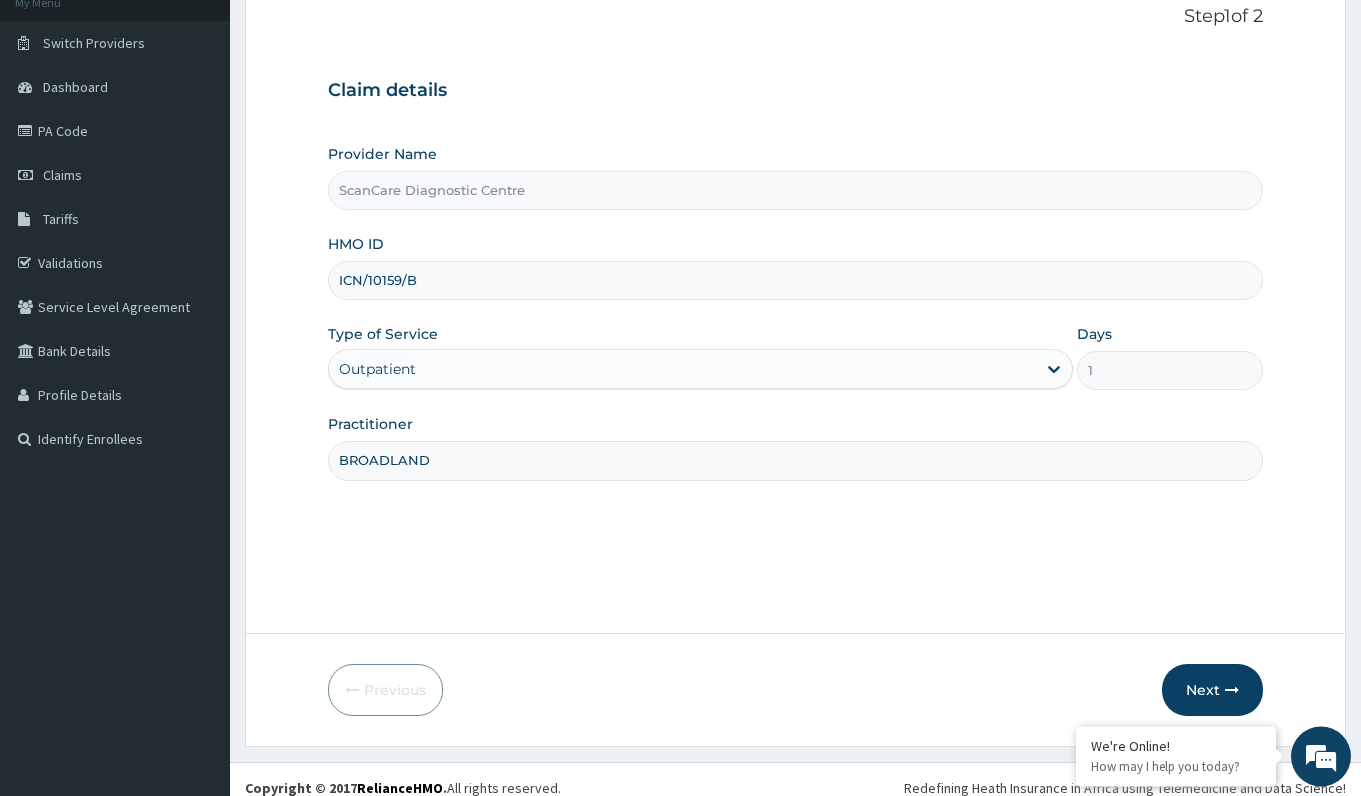 scroll, scrollTop: 148, scrollLeft: 0, axis: vertical 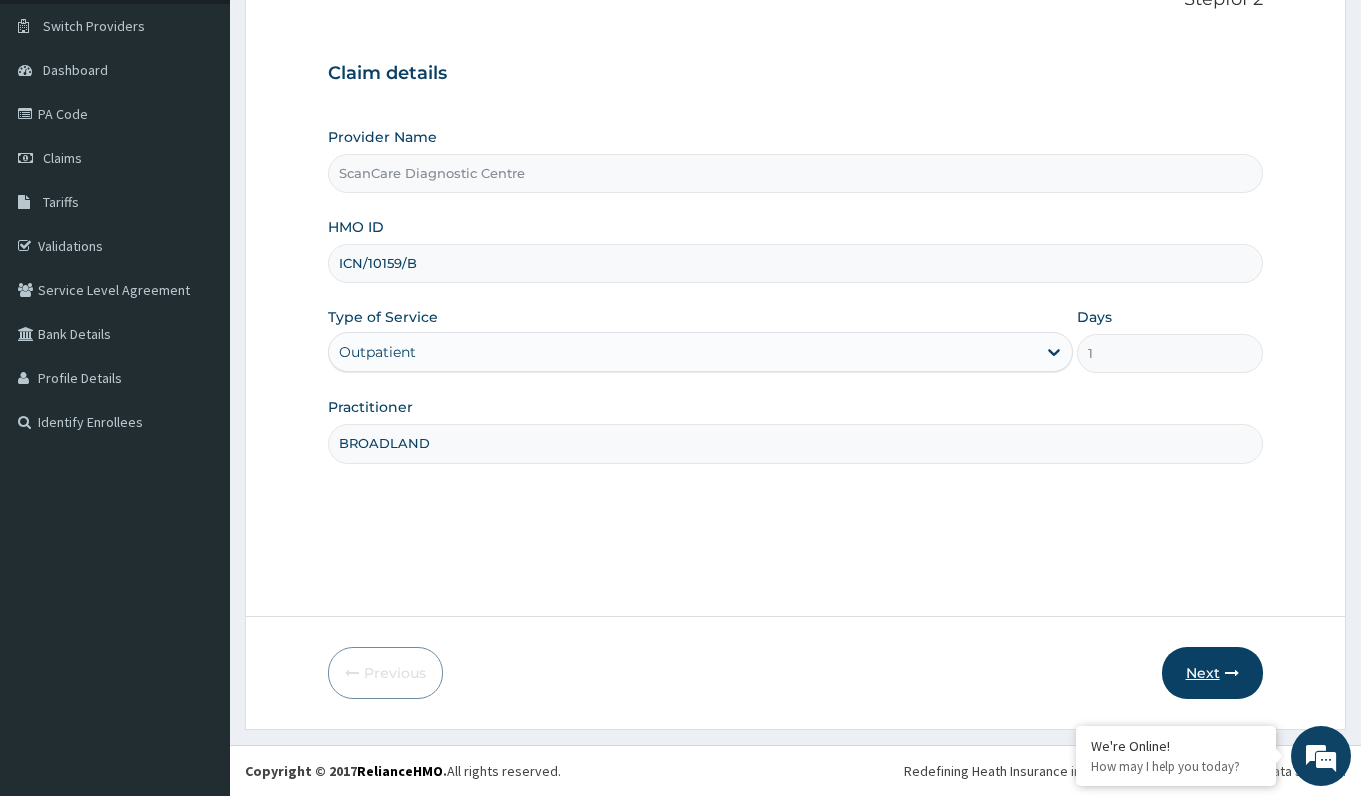 click on "Next" at bounding box center [1212, 673] 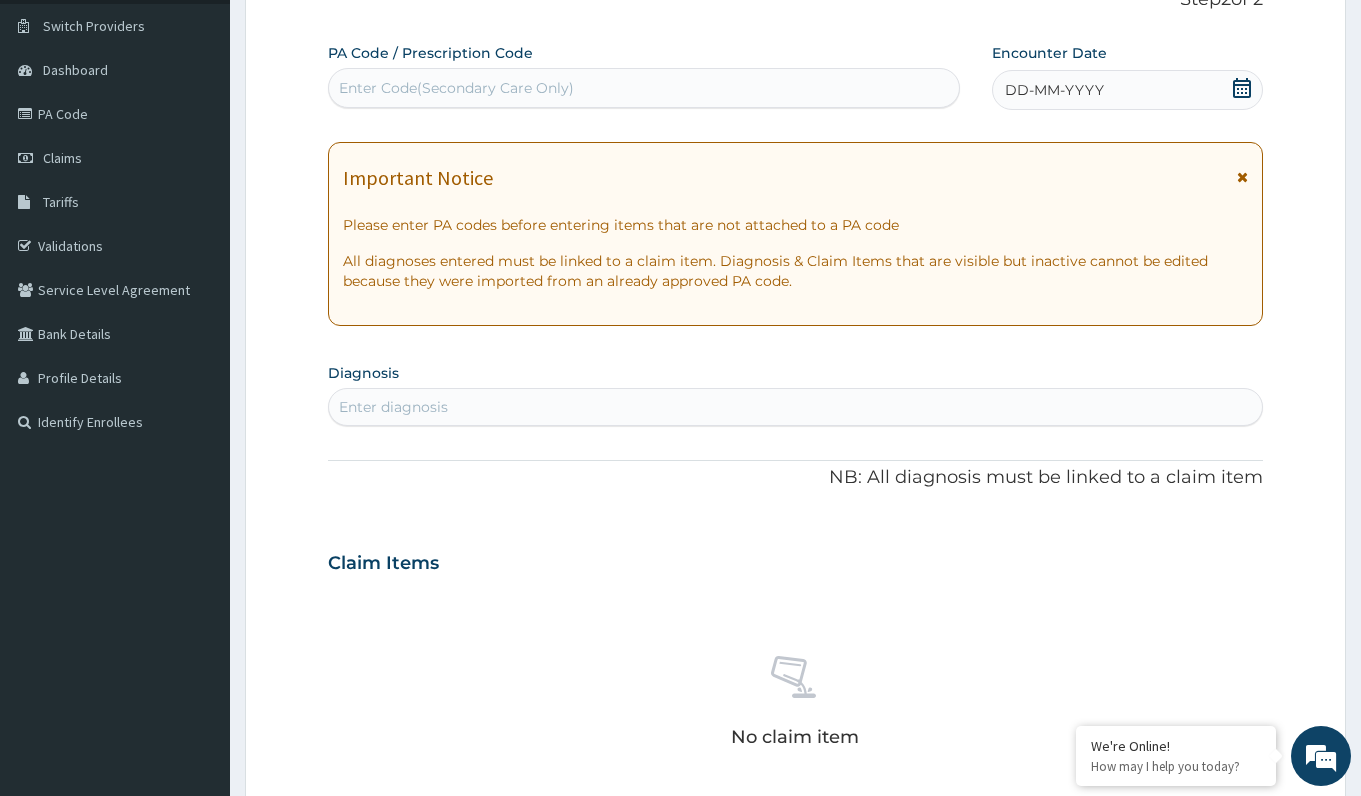 click on "Enter Code(Secondary Care Only)" at bounding box center (456, 88) 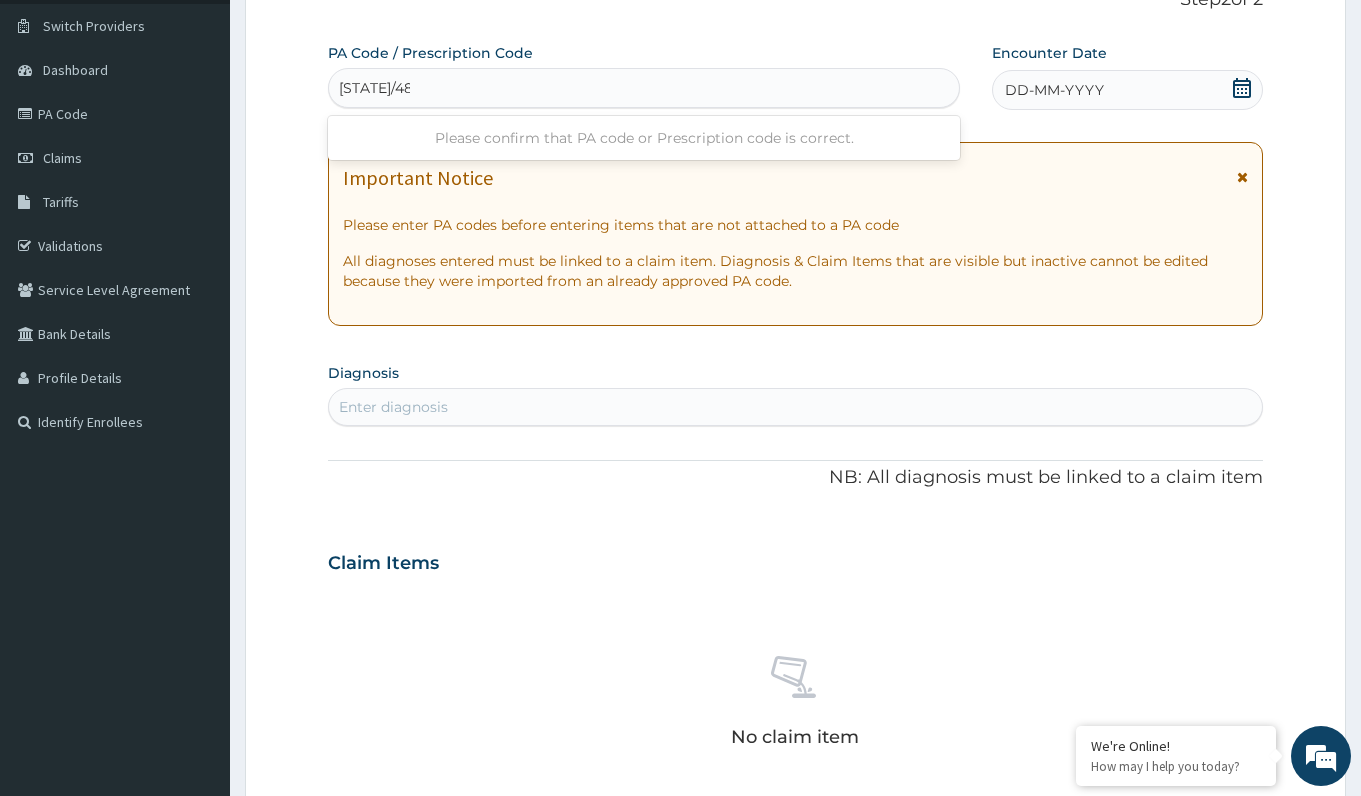 type on "PA/48D75B" 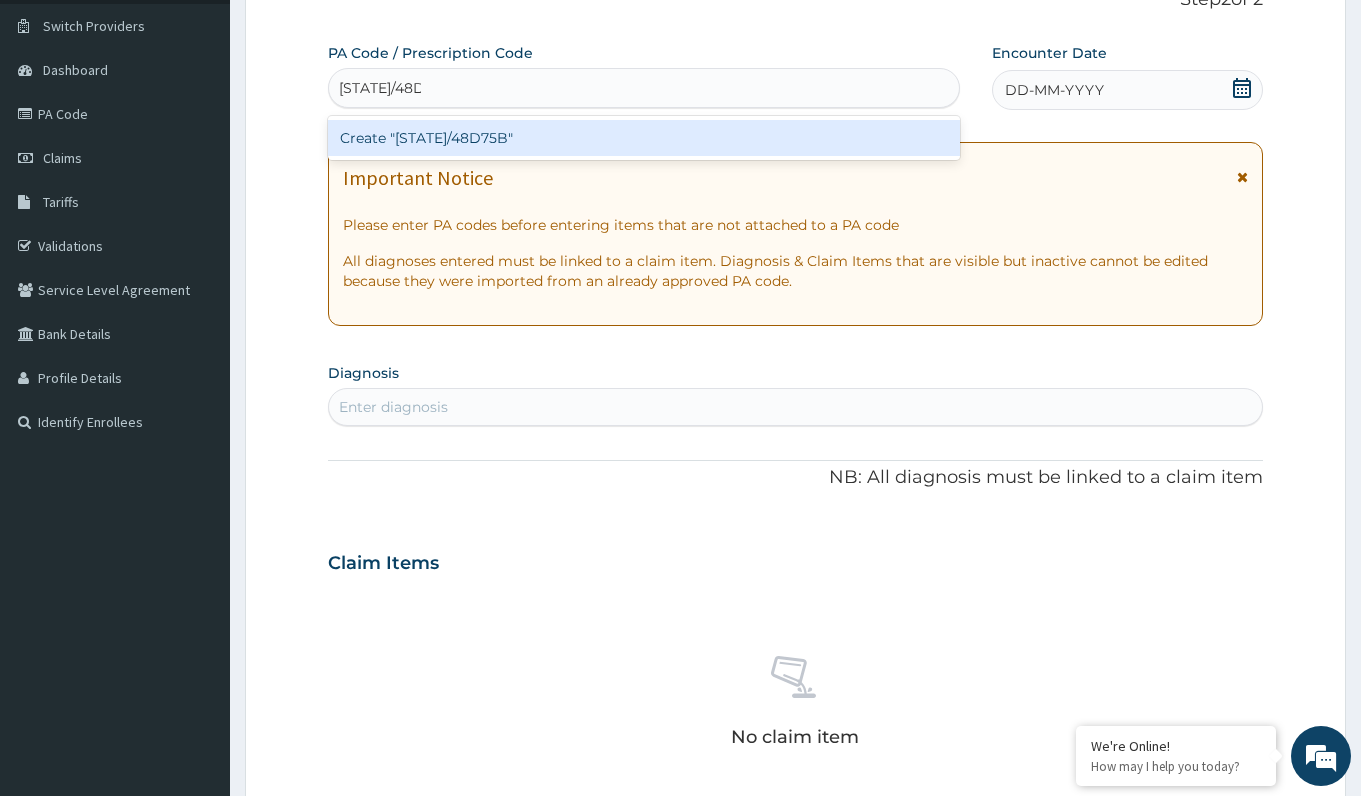 click on "Create "PA/48D75B"" at bounding box center (643, 138) 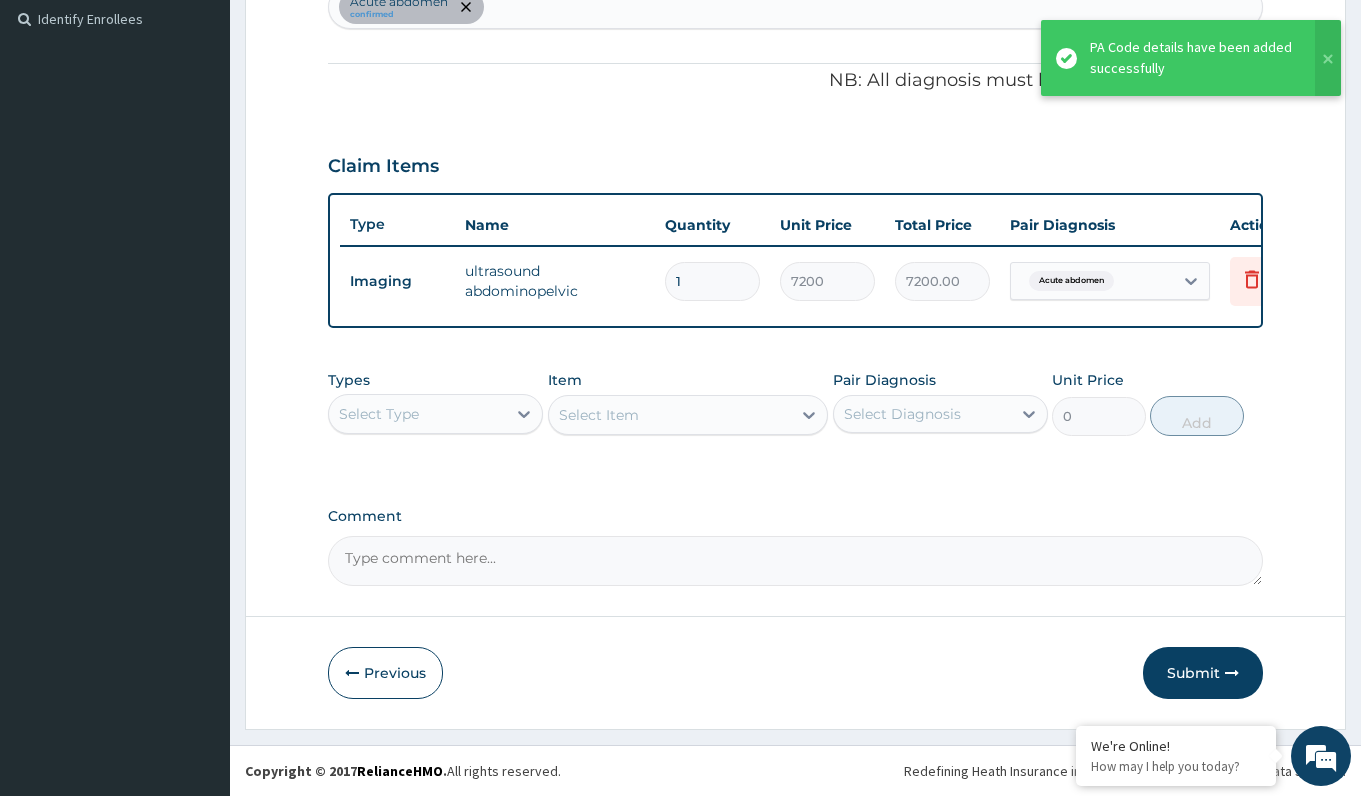 scroll, scrollTop: 568, scrollLeft: 0, axis: vertical 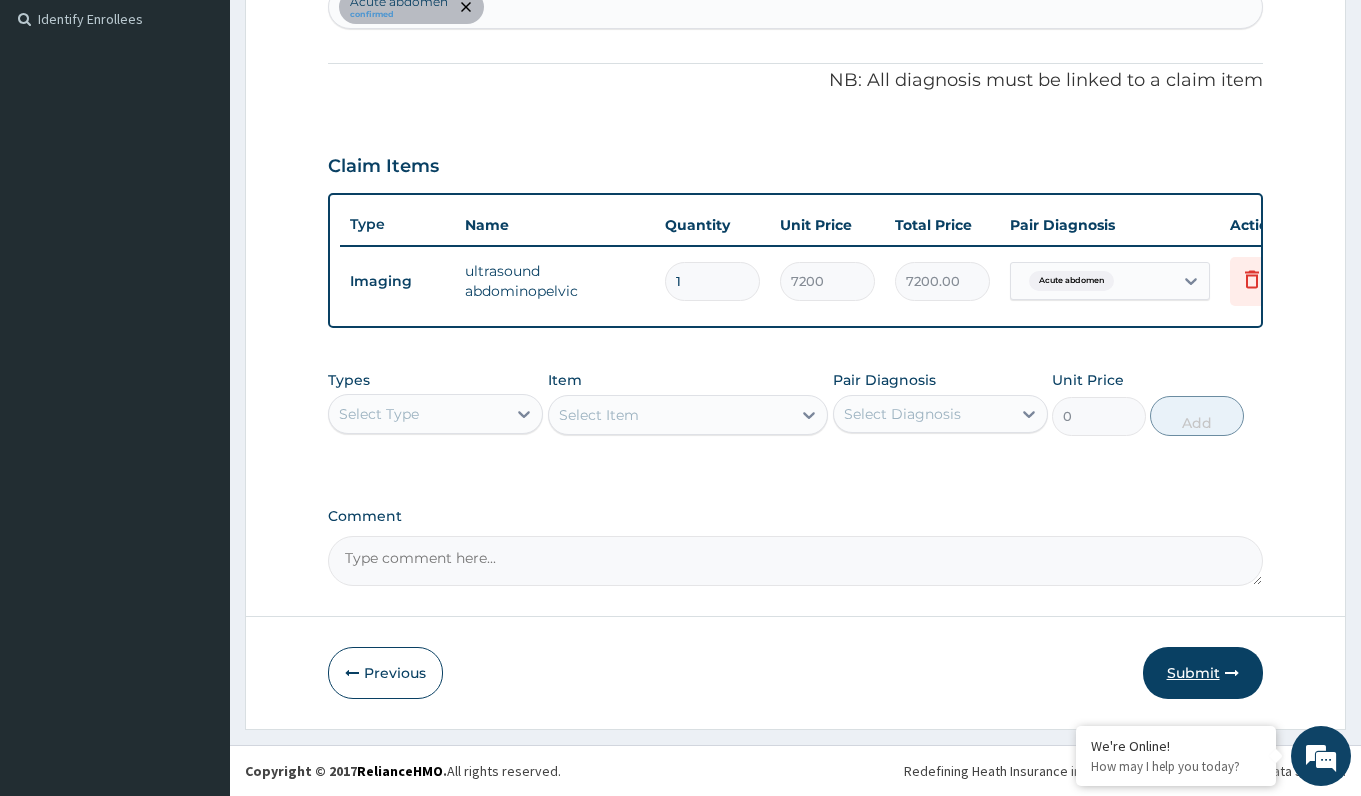 click on "Submit" at bounding box center (1203, 673) 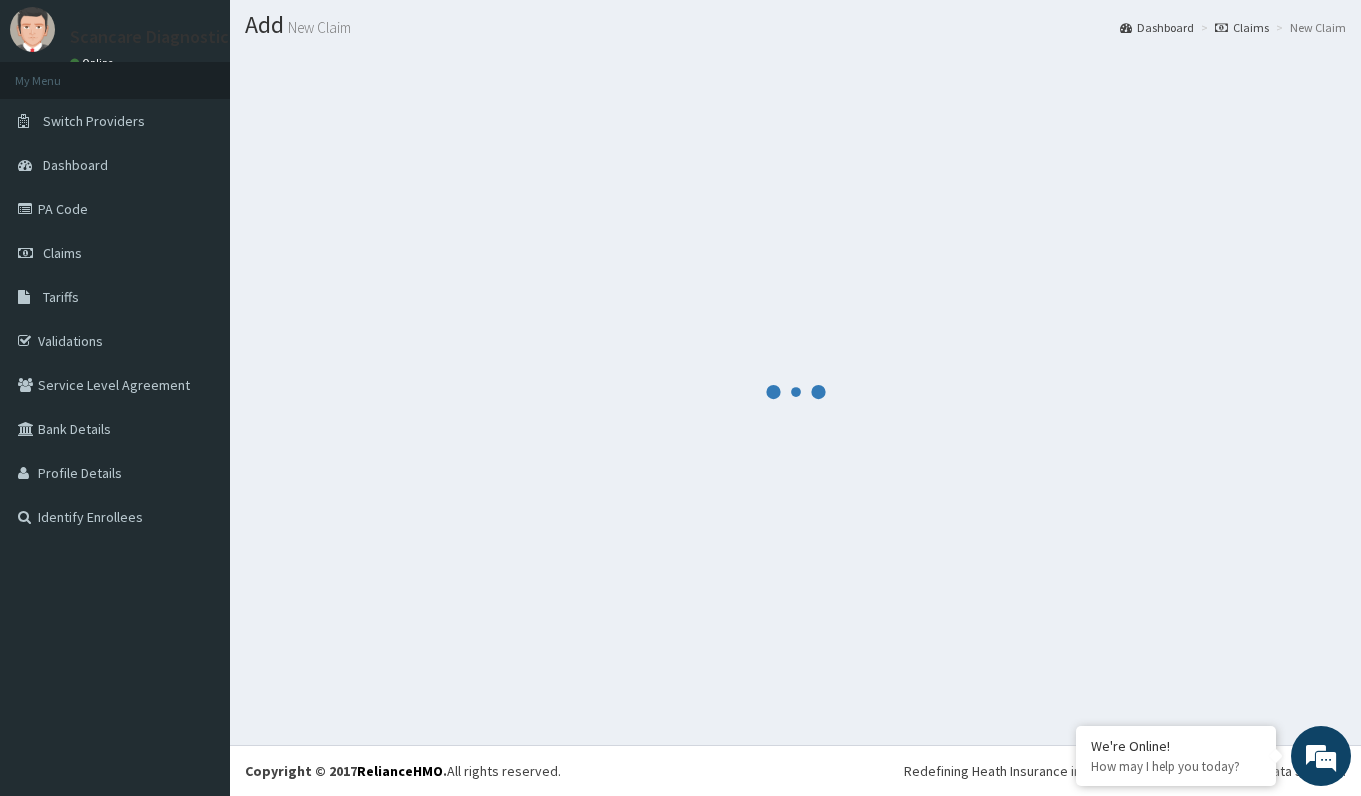 scroll, scrollTop: 53, scrollLeft: 0, axis: vertical 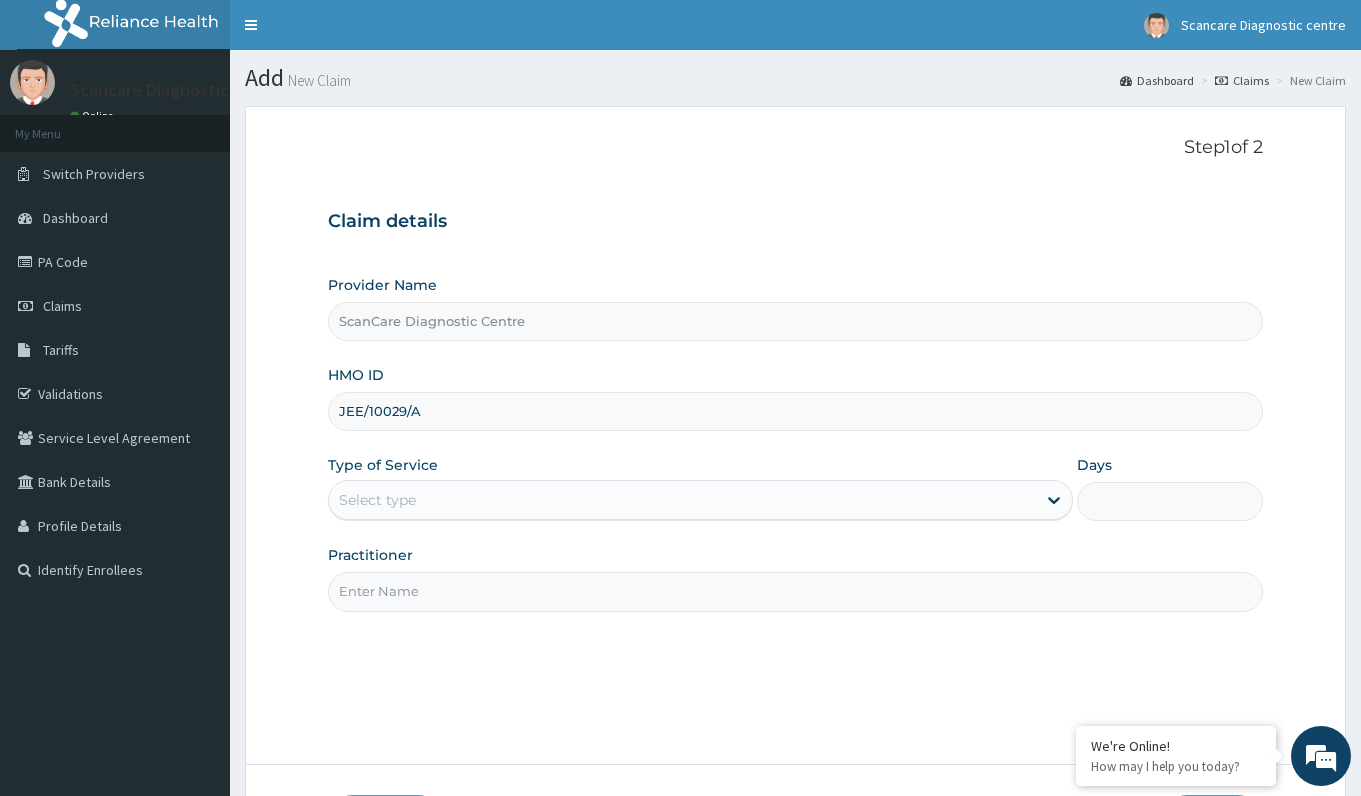 type on "JEE/10029/A" 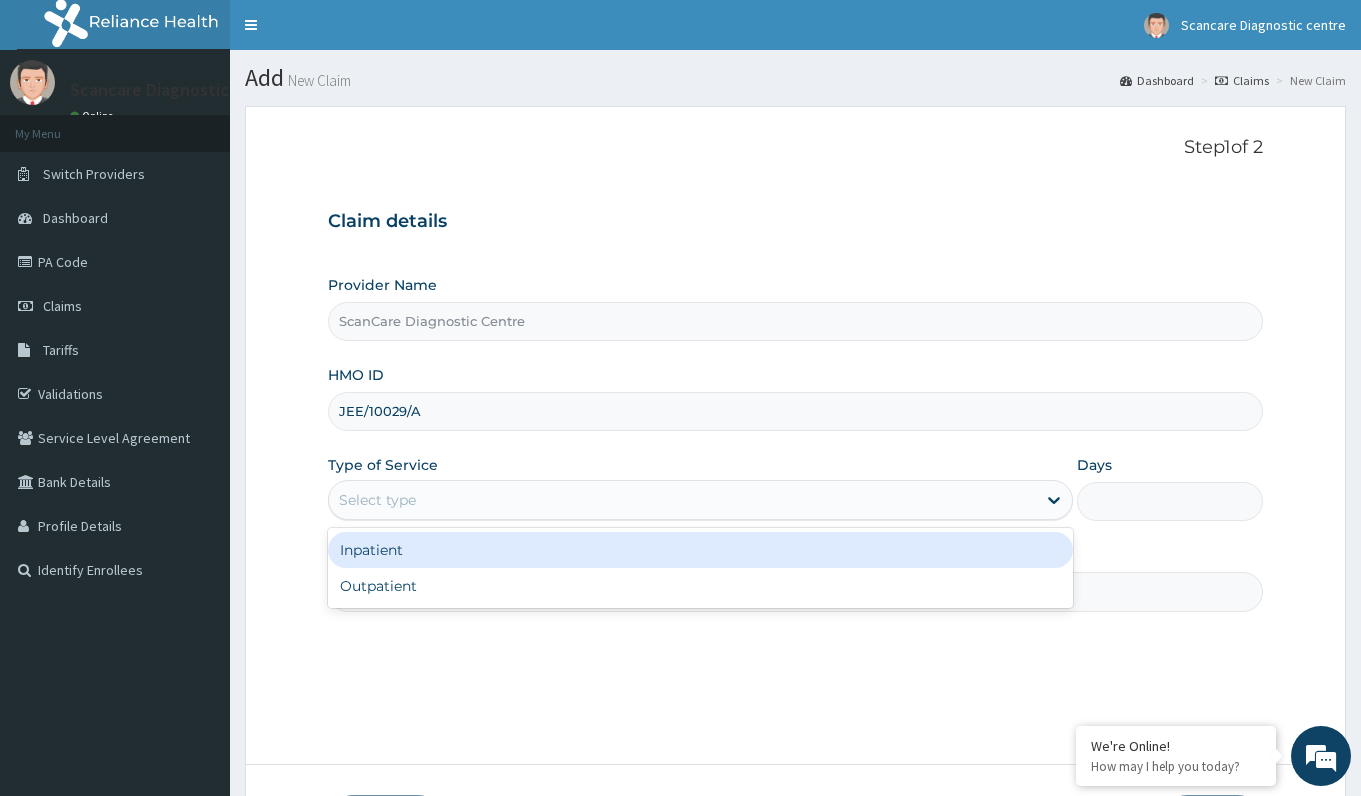 scroll, scrollTop: 0, scrollLeft: 0, axis: both 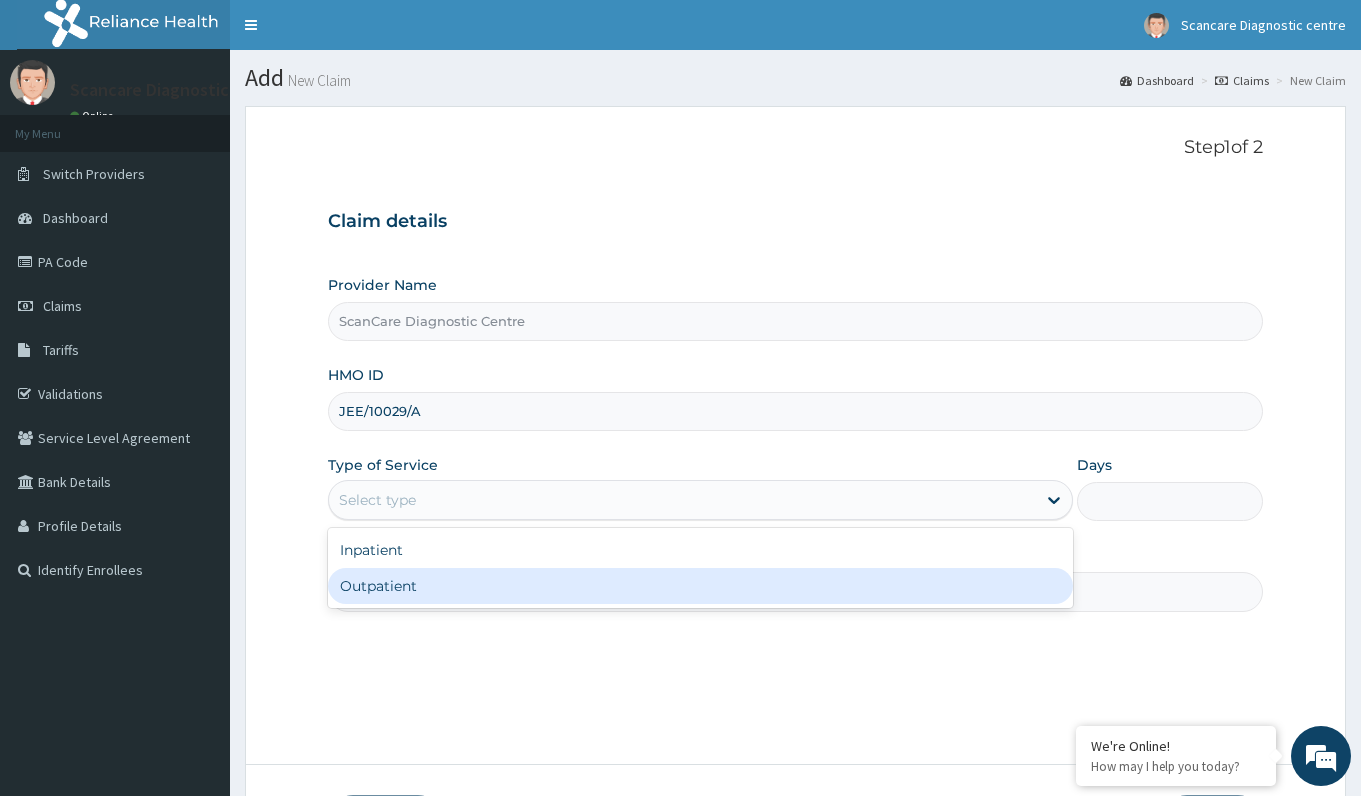 click on "Outpatient" at bounding box center [700, 586] 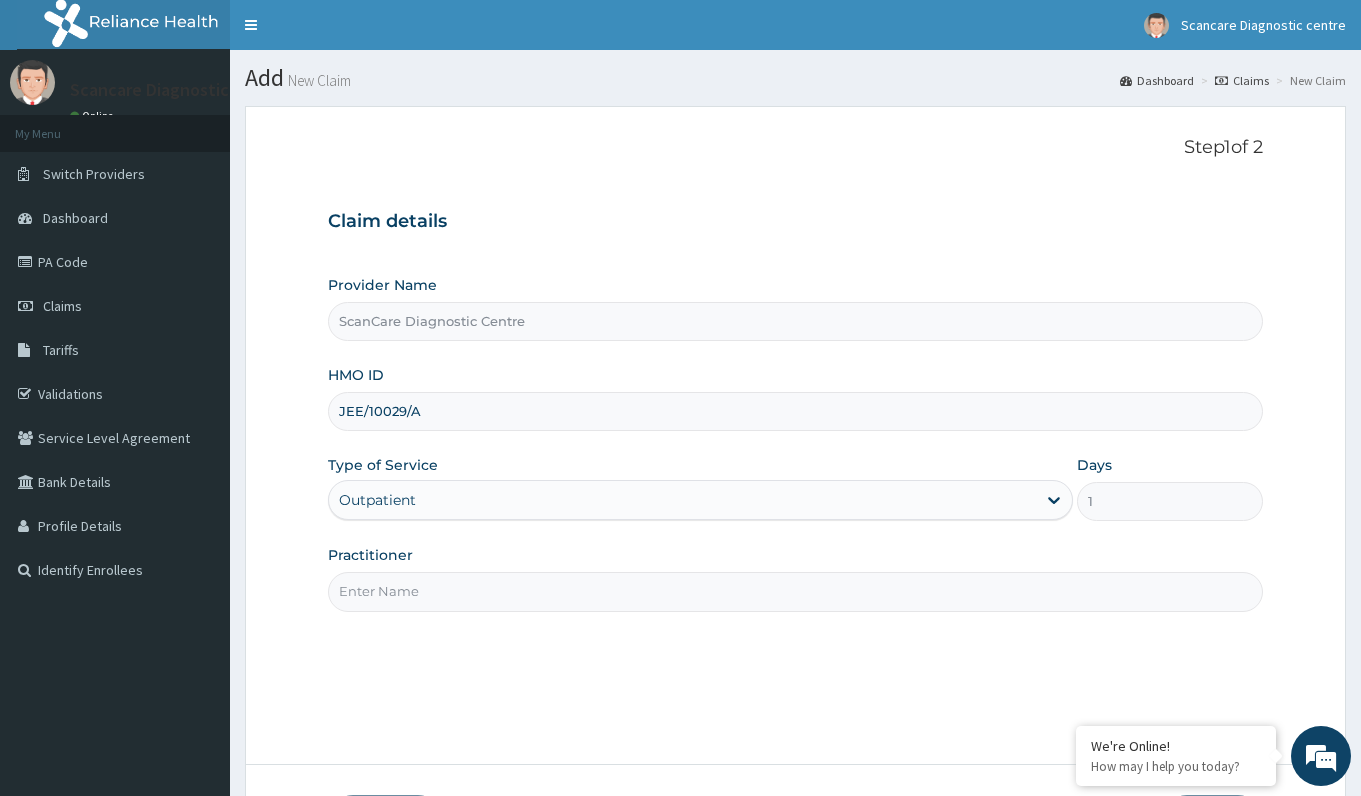 click on "Practitioner" at bounding box center [795, 591] 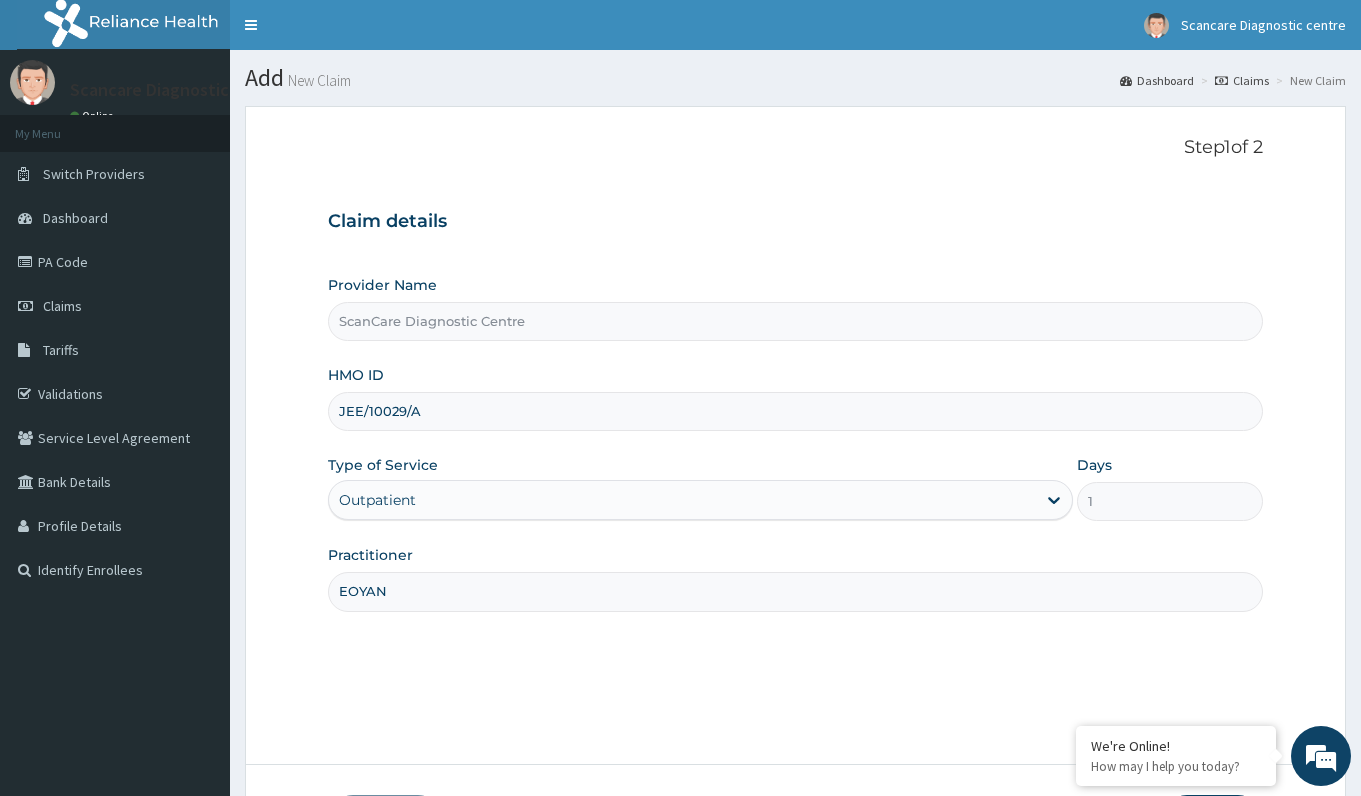 click on "EOYAN" at bounding box center [795, 591] 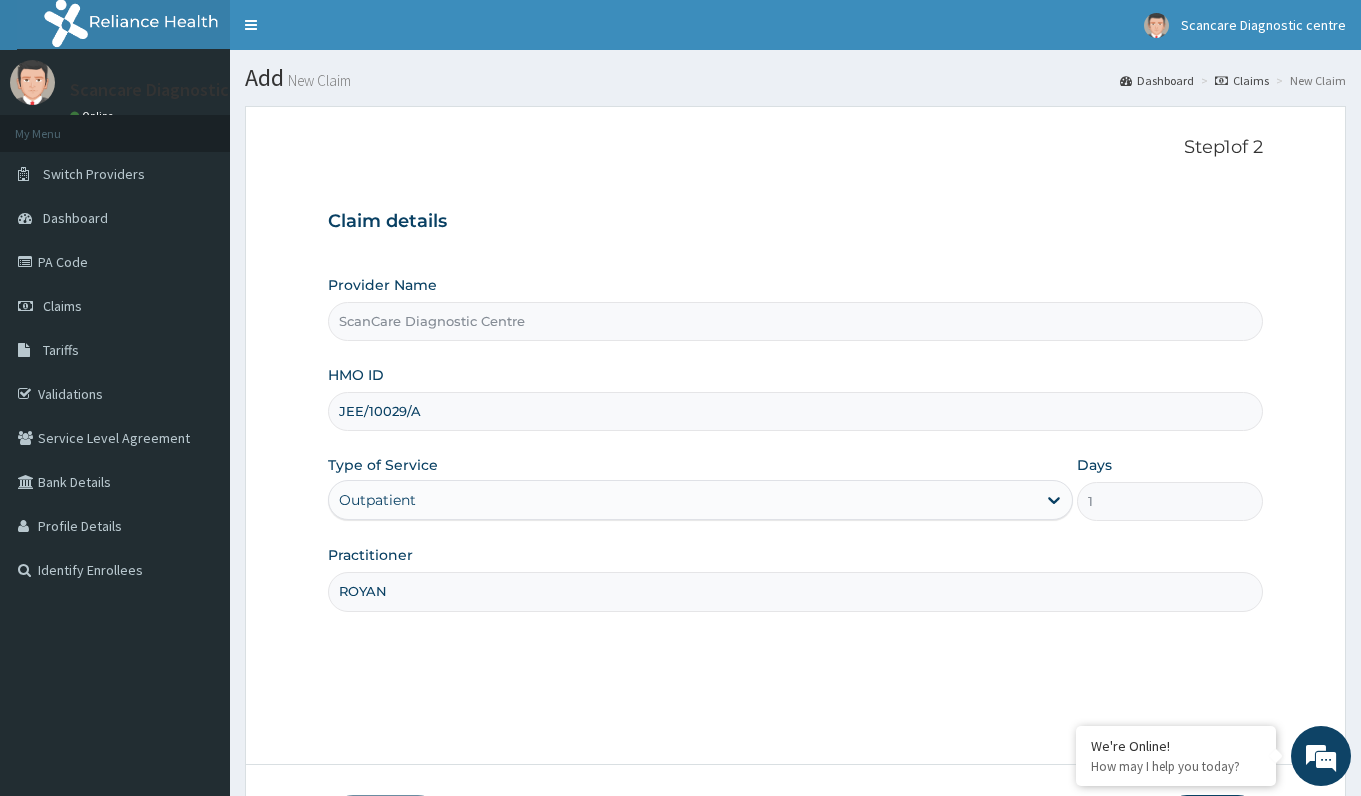 type on "ROYAN" 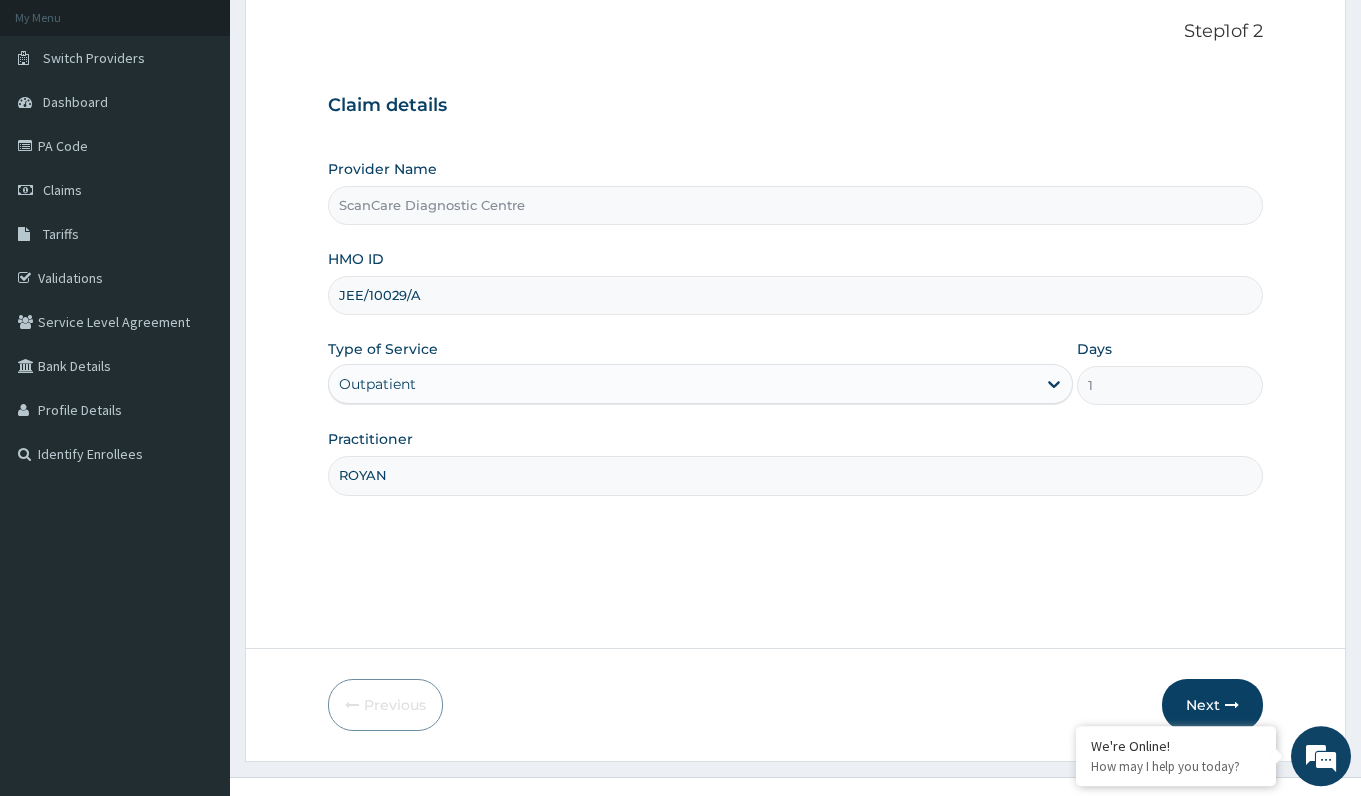scroll, scrollTop: 148, scrollLeft: 0, axis: vertical 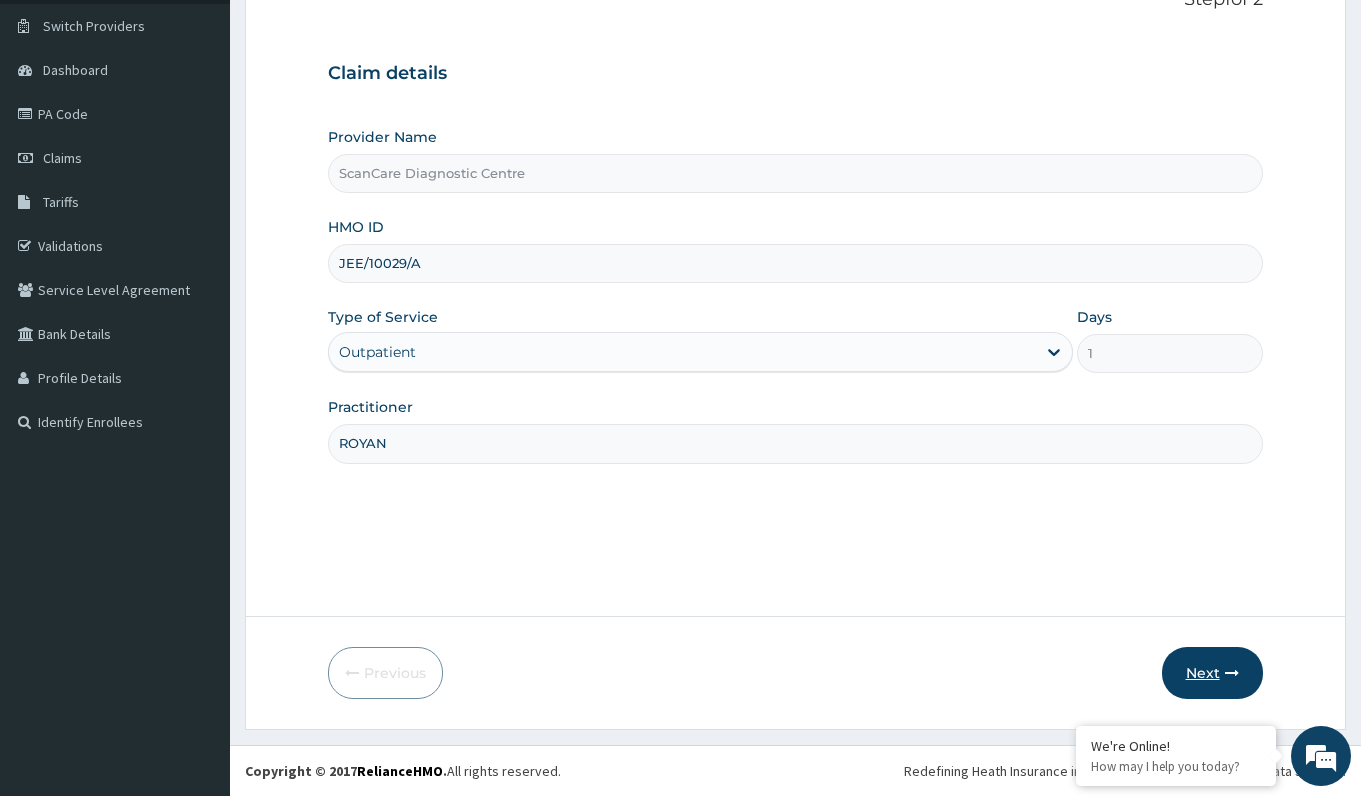 click on "Next" at bounding box center [1212, 673] 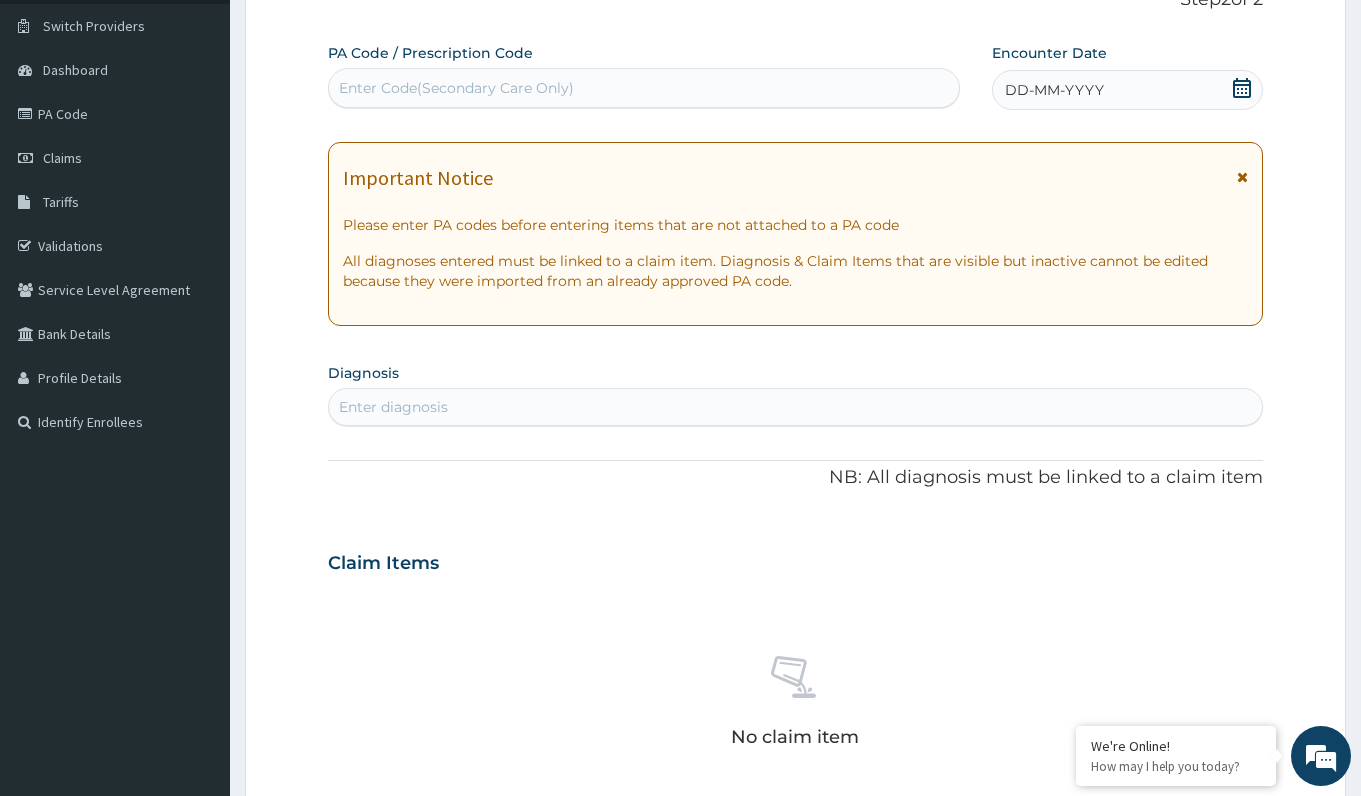 click on "Enter Code(Secondary Care Only)" at bounding box center (456, 88) 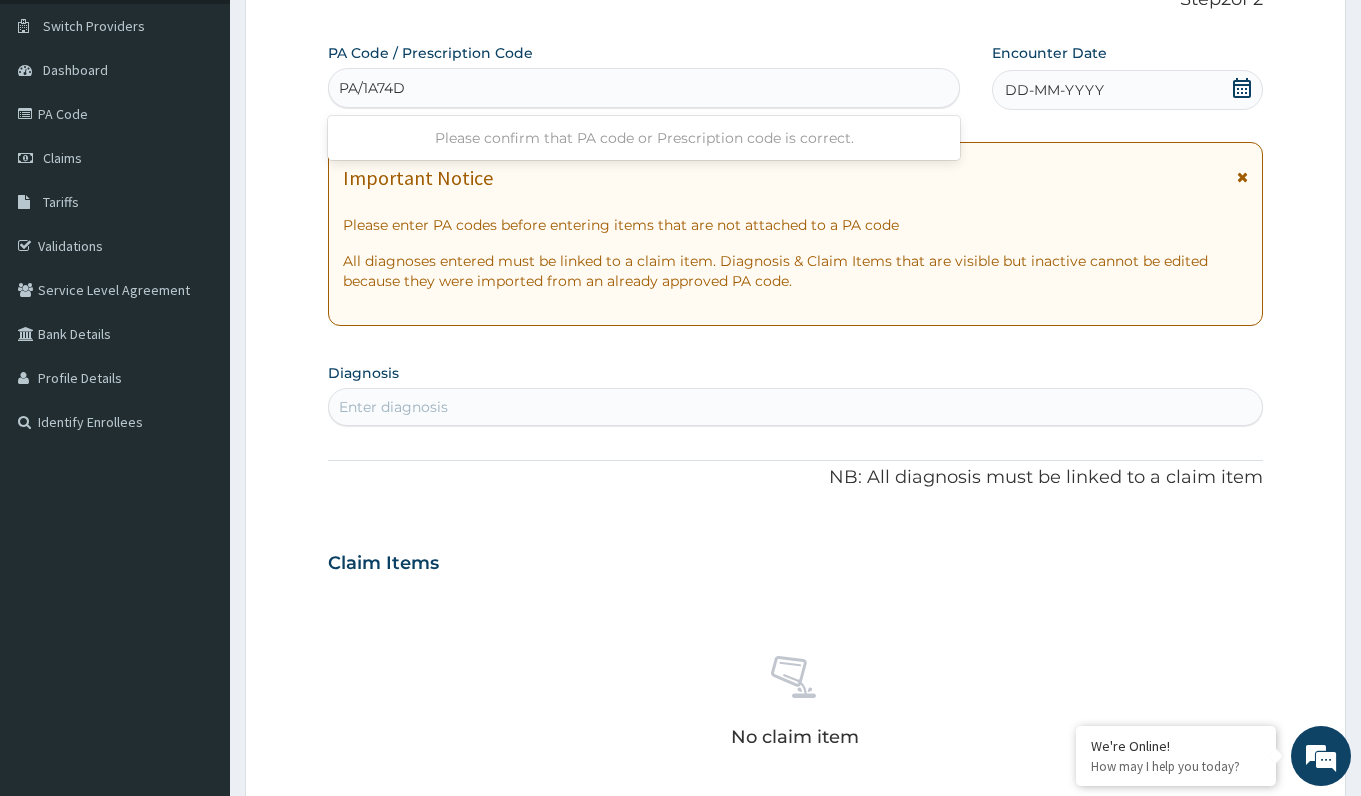 type on "PA/1A74DC" 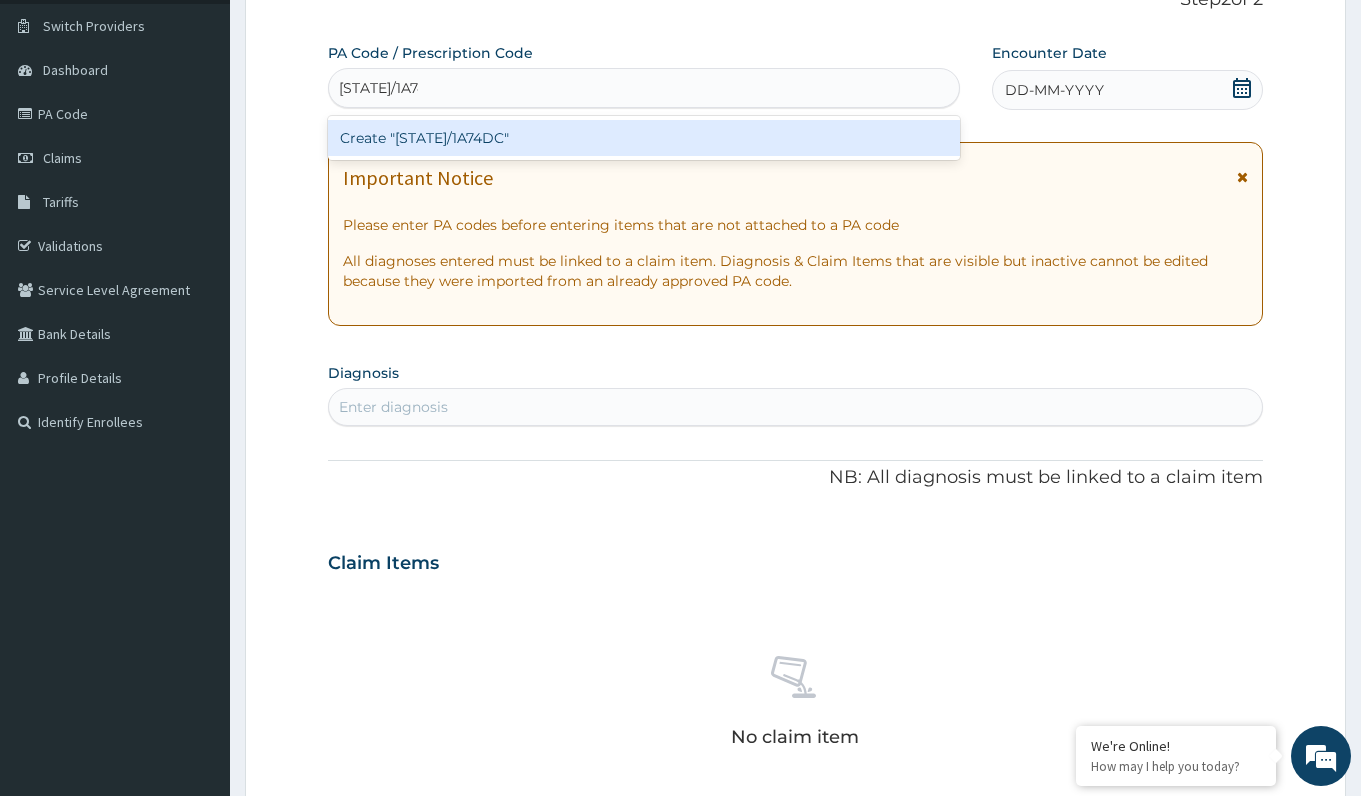 click on "Create "PA/1A74DC"" at bounding box center (643, 138) 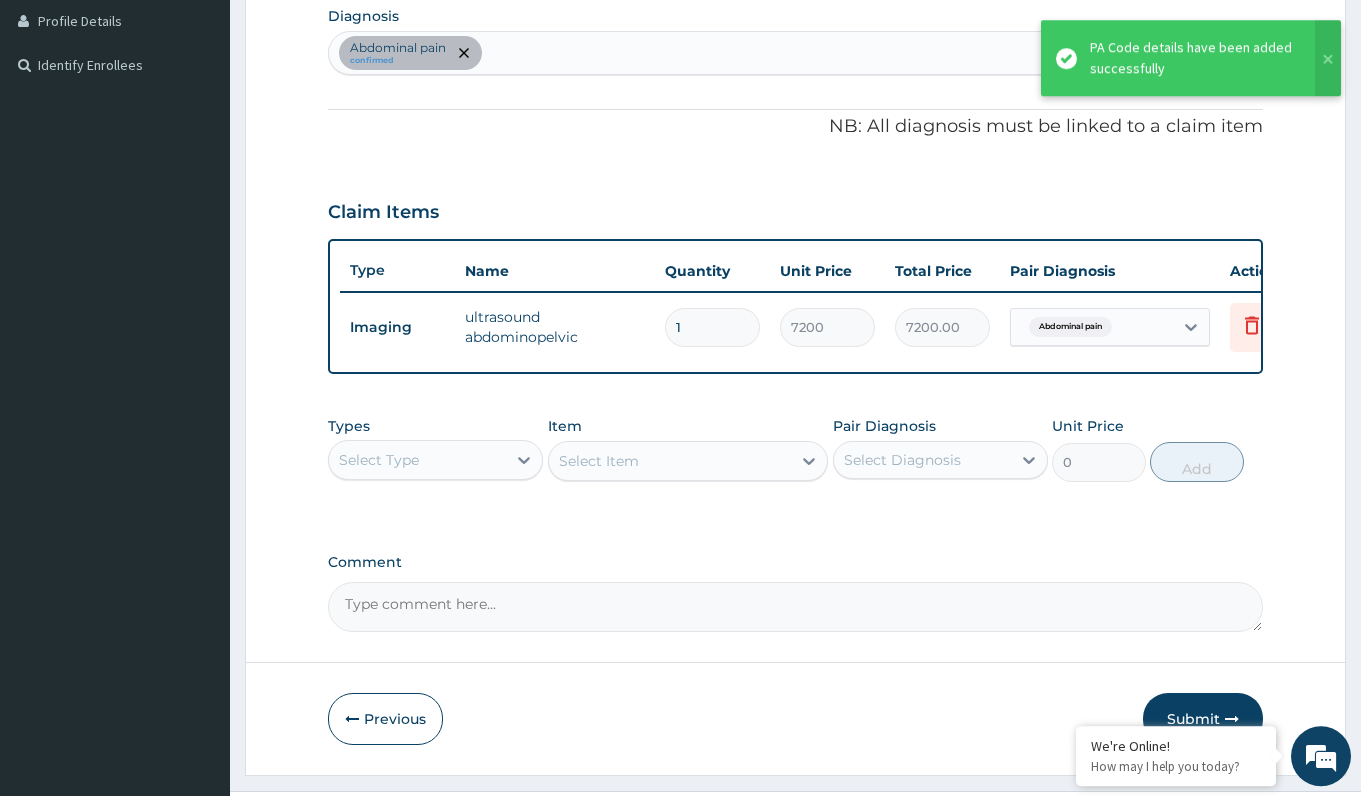 scroll, scrollTop: 568, scrollLeft: 0, axis: vertical 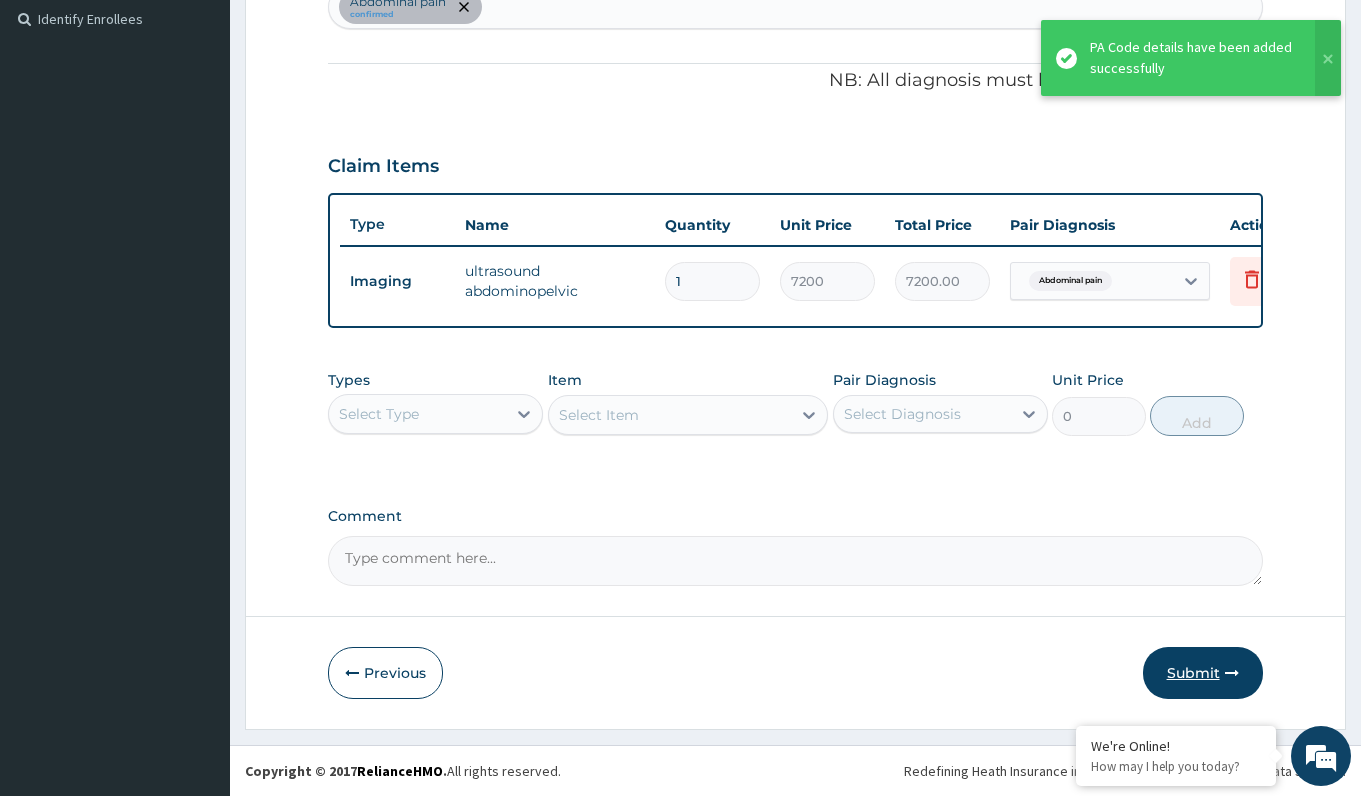 click on "Submit" at bounding box center (1203, 673) 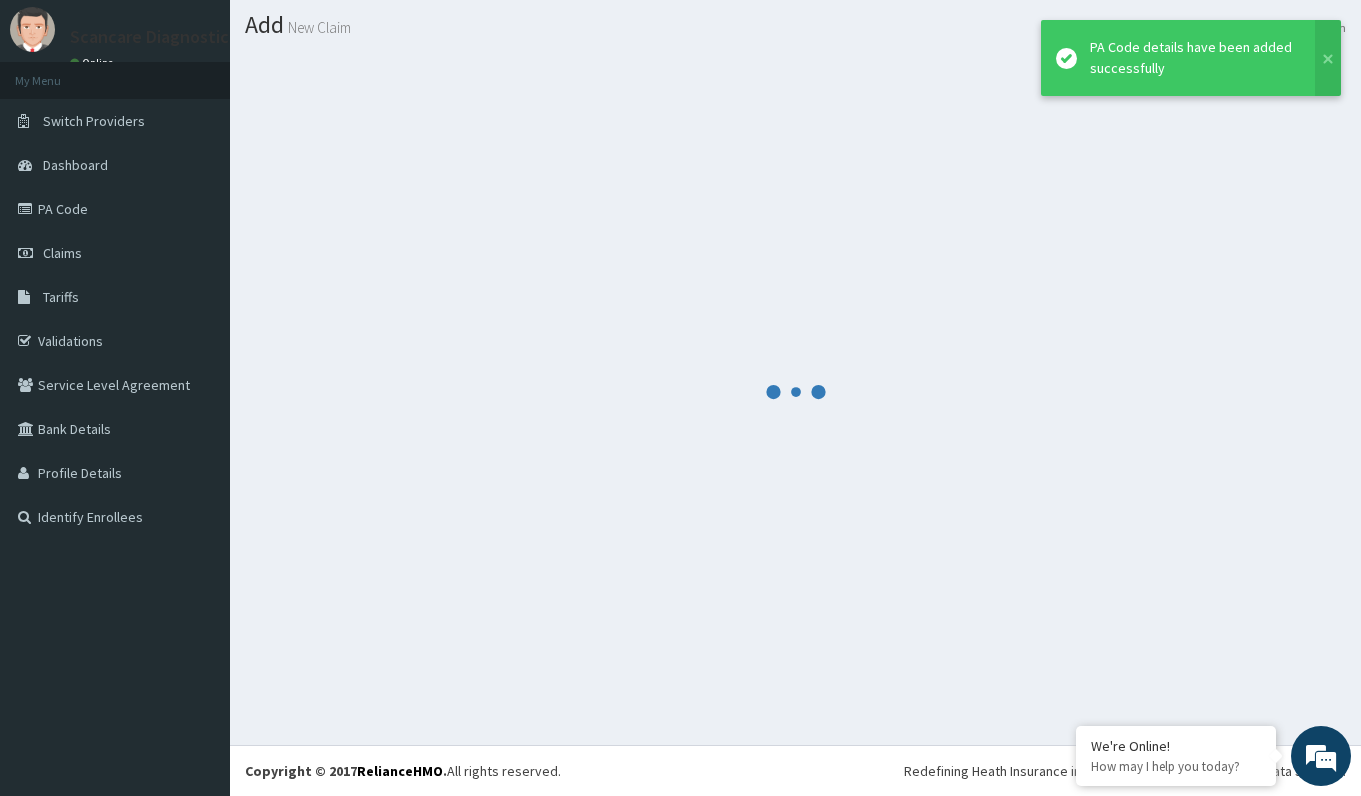 scroll, scrollTop: 53, scrollLeft: 0, axis: vertical 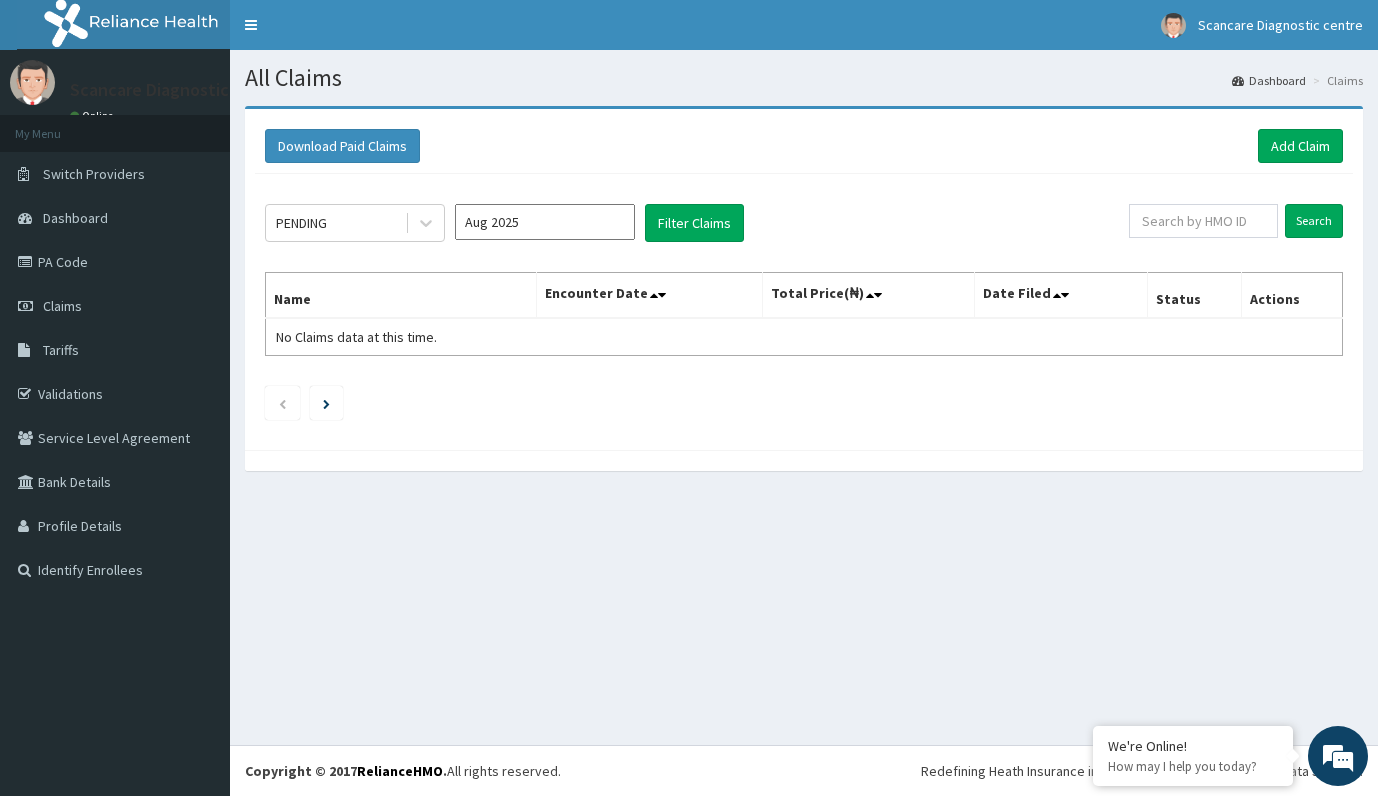 click on "Download Paid Claims Add Claim" at bounding box center [804, 146] 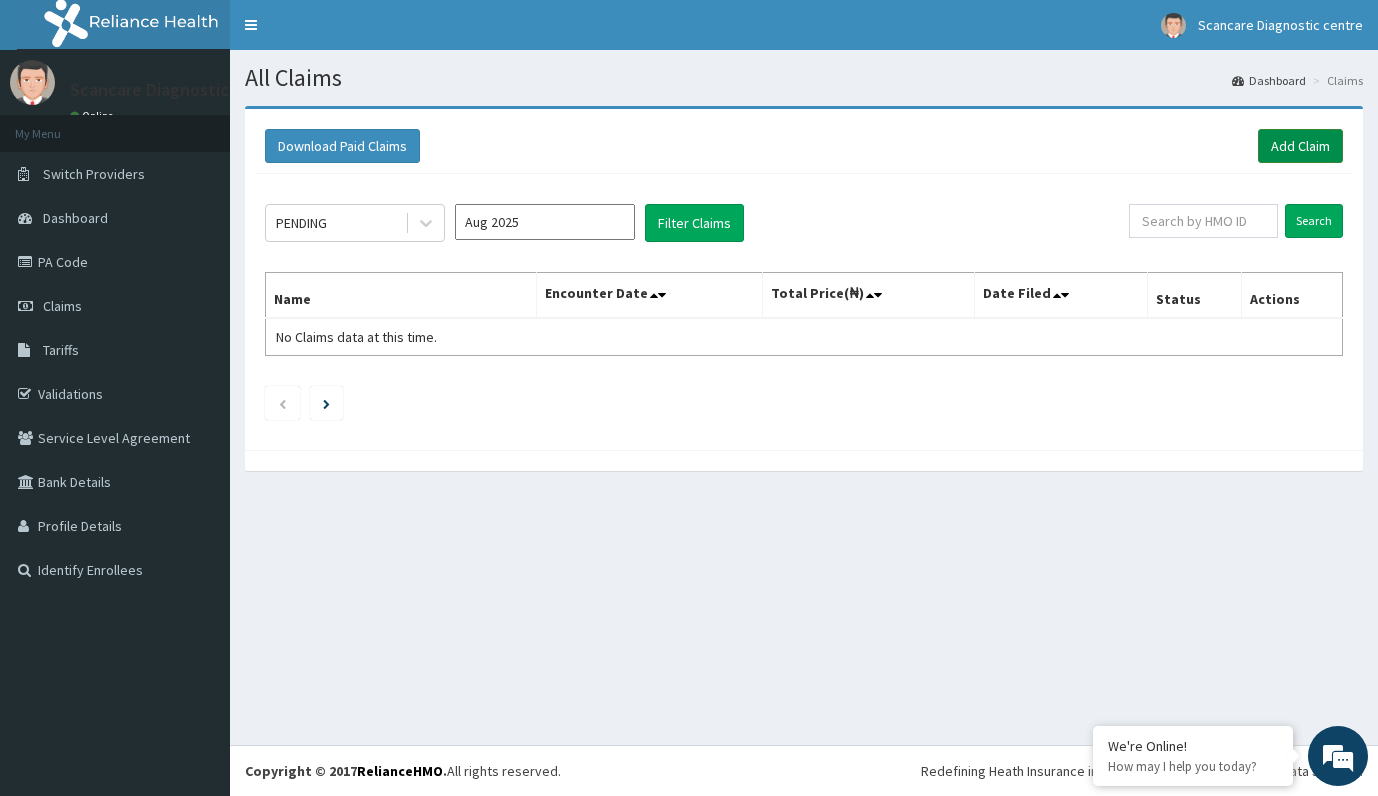 click on "Add Claim" at bounding box center (1300, 146) 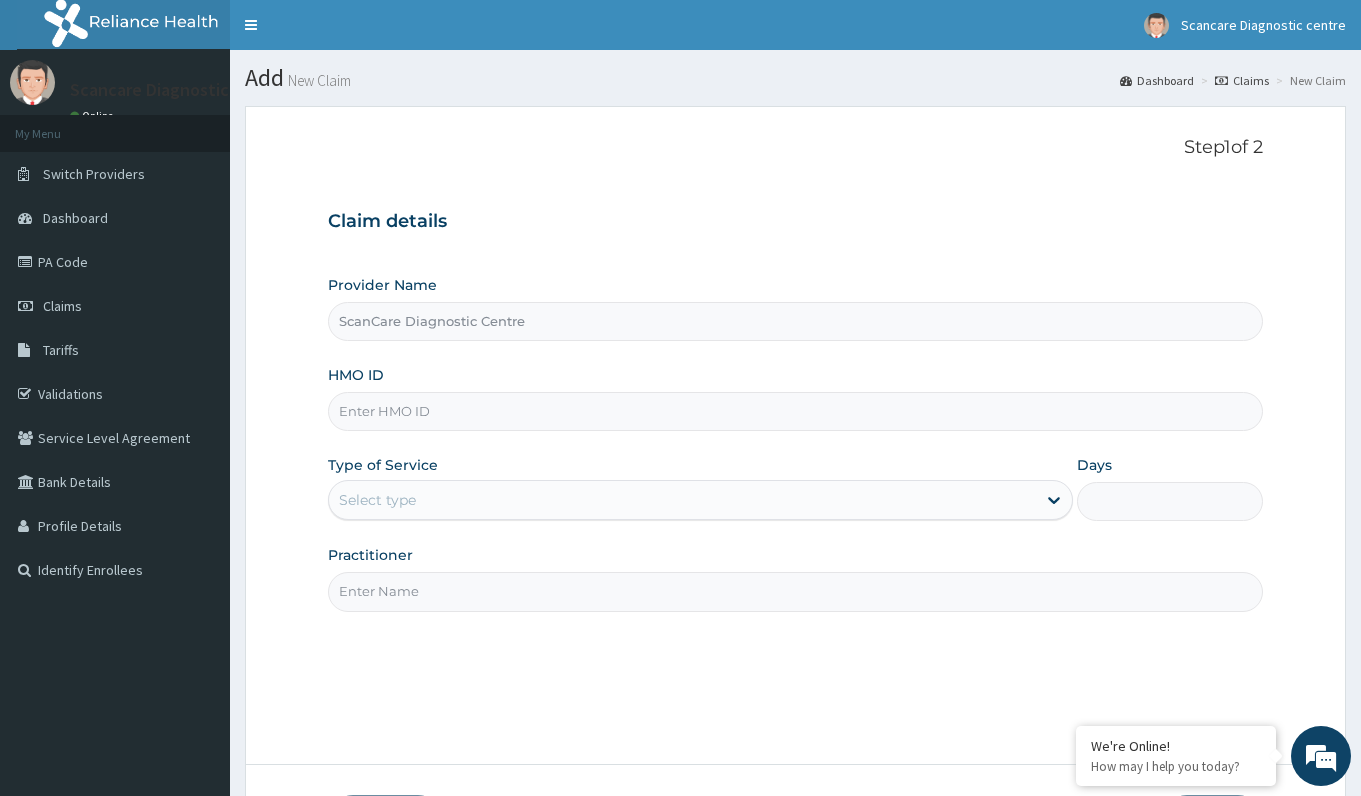 scroll, scrollTop: 0, scrollLeft: 0, axis: both 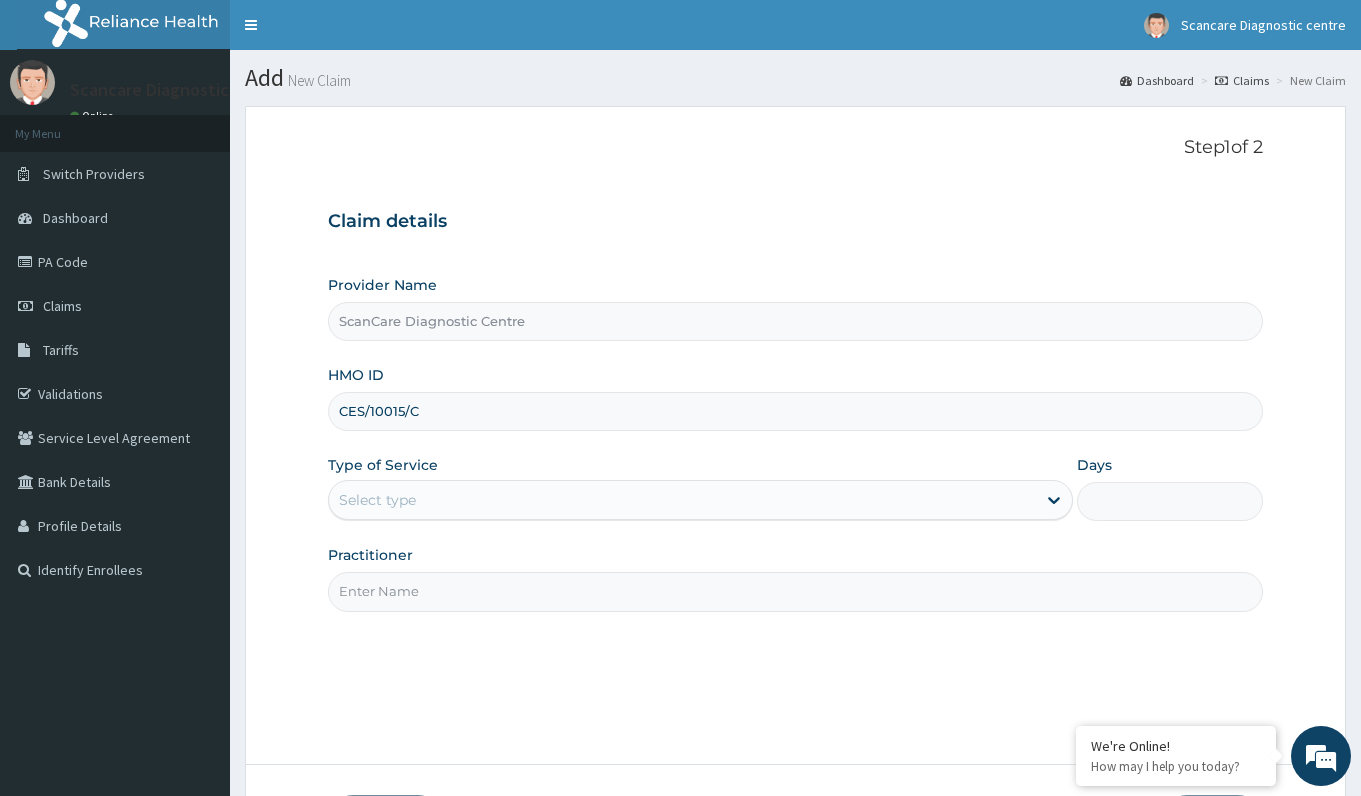 type on "CES/10015/C" 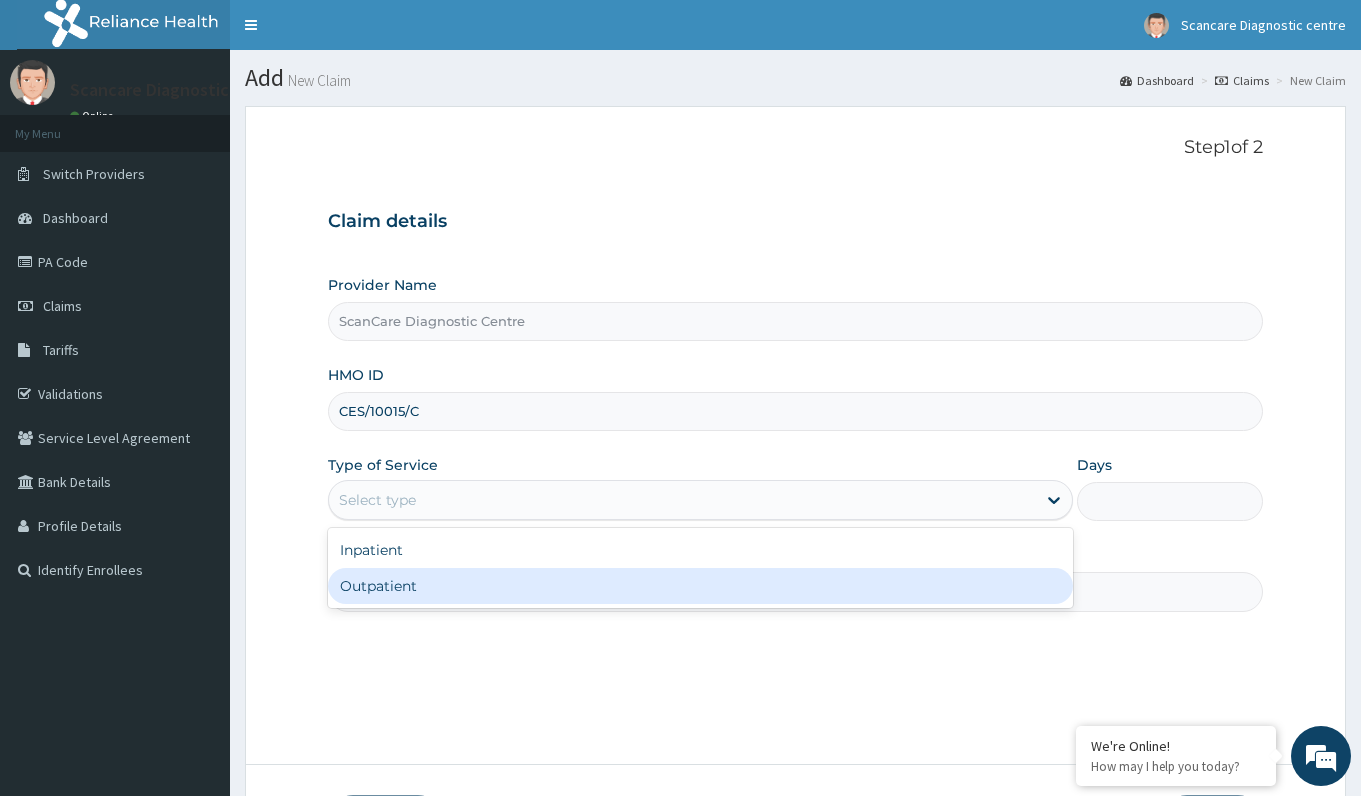 click on "Outpatient" at bounding box center [700, 586] 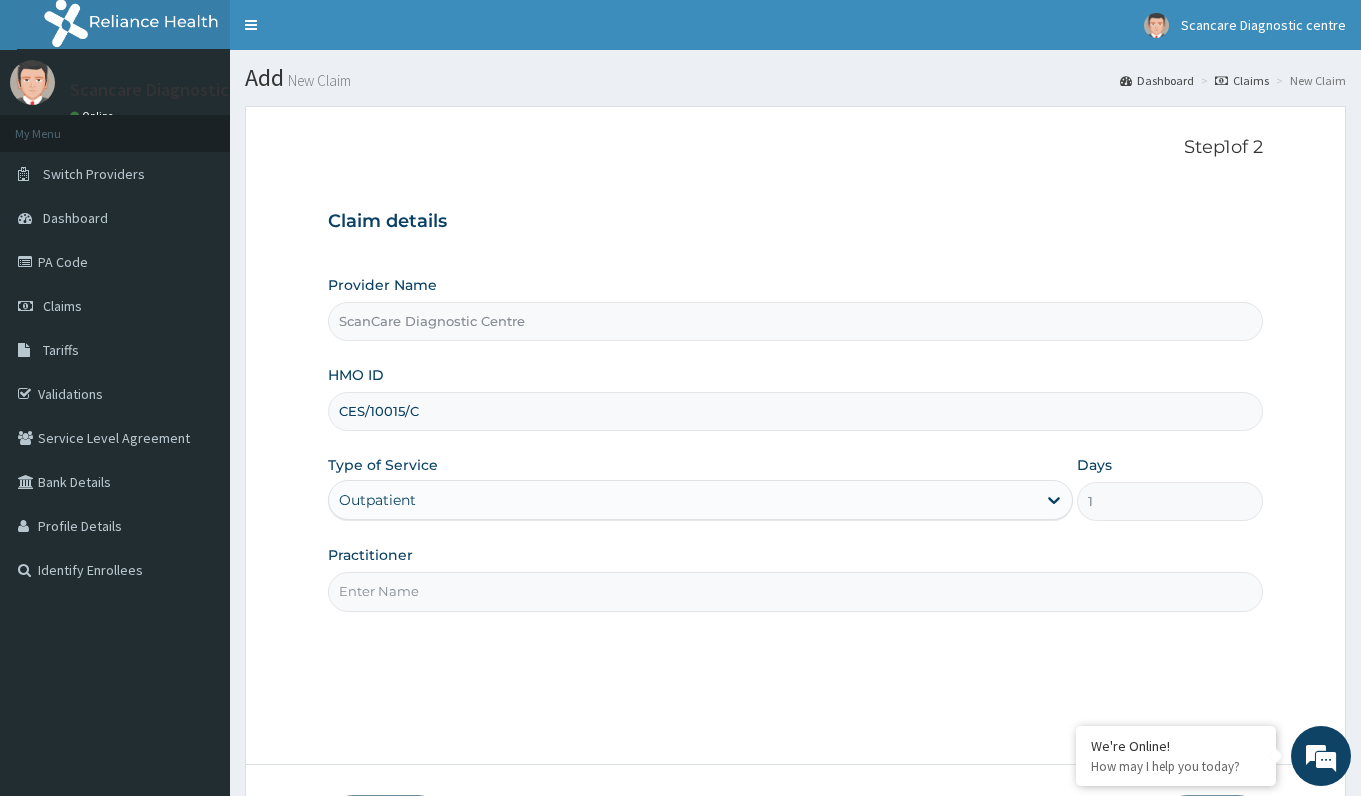 click on "Practitioner" at bounding box center (795, 591) 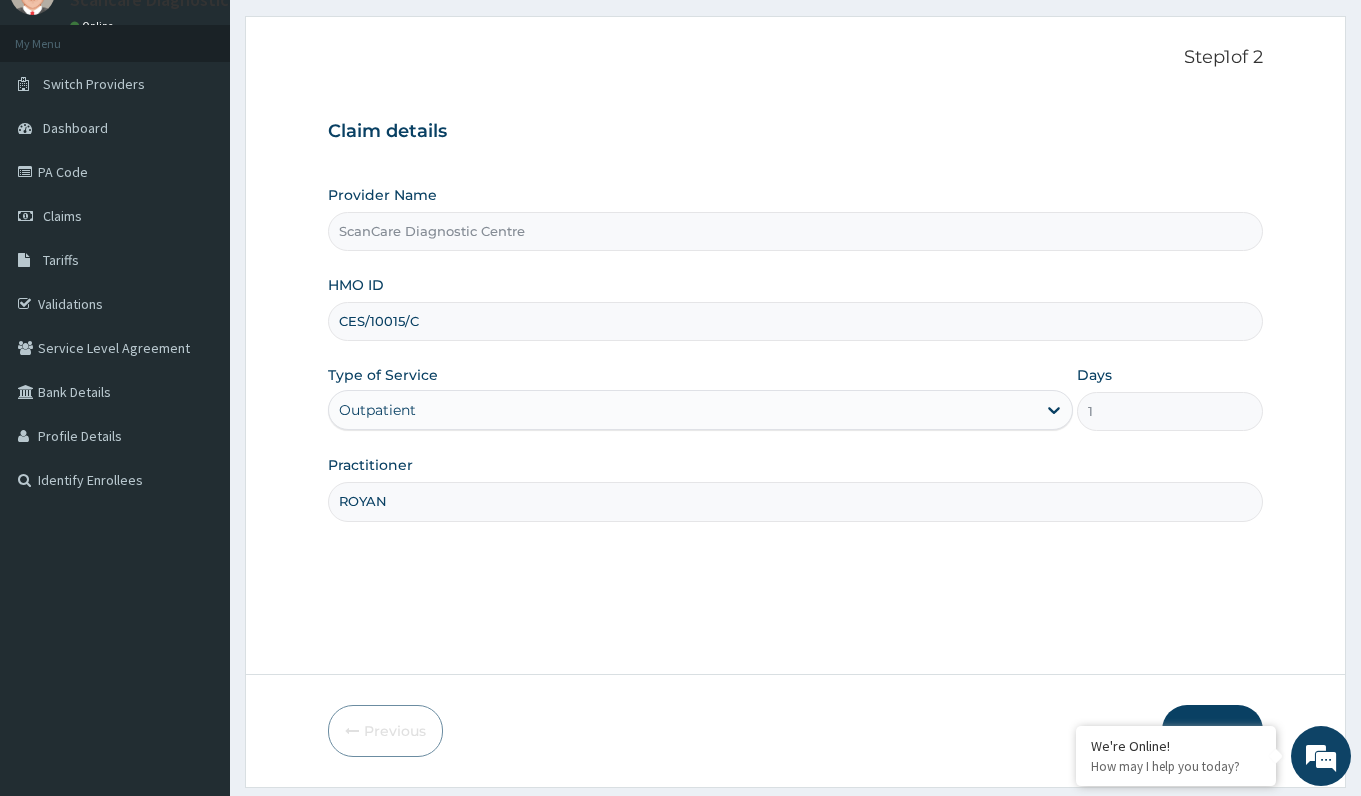 scroll, scrollTop: 148, scrollLeft: 0, axis: vertical 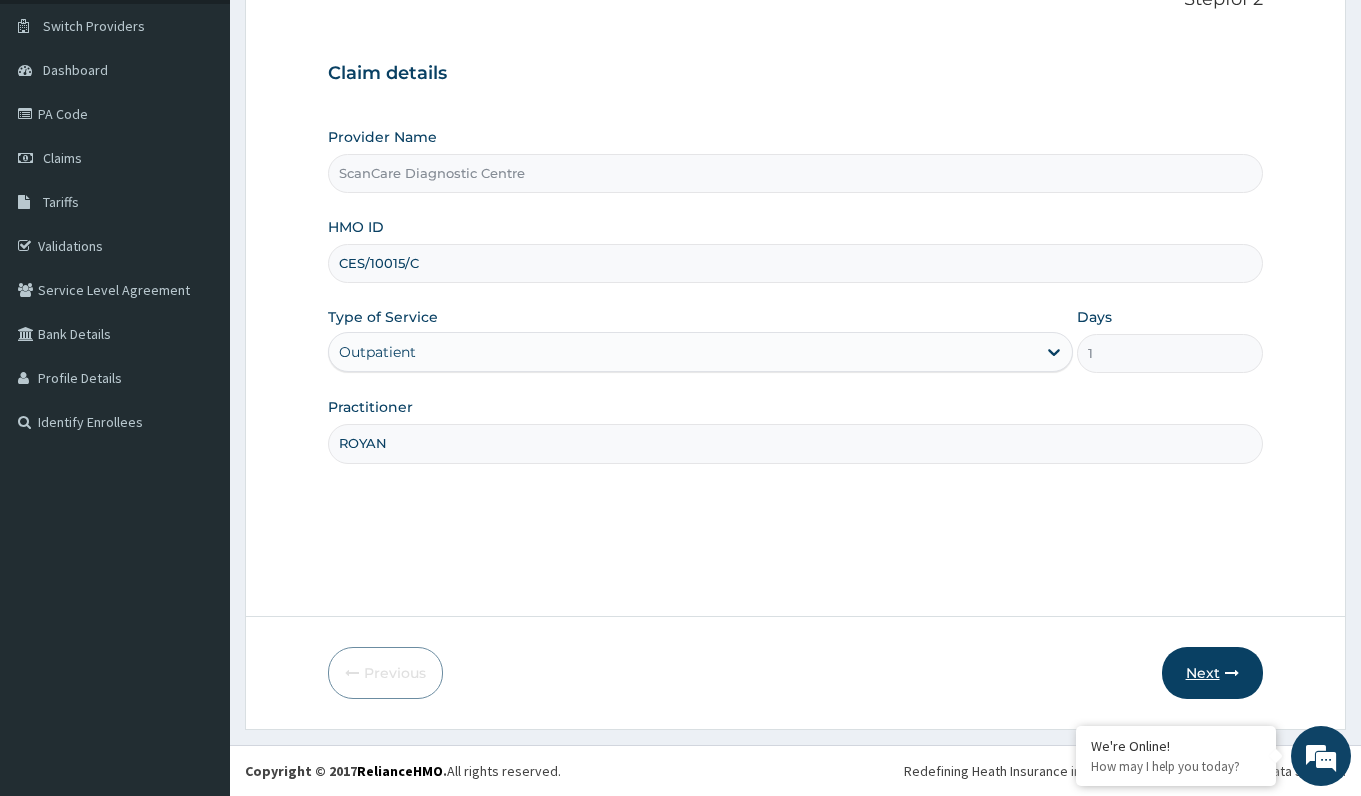 type on "ROYAN" 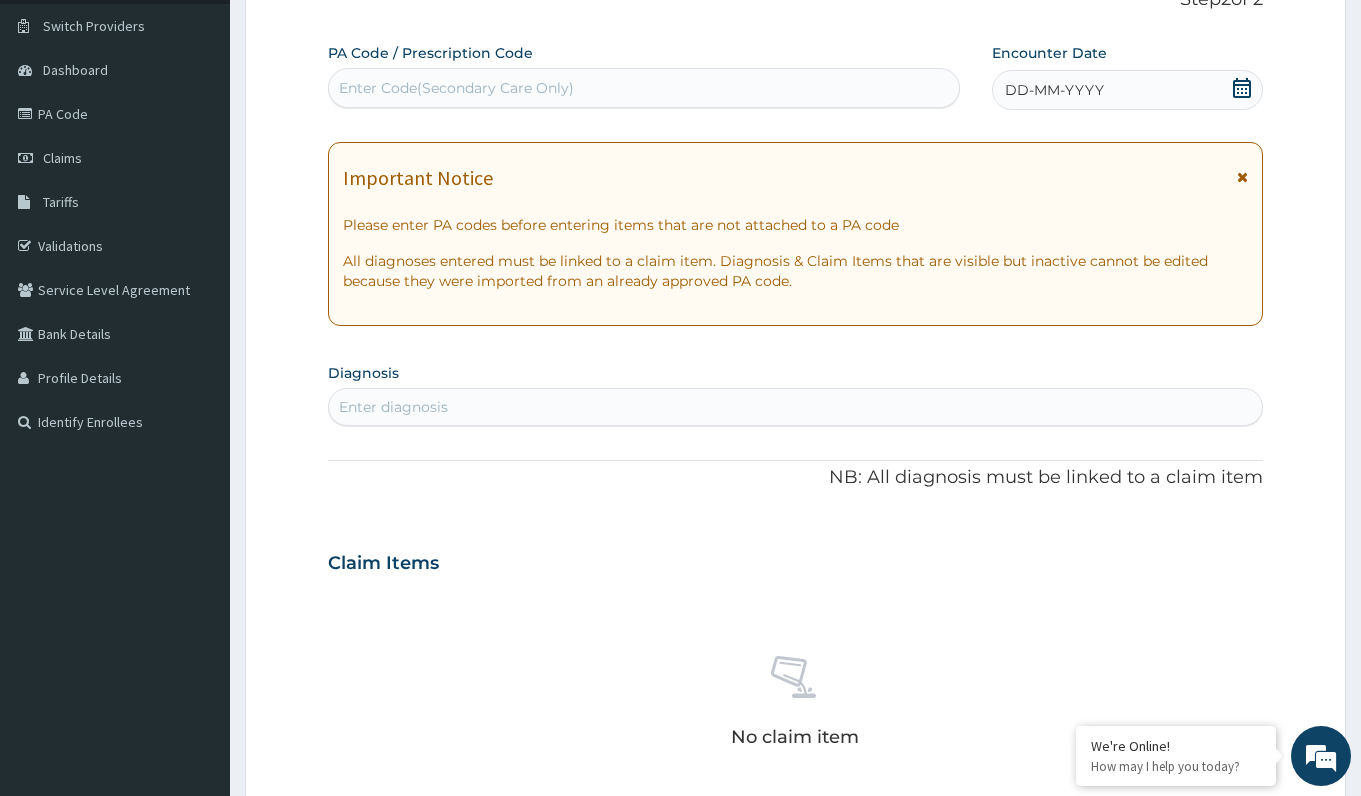 click on "Enter Code(Secondary Care Only)" at bounding box center [643, 88] 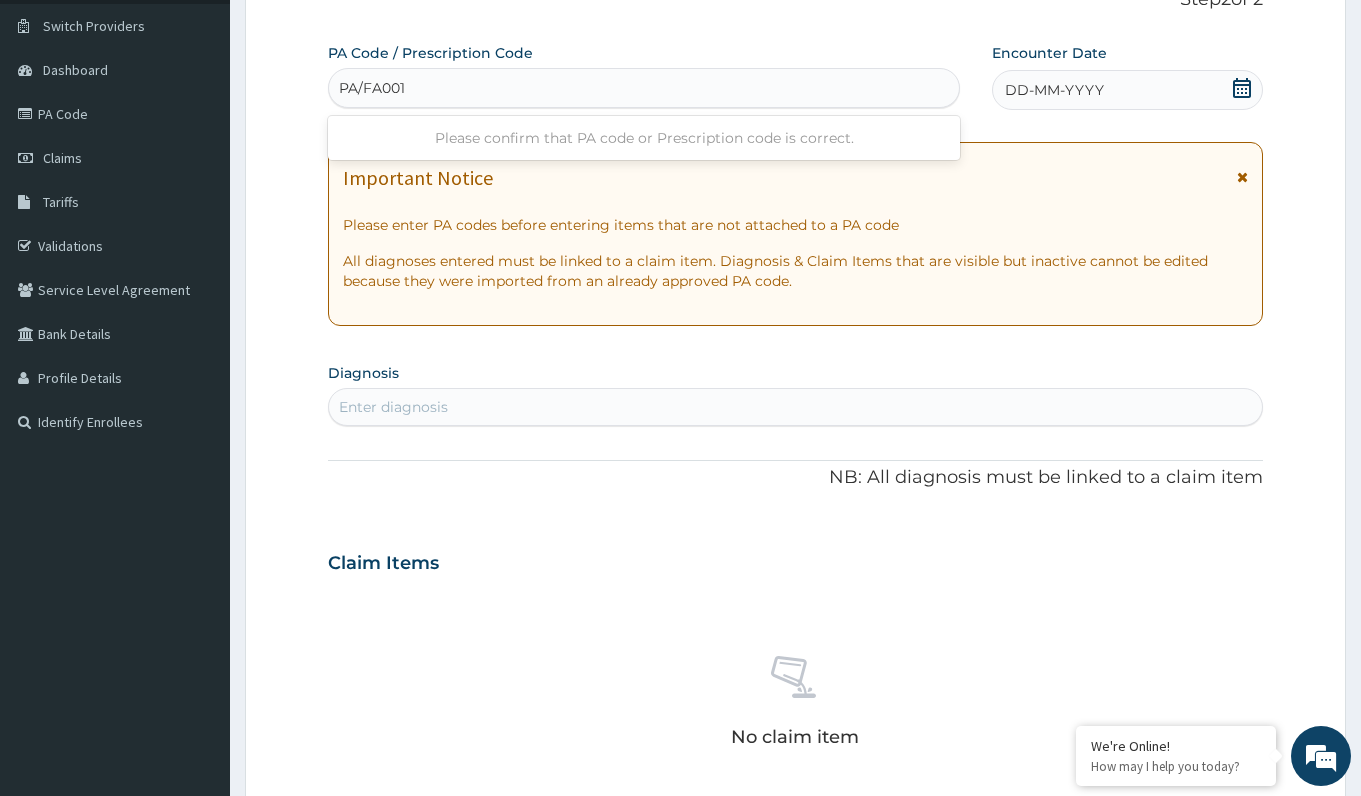 type on "PA/FA0012" 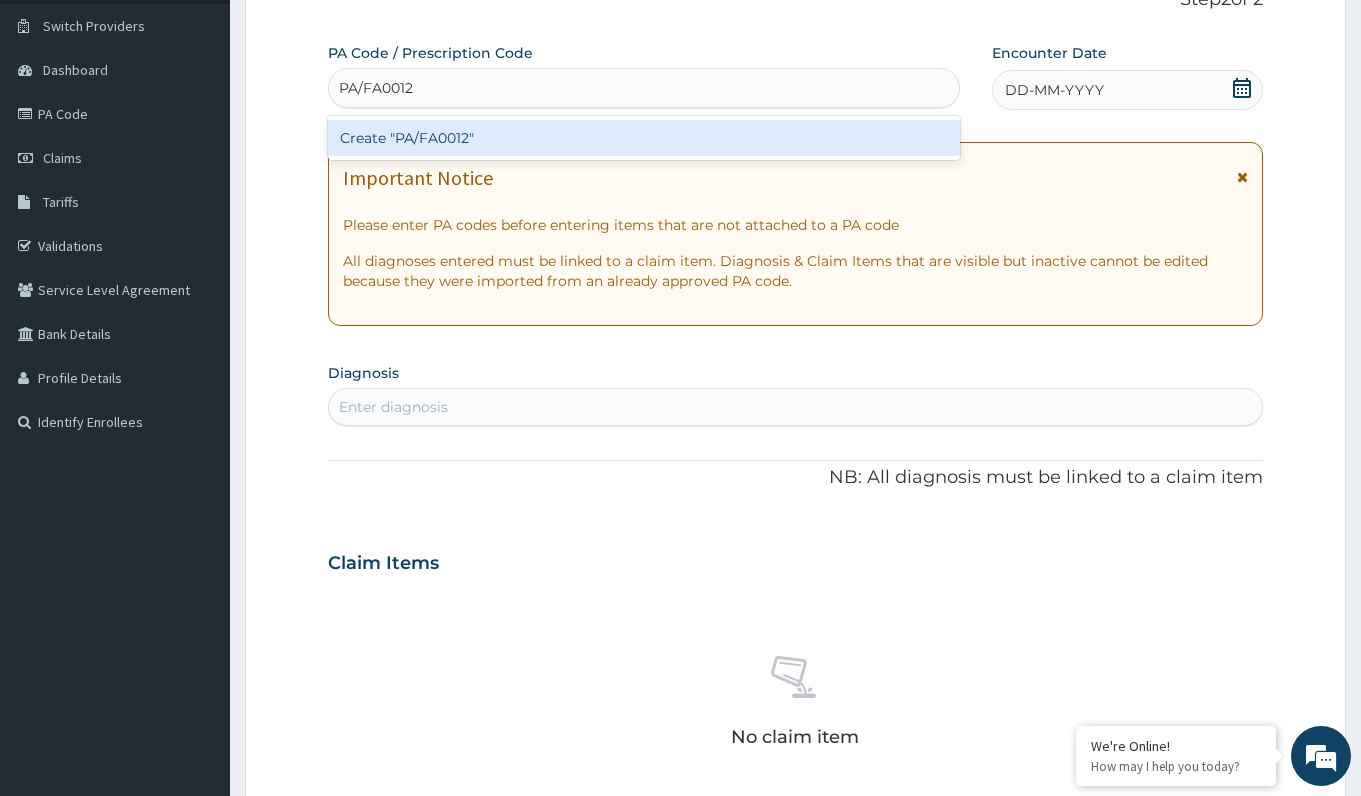 click on "Create "PA/FA0012"" at bounding box center [643, 138] 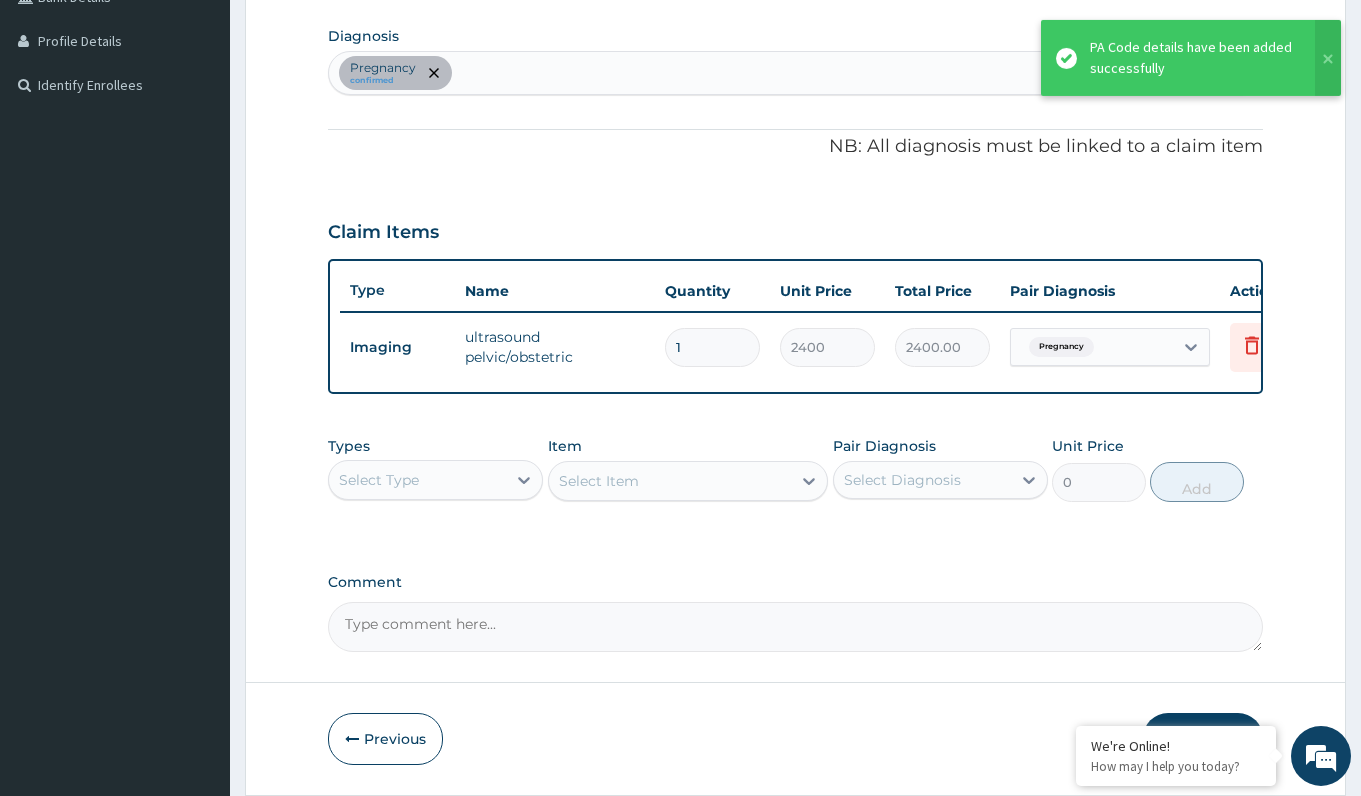 scroll, scrollTop: 556, scrollLeft: 0, axis: vertical 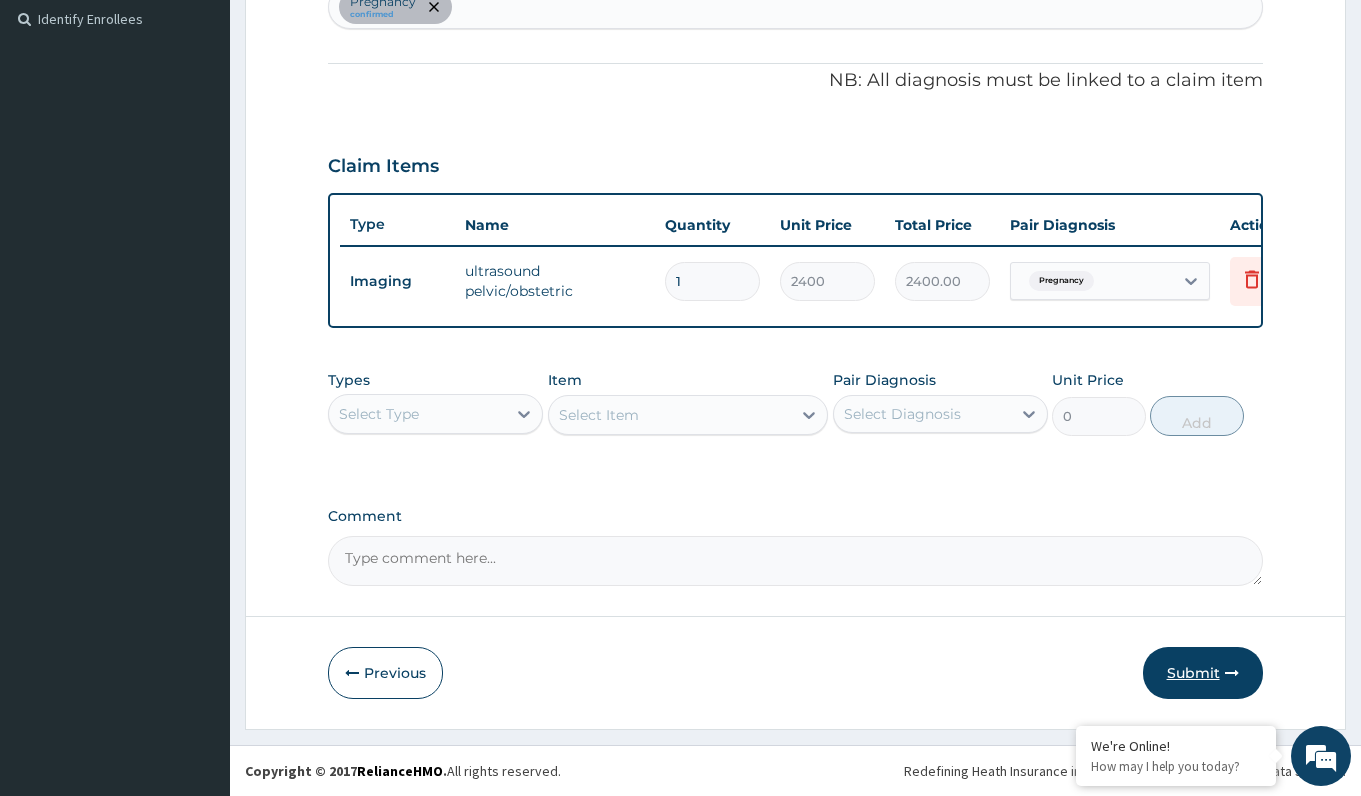 click on "Submit" at bounding box center [1203, 673] 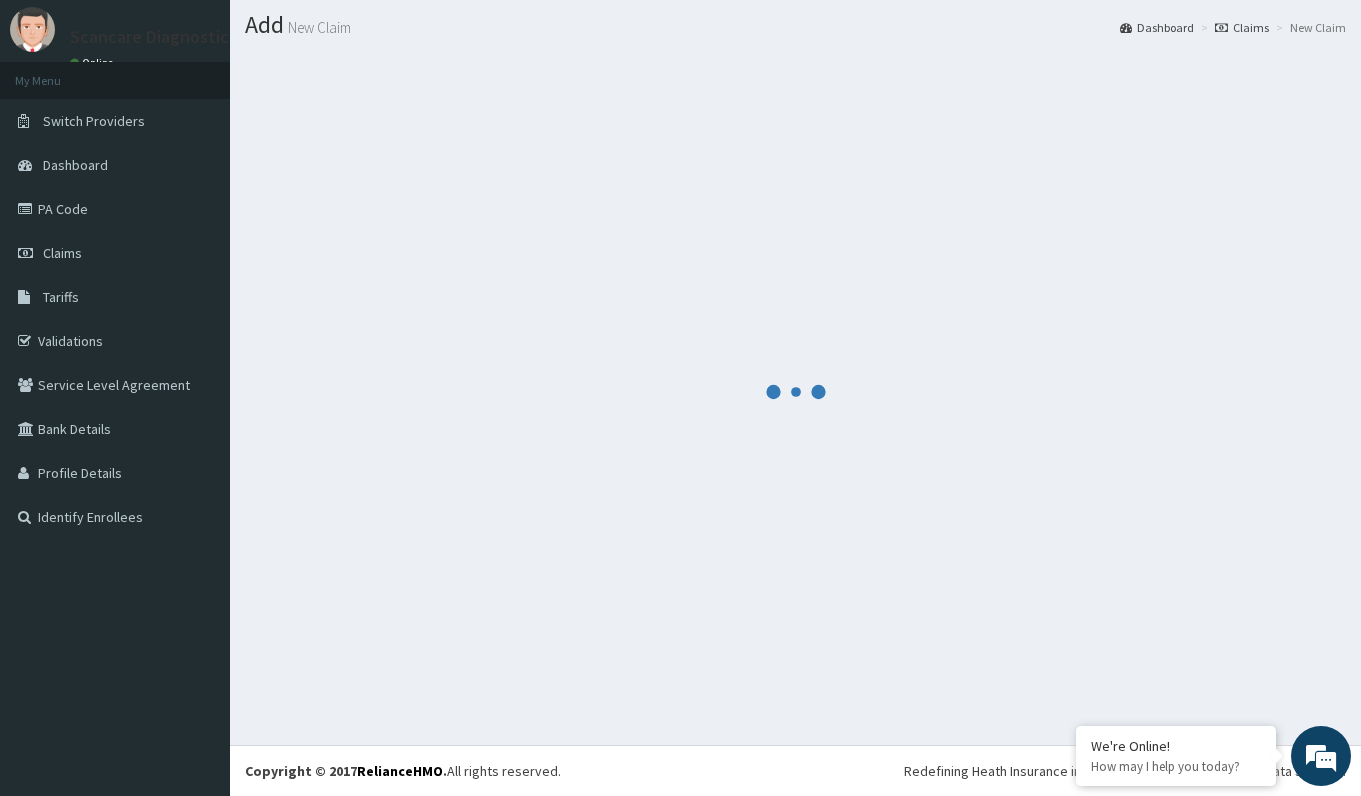 scroll, scrollTop: 53, scrollLeft: 0, axis: vertical 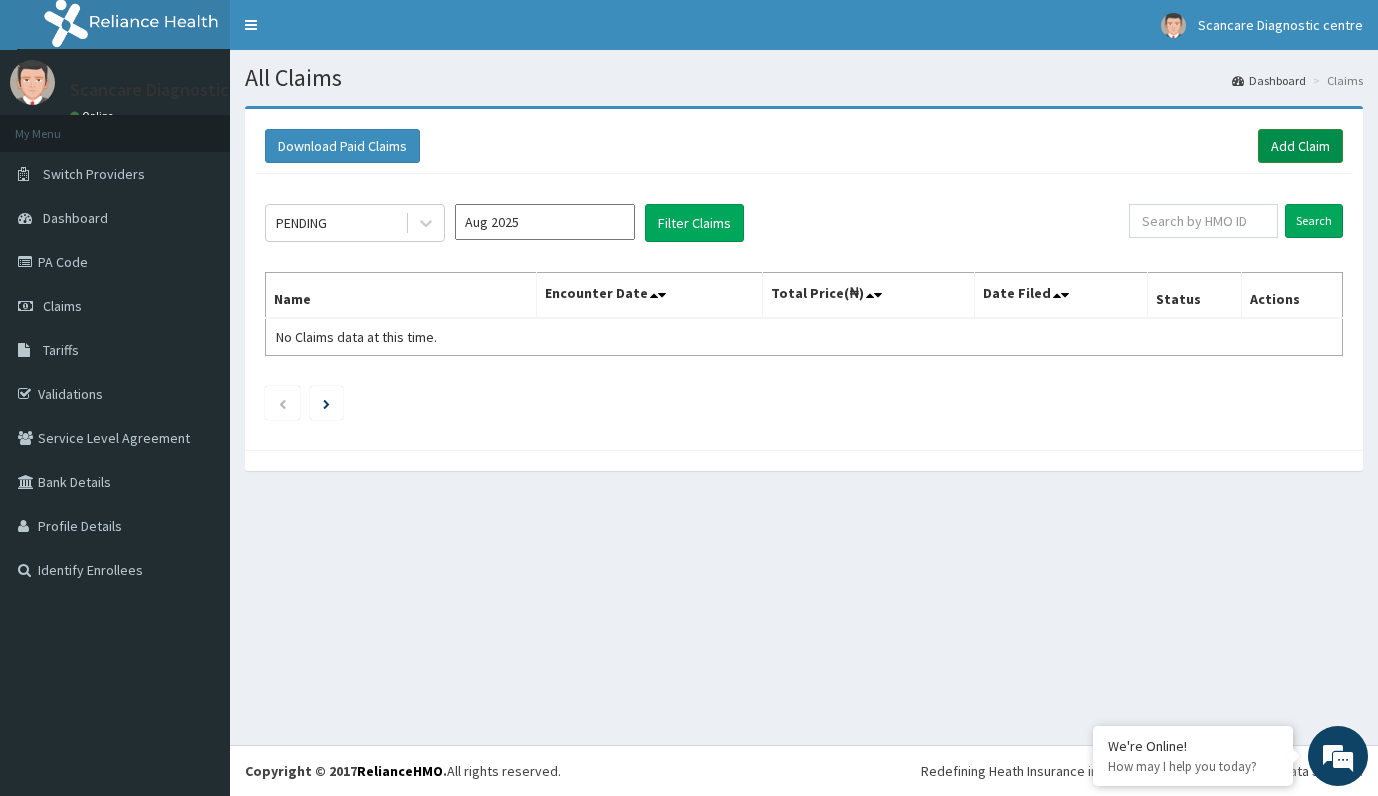 click on "Add Claim" at bounding box center (1300, 146) 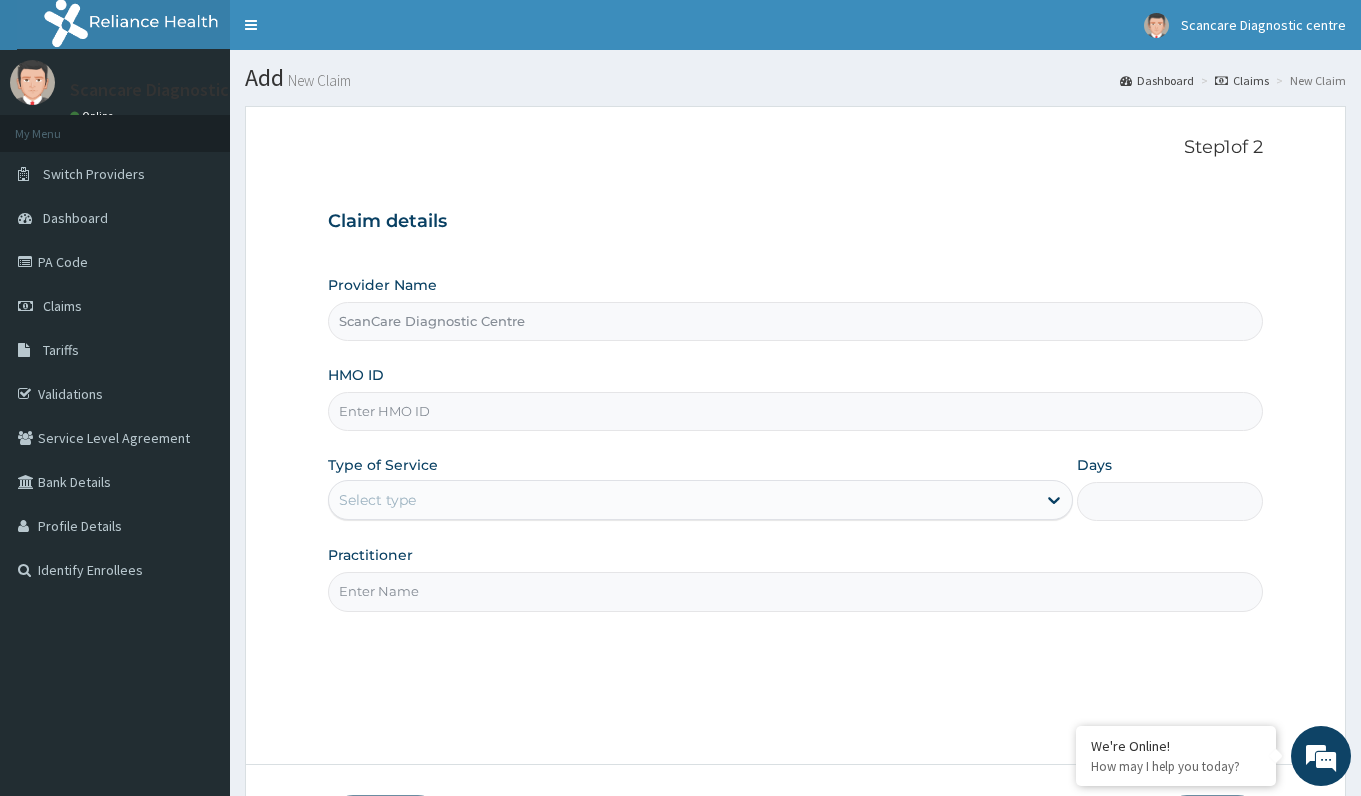 scroll, scrollTop: 0, scrollLeft: 0, axis: both 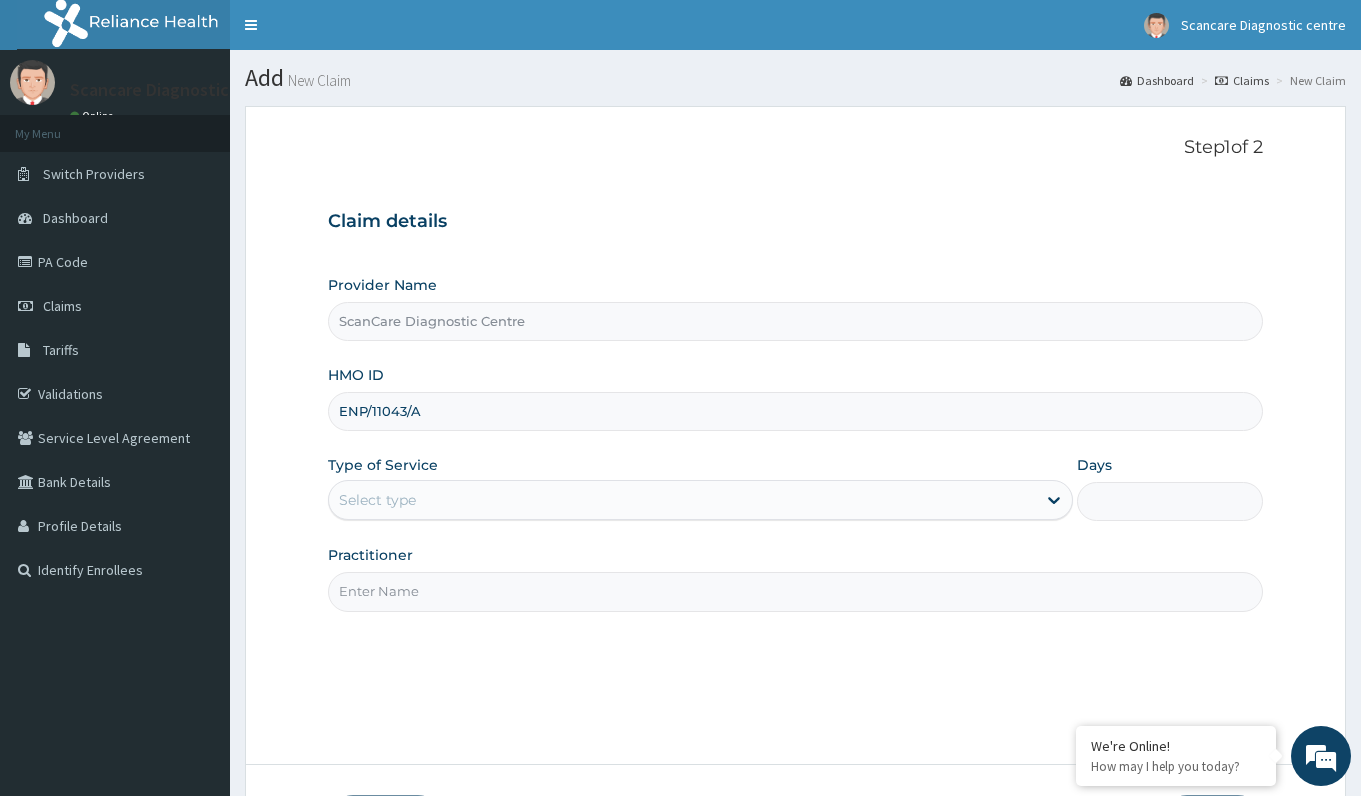 type on "ENP/11043/A" 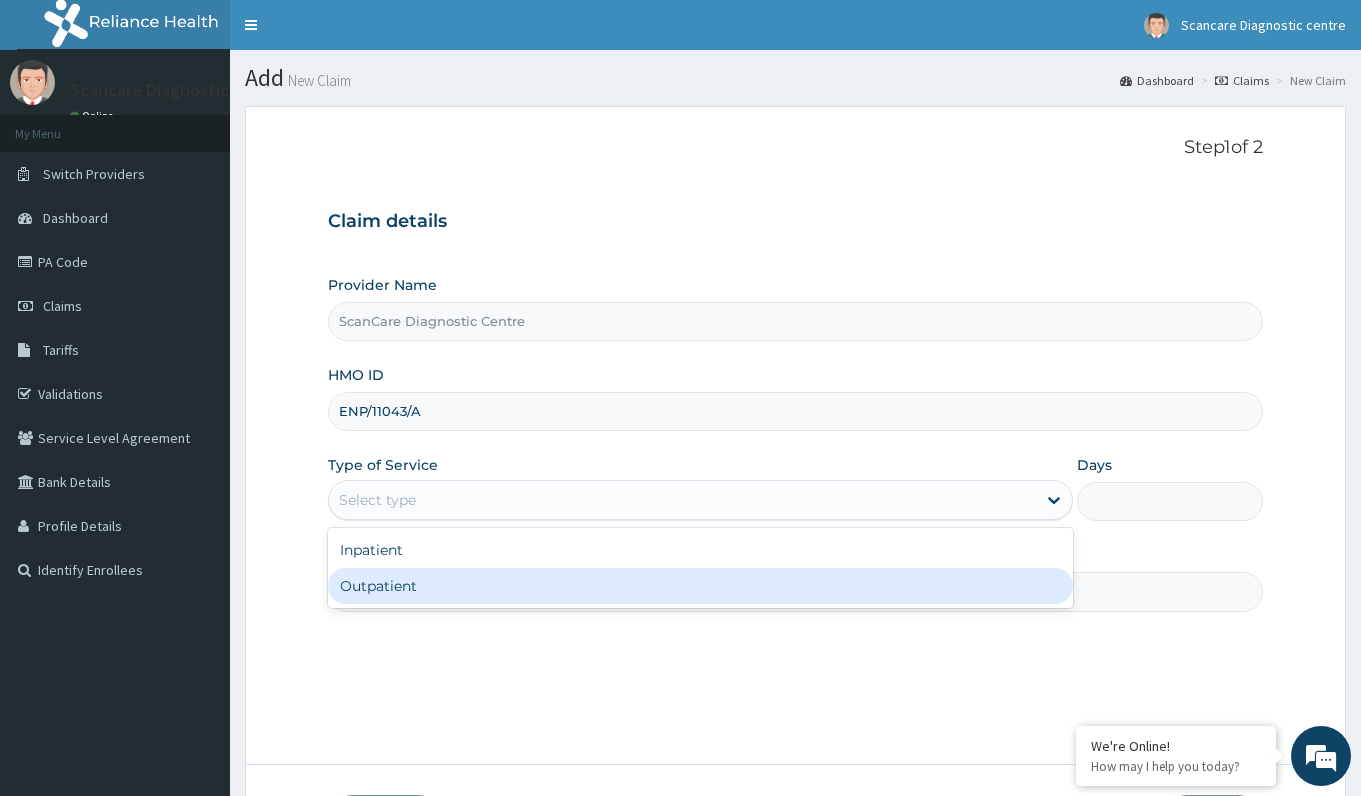 click on "Outpatient" at bounding box center (700, 586) 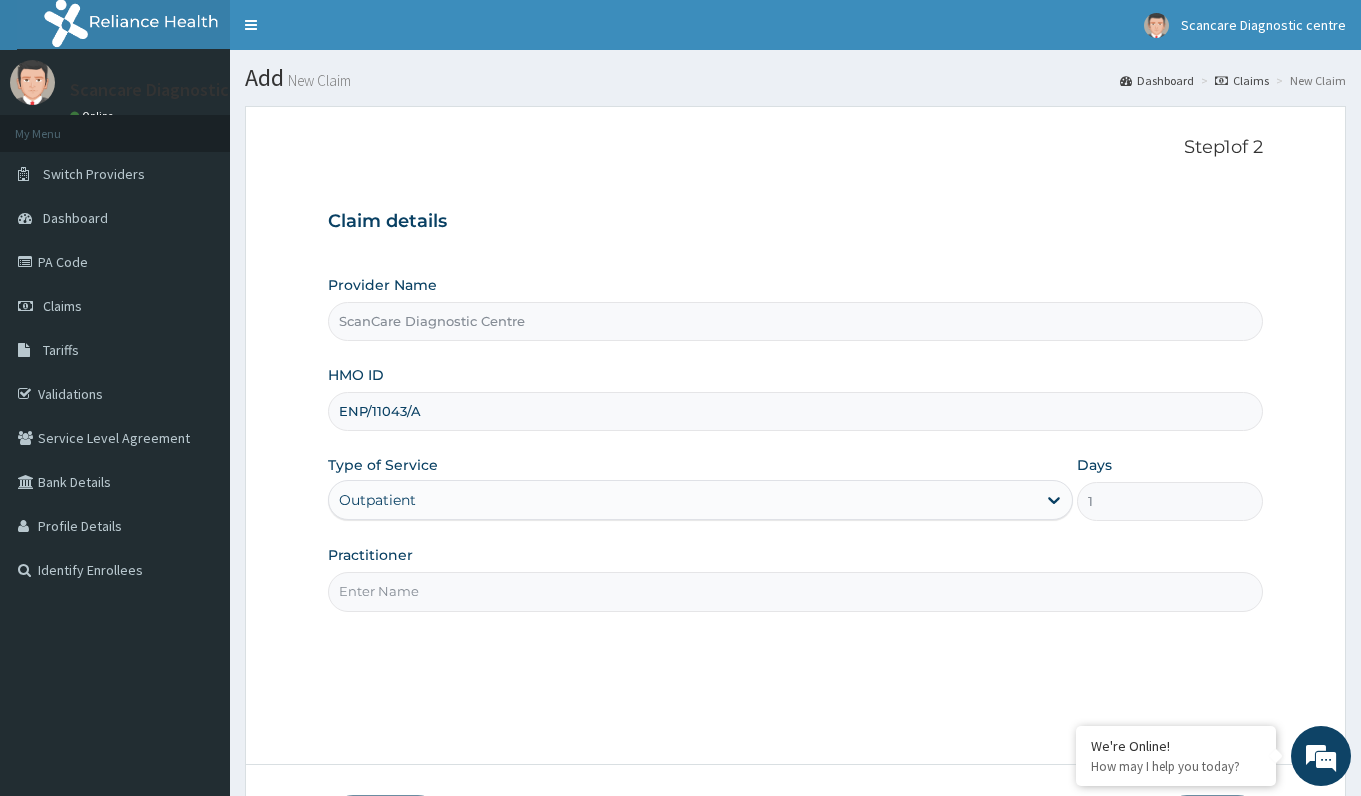 click on "Practitioner" at bounding box center (795, 591) 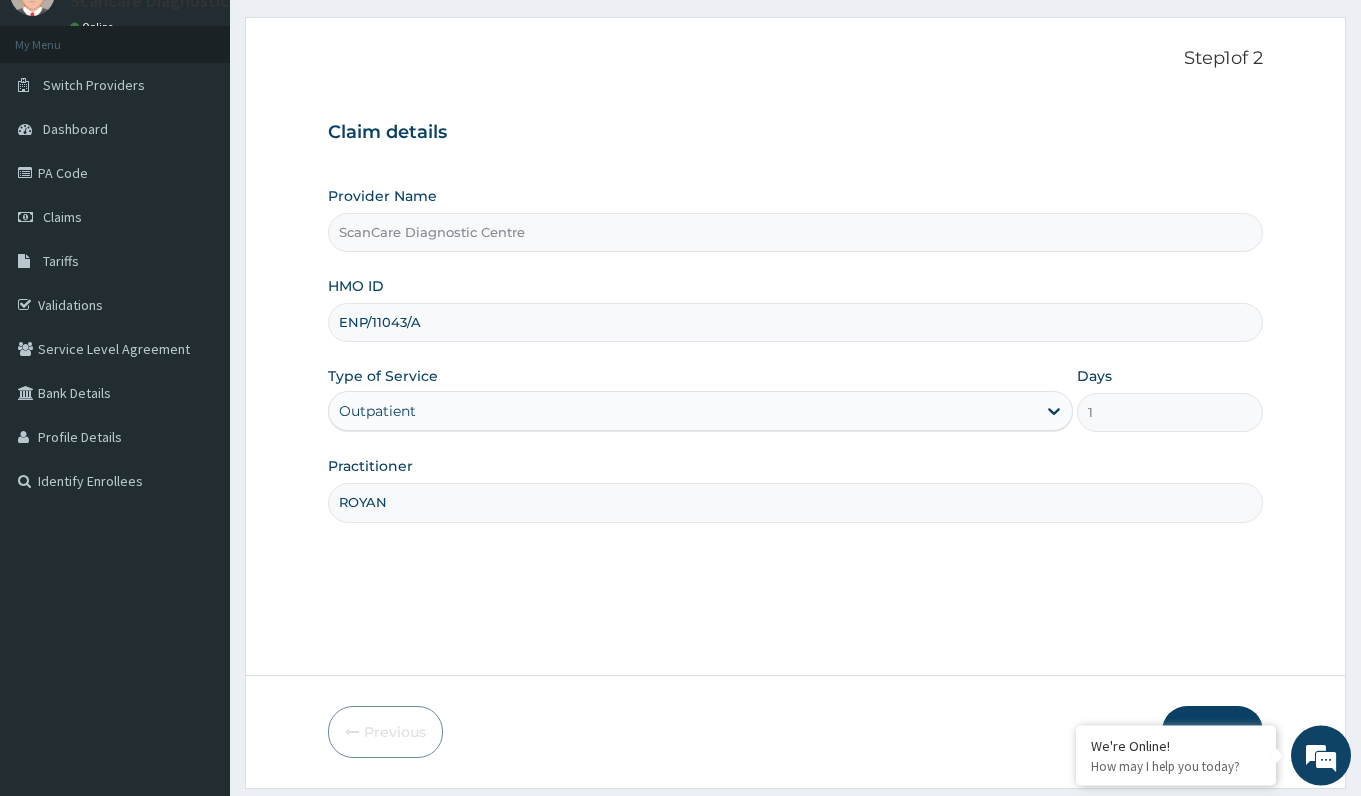 scroll, scrollTop: 148, scrollLeft: 0, axis: vertical 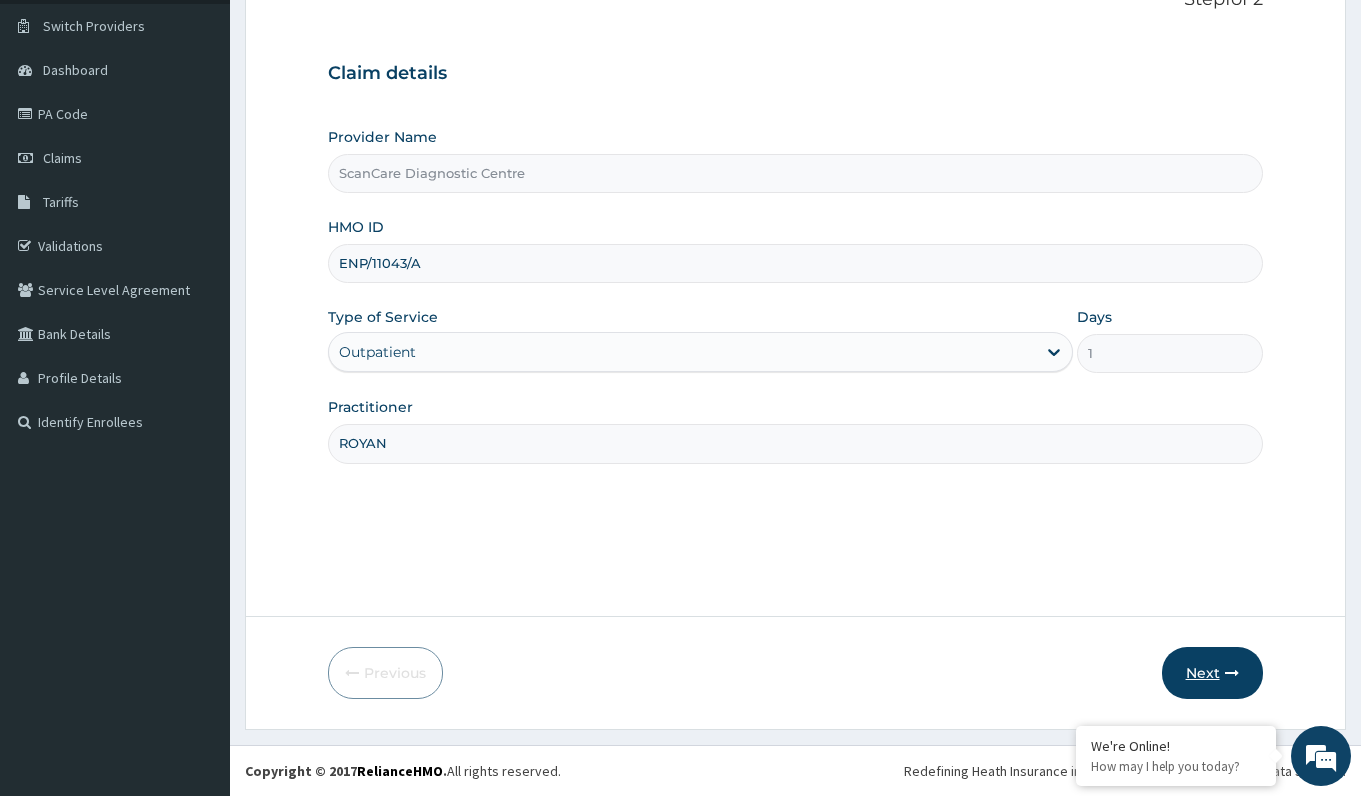 type on "ROYAN" 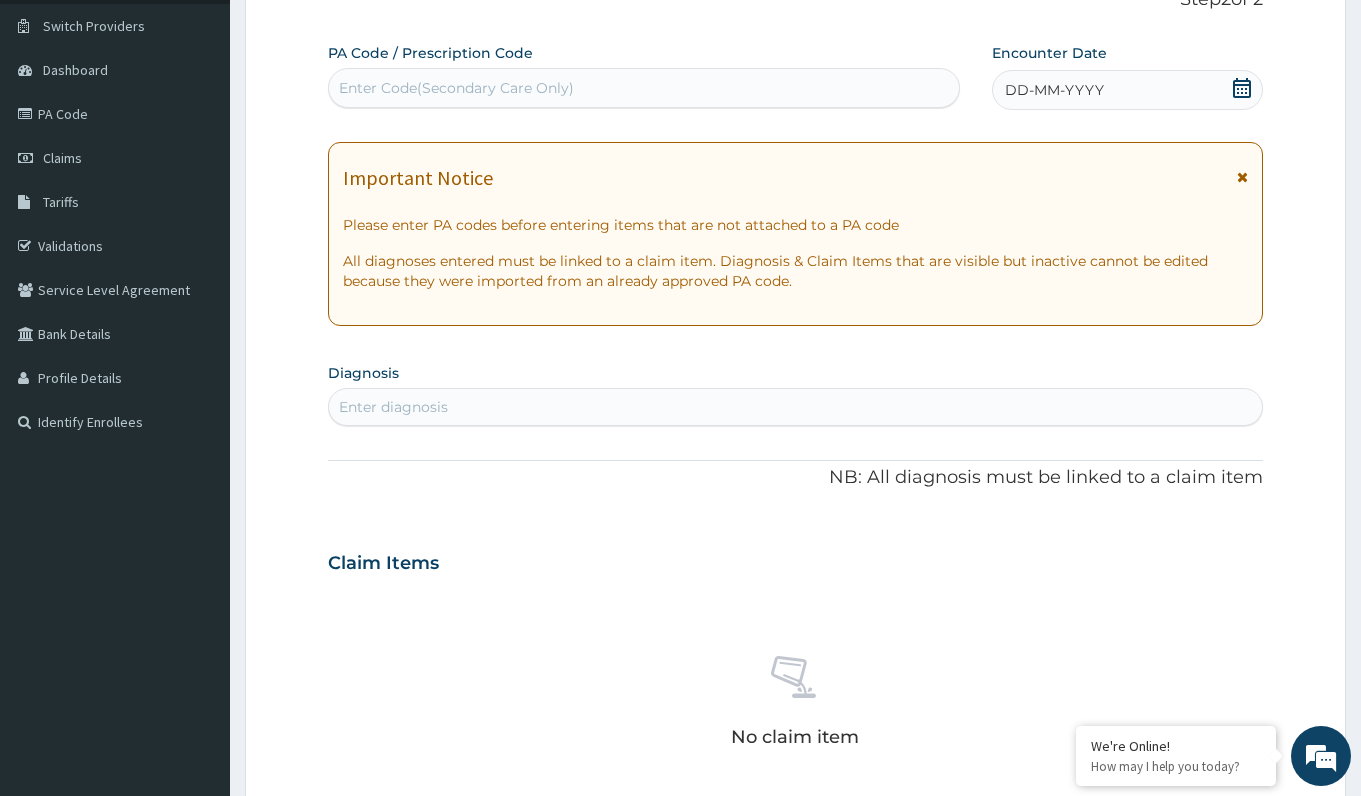click on "Enter Code(Secondary Care Only)" at bounding box center (456, 88) 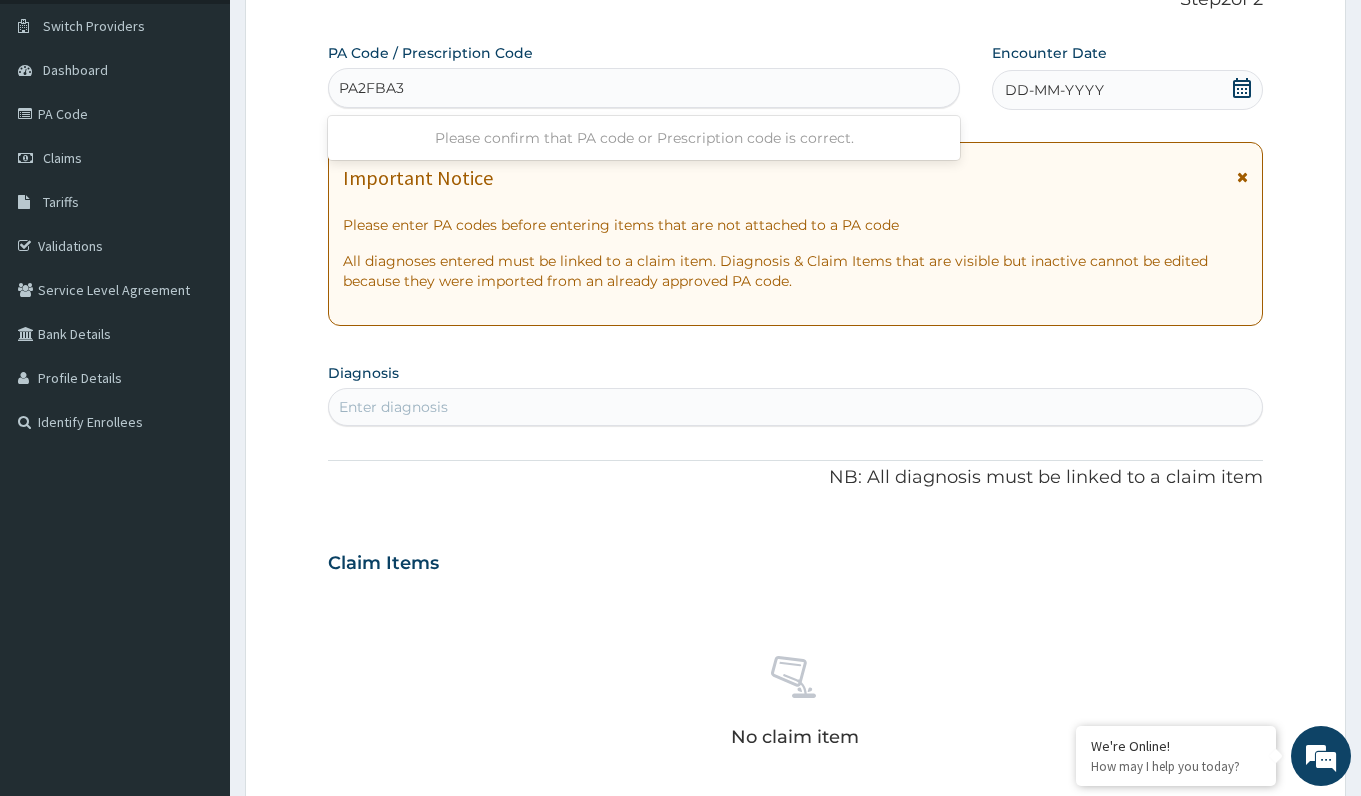 type on "PA2FBA34" 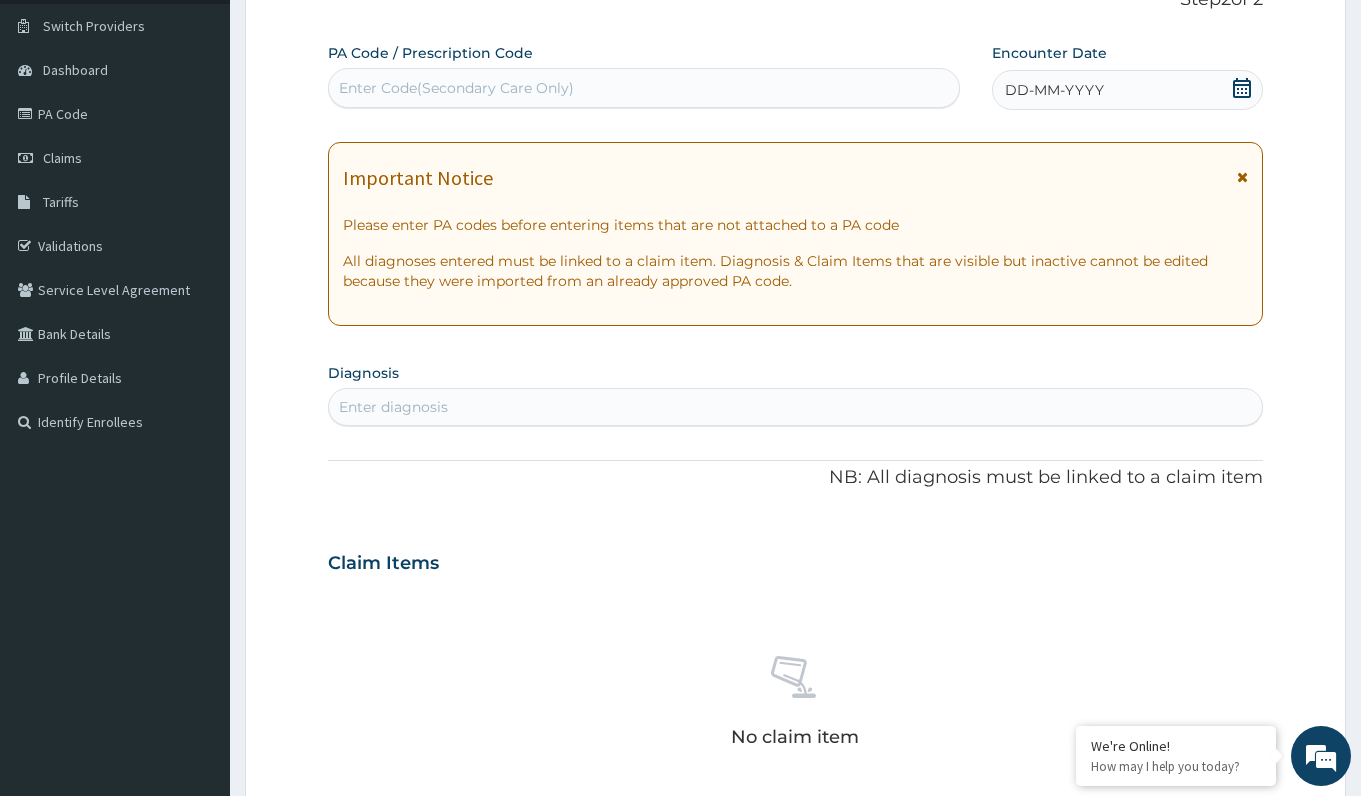 click on "Enter Code(Secondary Care Only)" at bounding box center (643, 88) 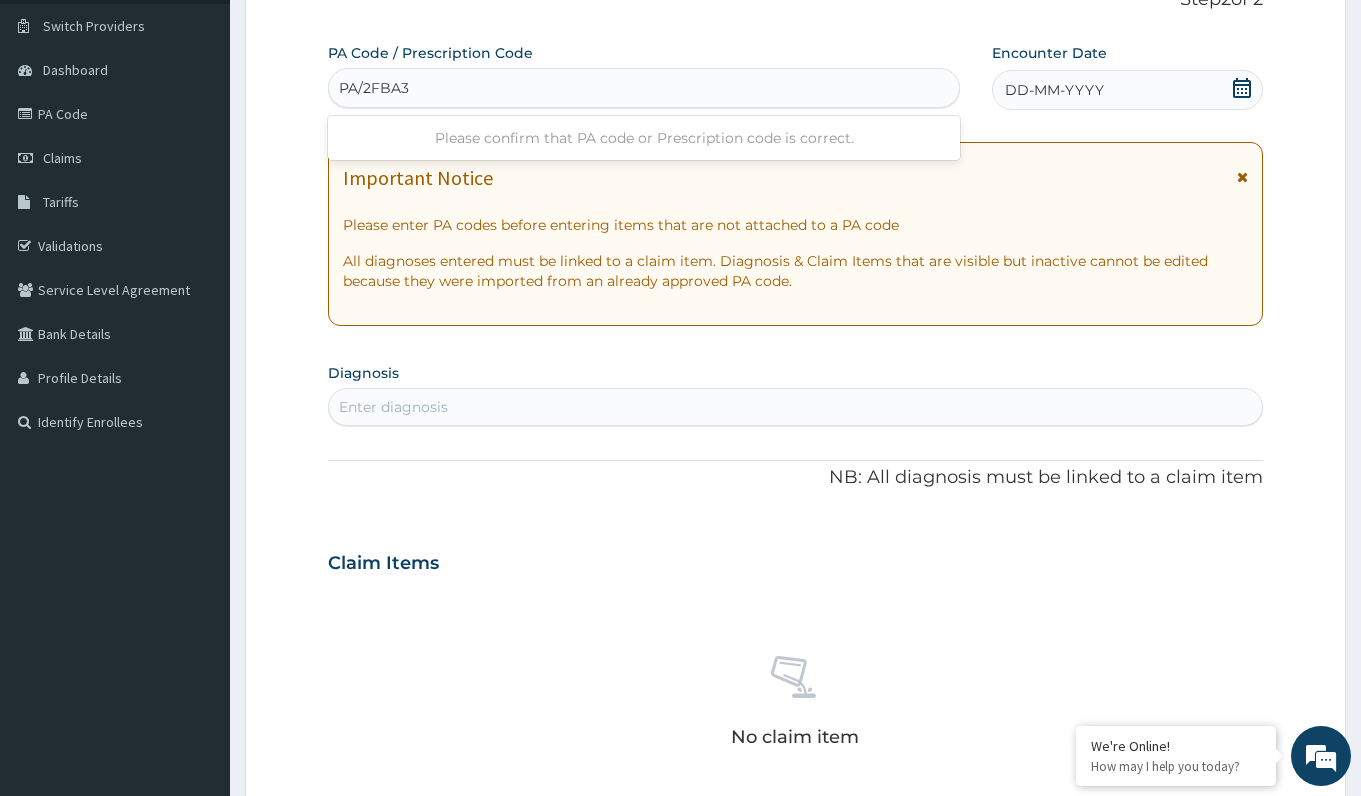 type on "PA/2FBA34" 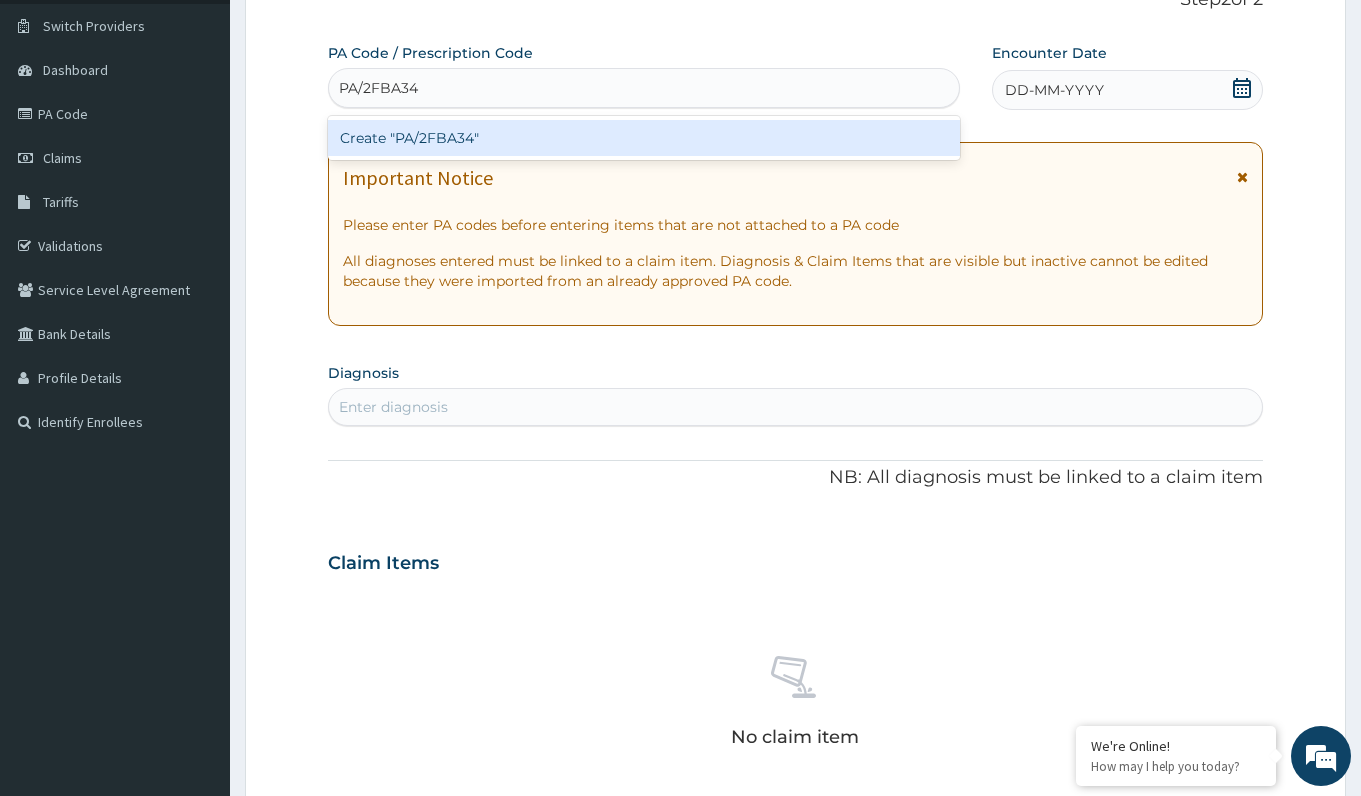 click on "Create "PA/2FBA34"" at bounding box center [643, 138] 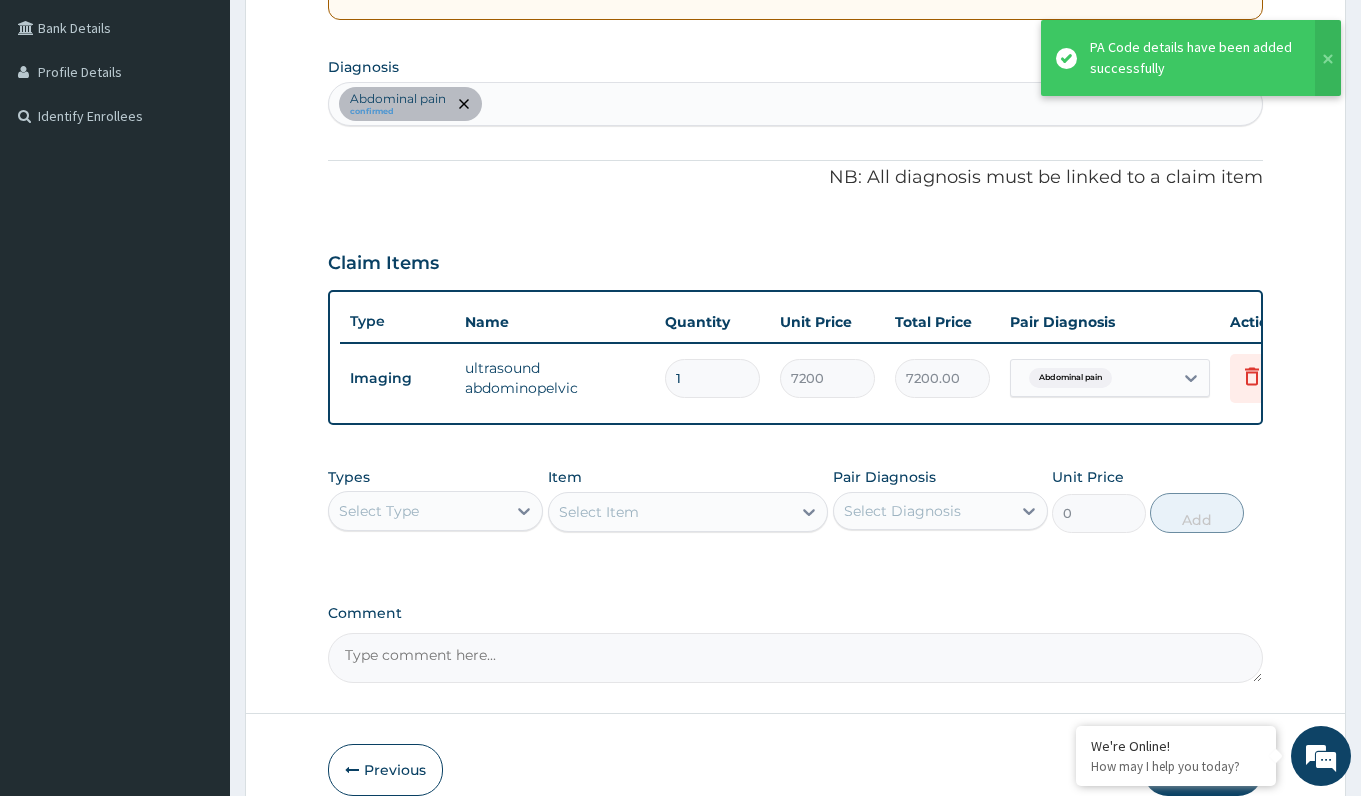 scroll, scrollTop: 568, scrollLeft: 0, axis: vertical 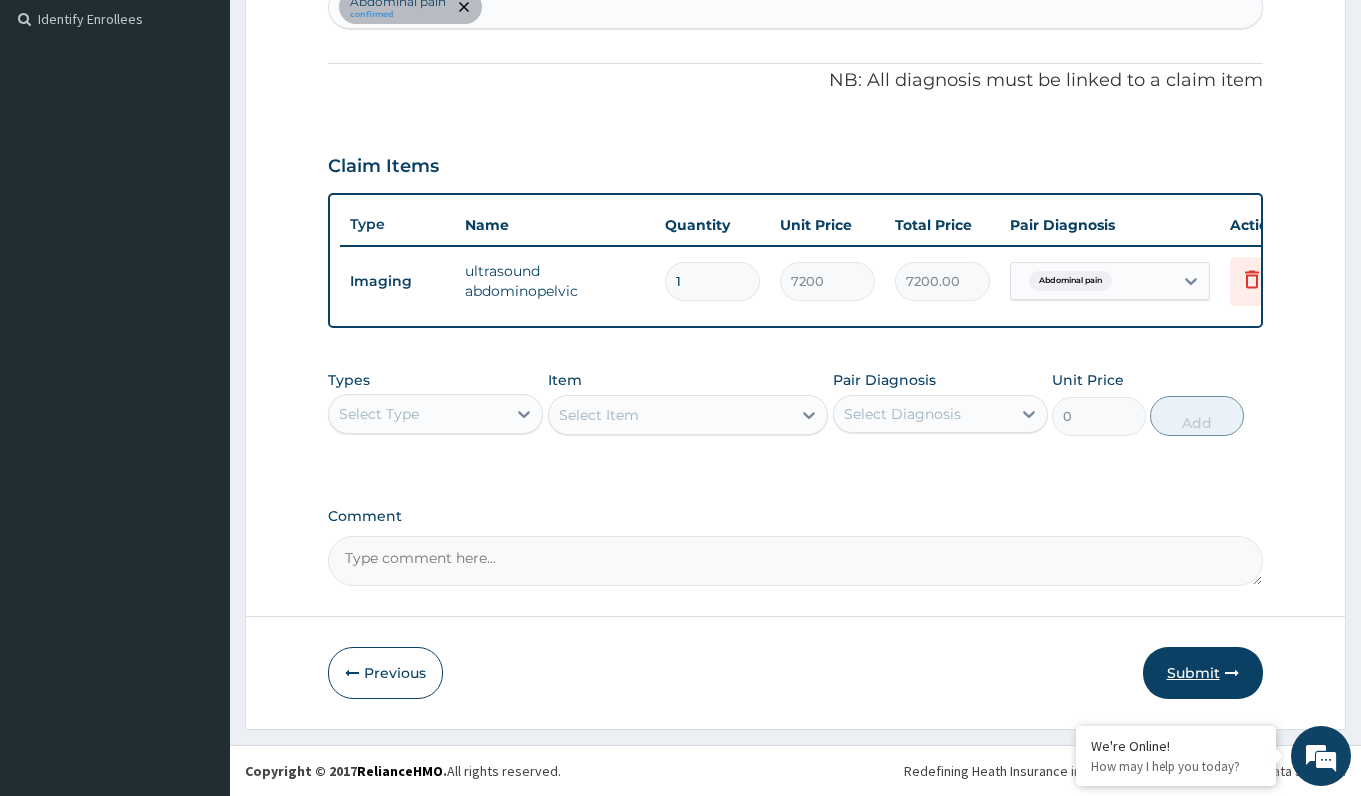 click on "Submit" at bounding box center [1203, 673] 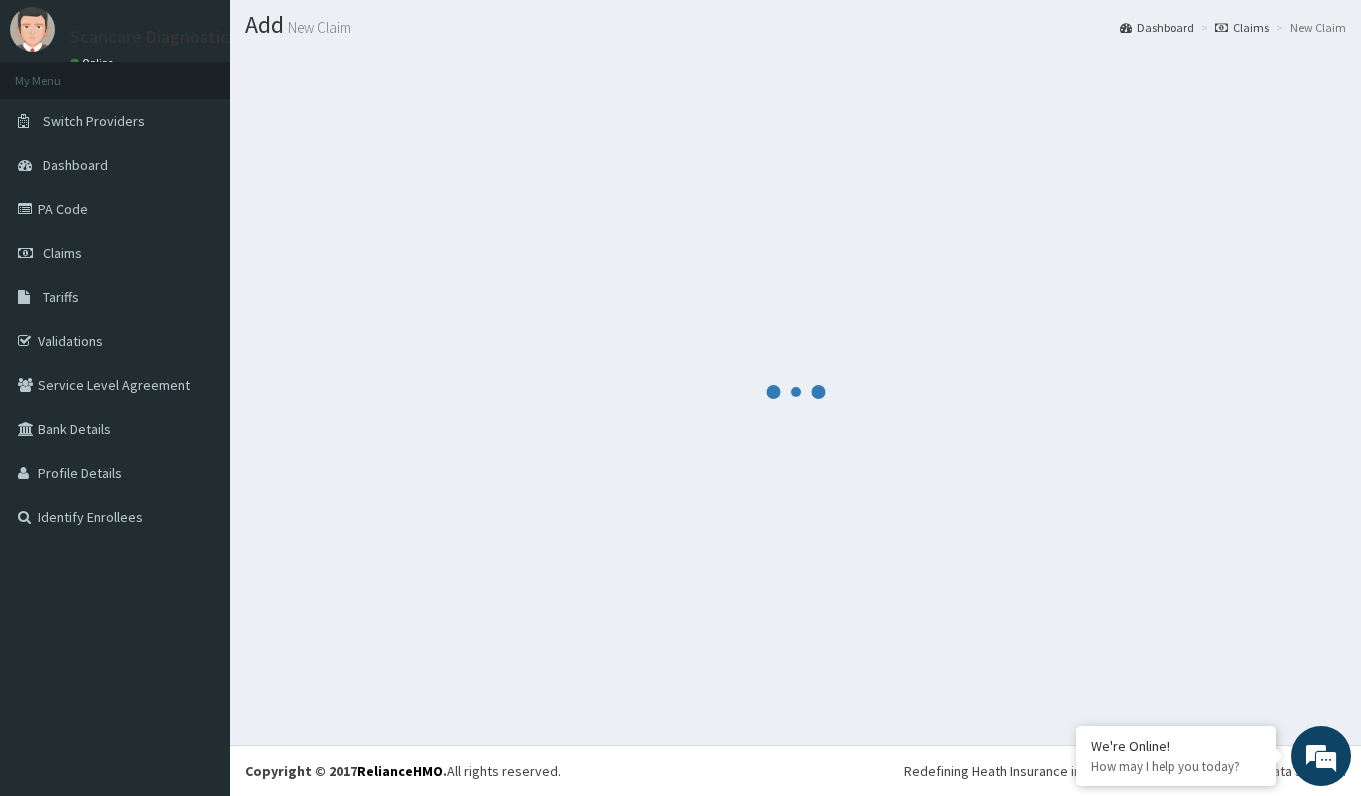 scroll, scrollTop: 53, scrollLeft: 0, axis: vertical 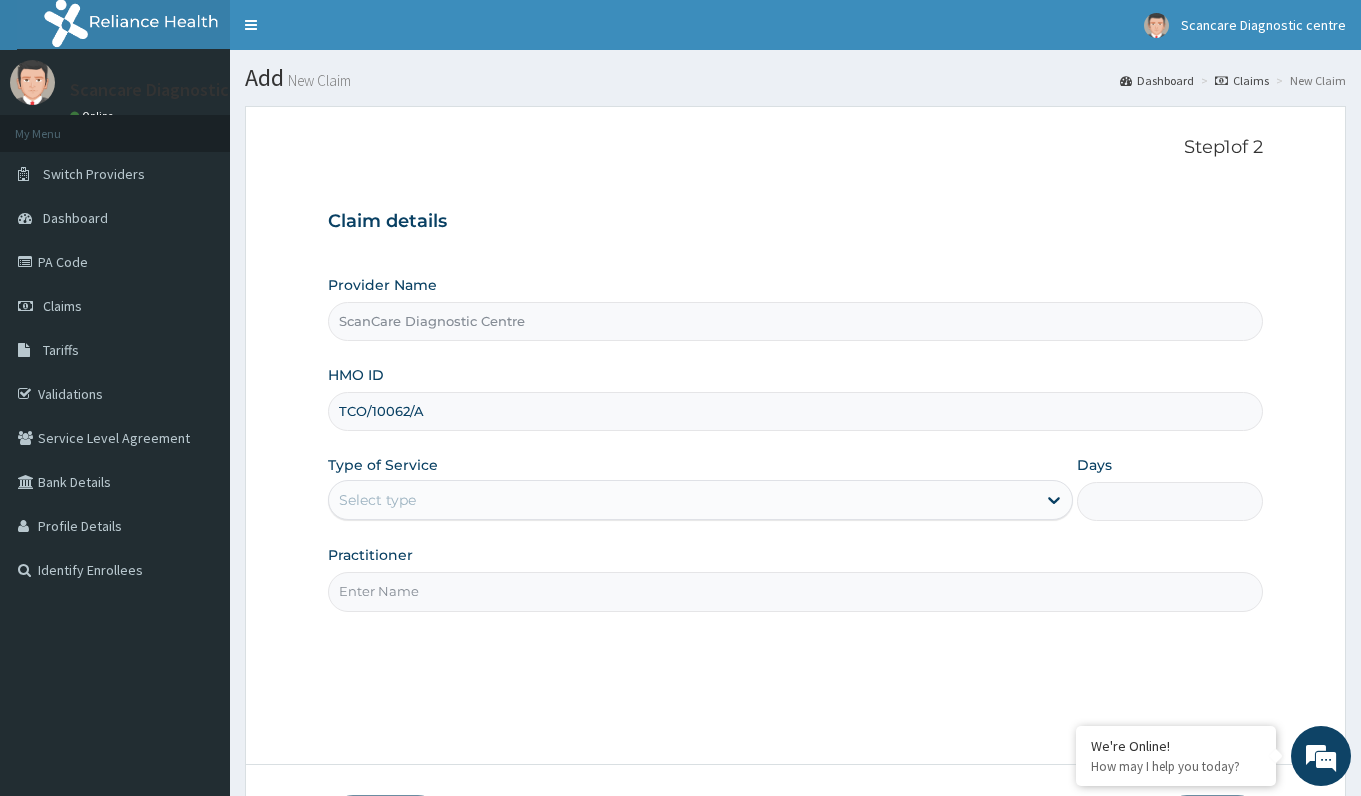 type on "TCO/10062/A" 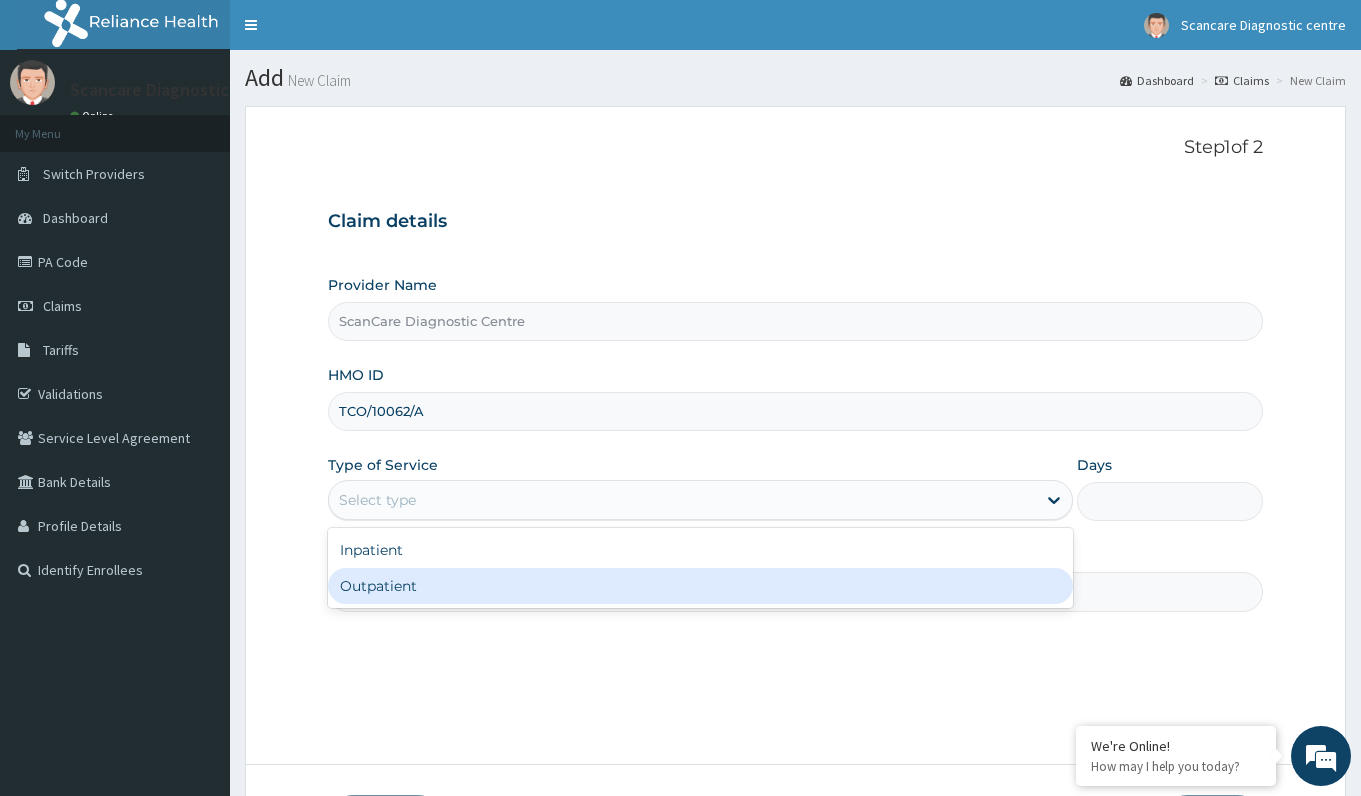 click on "Outpatient" at bounding box center (700, 586) 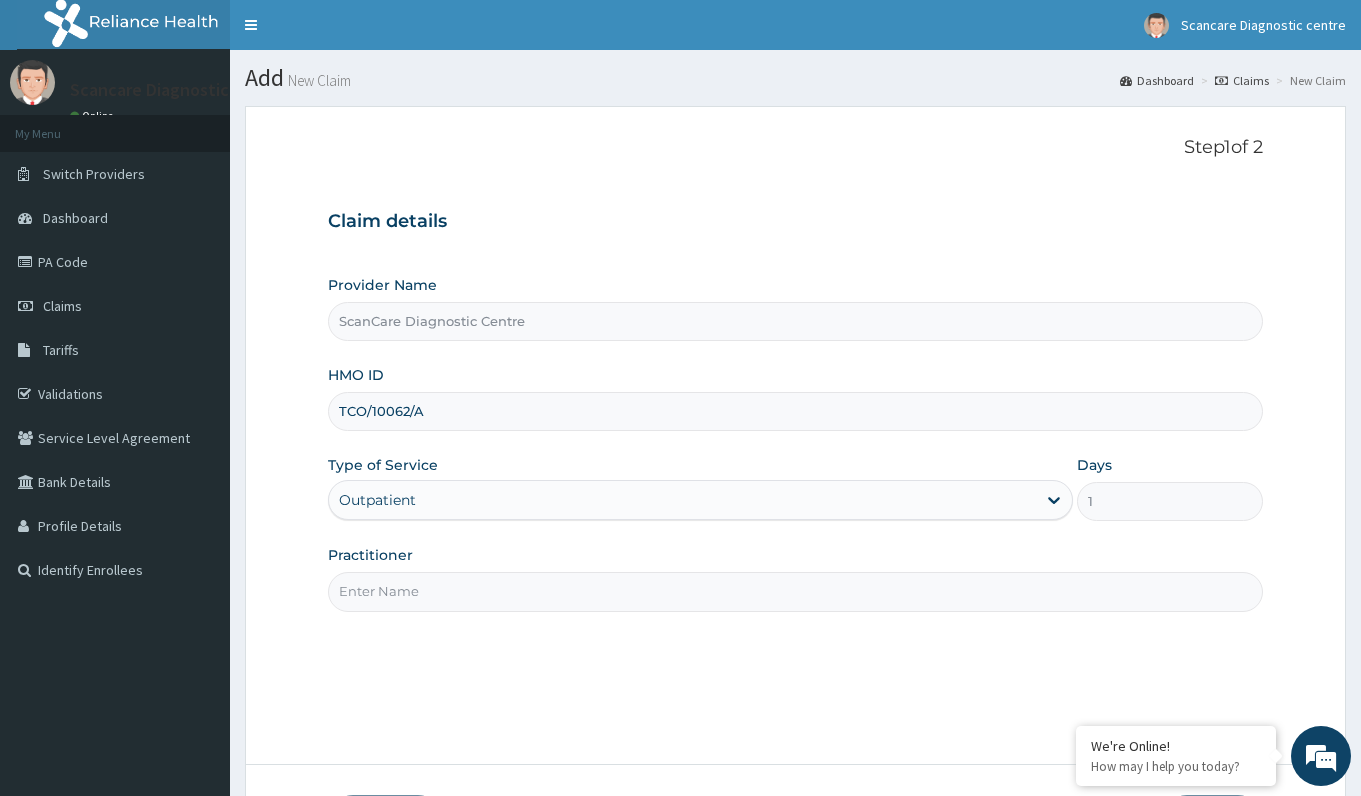 click on "Practitioner" at bounding box center (795, 591) 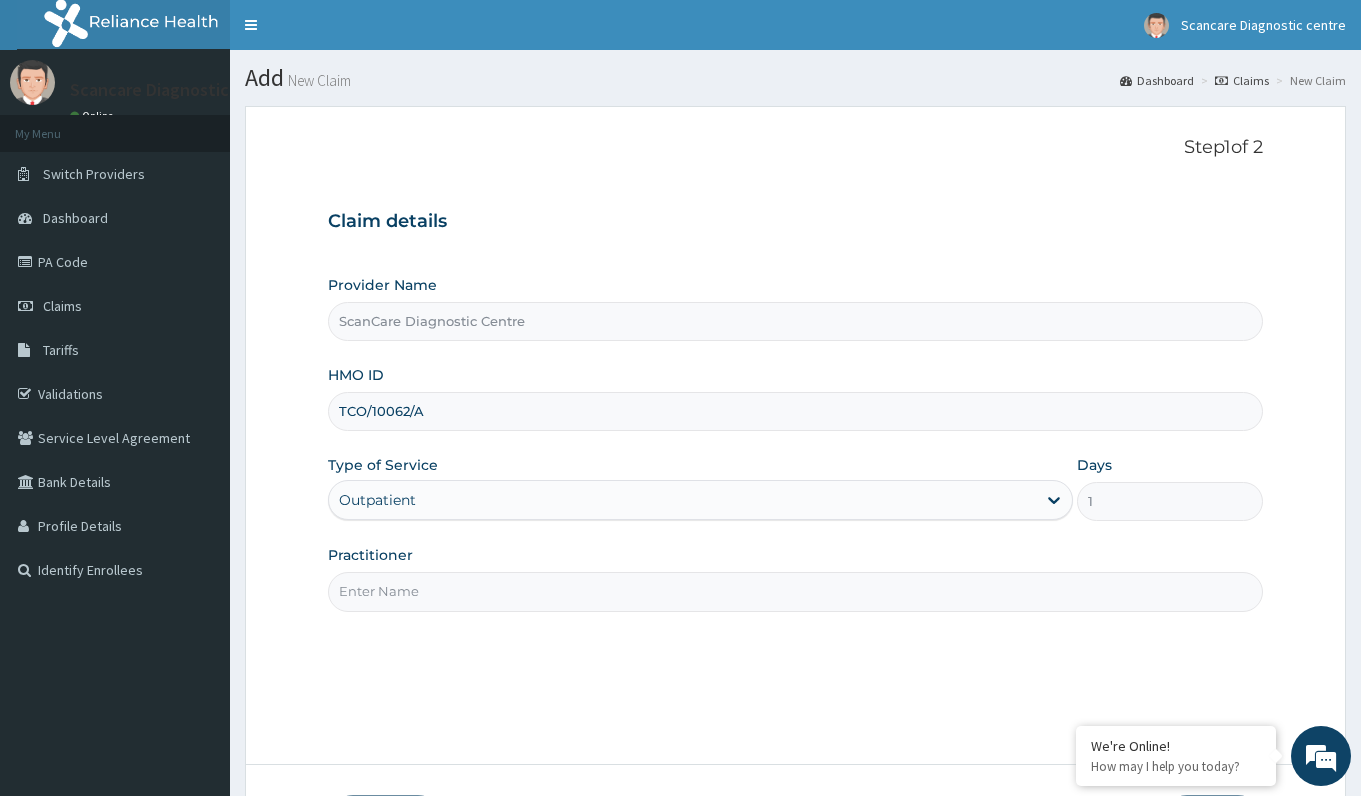 scroll, scrollTop: 0, scrollLeft: 0, axis: both 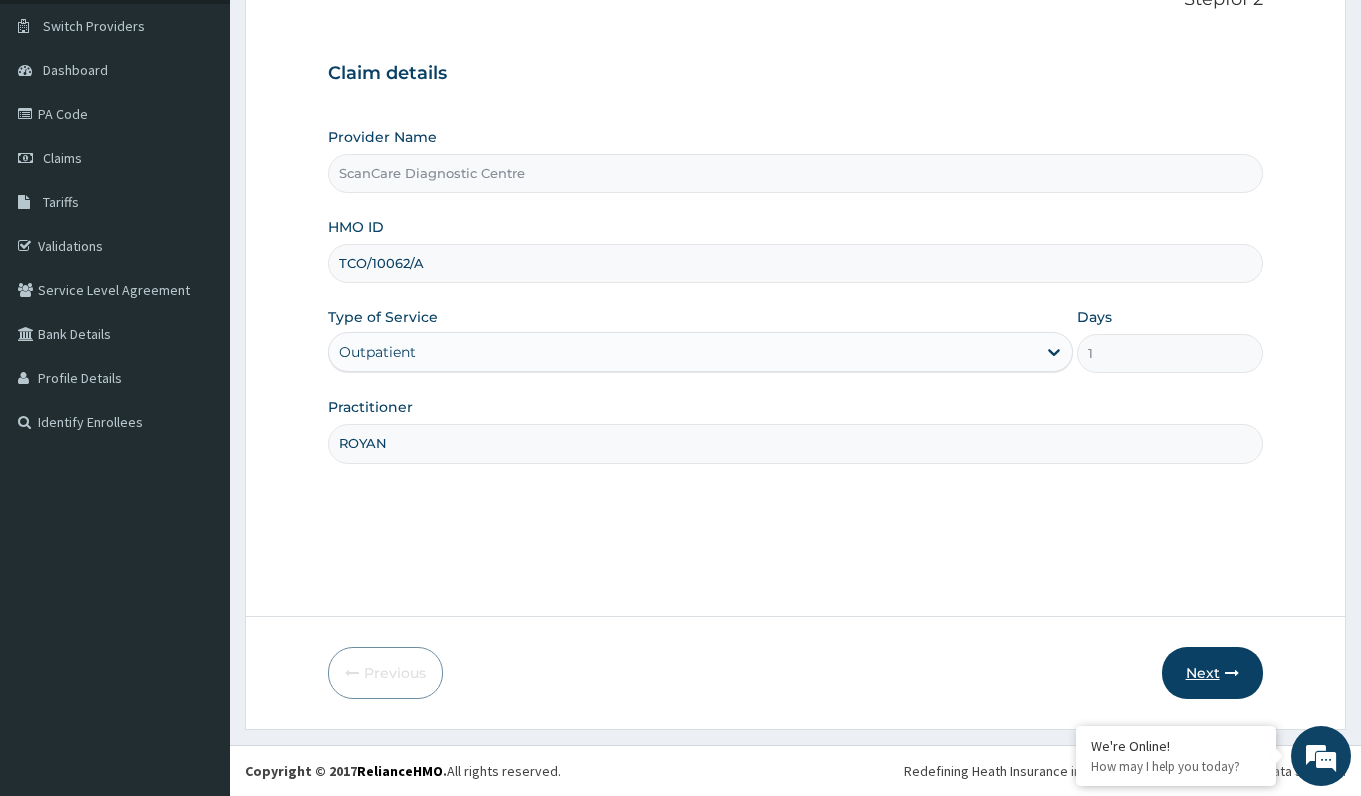 type on "ROYAN" 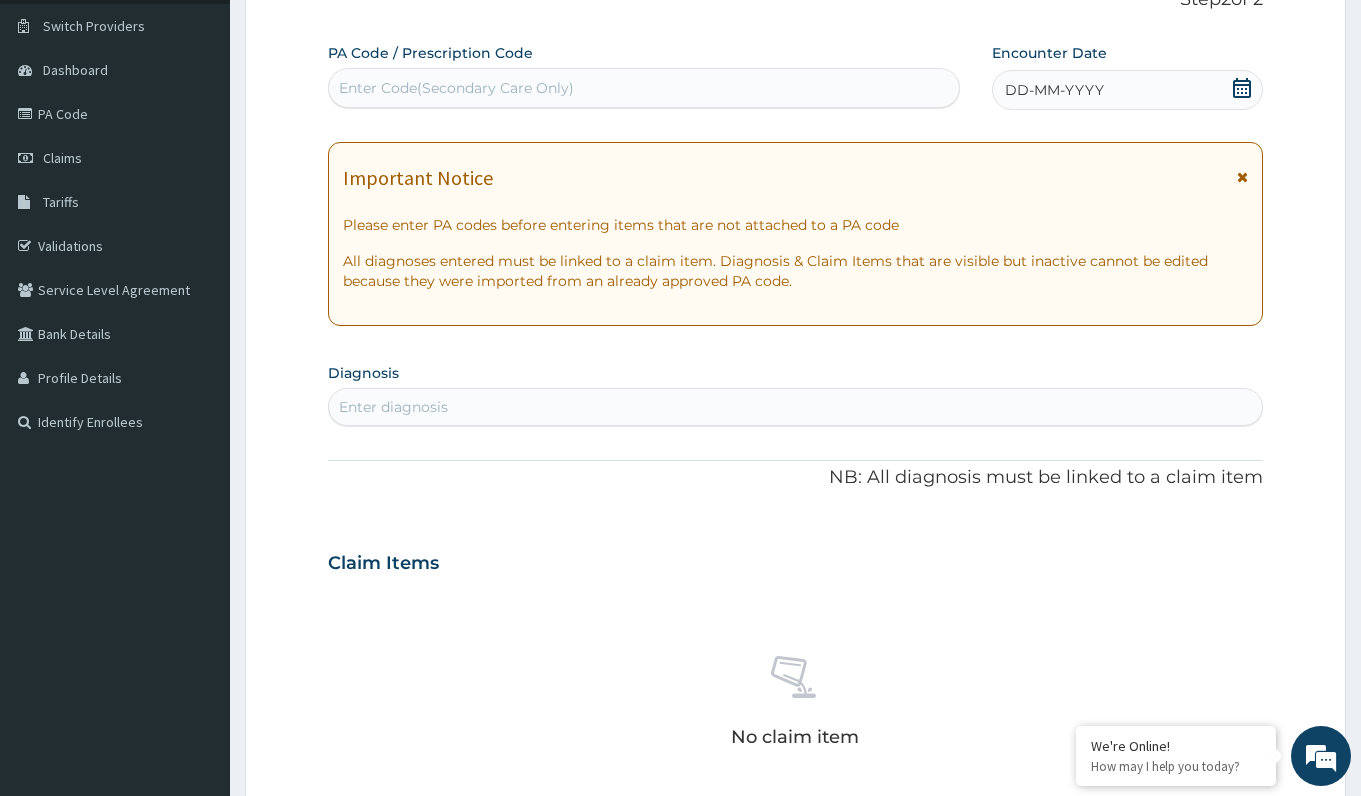 click on "Enter Code(Secondary Care Only)" at bounding box center (643, 88) 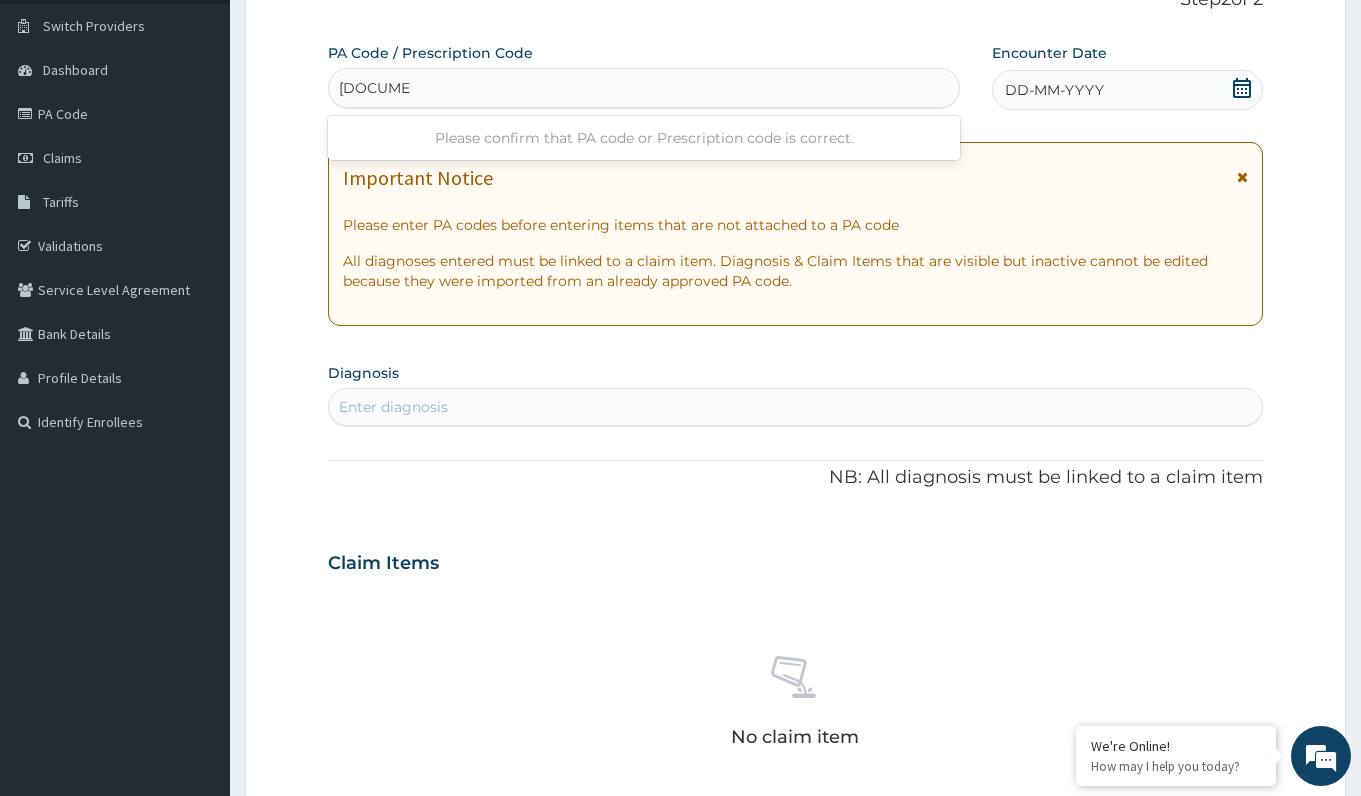 type on "[DOCUMENT_ID]" 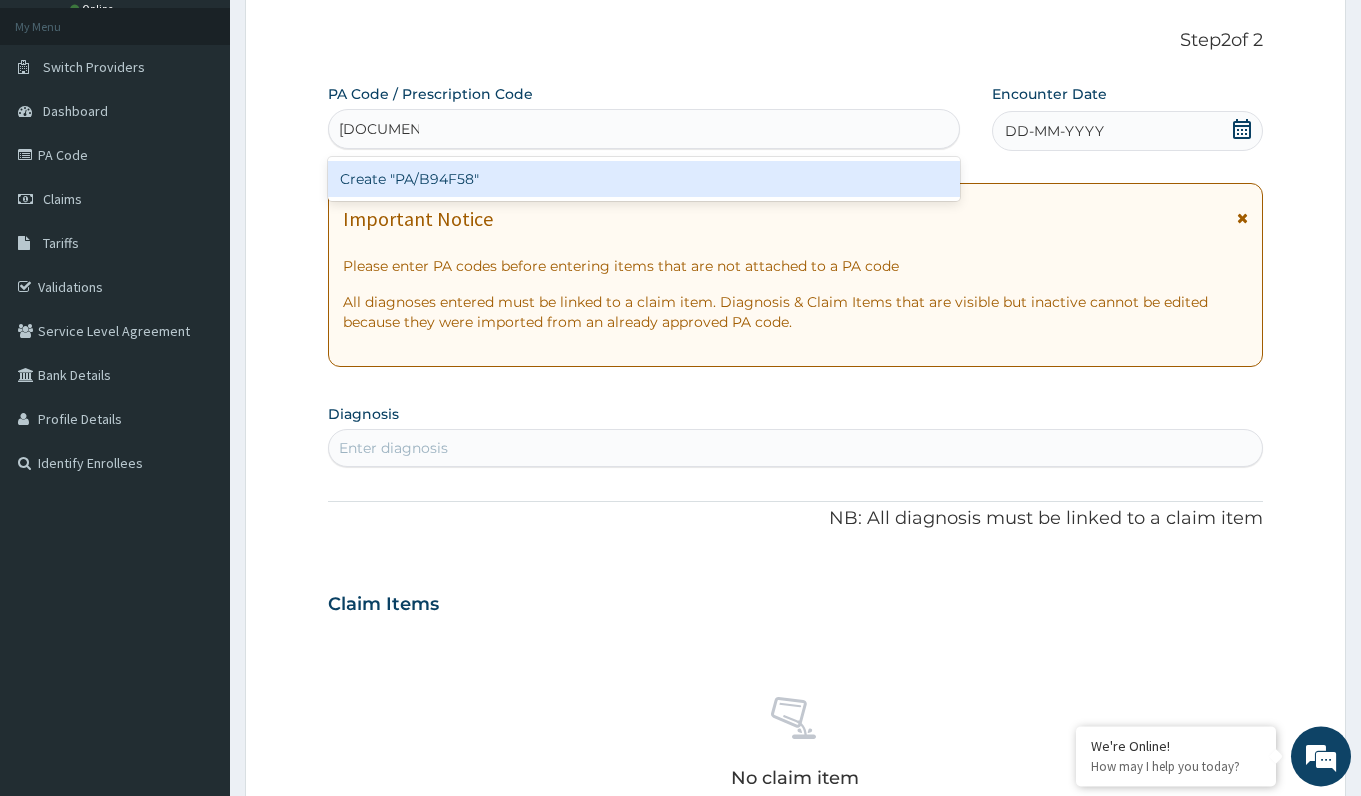 scroll, scrollTop: 46, scrollLeft: 0, axis: vertical 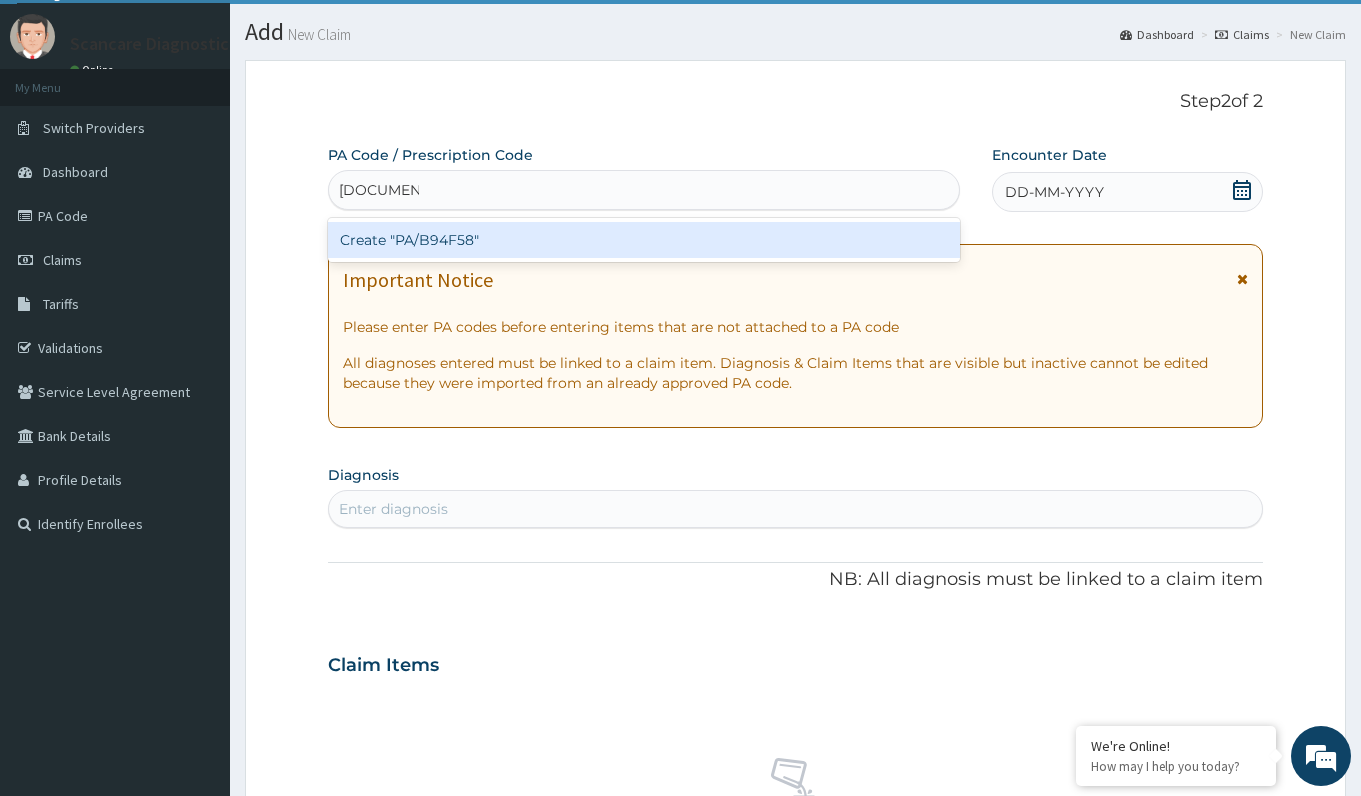 click on "Create "PA/B94F58"" at bounding box center [643, 240] 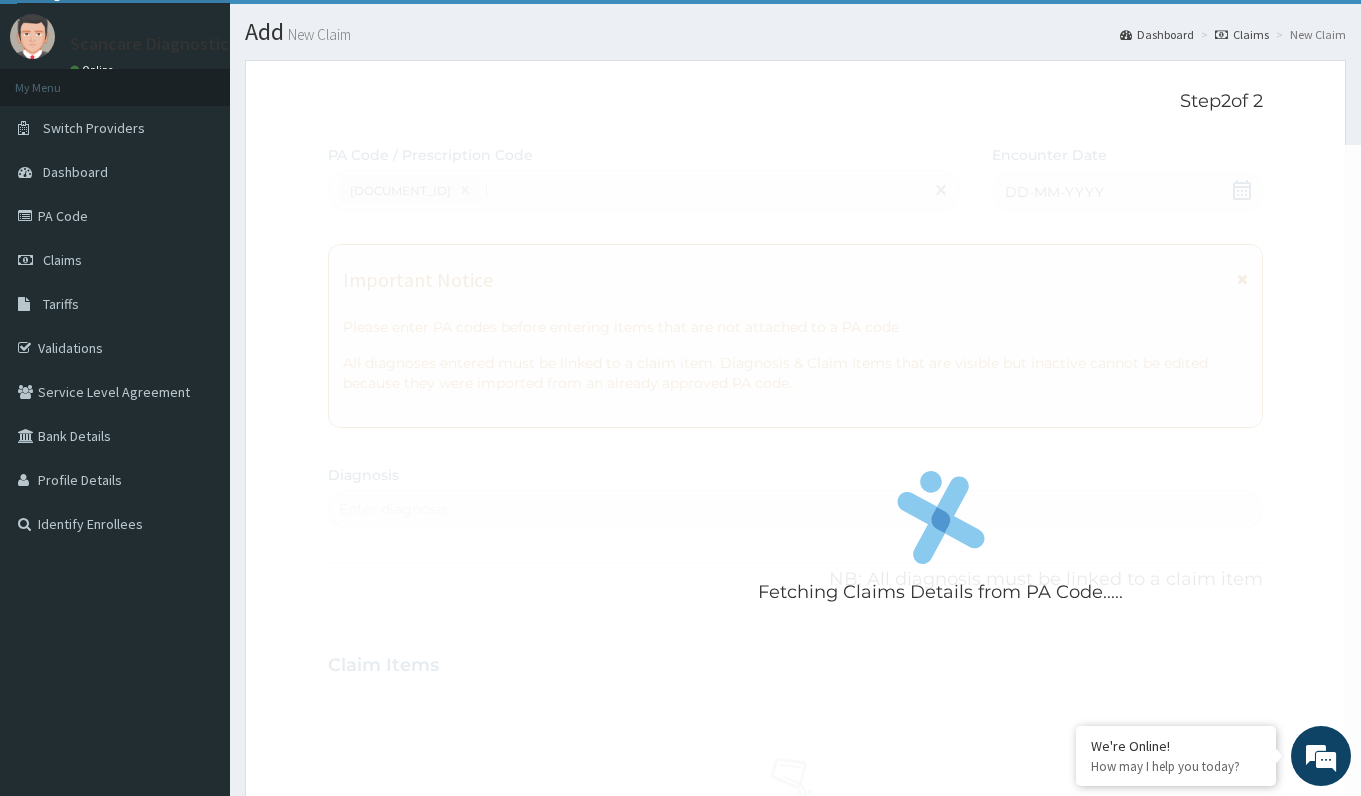 type 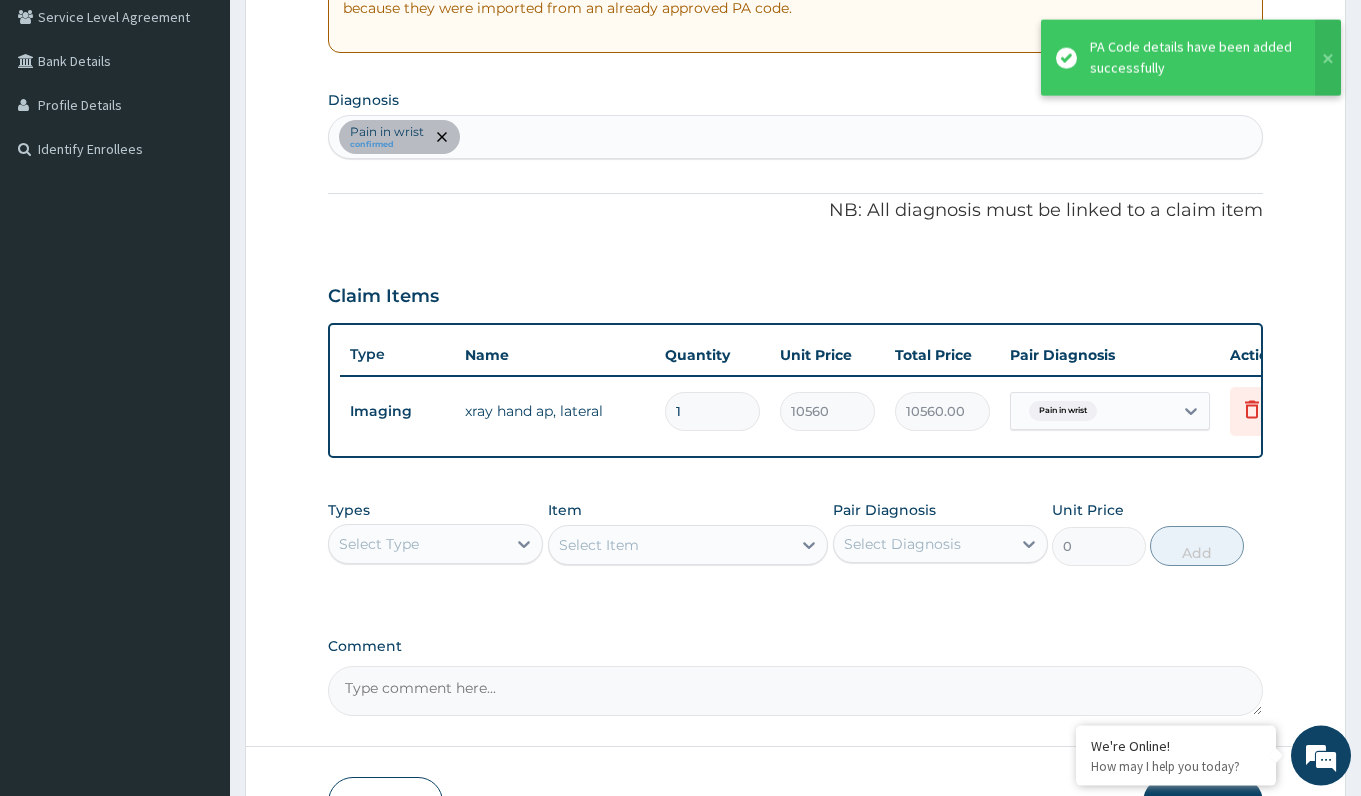 scroll, scrollTop: 454, scrollLeft: 0, axis: vertical 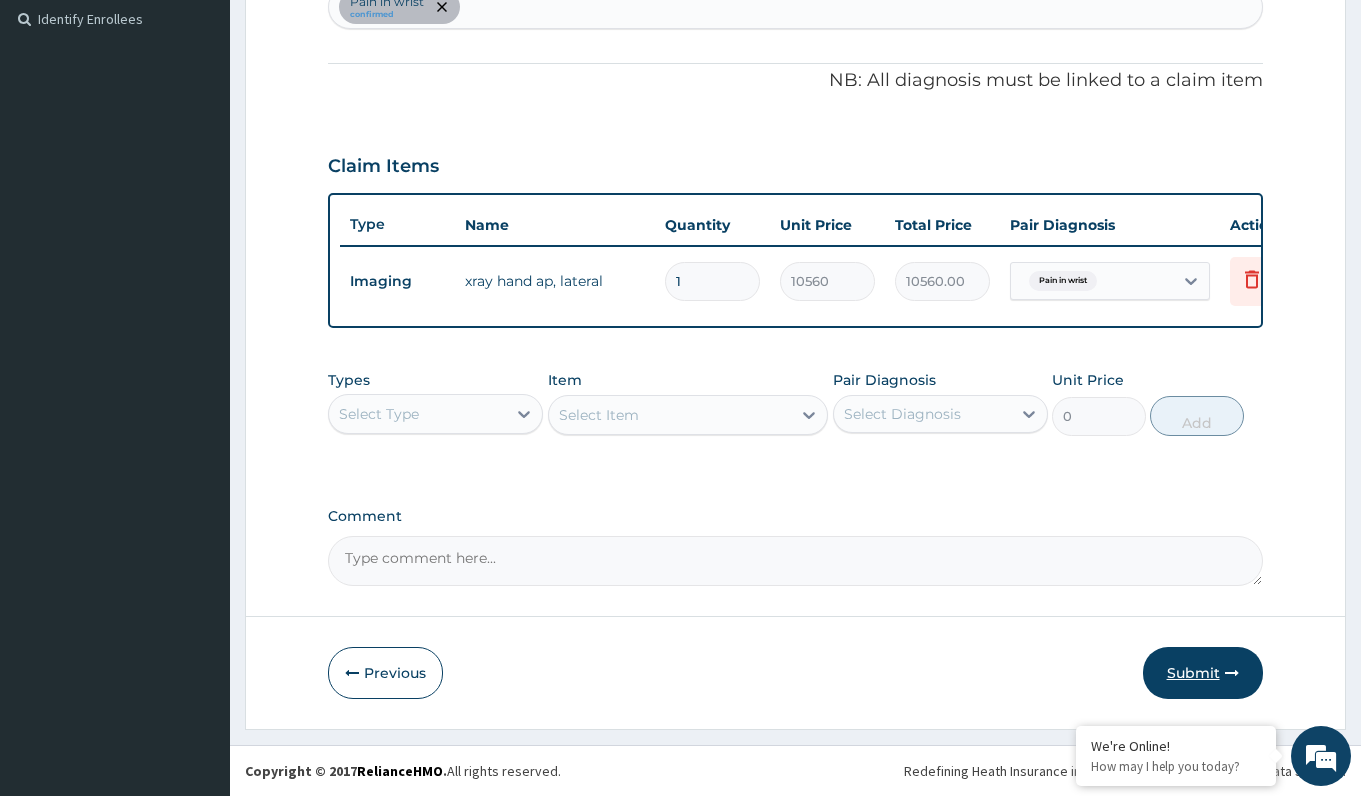 click on "Submit" at bounding box center [1203, 673] 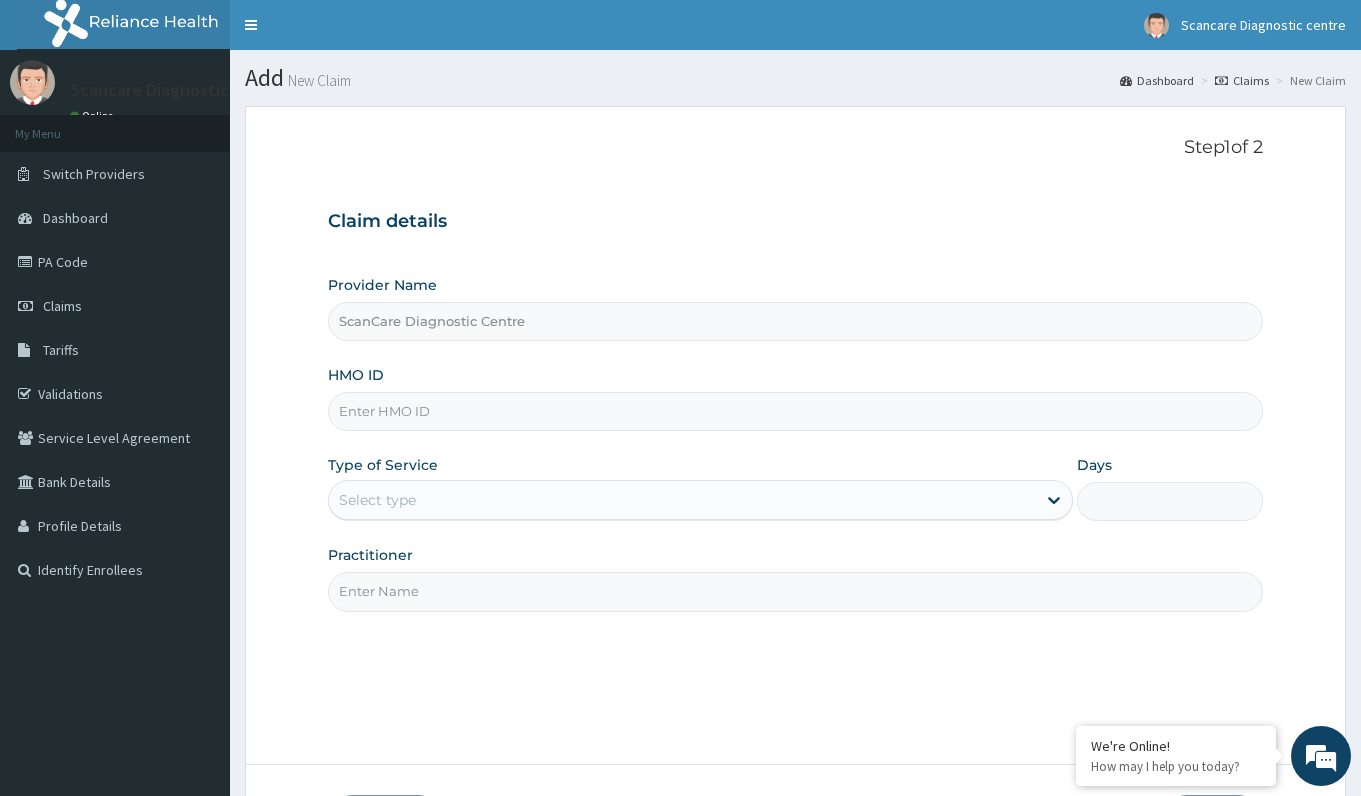 scroll, scrollTop: 0, scrollLeft: 0, axis: both 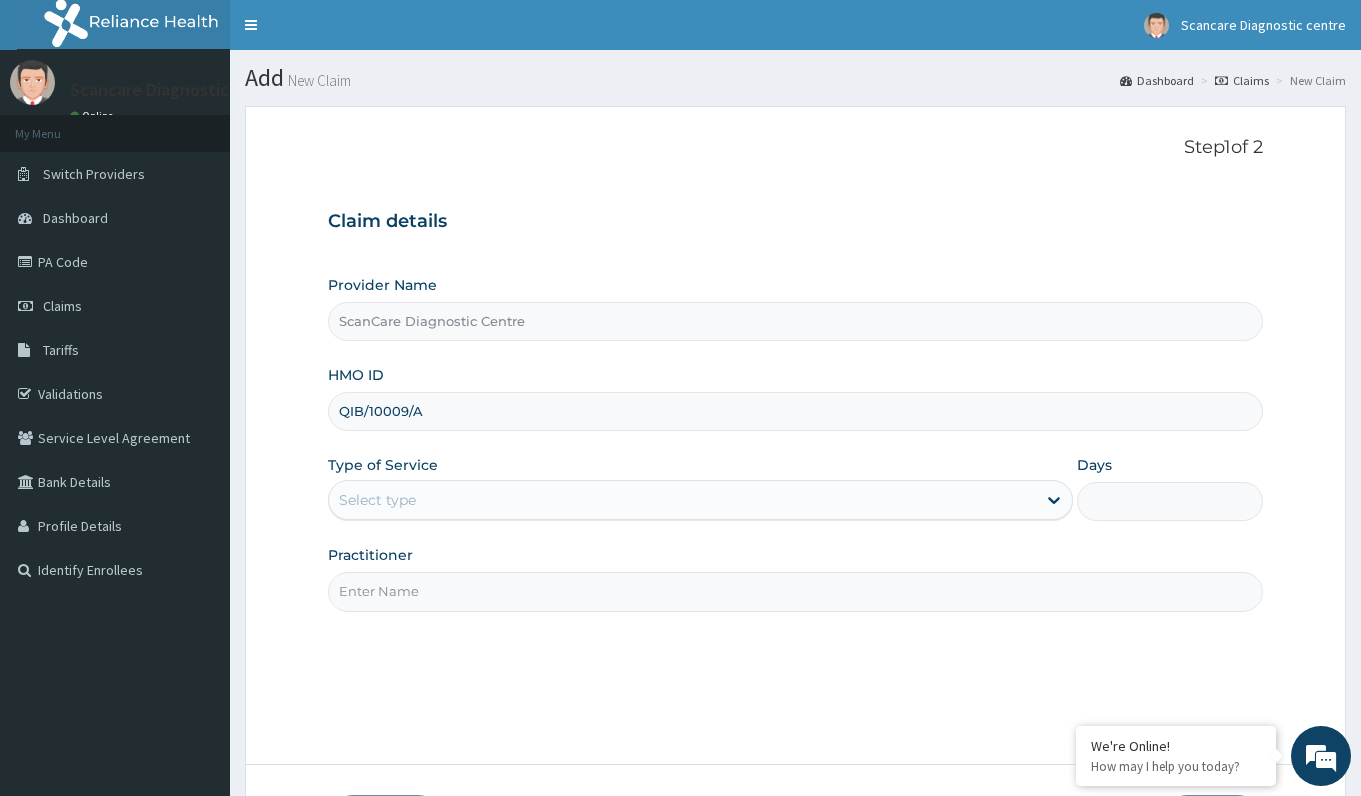 type on "QIB/10009/A" 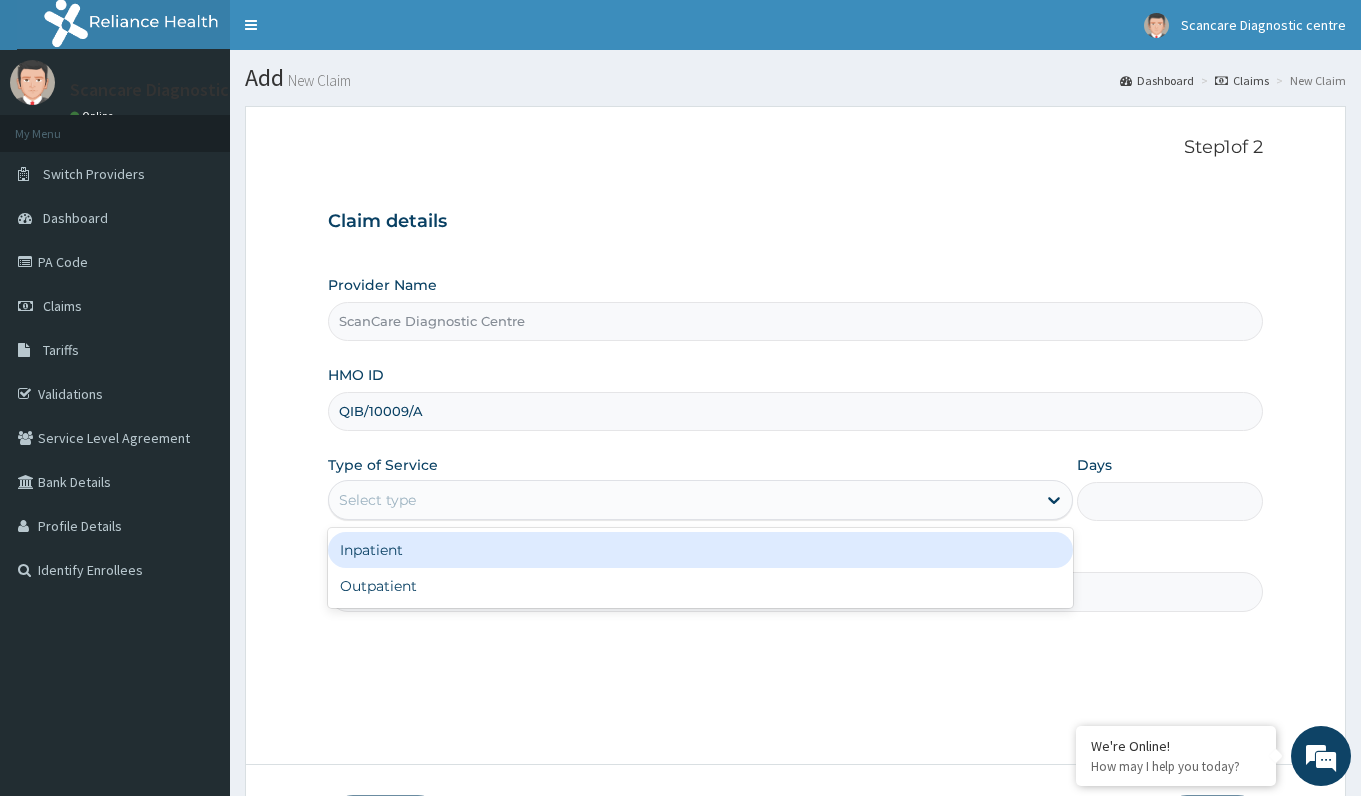 click on "Select type" at bounding box center [377, 500] 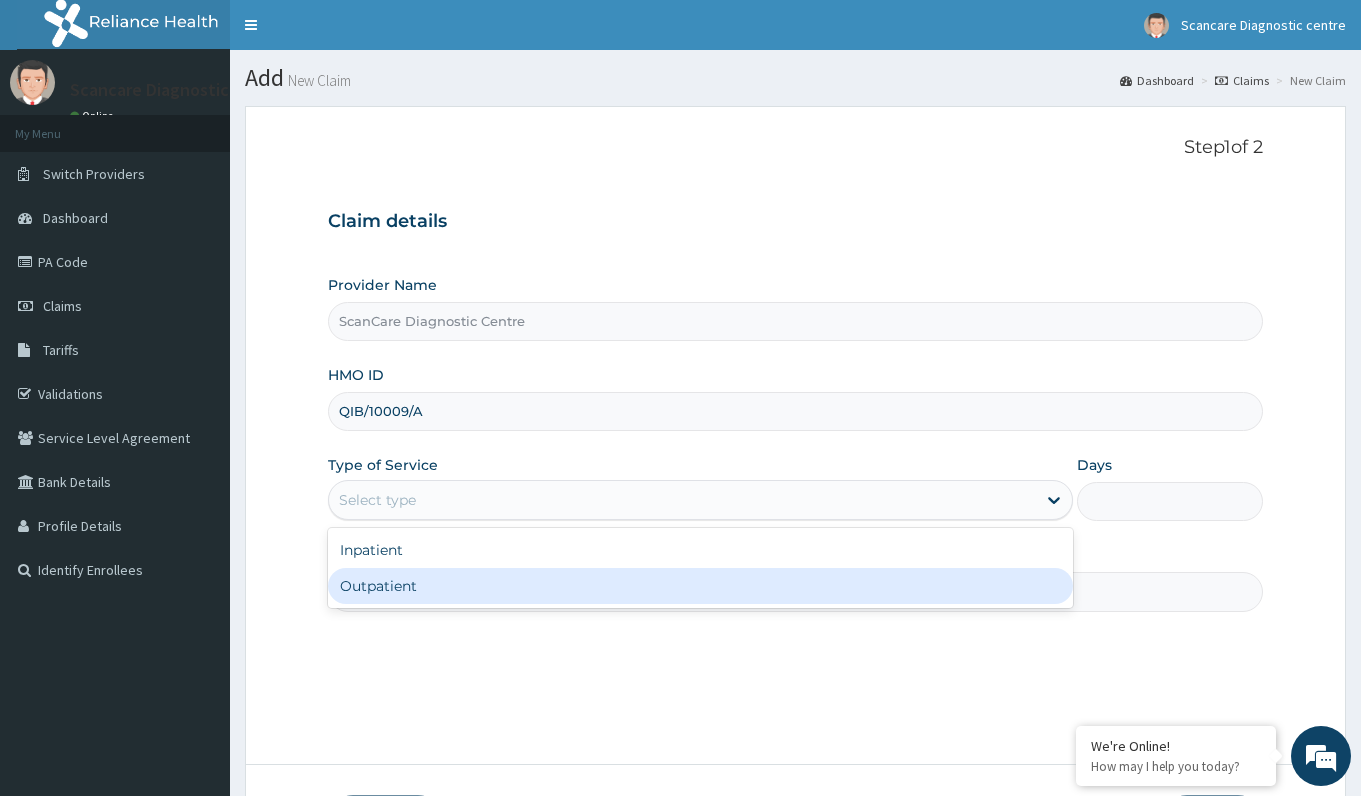 click on "Outpatient" at bounding box center (700, 586) 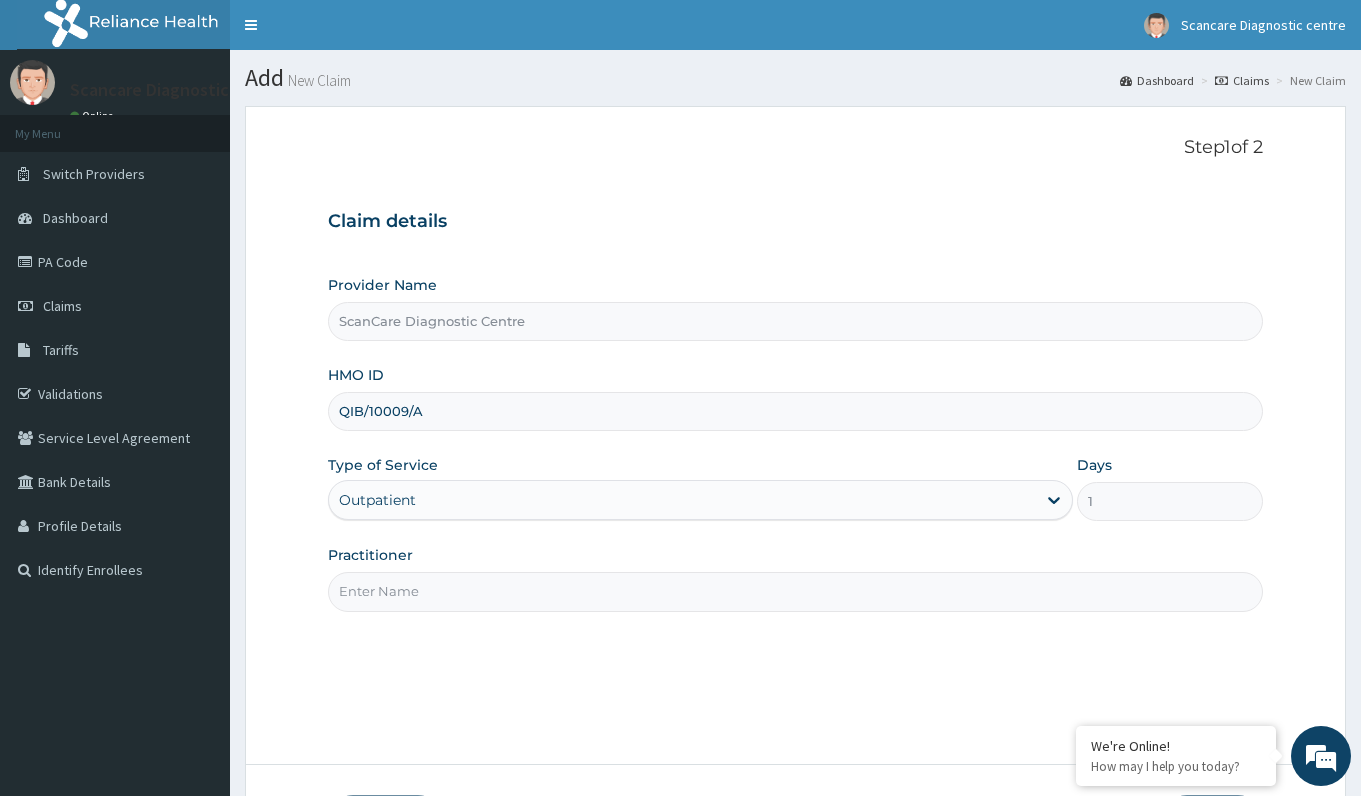 click on "Practitioner" at bounding box center [795, 591] 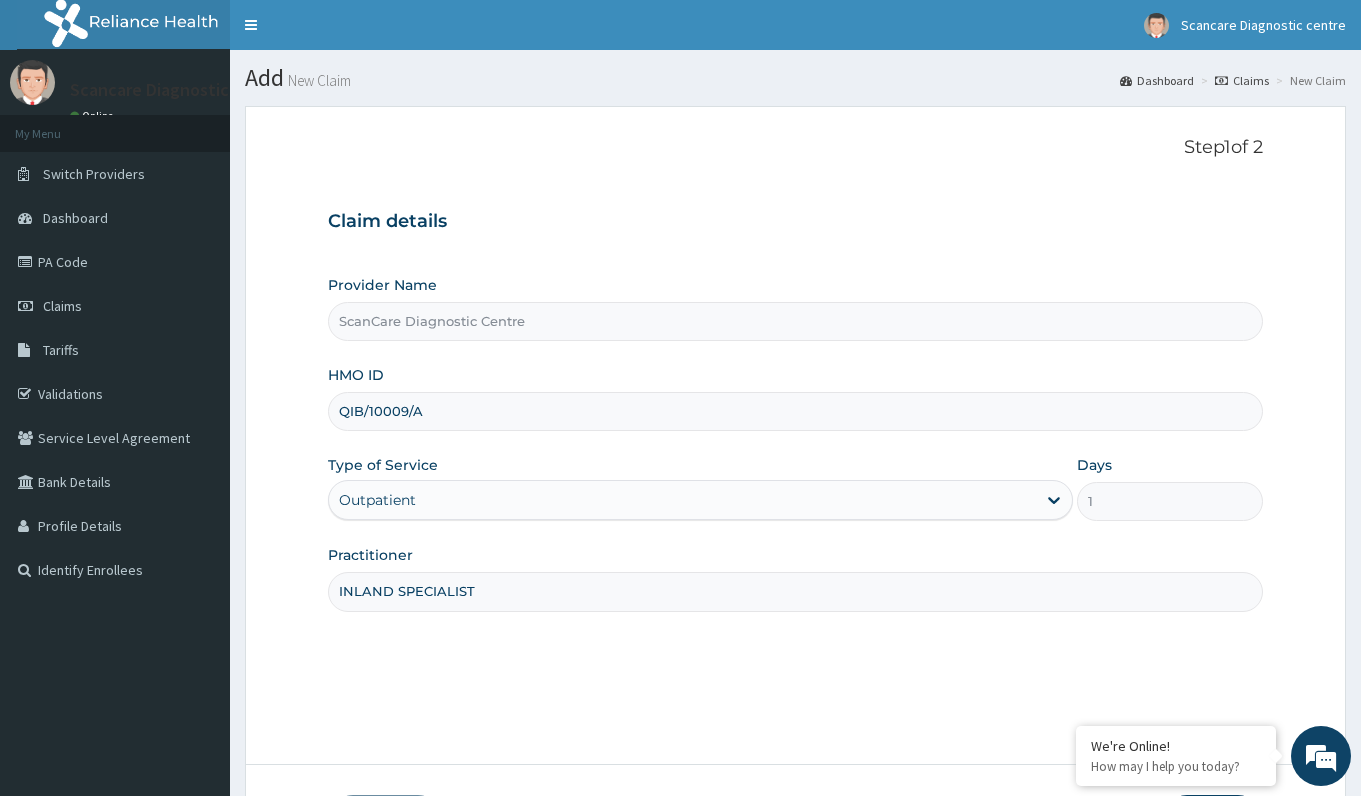 type on "INLAND SPECIALIST" 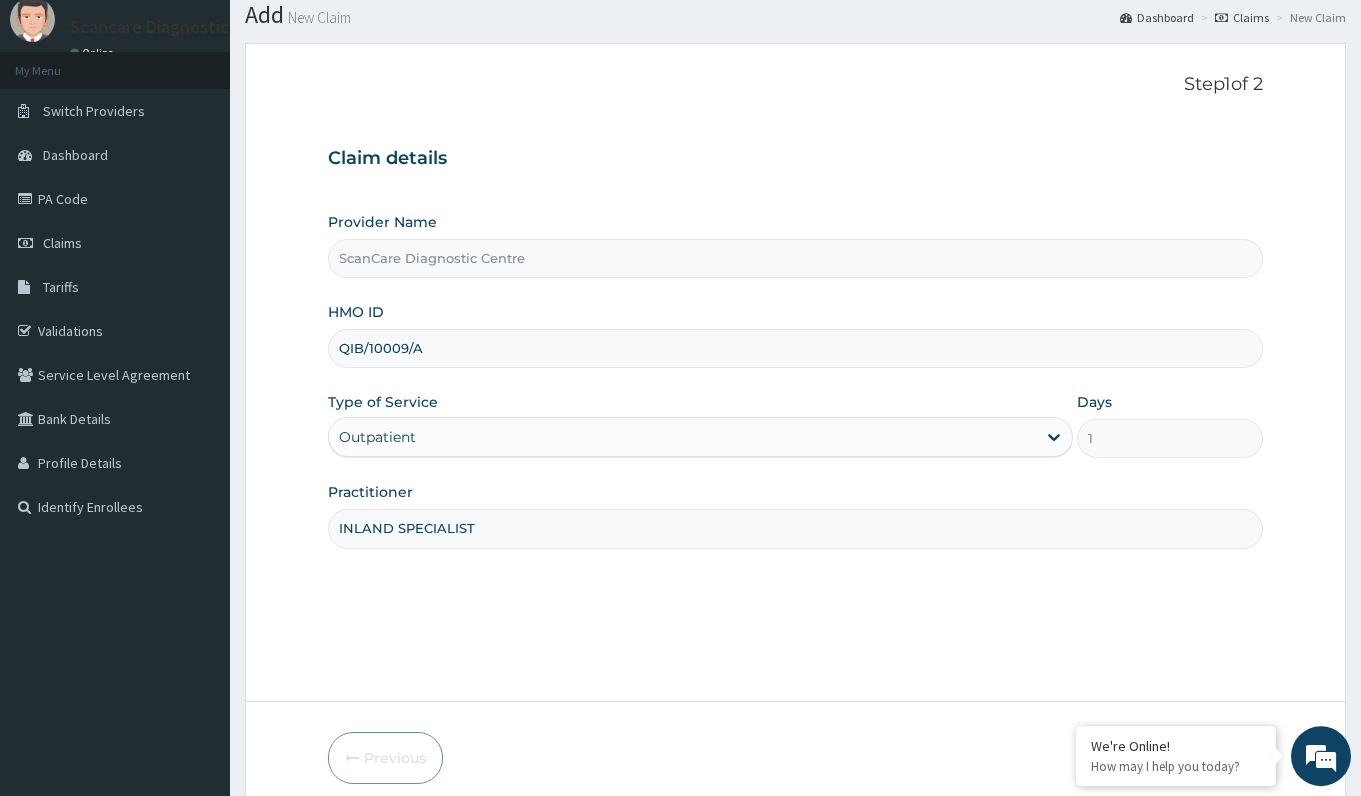 scroll, scrollTop: 148, scrollLeft: 0, axis: vertical 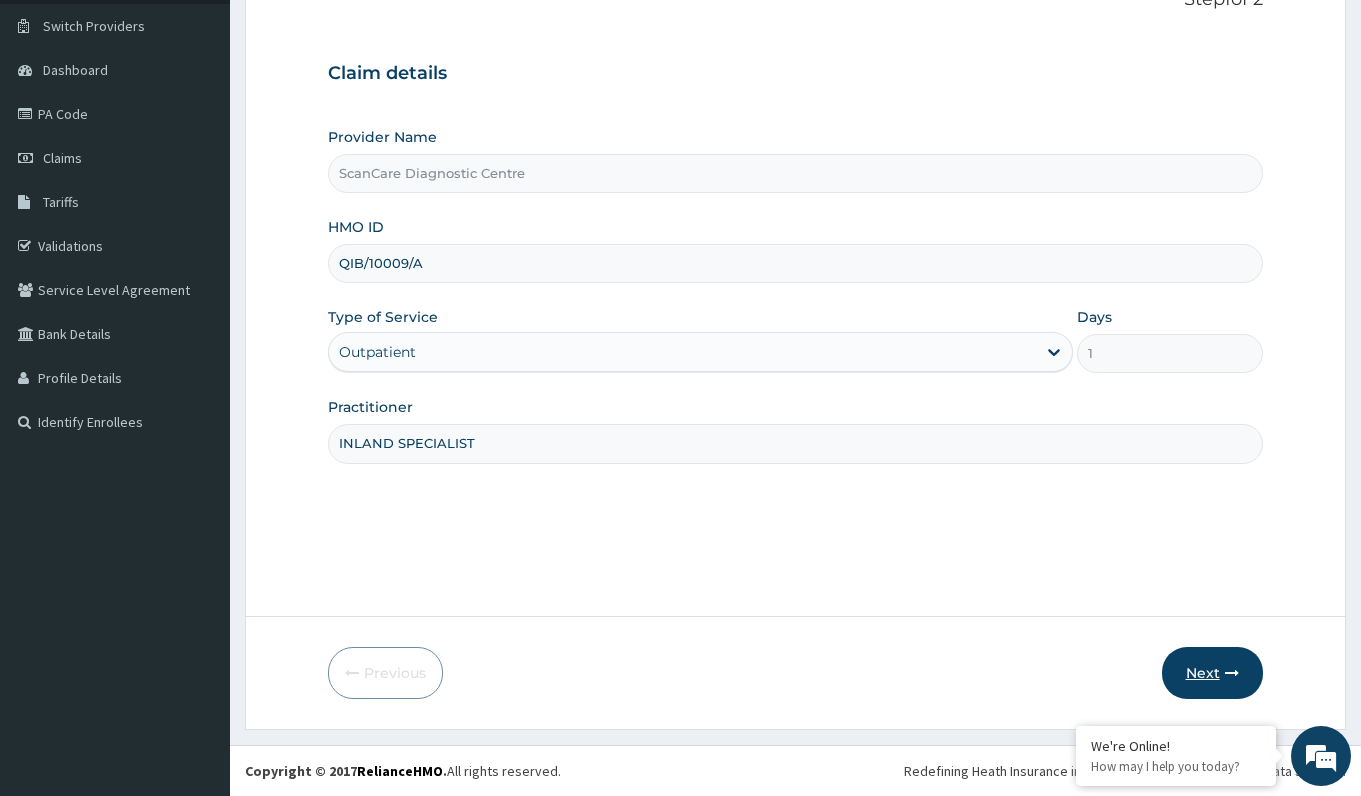 click on "Next" at bounding box center [1212, 673] 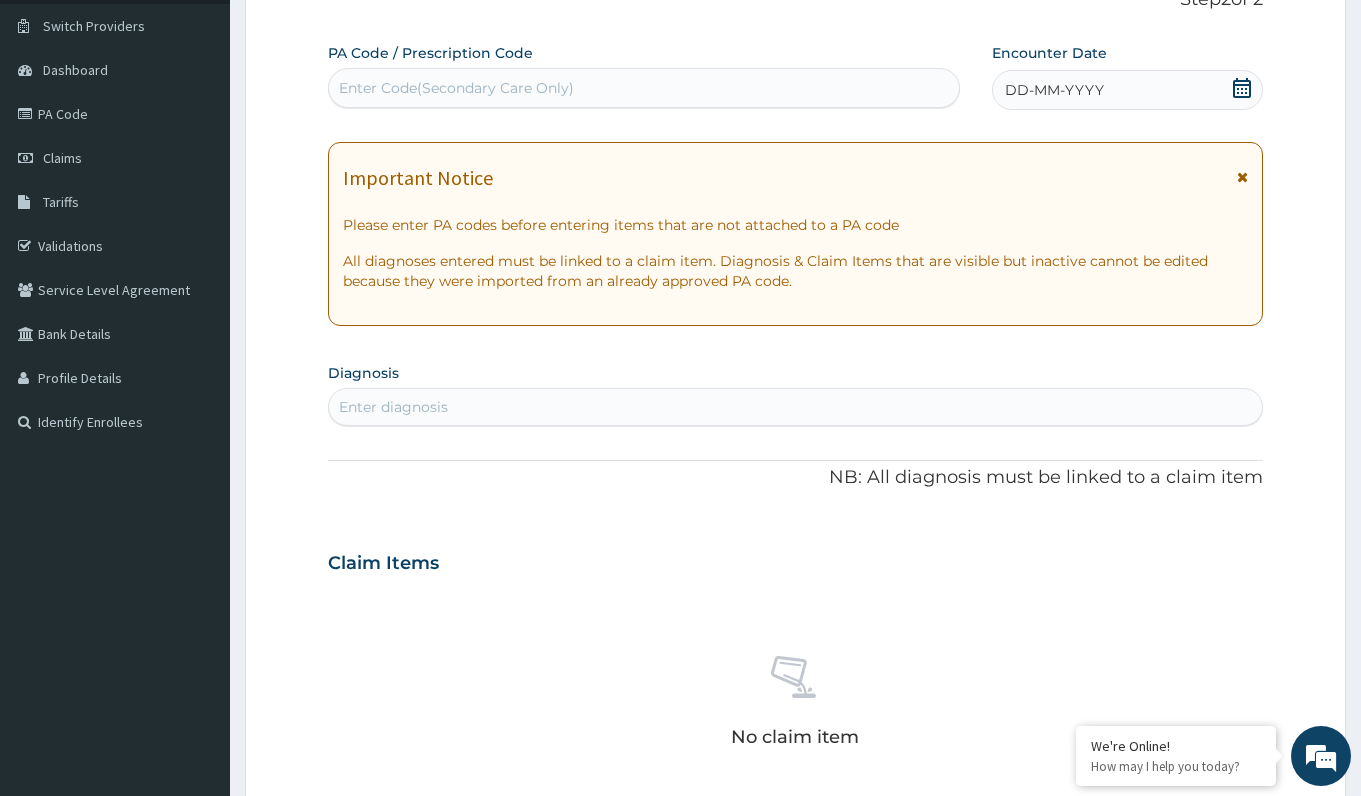 click on "Enter Code(Secondary Care Only)" at bounding box center (456, 88) 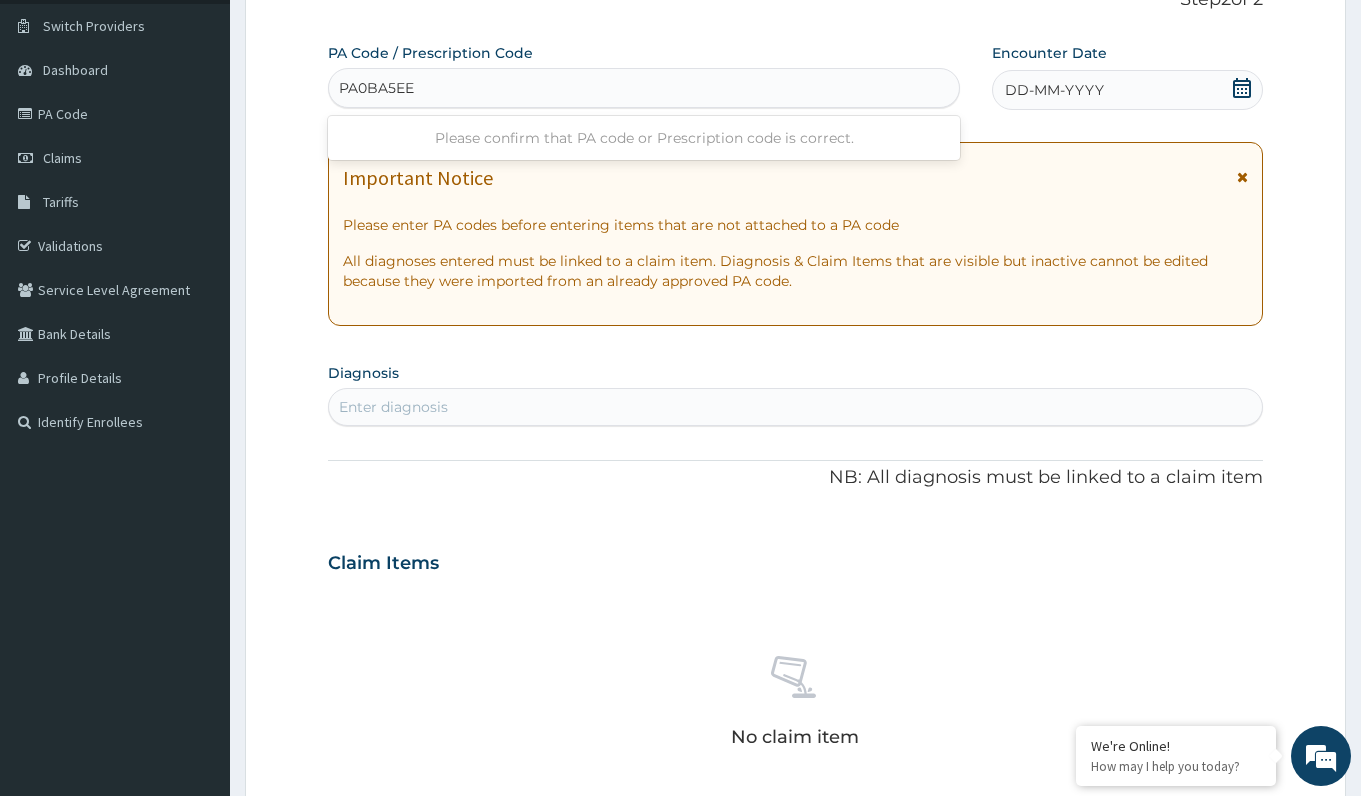 click on "PA0BA5EE" at bounding box center [378, 88] 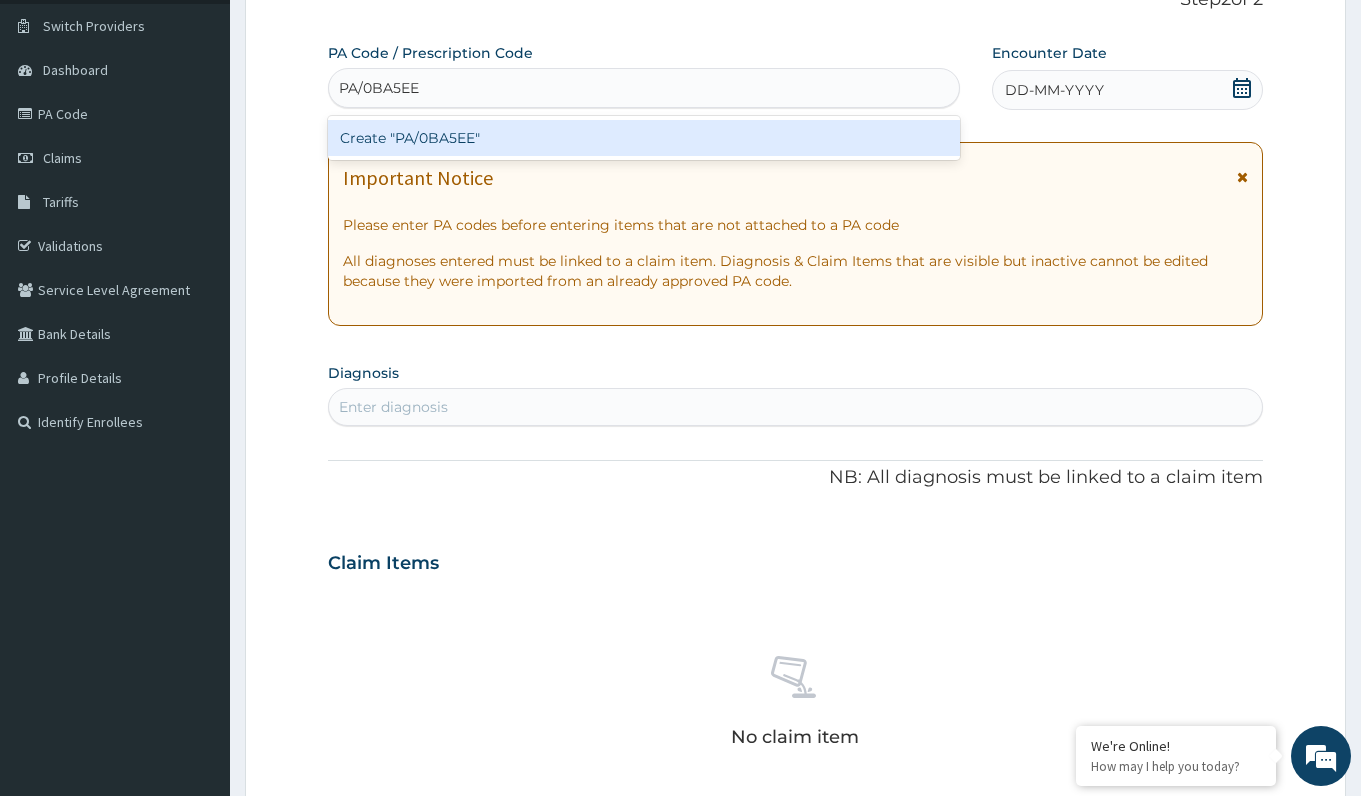 click on "Create "PA/0BA5EE"" at bounding box center (643, 138) 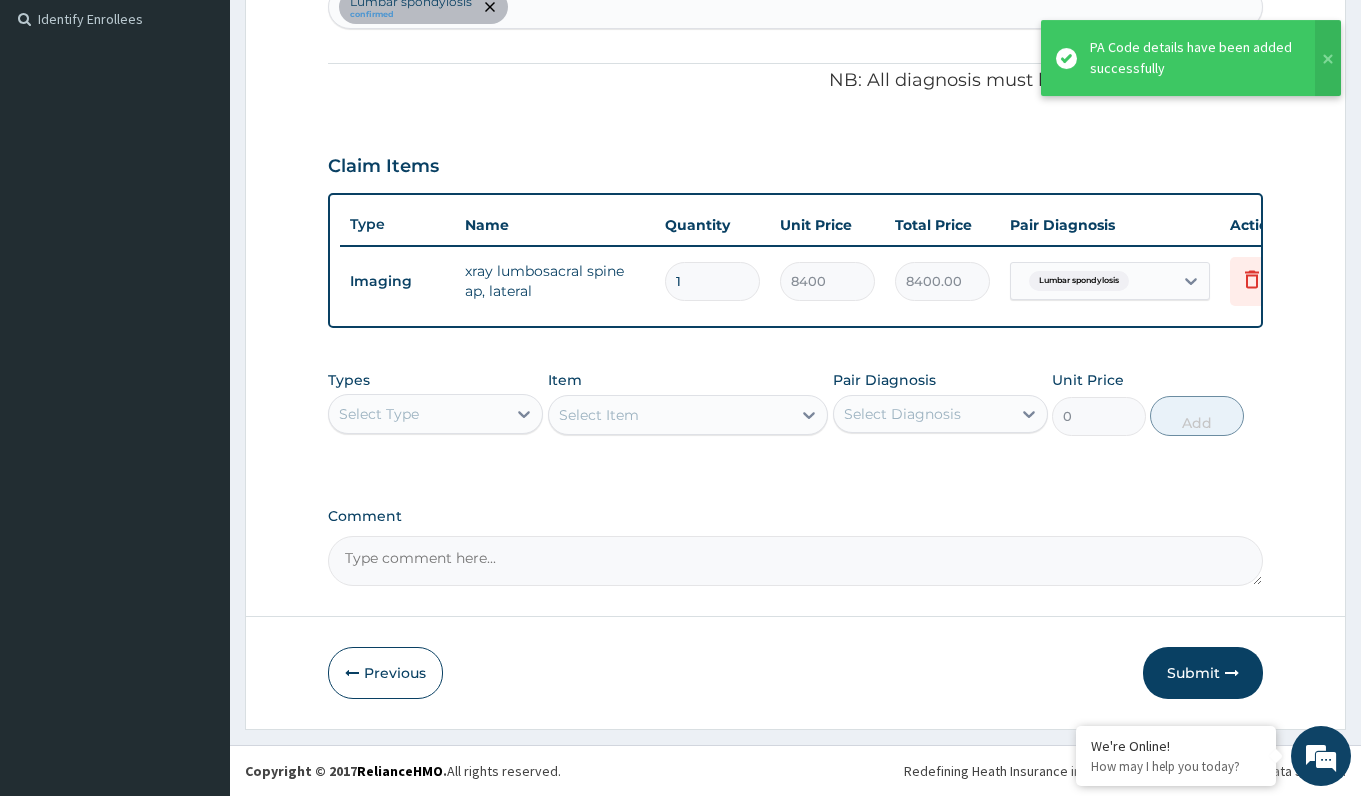 scroll, scrollTop: 568, scrollLeft: 0, axis: vertical 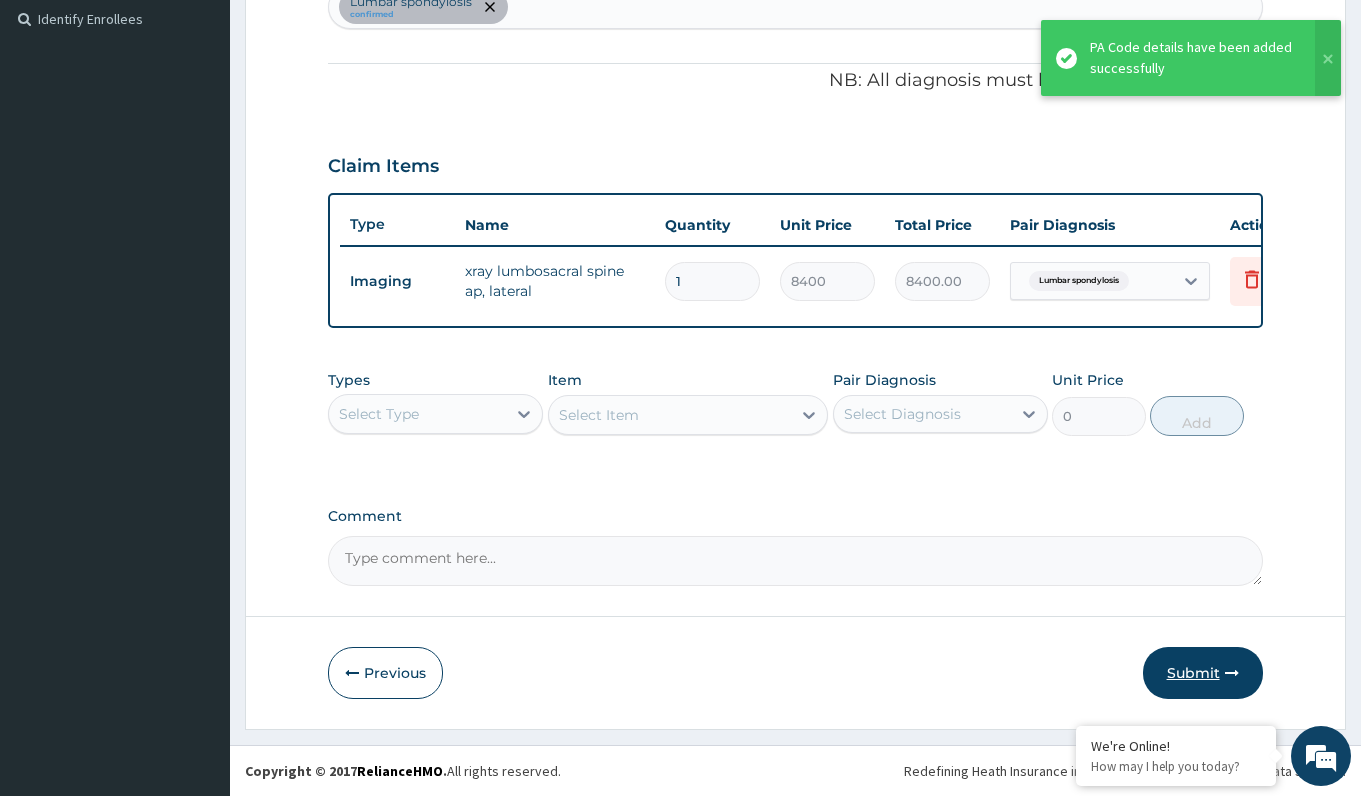 click on "Submit" at bounding box center [1203, 673] 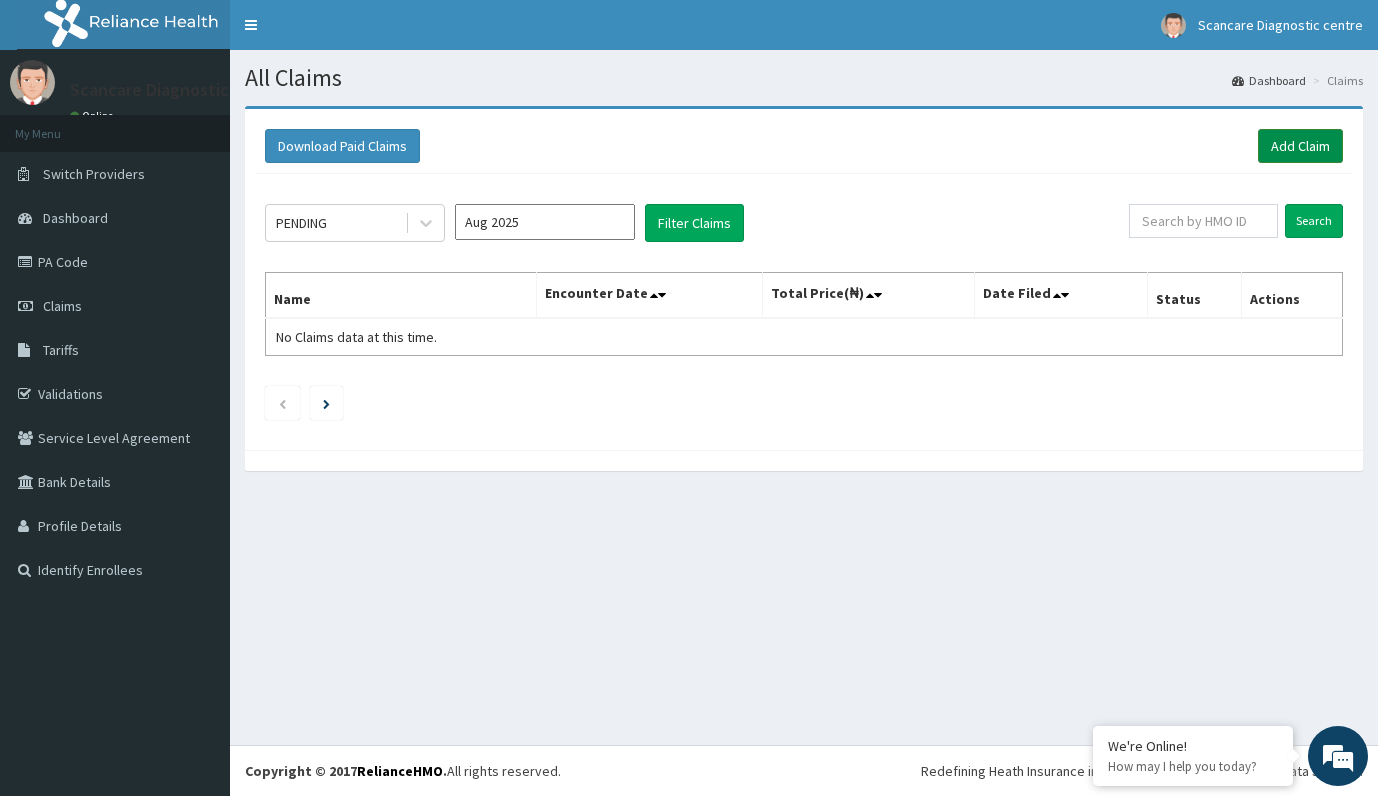 click on "Add Claim" at bounding box center (1300, 146) 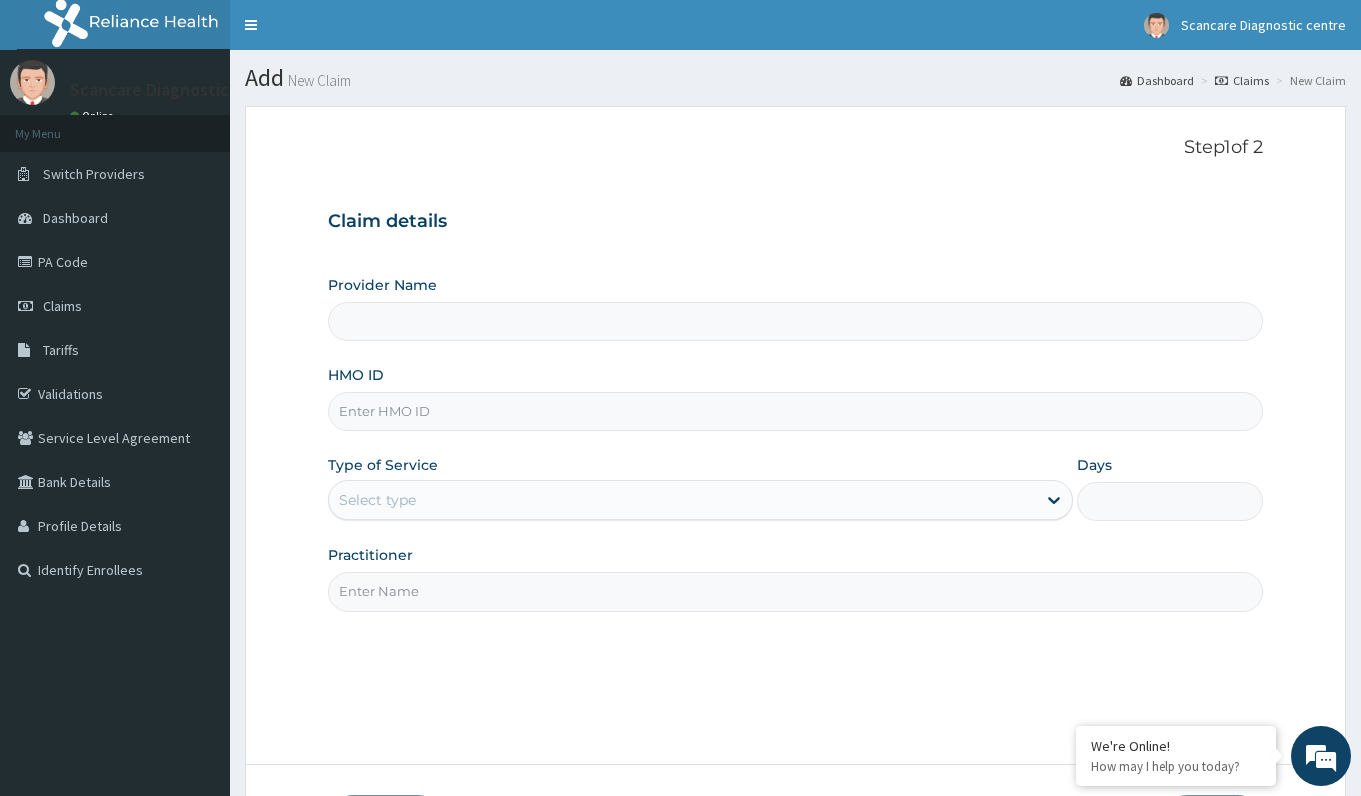 click on "HMO ID" at bounding box center [795, 411] 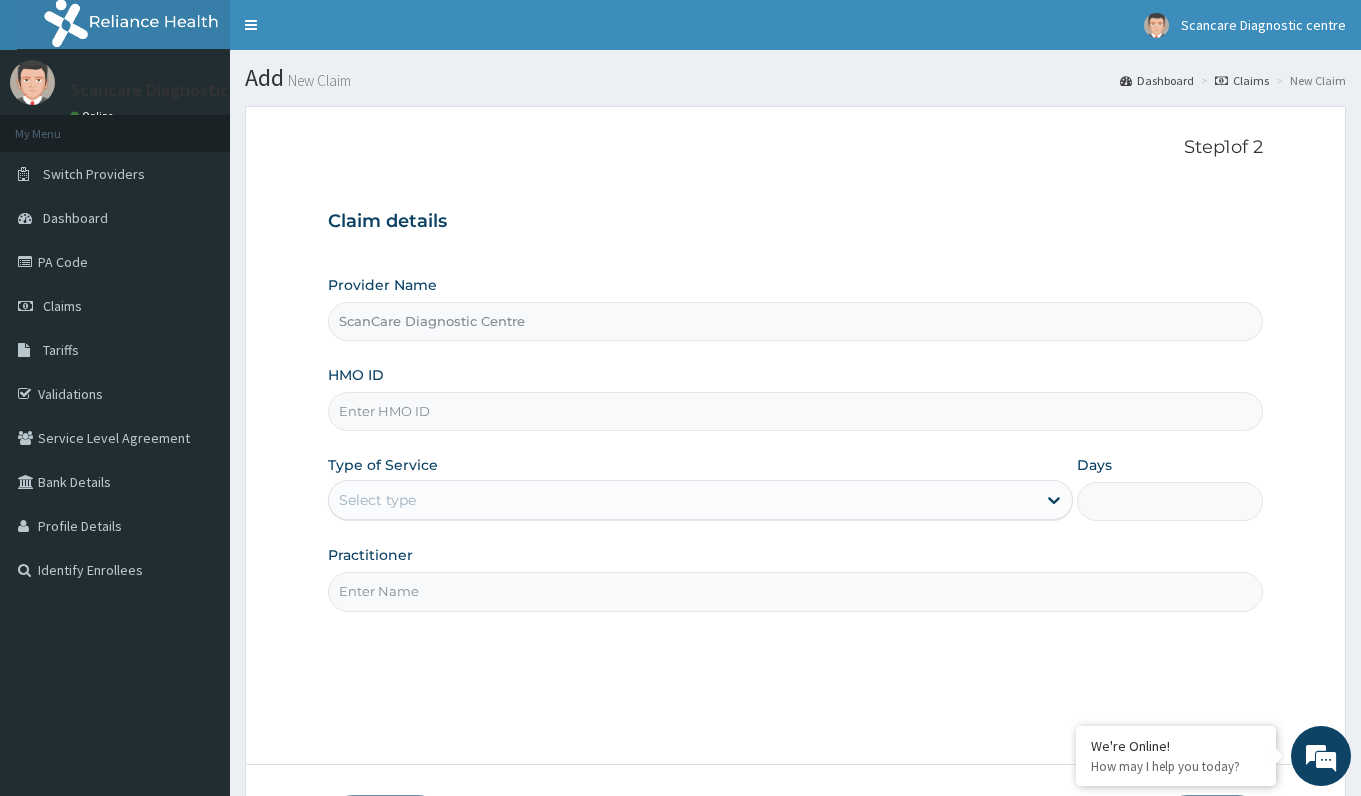 scroll, scrollTop: 0, scrollLeft: 0, axis: both 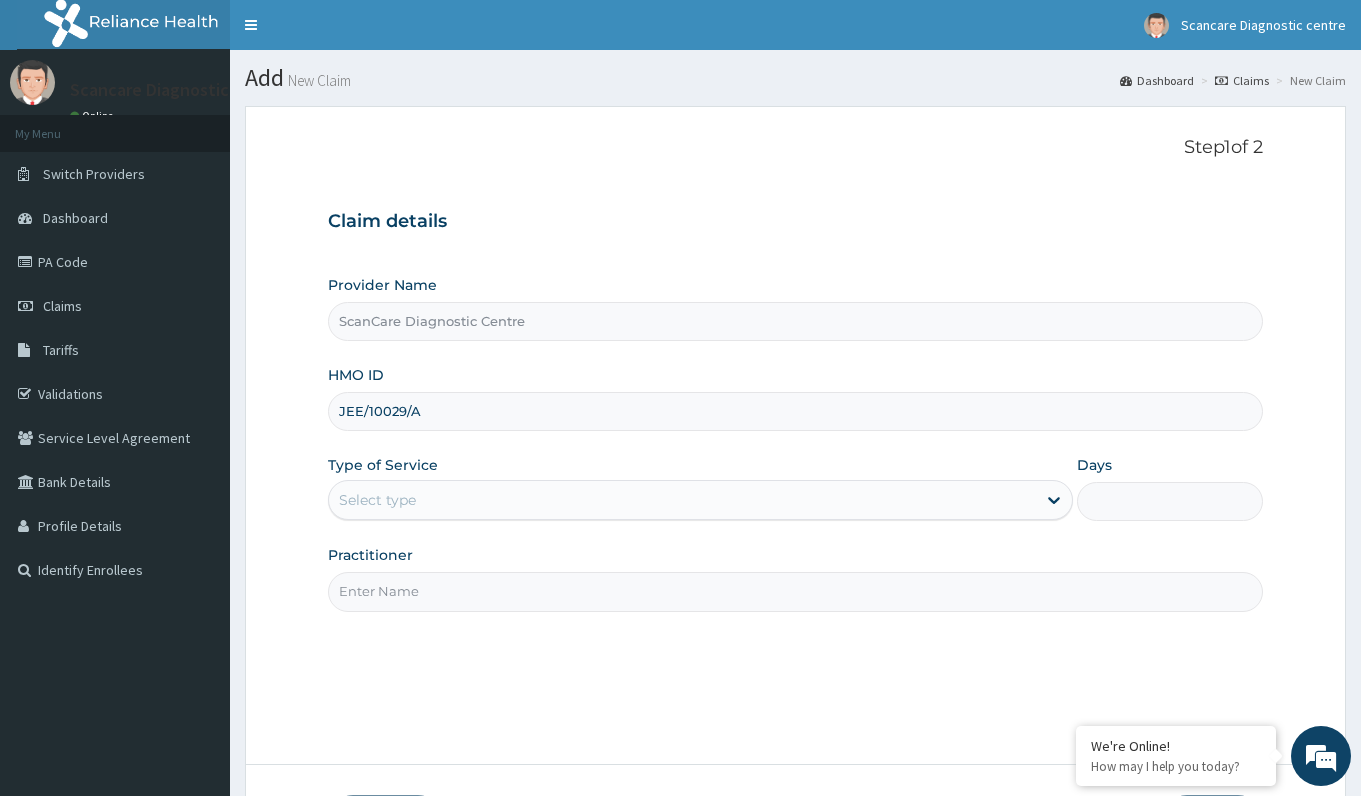 type on "JEE/10029/A" 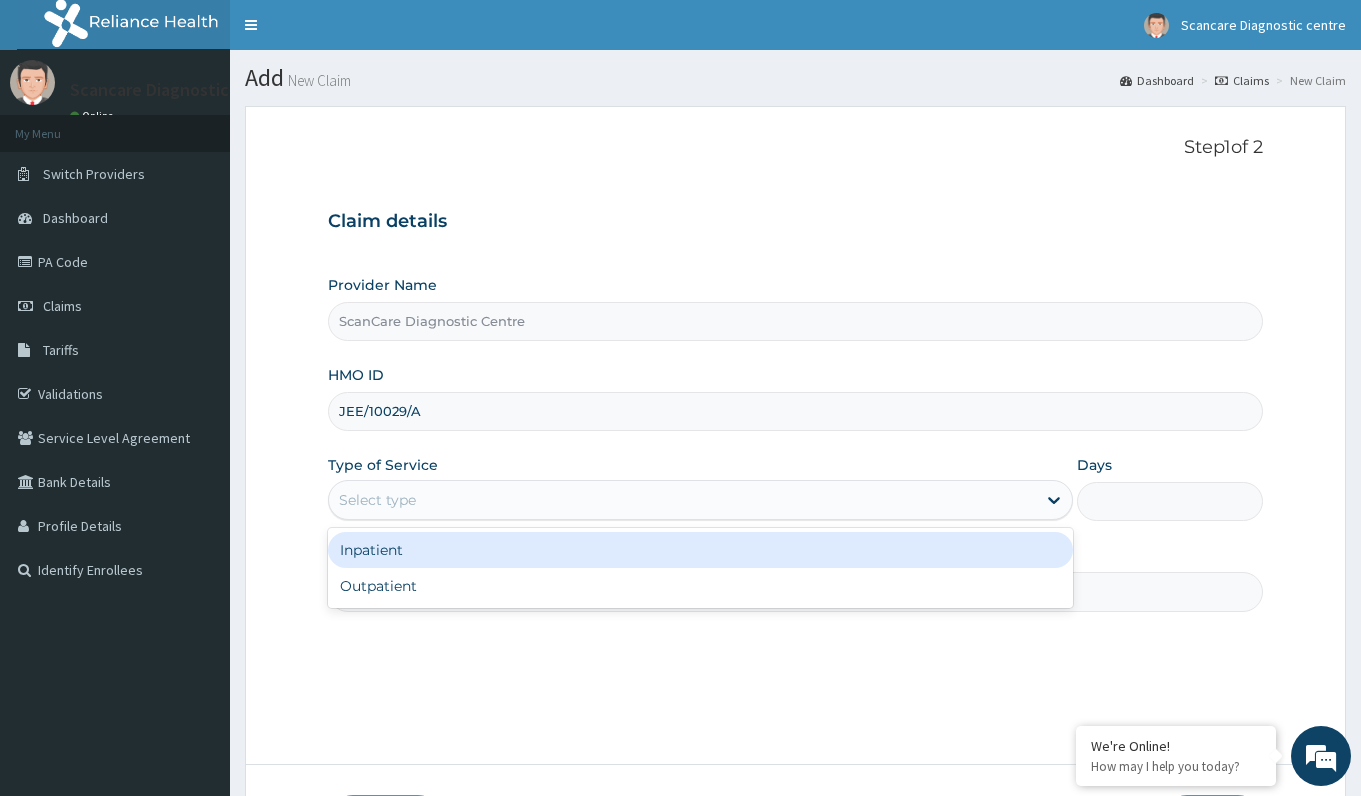 click on "Select type" at bounding box center [377, 500] 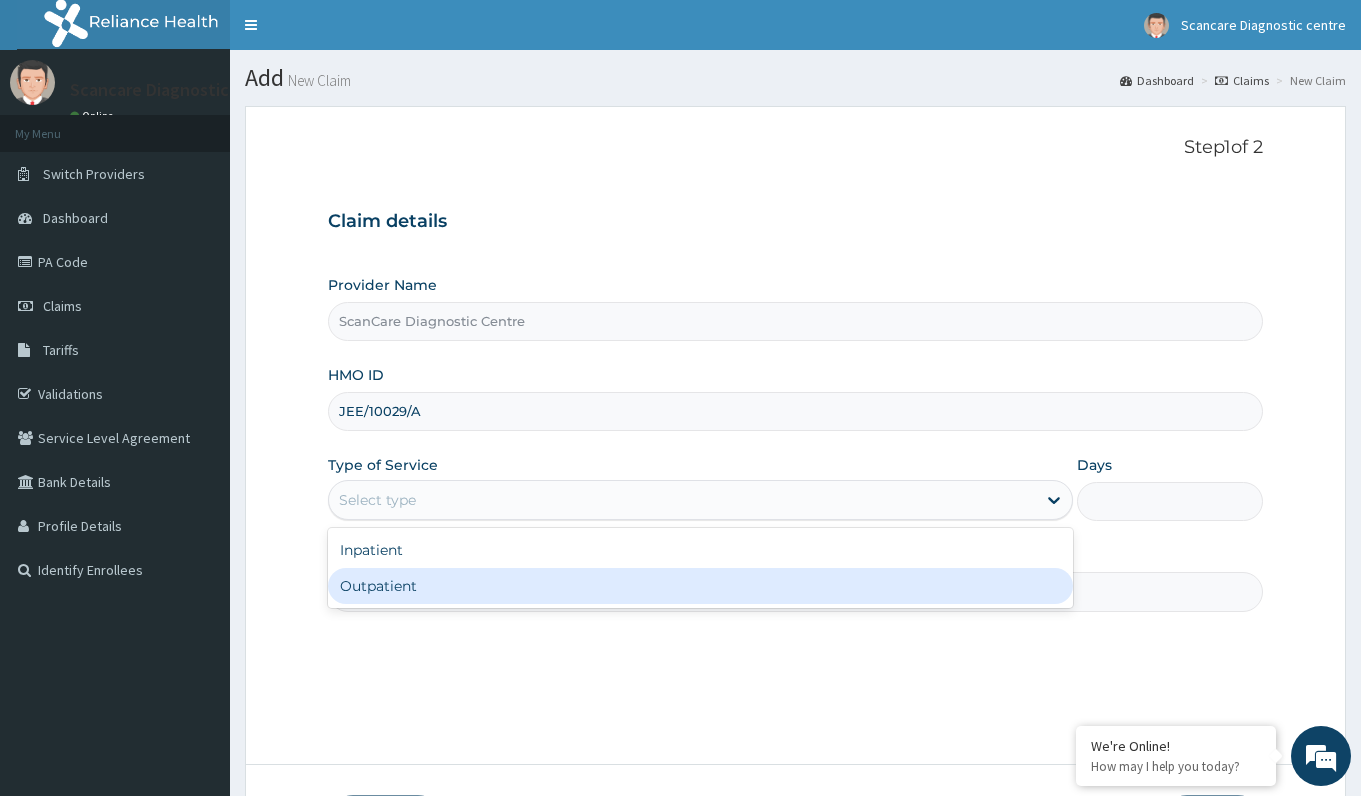 click on "Outpatient" at bounding box center (700, 586) 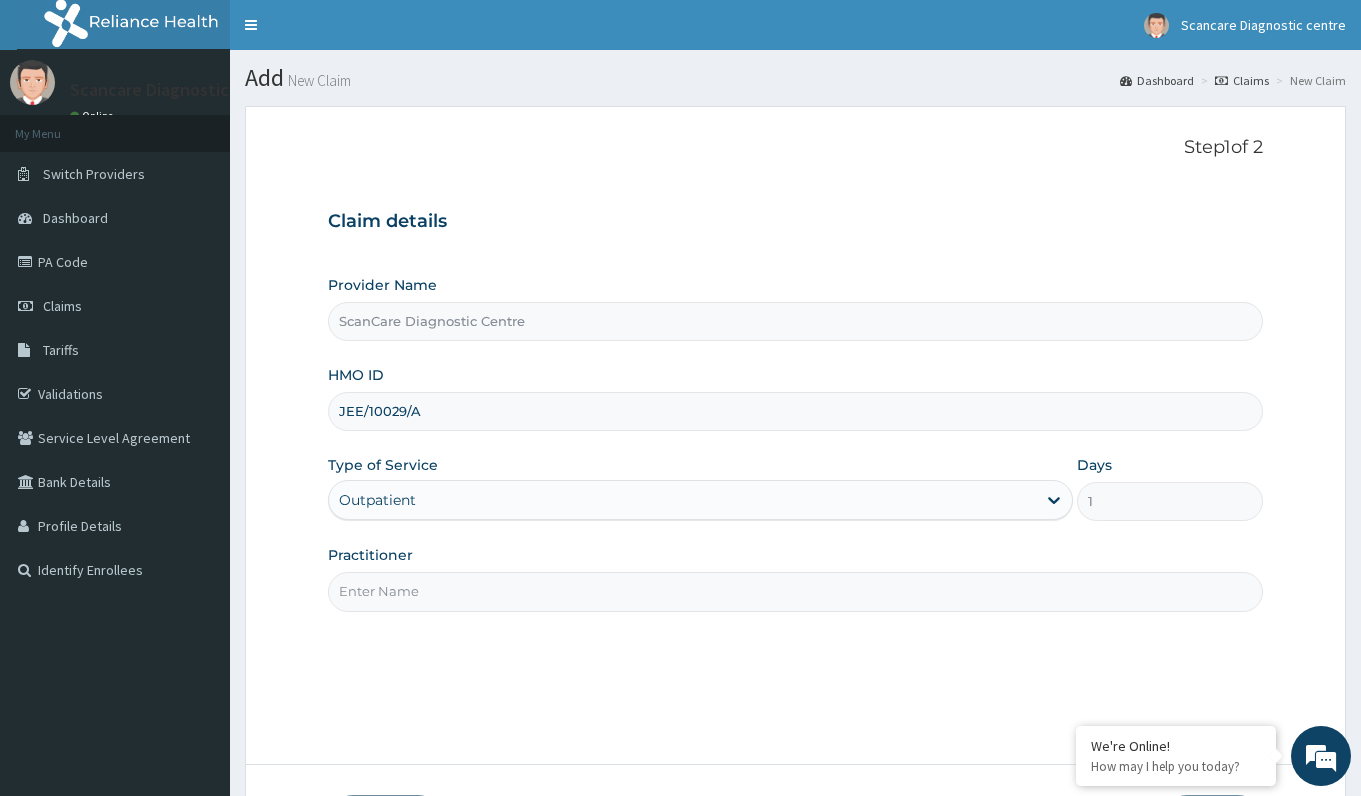 click on "Practitioner" at bounding box center (795, 591) 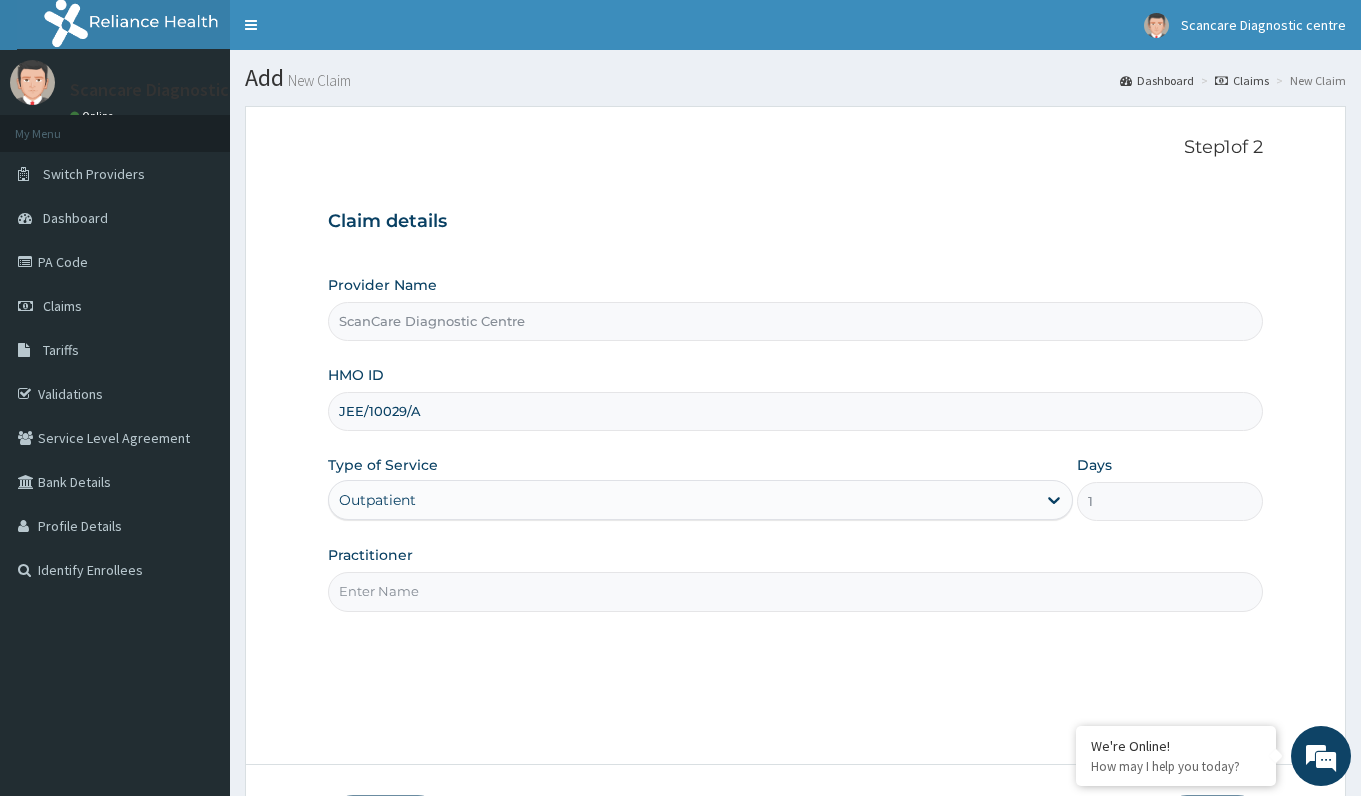scroll, scrollTop: 0, scrollLeft: 0, axis: both 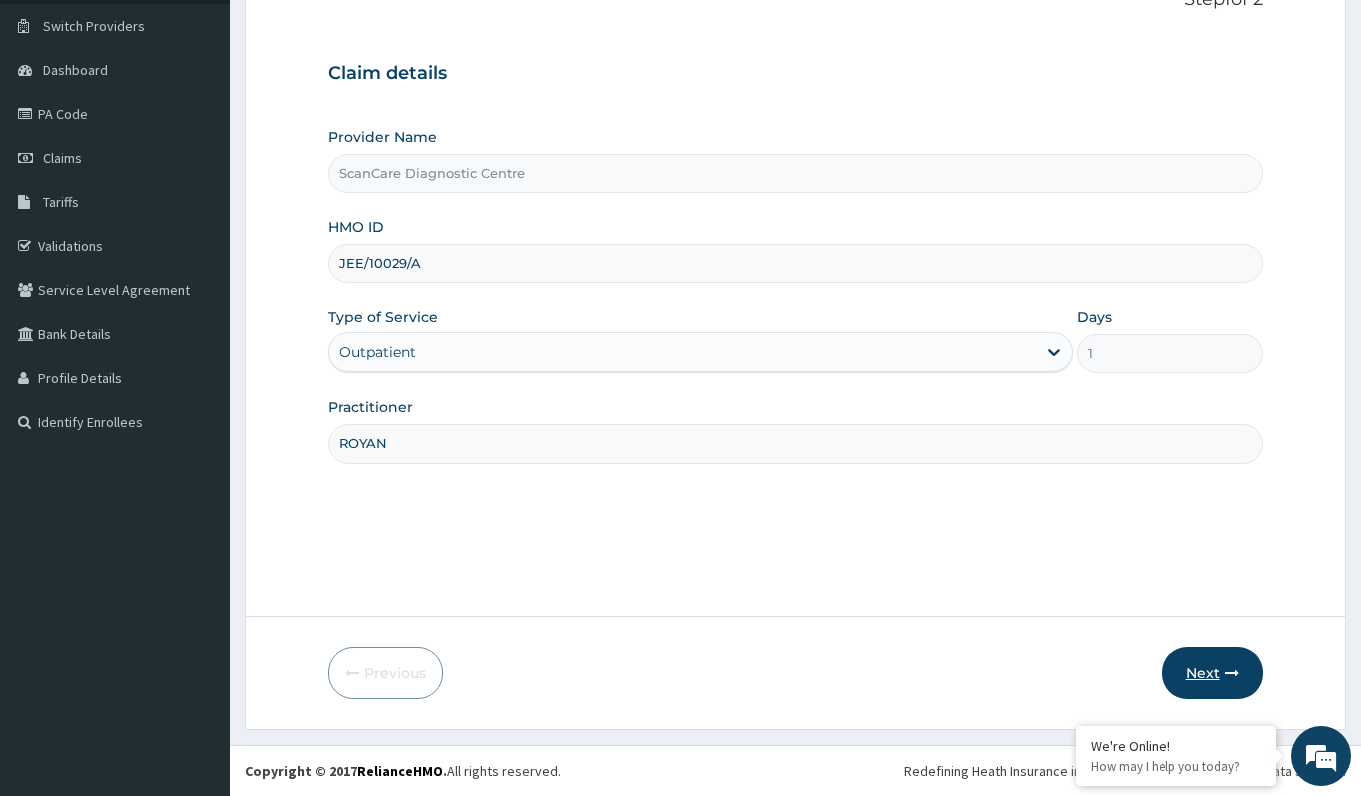 type on "ROYAN" 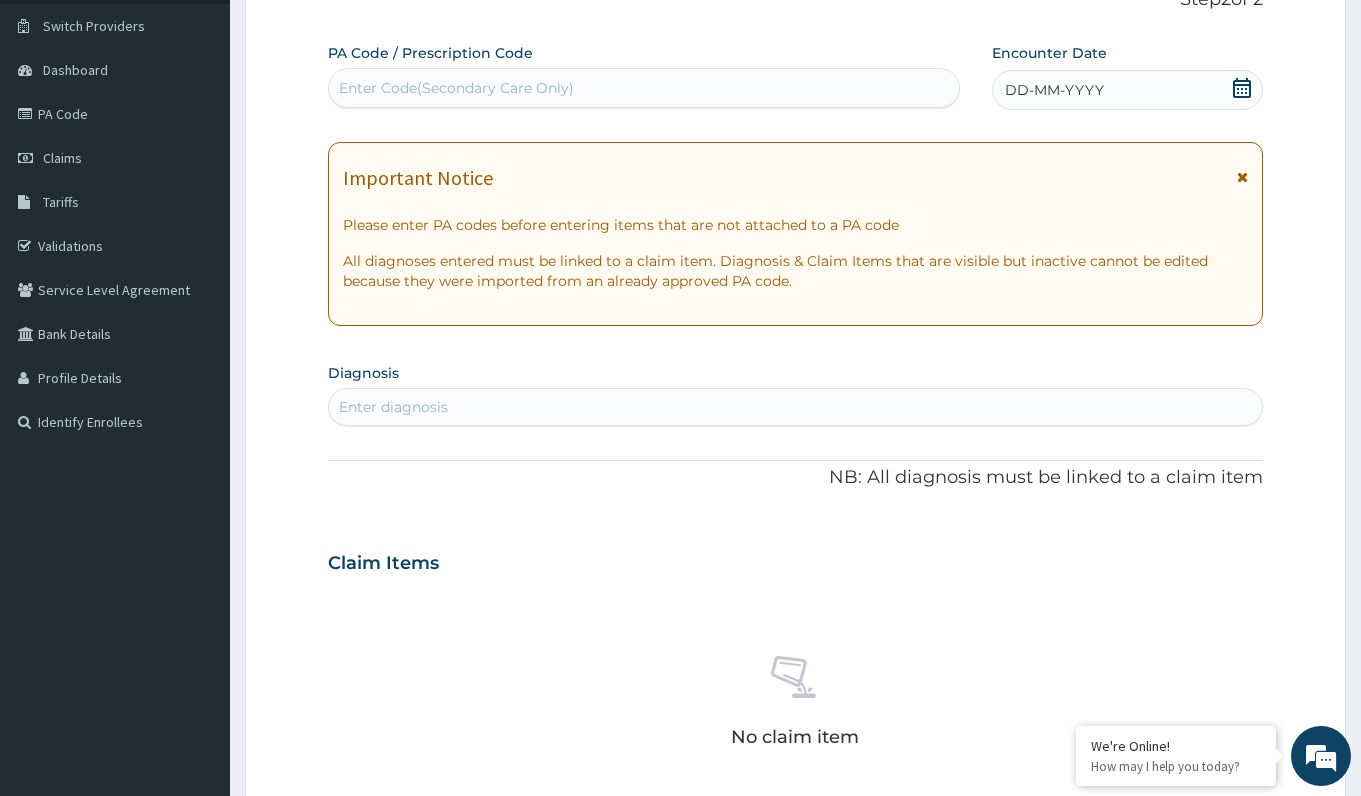 click on "Enter Code(Secondary Care Only)" at bounding box center [456, 88] 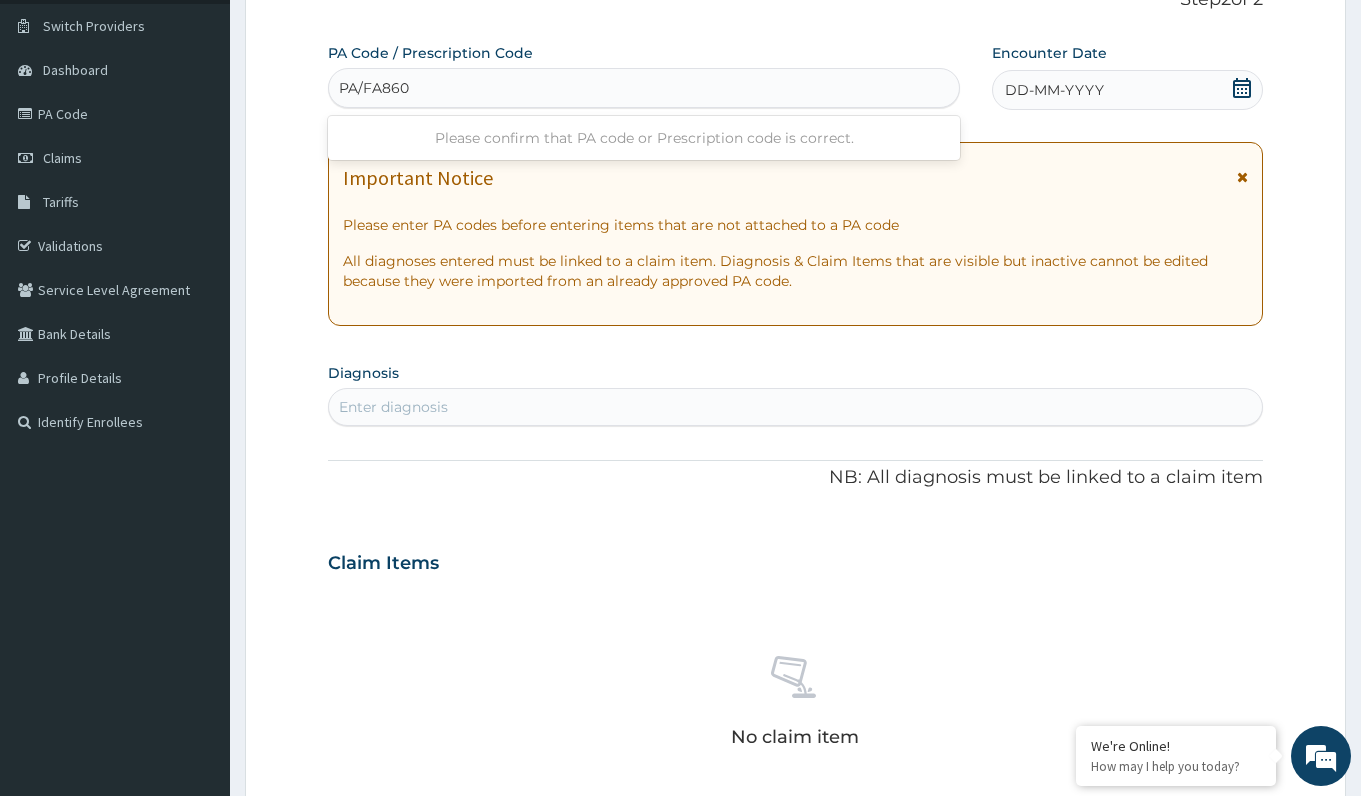 type on "PA/FA860F" 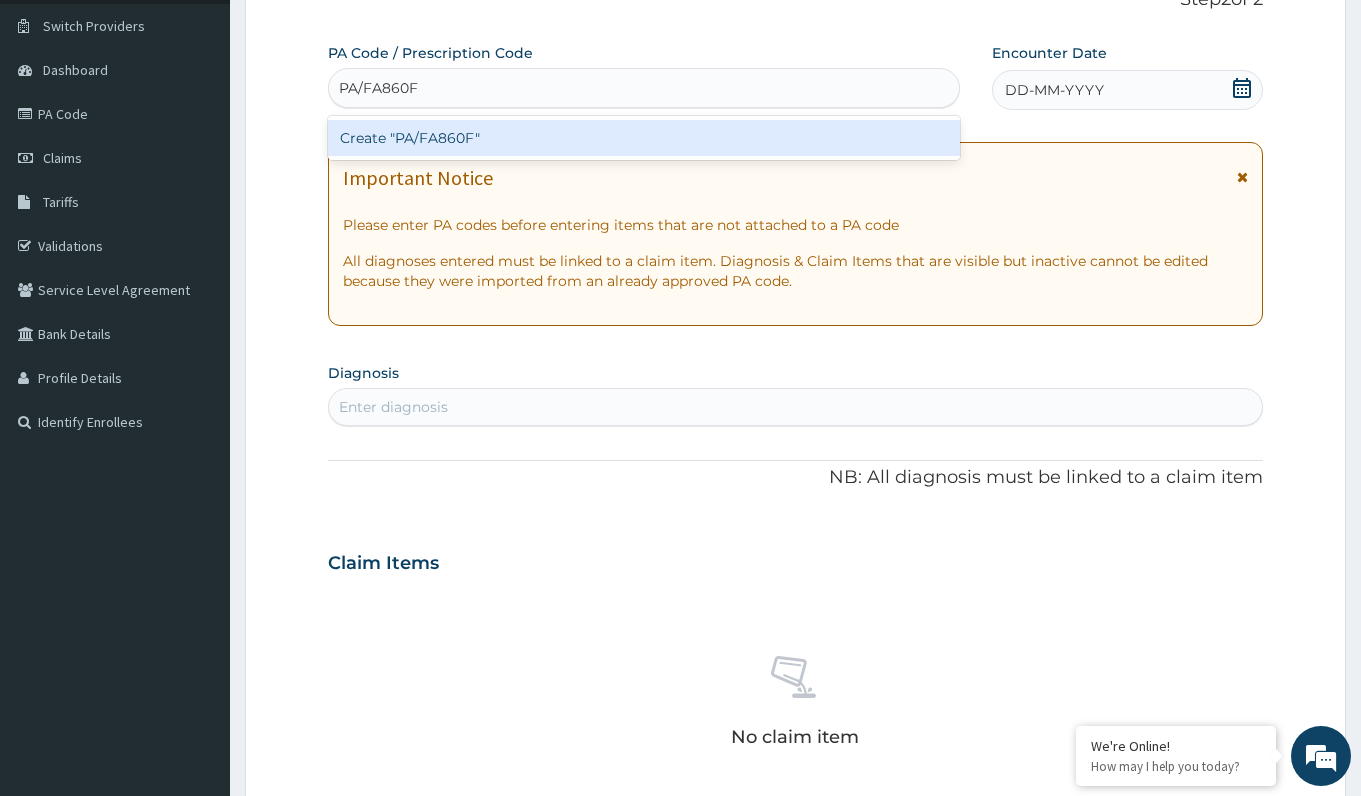 click on "Create "PA/FA860F"" at bounding box center (643, 138) 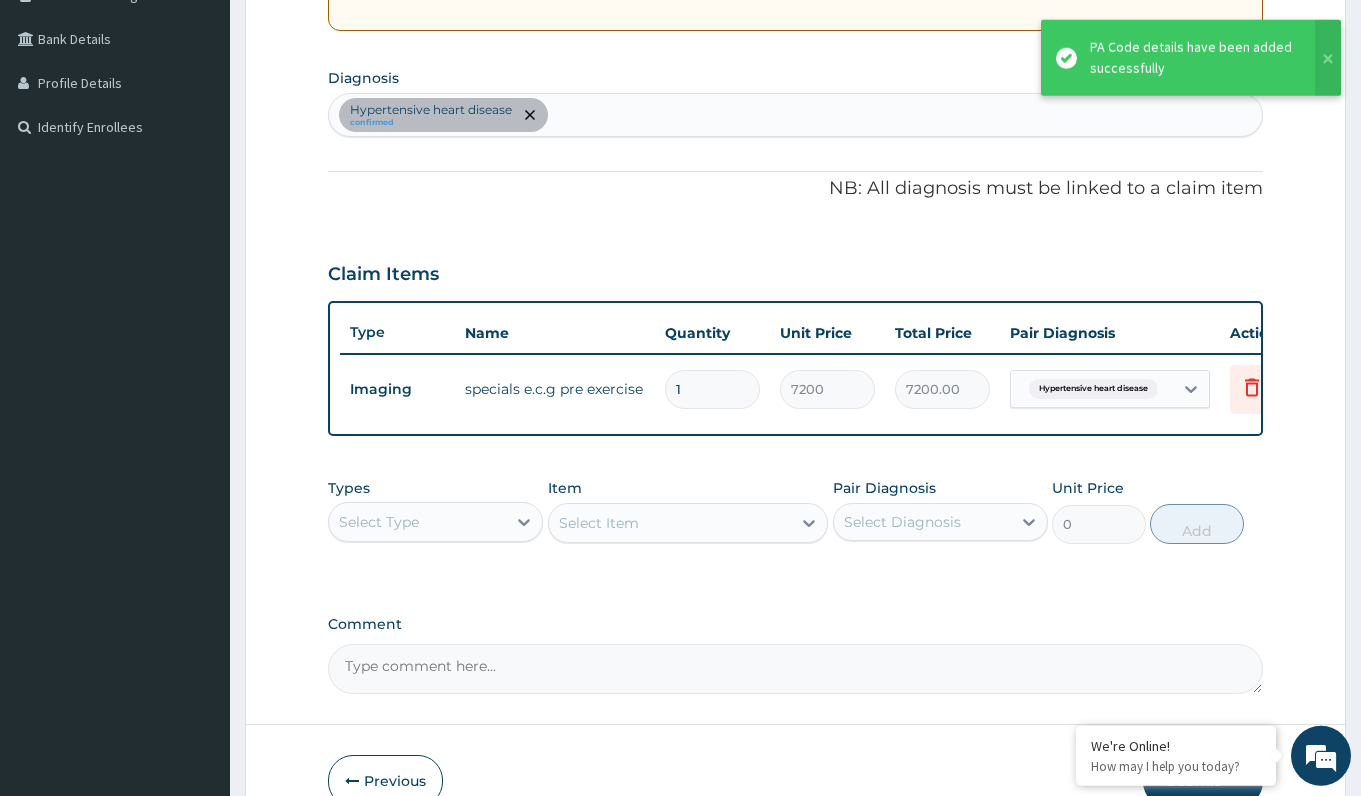 scroll, scrollTop: 556, scrollLeft: 0, axis: vertical 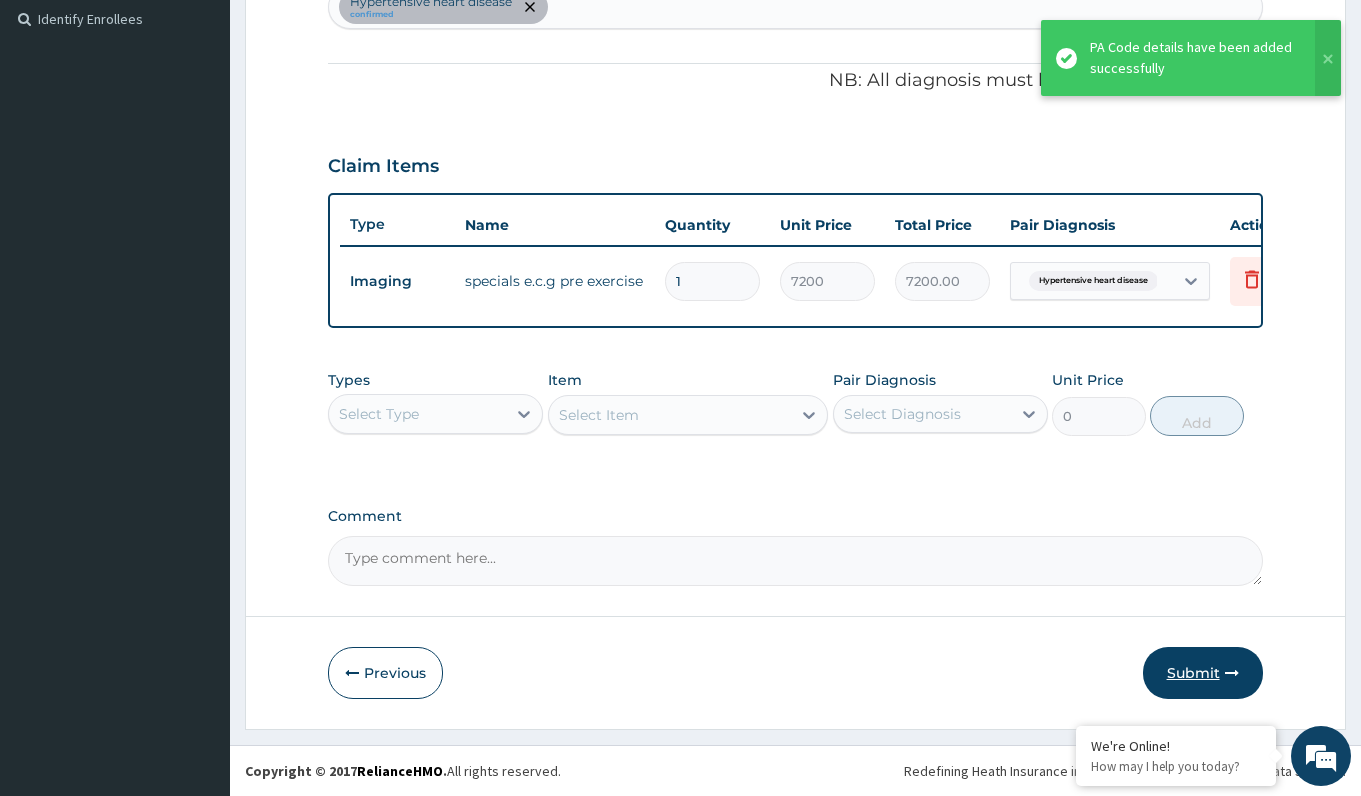 click on "Submit" at bounding box center [1203, 673] 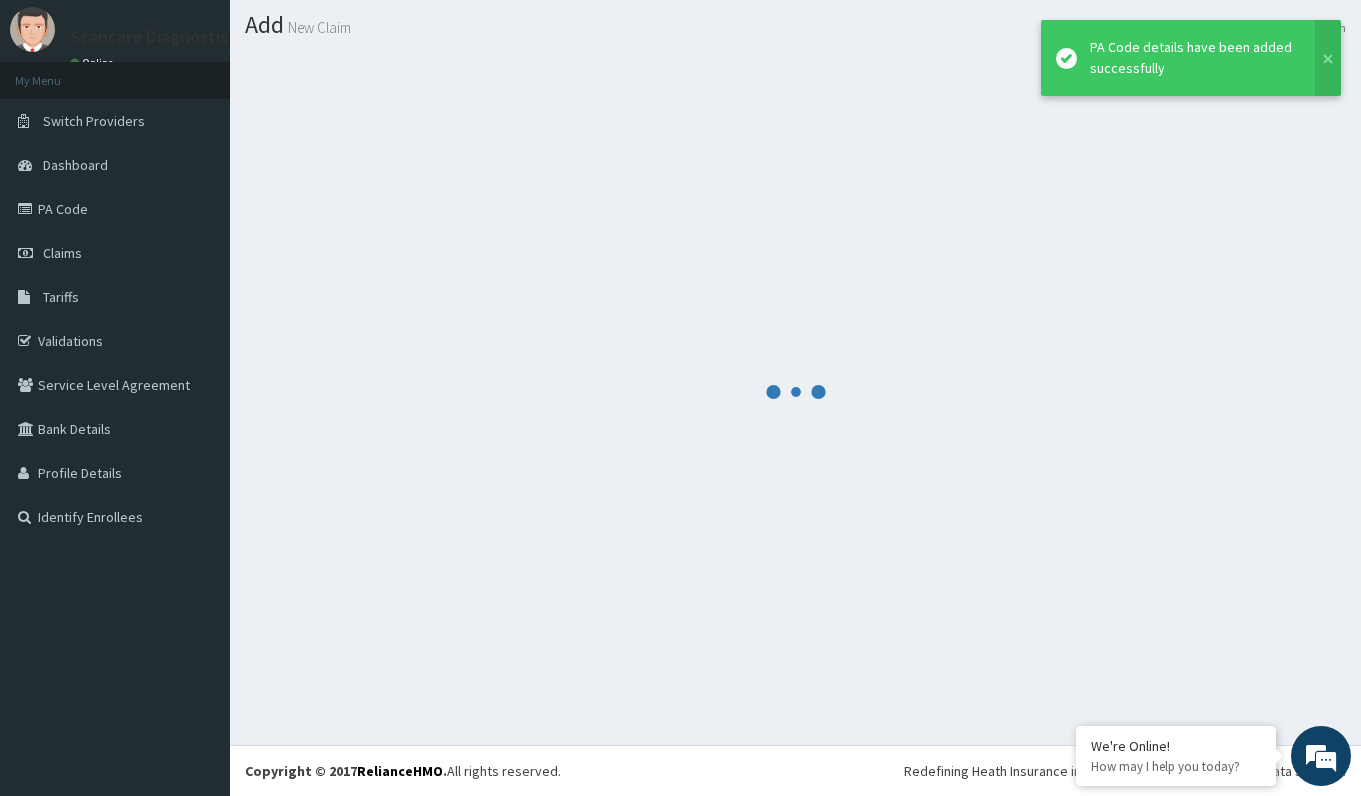 scroll, scrollTop: 53, scrollLeft: 0, axis: vertical 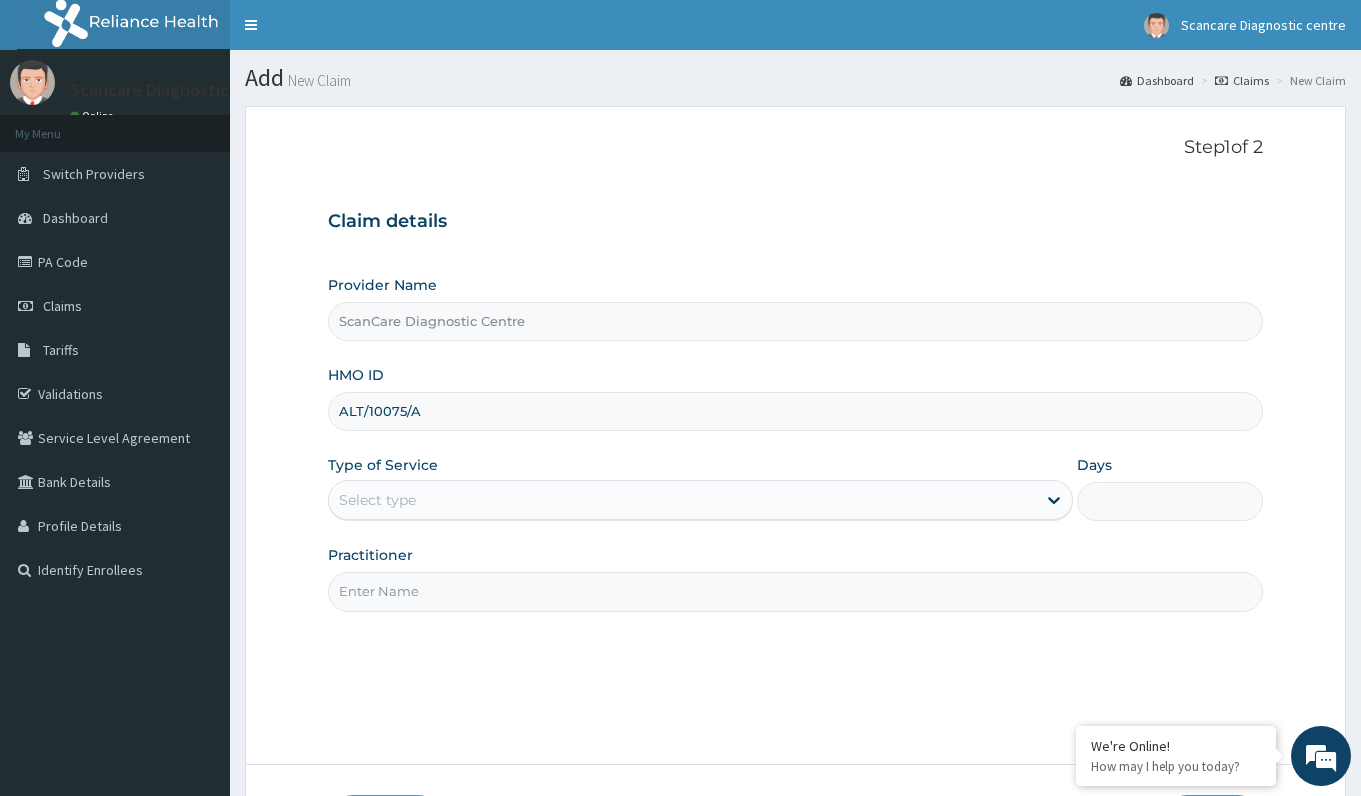 type on "ALT/10075/A" 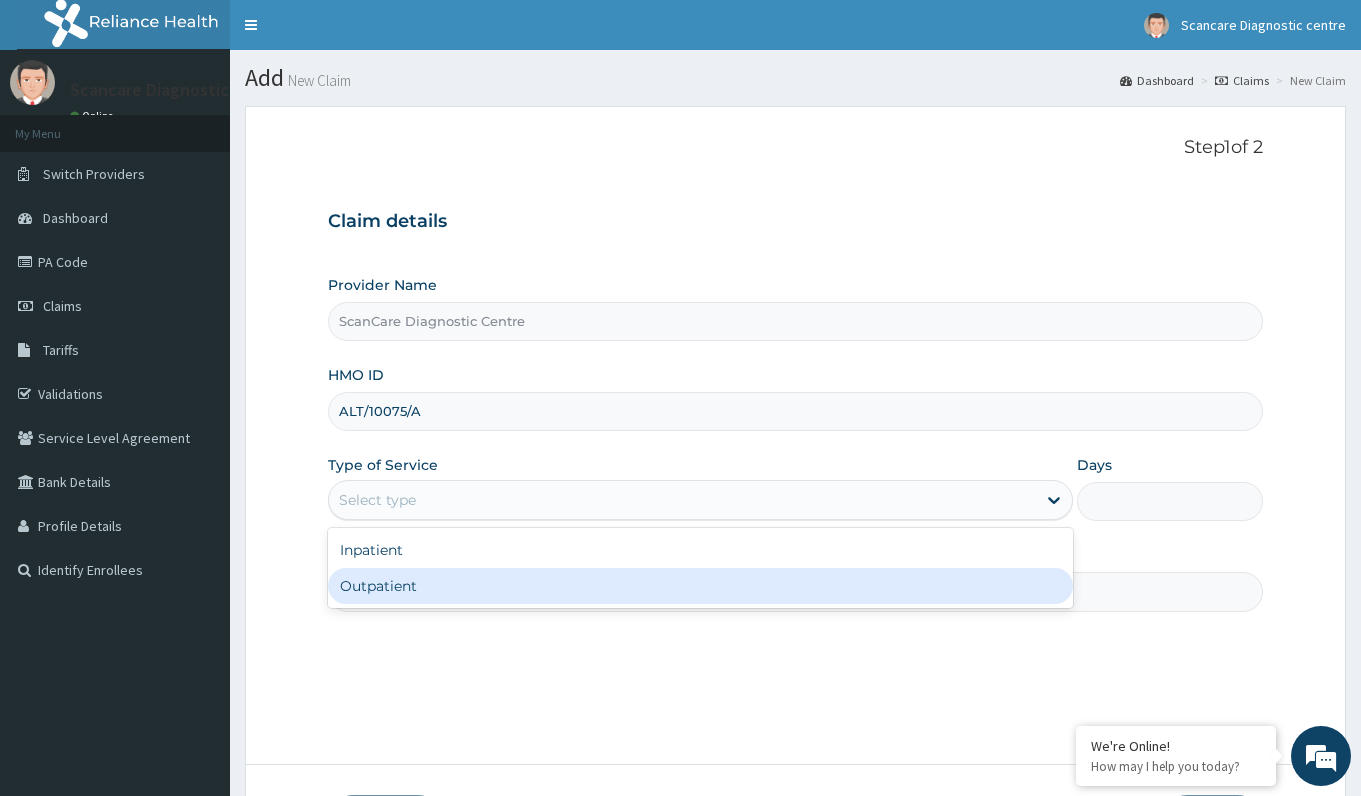click on "Outpatient" at bounding box center (700, 586) 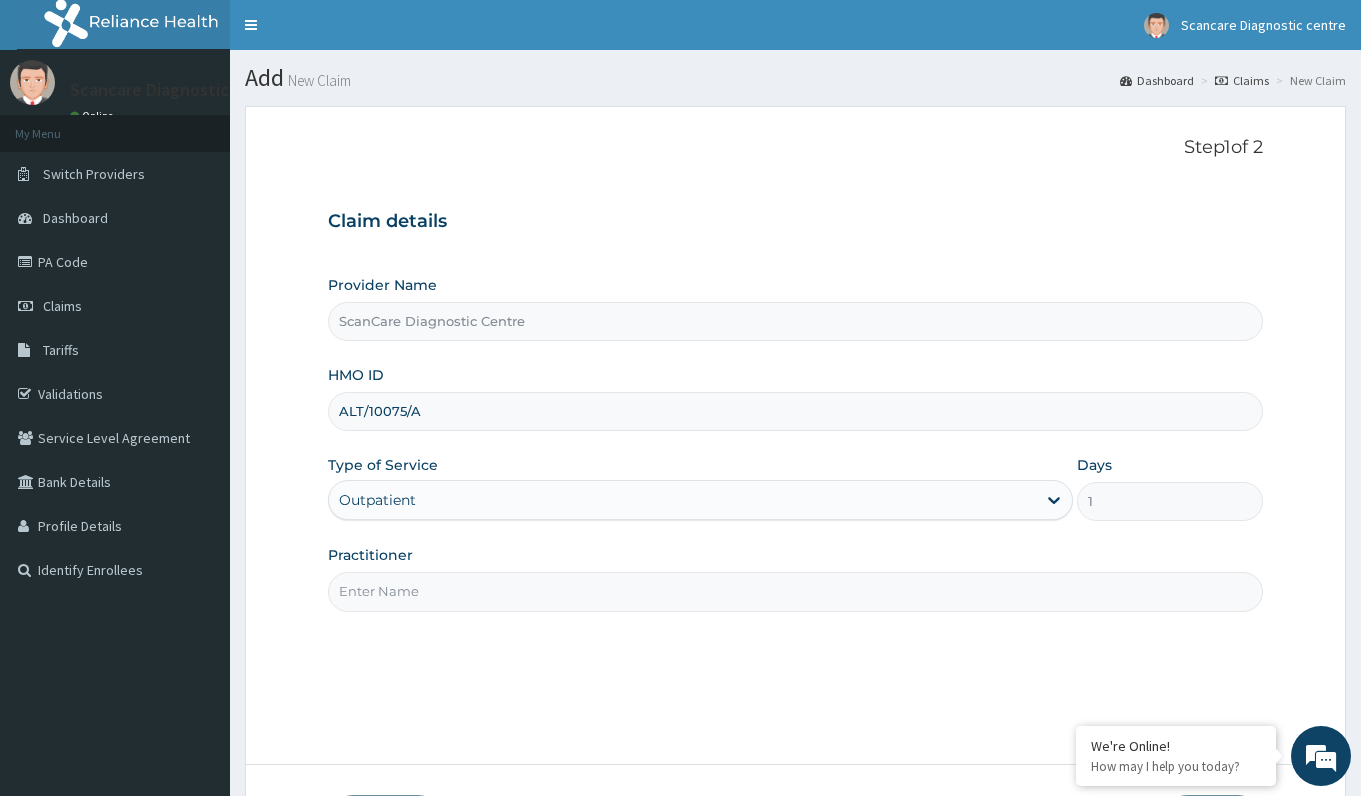 scroll, scrollTop: 0, scrollLeft: 0, axis: both 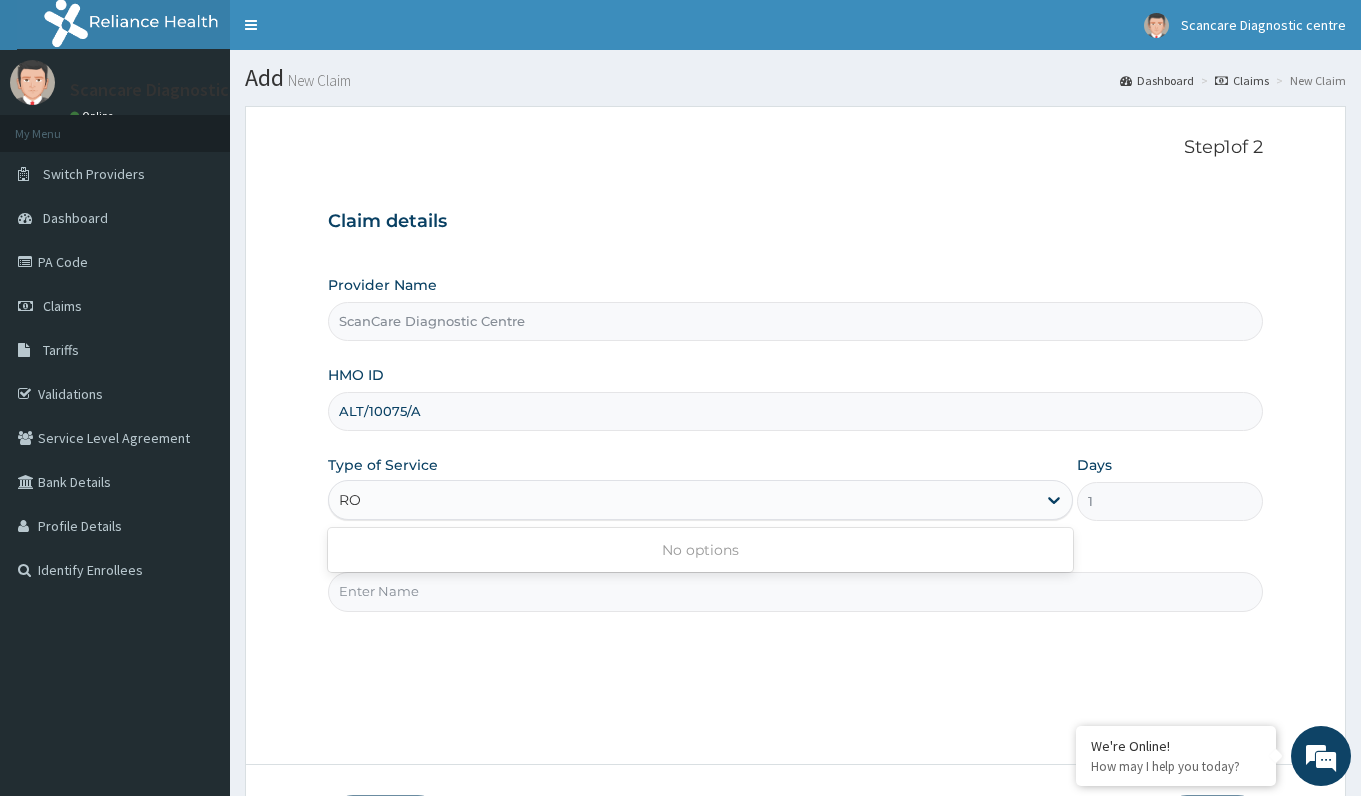 type on "R" 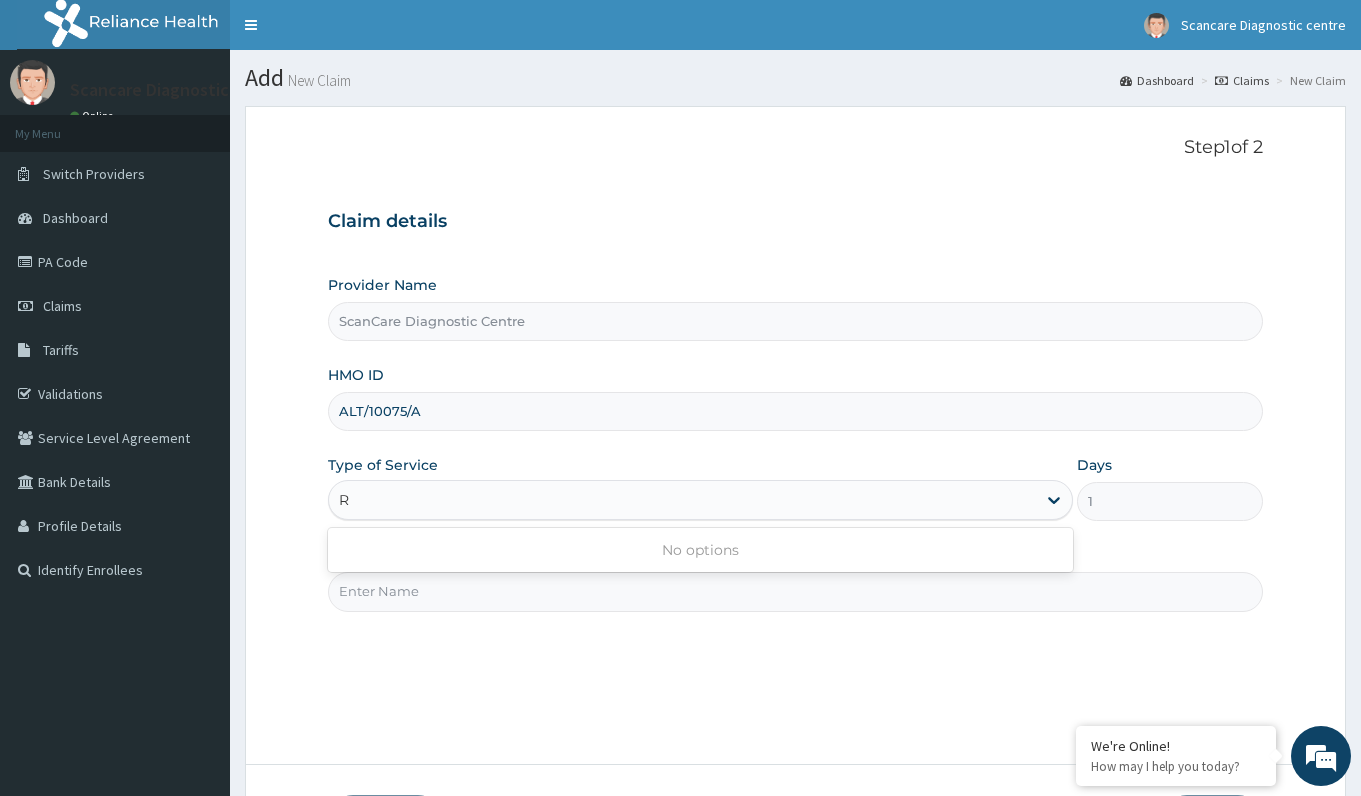 type 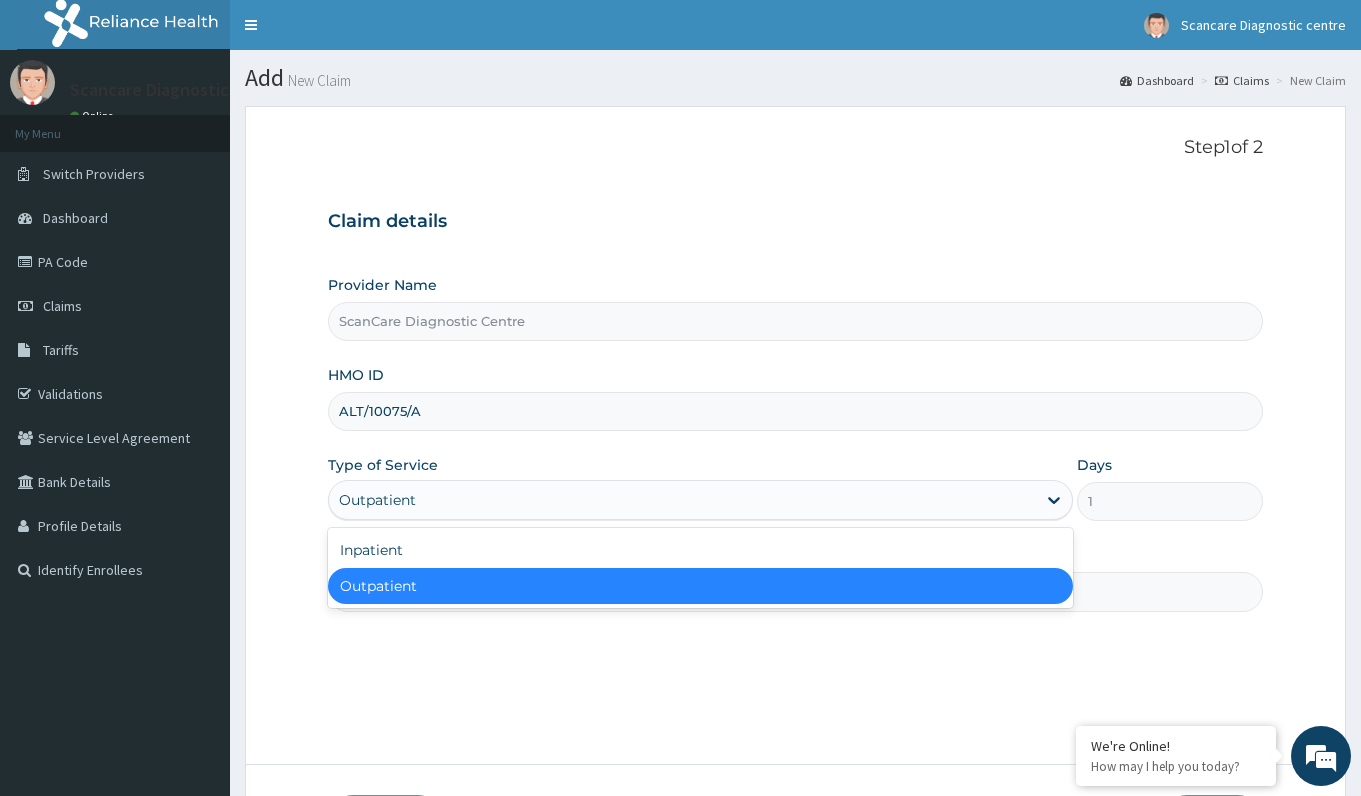 click on "Outpatient" at bounding box center [700, 586] 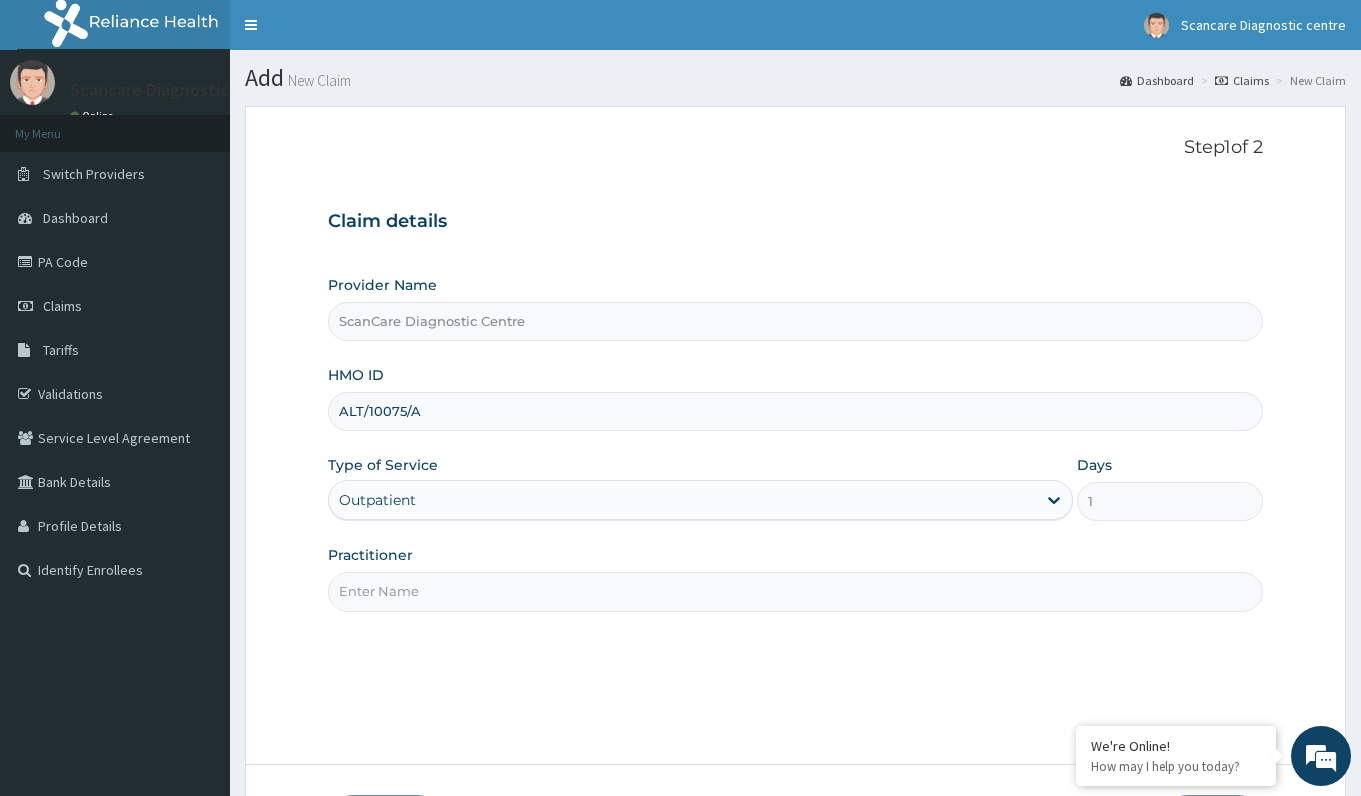 click on "Practitioner" at bounding box center [795, 591] 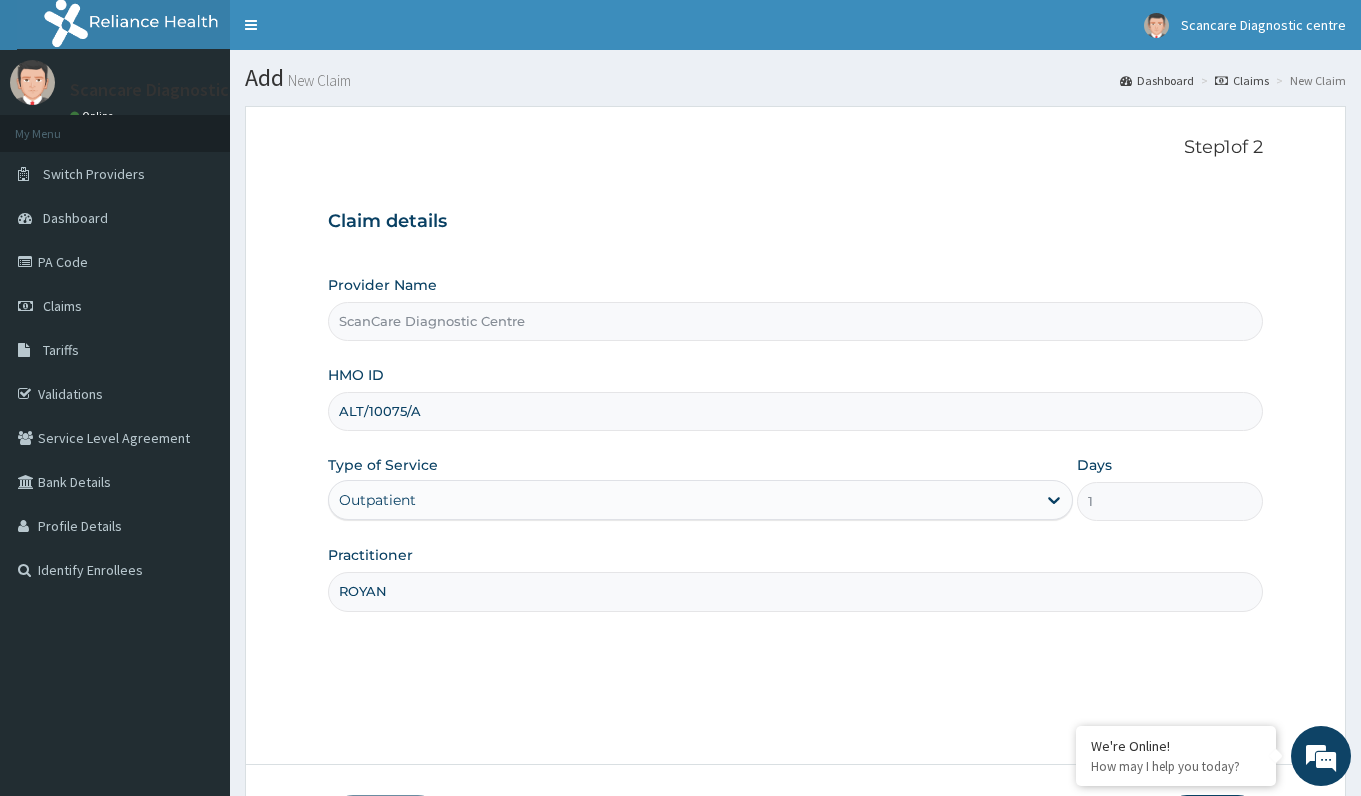 scroll, scrollTop: 148, scrollLeft: 0, axis: vertical 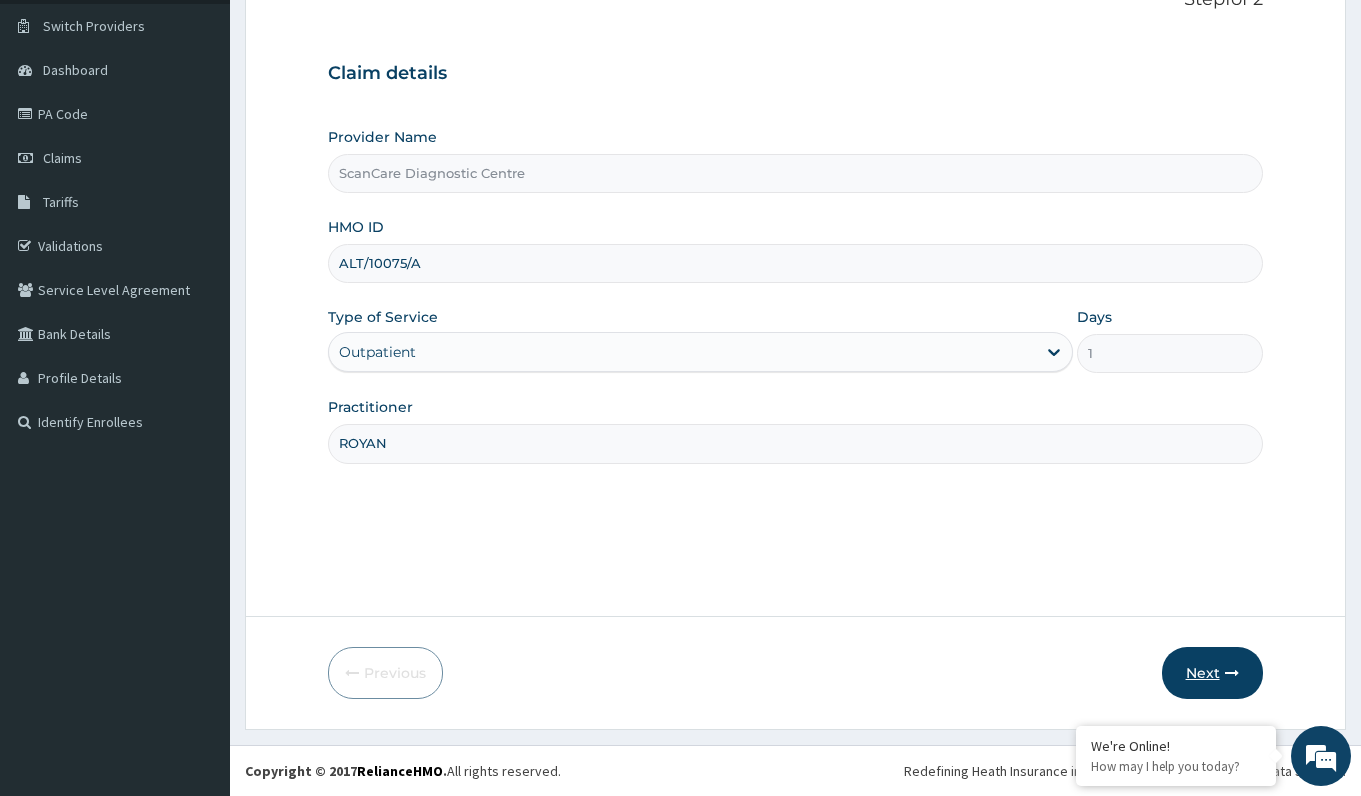 type on "ROYAN" 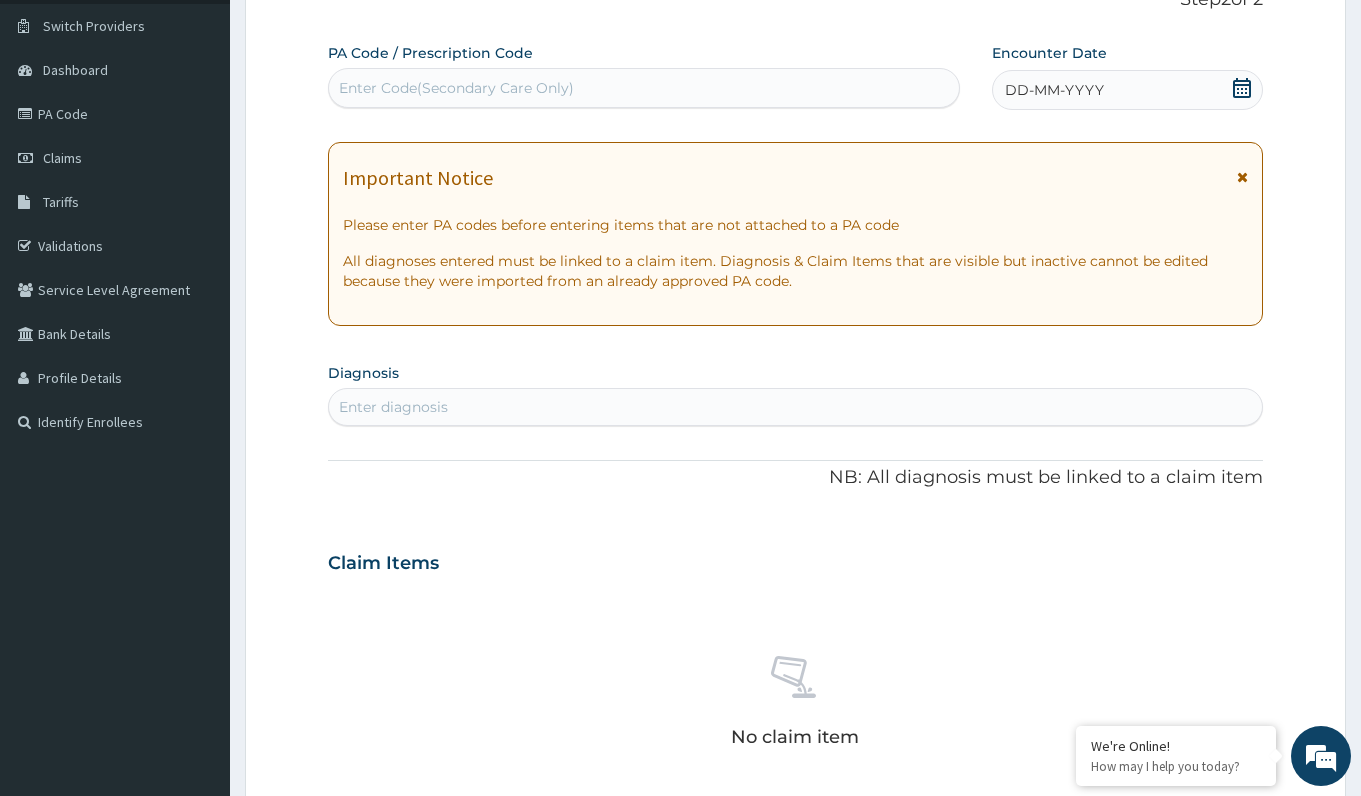 click on "Enter Code(Secondary Care Only)" at bounding box center (456, 88) 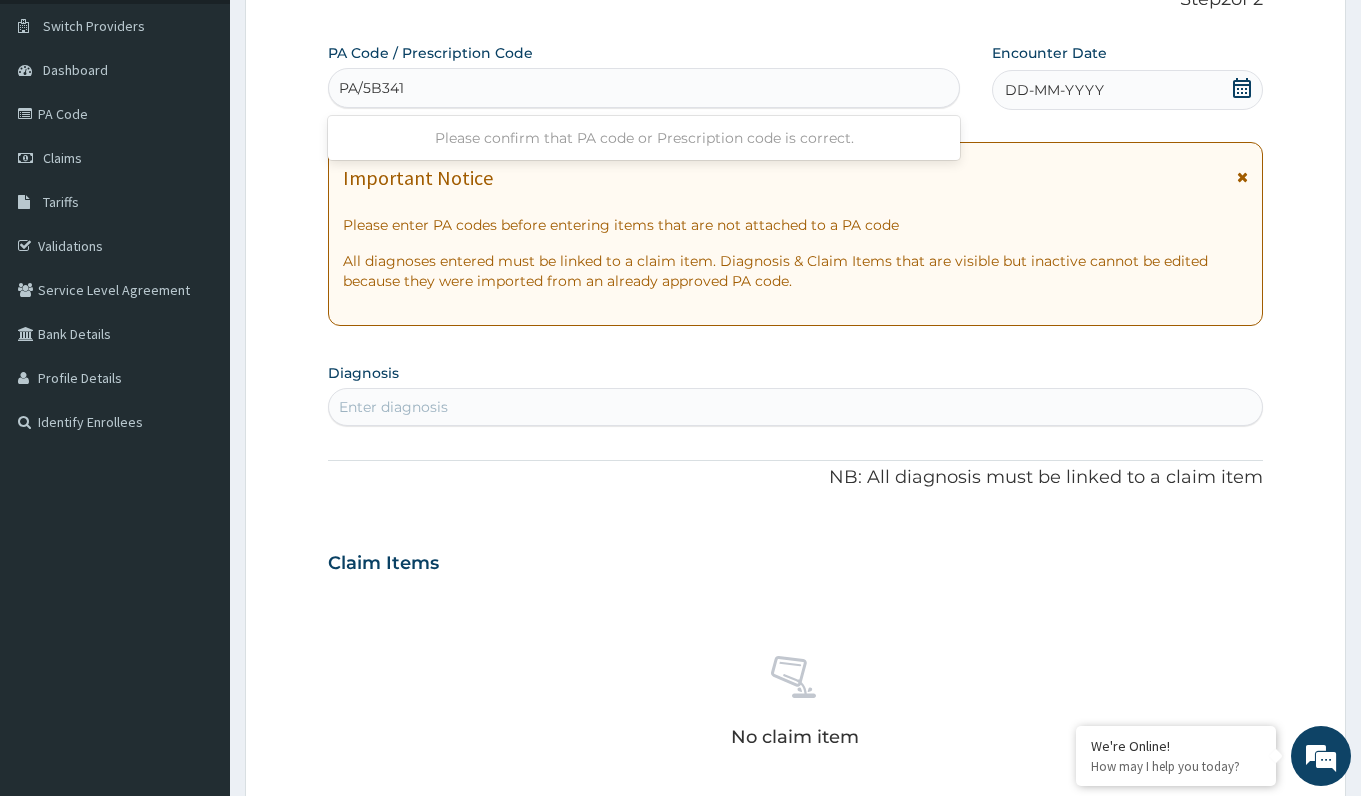 type on "PA/5B3418" 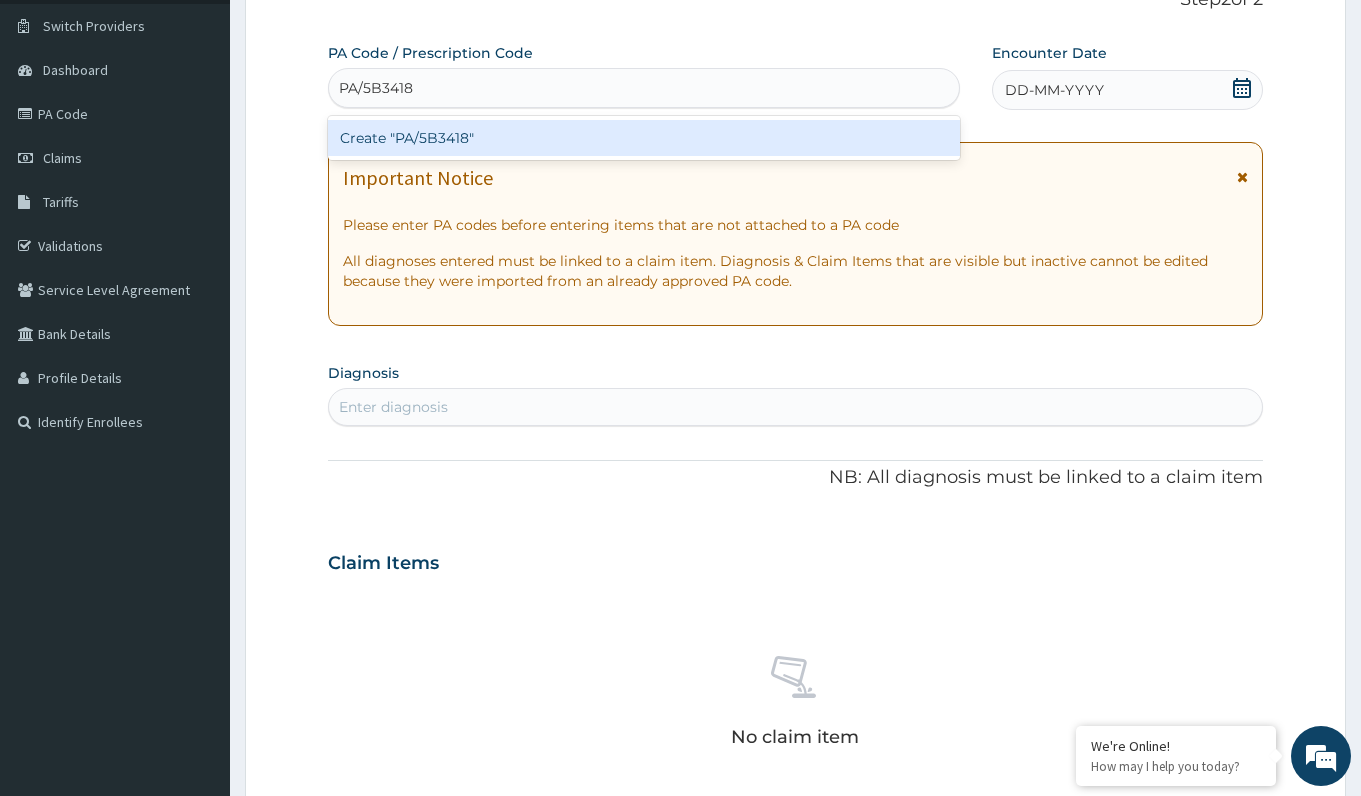click on "Create "PA/5B3418"" at bounding box center [643, 138] 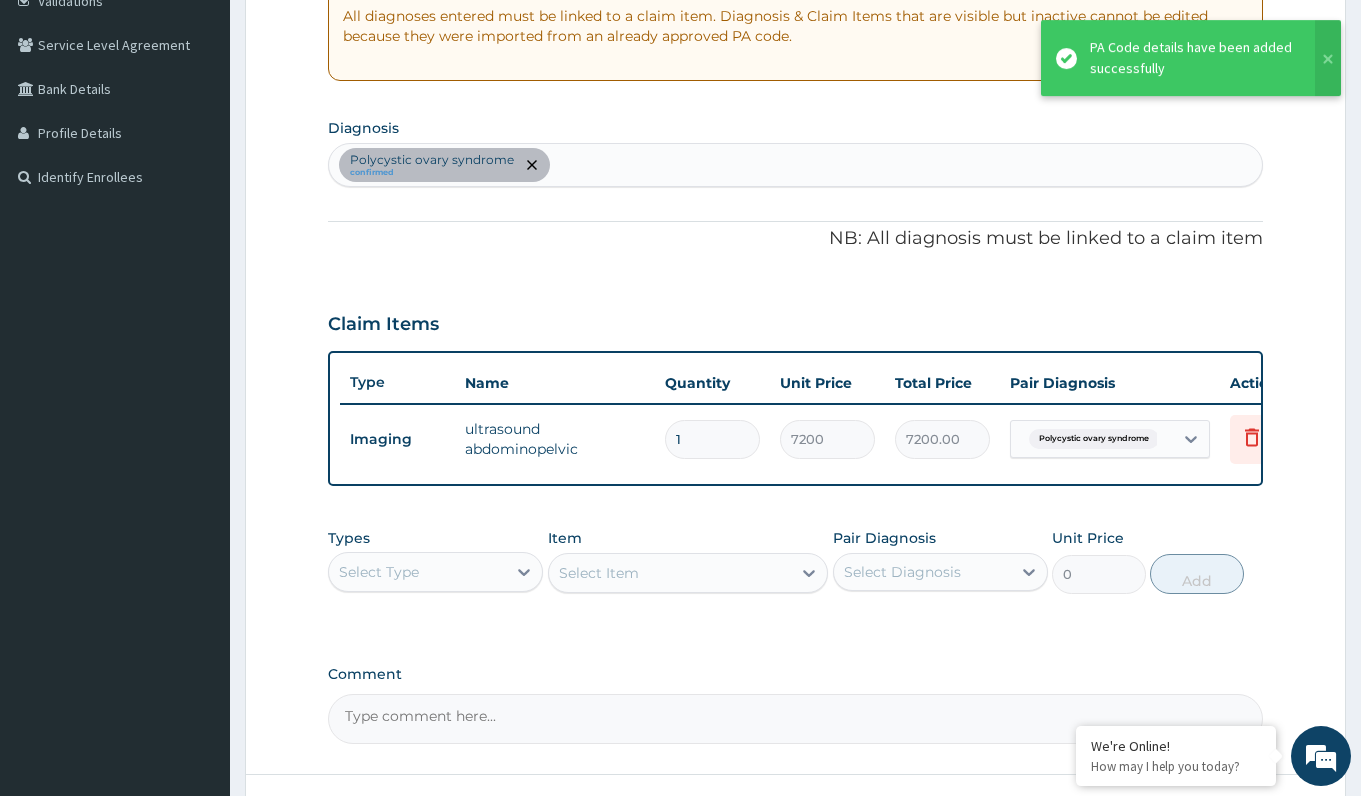 scroll, scrollTop: 454, scrollLeft: 0, axis: vertical 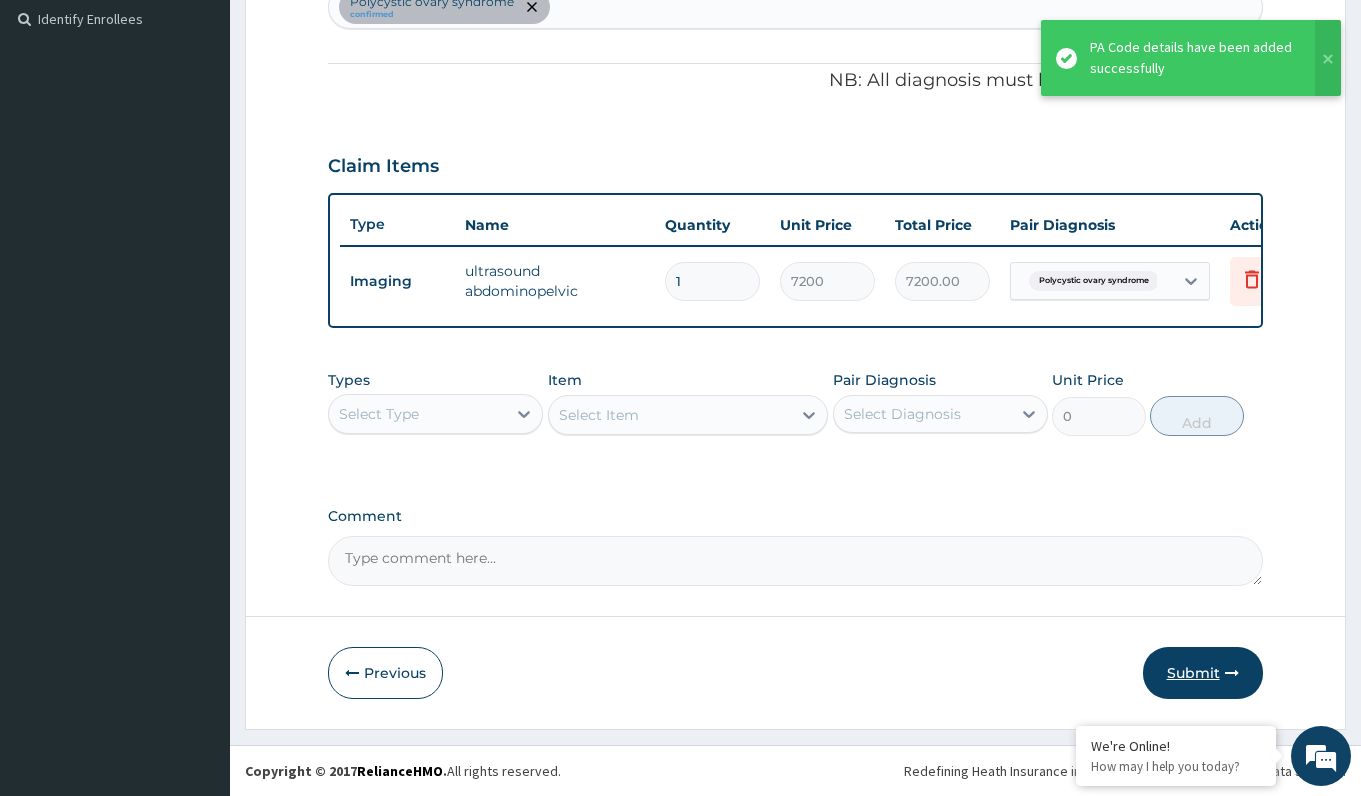 click on "Submit" at bounding box center (1203, 673) 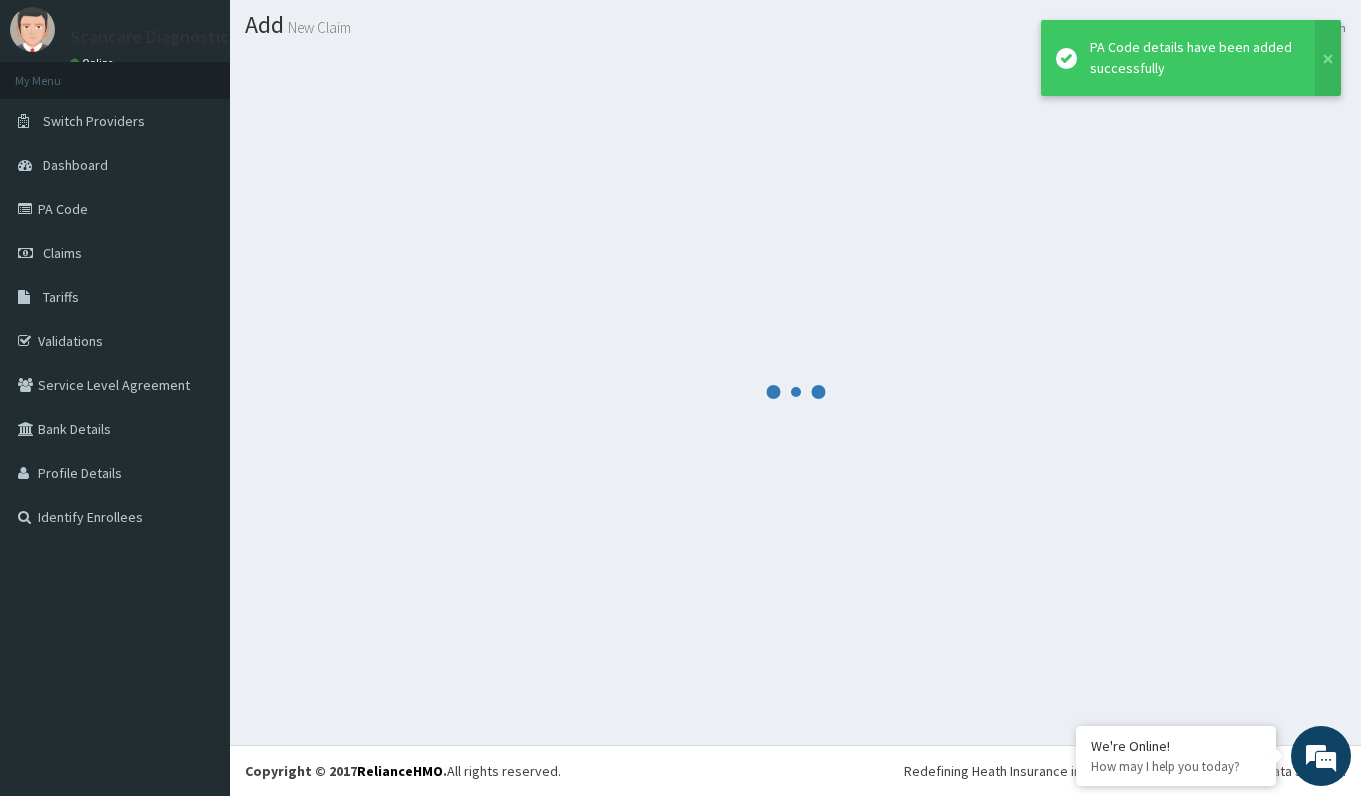 scroll, scrollTop: 53, scrollLeft: 0, axis: vertical 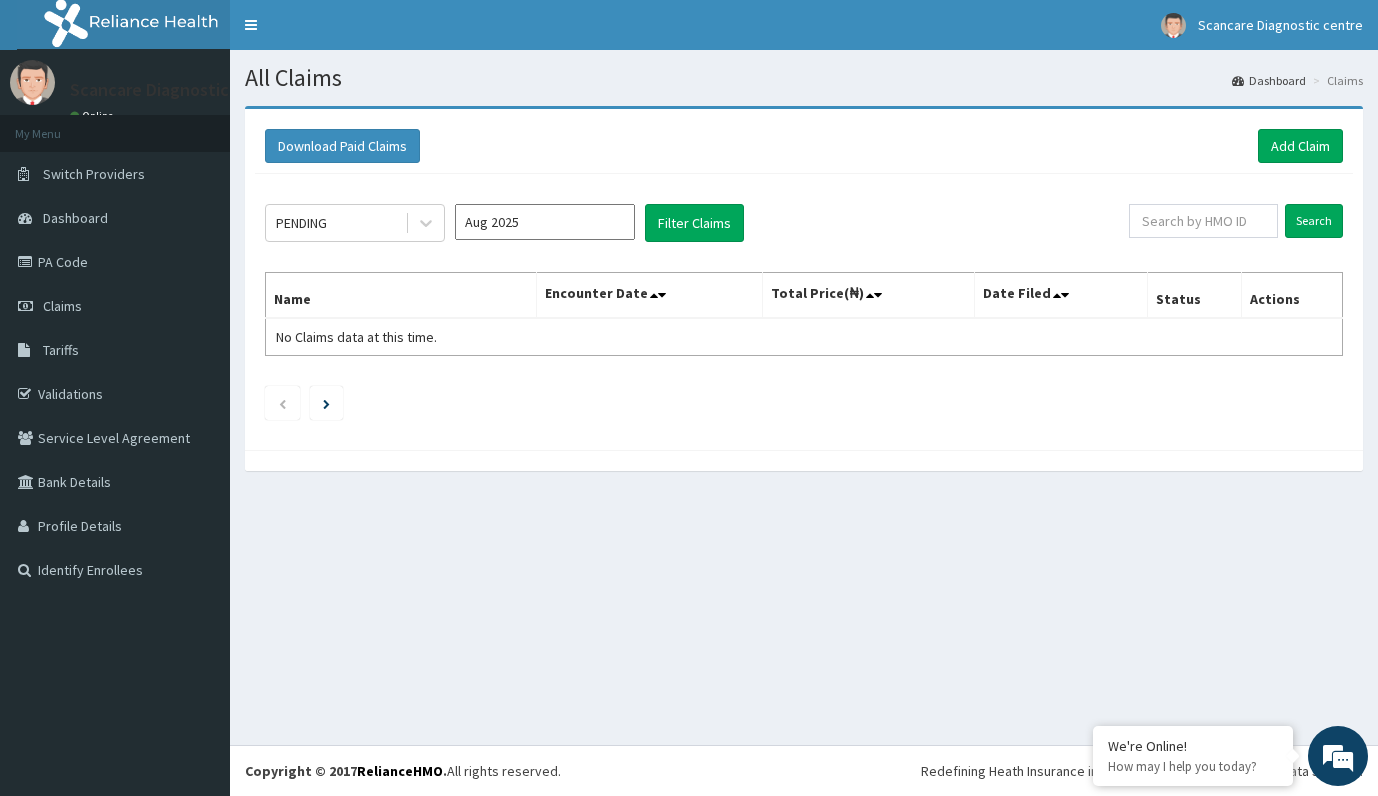 click on "Download Paid Claims Add Claim × Note you can only download claims within a maximum of 1 year and the dates will auto-adjust when you select range that is greater than 1 year From 04-05-2025 To 04-08-2025 Close Download PENDING Aug 2025 Filter Claims Search Name Encounter Date Total Price(₦) Date Filed Status Actions No Claims data at this time." at bounding box center [804, 288] 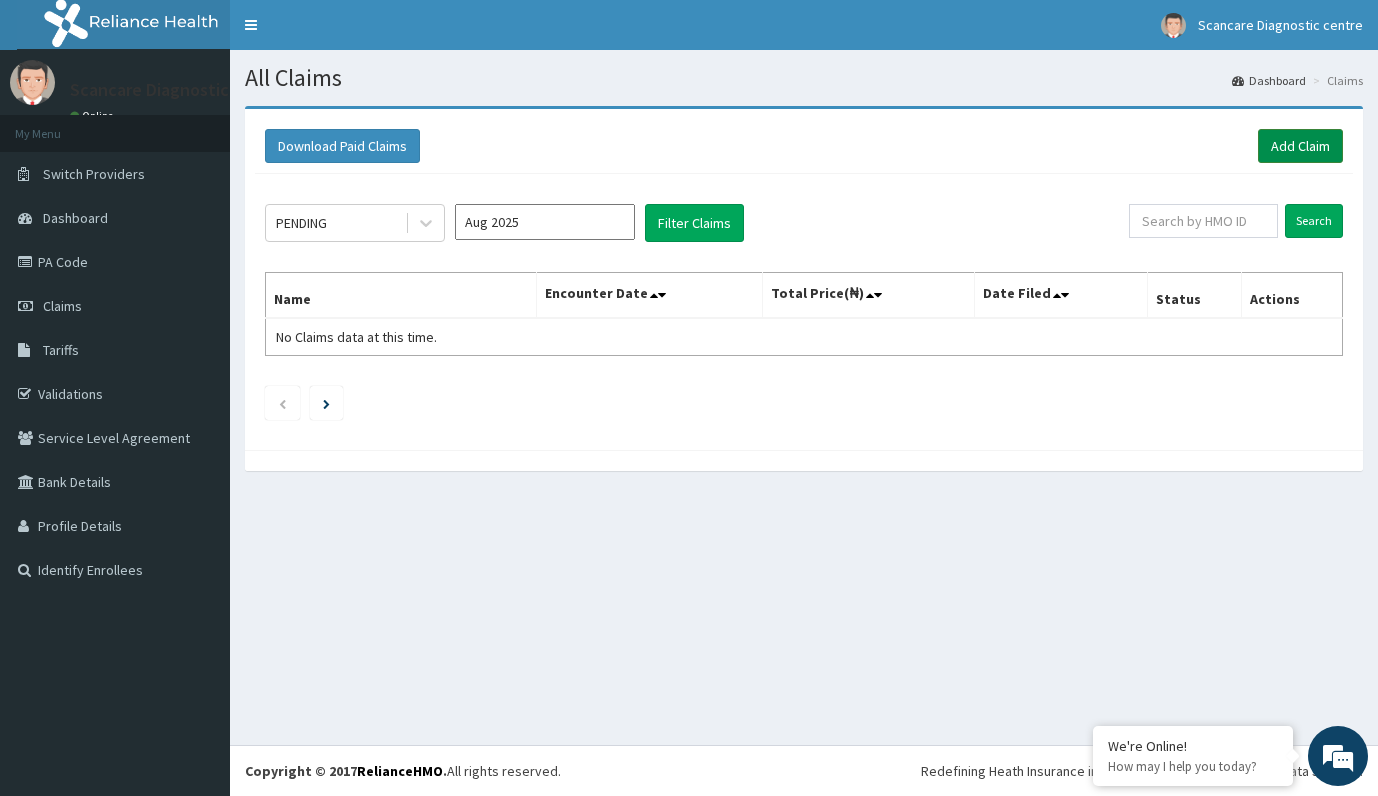click on "Add Claim" at bounding box center [1300, 146] 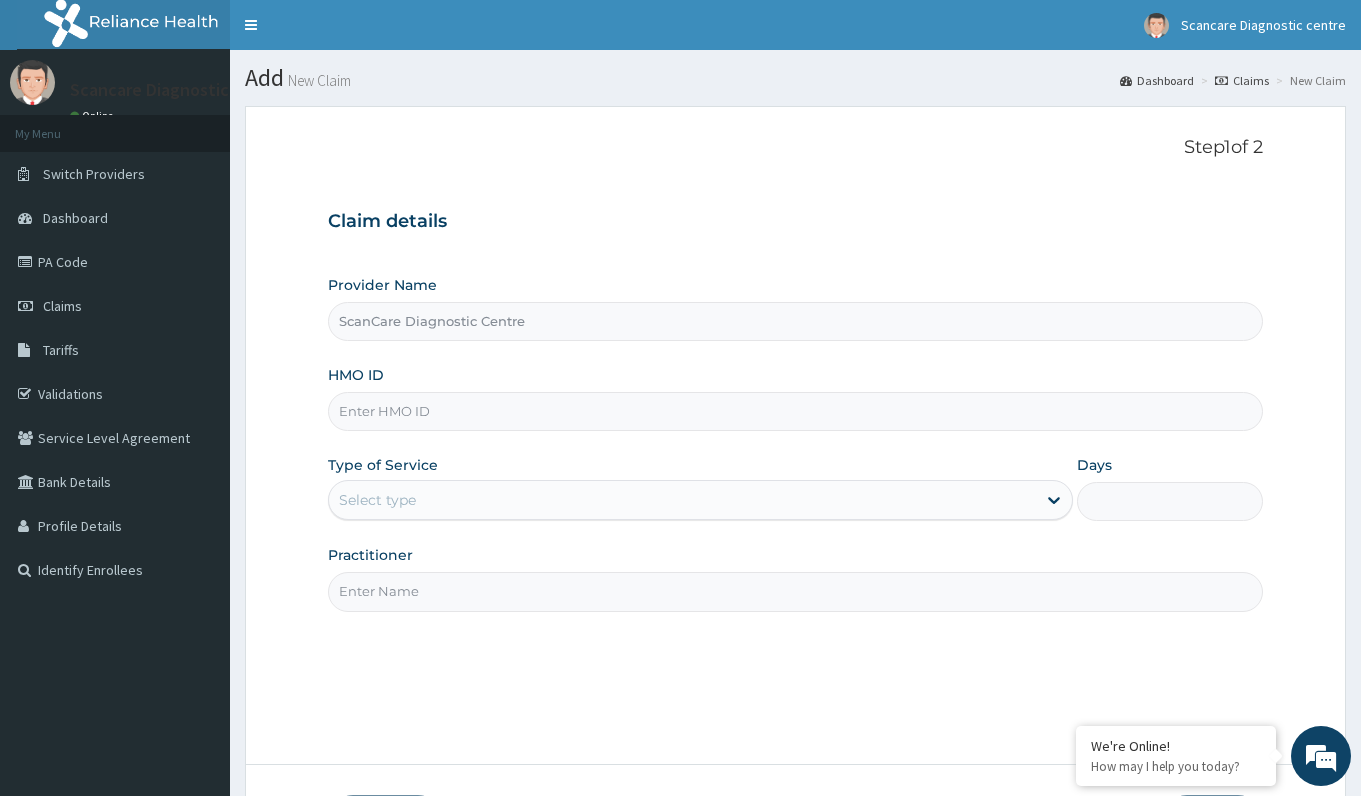 scroll, scrollTop: 0, scrollLeft: 0, axis: both 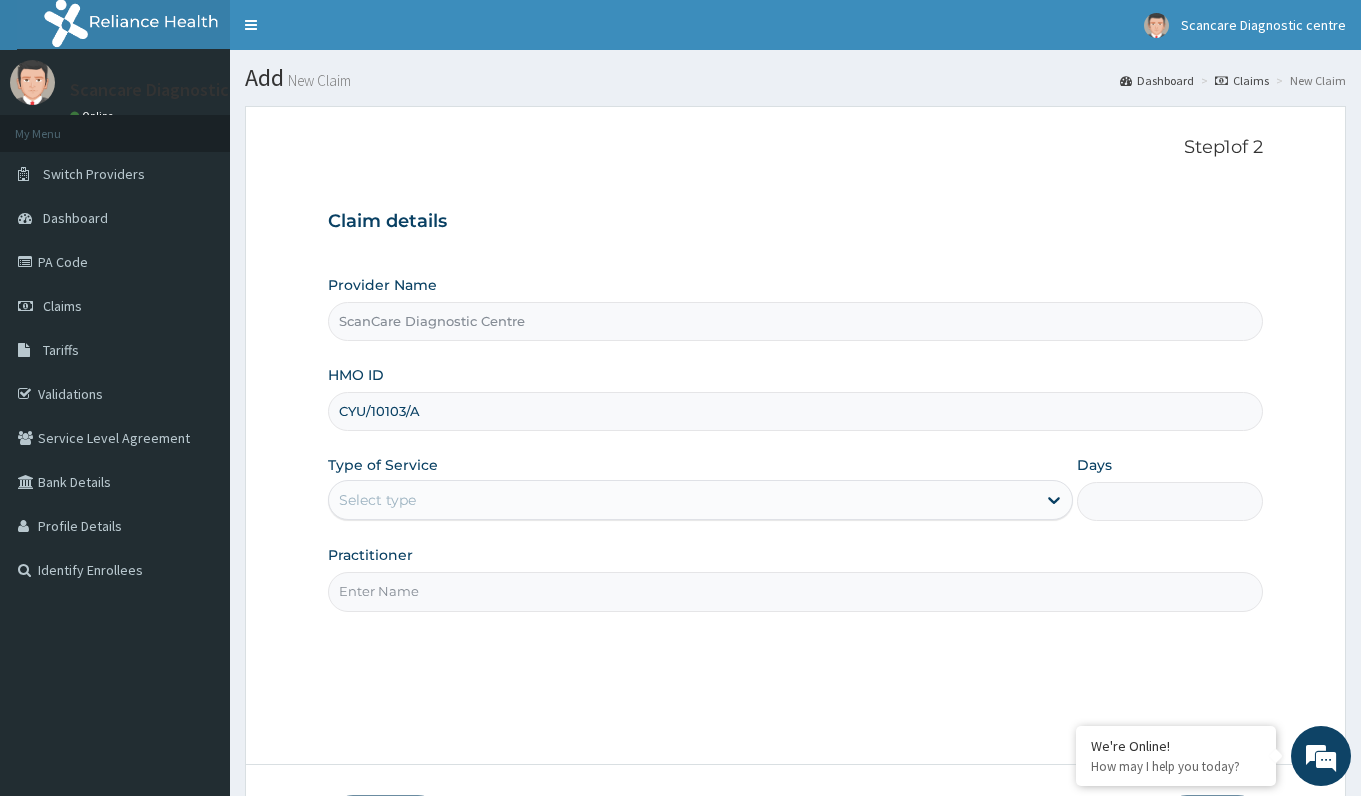 type on "CYU/10103/A" 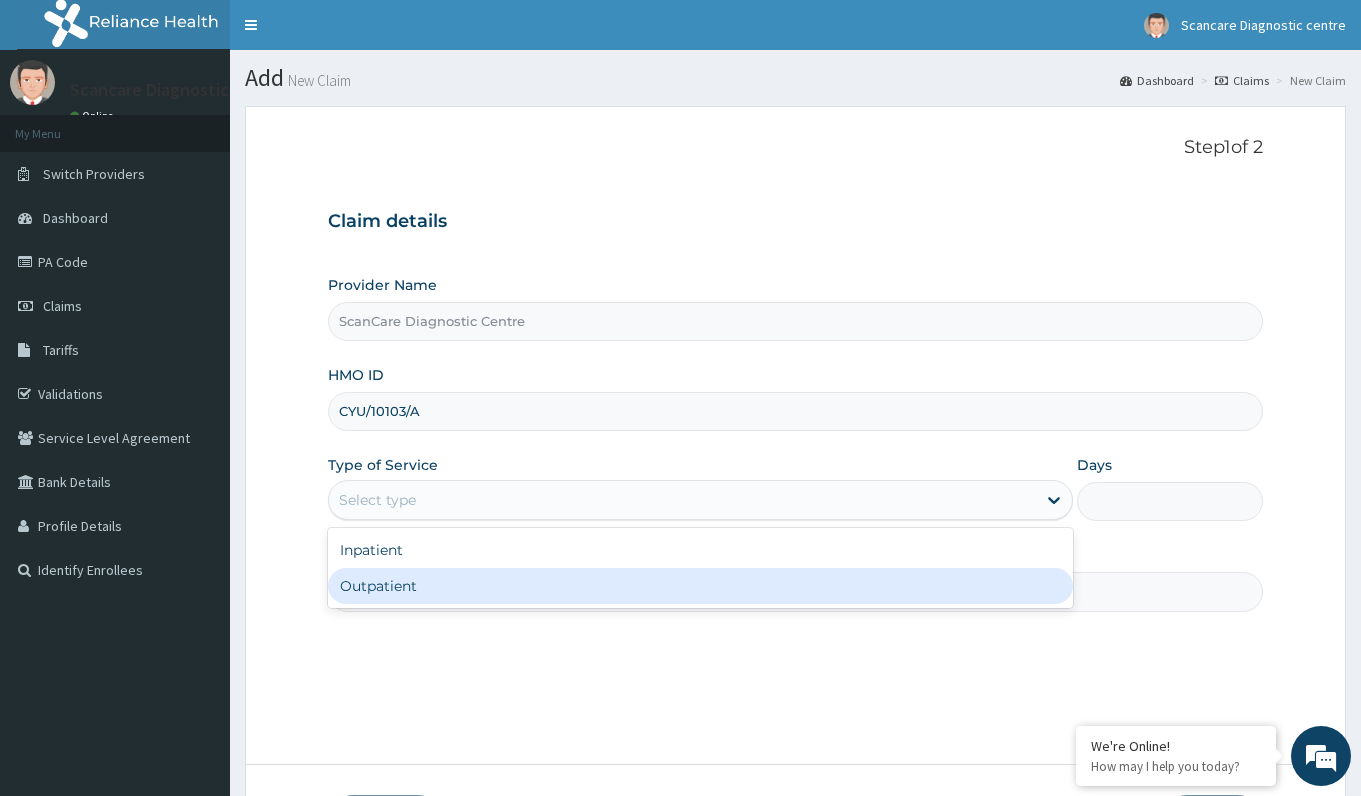 click on "Outpatient" at bounding box center (700, 586) 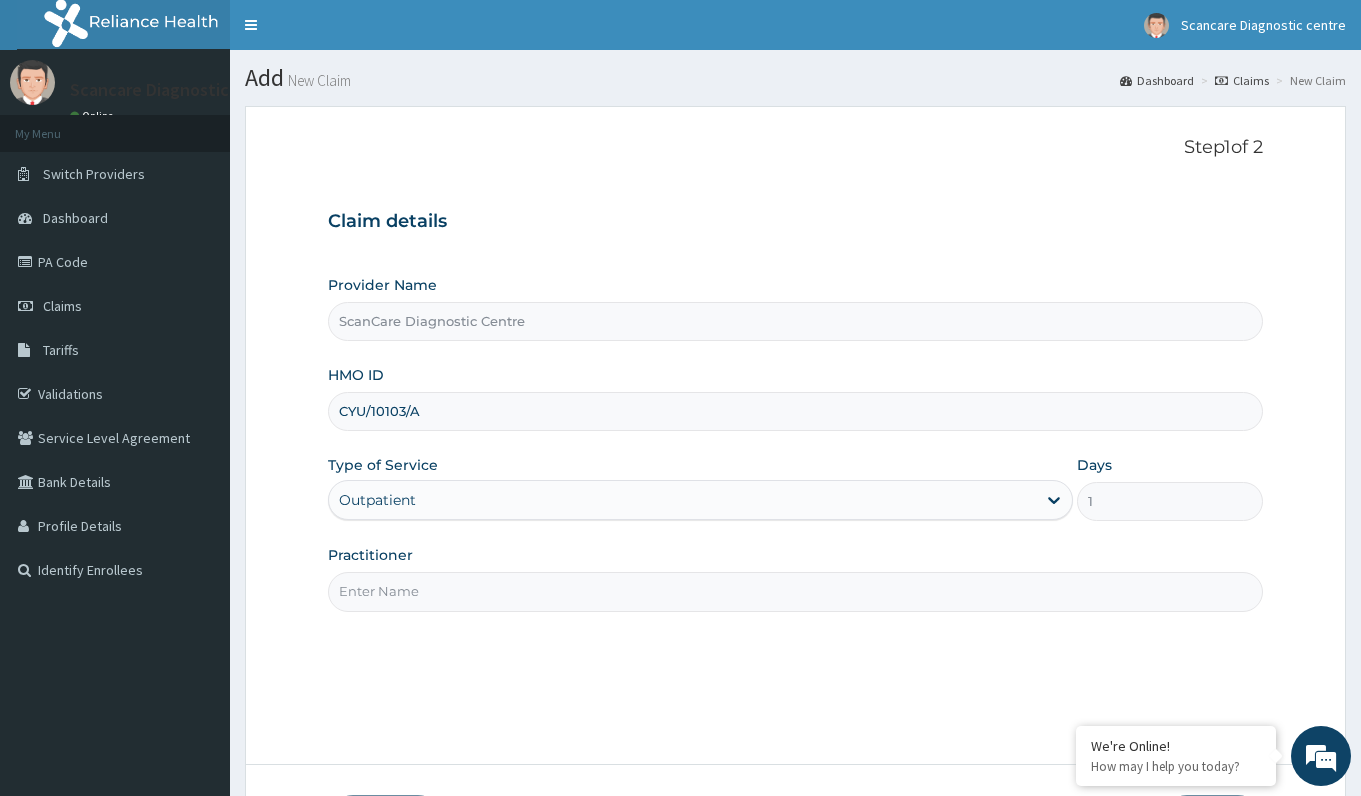 click on "Practitioner" at bounding box center [795, 591] 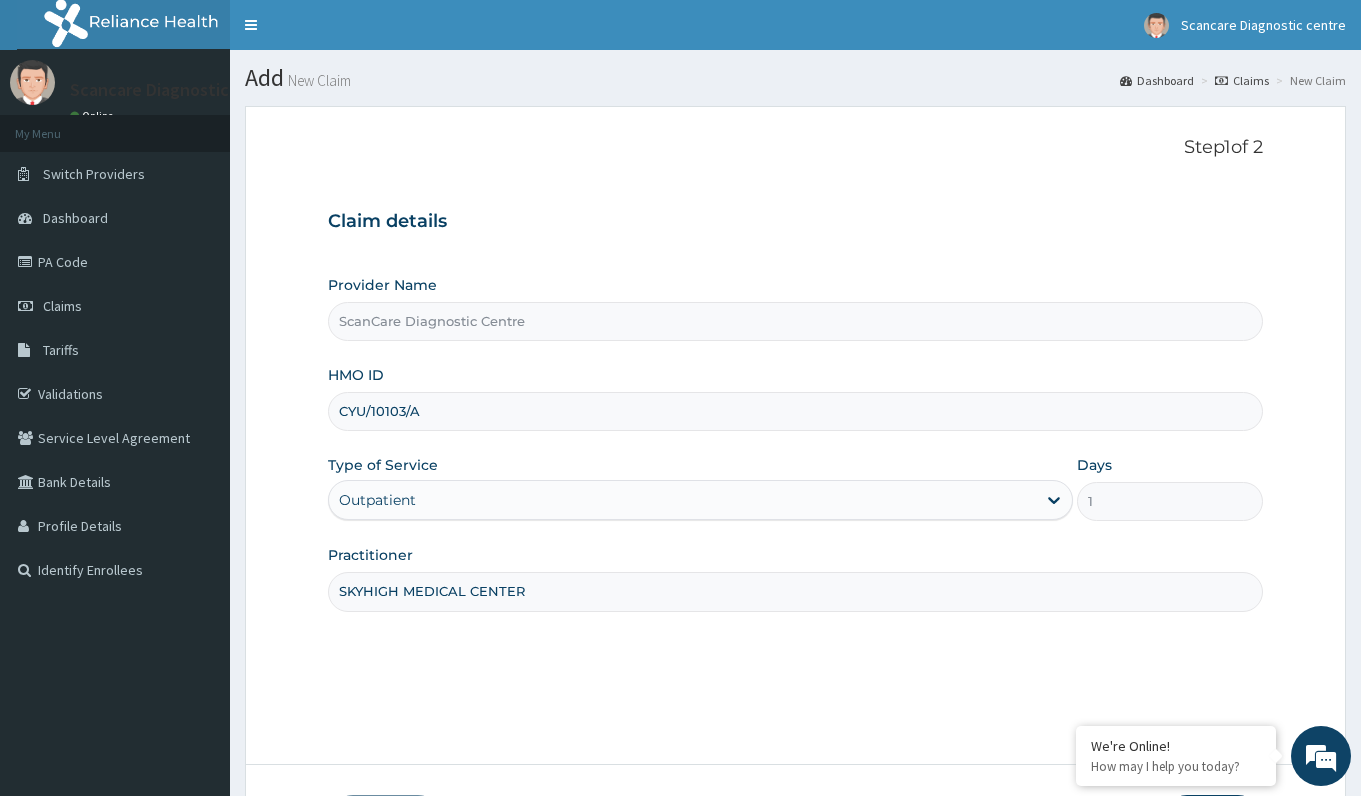 type on "SKYHIGH MEDICAL CENTER" 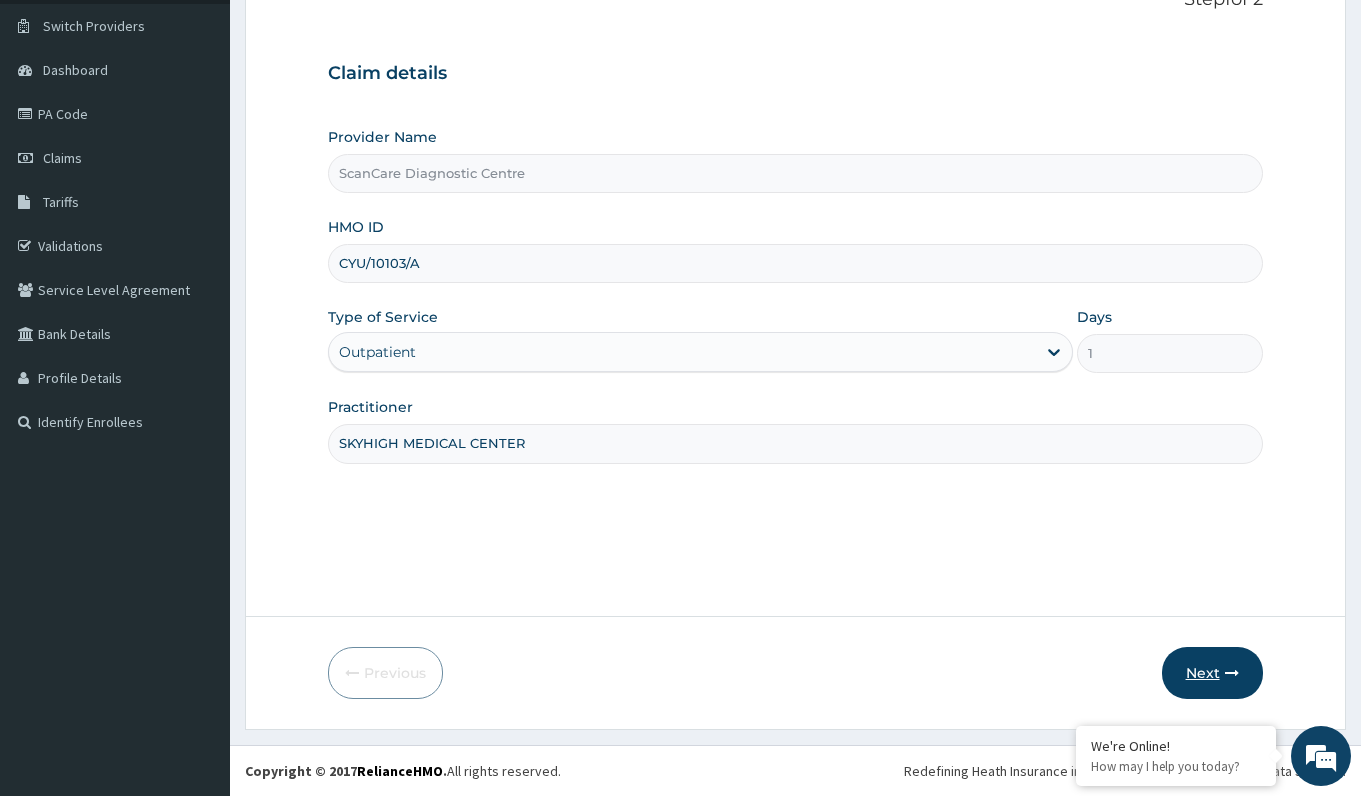 click on "Next" at bounding box center [1212, 673] 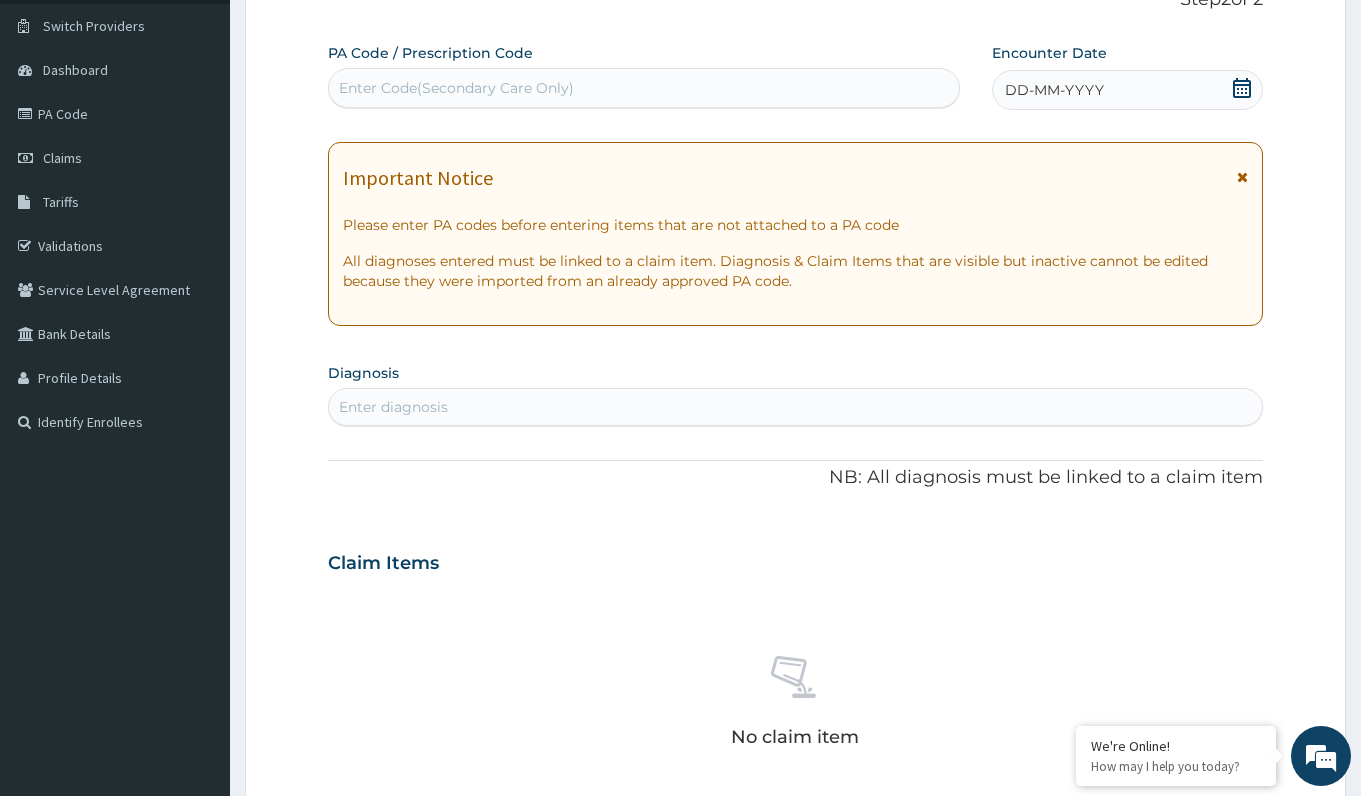 click on "Enter Code(Secondary Care Only)" at bounding box center [456, 88] 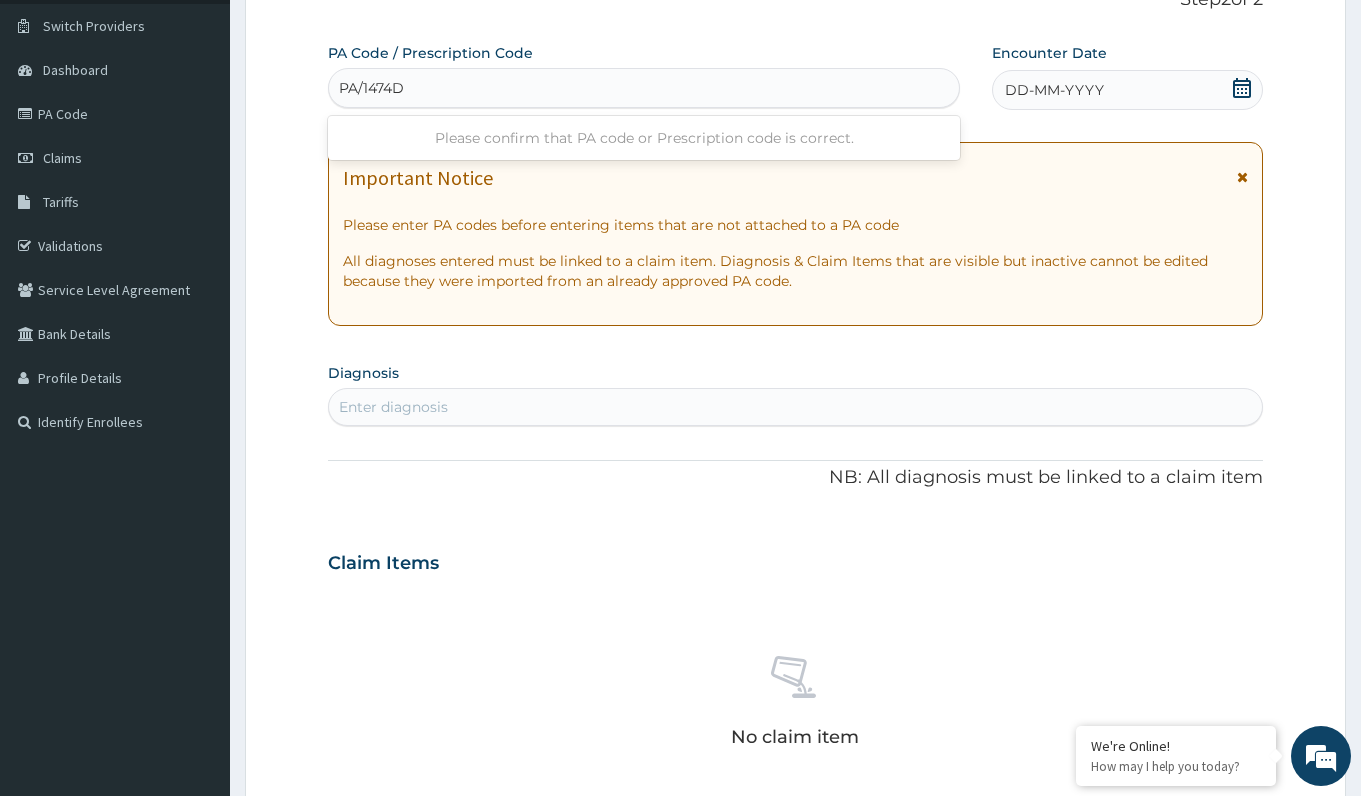 type on "PA/1474DD" 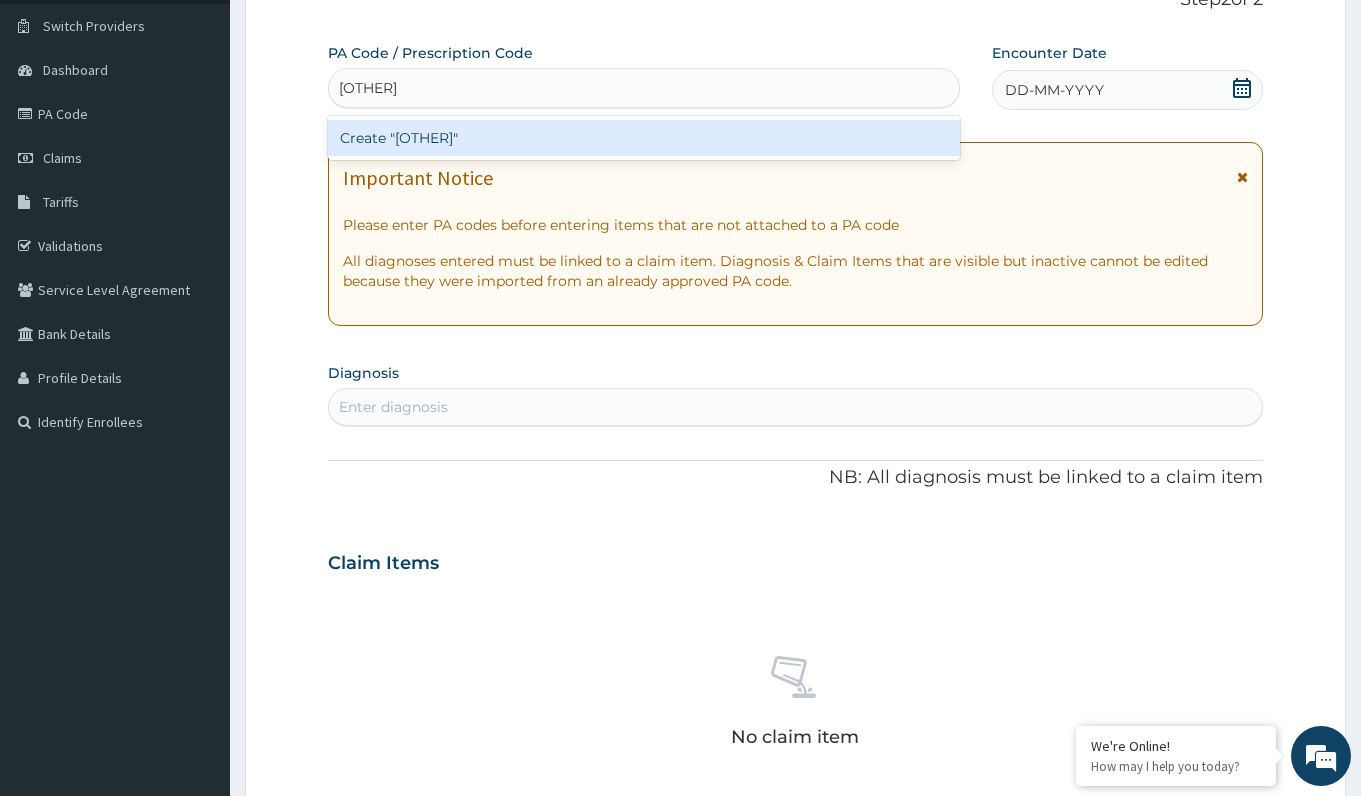 click on "Create "PA/1474DD"" at bounding box center [643, 138] 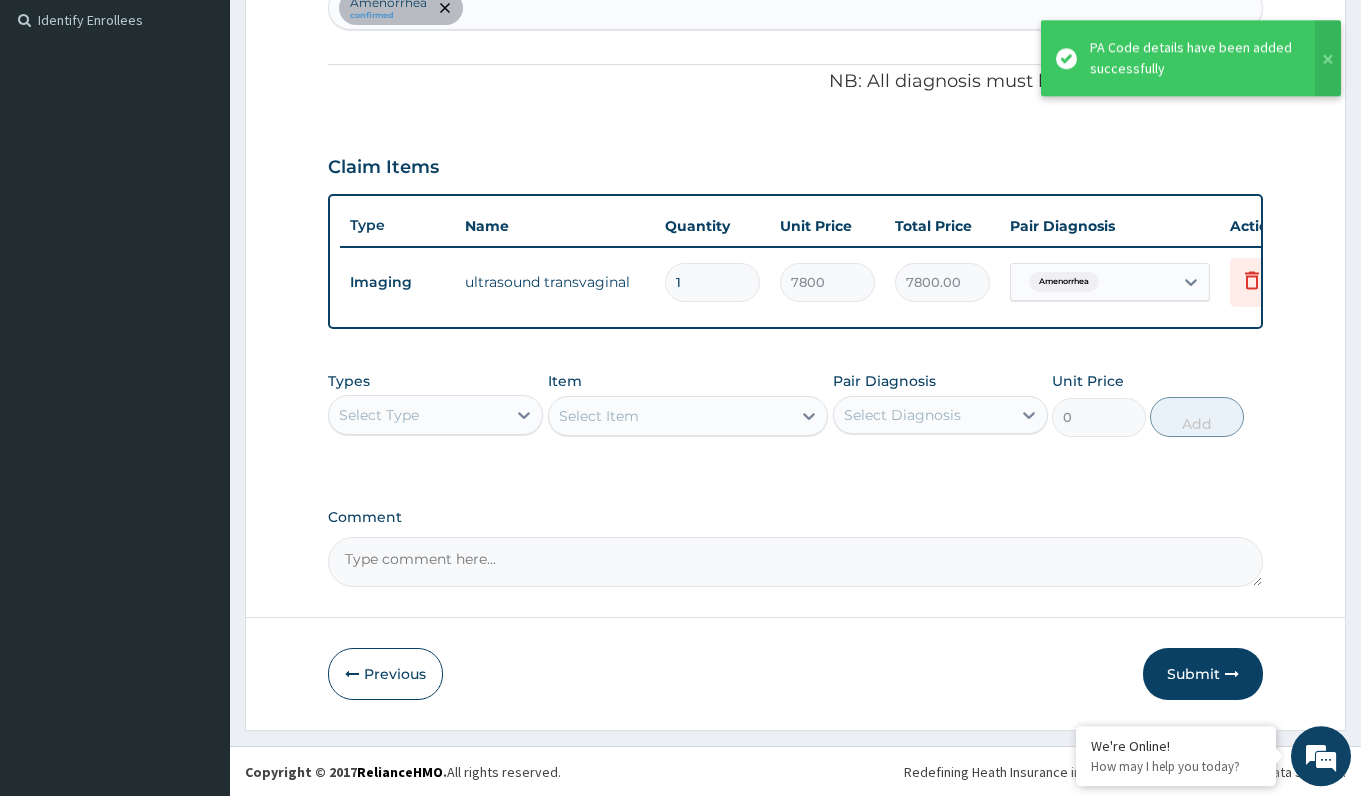 scroll, scrollTop: 556, scrollLeft: 0, axis: vertical 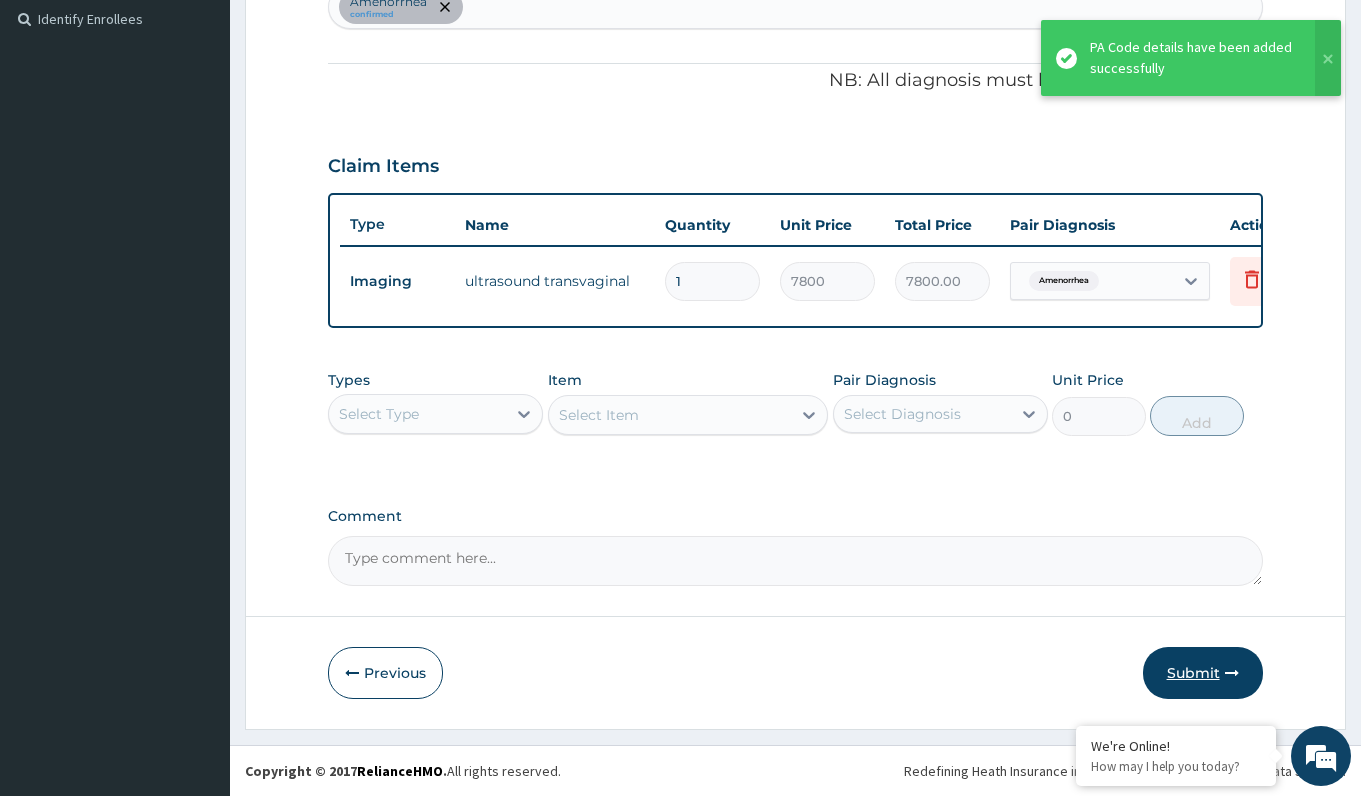 click on "Submit" at bounding box center [1203, 673] 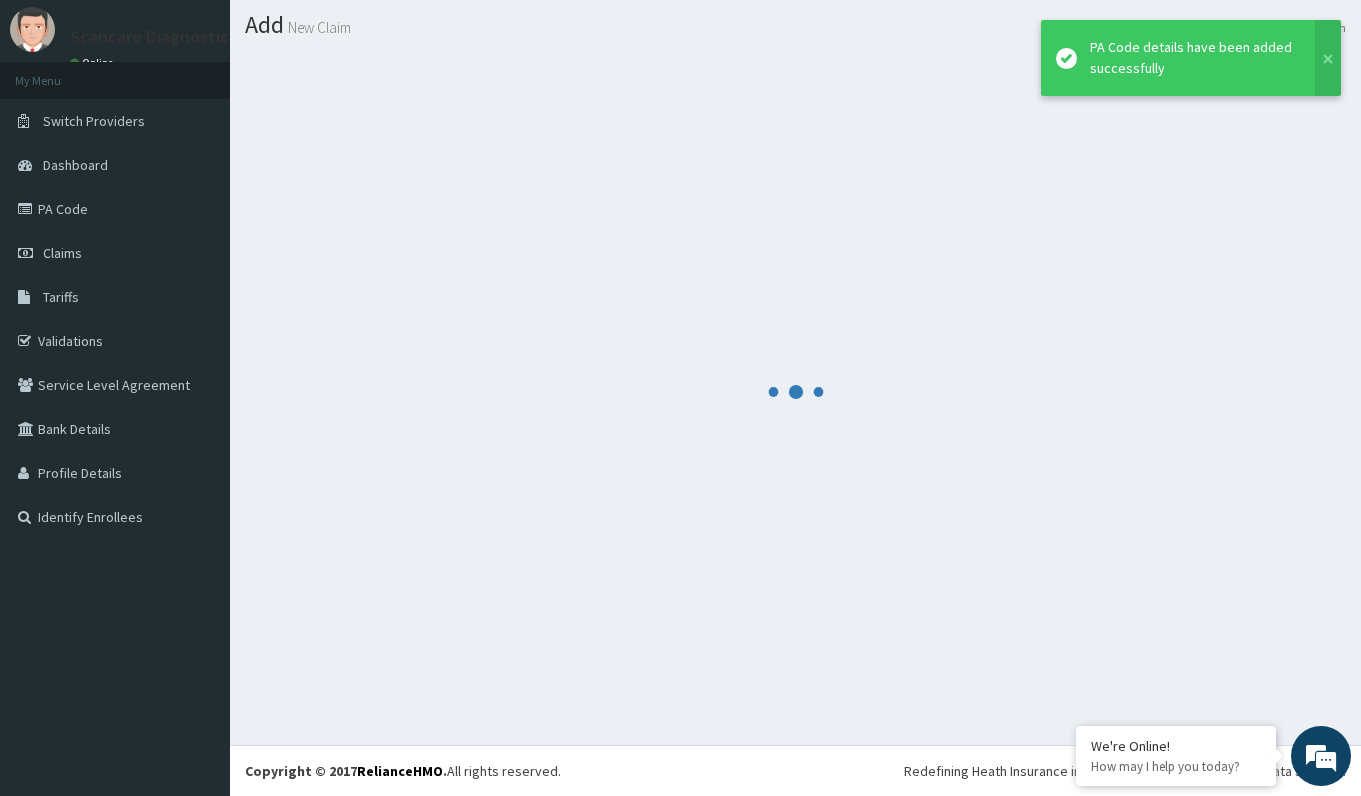 scroll, scrollTop: 53, scrollLeft: 0, axis: vertical 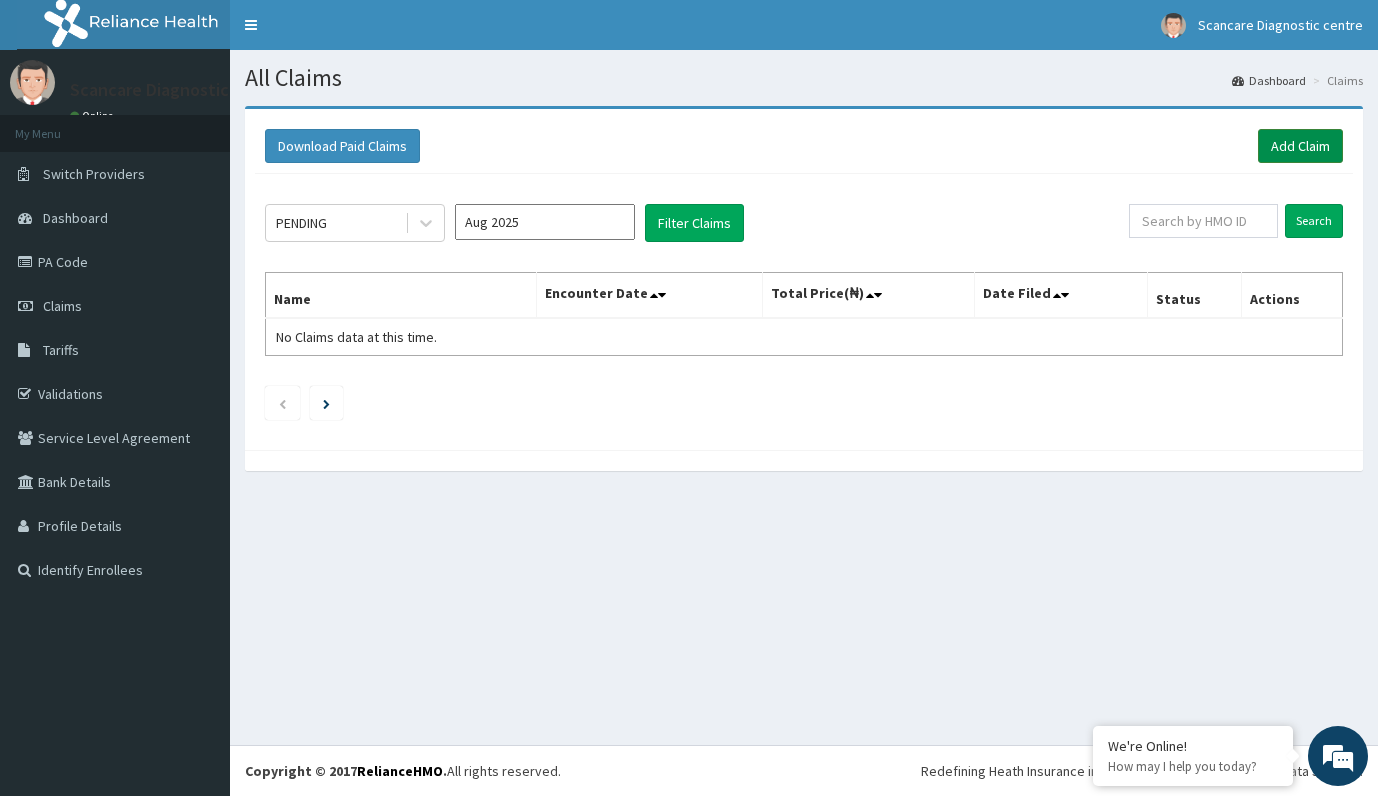 click on "Add Claim" at bounding box center (1300, 146) 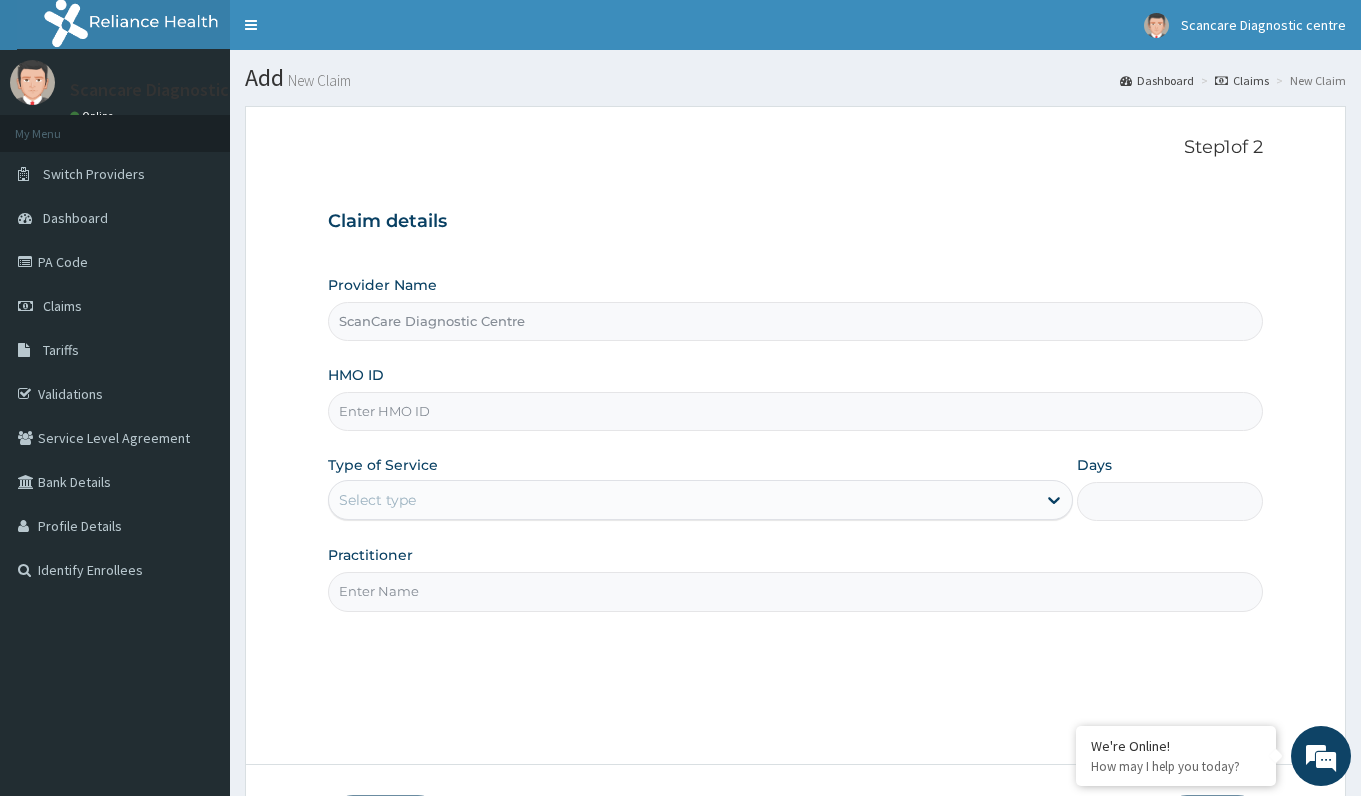 scroll, scrollTop: 0, scrollLeft: 0, axis: both 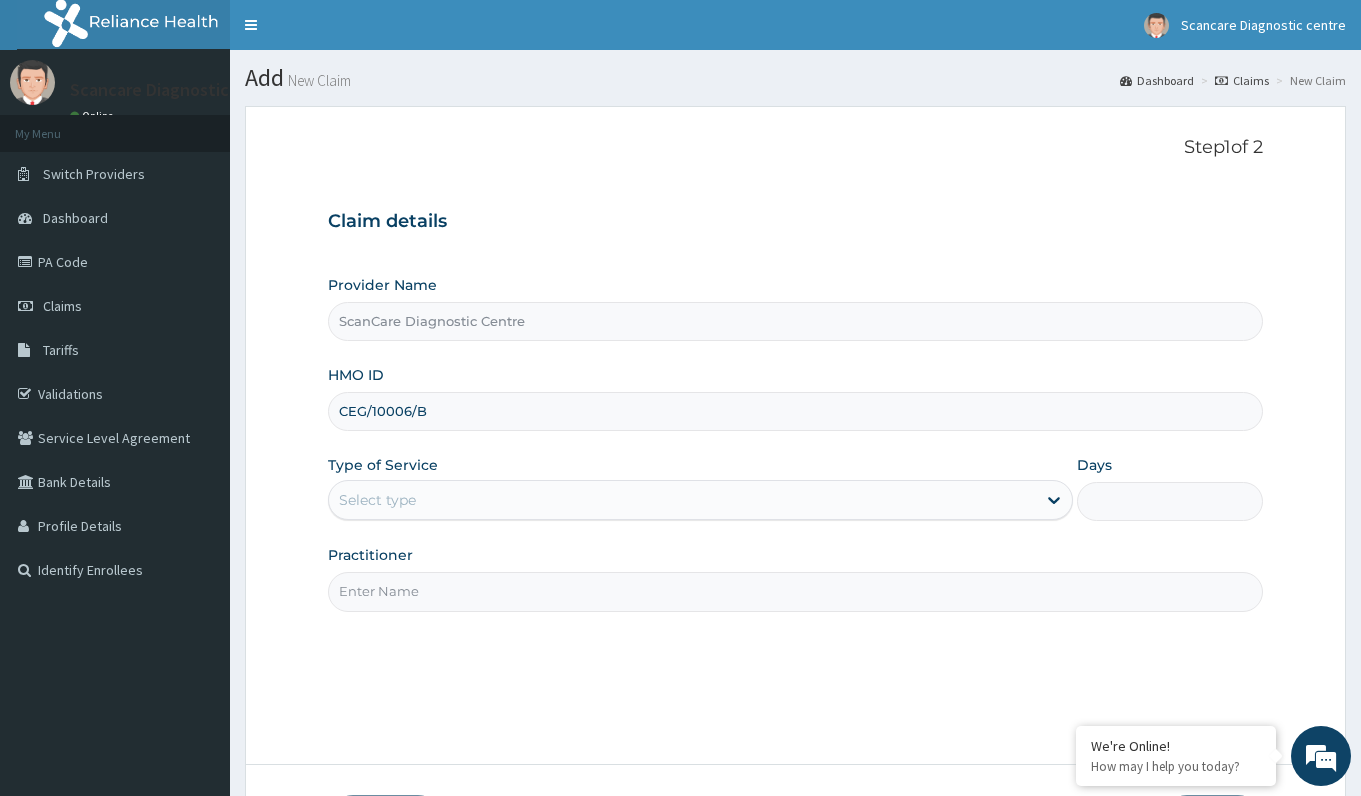 type on "CEG/10006/B" 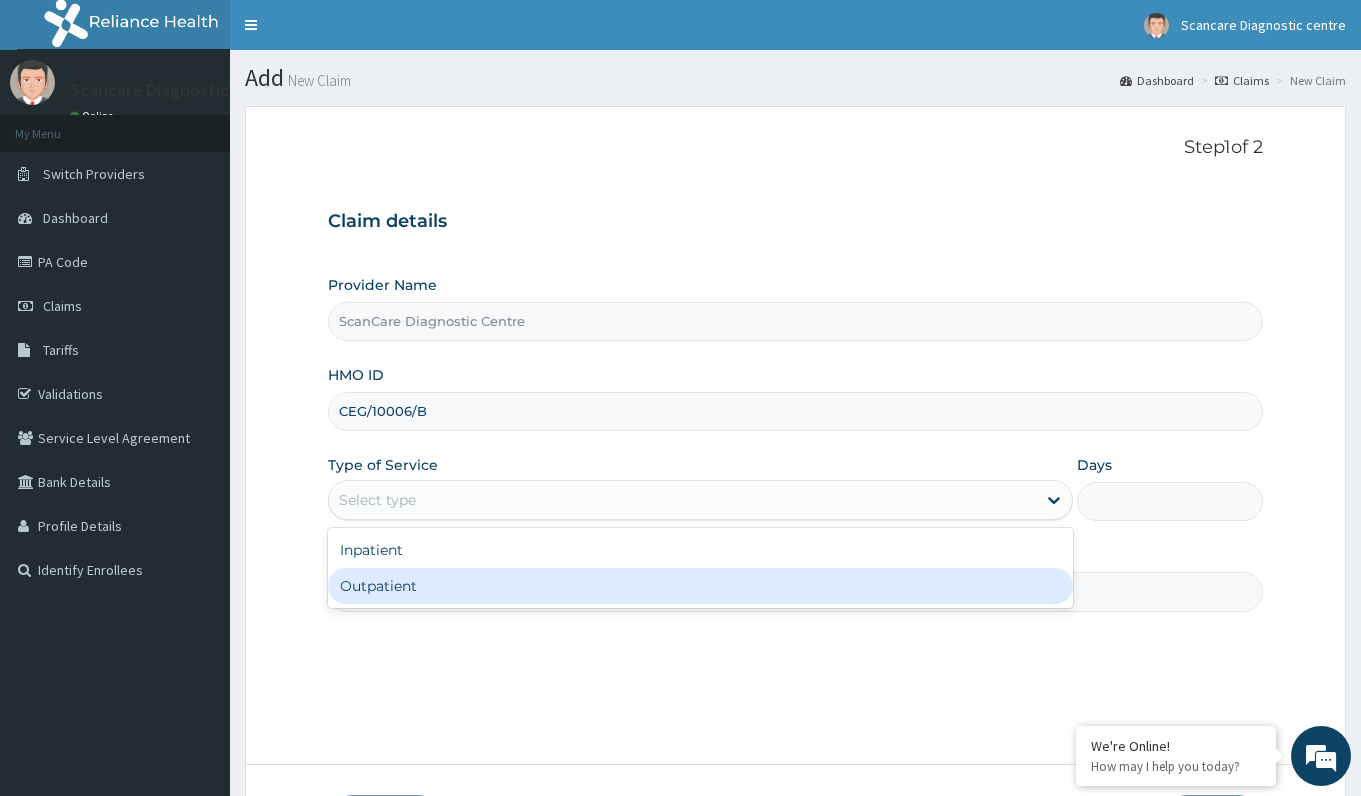 click on "Outpatient" at bounding box center (700, 586) 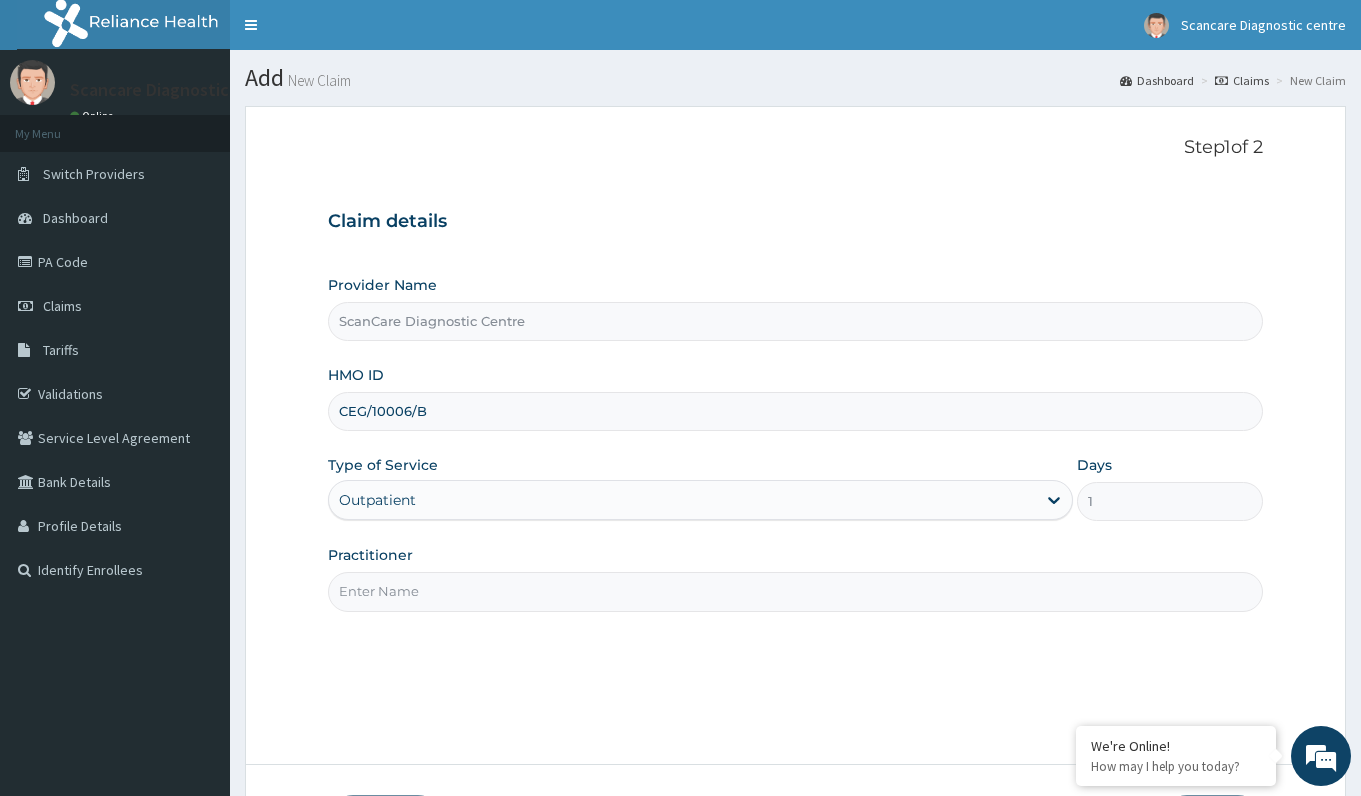 click on "Practitioner" at bounding box center (795, 591) 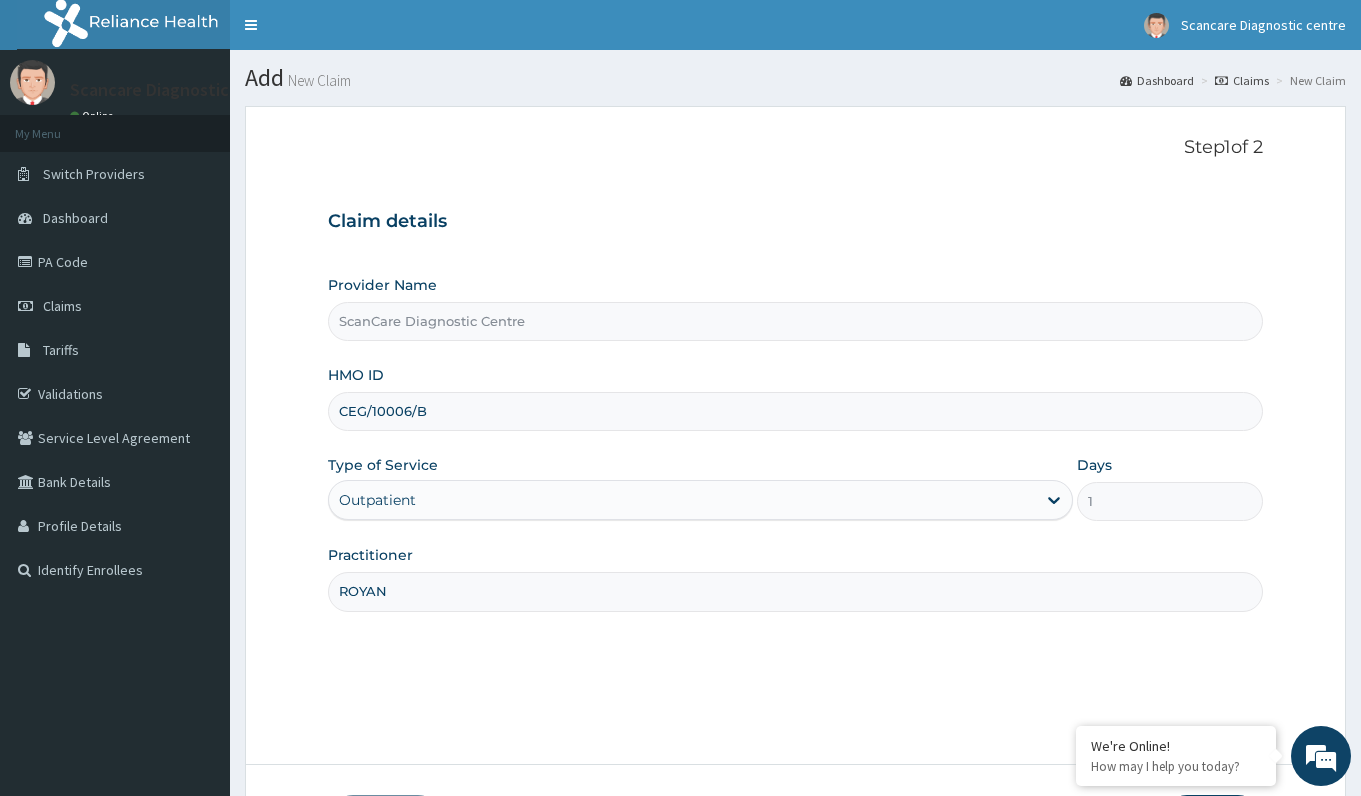 scroll, scrollTop: 148, scrollLeft: 0, axis: vertical 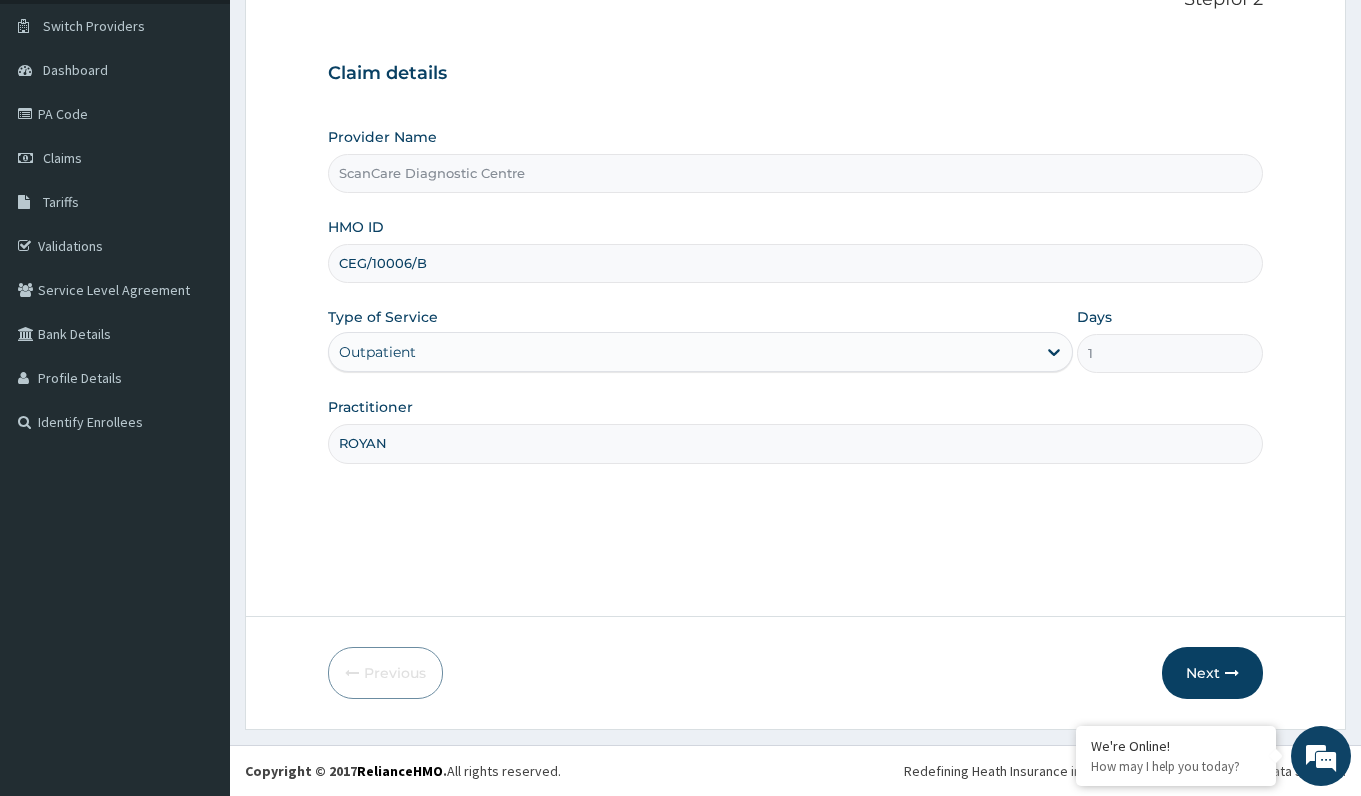 type on "ROYAN" 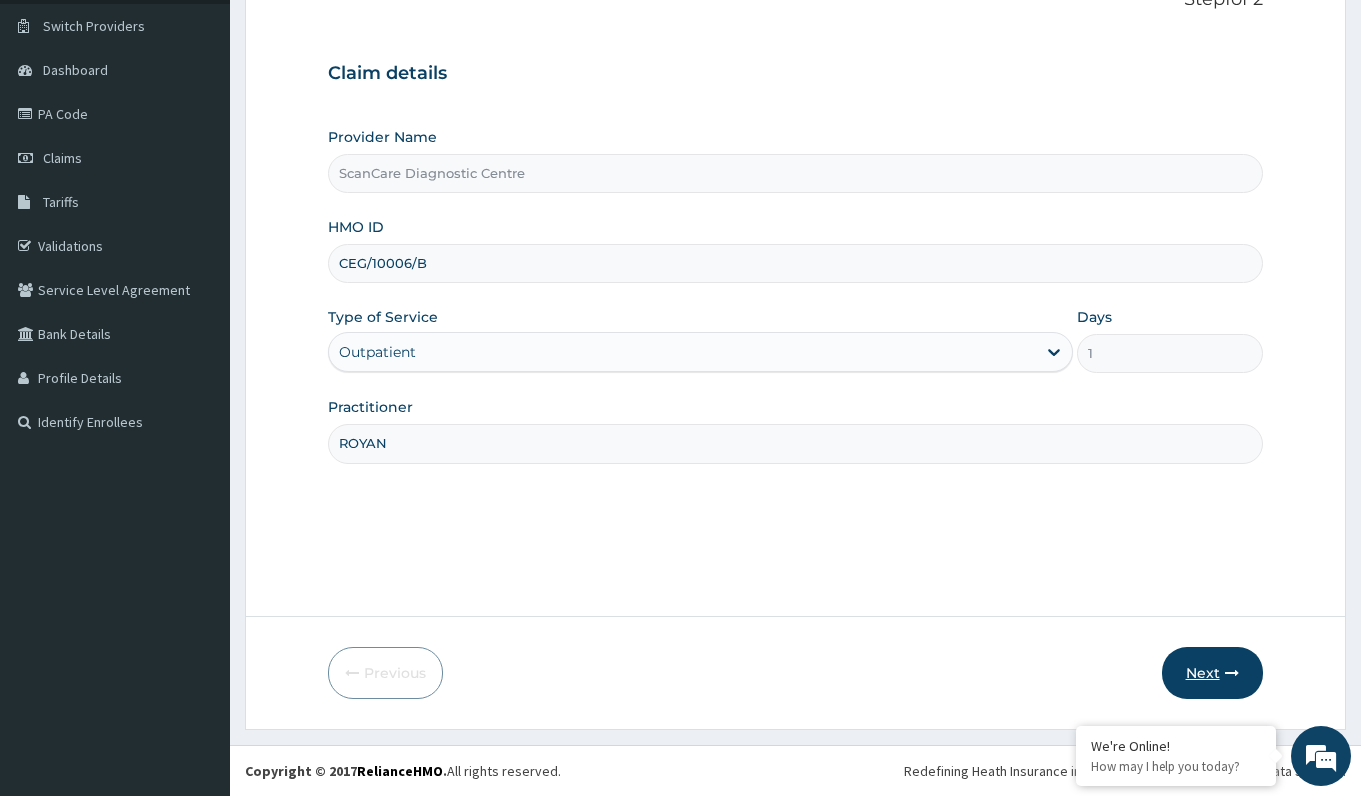drag, startPoint x: 1143, startPoint y: 643, endPoint x: 1167, endPoint y: 664, distance: 31.890438 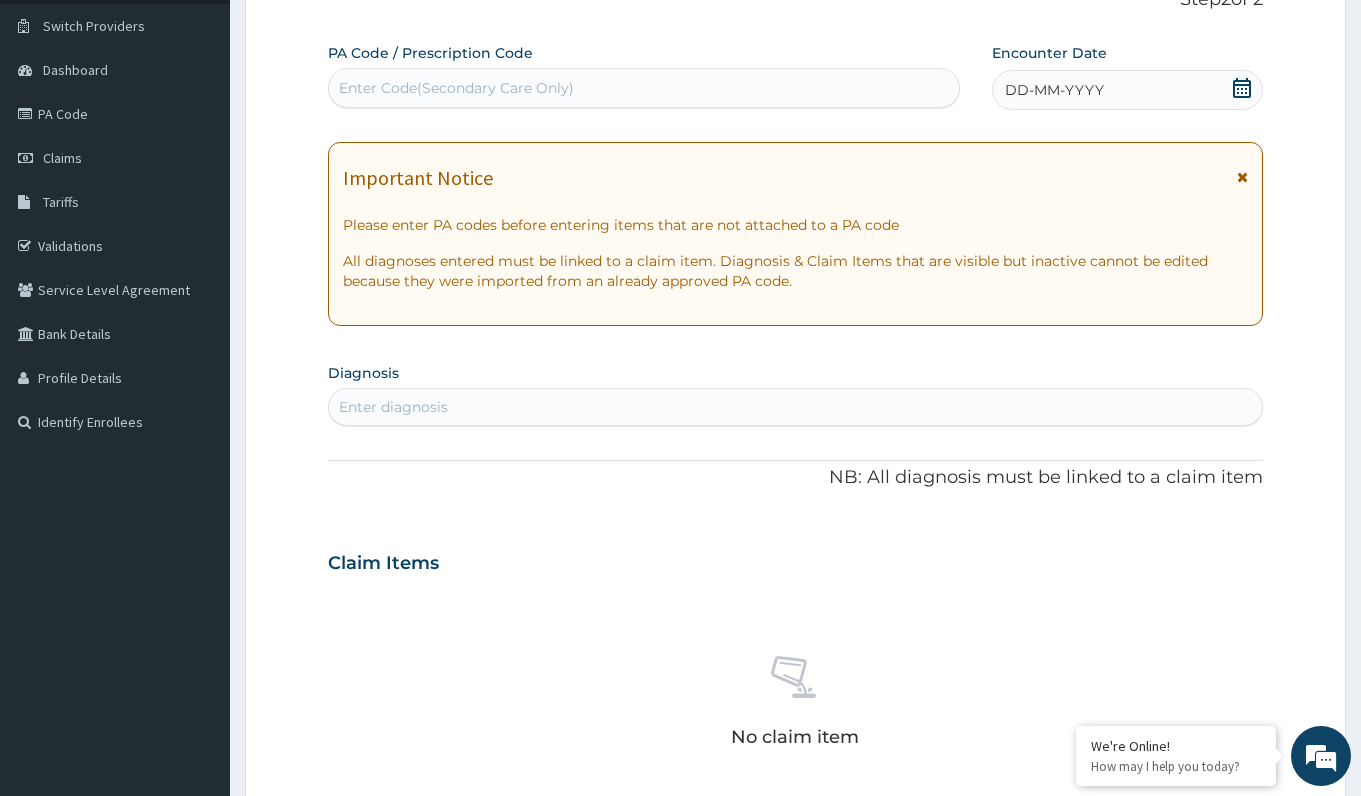 click on "Enter Code(Secondary Care Only)" at bounding box center [456, 88] 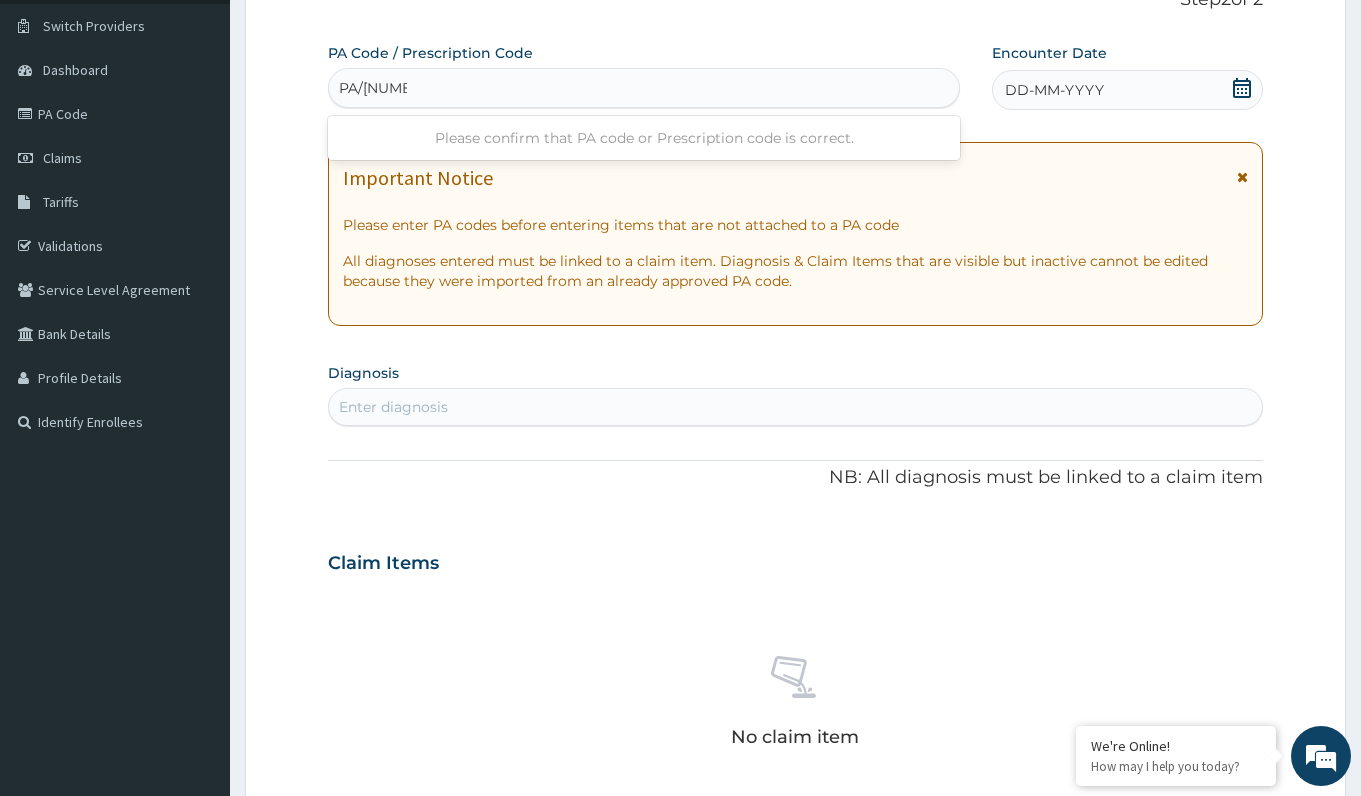 type on "PA/[NUMBER]" 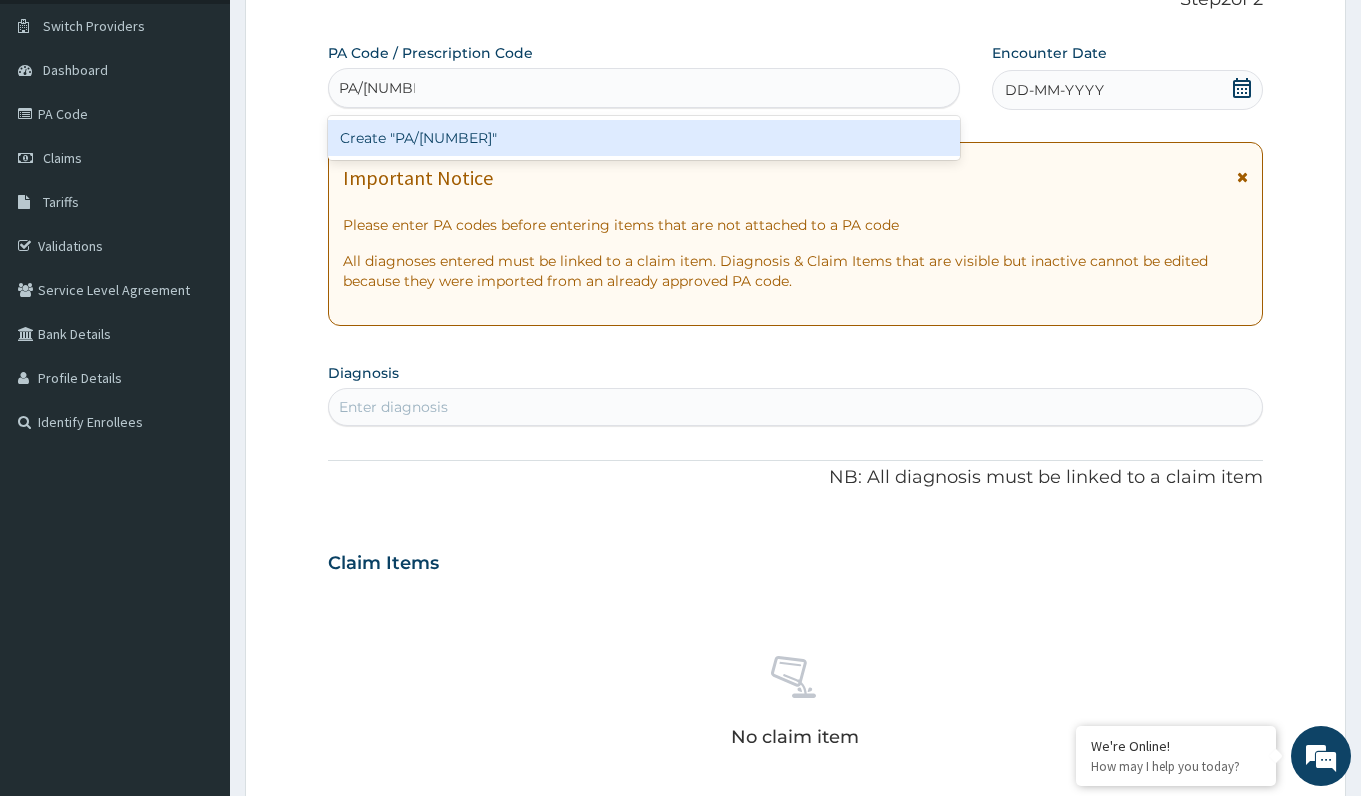 click on "Create "PA/[NUMBER]"" at bounding box center [643, 138] 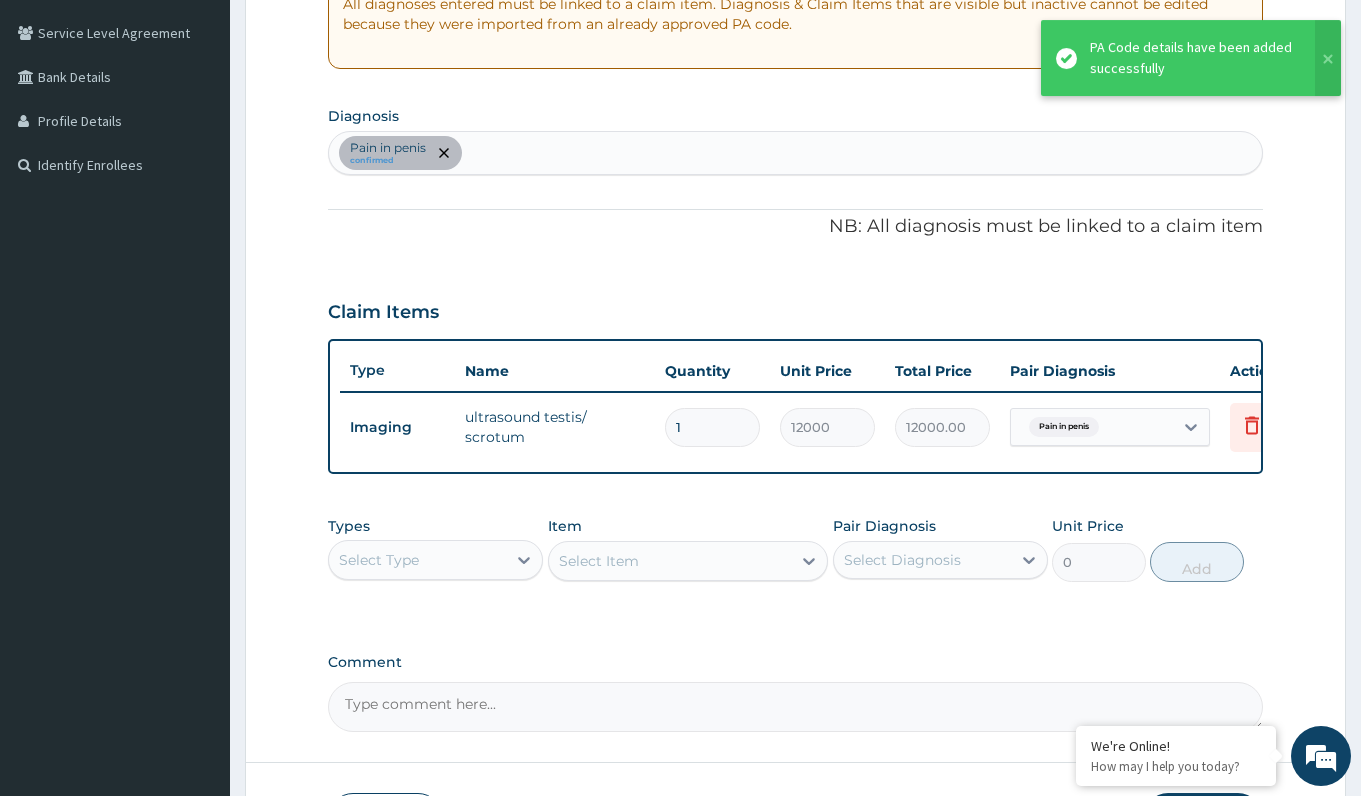 scroll, scrollTop: 556, scrollLeft: 0, axis: vertical 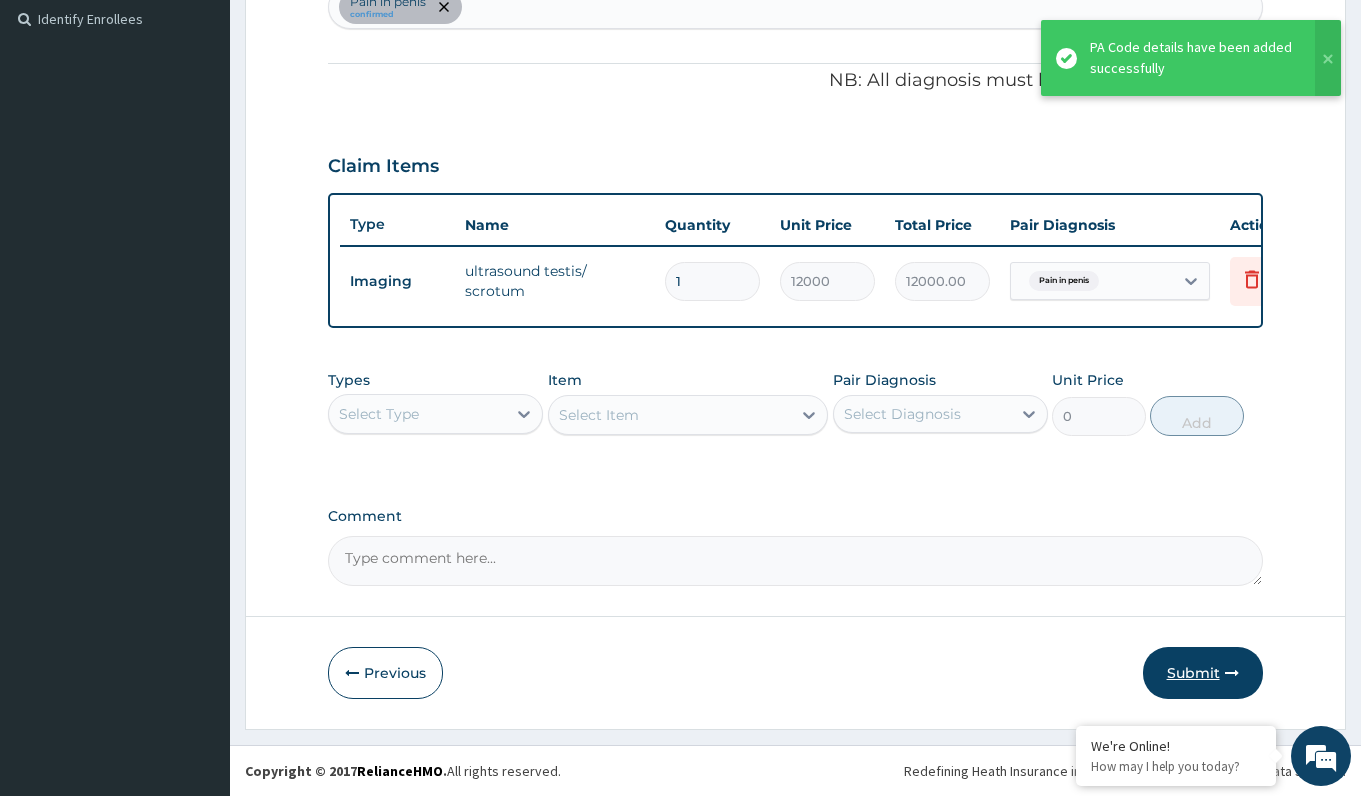 click on "Submit" at bounding box center [1203, 673] 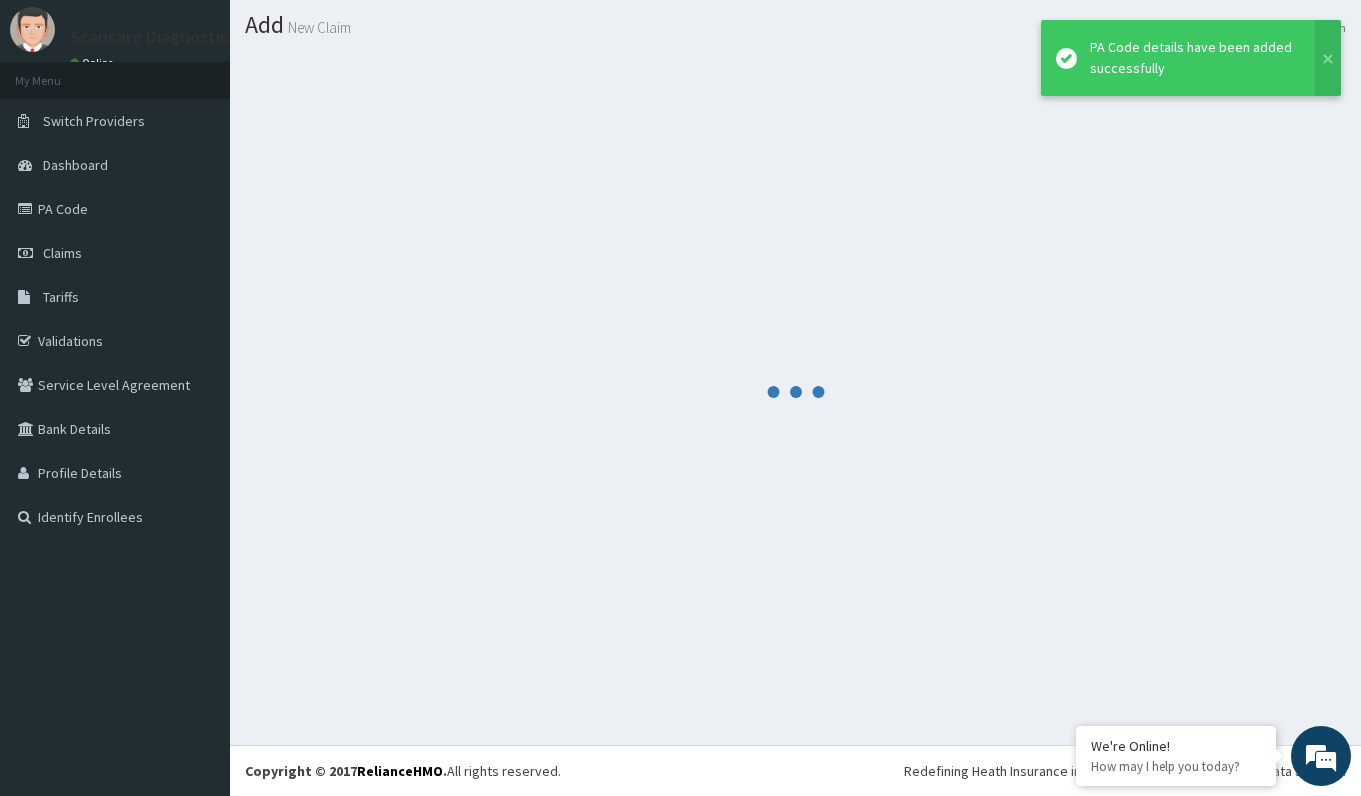 scroll, scrollTop: 53, scrollLeft: 0, axis: vertical 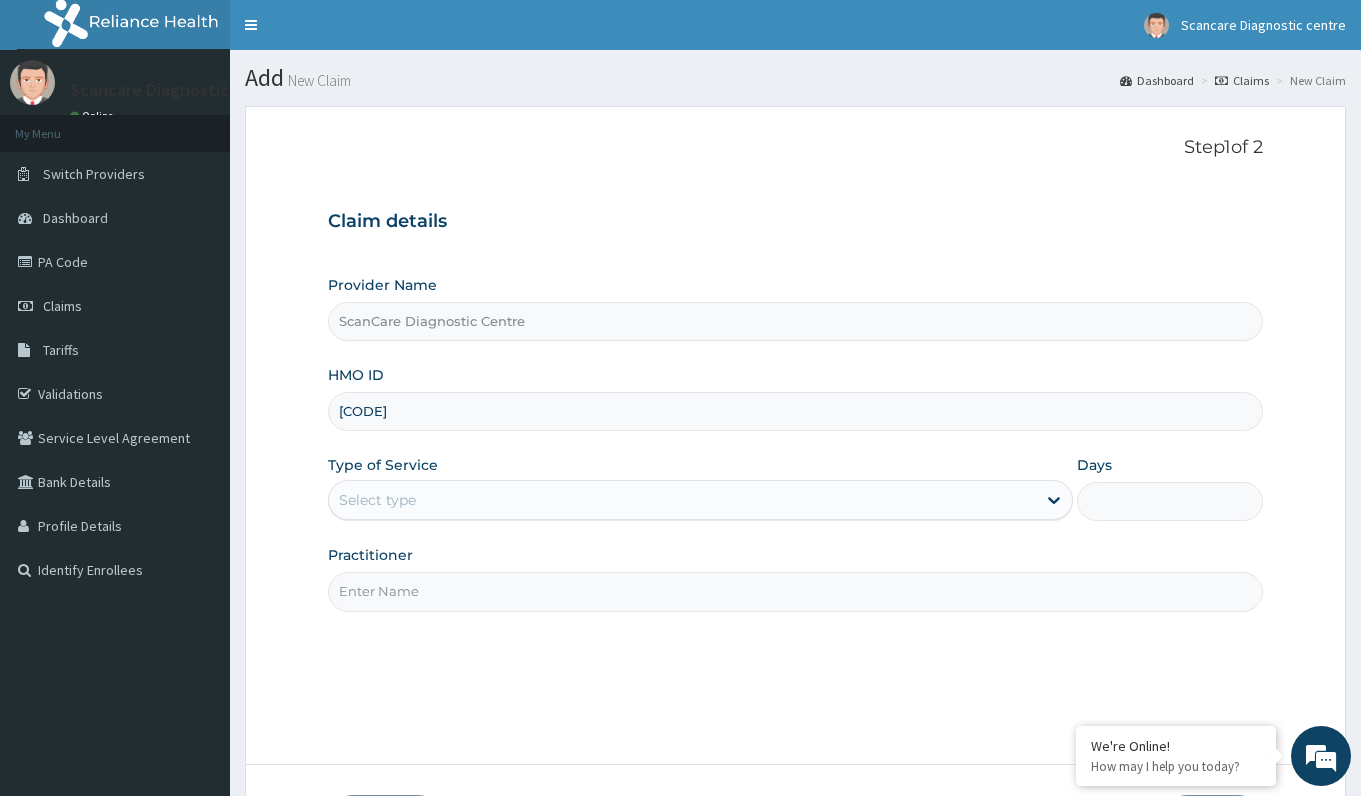 type on "DAH/10014/B" 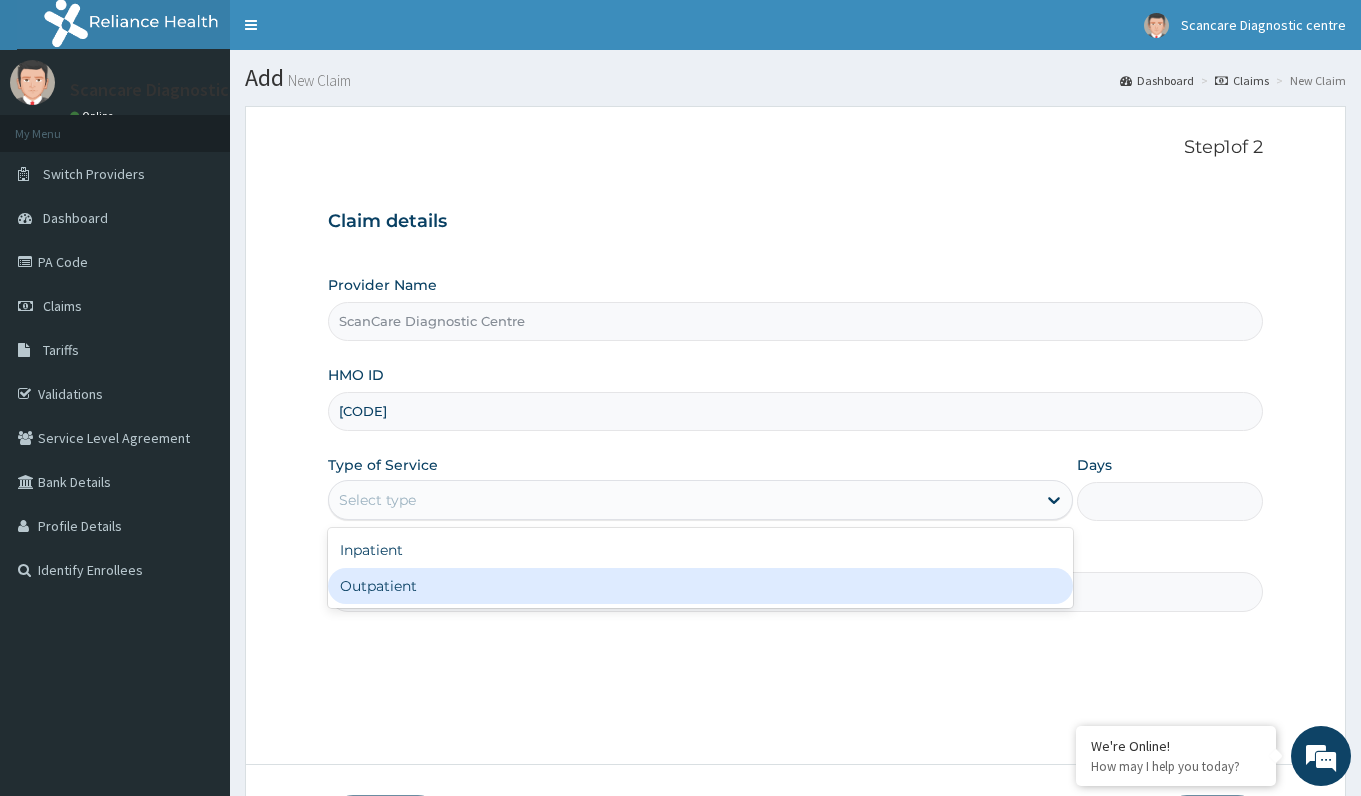 click on "Outpatient" at bounding box center [700, 586] 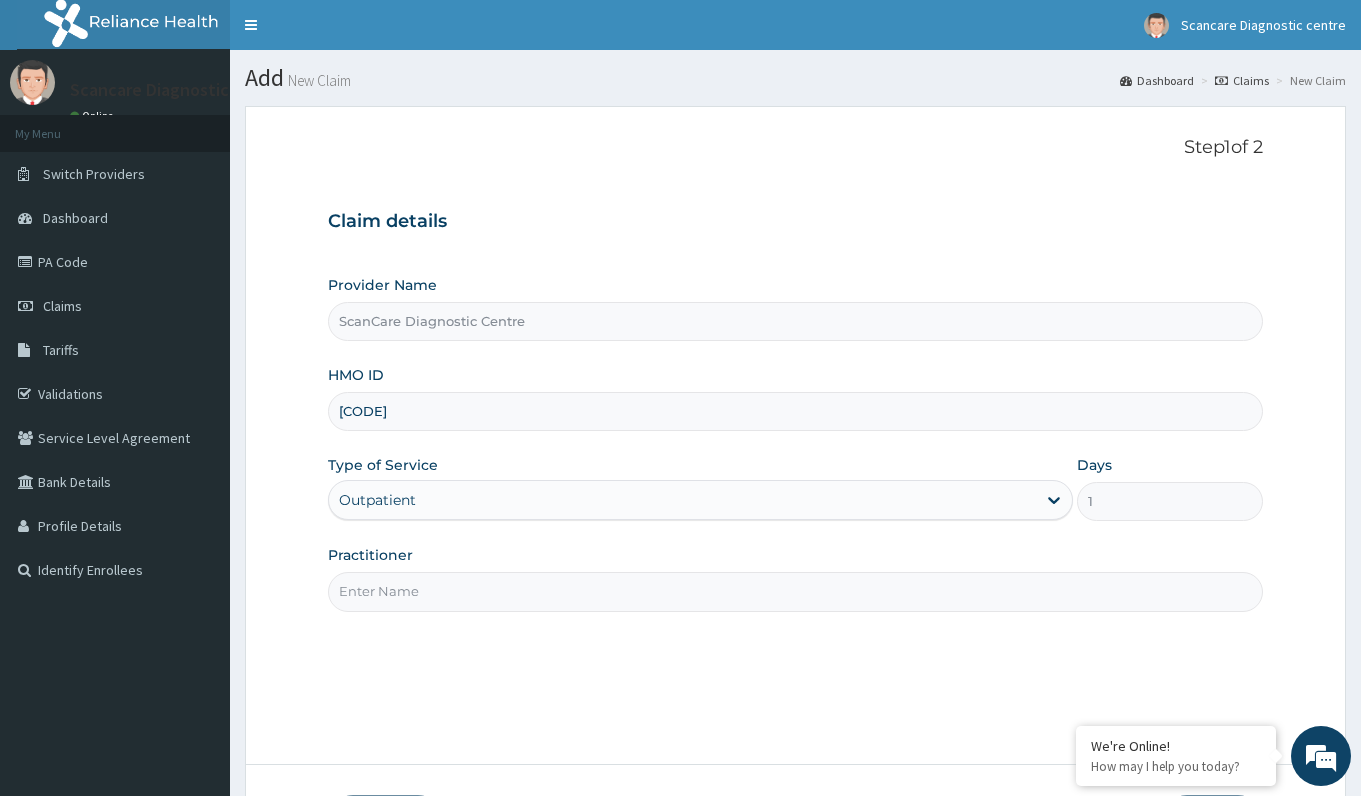 click on "Practitioner" at bounding box center (795, 591) 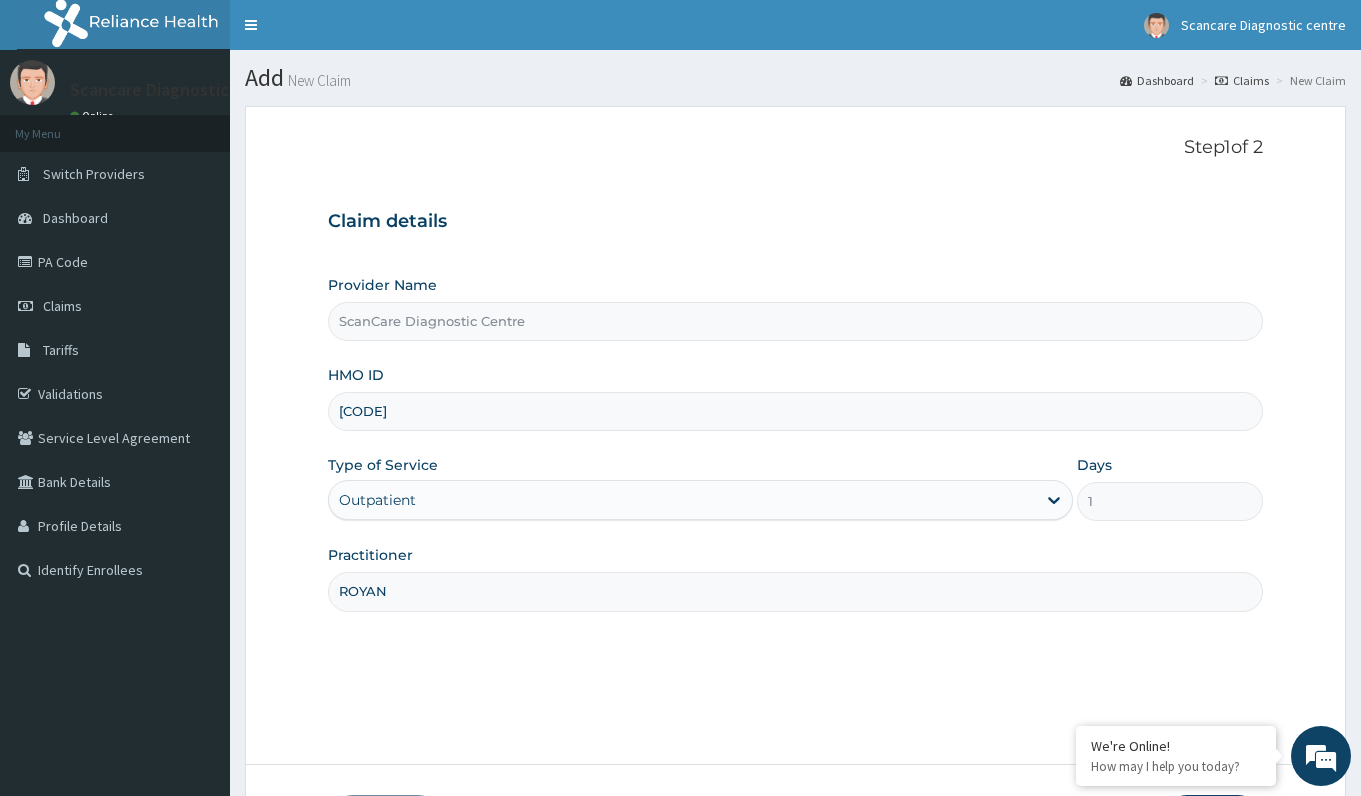 drag, startPoint x: 389, startPoint y: 591, endPoint x: 305, endPoint y: 592, distance: 84.00595 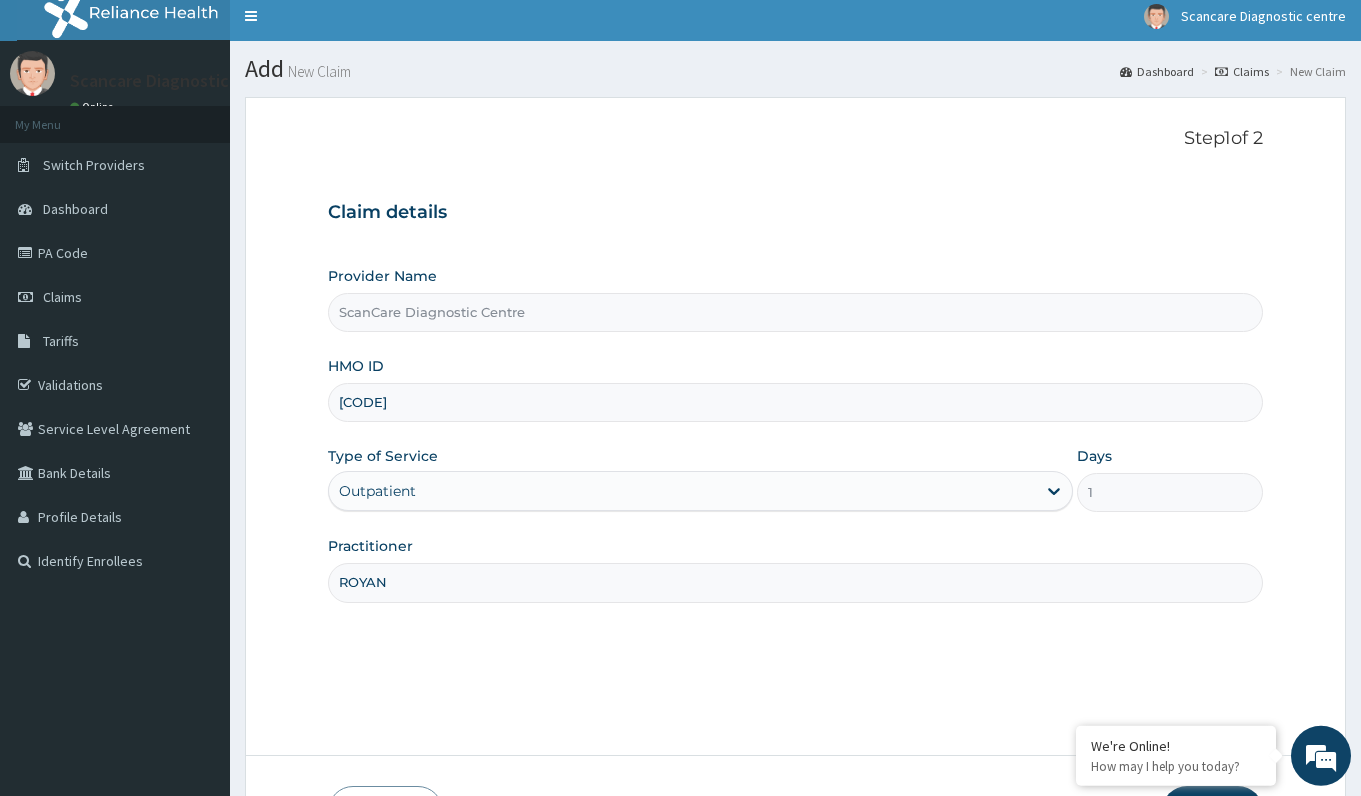 drag, startPoint x: 1312, startPoint y: 656, endPoint x: 1301, endPoint y: 668, distance: 16.27882 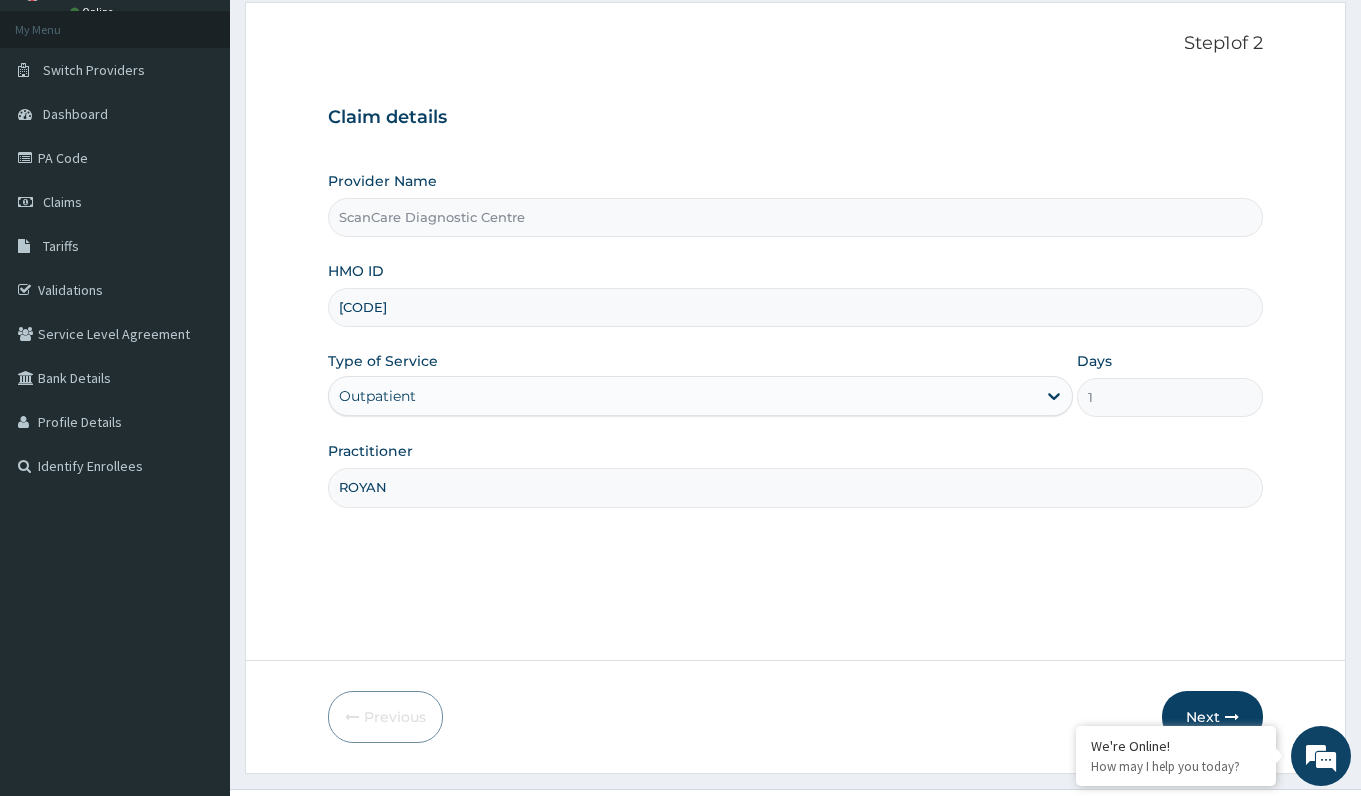 scroll, scrollTop: 148, scrollLeft: 0, axis: vertical 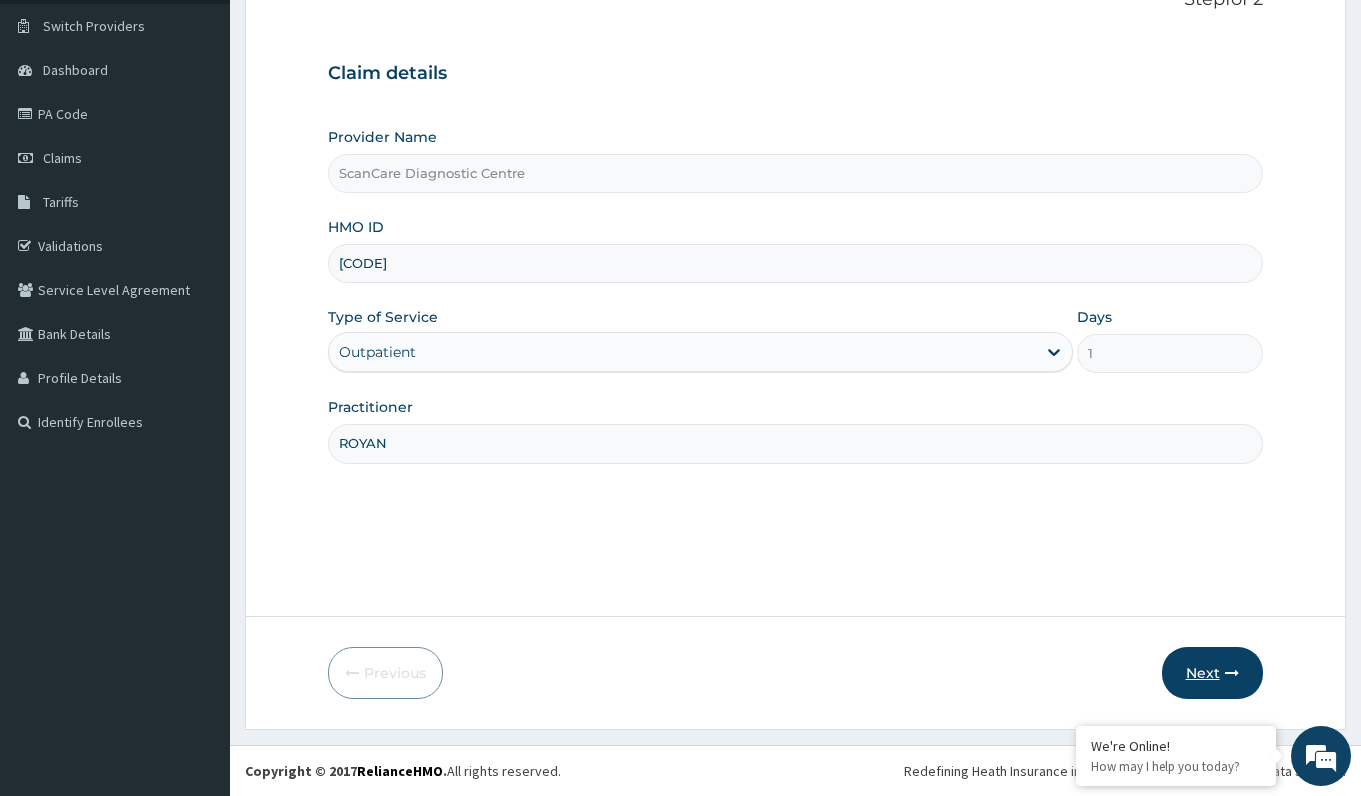 click on "Next" at bounding box center (1212, 673) 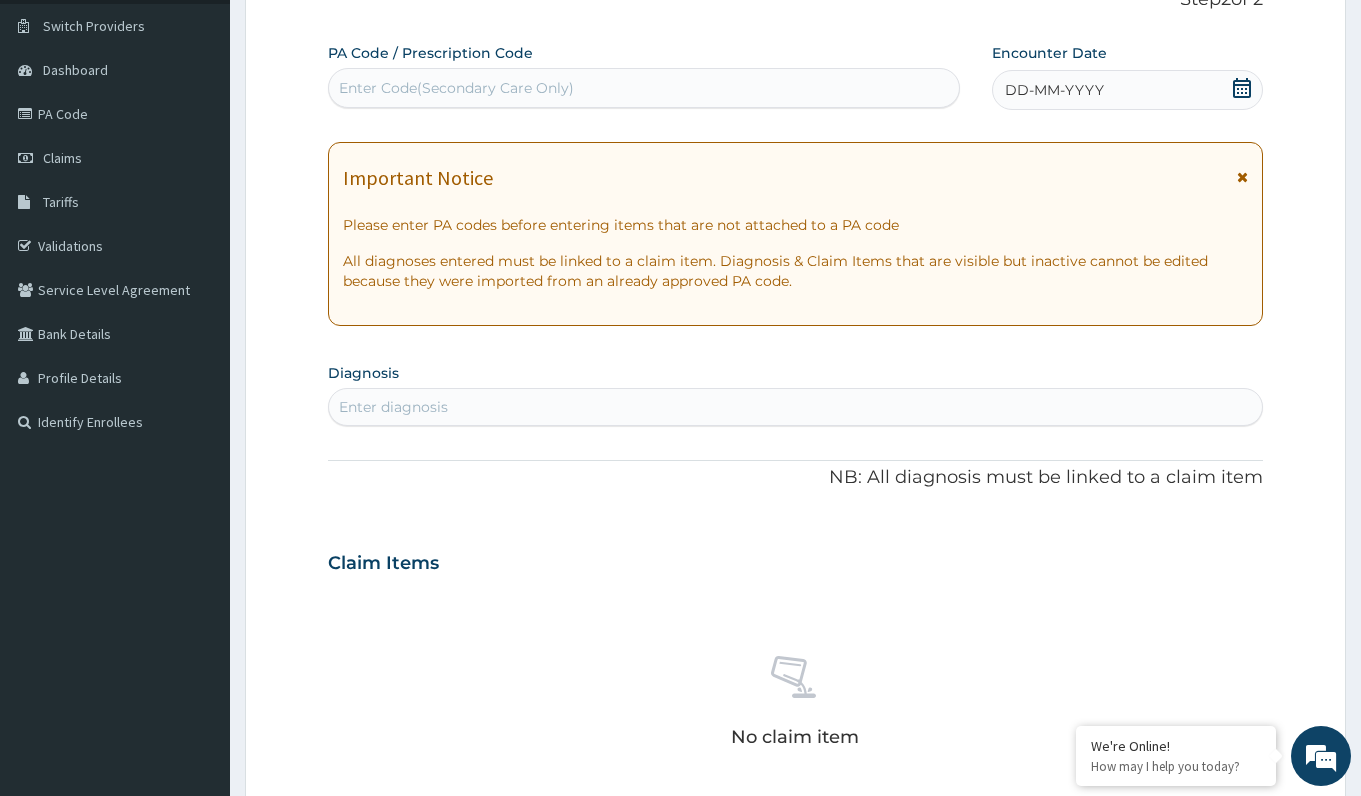 click on "Enter Code(Secondary Care Only)" at bounding box center [456, 88] 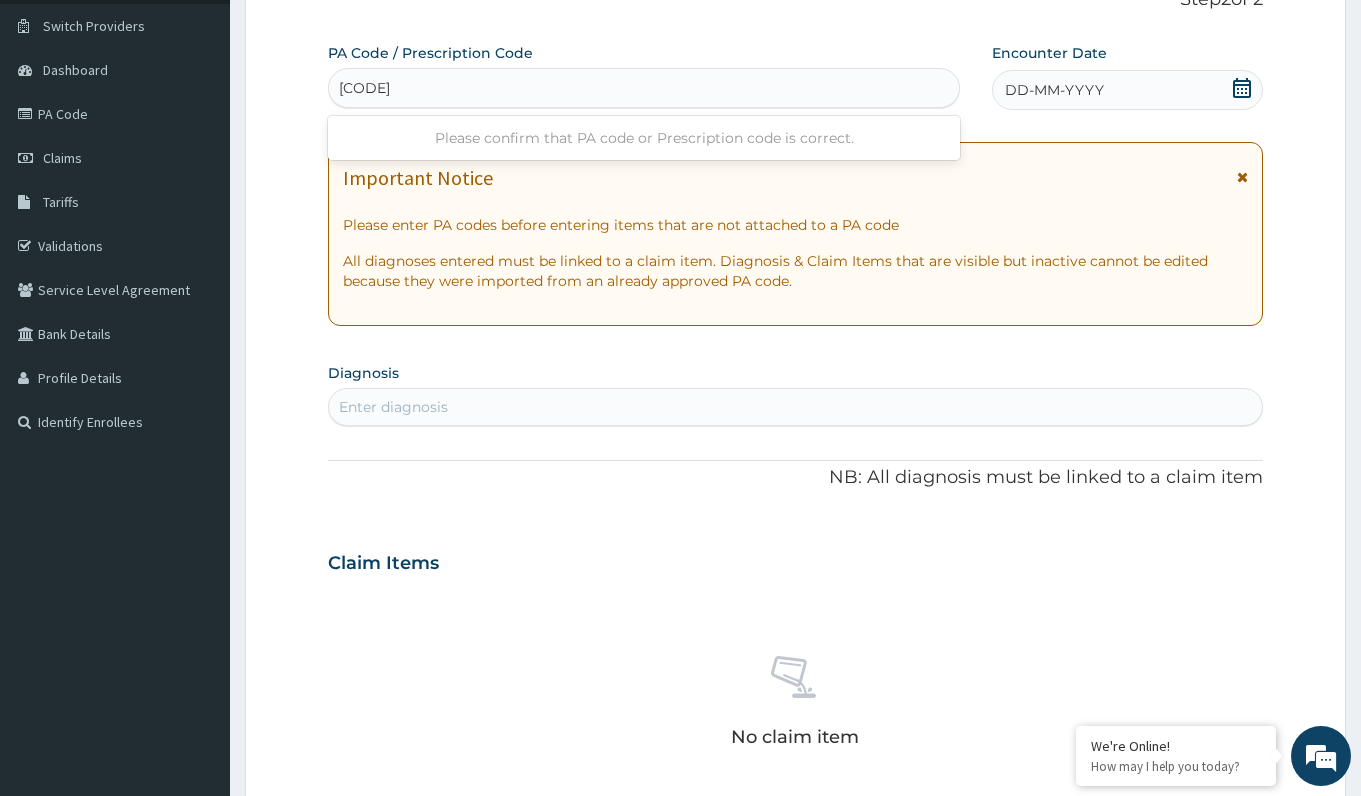 type on "PA/2B5EBE" 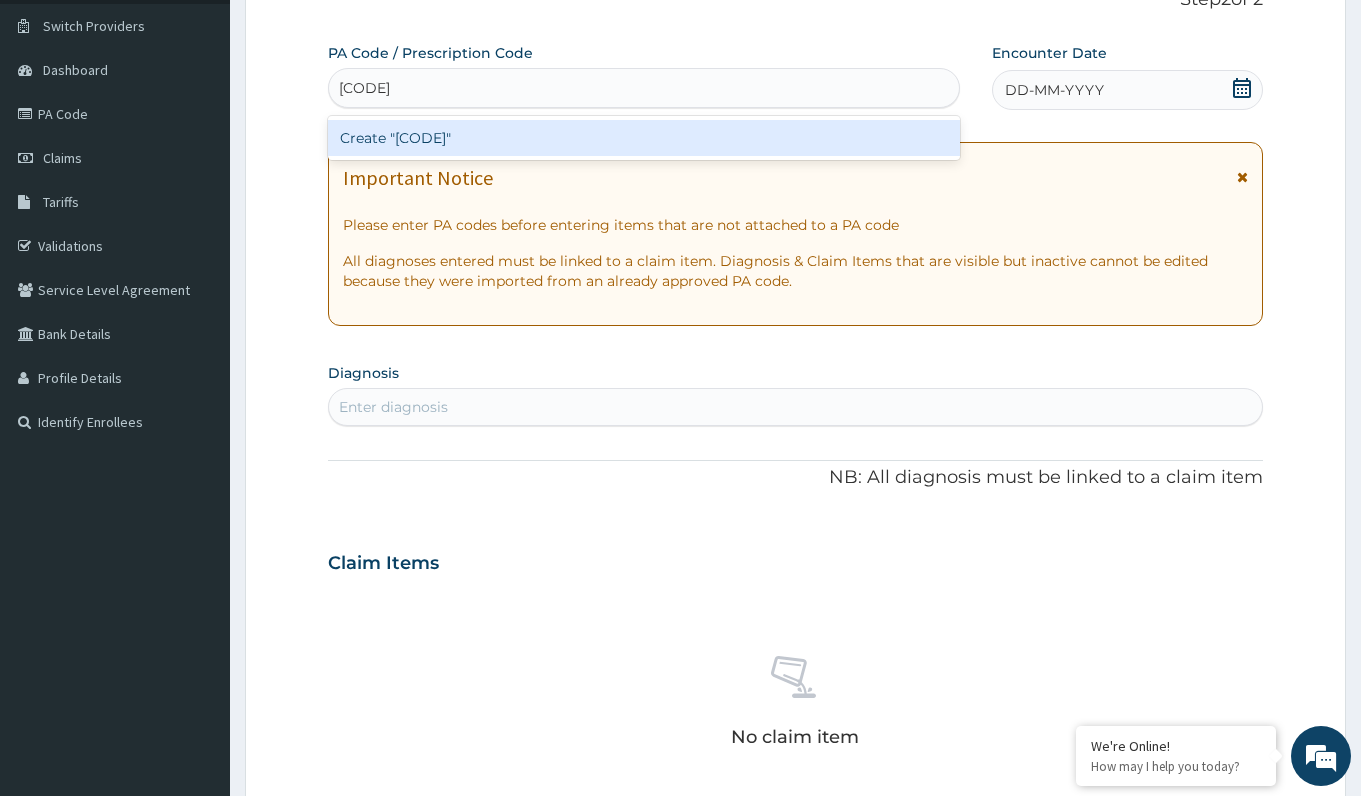 click on "Create "PA/2B5EBE"" at bounding box center (643, 138) 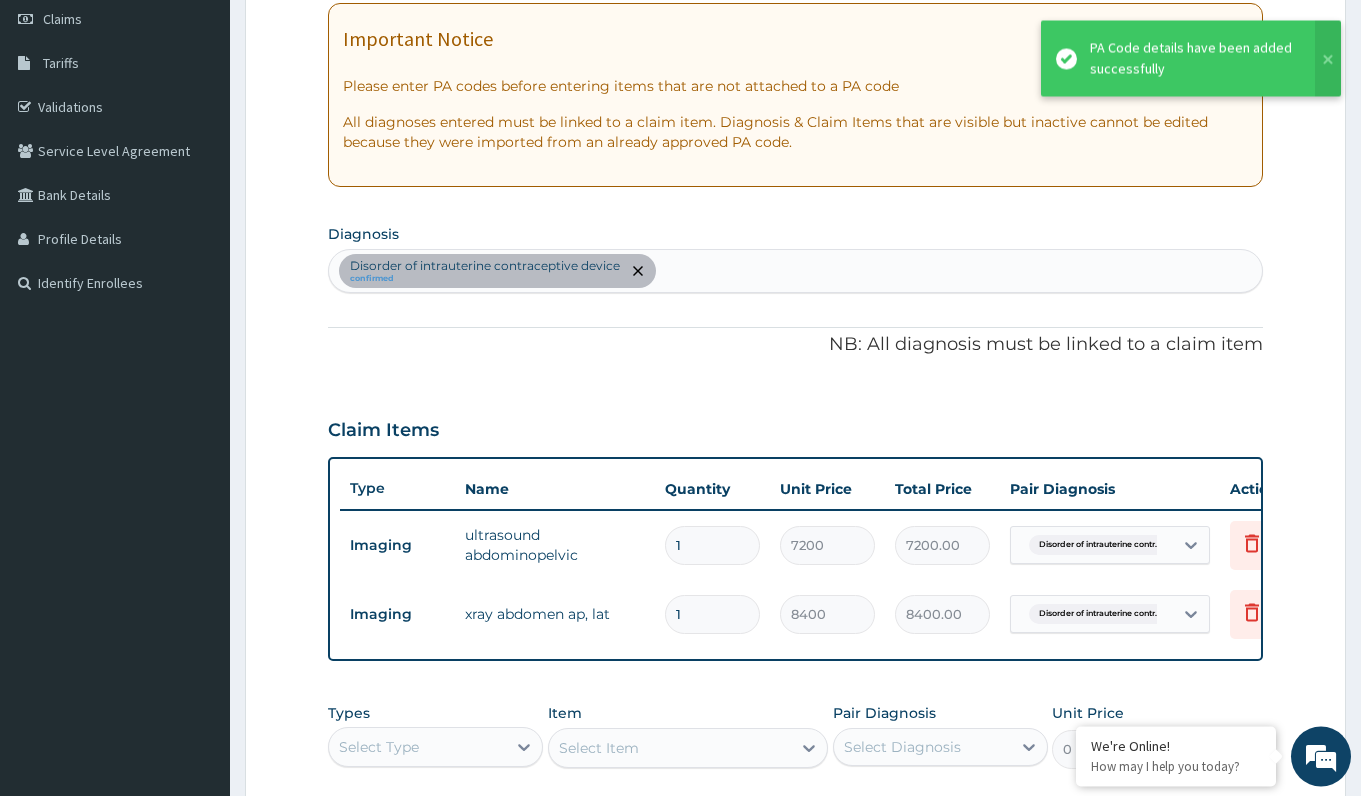 scroll, scrollTop: 454, scrollLeft: 0, axis: vertical 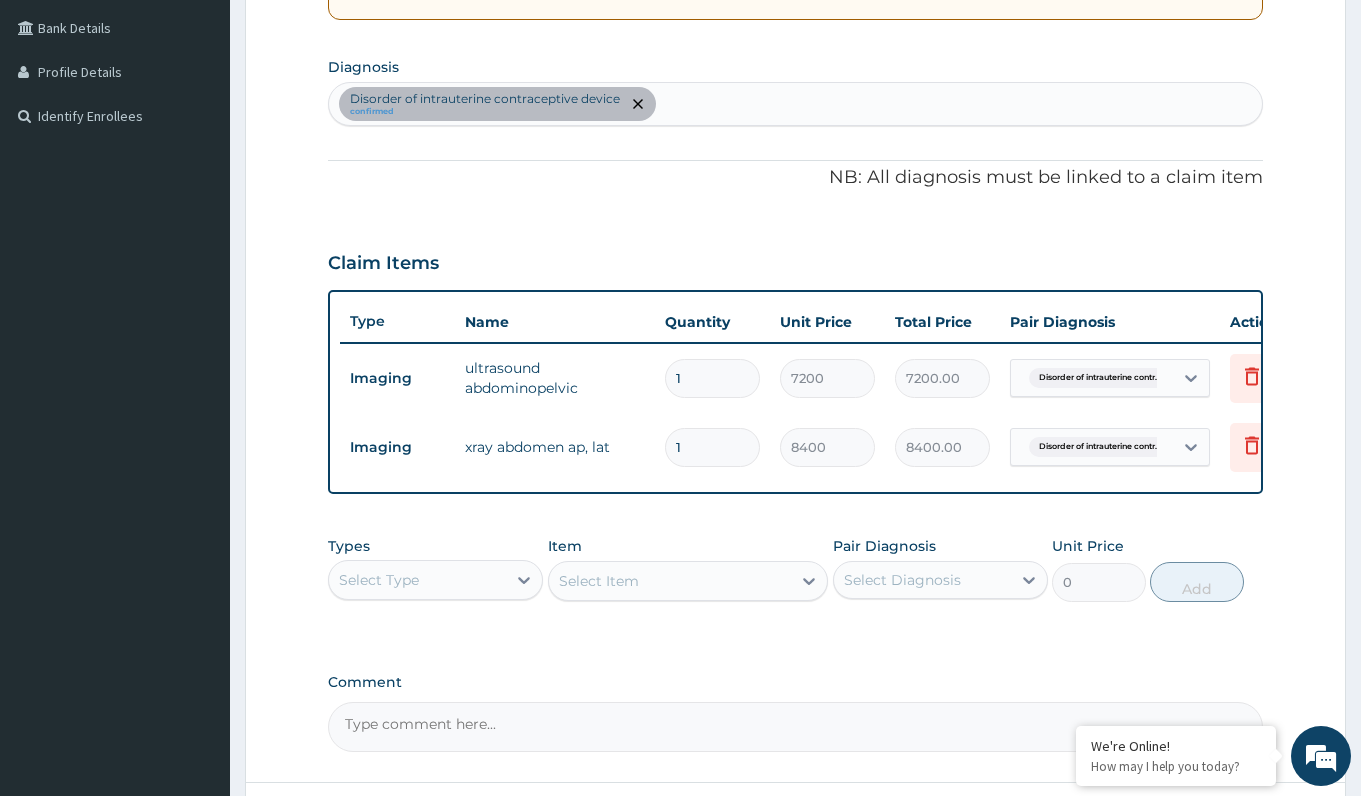 click on "PA Code / Prescription Code PA/2B5EBE Encounter Date 21-07-2025 Important Notice Please enter PA codes before entering items that are not attached to a PA code   All diagnoses entered must be linked to a claim item. Diagnosis & Claim Items that are visible but inactive cannot be edited because they were imported from an already approved PA code. Diagnosis Disorder of intrauterine contraceptive device confirmed NB: All diagnosis must be linked to a claim item Claim Items Type Name Quantity Unit Price Total Price Pair Diagnosis Actions Imaging ultrasound abdominopelvic 1 7200 7200.00 Disorder of intrauterine contr... Delete Imaging xray abdomen ap, lat 1 8400 8400.00 Disorder of intrauterine contr... Delete Types Select Type Item Select Item Pair Diagnosis Select Diagnosis Unit Price 0 Add Comment" at bounding box center [795, 244] 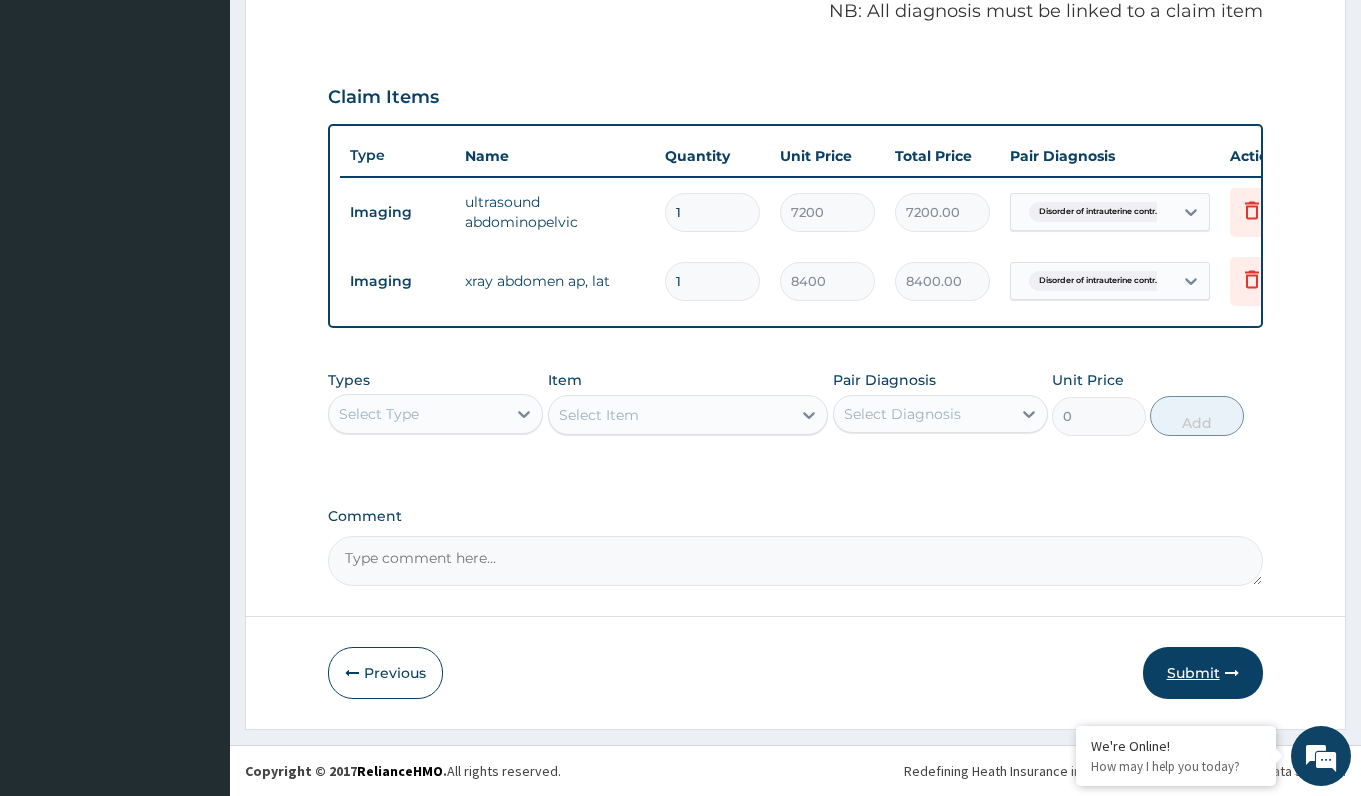 click on "Submit" at bounding box center [1203, 673] 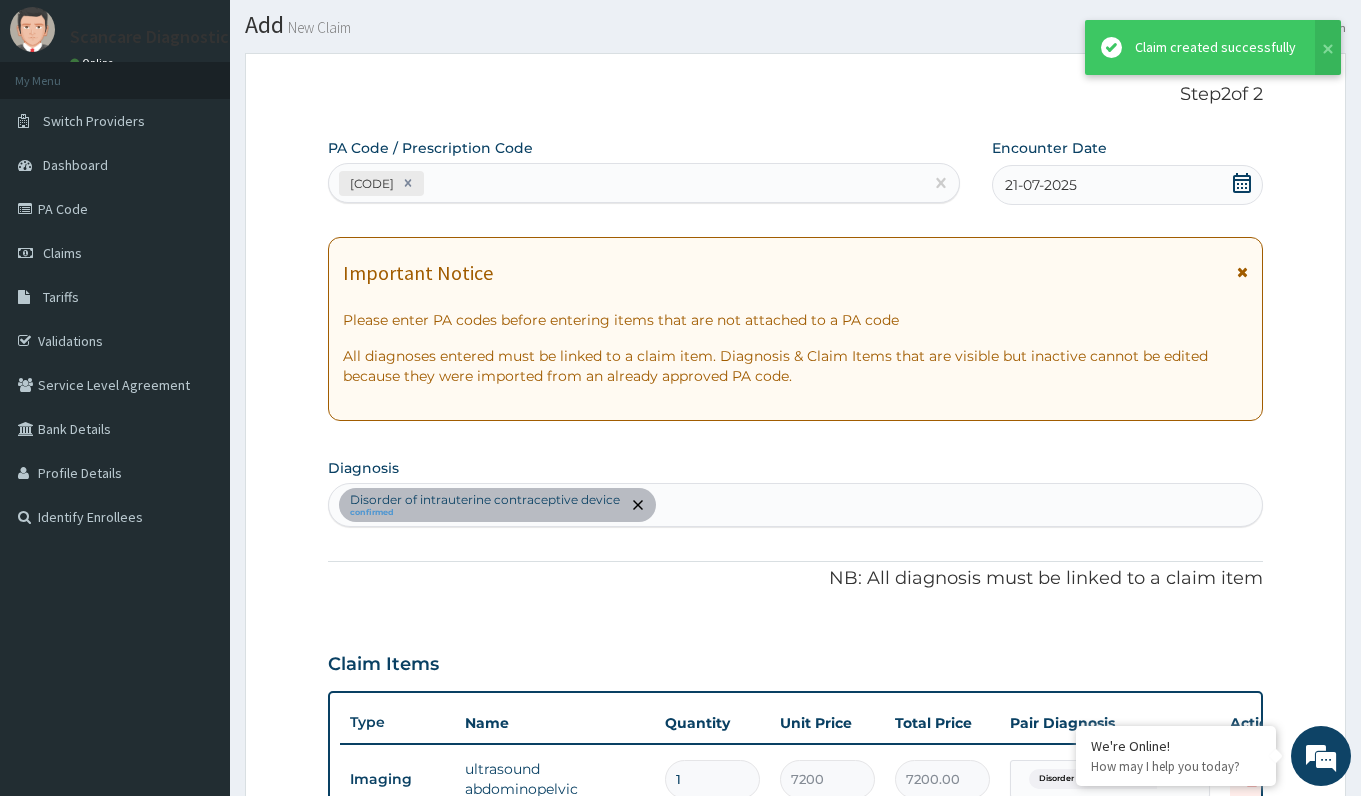 scroll, scrollTop: 155, scrollLeft: 0, axis: vertical 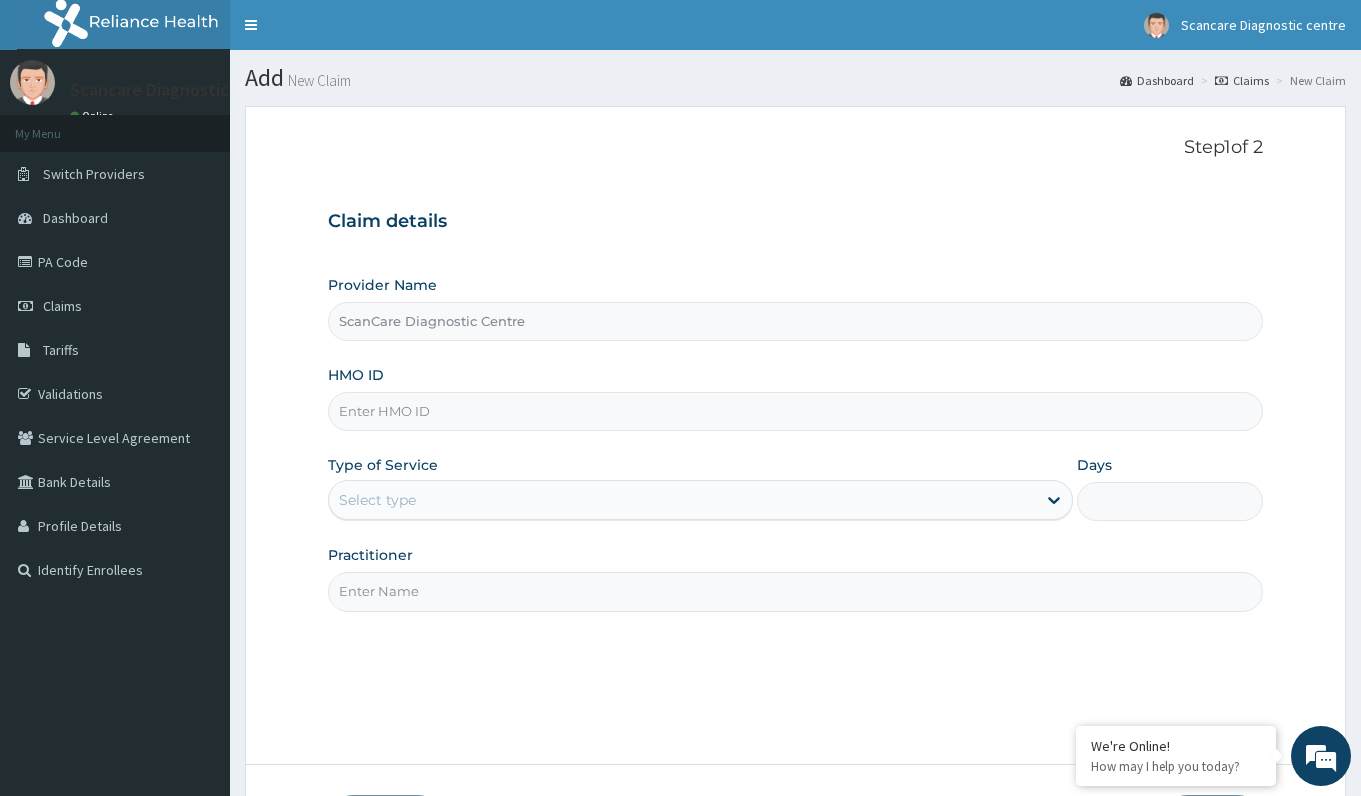 click on "HMO ID" at bounding box center [795, 411] 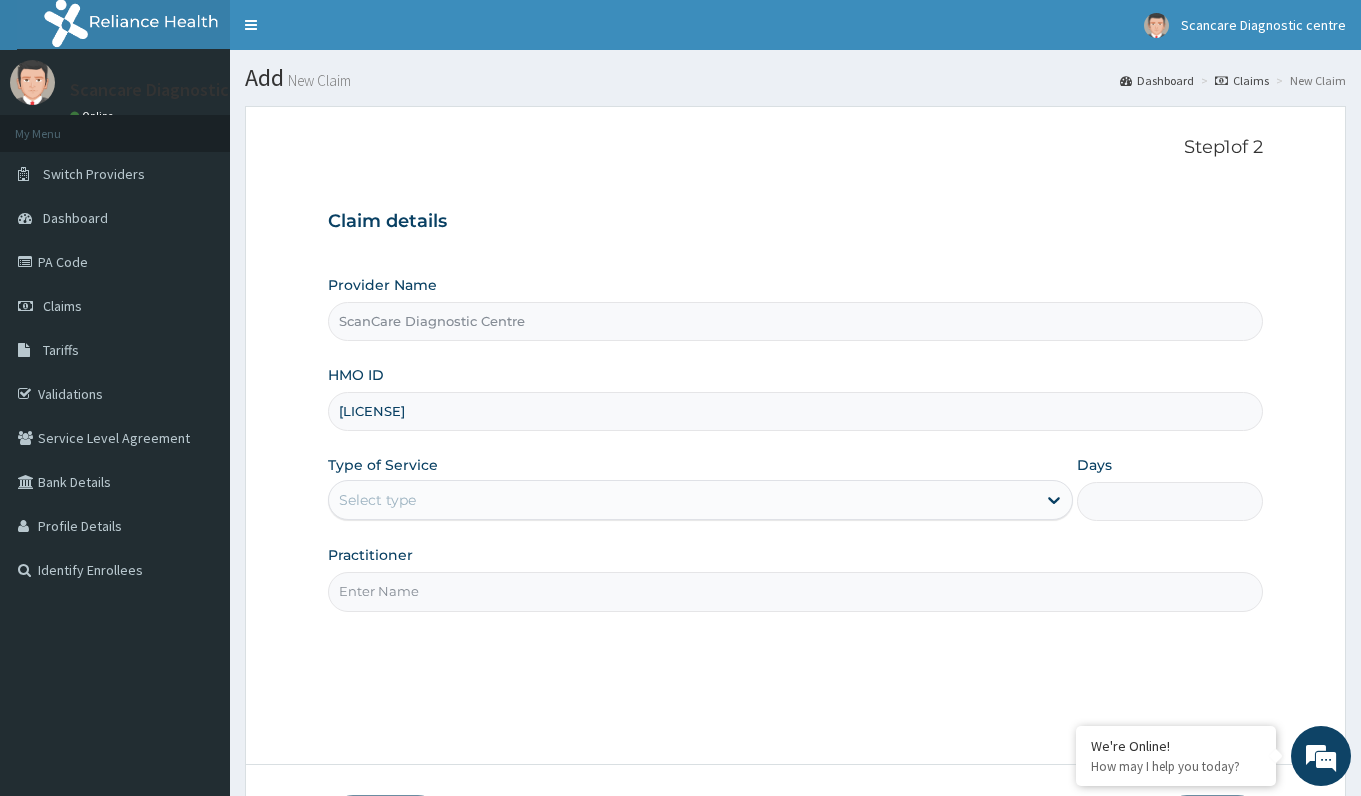 scroll, scrollTop: 0, scrollLeft: 0, axis: both 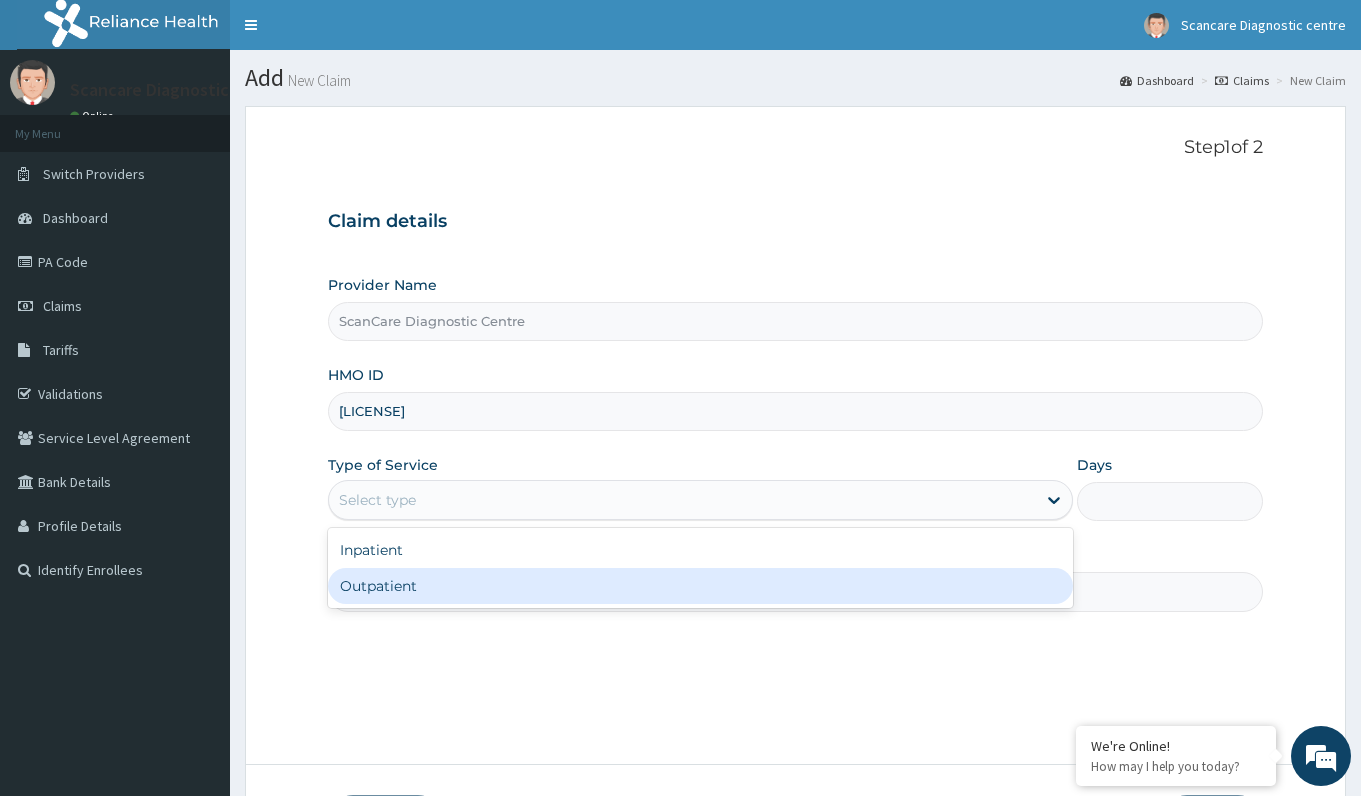 click on "Outpatient" at bounding box center [700, 586] 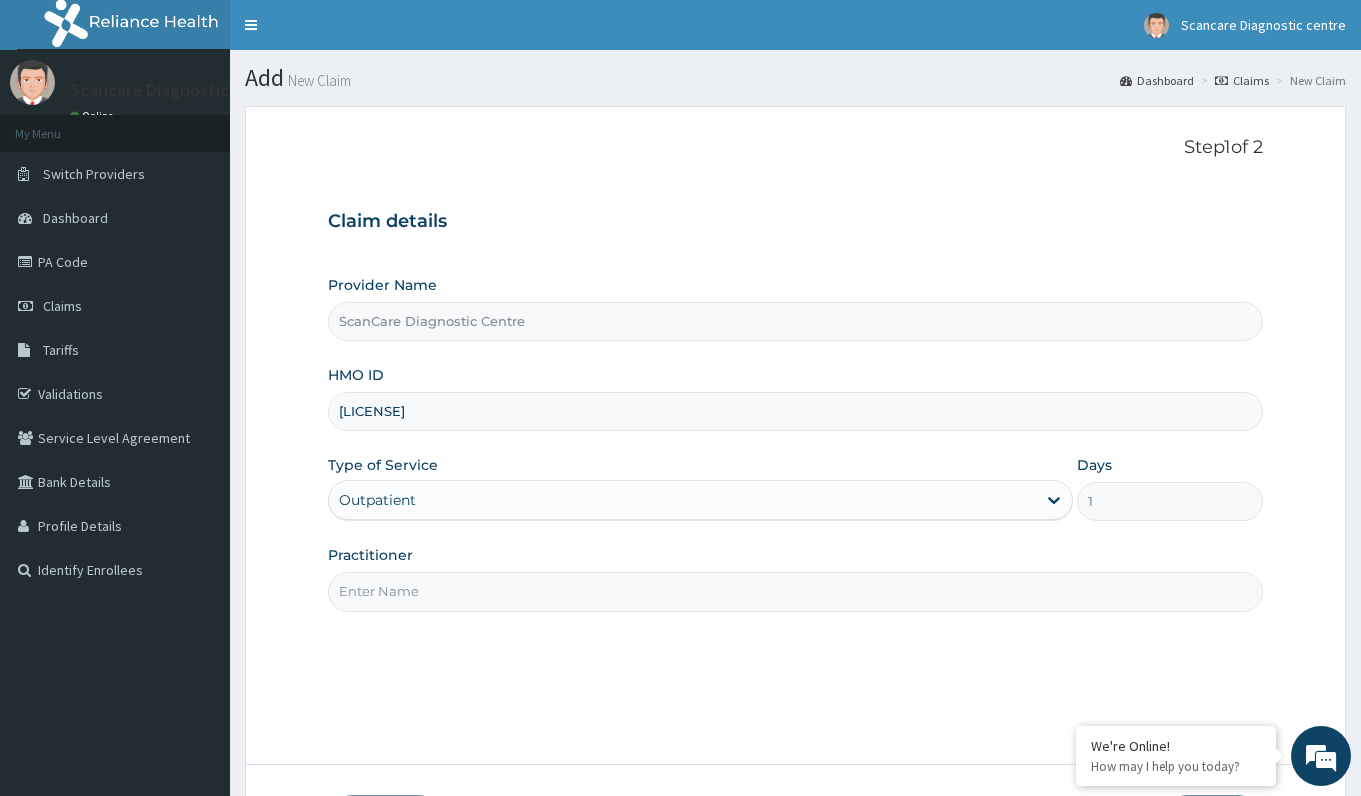 click on "Practitioner" at bounding box center [795, 591] 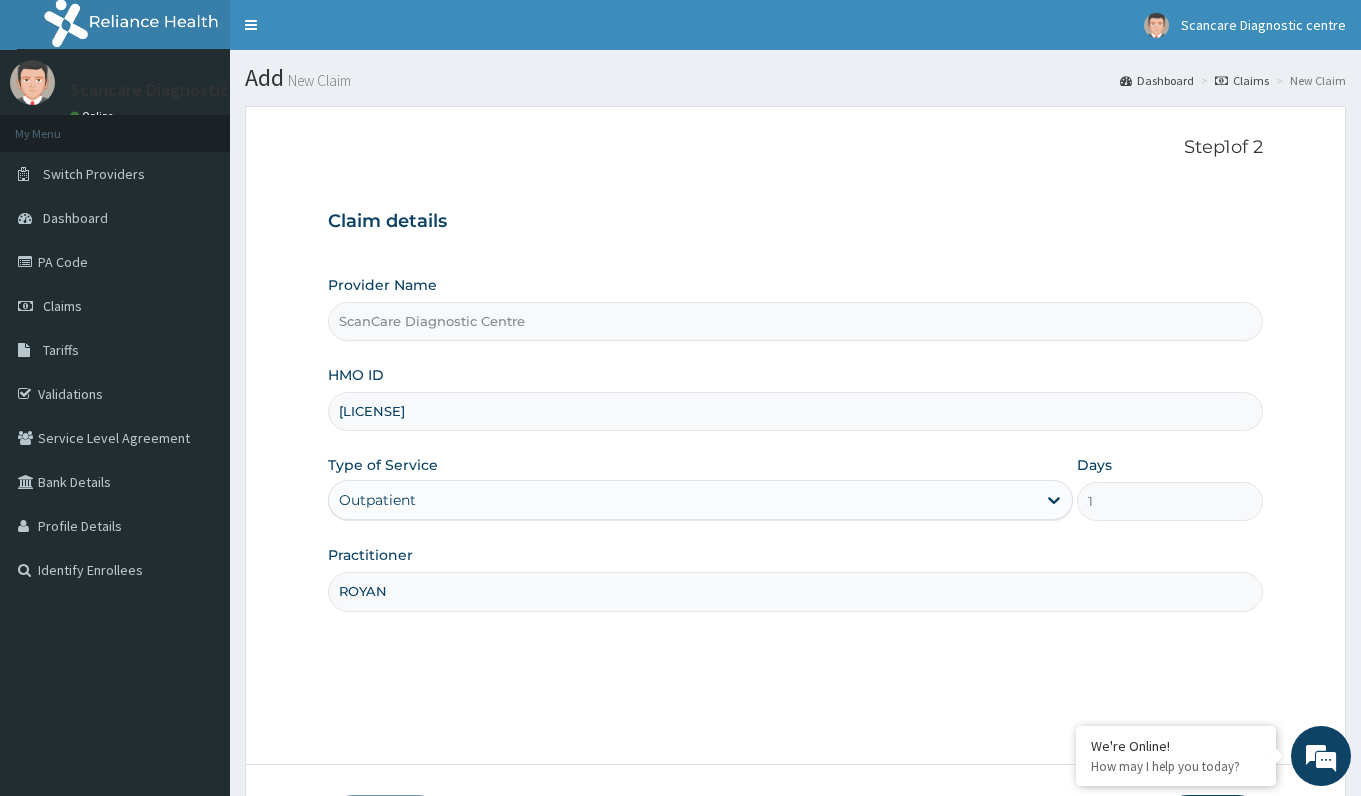 scroll, scrollTop: 148, scrollLeft: 0, axis: vertical 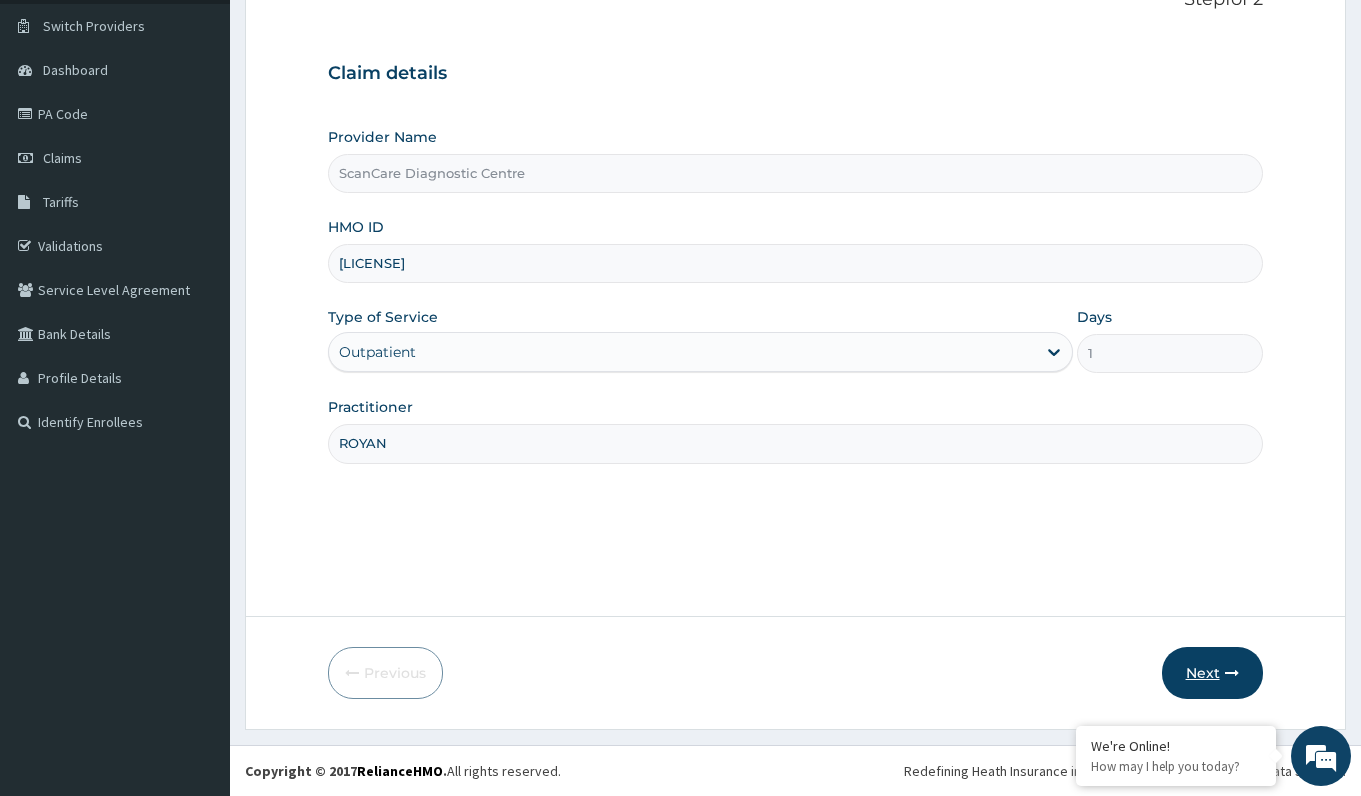 type on "ROYAN" 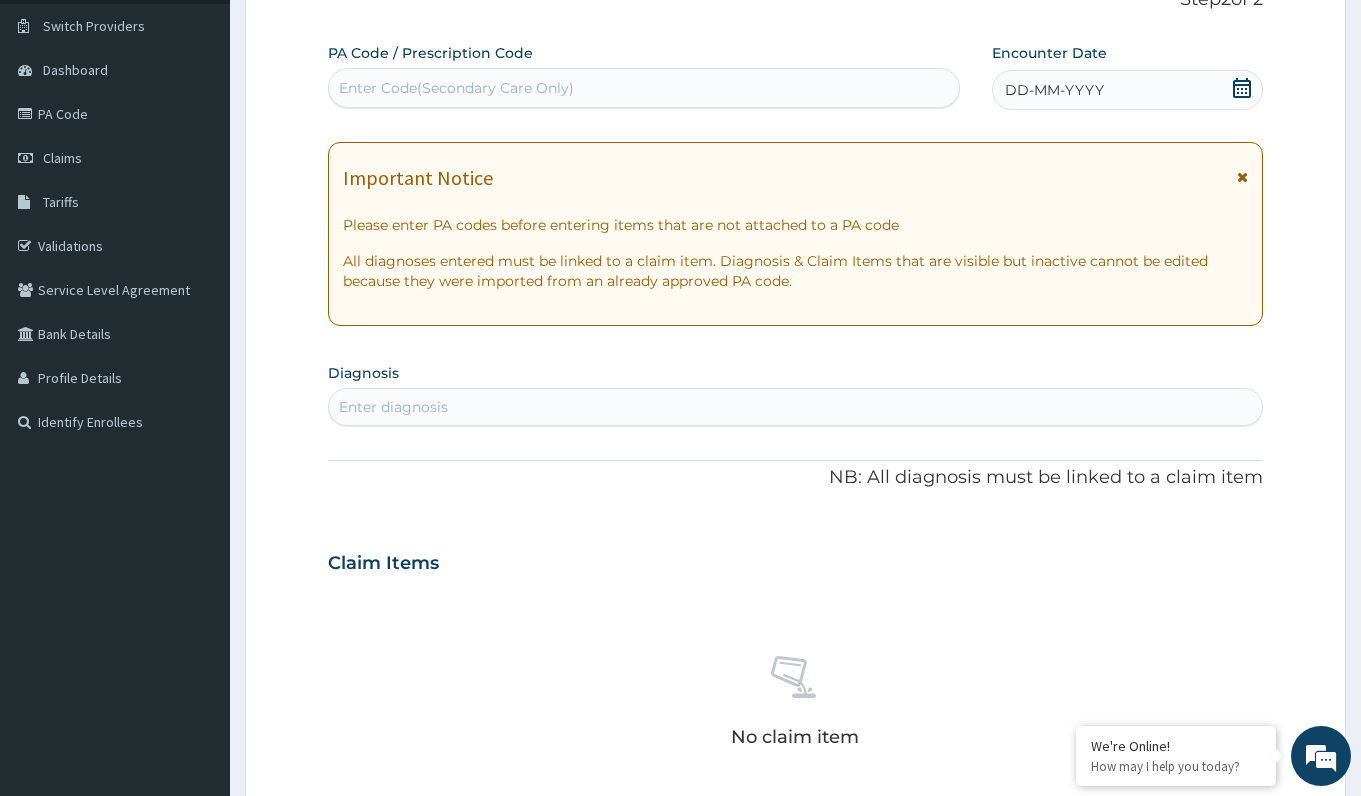 click on "Enter Code(Secondary Care Only)" at bounding box center [456, 88] 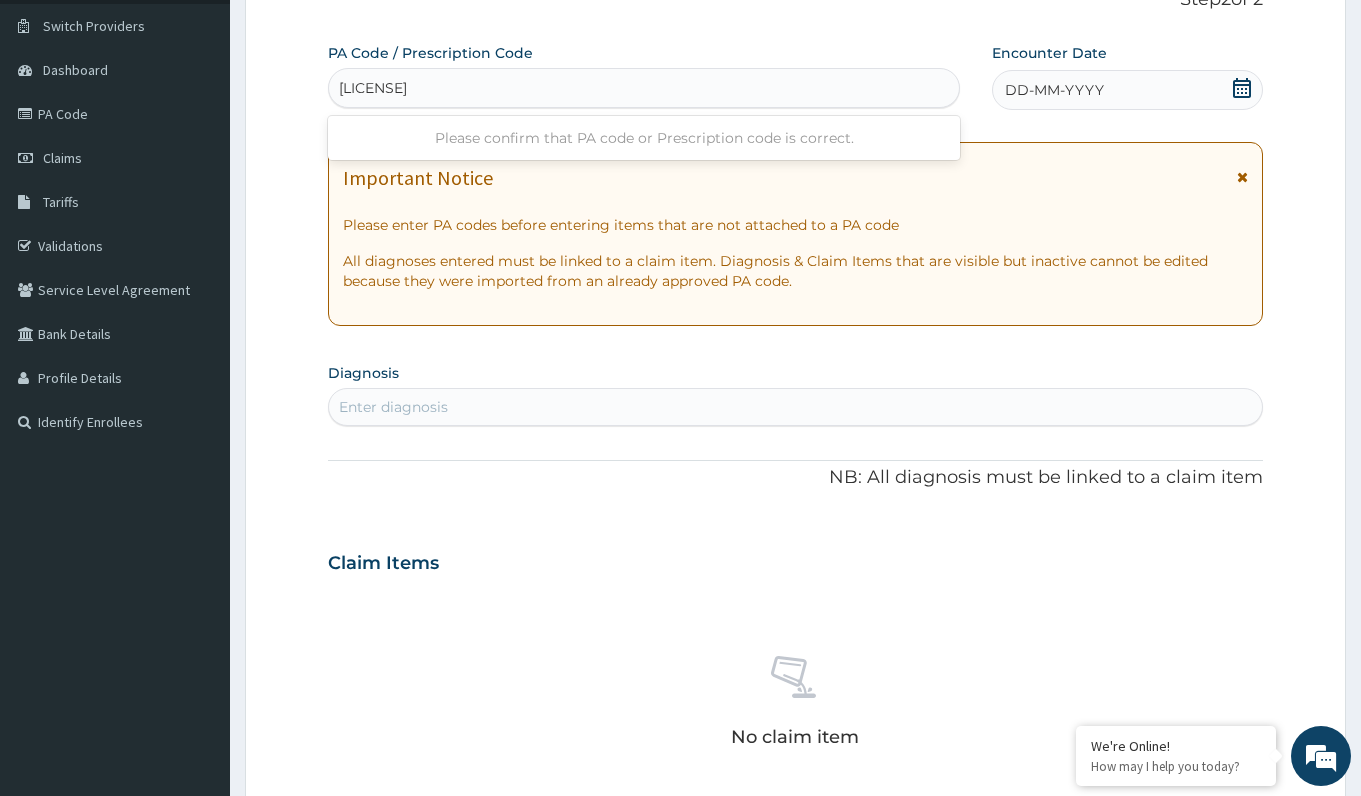 type on "PA/BA33EF" 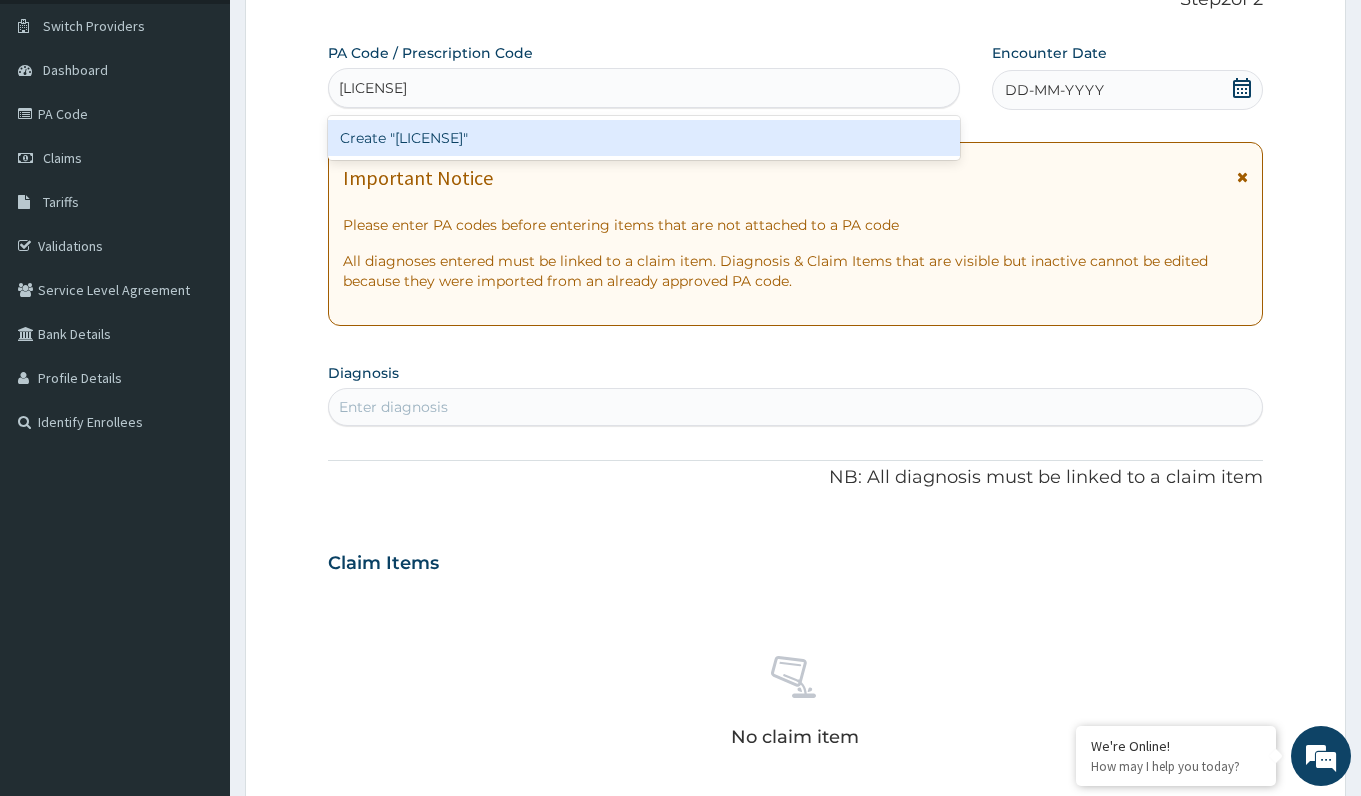 click on "Create "PA/BA33EF"" at bounding box center (643, 138) 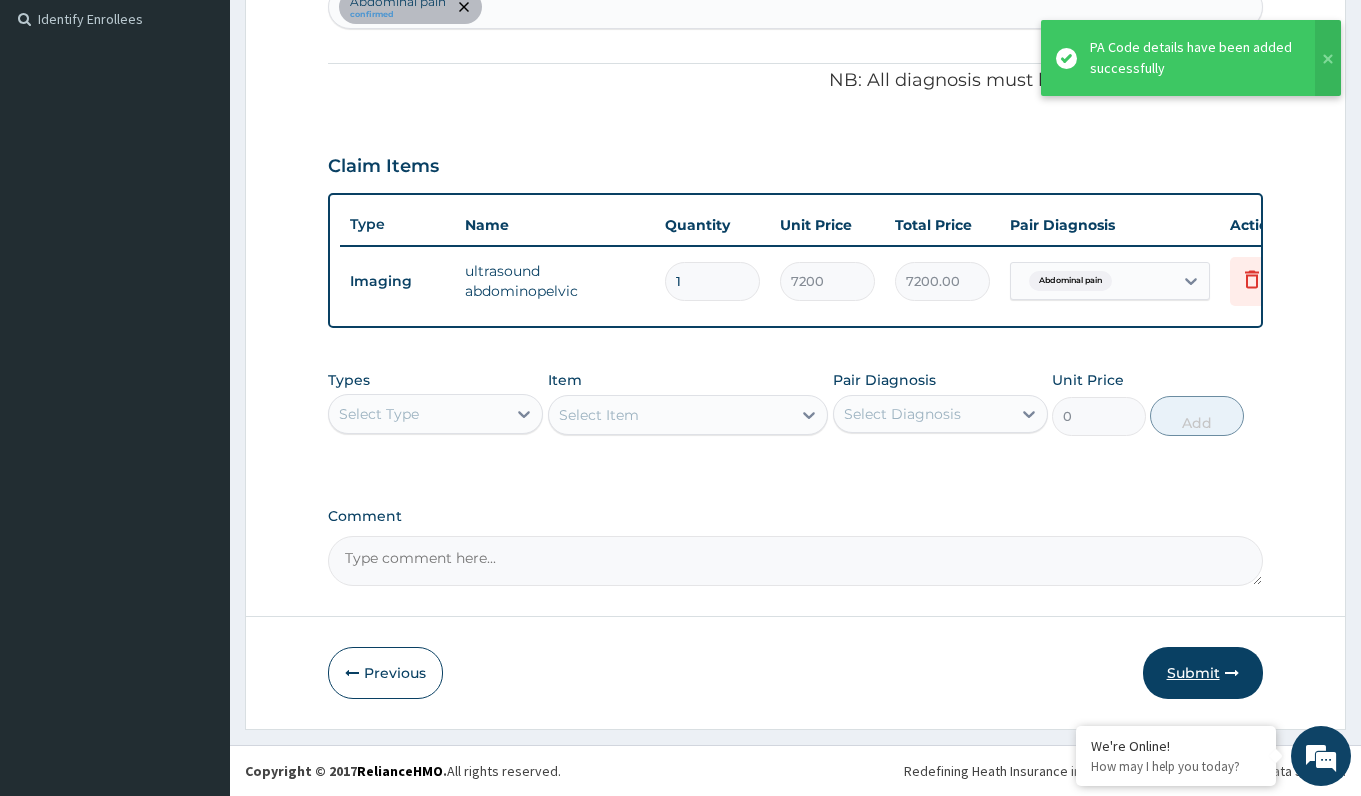 click on "Submit" at bounding box center (1203, 673) 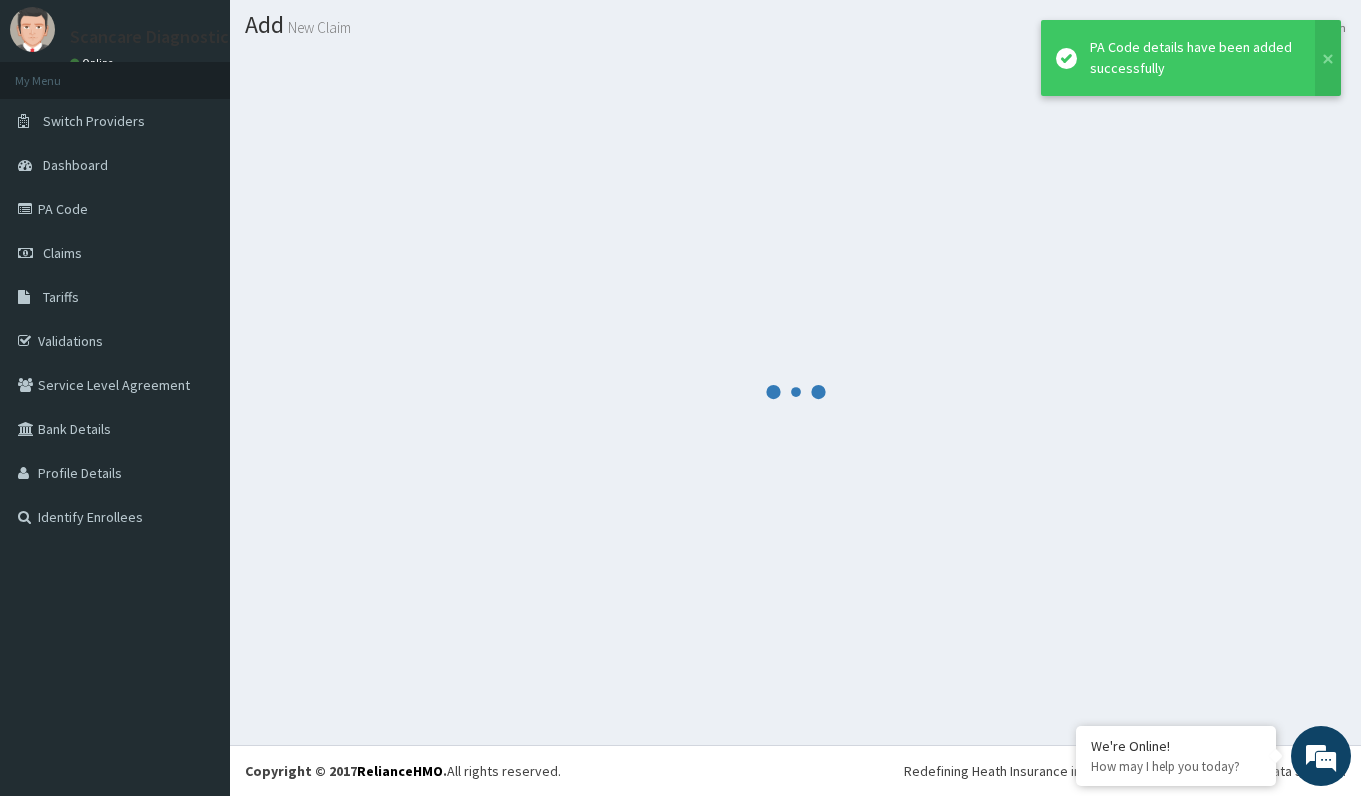 scroll, scrollTop: 53, scrollLeft: 0, axis: vertical 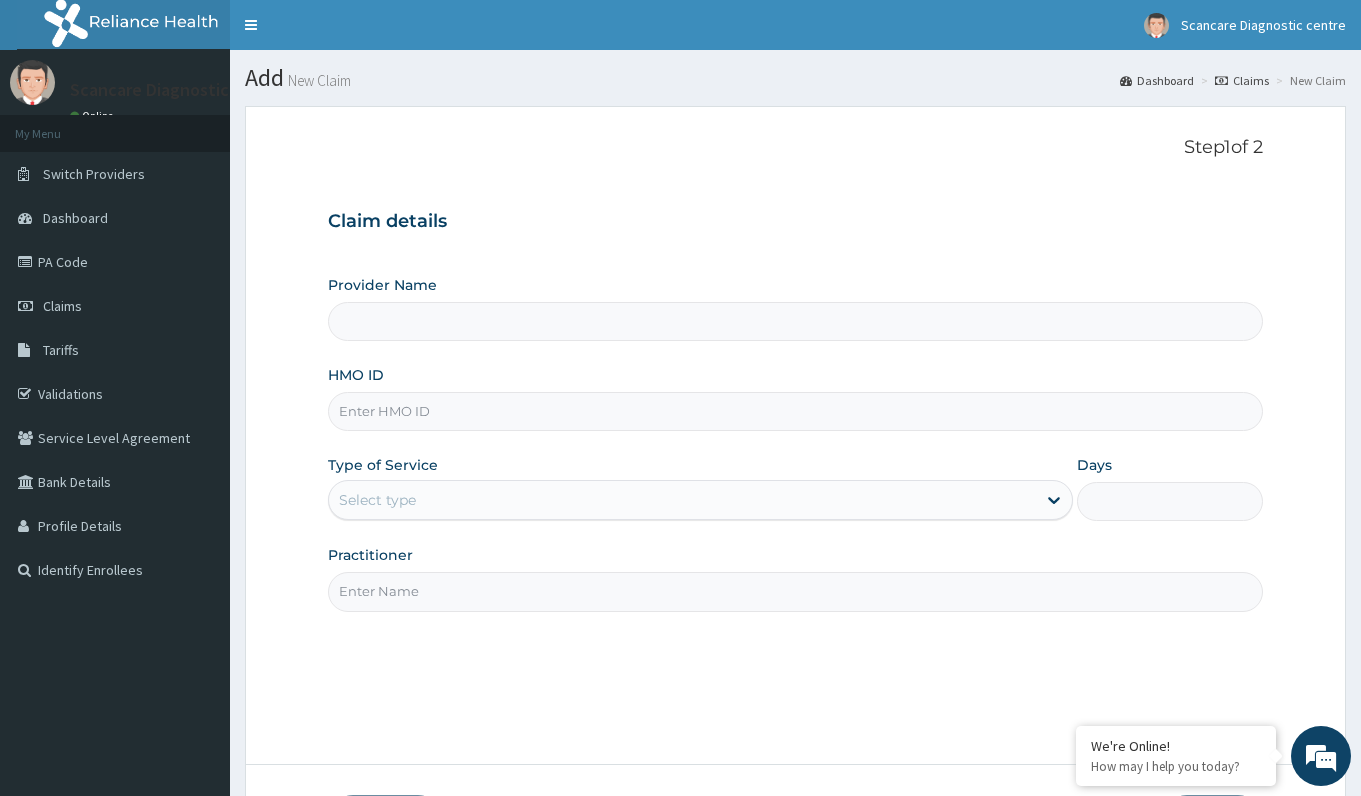 type on "ScanCare Diagnostic Centre" 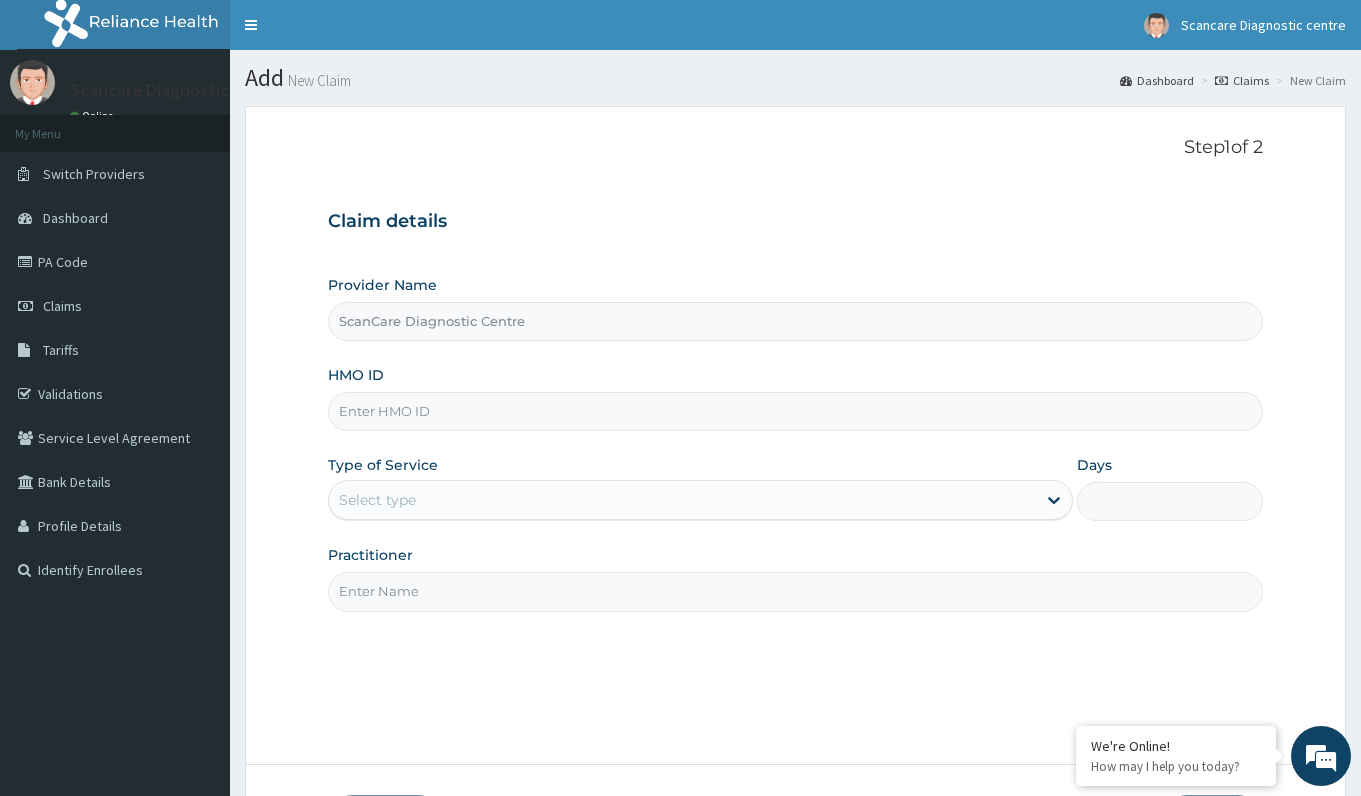 click on "HMO ID" at bounding box center [795, 411] 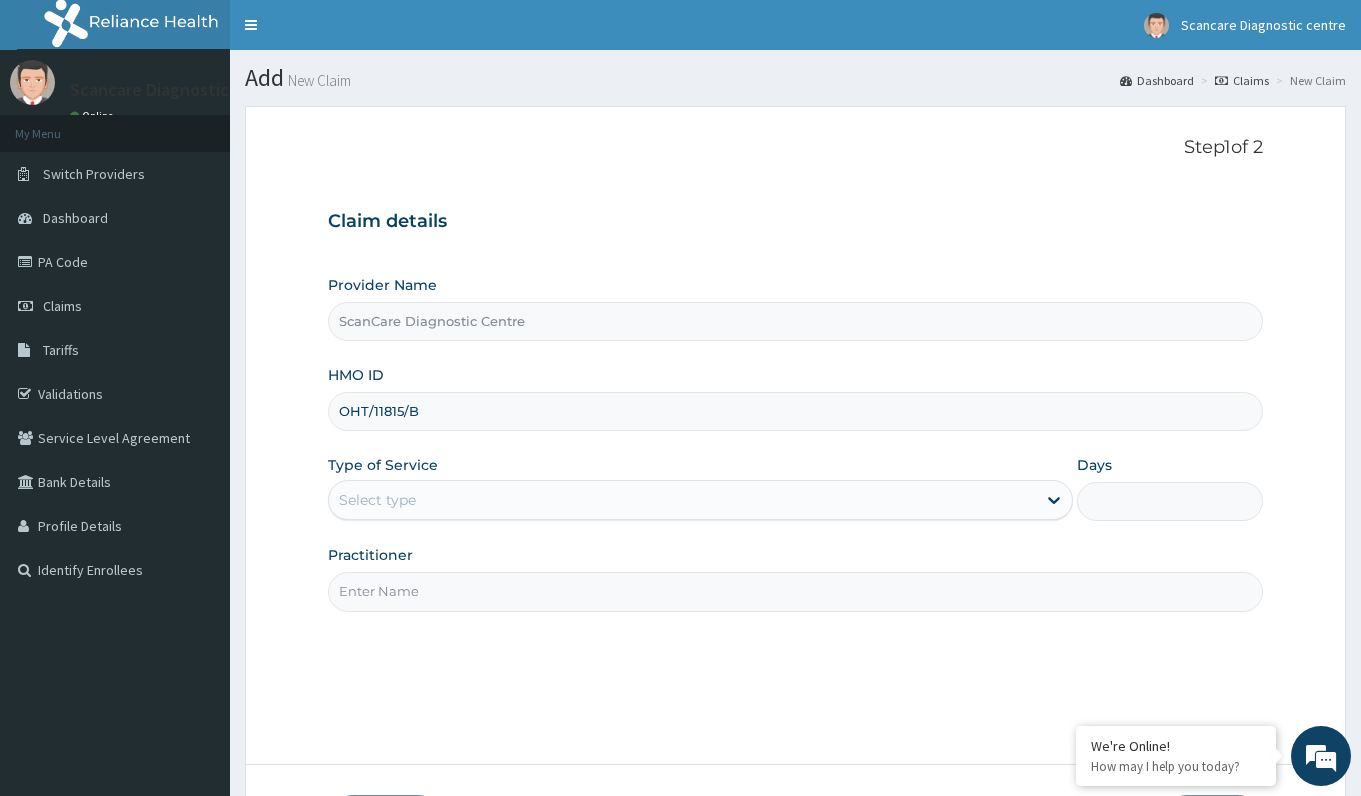 type on "OHT/11815/B" 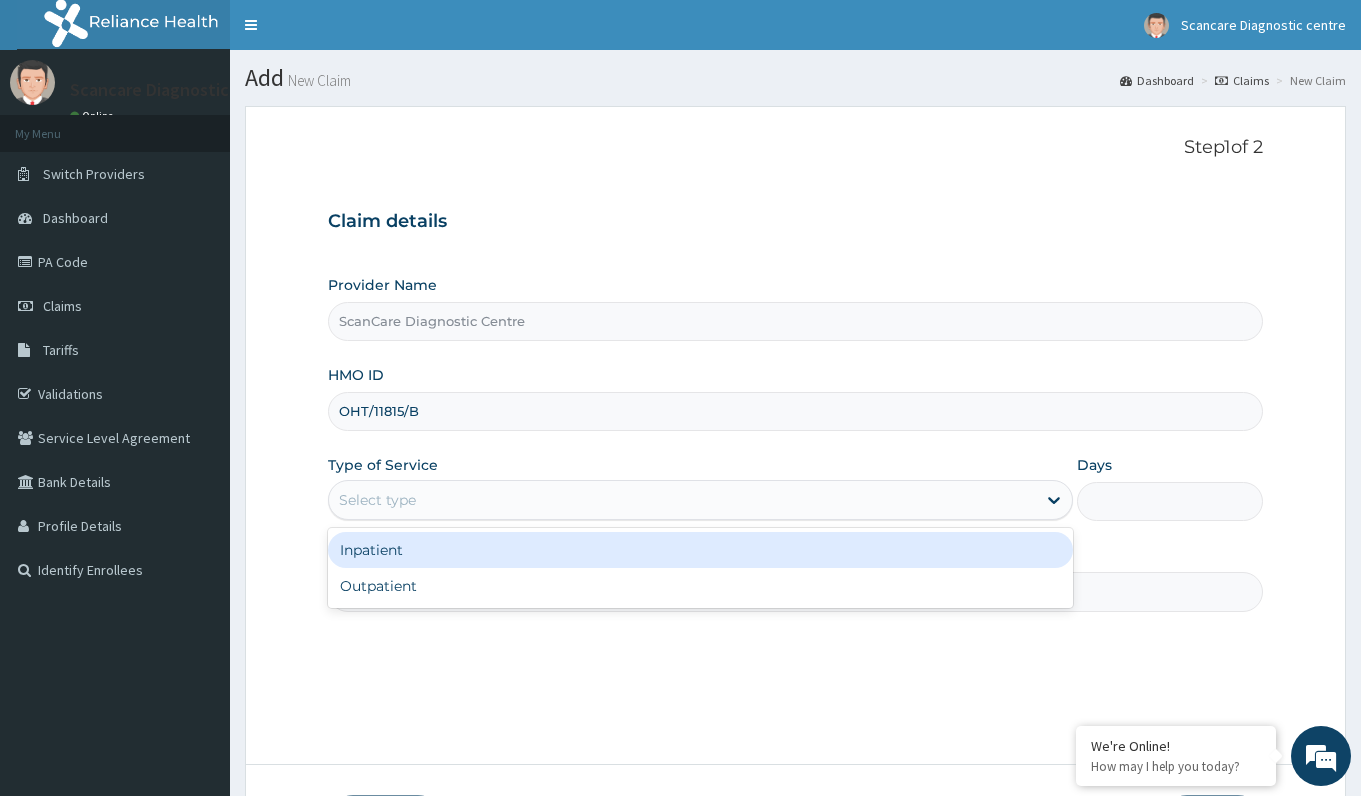 click on "Select type" at bounding box center (682, 500) 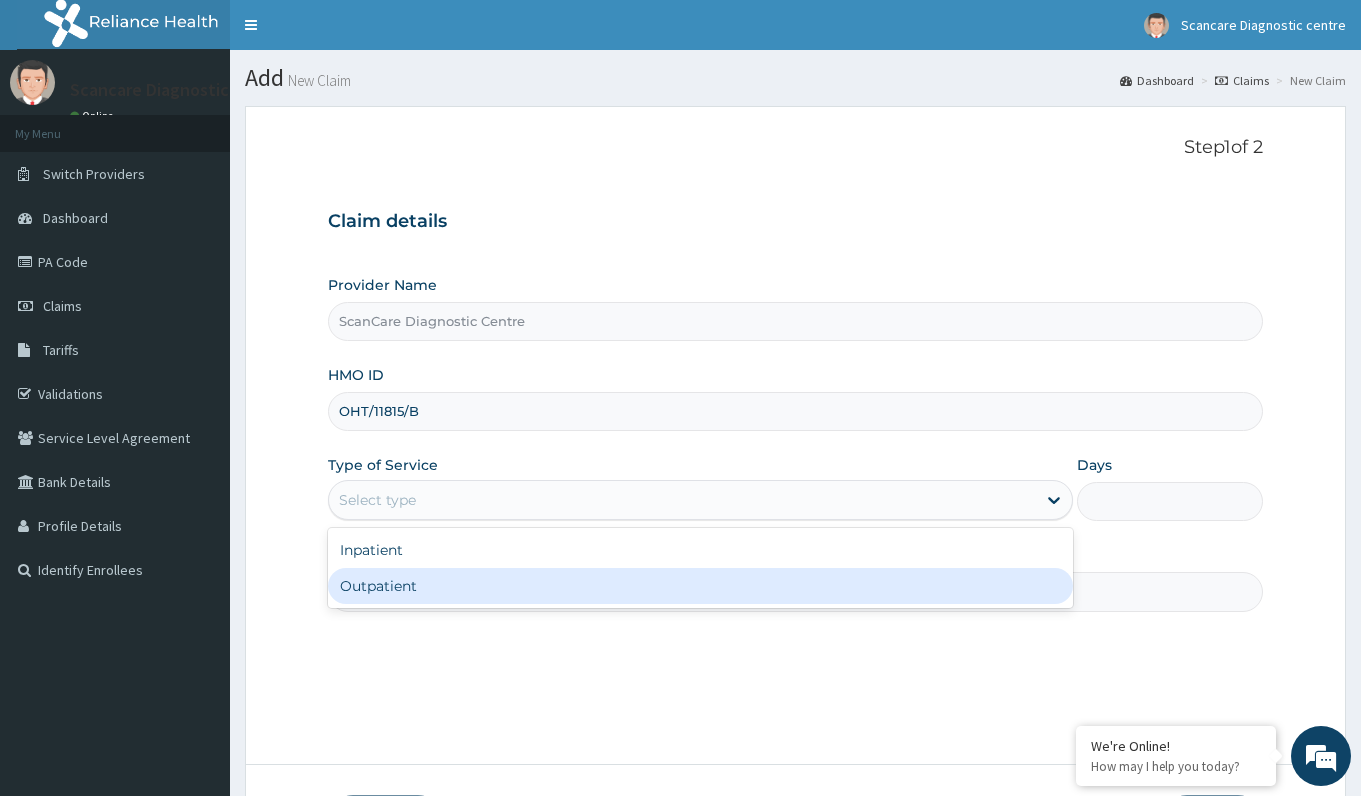 click on "Outpatient" at bounding box center [700, 586] 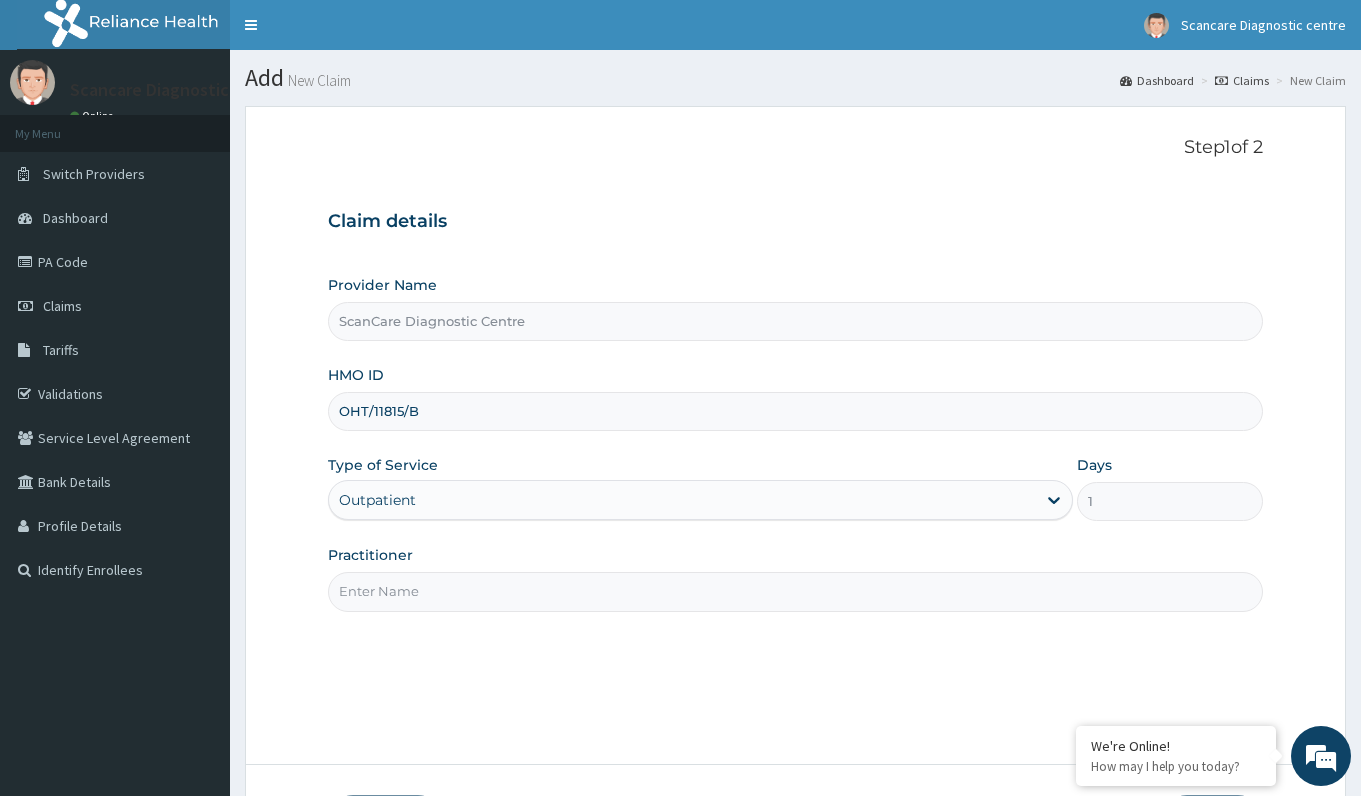 click on "Practitioner" at bounding box center (795, 591) 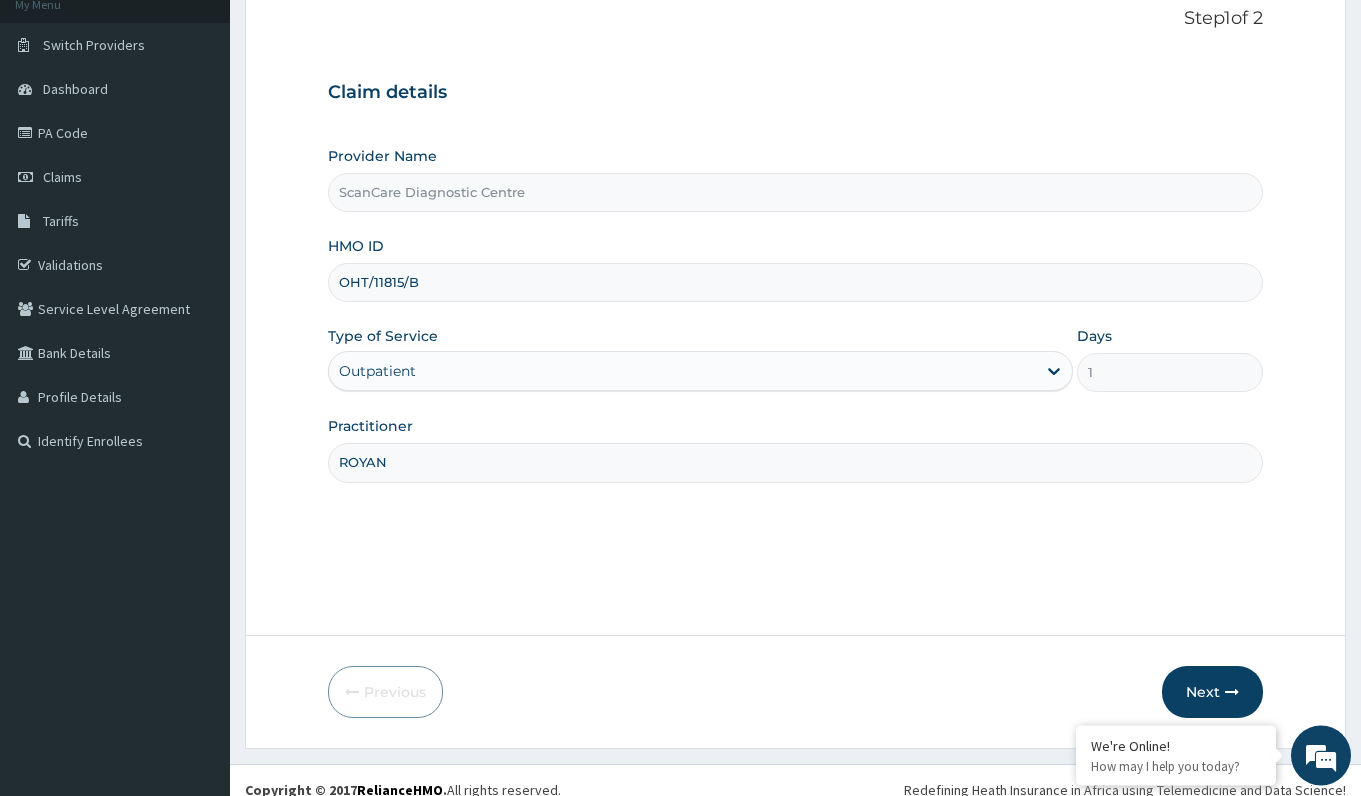 scroll, scrollTop: 148, scrollLeft: 0, axis: vertical 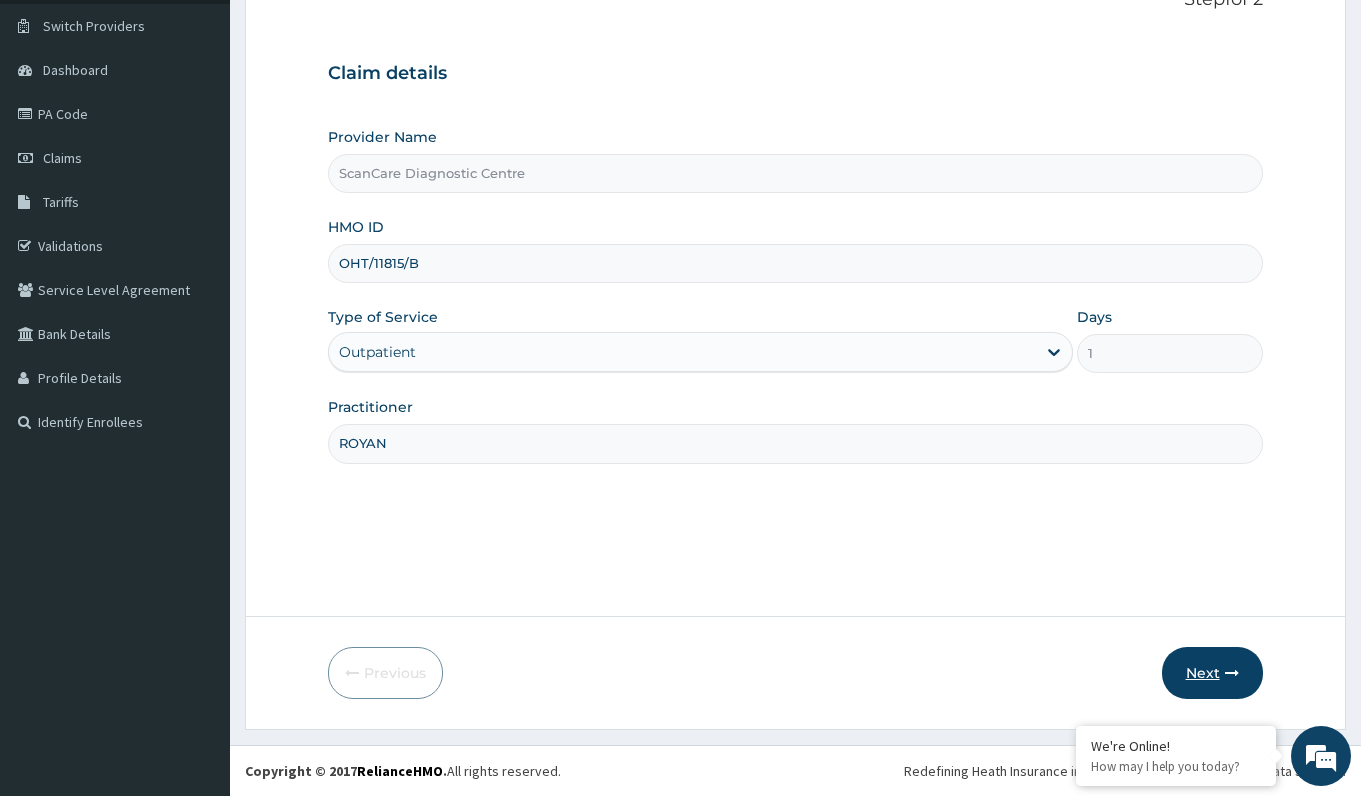type on "ROYAN" 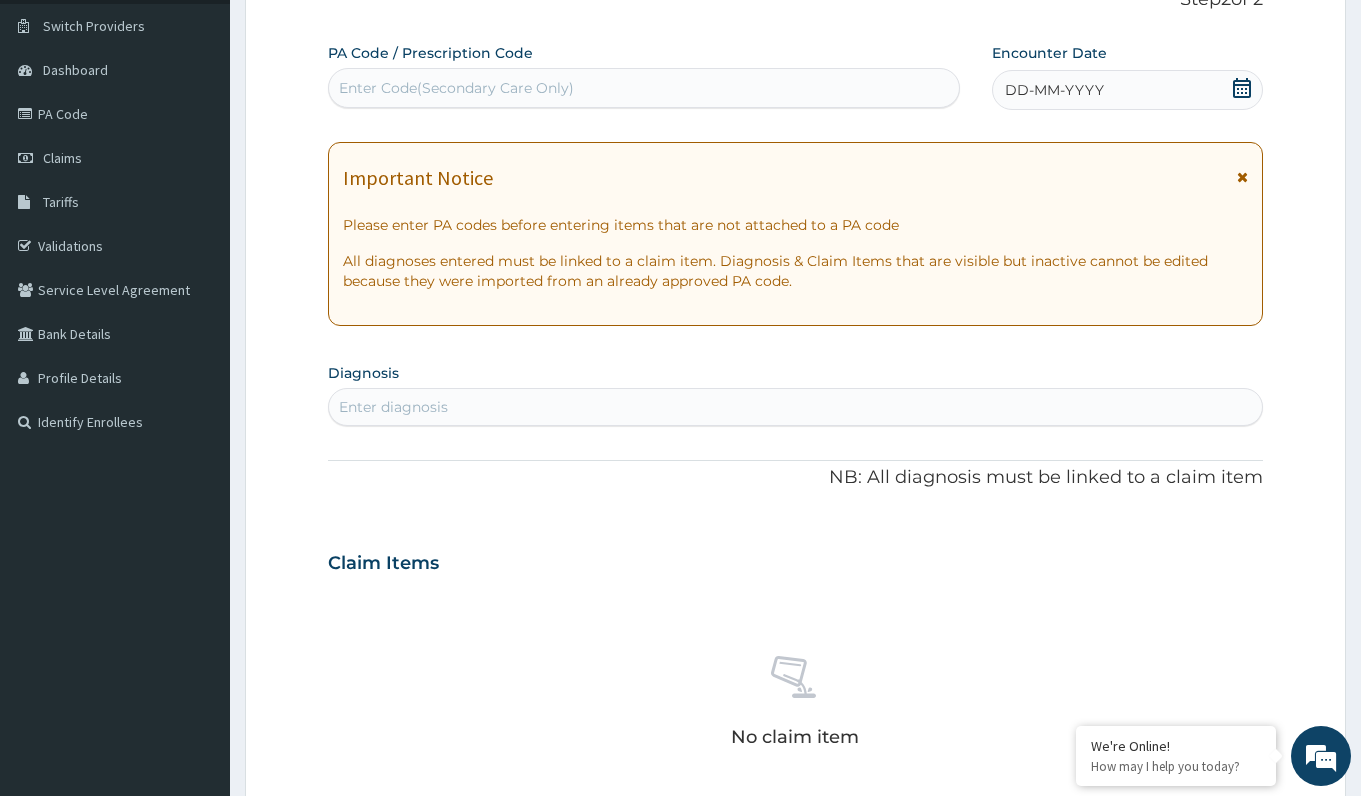 click on "Enter Code(Secondary Care Only)" at bounding box center (643, 88) 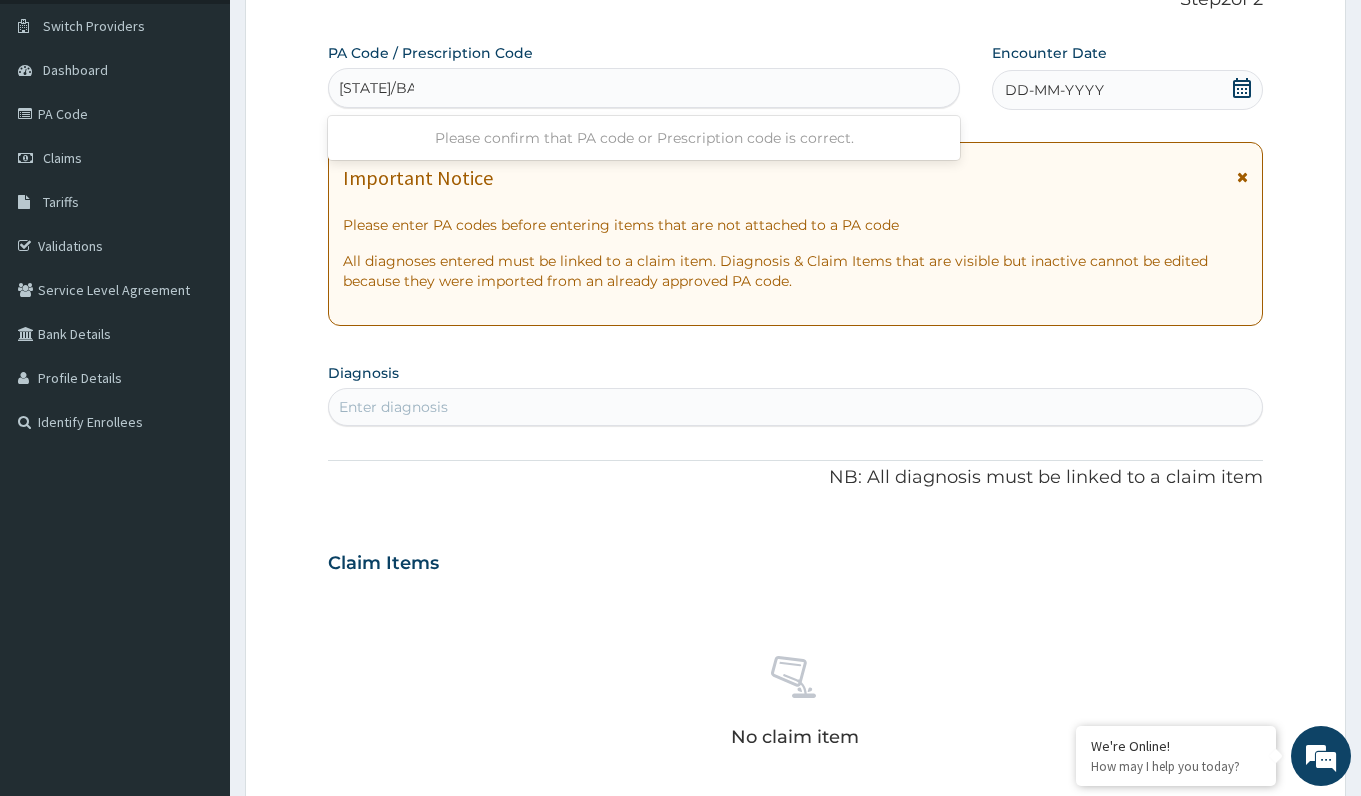 type on "[STATE]/BA3FB7" 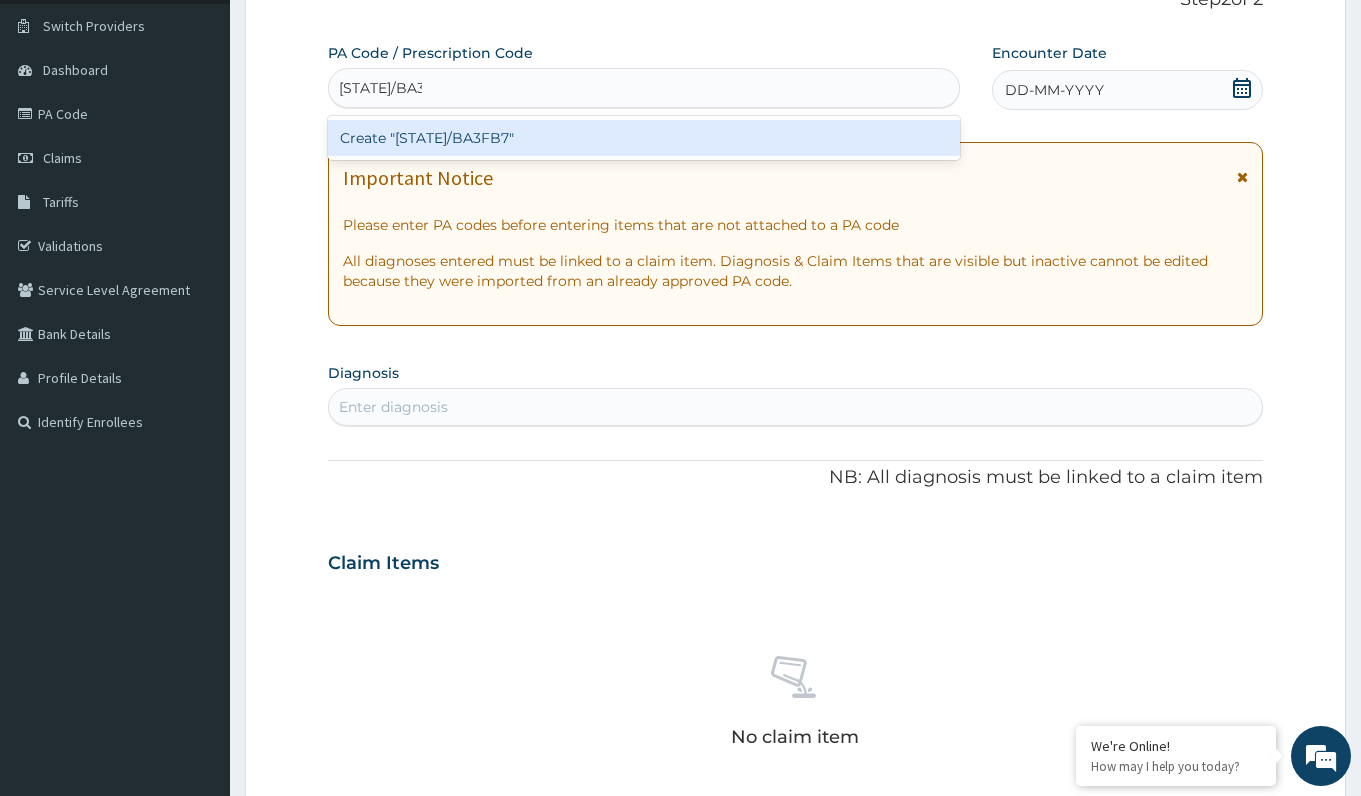 click on "Create "[STATE]/BA3FB7"" at bounding box center [643, 138] 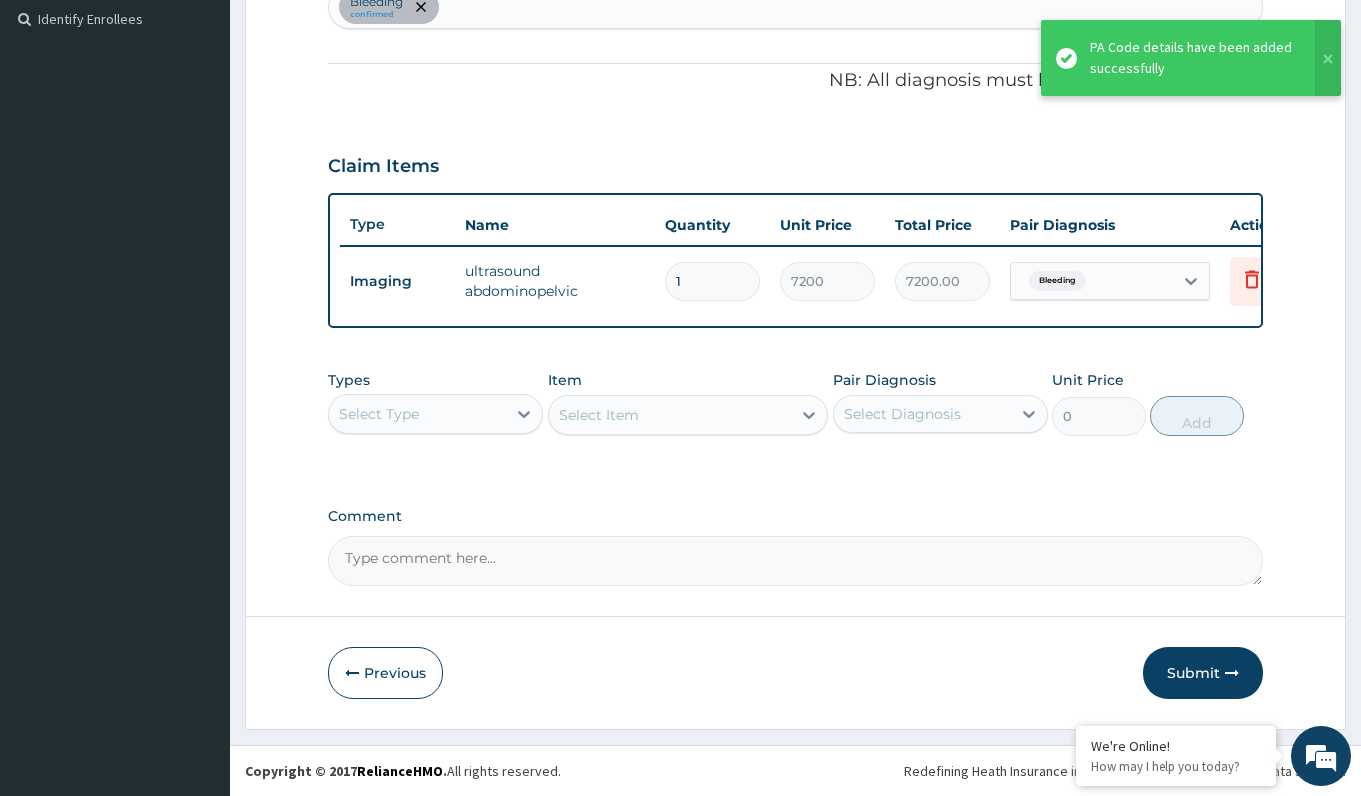 click on "Submit" at bounding box center (1203, 673) 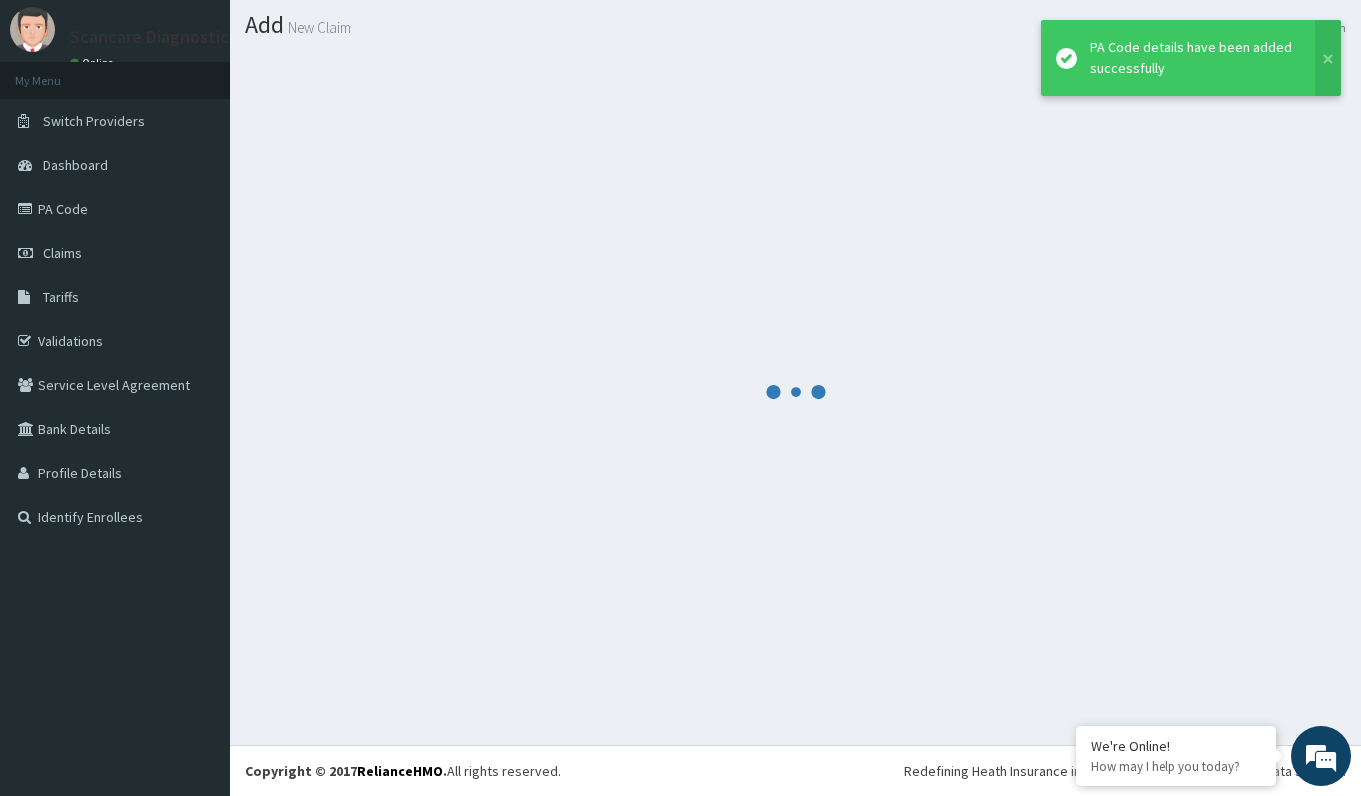 scroll, scrollTop: 53, scrollLeft: 0, axis: vertical 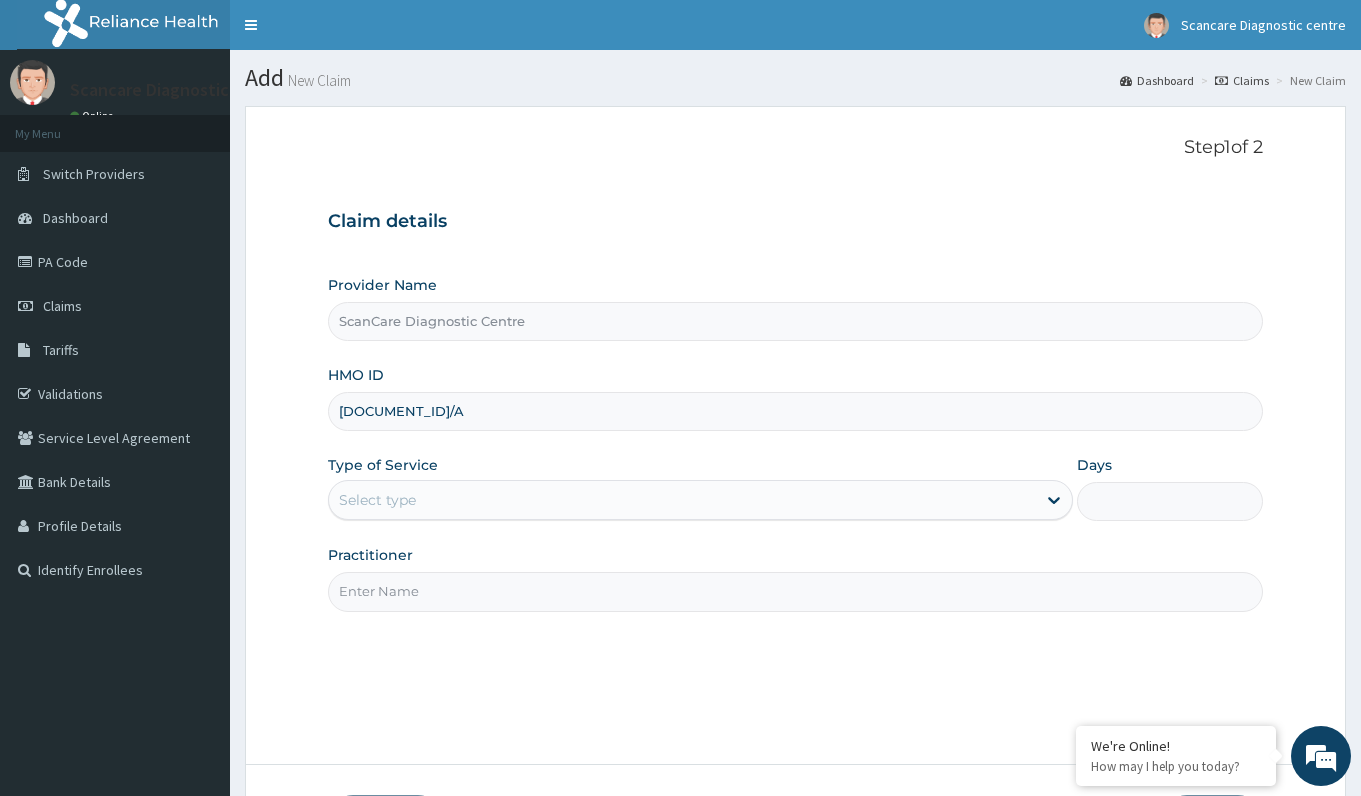 type on "[DOCUMENT_ID]/A" 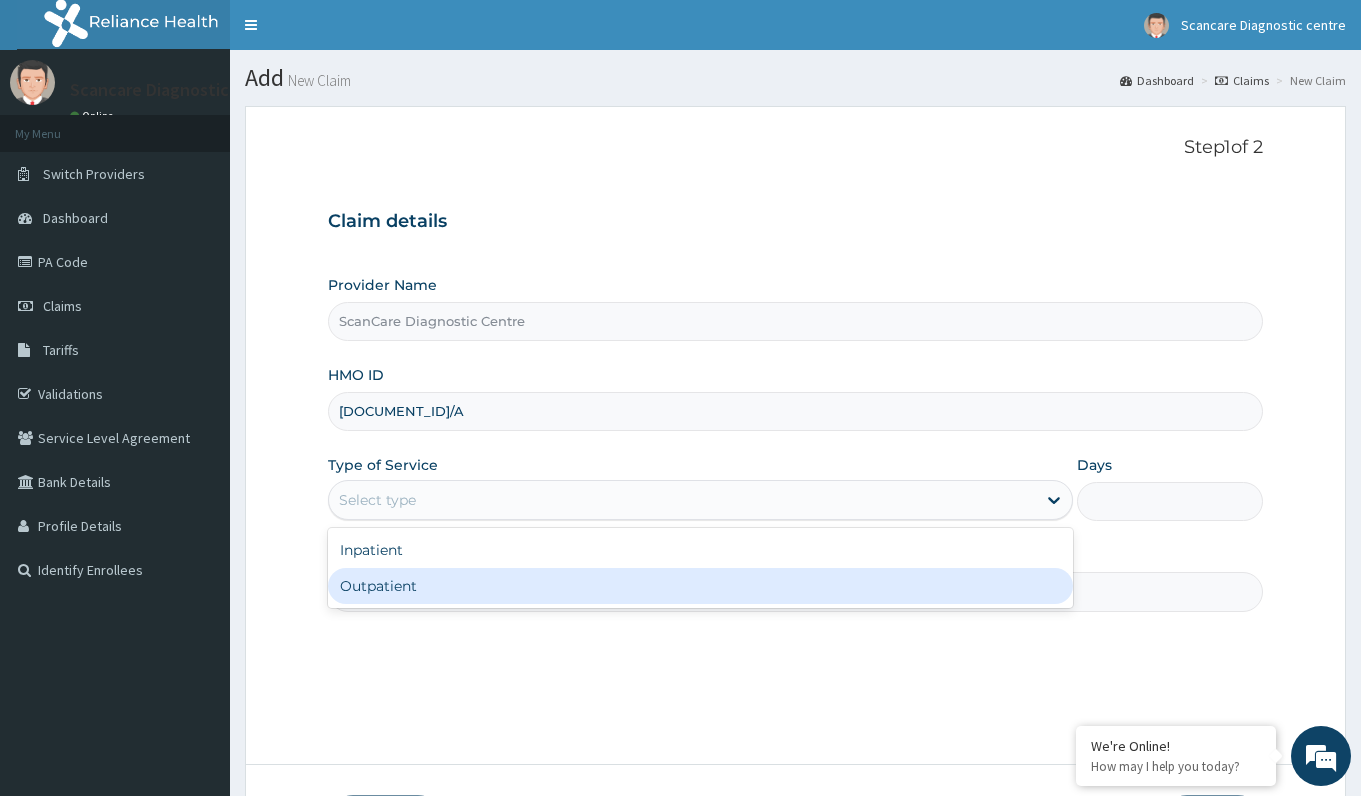 click on "Outpatient" at bounding box center (700, 586) 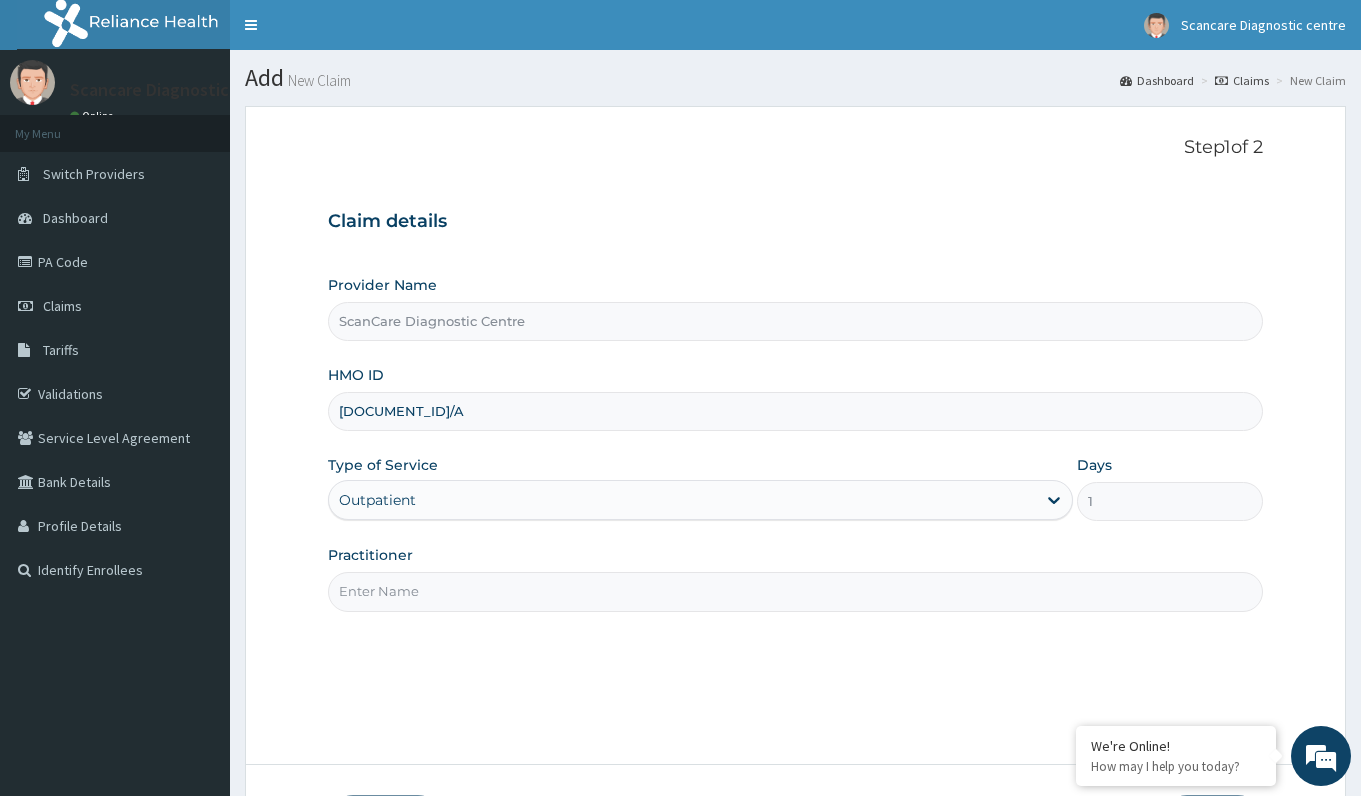 scroll, scrollTop: 0, scrollLeft: 0, axis: both 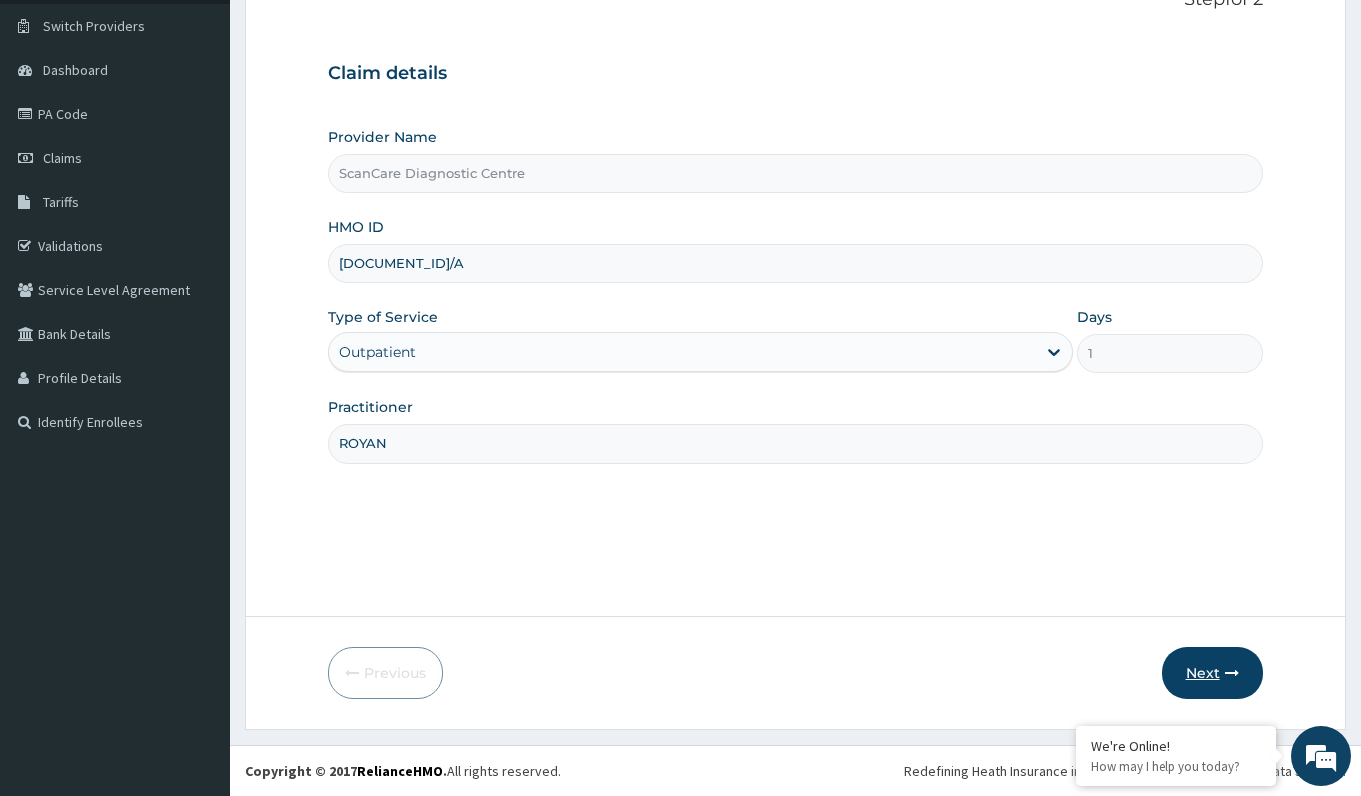 type on "ROYAN" 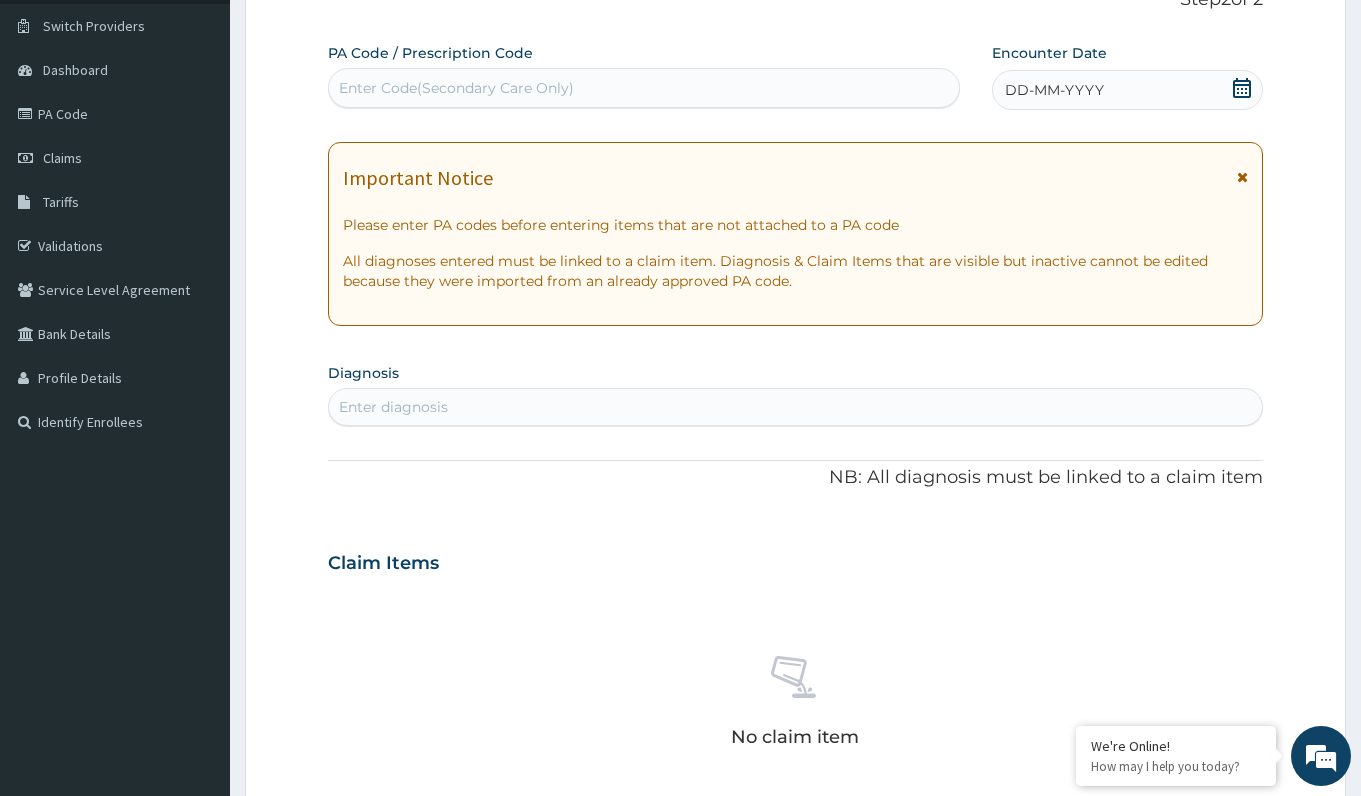 click on "Enter Code(Secondary Care Only)" at bounding box center [456, 88] 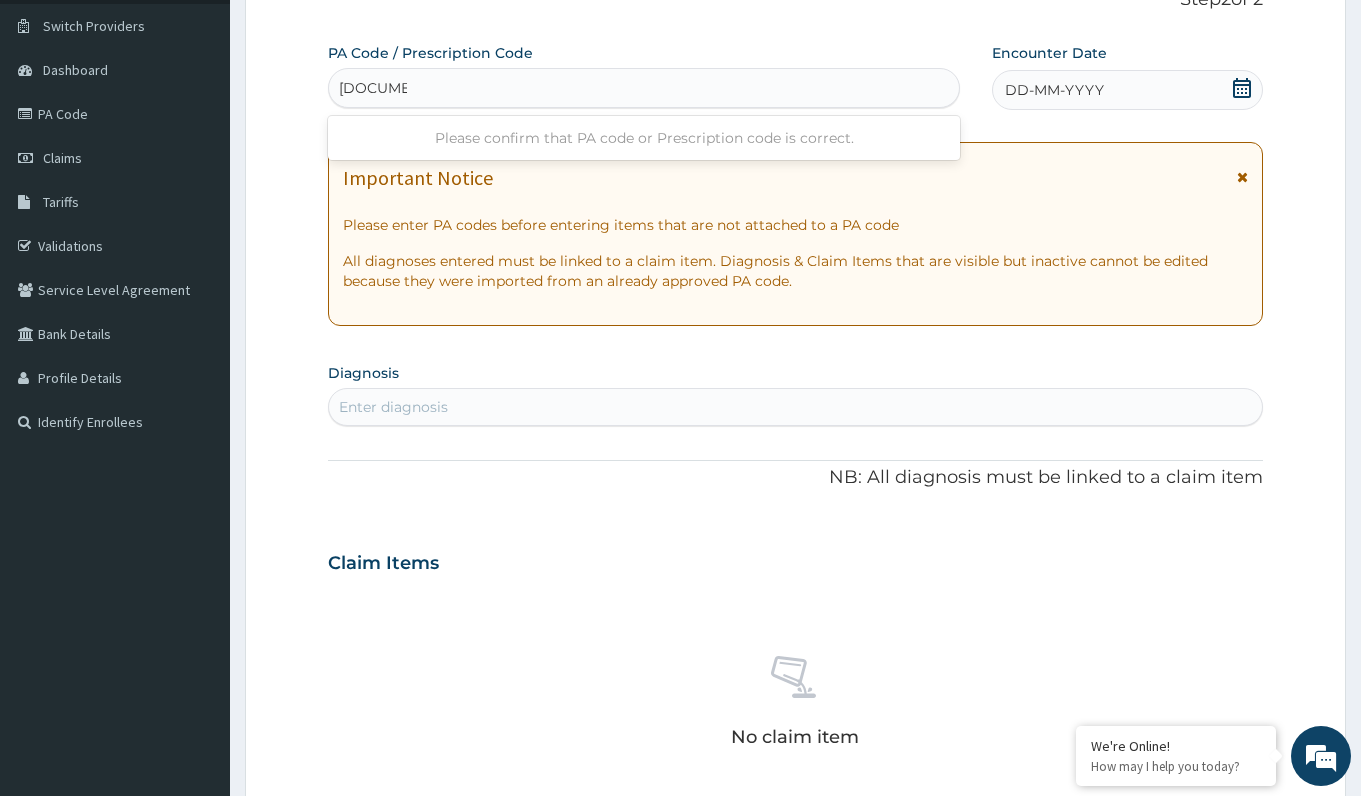 type on "PA/1BC52B" 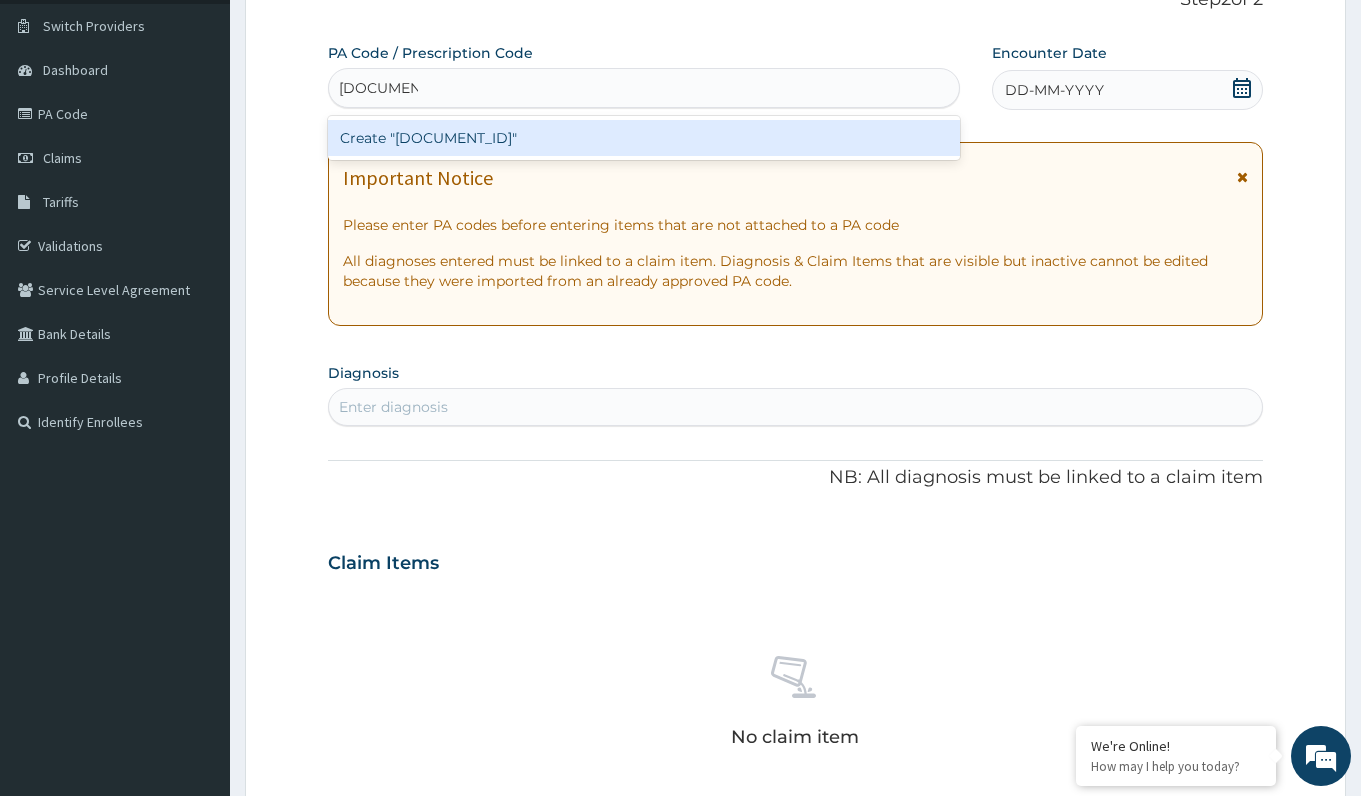 click on "Create "PA/1BC52B"" at bounding box center [643, 138] 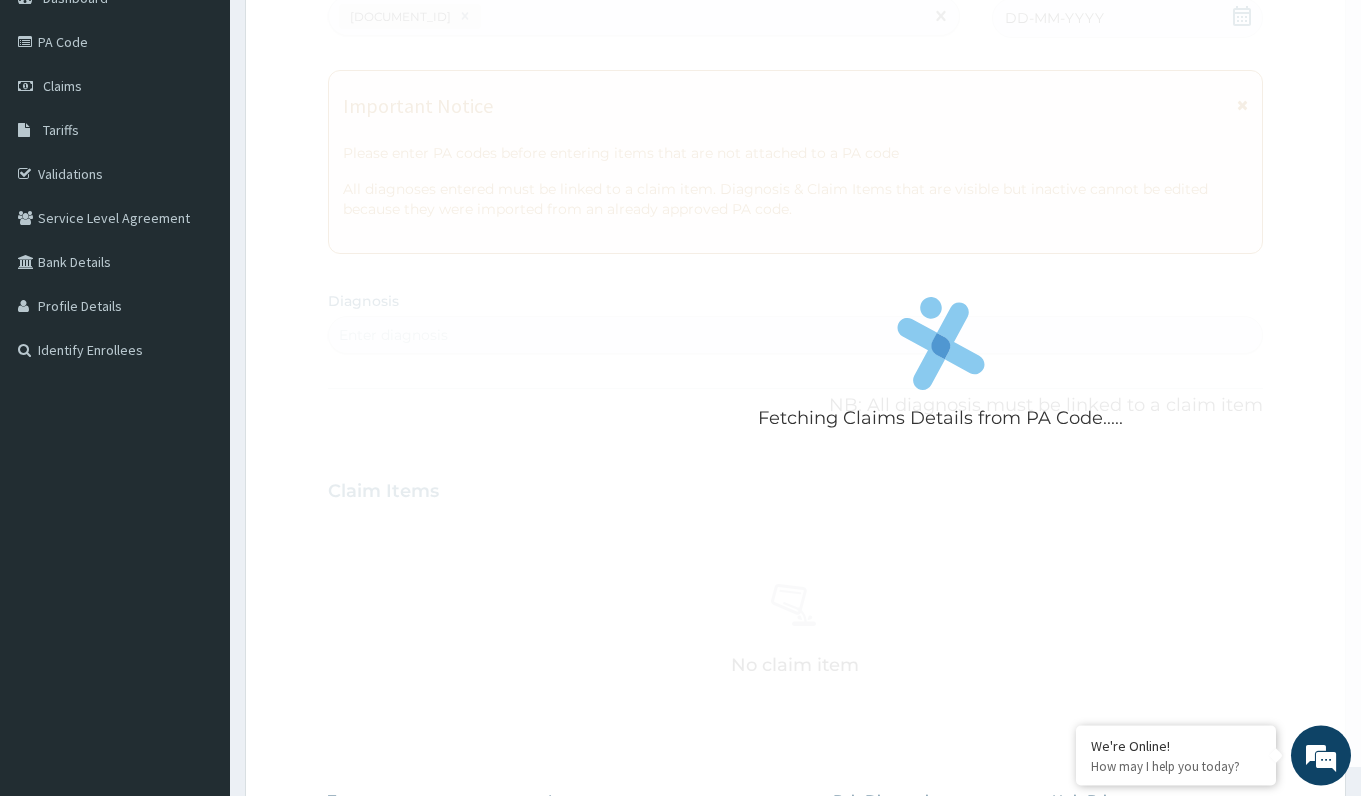 scroll, scrollTop: 352, scrollLeft: 0, axis: vertical 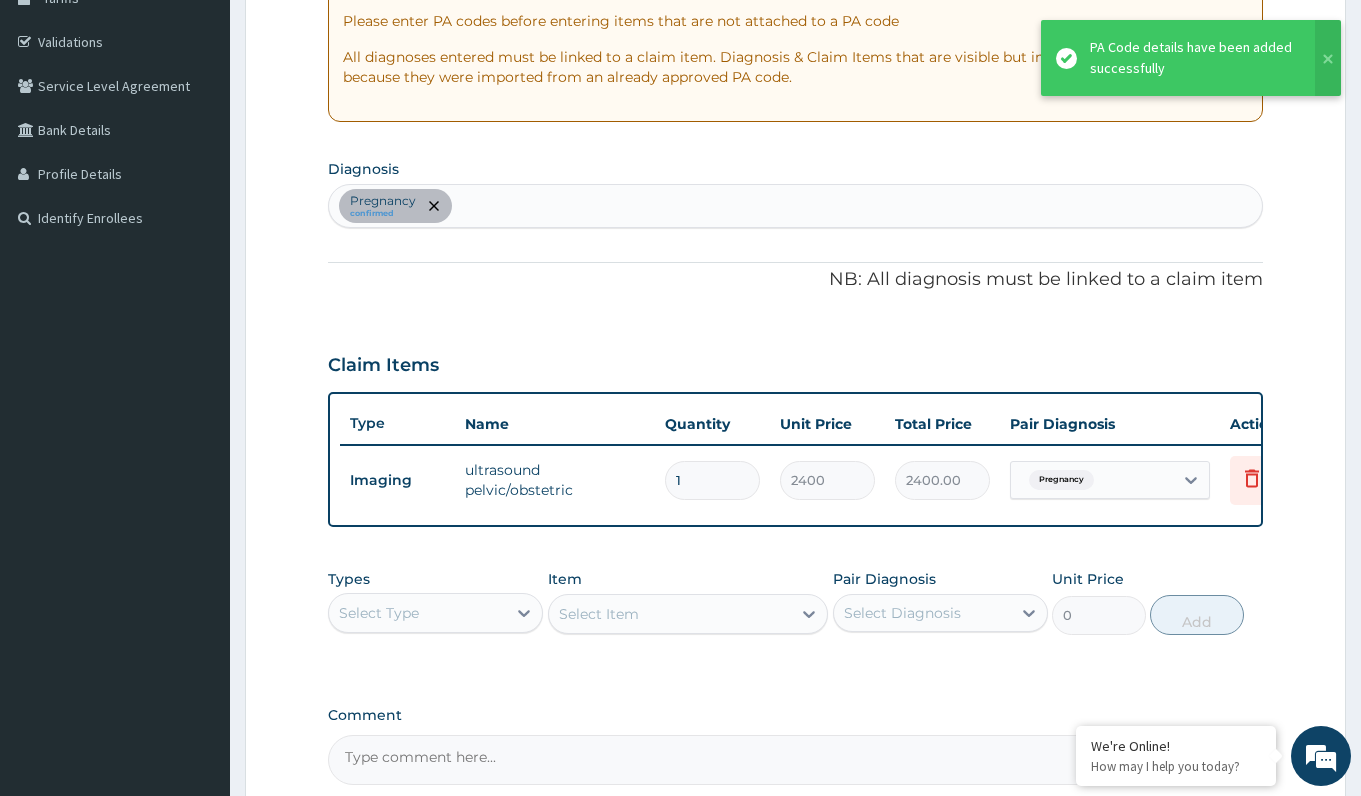 type on "0" 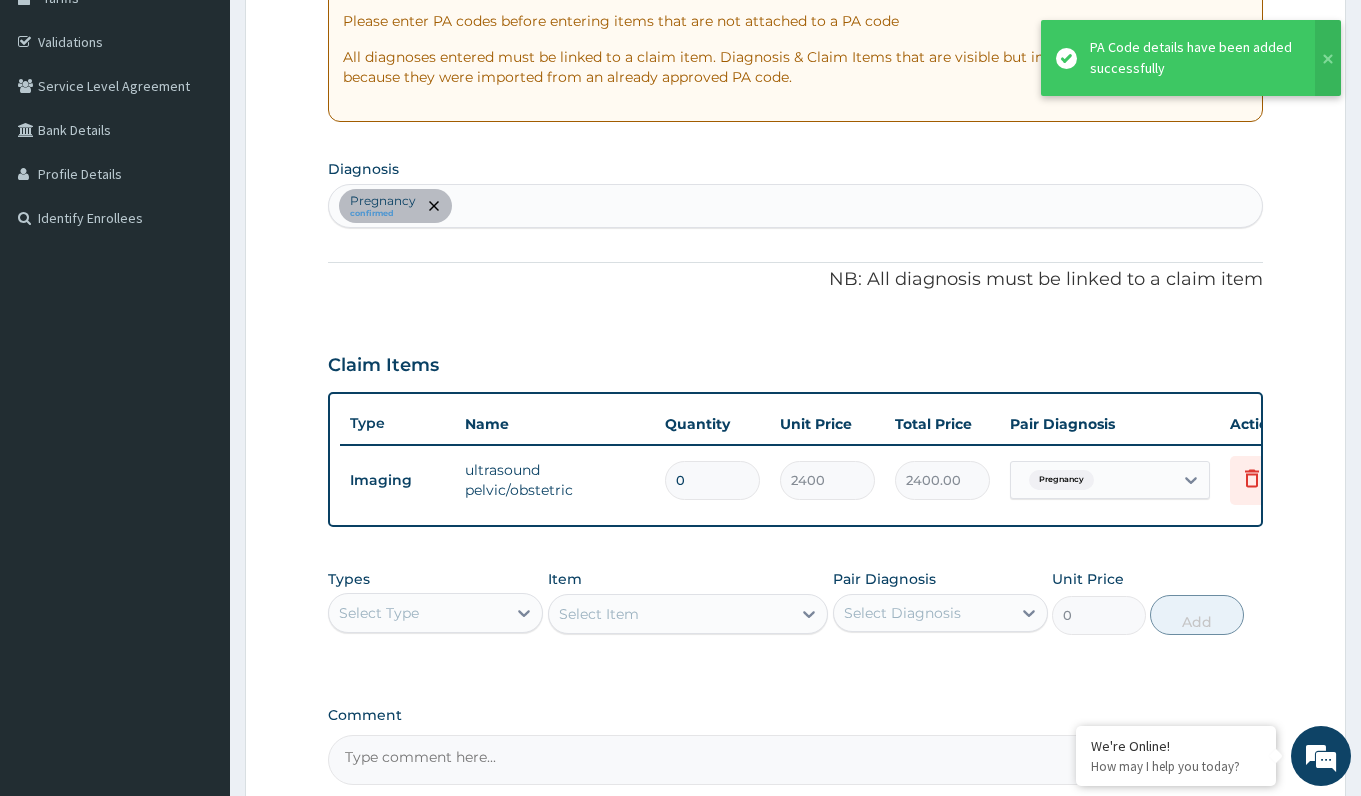 type on "0.00" 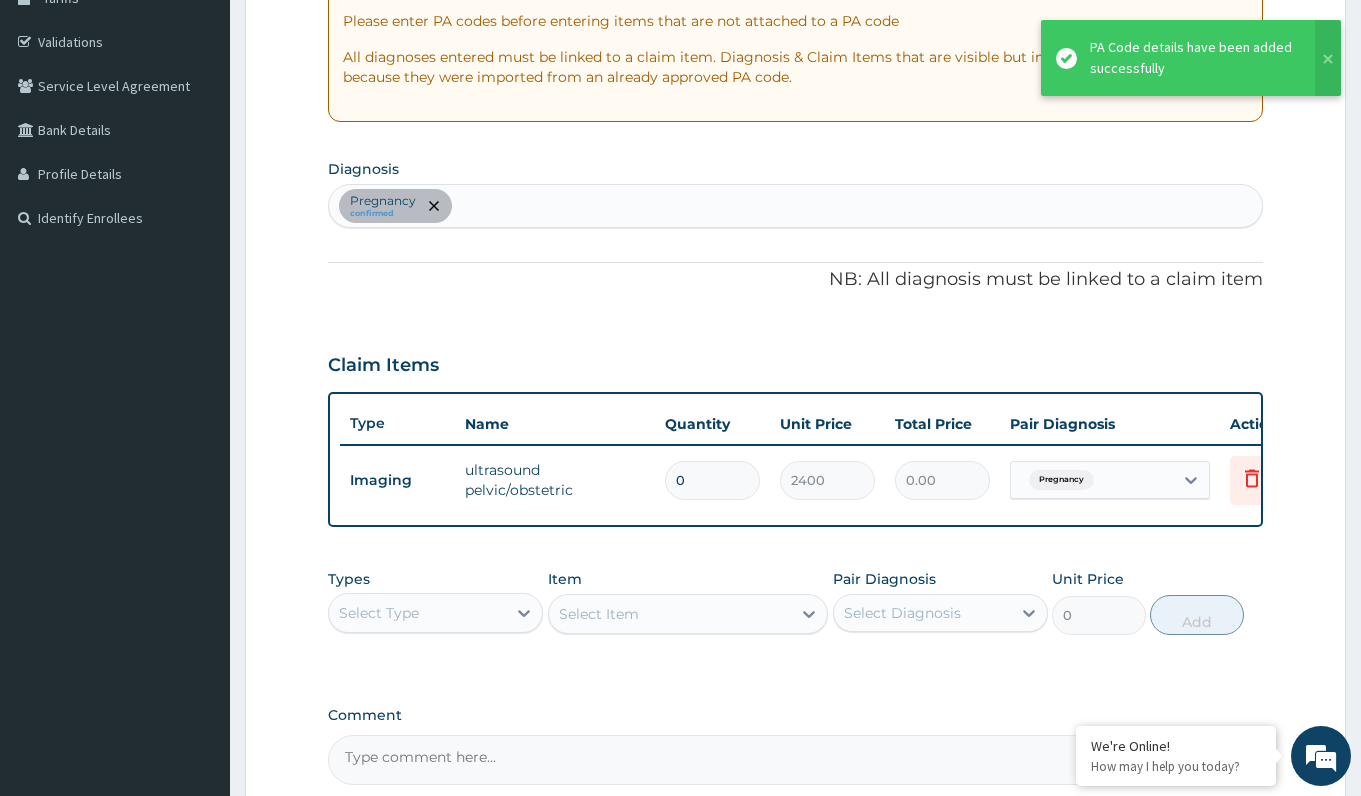 type on "1" 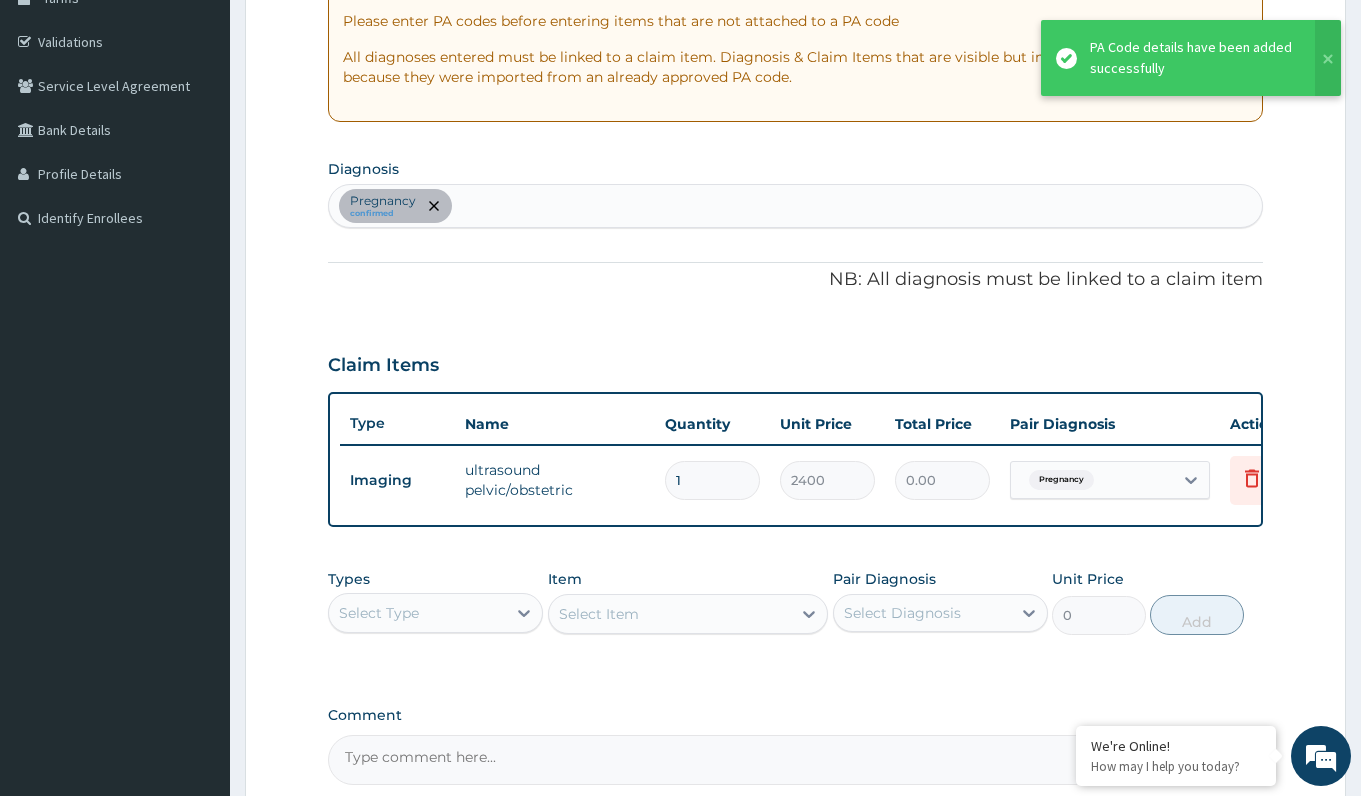 type on "2400.00" 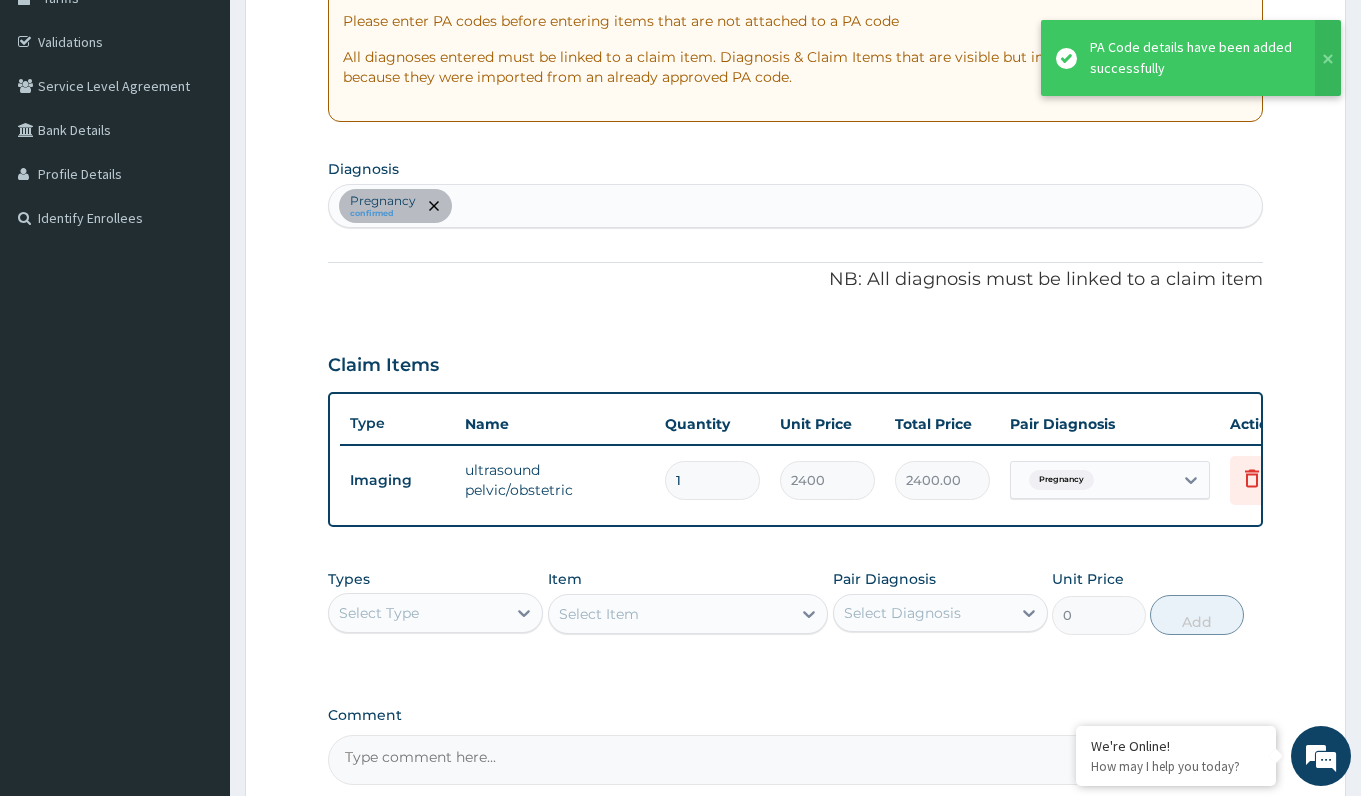 type on "0" 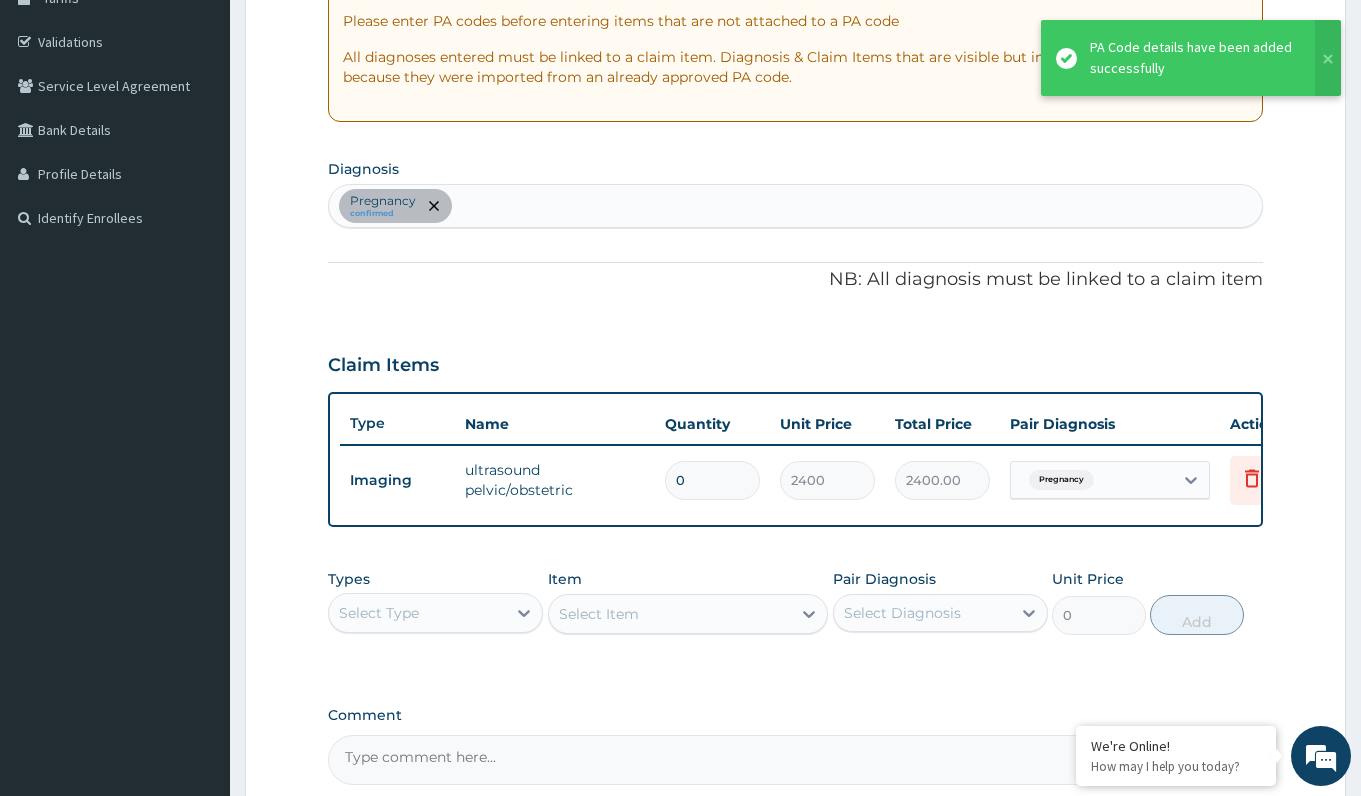 type on "0.00" 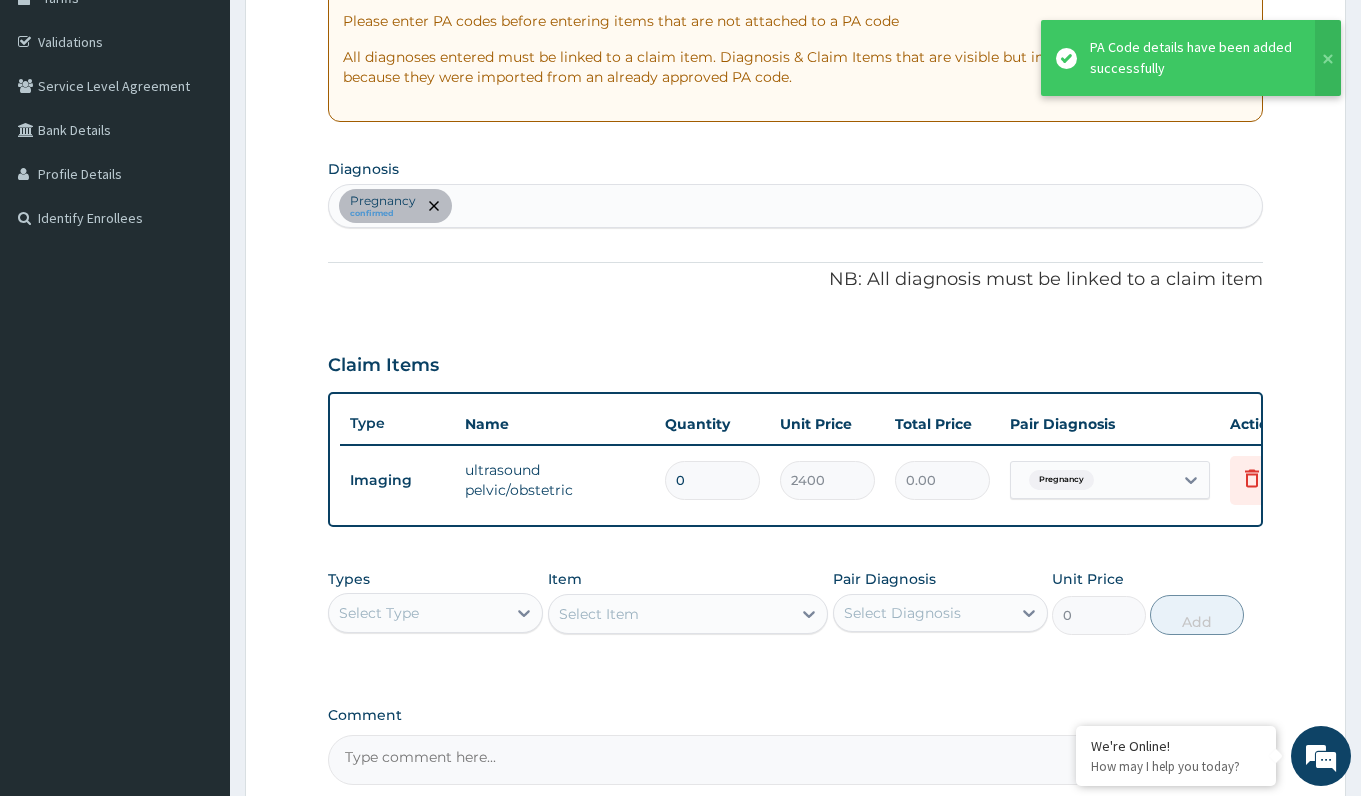 scroll, scrollTop: 568, scrollLeft: 0, axis: vertical 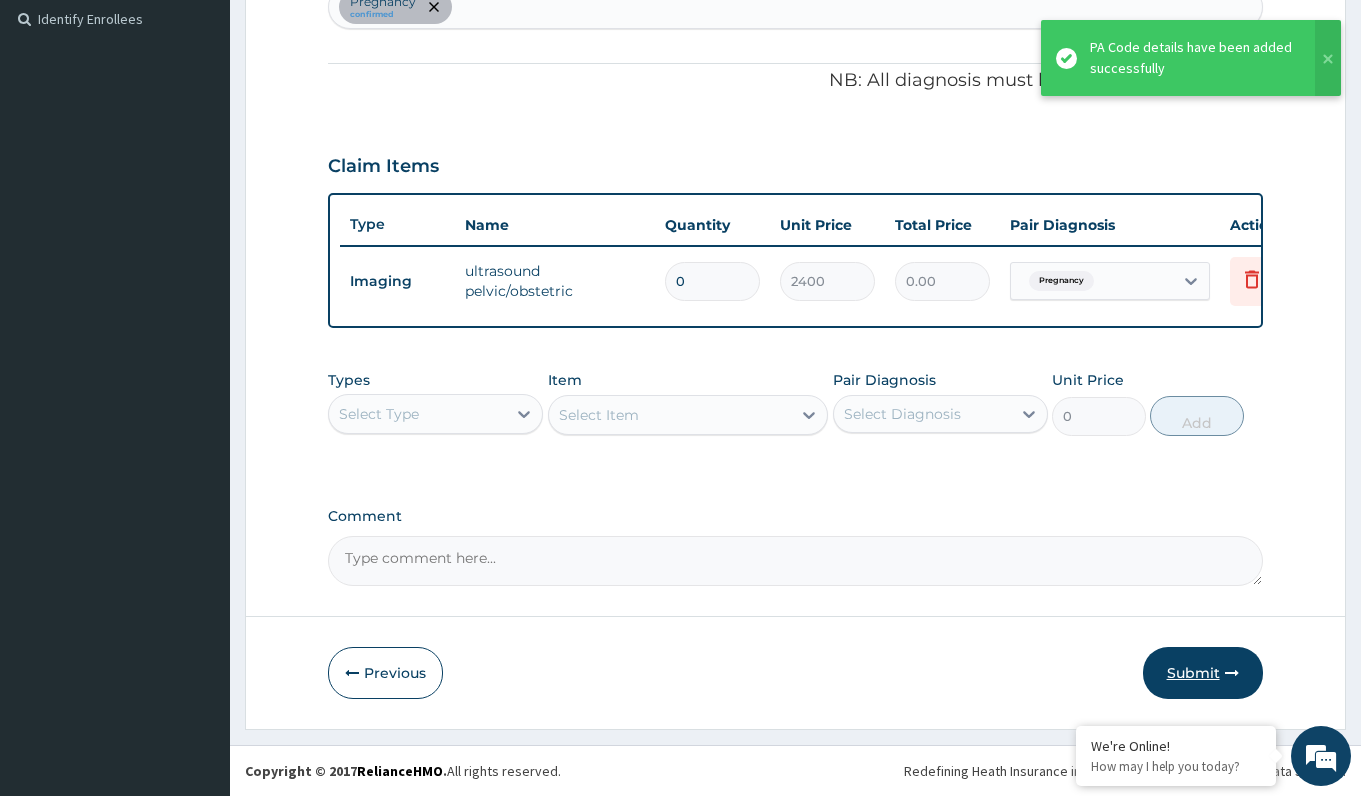 click on "Submit" at bounding box center [1203, 673] 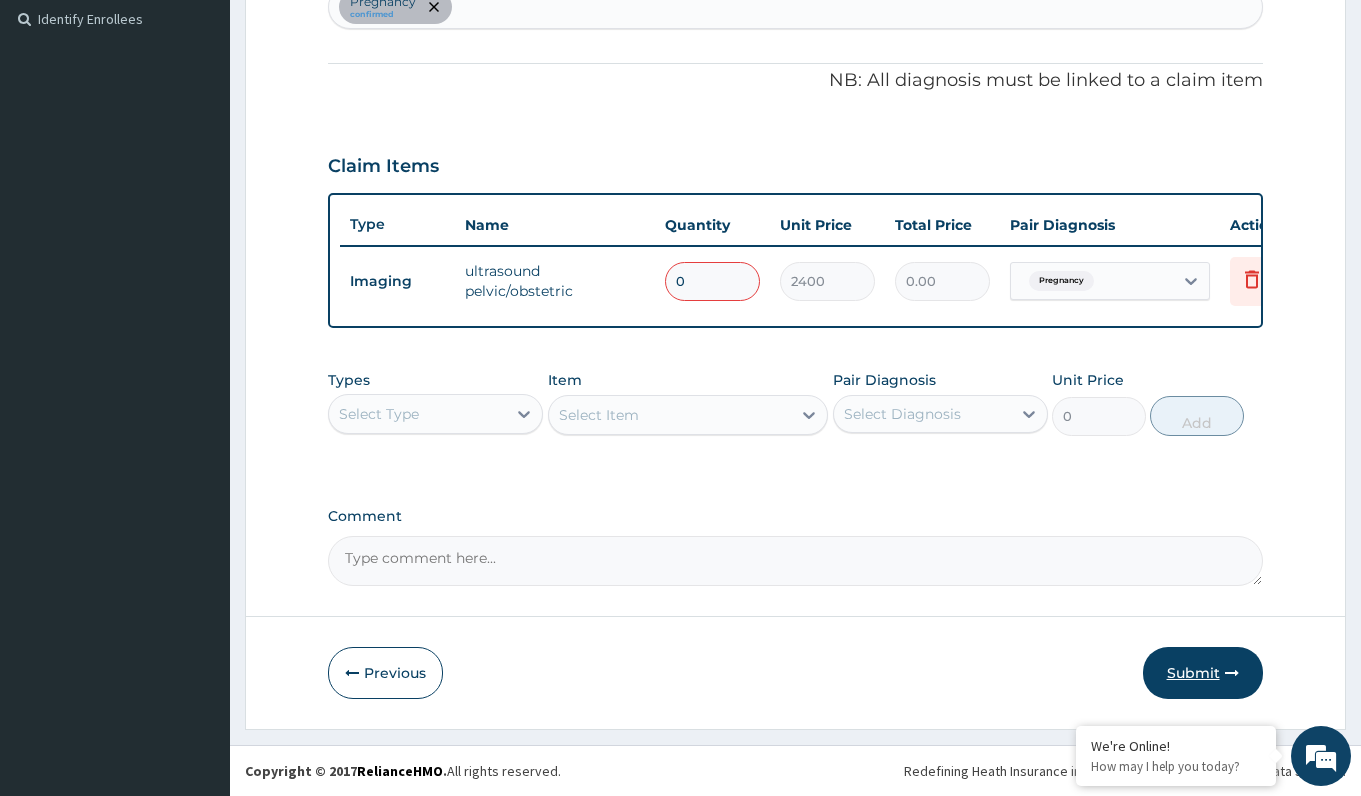 click on "Submit" at bounding box center (1203, 673) 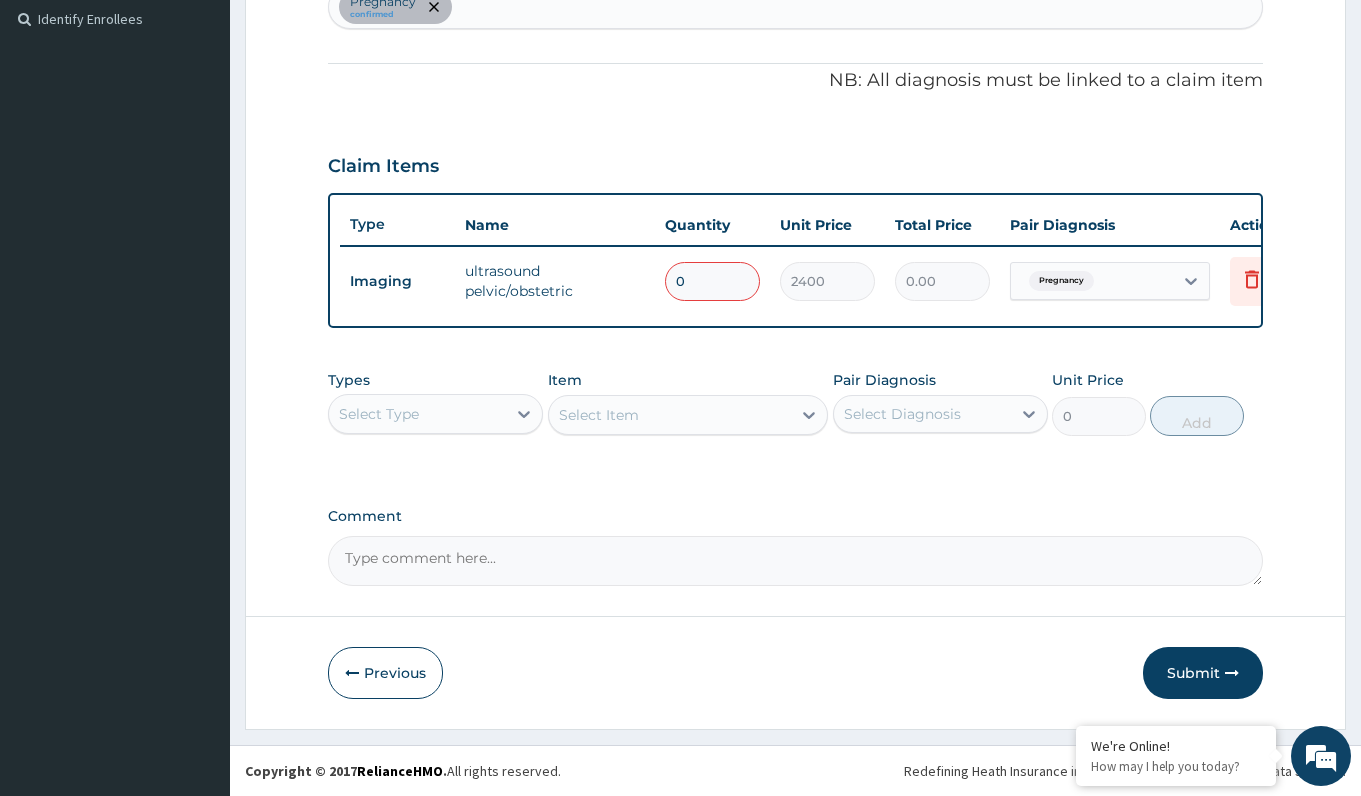click on "0" at bounding box center [712, 281] 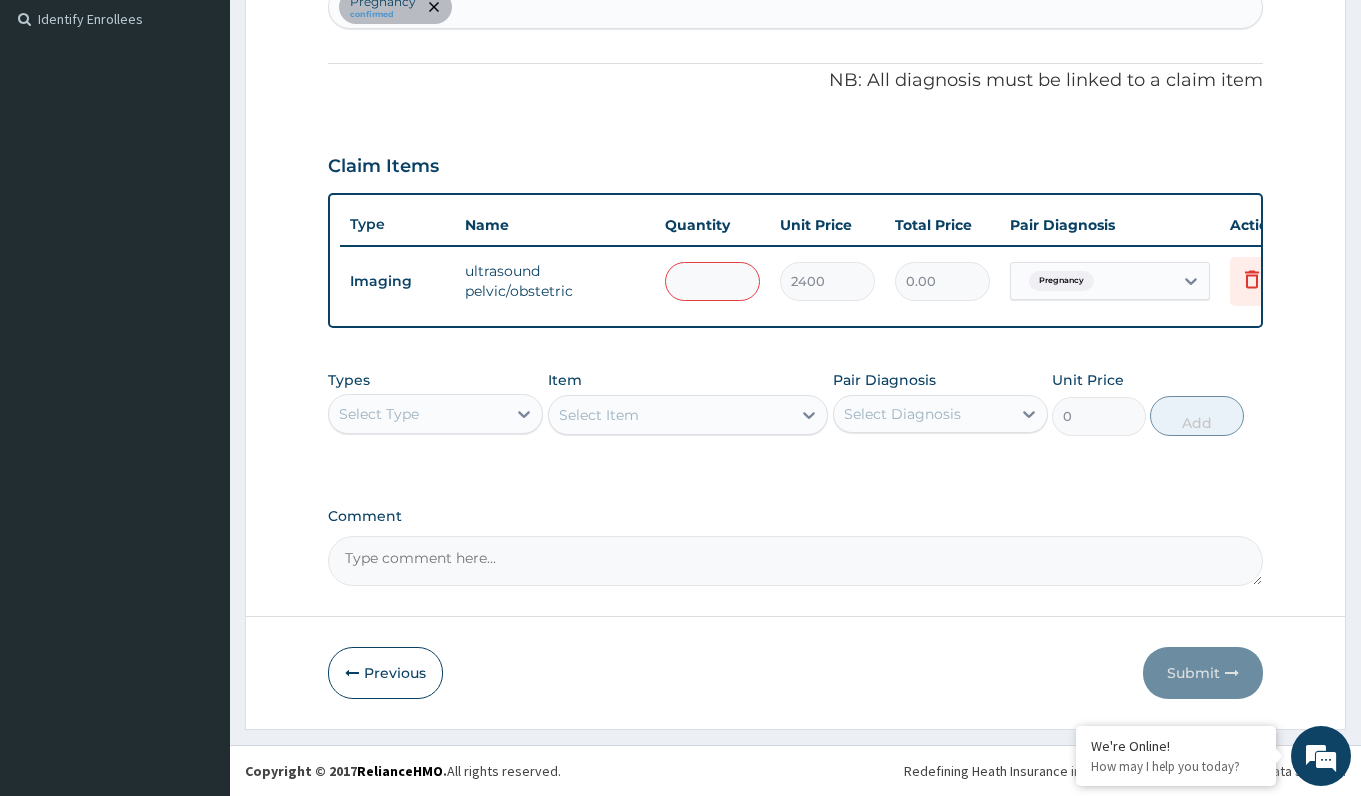 type on "1" 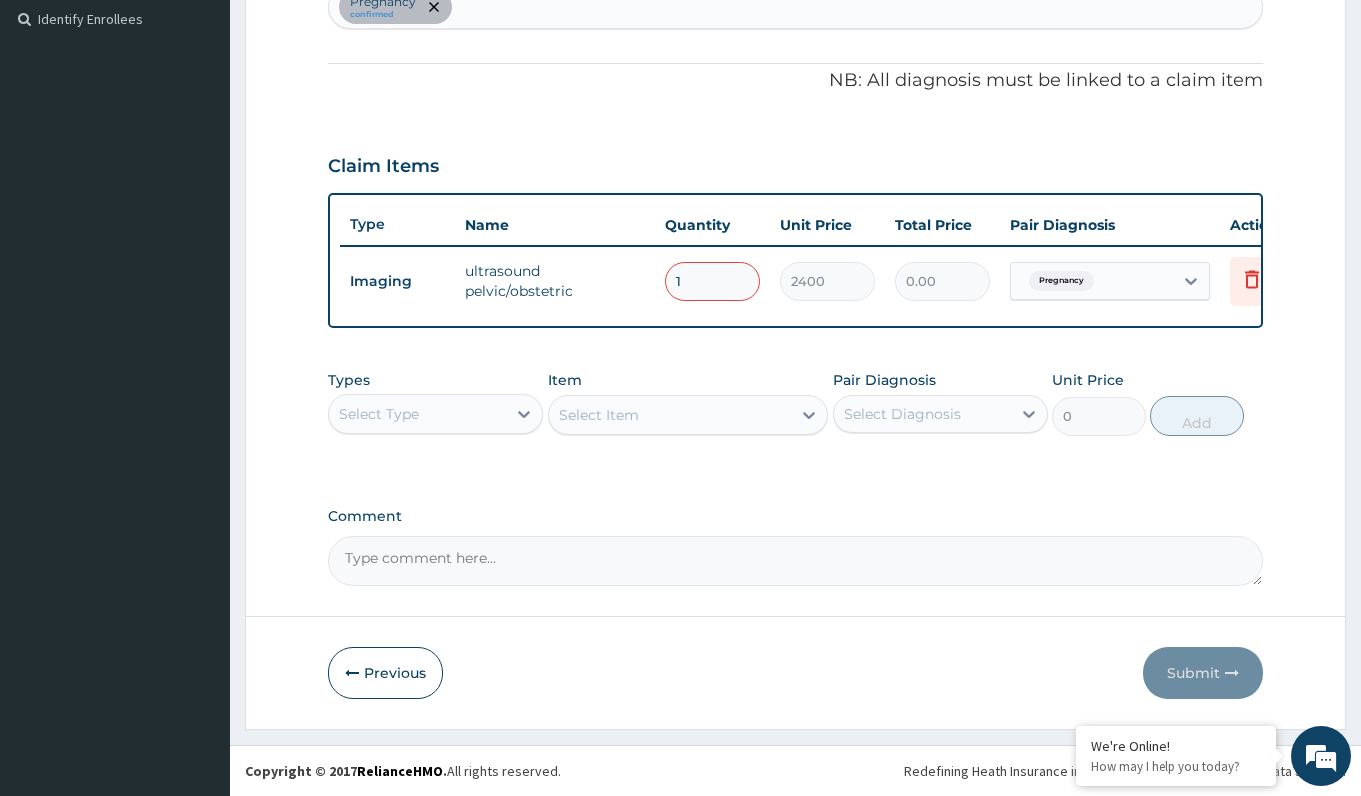type on "2400.00" 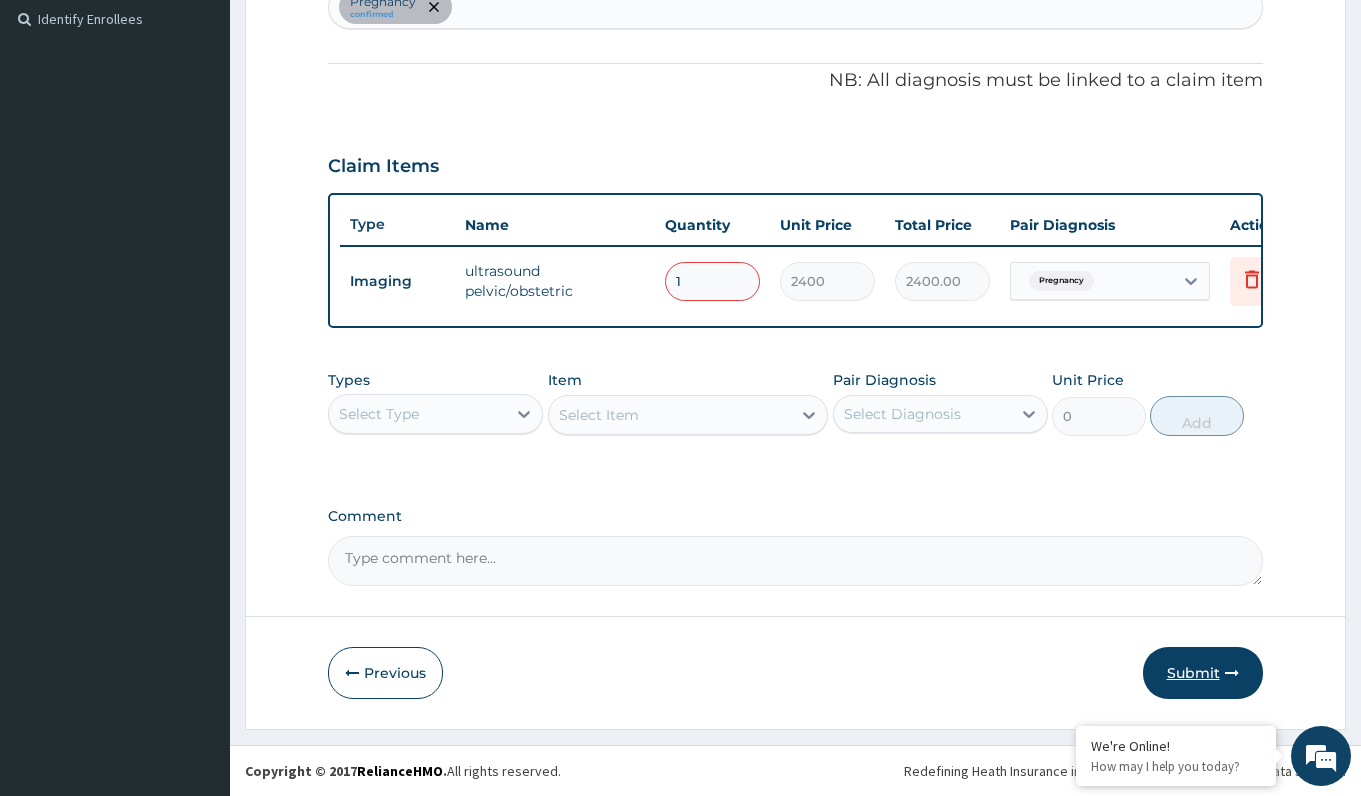 type on "1" 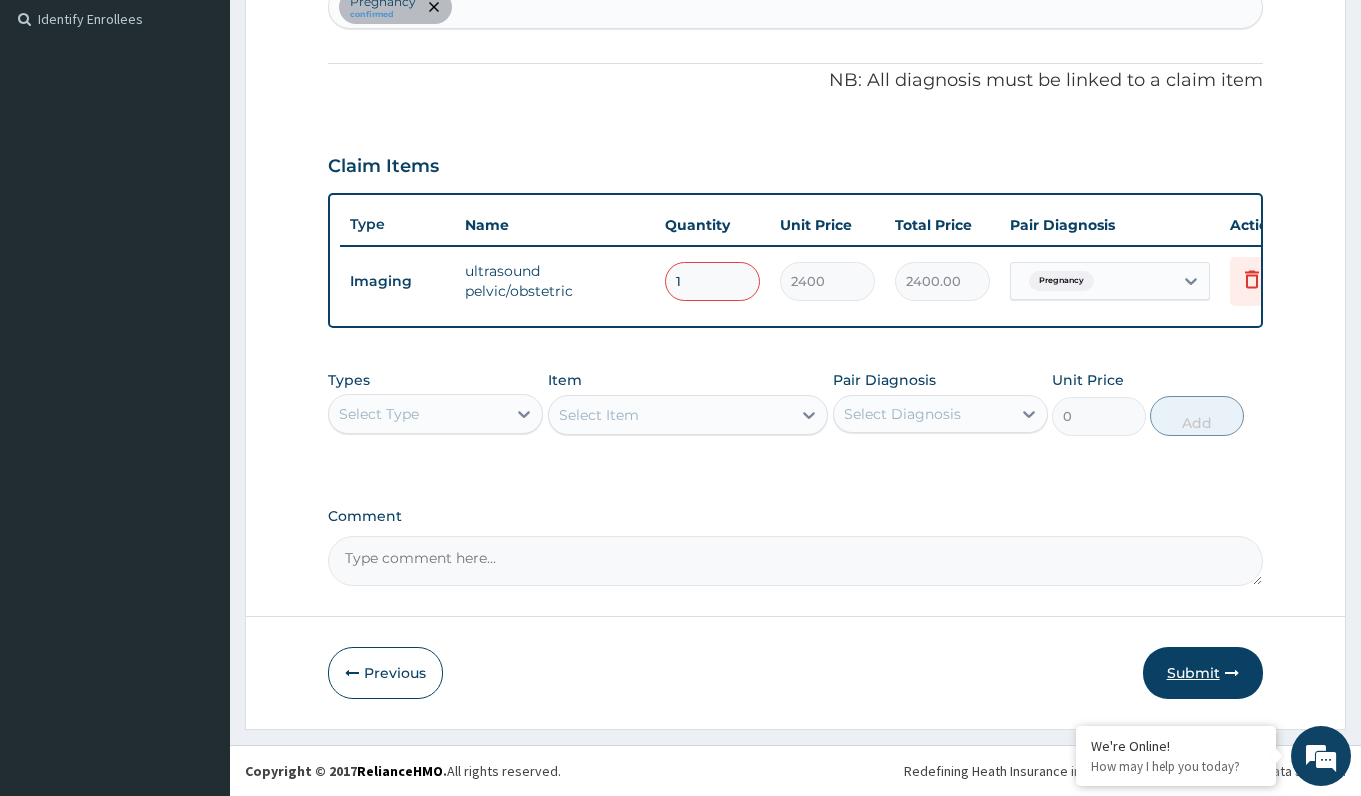 click on "Submit" at bounding box center [1203, 673] 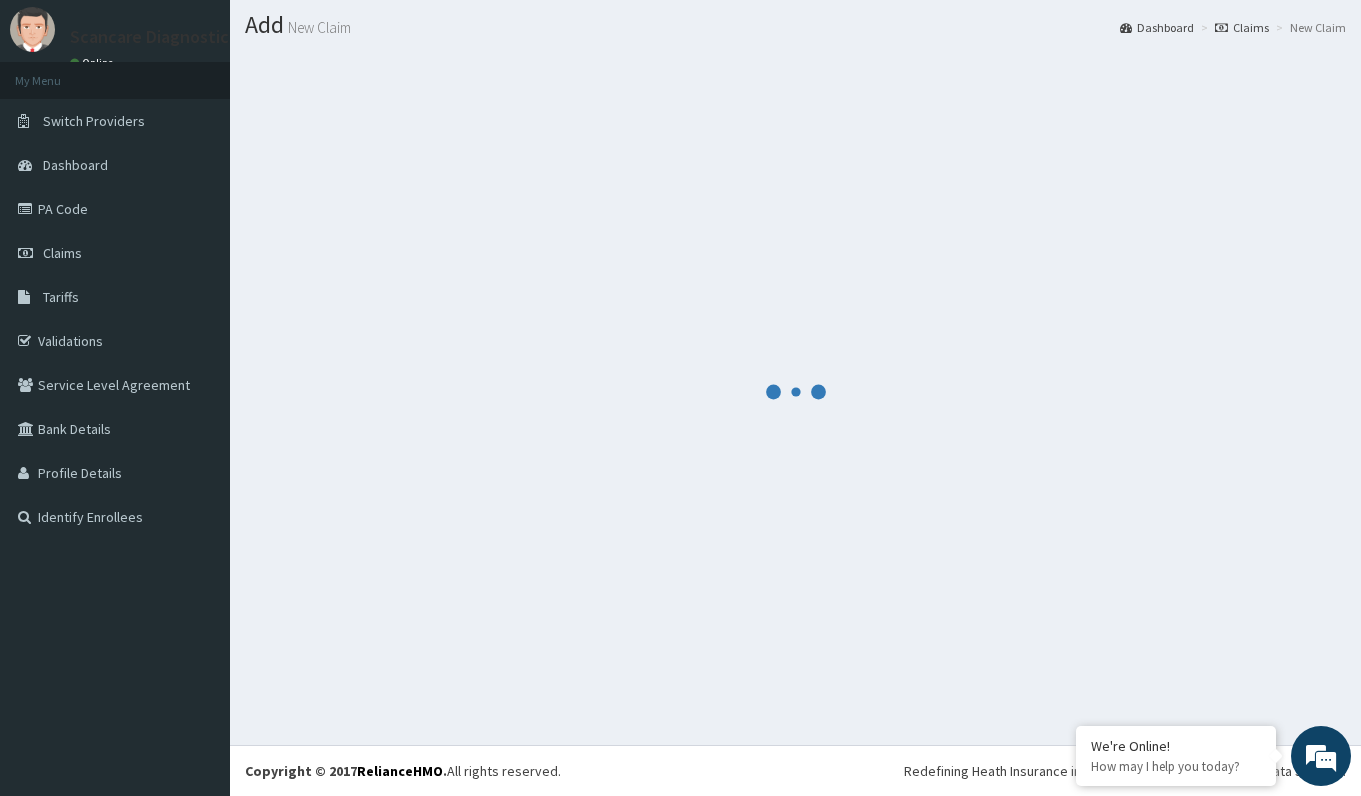 scroll, scrollTop: 53, scrollLeft: 0, axis: vertical 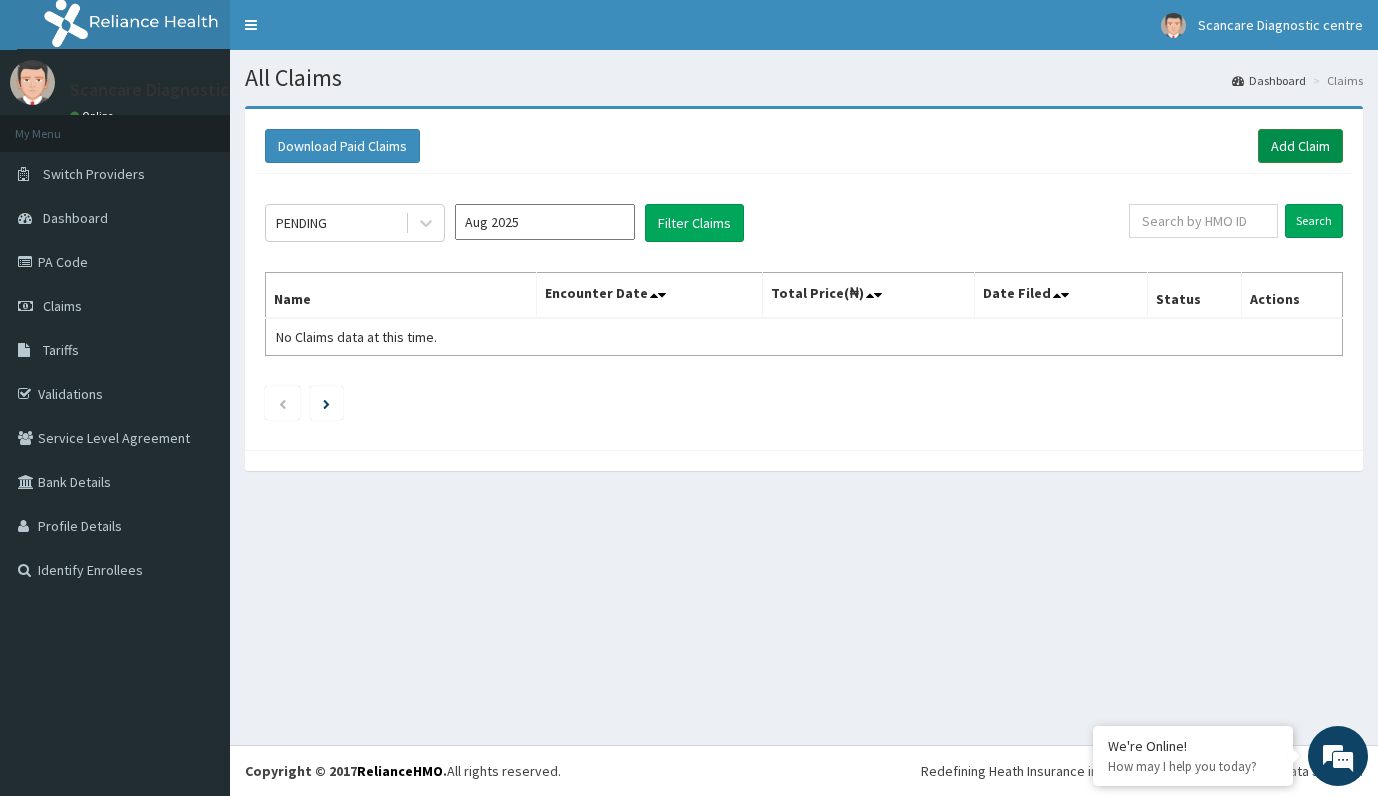 click on "Add Claim" at bounding box center (1300, 146) 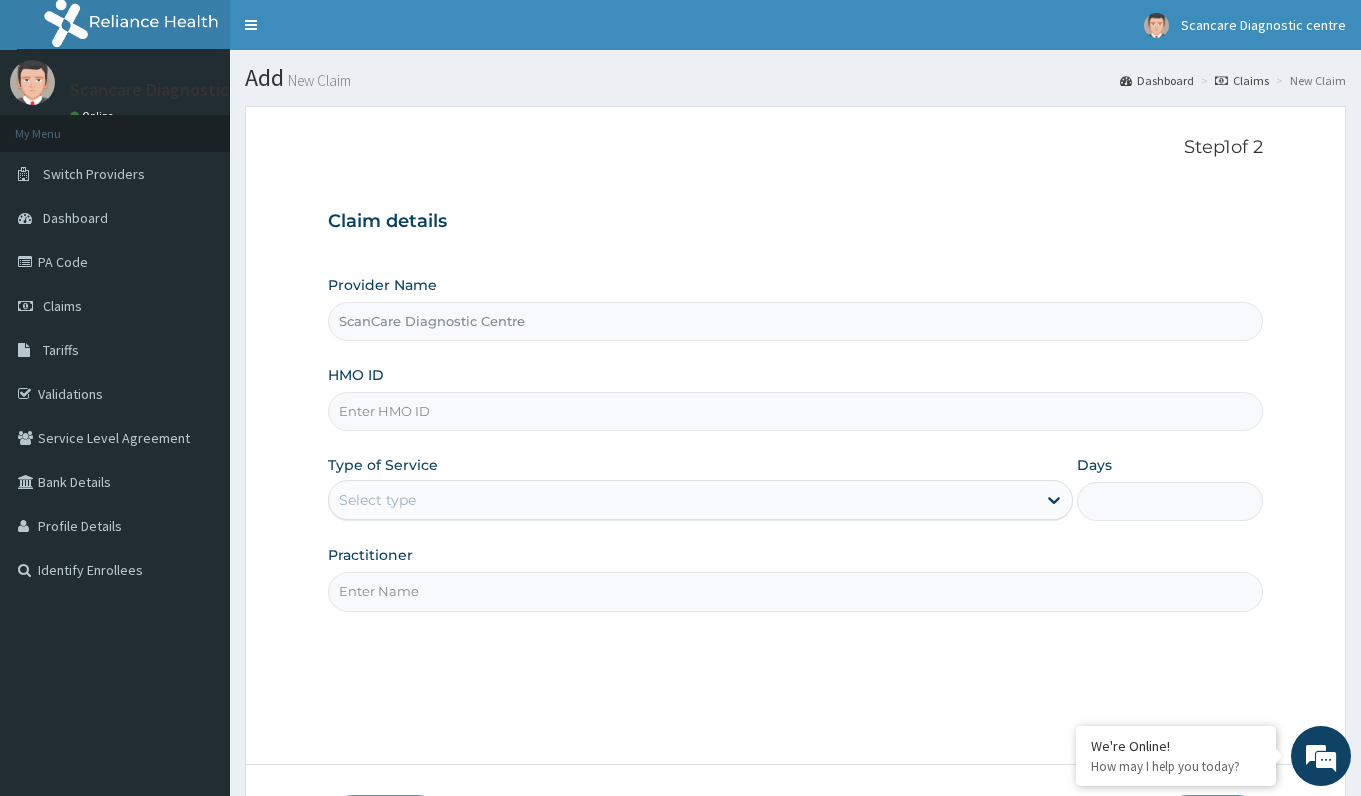 click on "HMO ID" at bounding box center [795, 411] 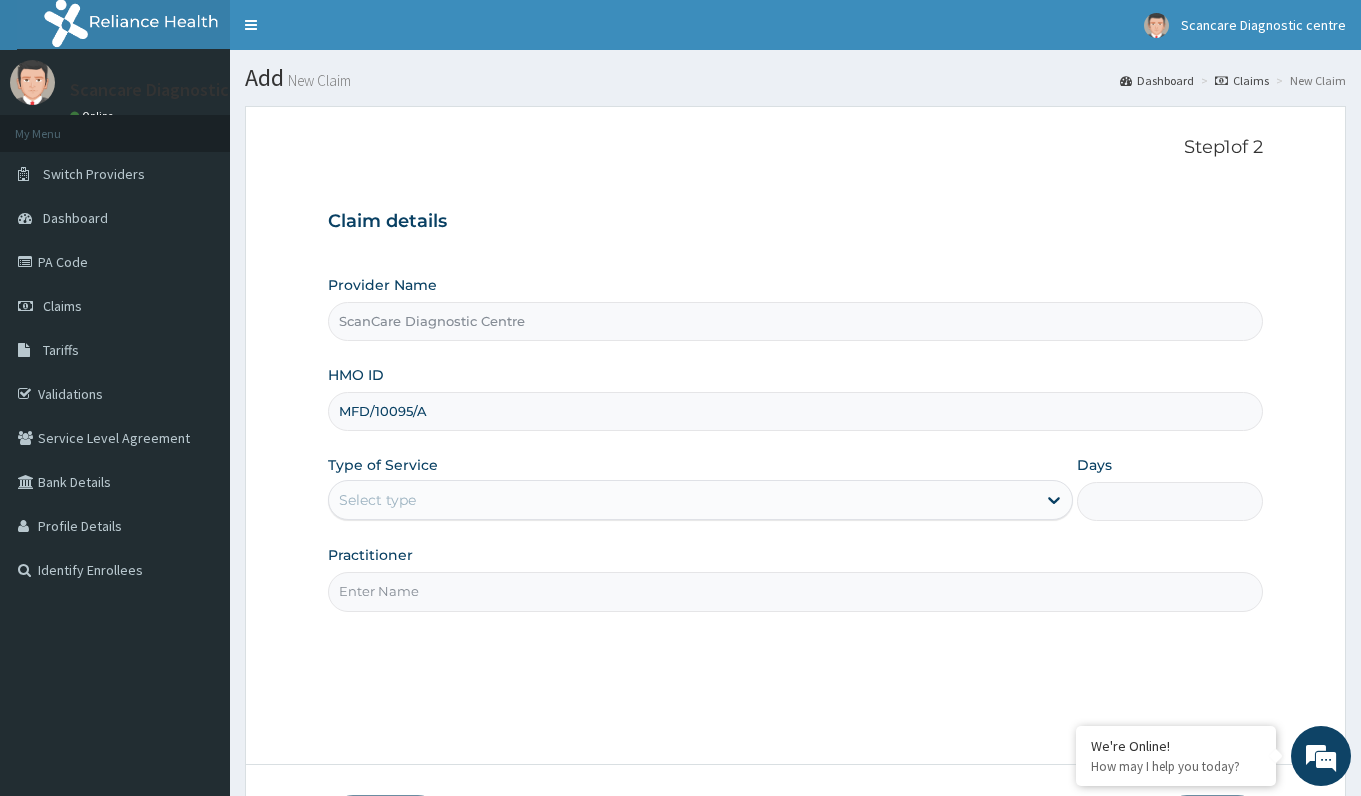 type on "MFD/10095/A" 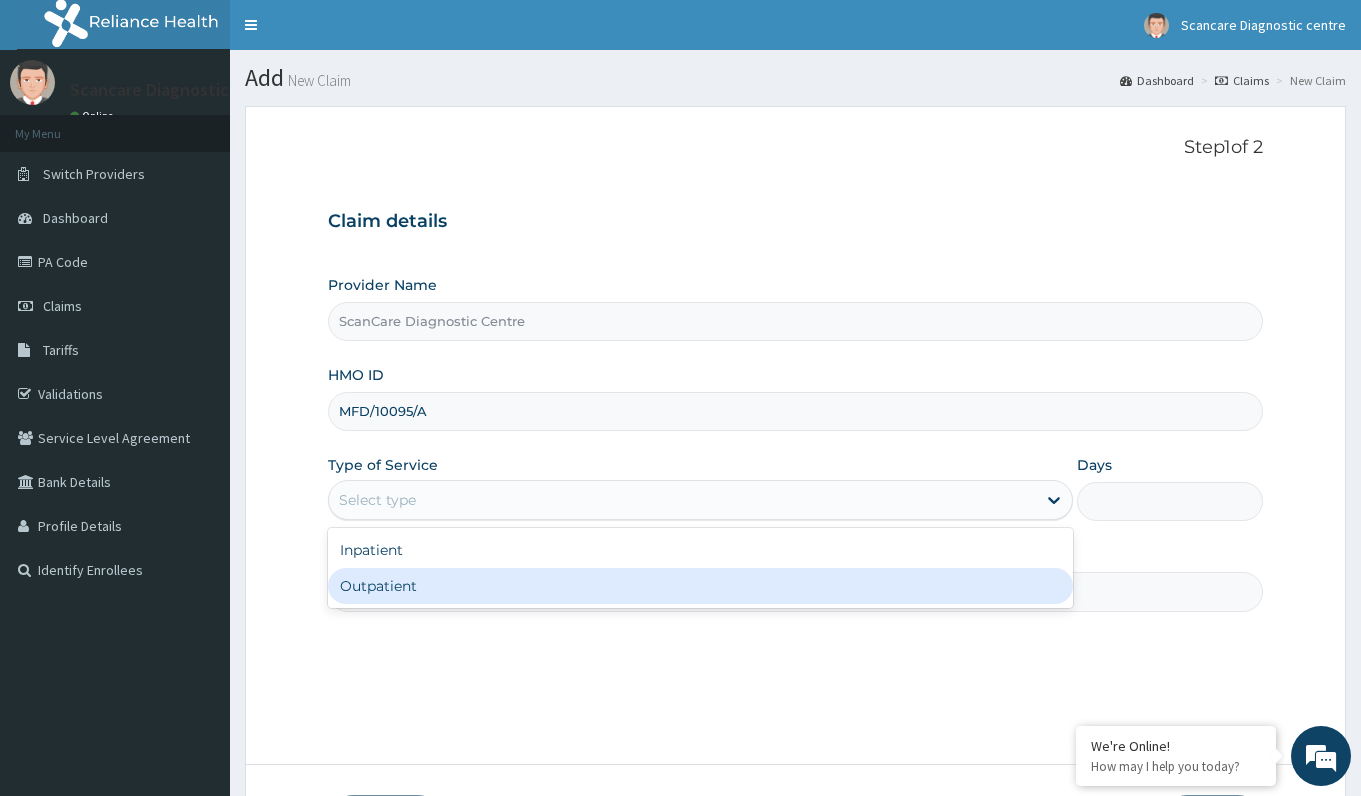 scroll, scrollTop: 0, scrollLeft: 0, axis: both 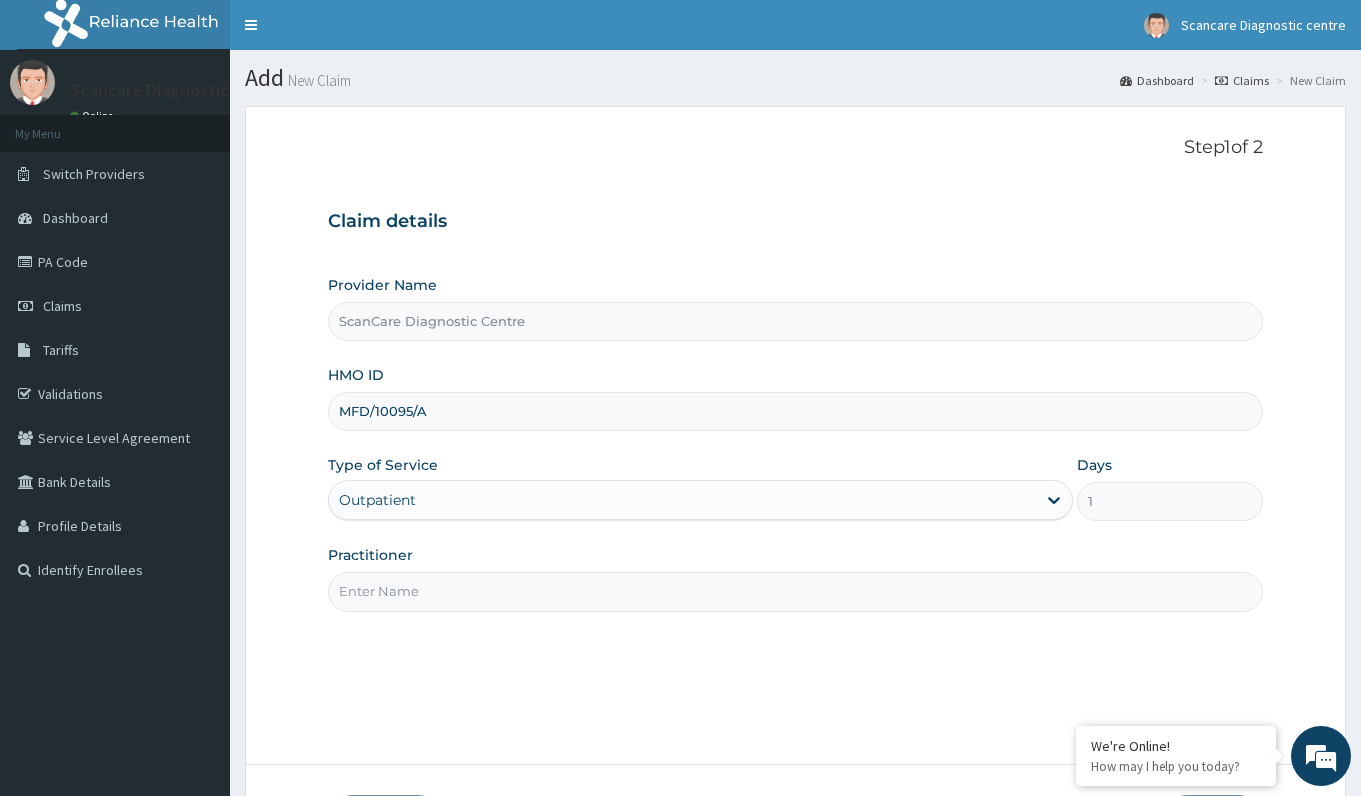 click on "Practitioner" at bounding box center (795, 591) 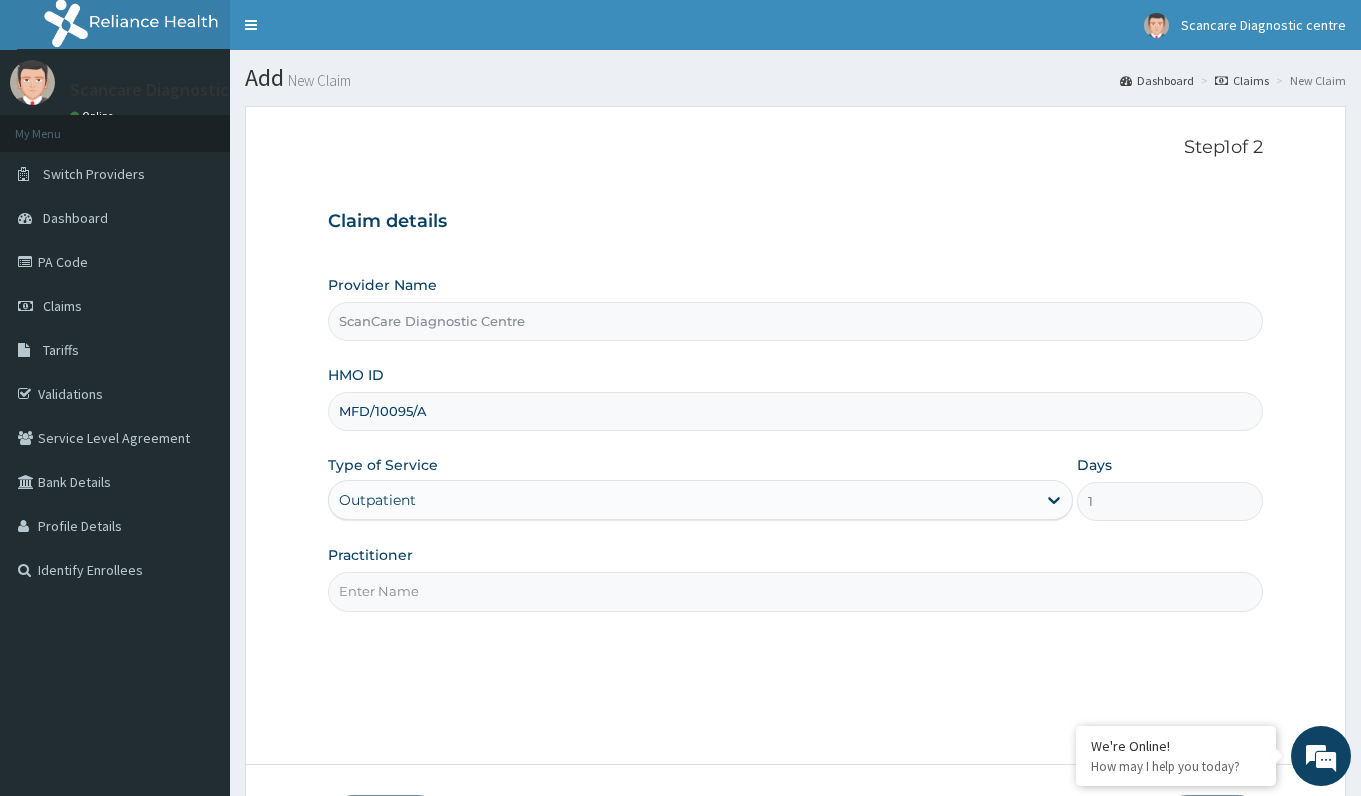 paste on "ROYAN" 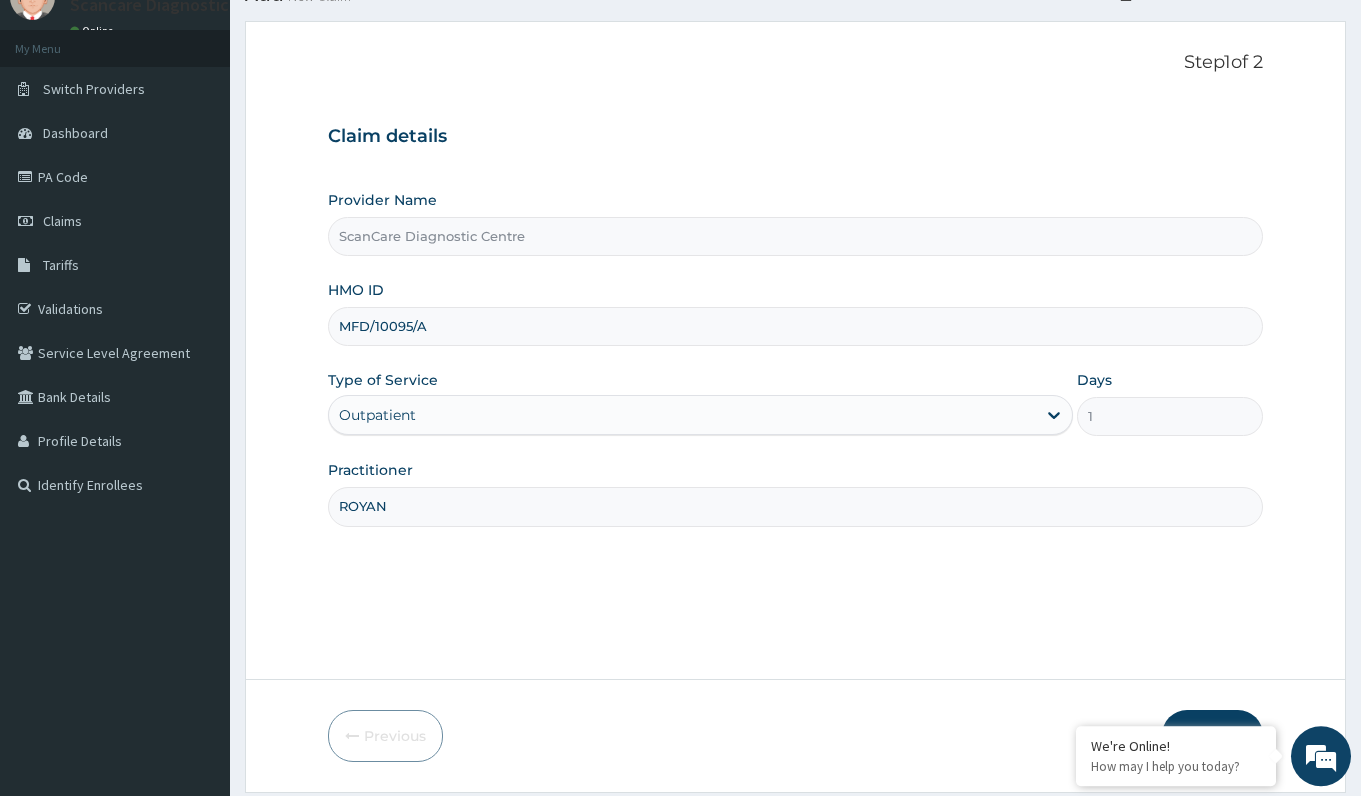 scroll, scrollTop: 148, scrollLeft: 0, axis: vertical 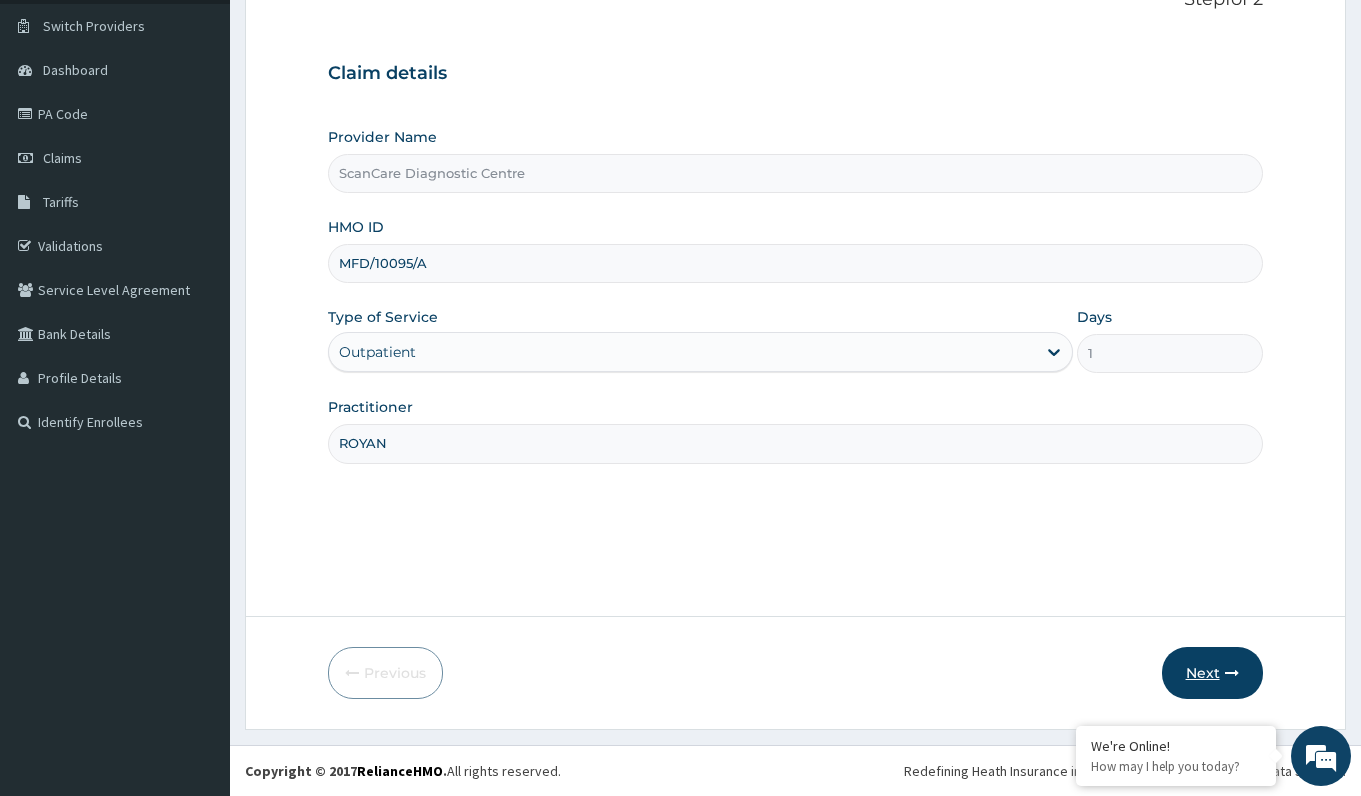 type on "ROYAN" 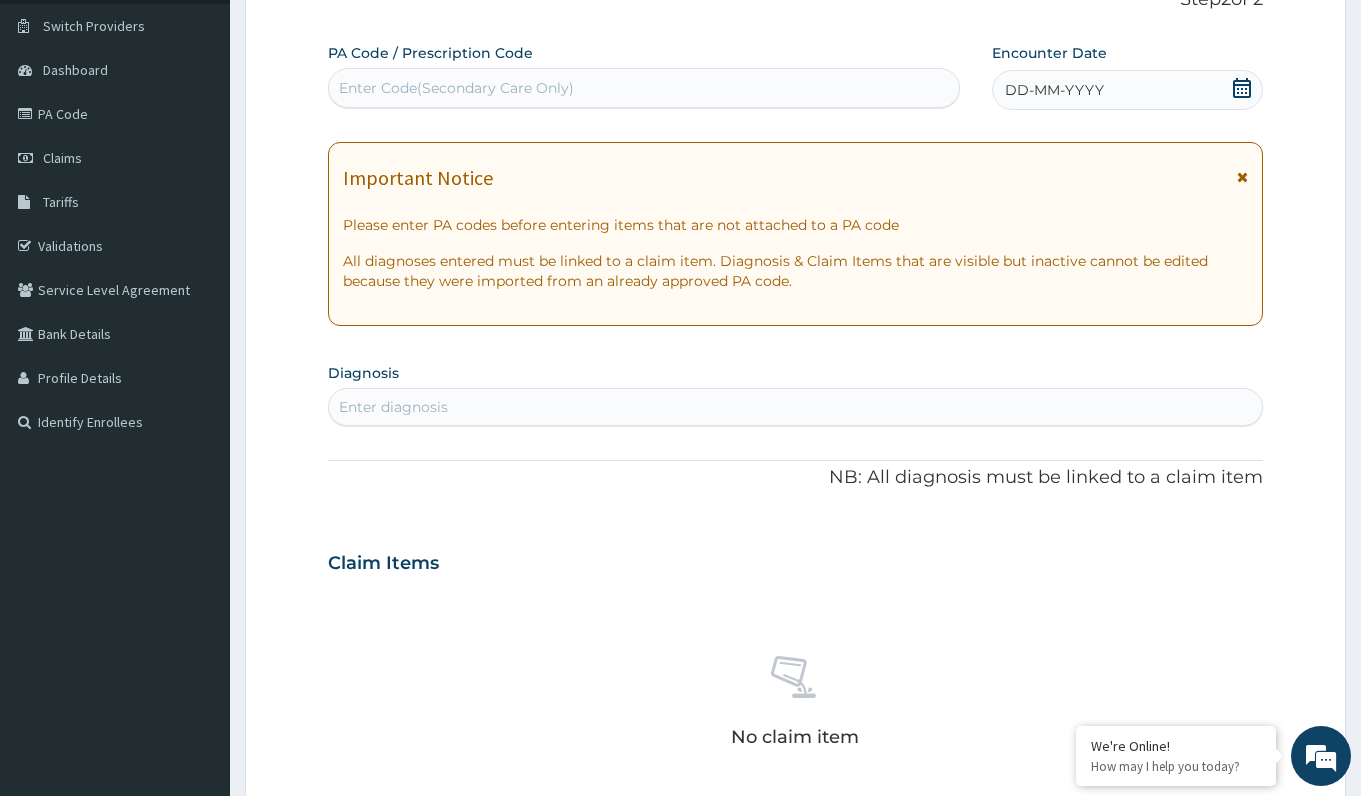 click on "Enter Code(Secondary Care Only)" at bounding box center [456, 88] 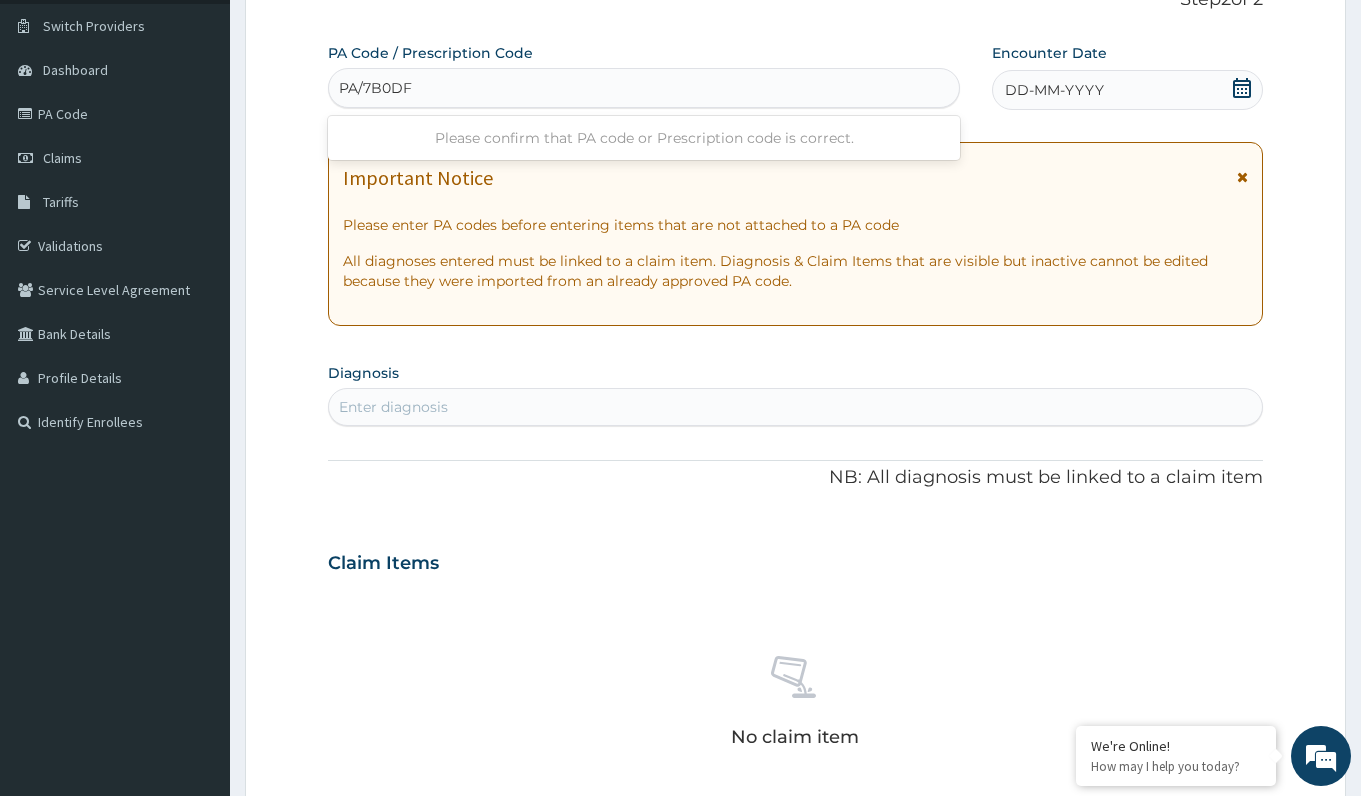 type on "PA/7B0DF0" 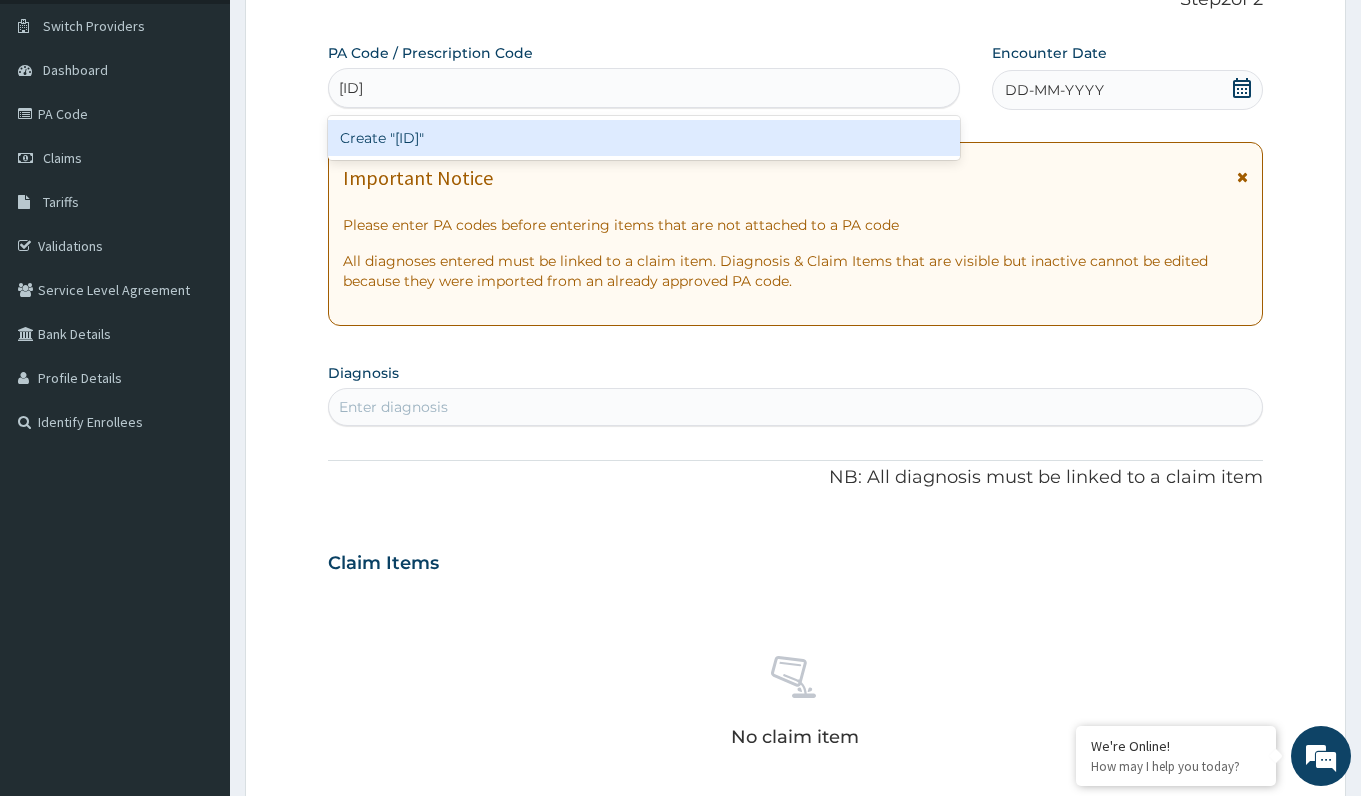 click on "Create "PA/7B0DF0"" at bounding box center (643, 138) 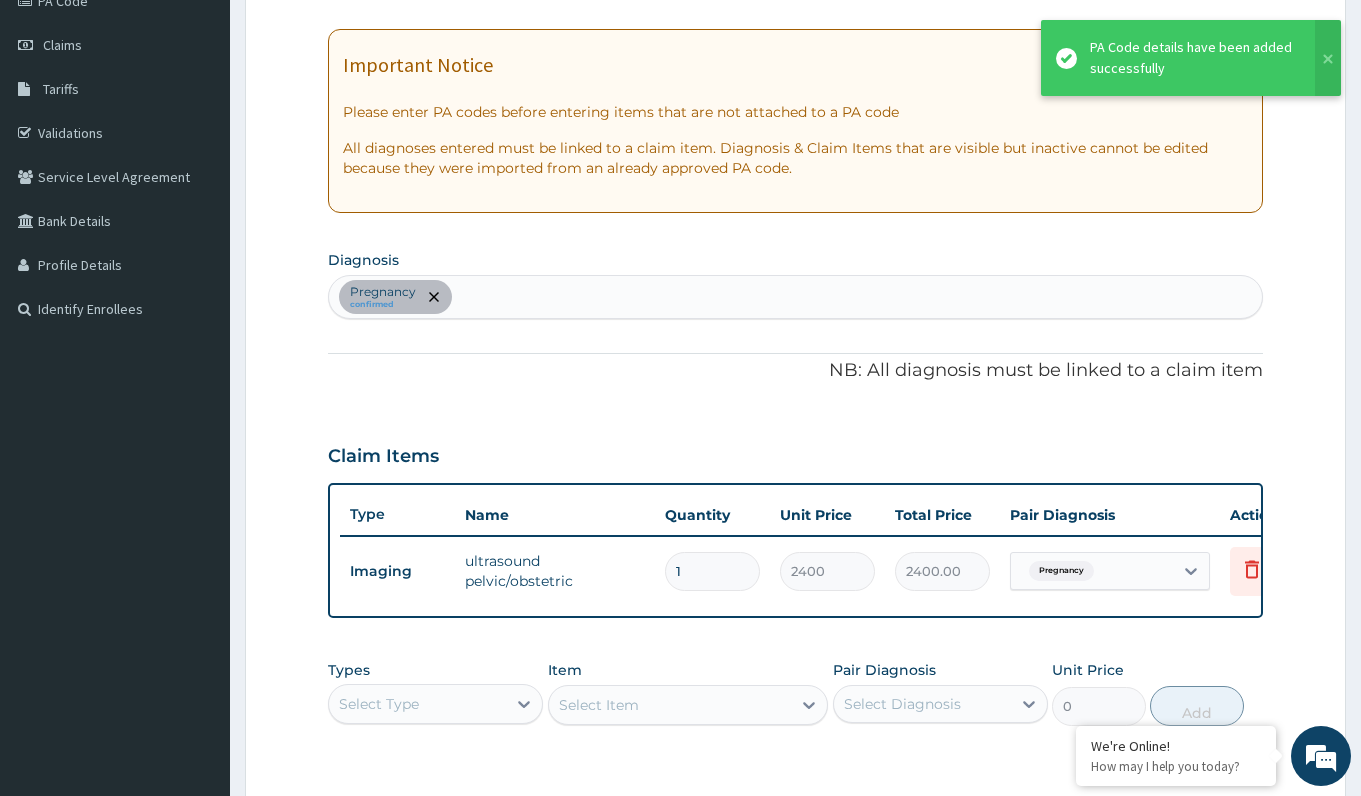 scroll, scrollTop: 454, scrollLeft: 0, axis: vertical 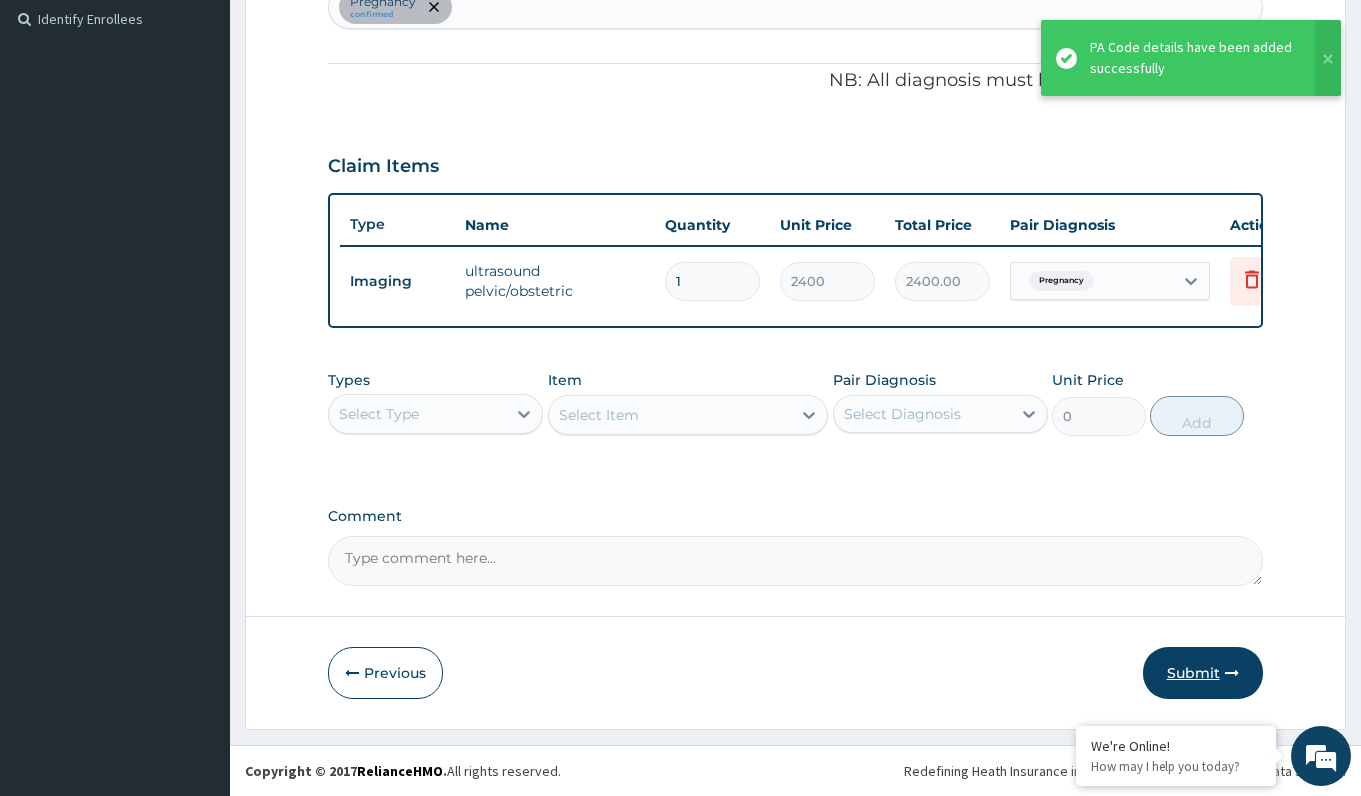 click on "Submit" at bounding box center (1203, 673) 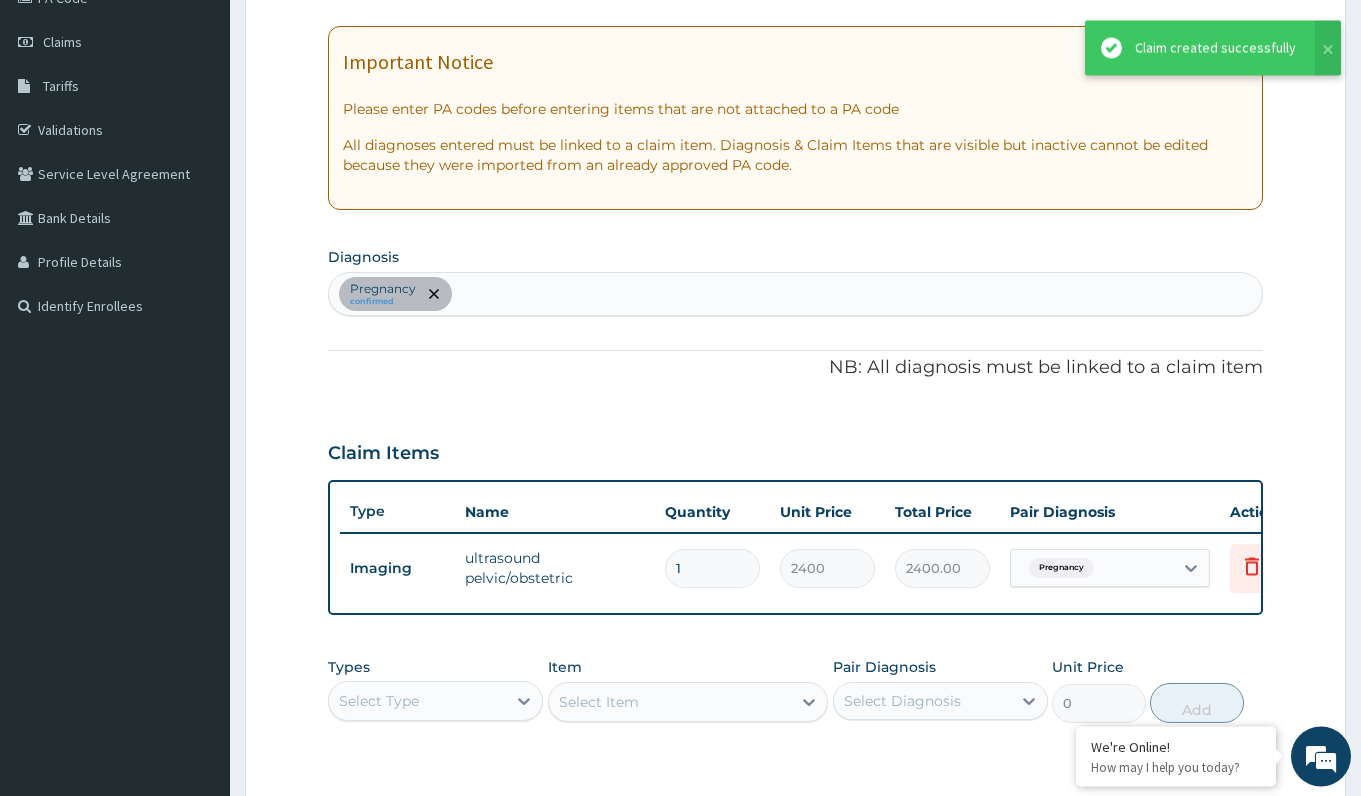 scroll, scrollTop: 359, scrollLeft: 0, axis: vertical 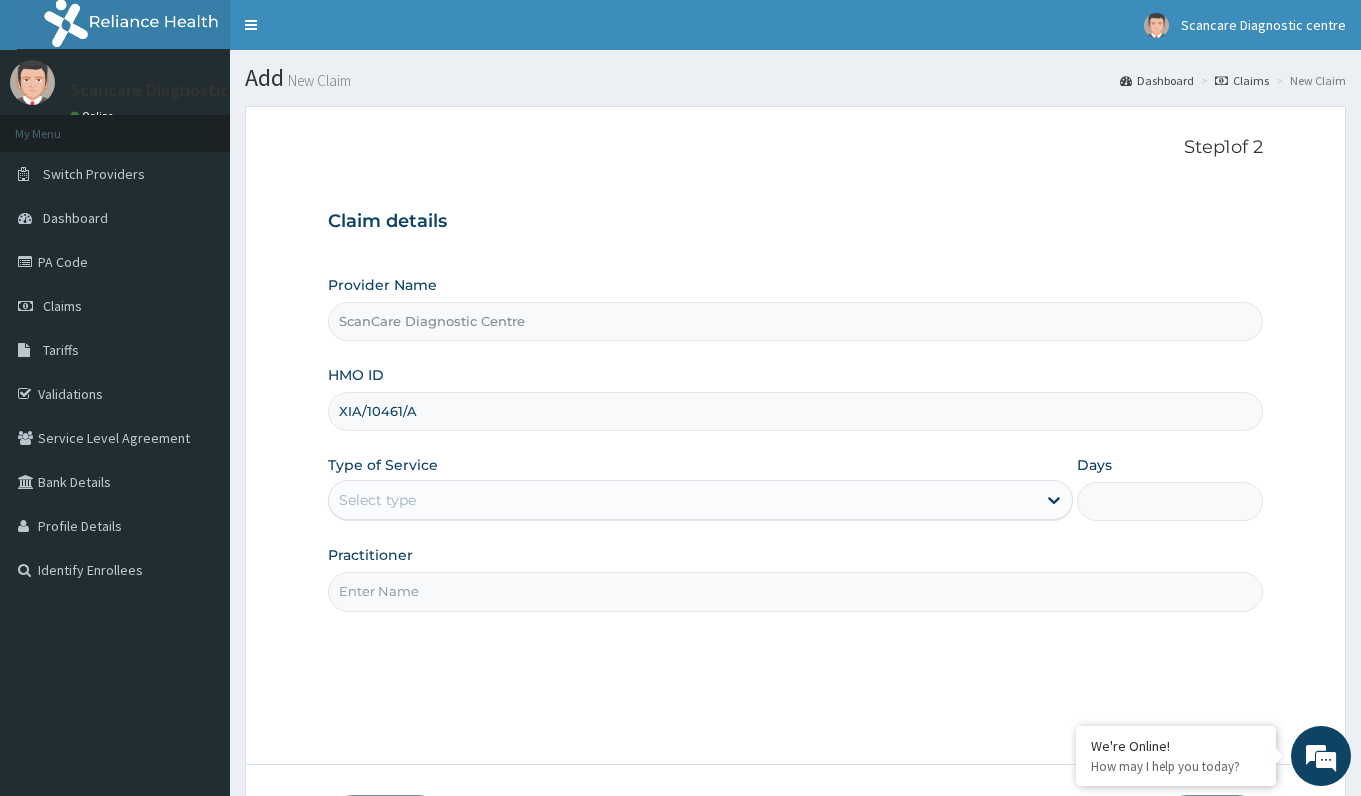 type on "XIA/10461/A" 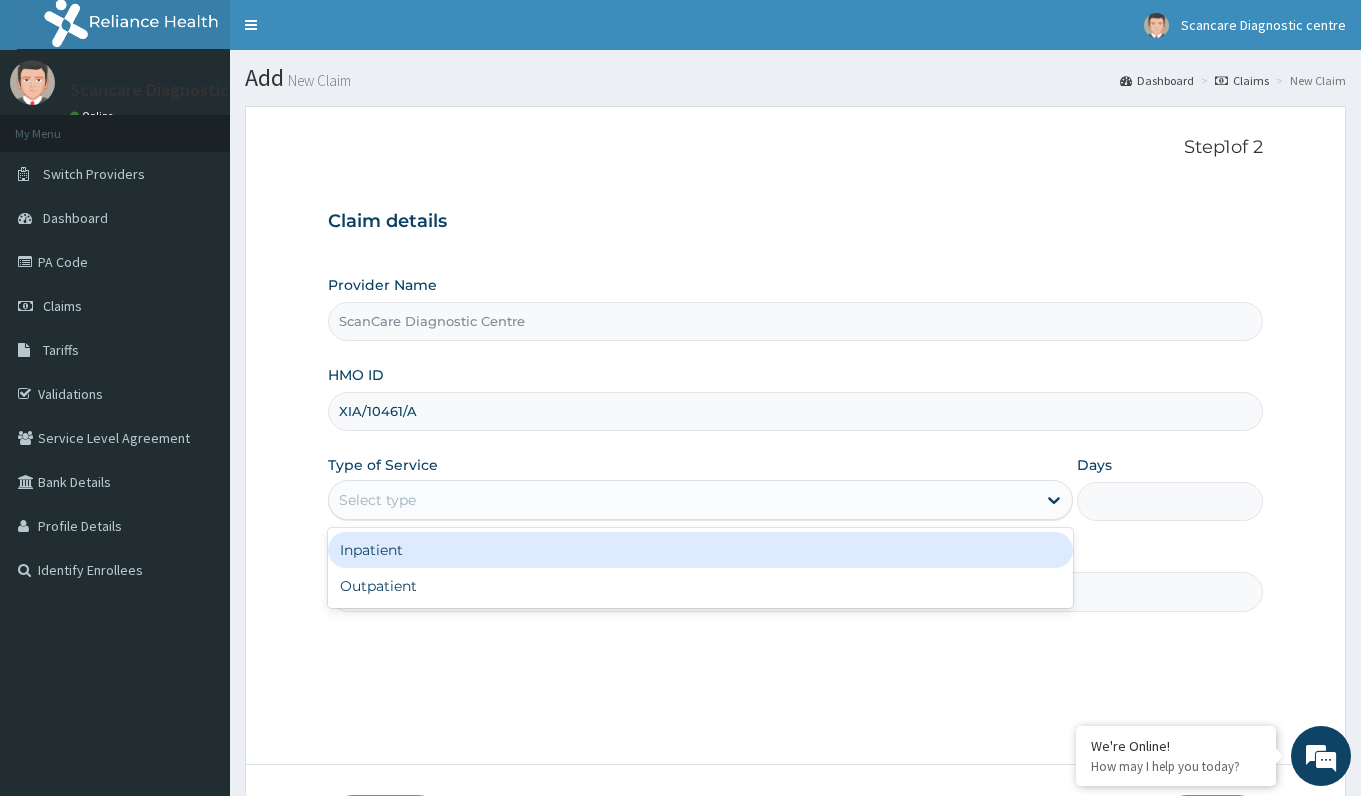 scroll, scrollTop: 0, scrollLeft: 0, axis: both 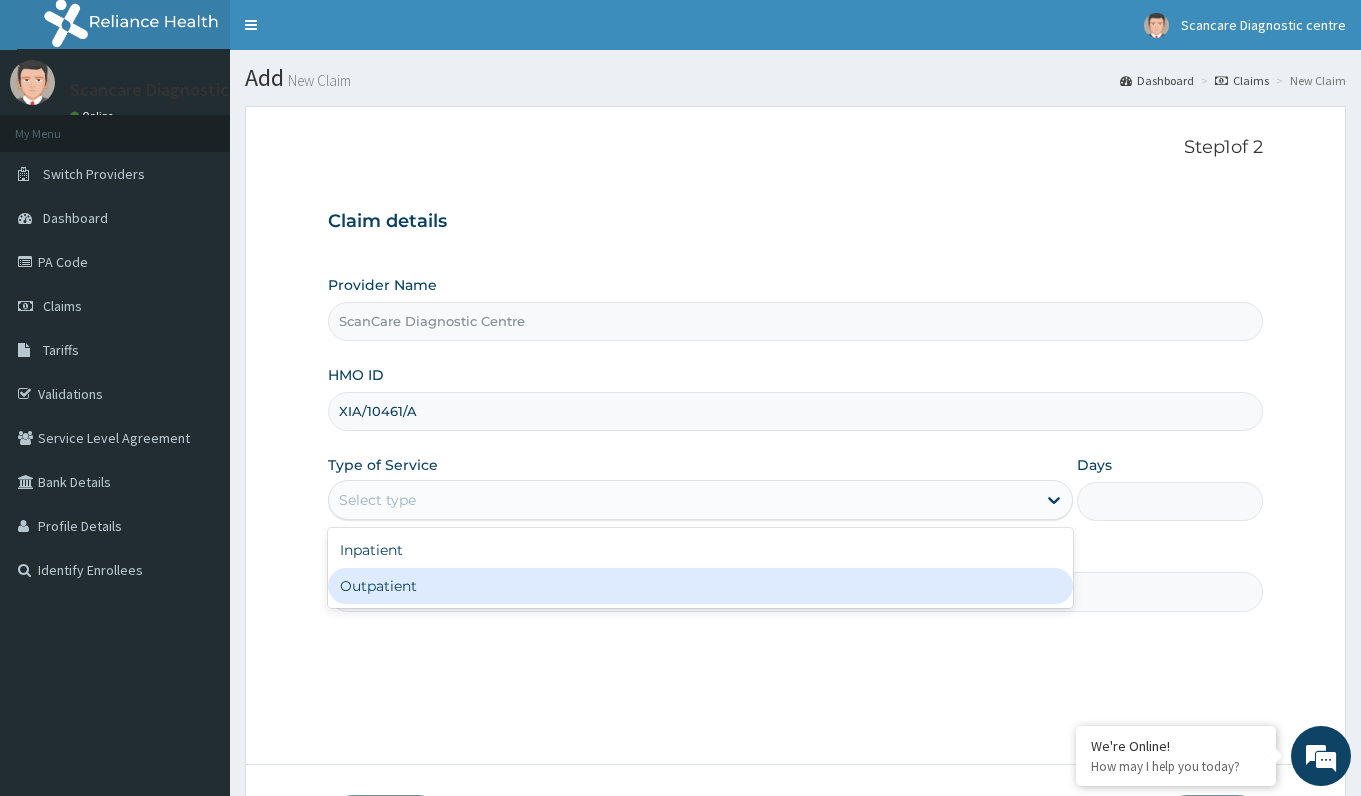 click on "Outpatient" at bounding box center [700, 586] 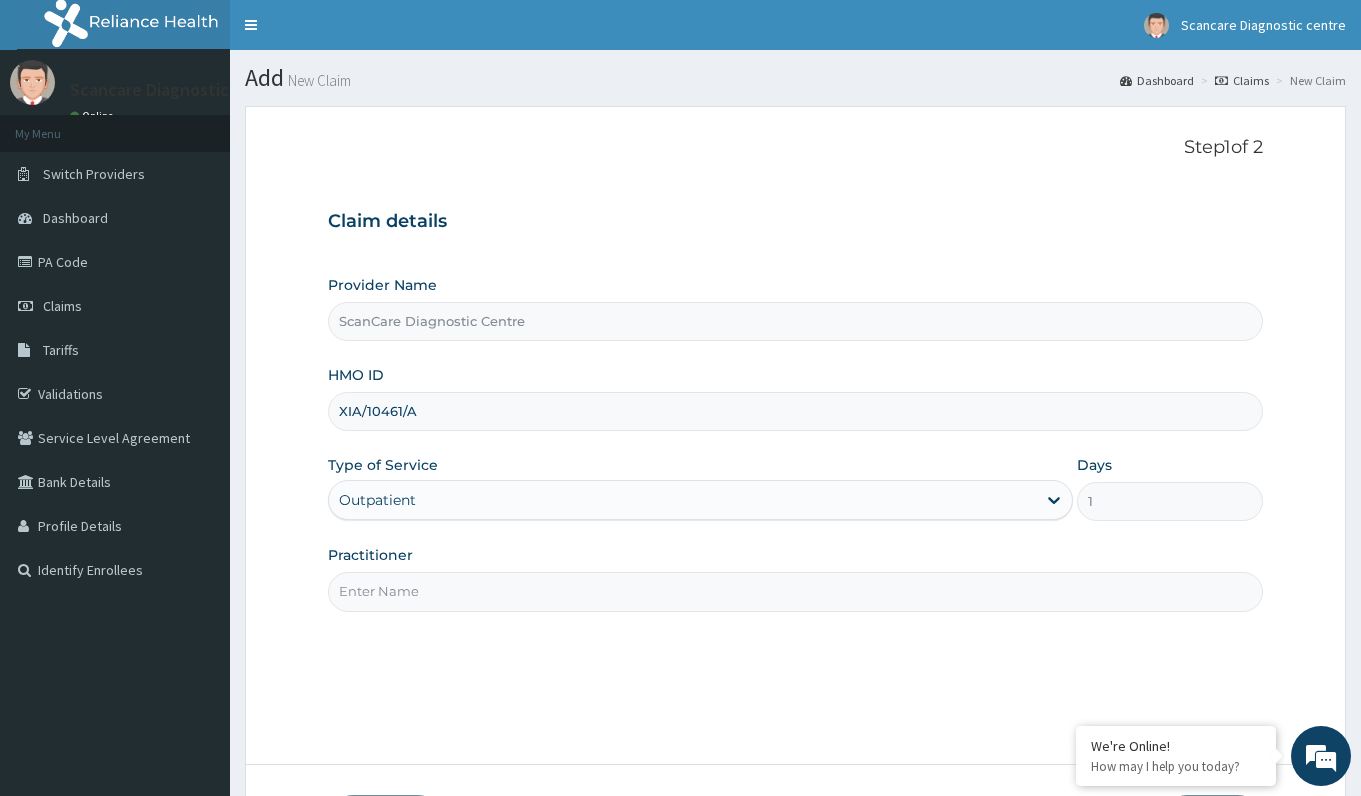 click on "Practitioner" at bounding box center [795, 591] 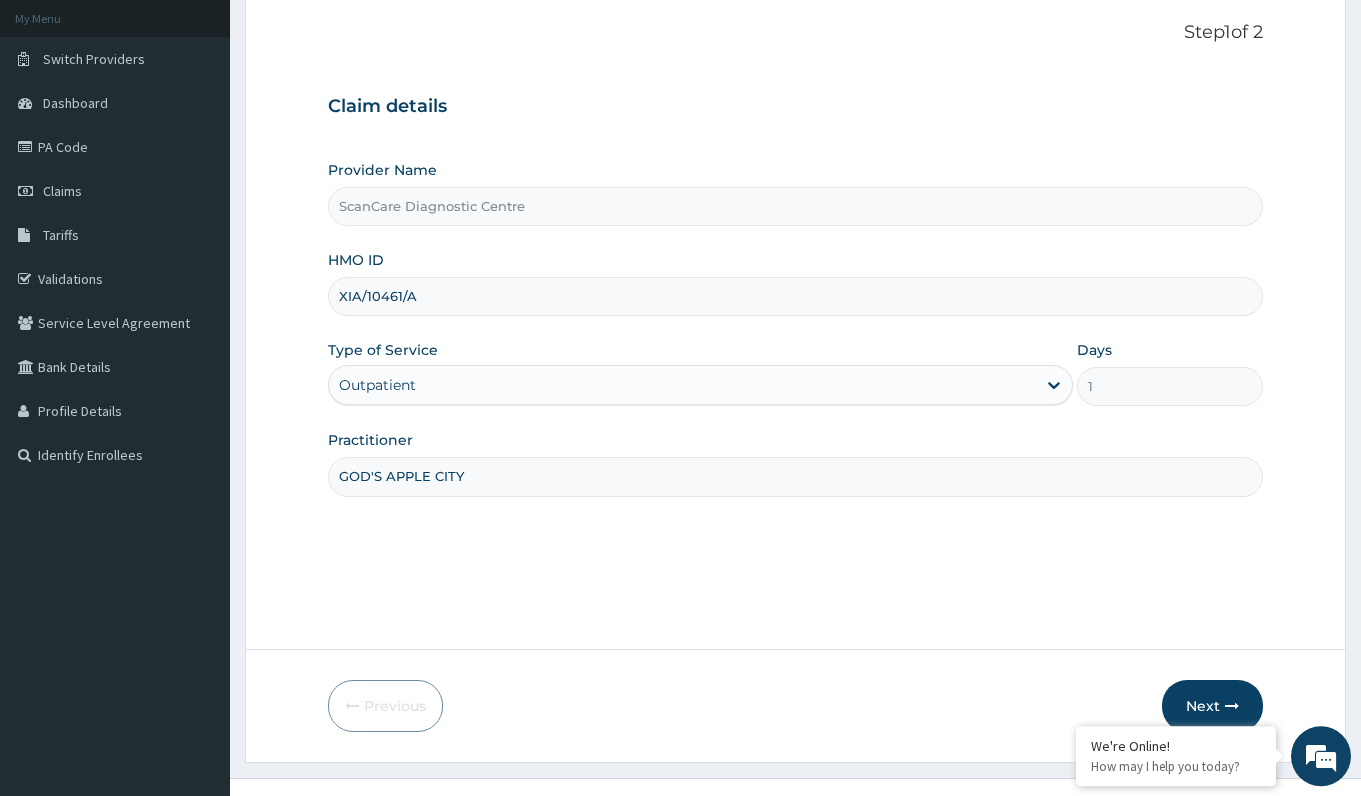 scroll, scrollTop: 148, scrollLeft: 0, axis: vertical 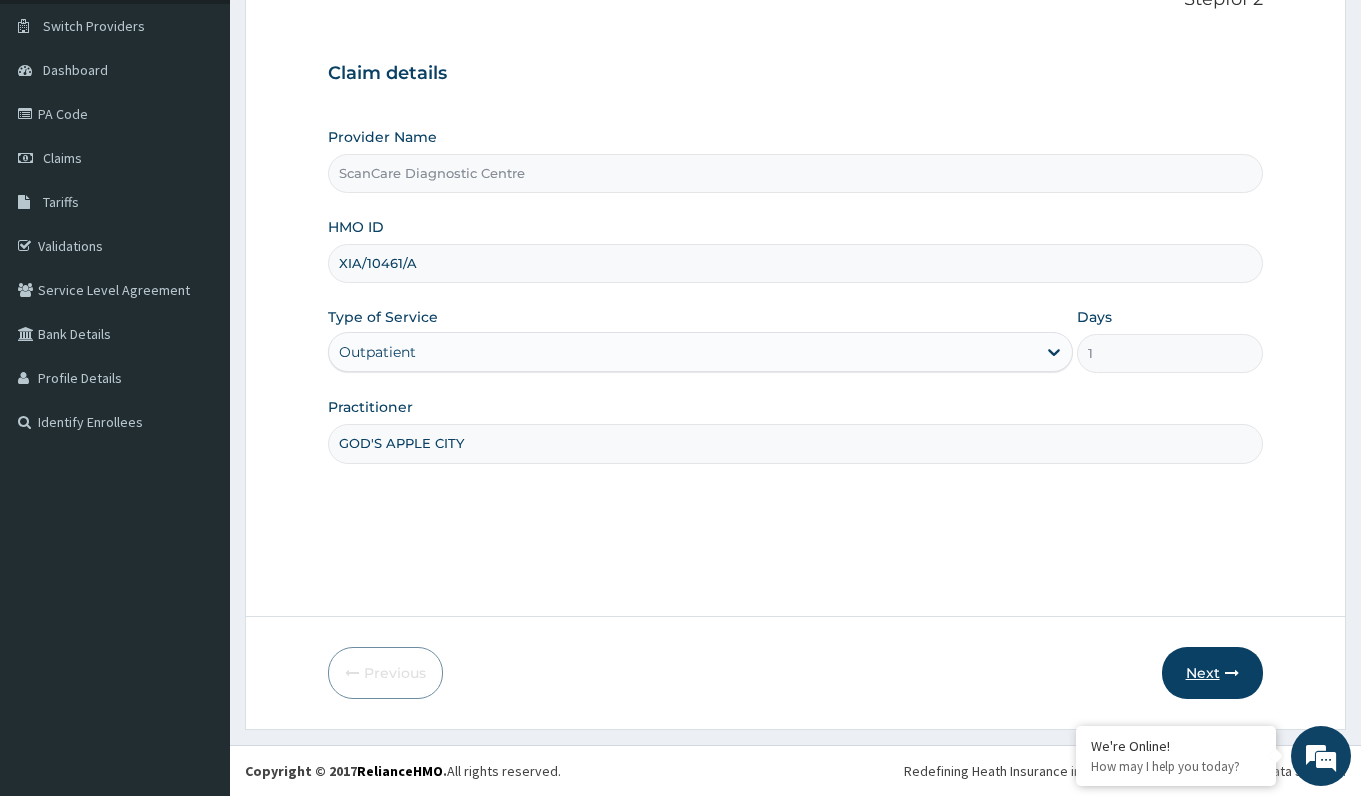 type on "GOD'S APPLE CITY" 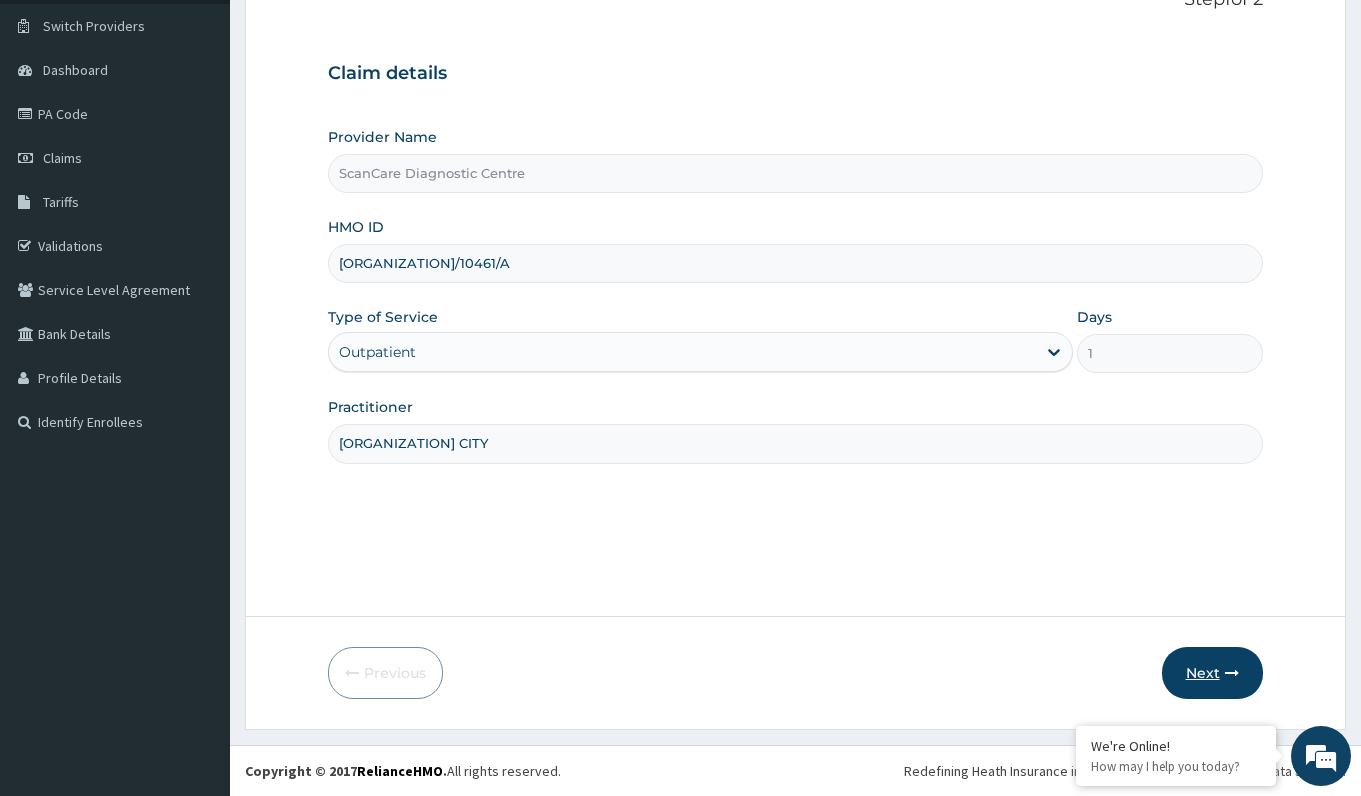 click on "Next" 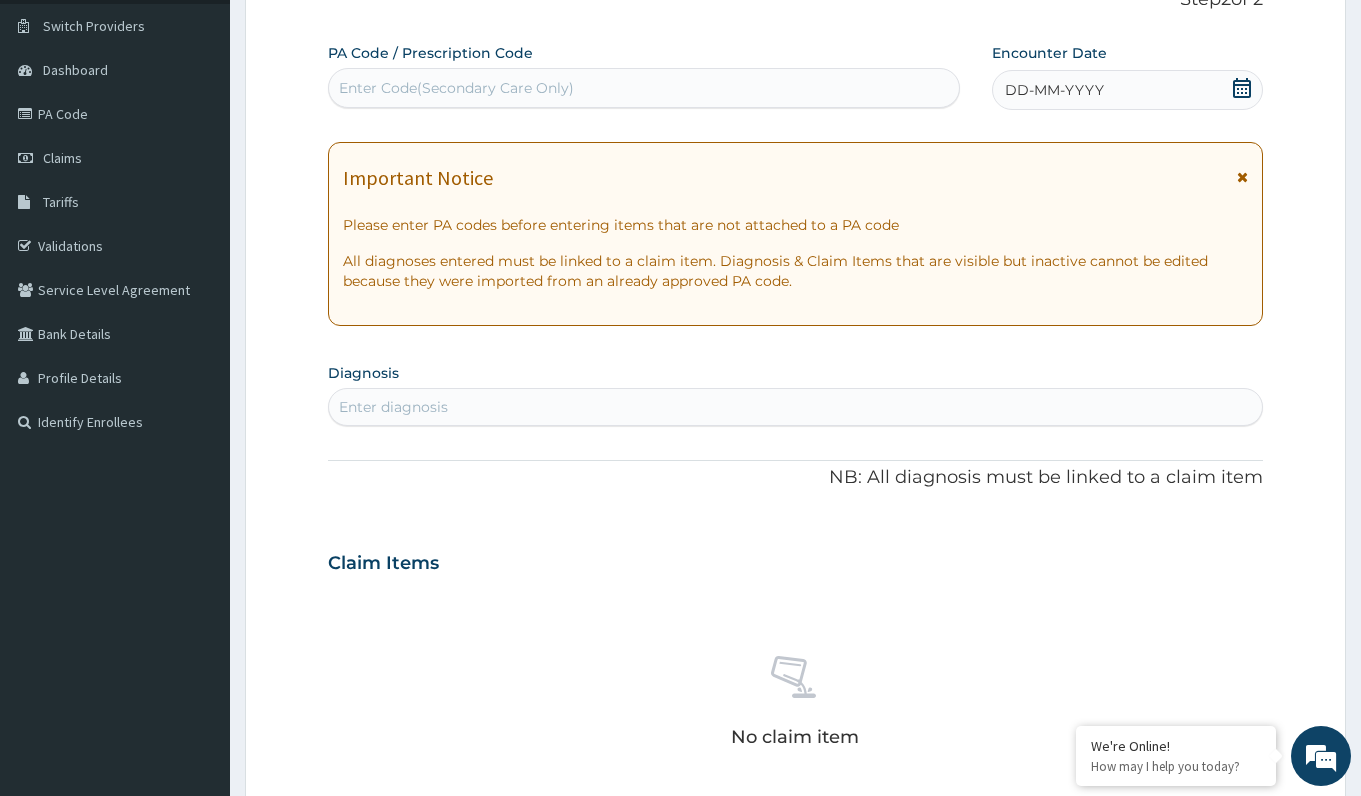 click on "Enter Code(Secondary Care Only)" 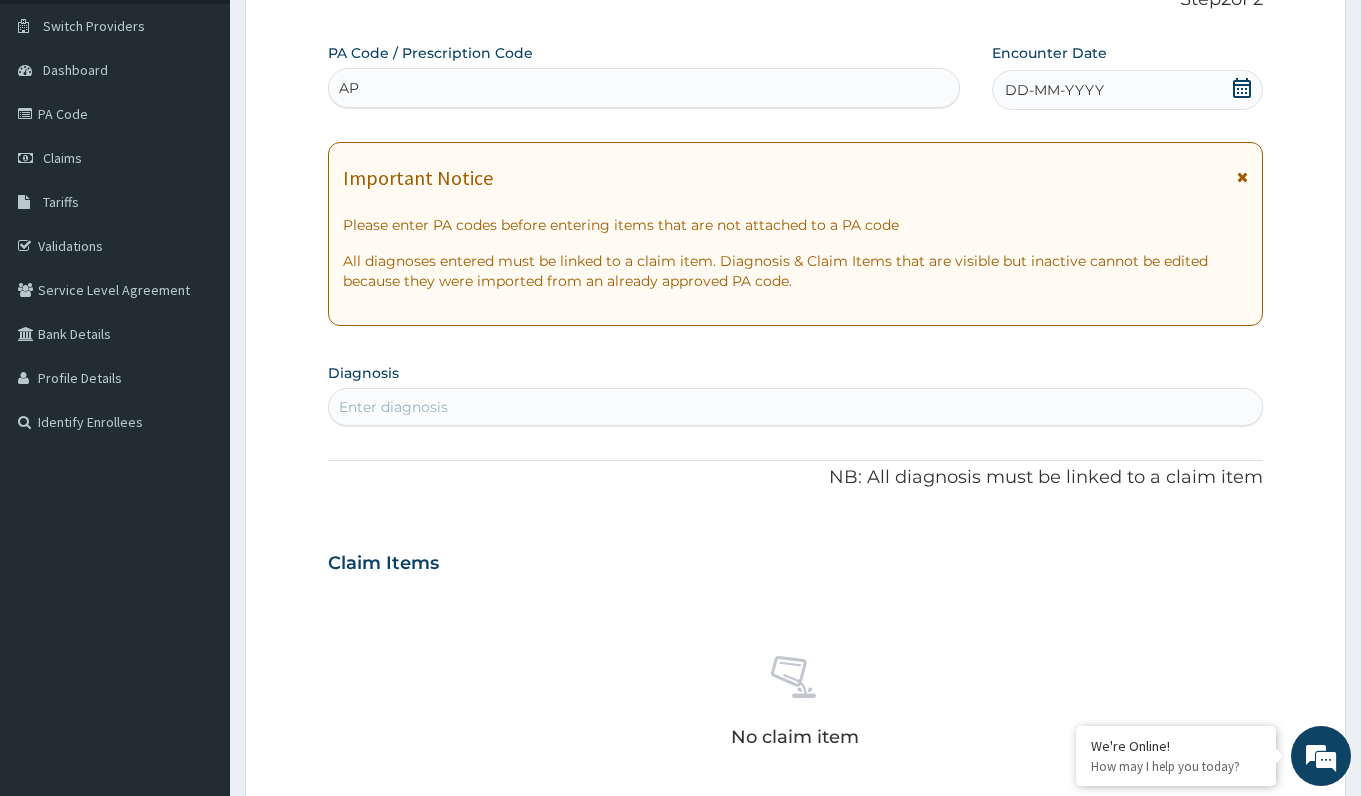 type on "A" 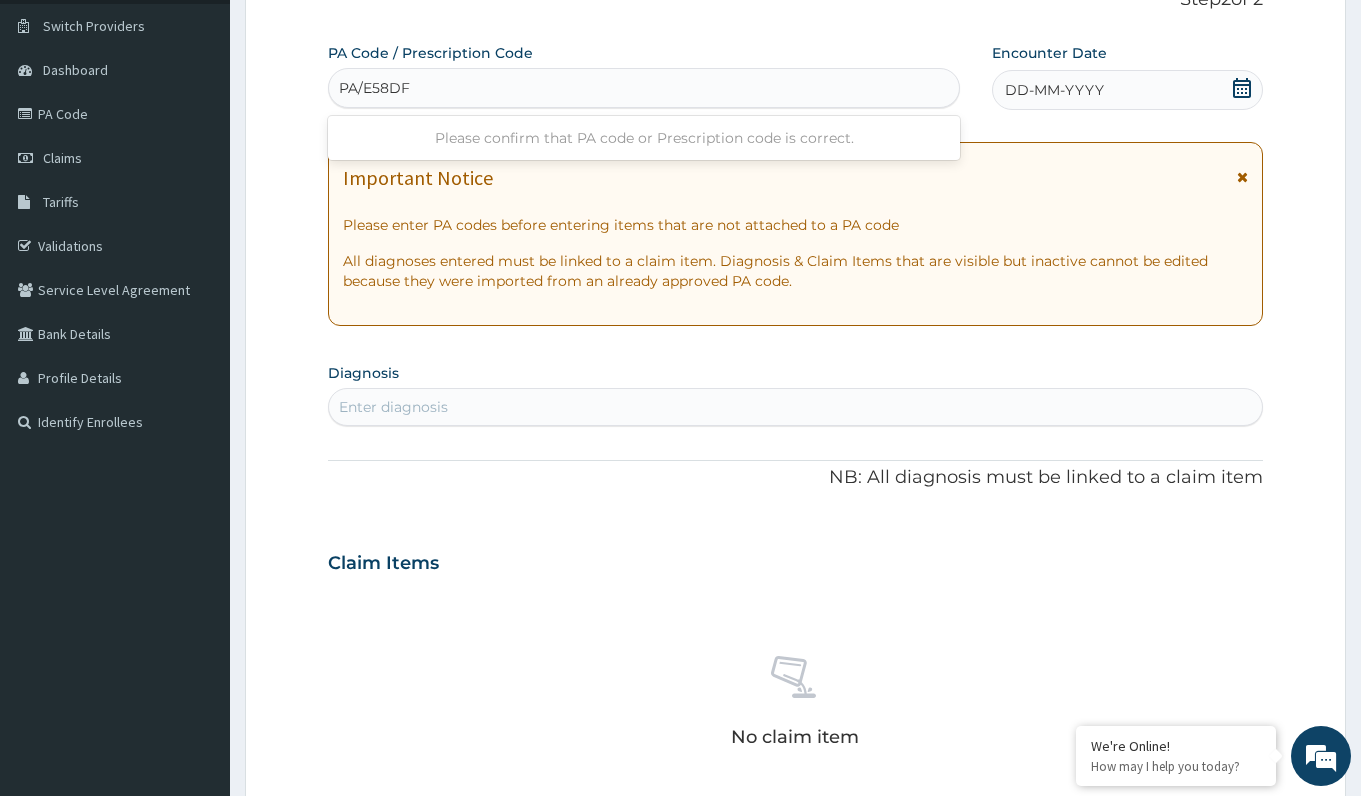 type on "PA/E58DF" 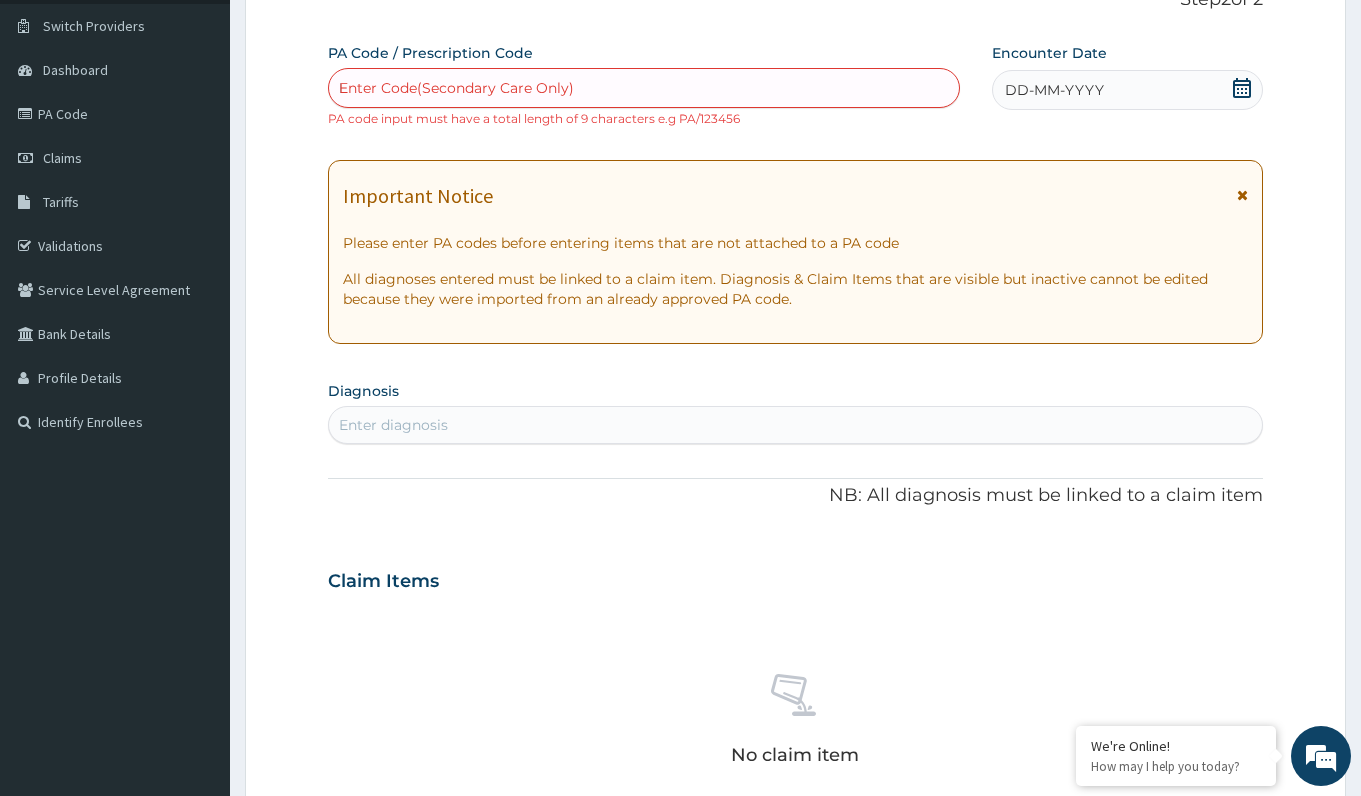 type 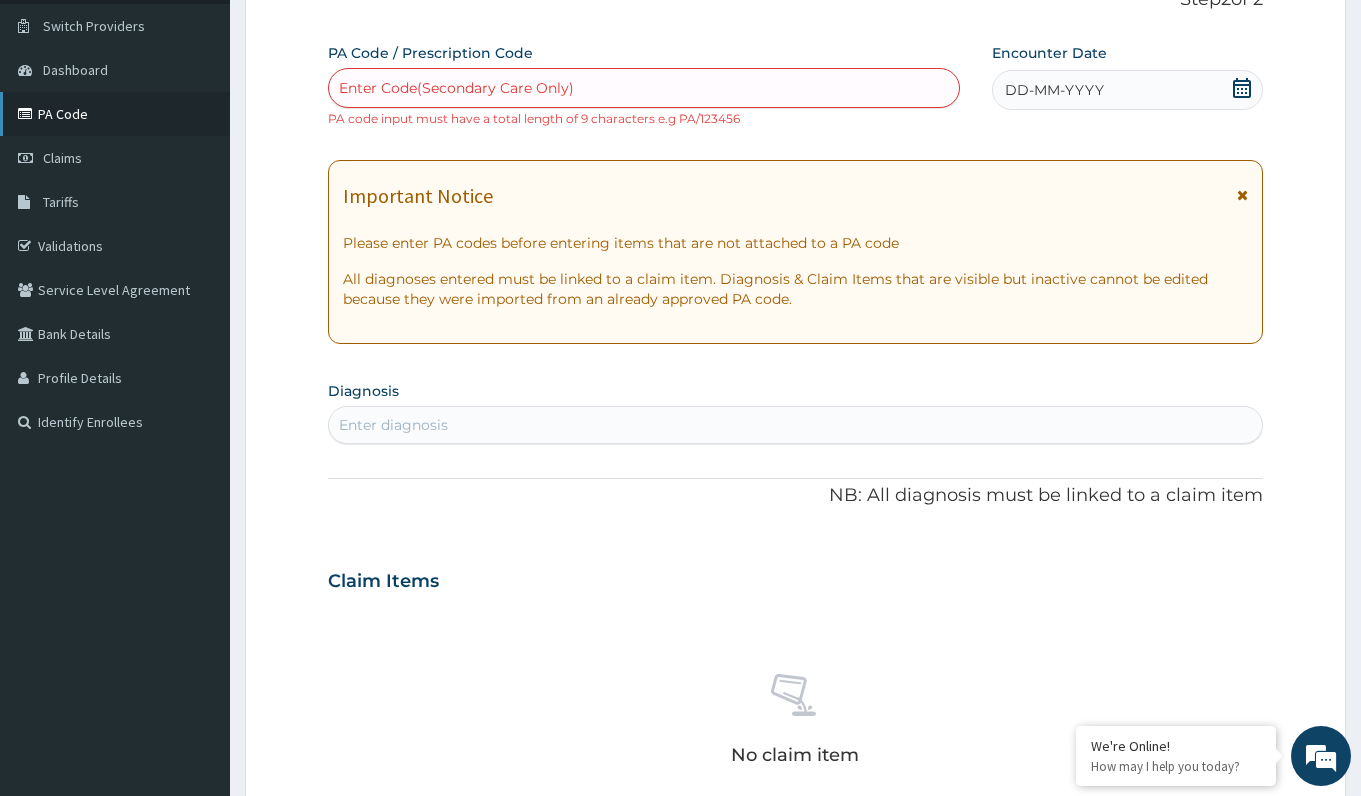 click on "PA Code" 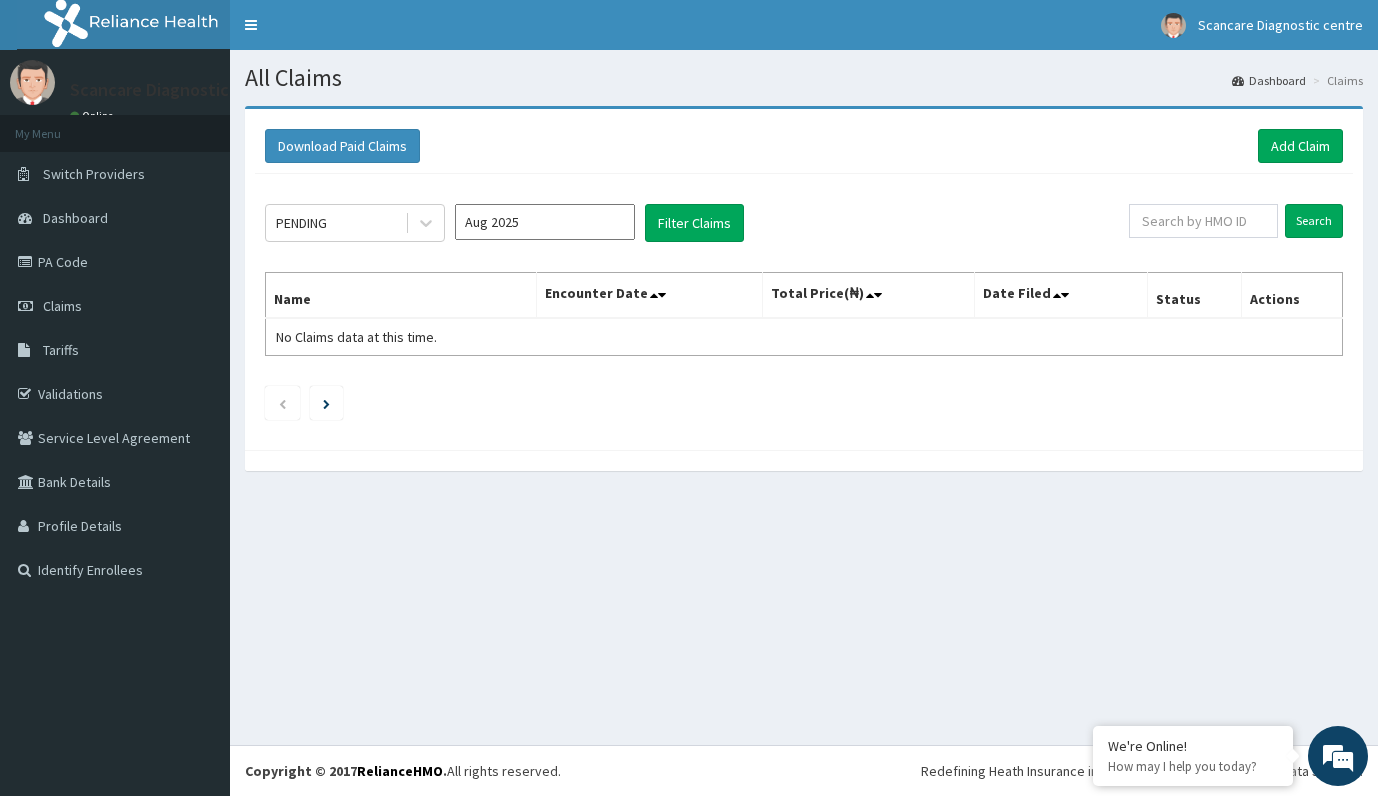 scroll, scrollTop: 0, scrollLeft: 0, axis: both 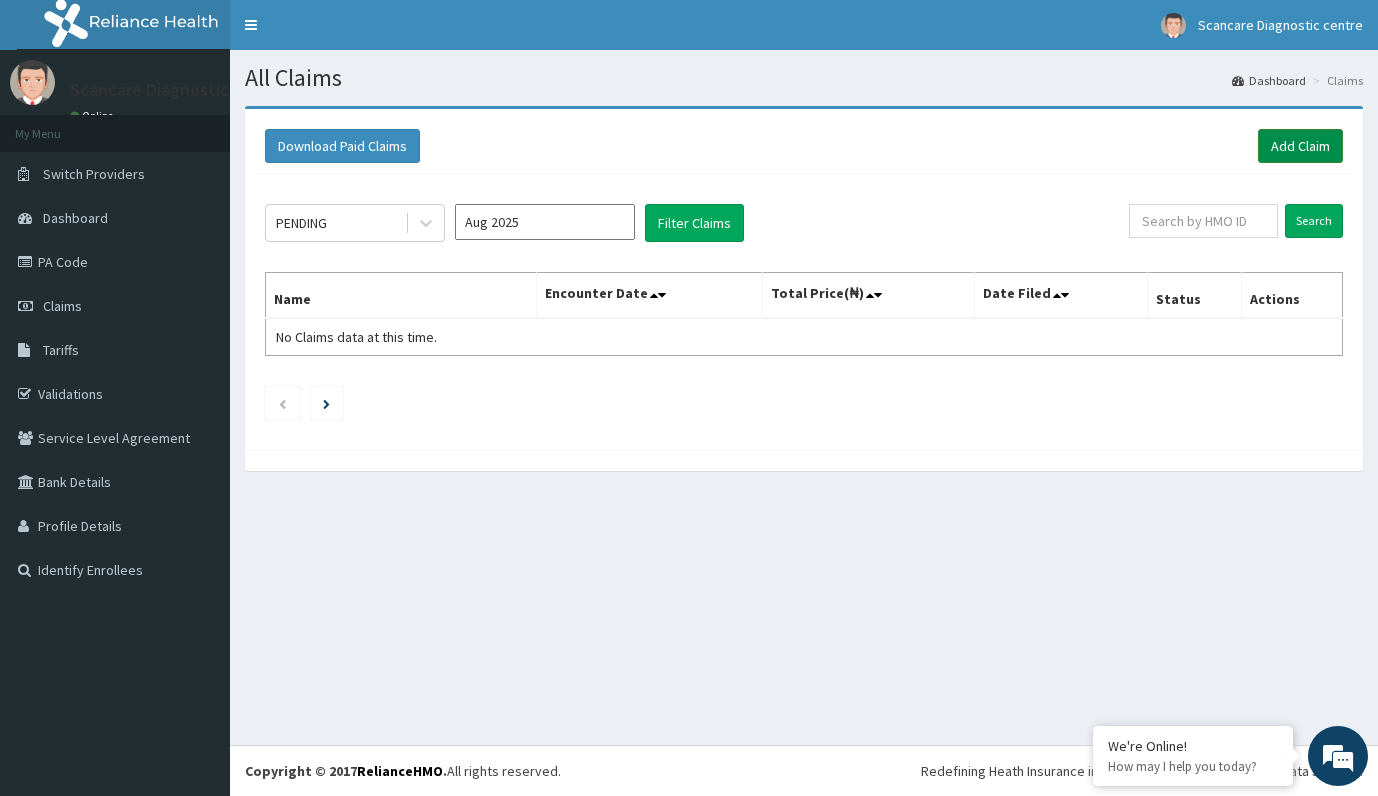 click on "Add Claim" at bounding box center [1300, 146] 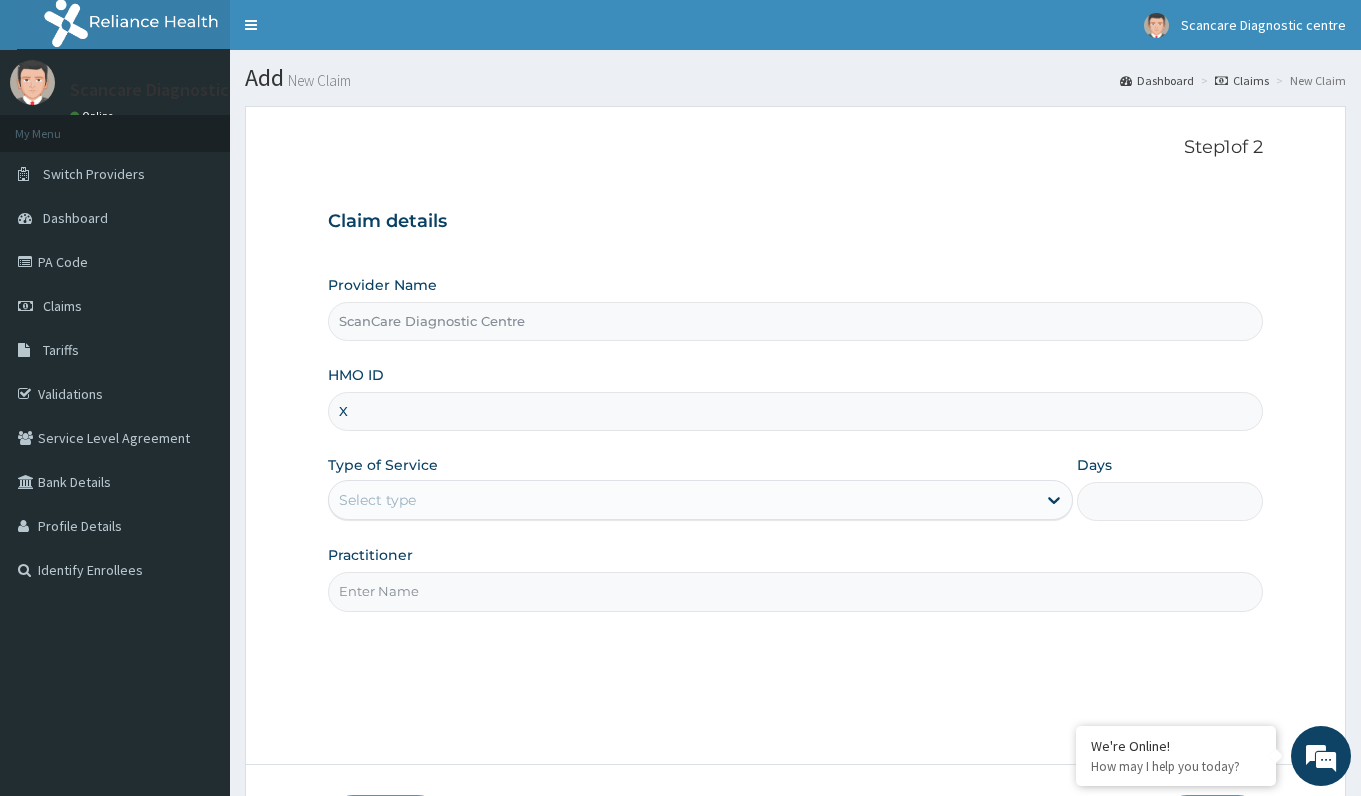 scroll, scrollTop: 0, scrollLeft: 0, axis: both 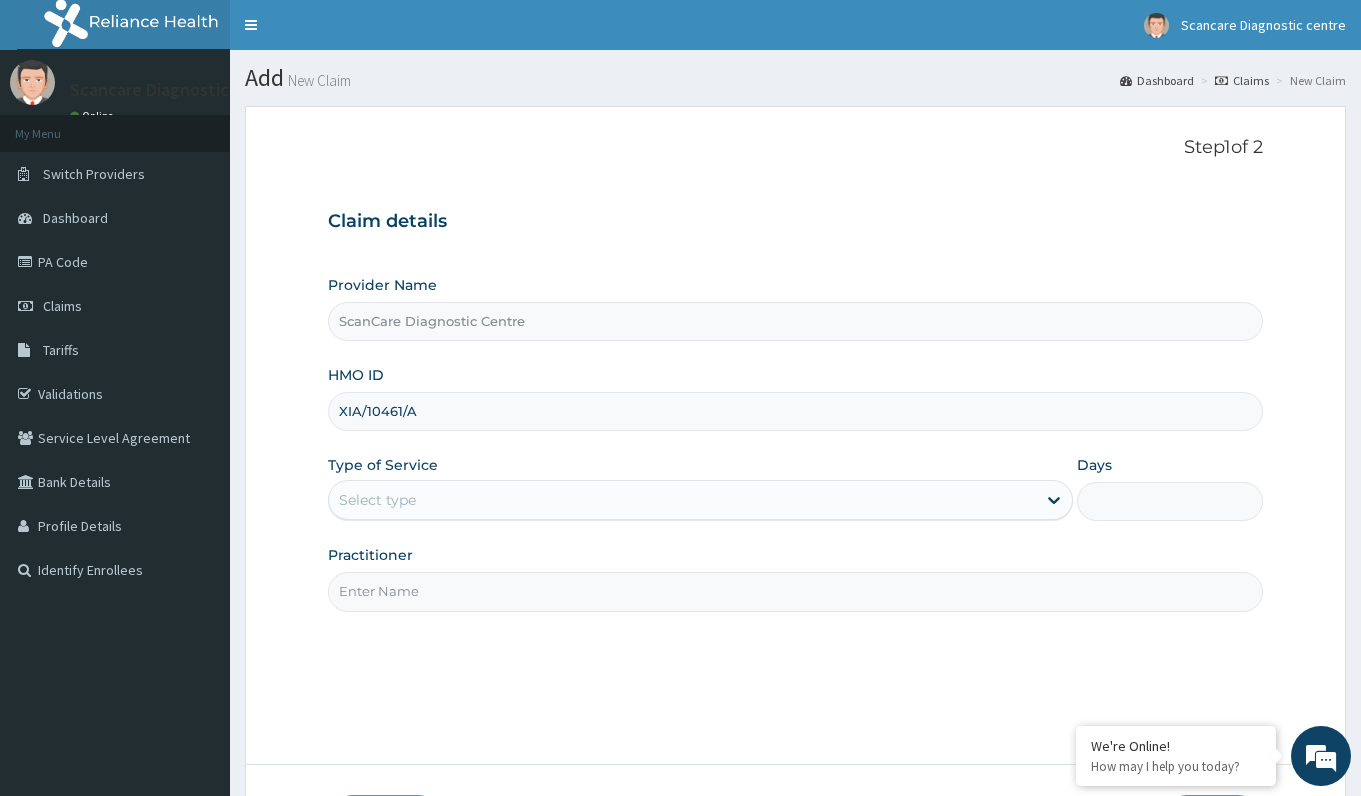 type on "XIA/10461/A" 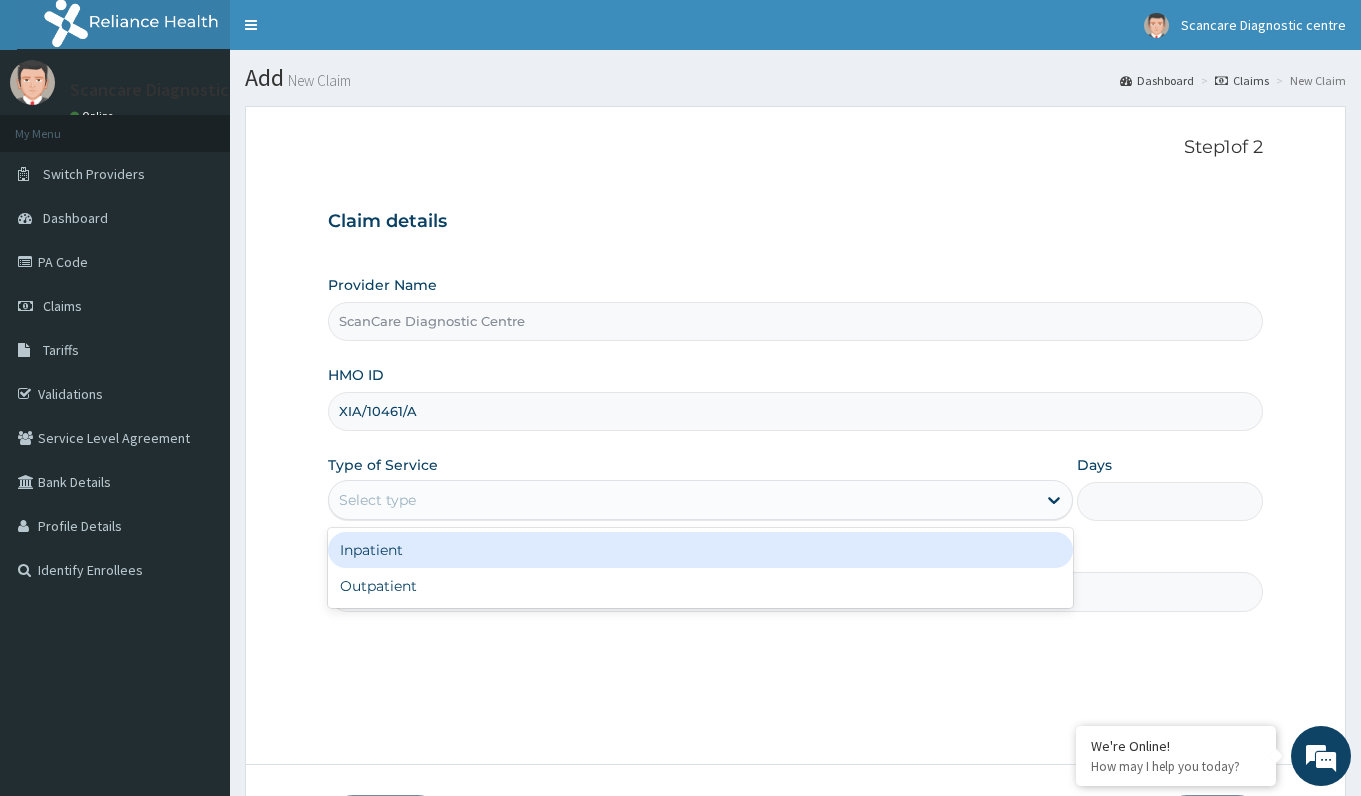 drag, startPoint x: 401, startPoint y: 503, endPoint x: 420, endPoint y: 512, distance: 21.023796 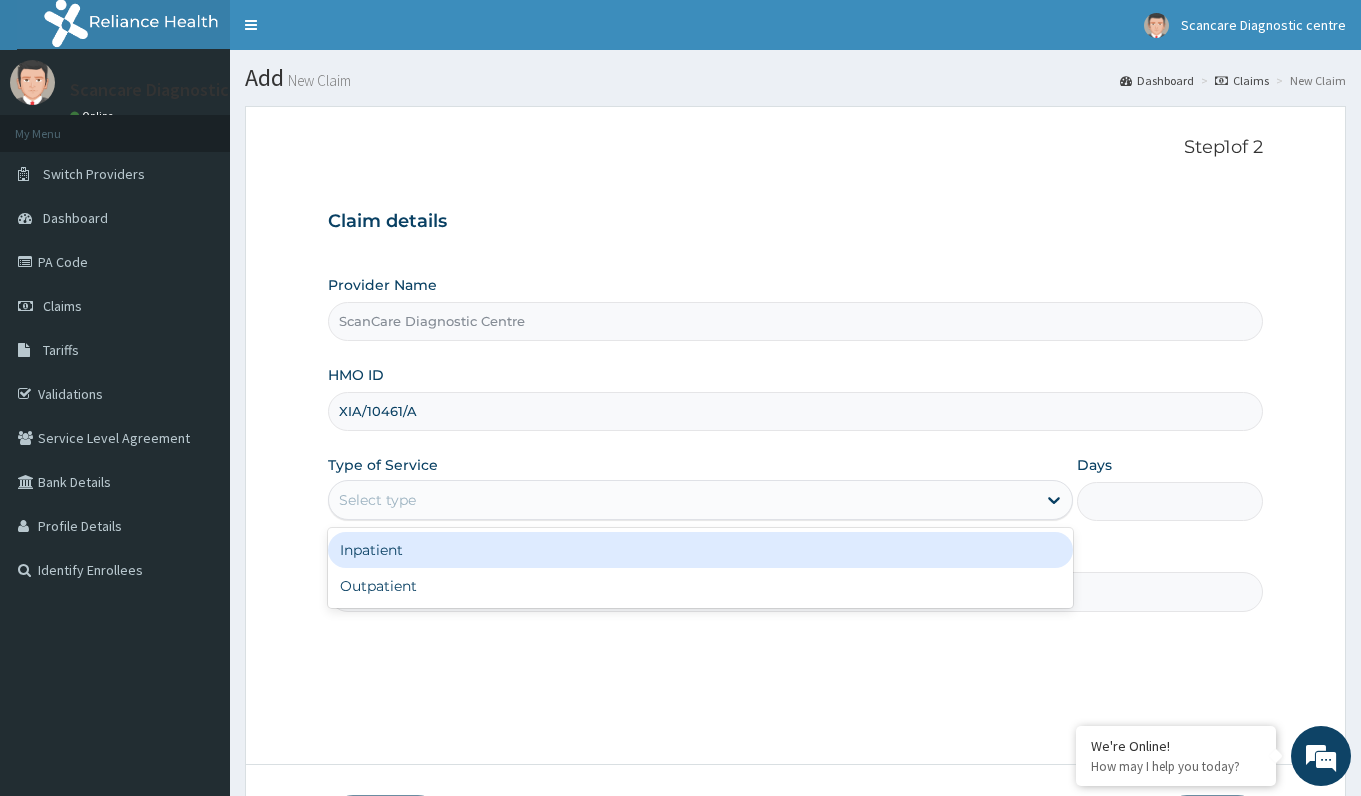 click on "Select type" at bounding box center [377, 500] 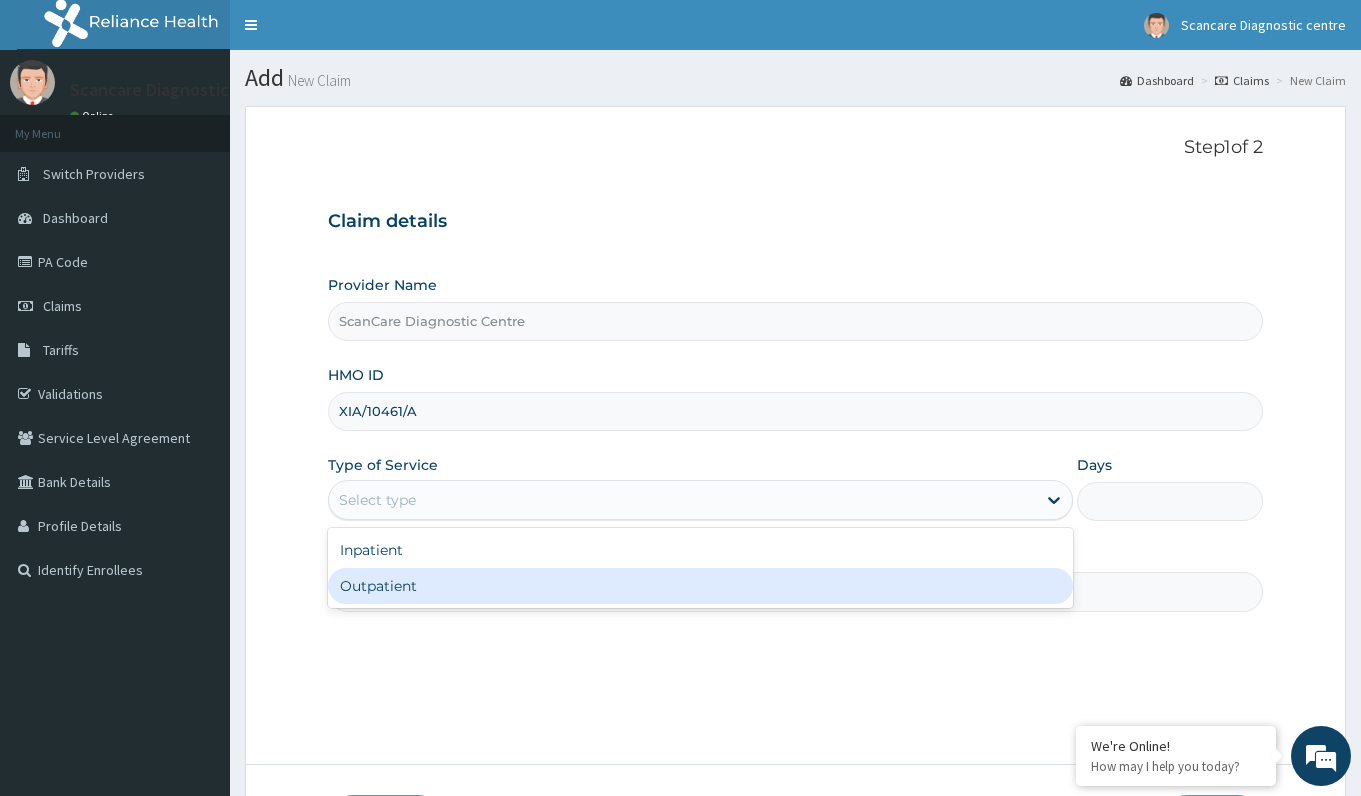 click on "Outpatient" at bounding box center (700, 586) 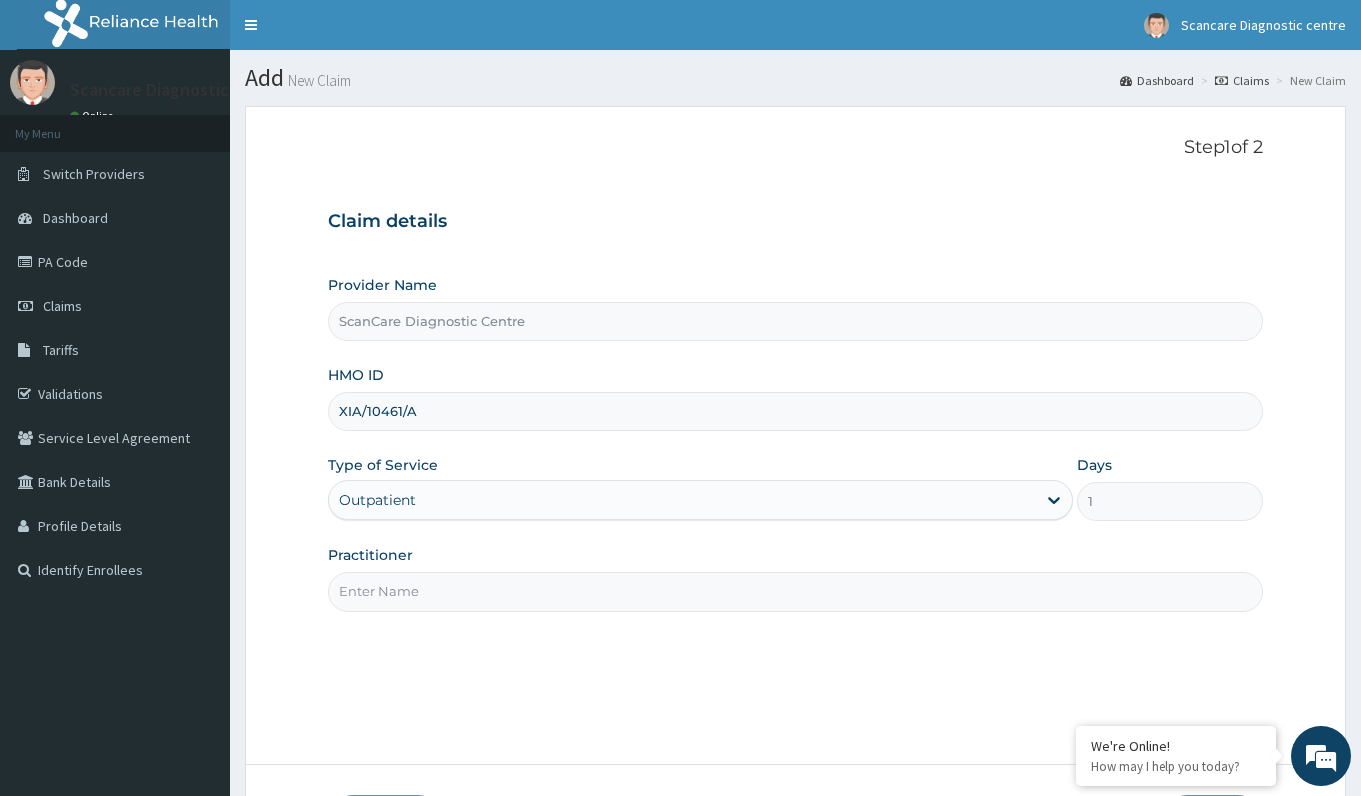 scroll, scrollTop: 0, scrollLeft: 0, axis: both 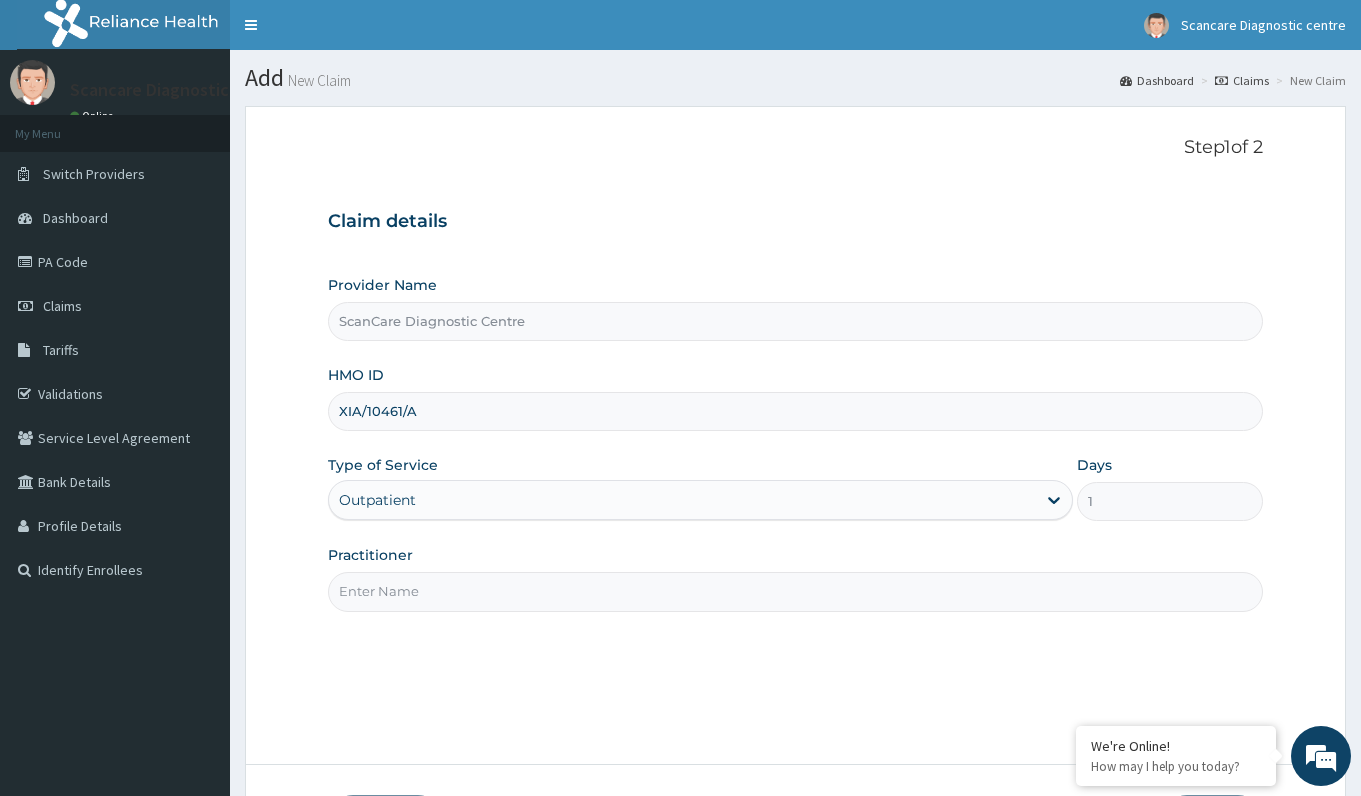 click on "Practitioner" at bounding box center [795, 591] 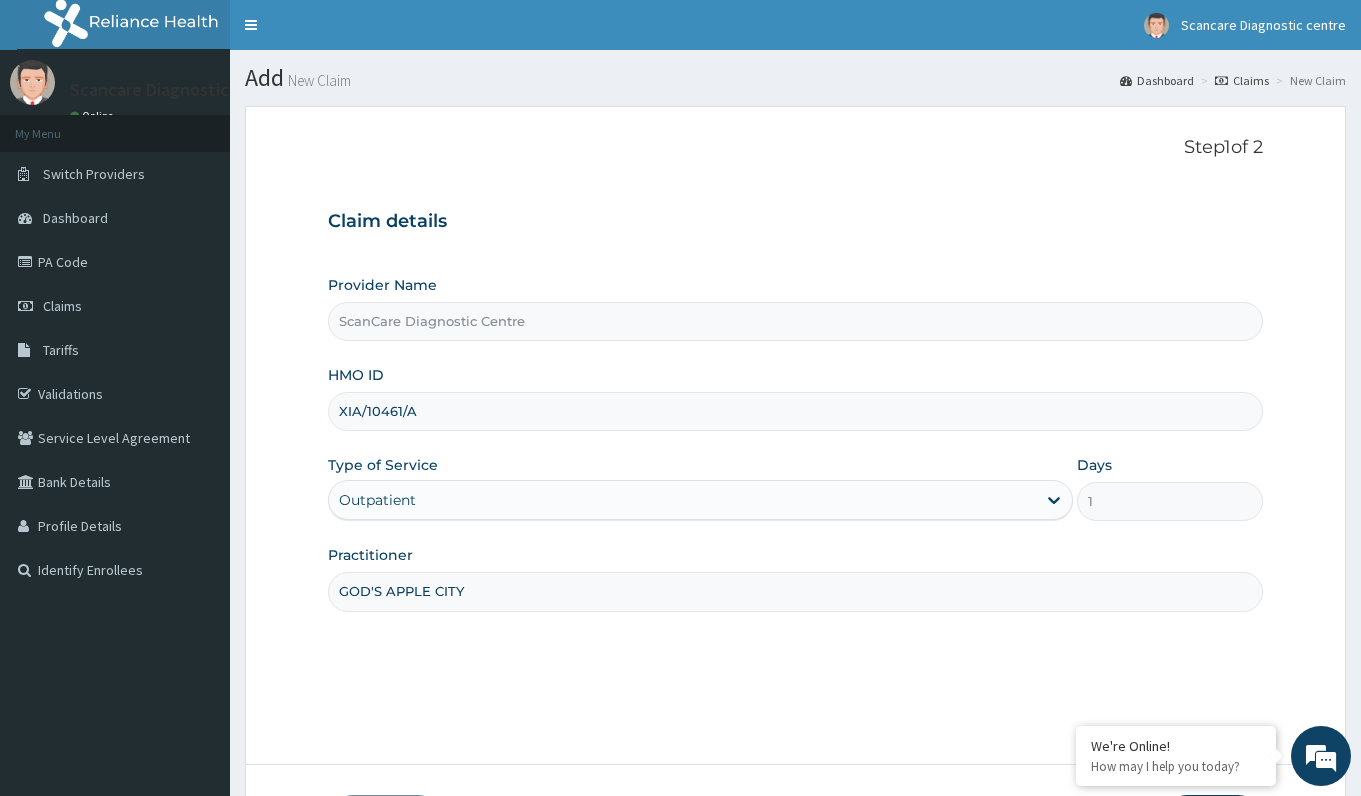 scroll, scrollTop: 148, scrollLeft: 0, axis: vertical 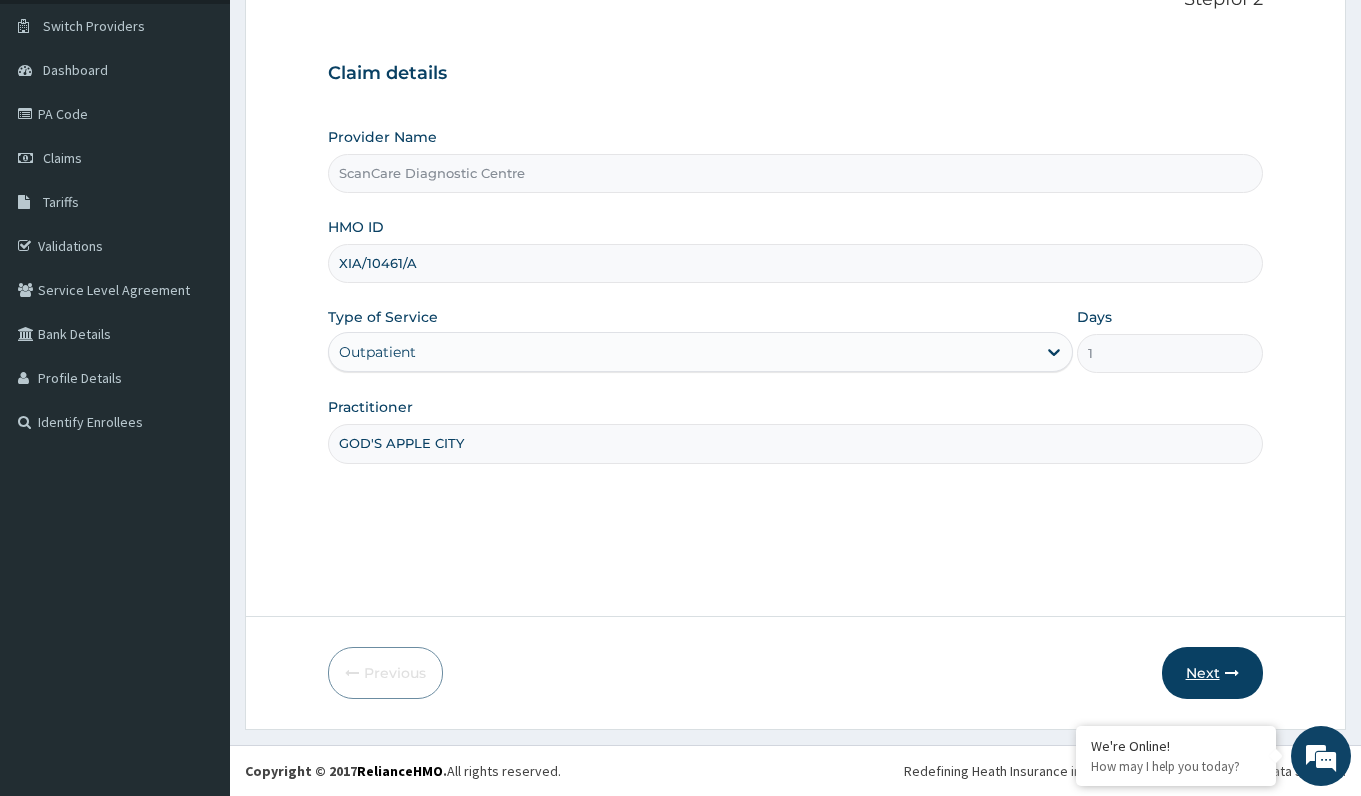 type on "GOD'S APPLE CITY" 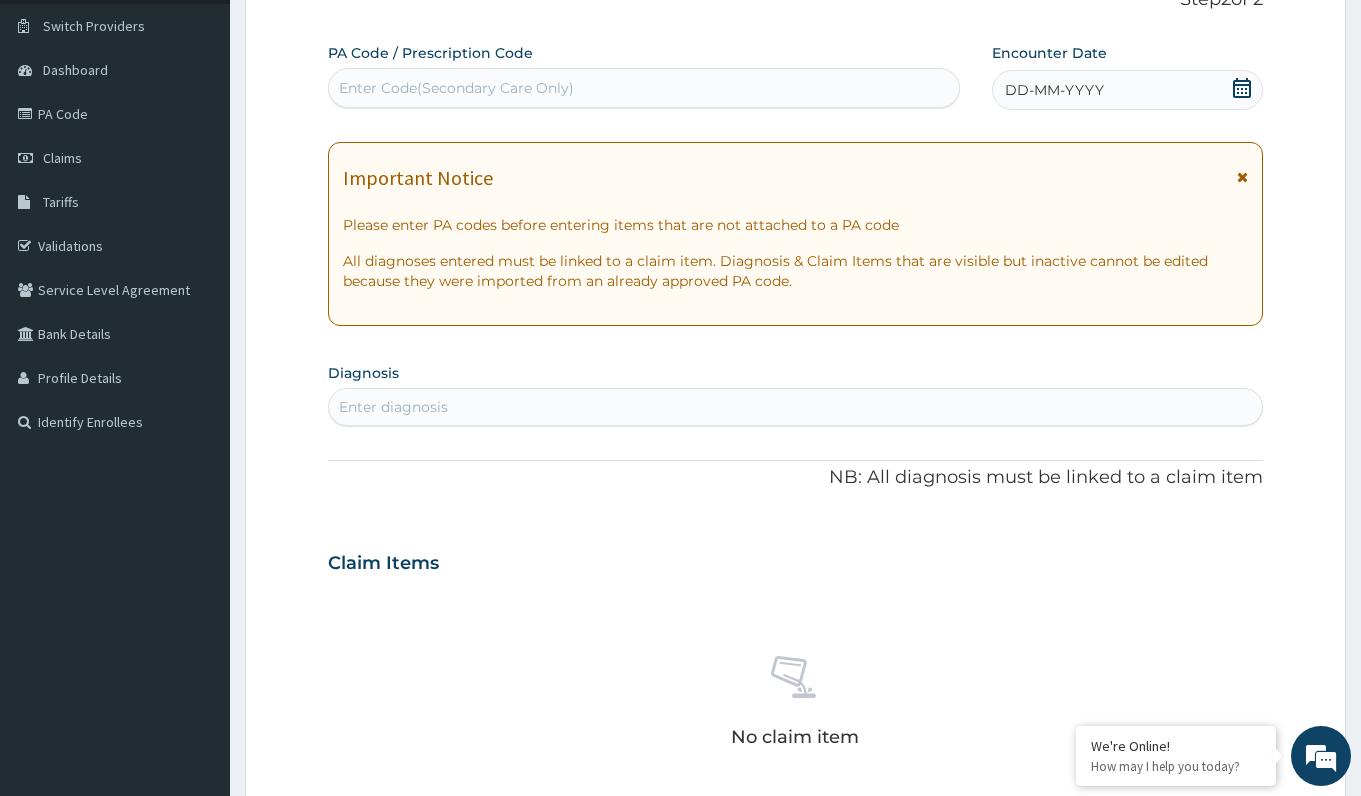 click on "Enter Code(Secondary Care Only)" at bounding box center (643, 88) 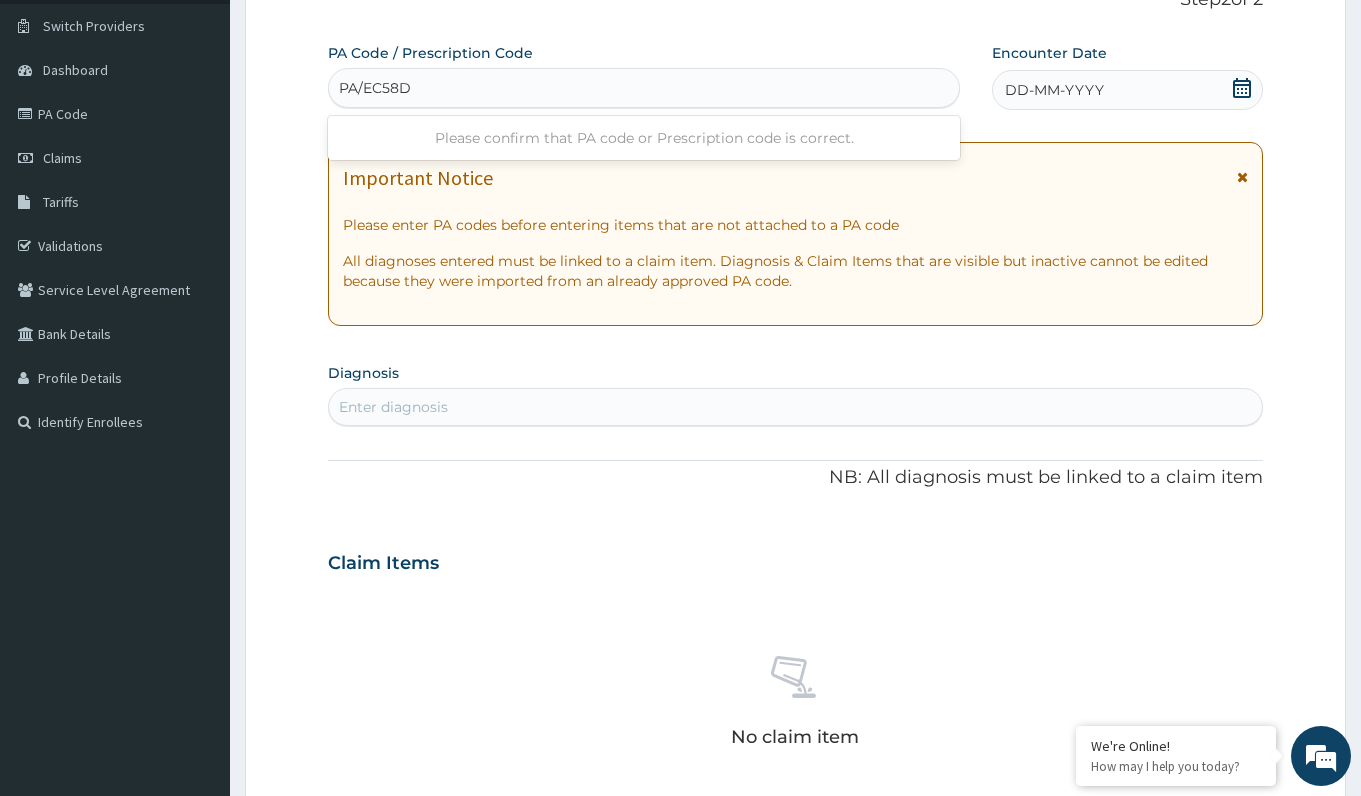 type on "PA/EC58DF" 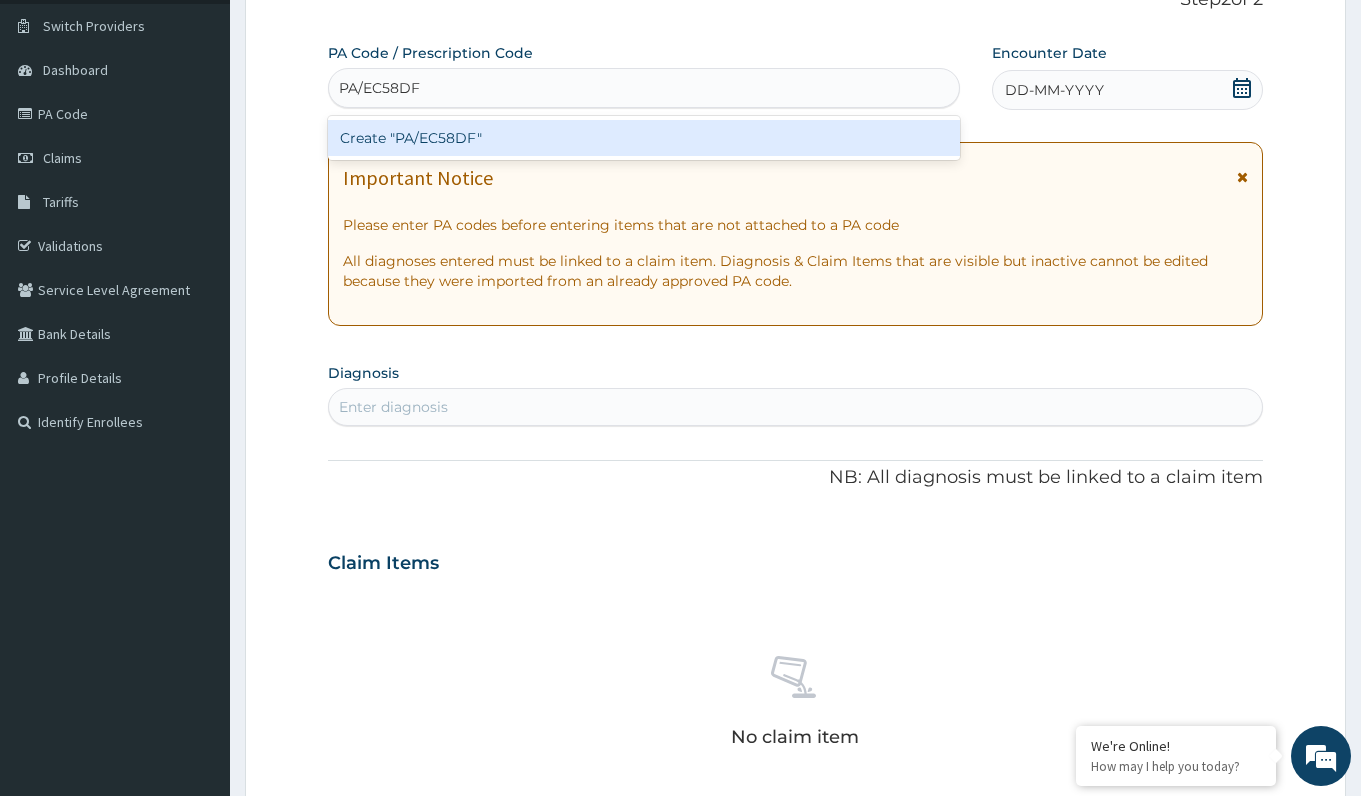 click on "Create "PA/EC58DF"" at bounding box center (643, 138) 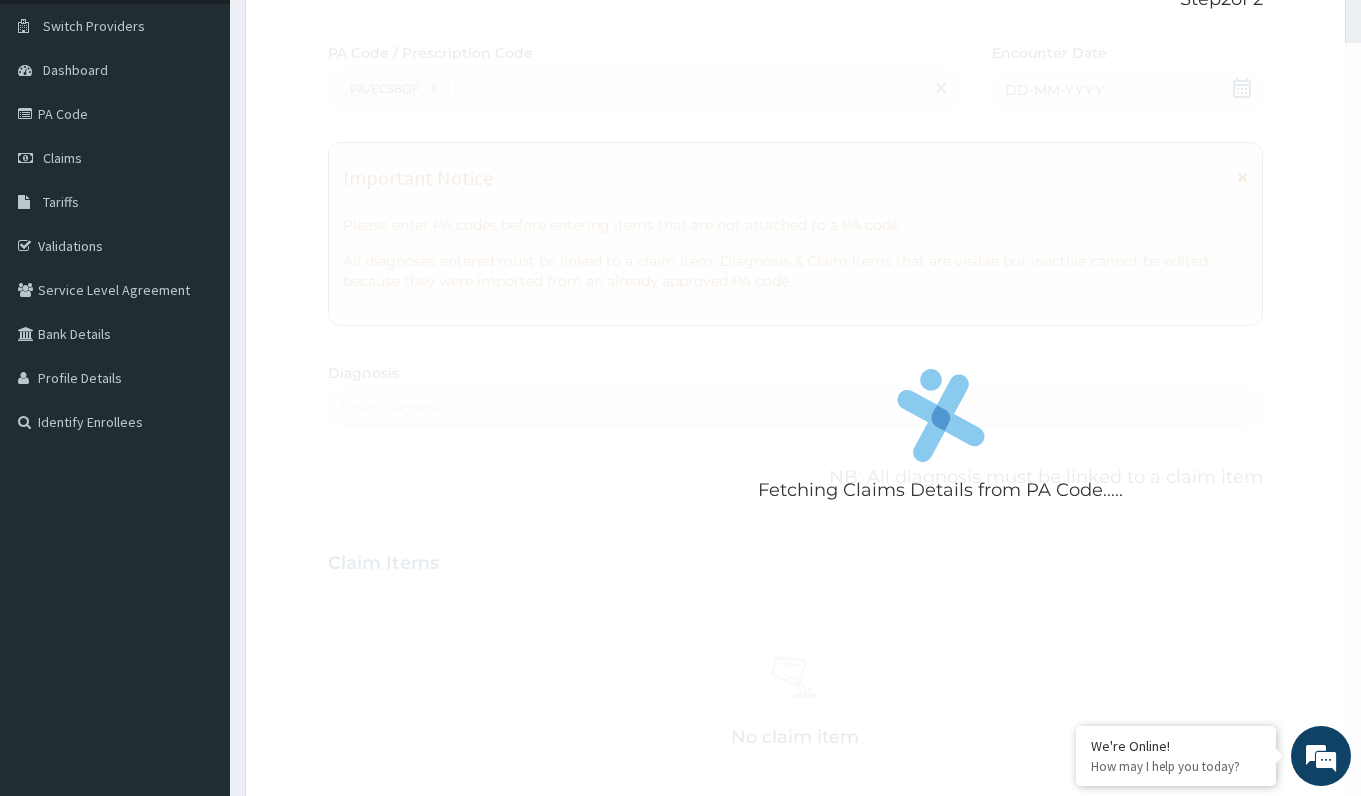 type 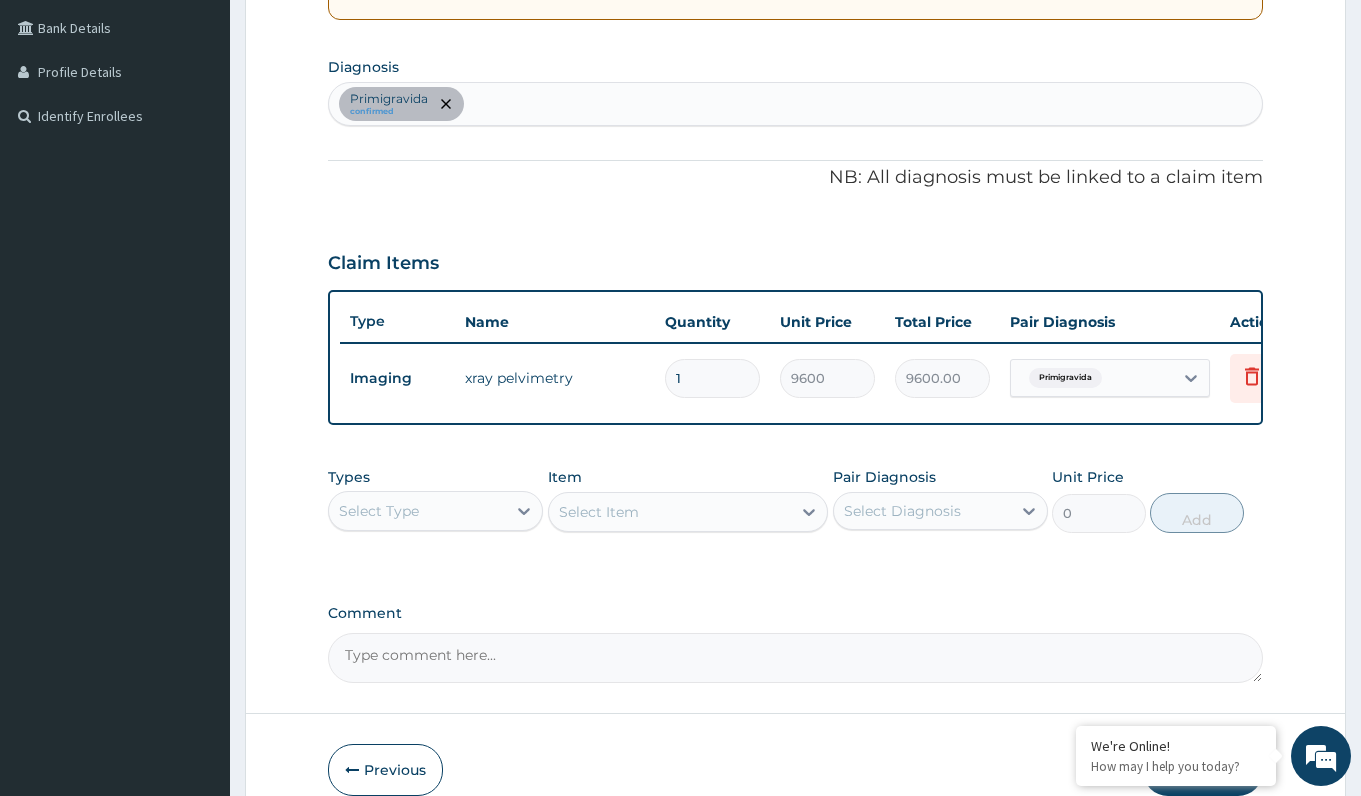 scroll, scrollTop: 568, scrollLeft: 0, axis: vertical 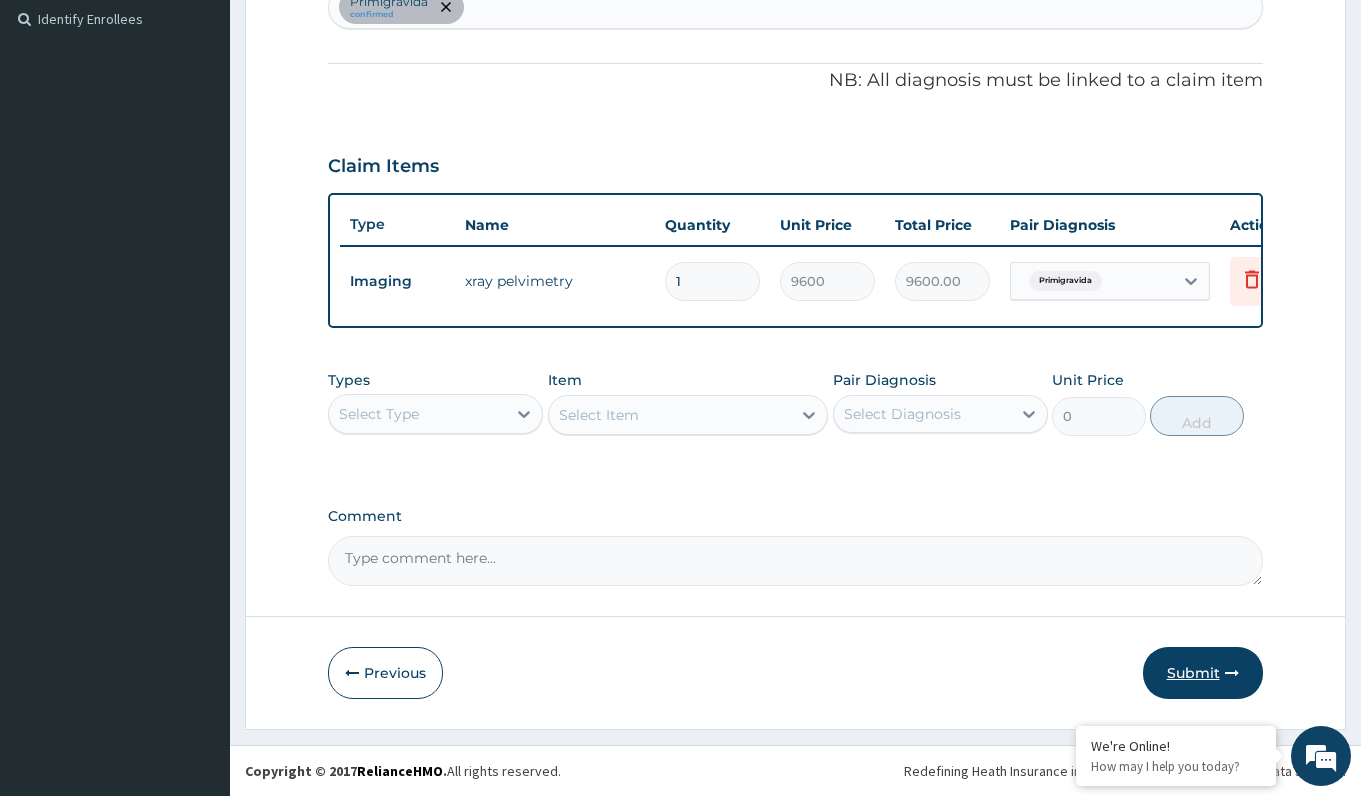 click on "Submit" at bounding box center [1203, 673] 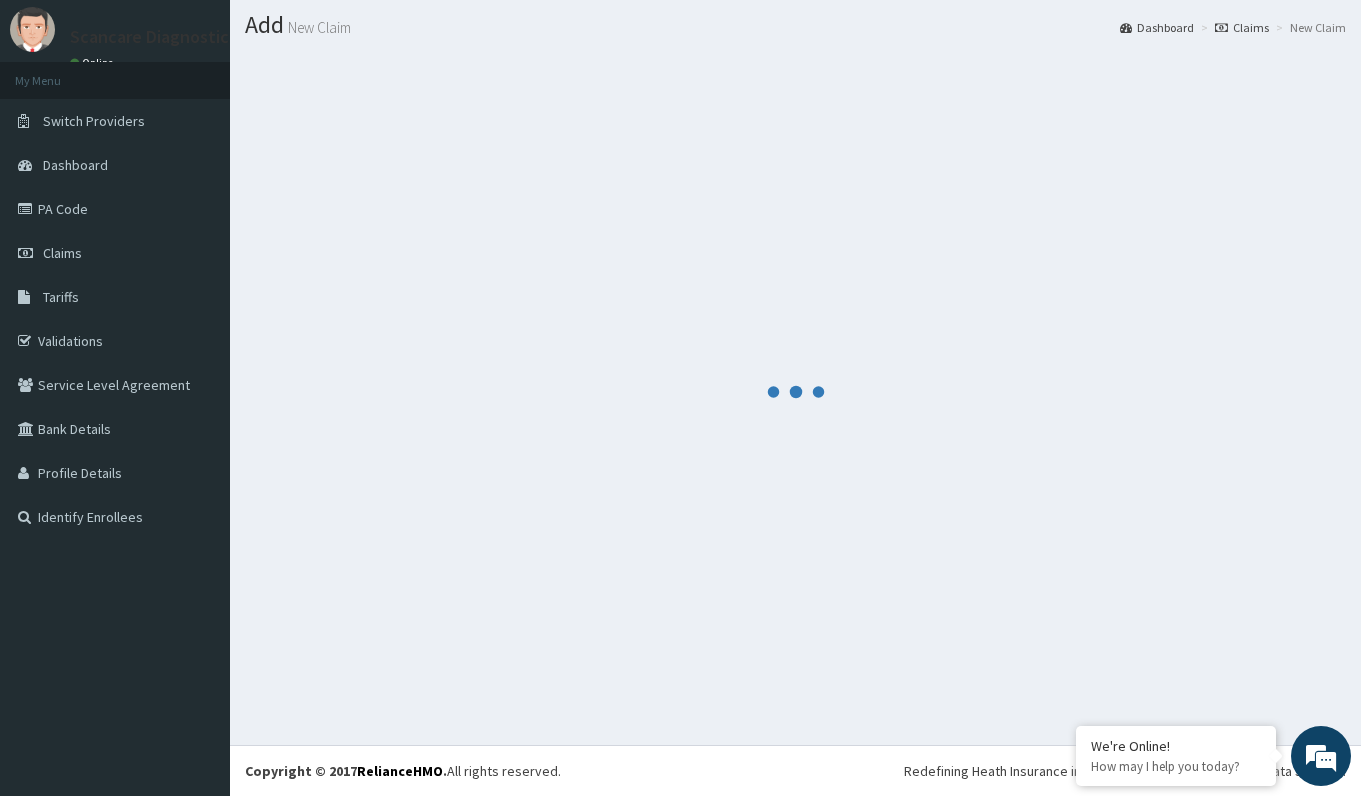 scroll, scrollTop: 53, scrollLeft: 0, axis: vertical 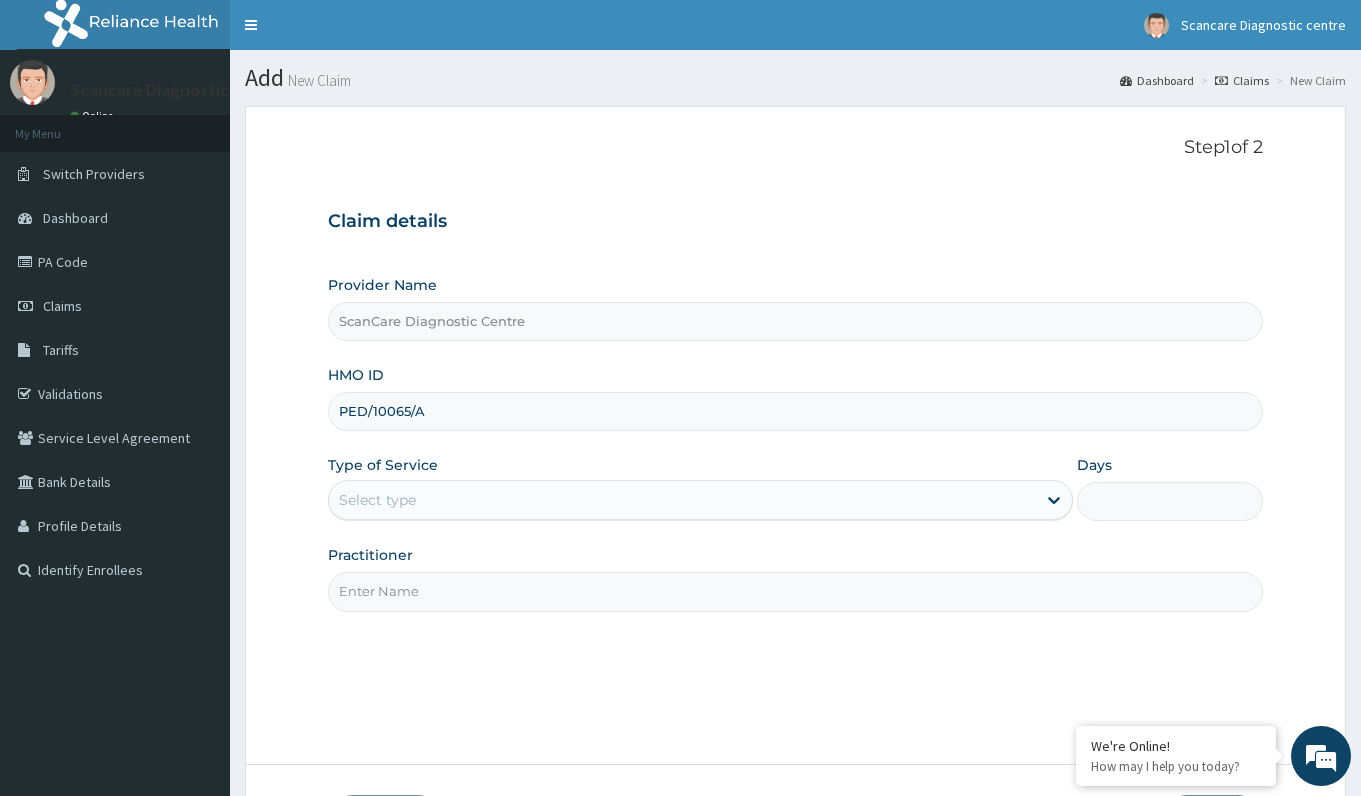 type on "PED/10065/A" 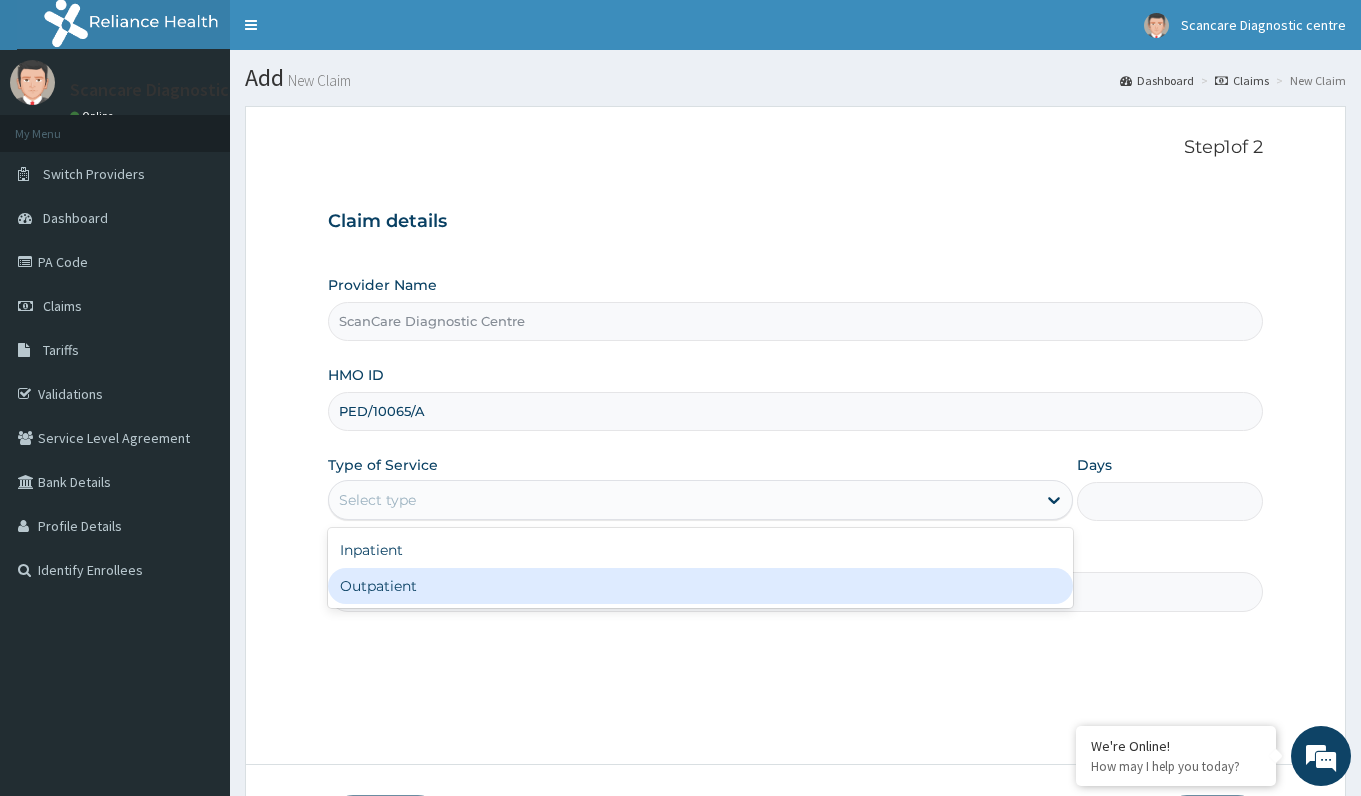 click on "Outpatient" at bounding box center [700, 586] 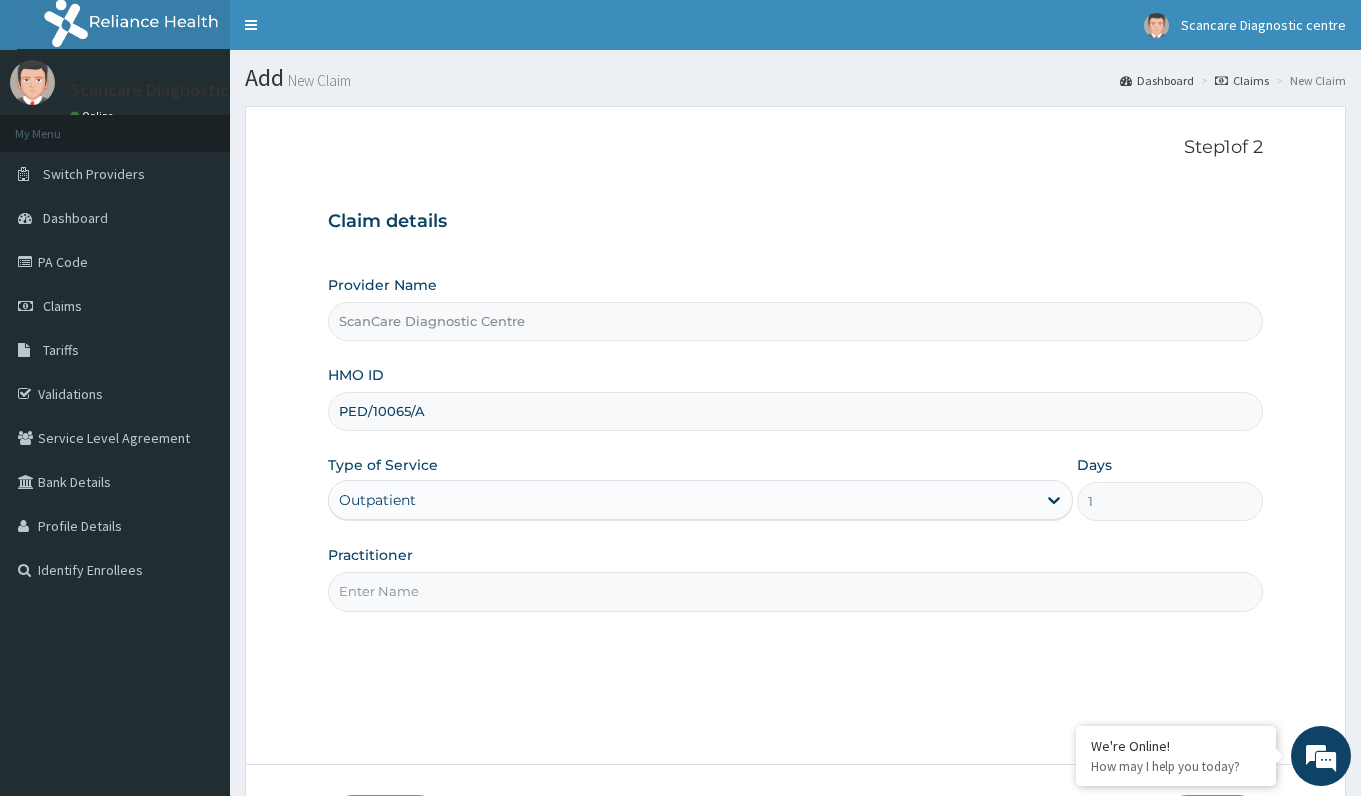 click on "Practitioner" at bounding box center (795, 591) 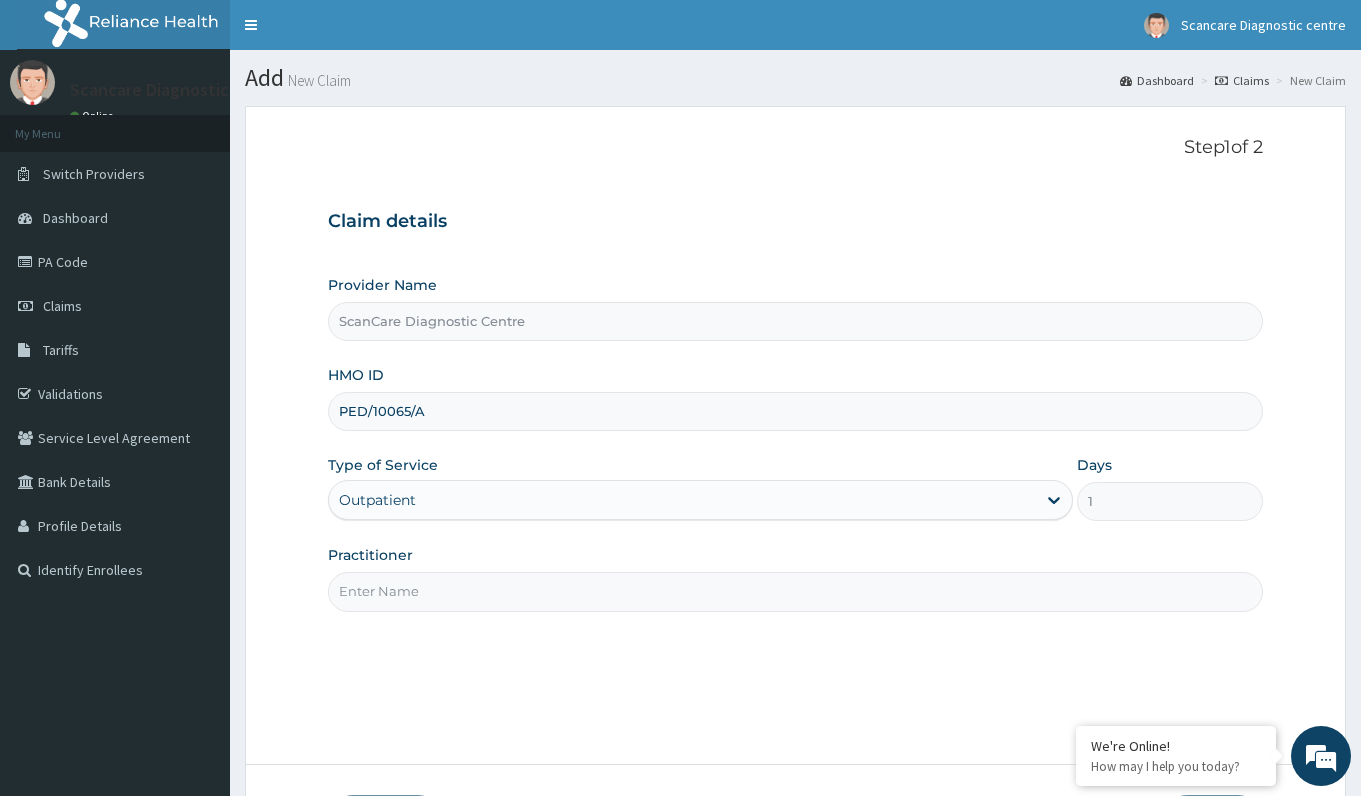 scroll, scrollTop: 0, scrollLeft: 0, axis: both 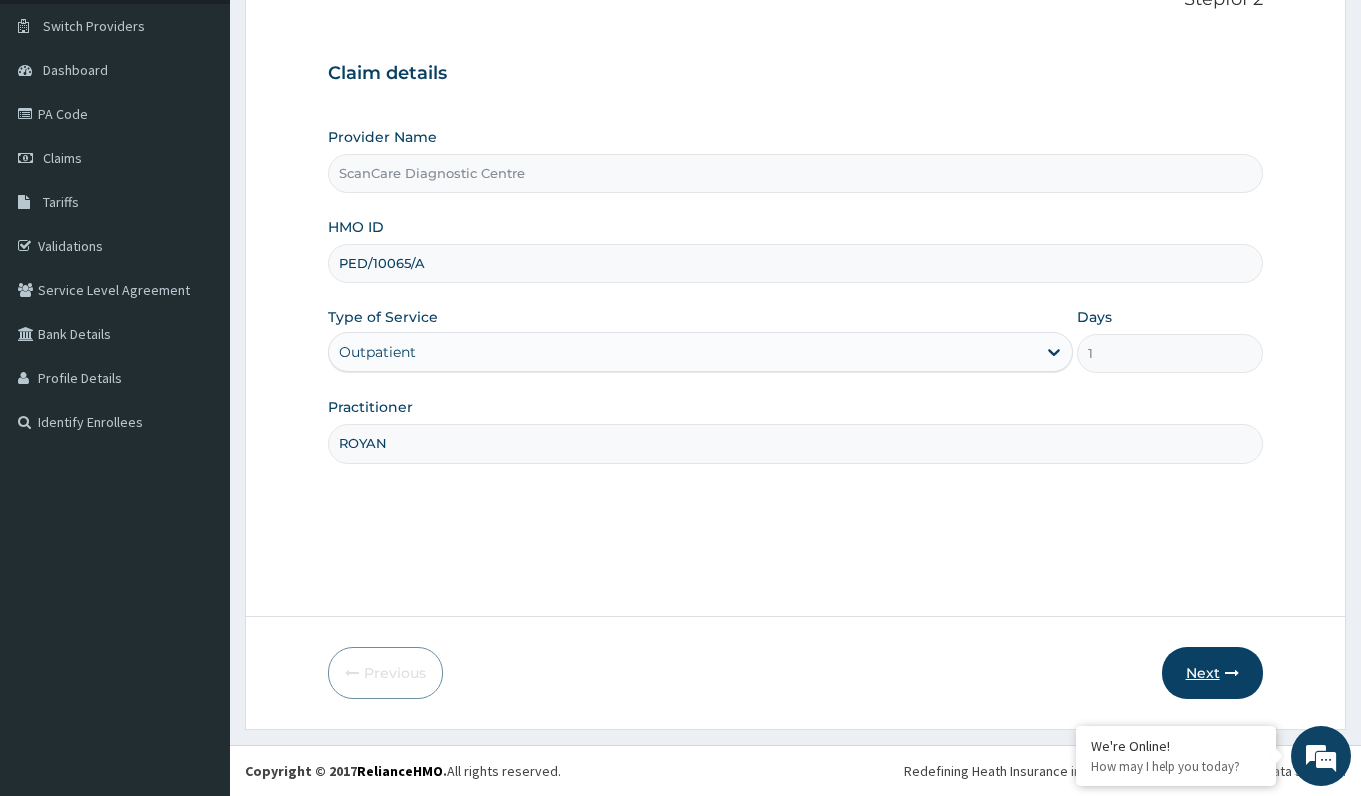 type on "ROYAN" 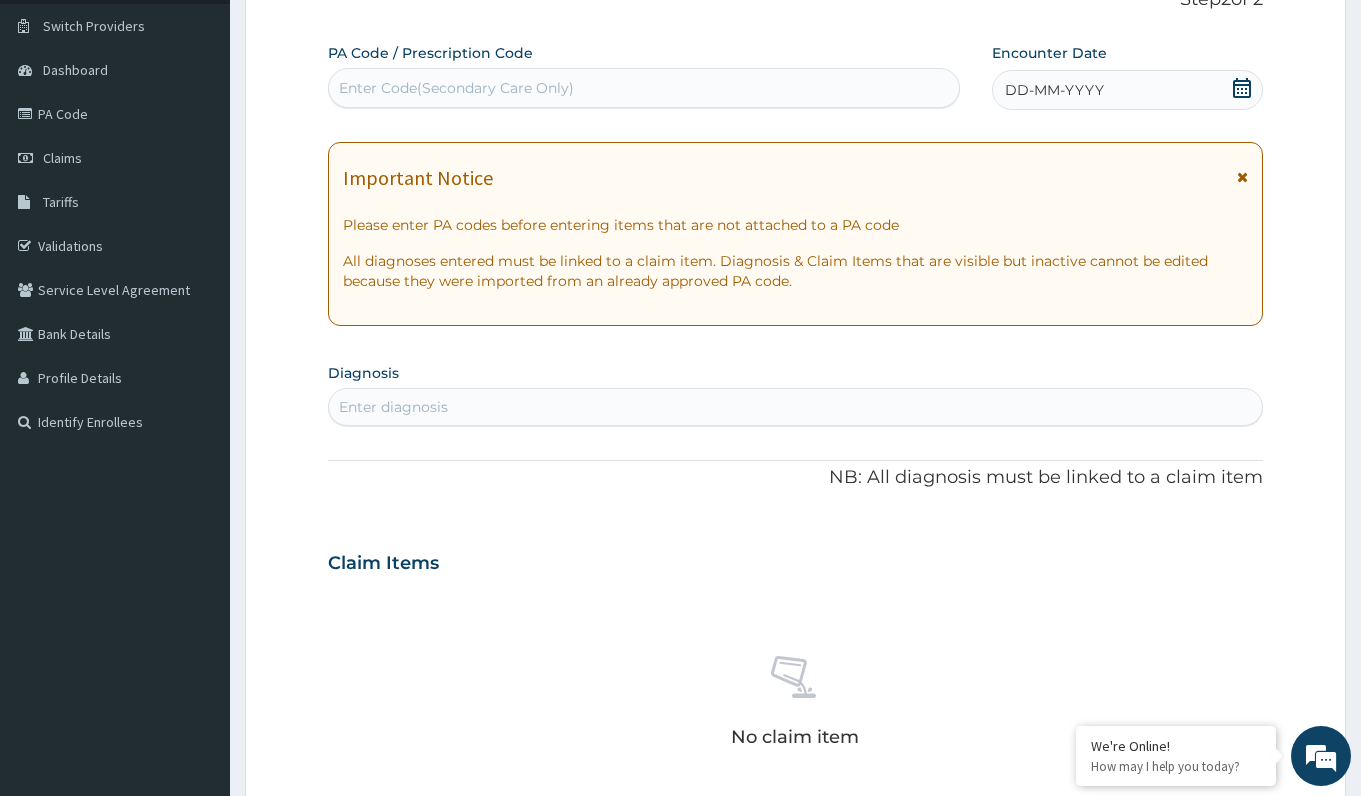 click on "Enter Code(Secondary Care Only)" at bounding box center [456, 88] 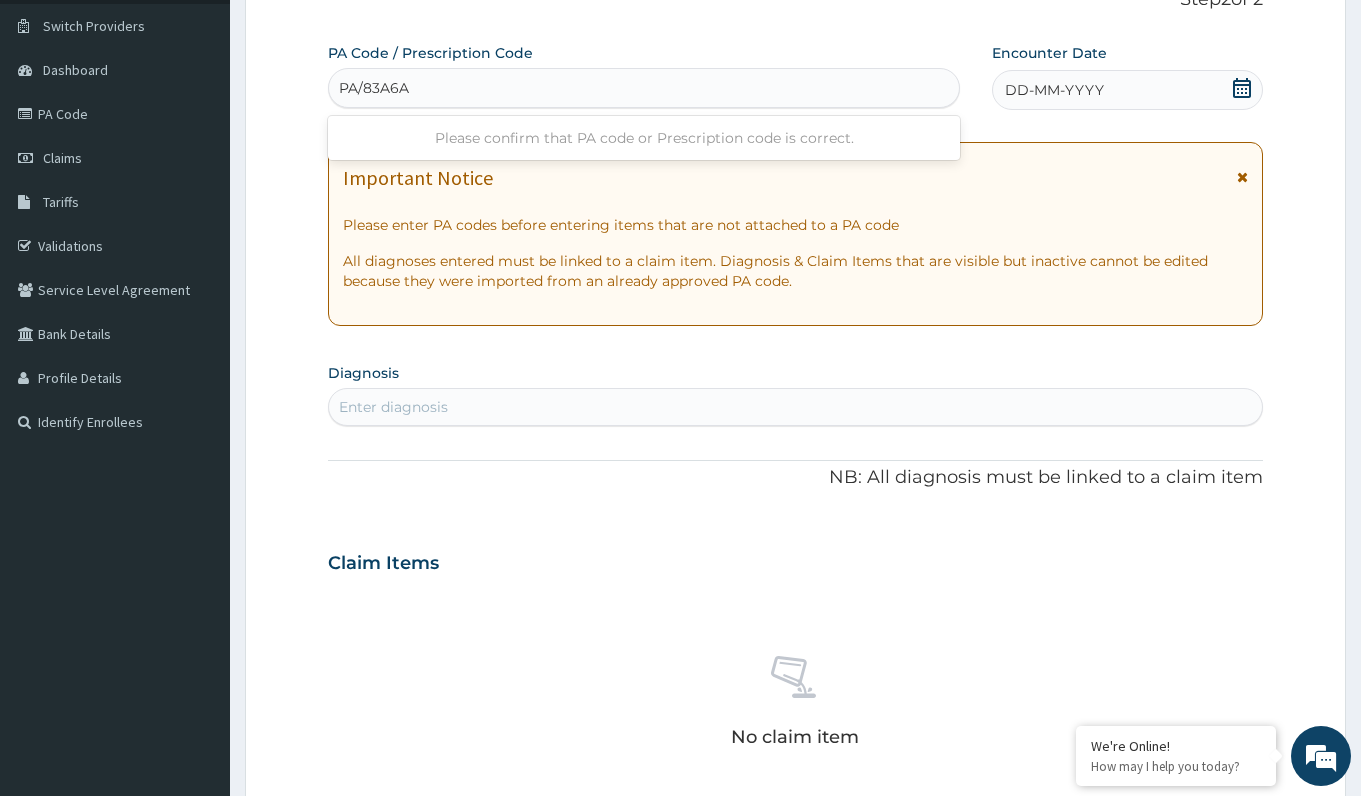type on "PA/83A6AF" 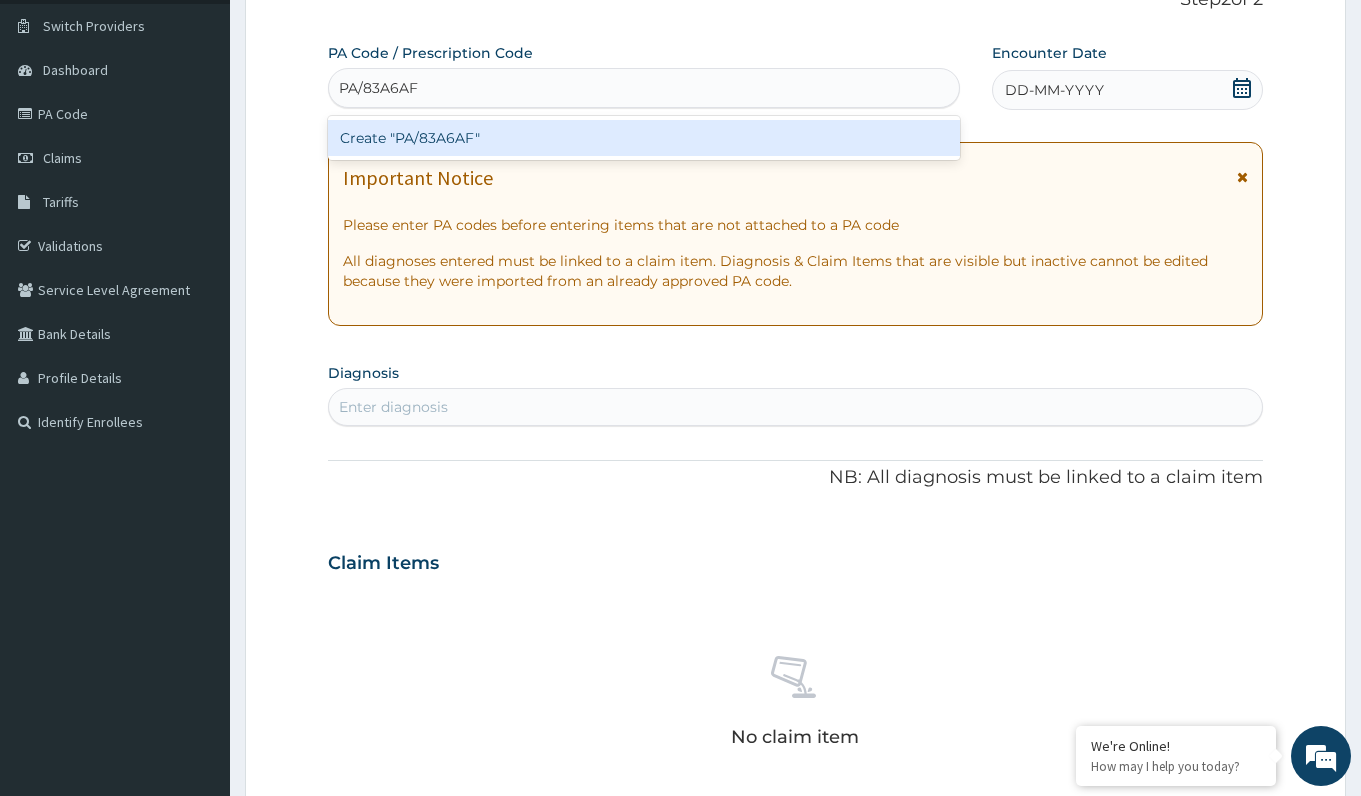 click on "Create "PA/83A6AF"" at bounding box center [643, 138] 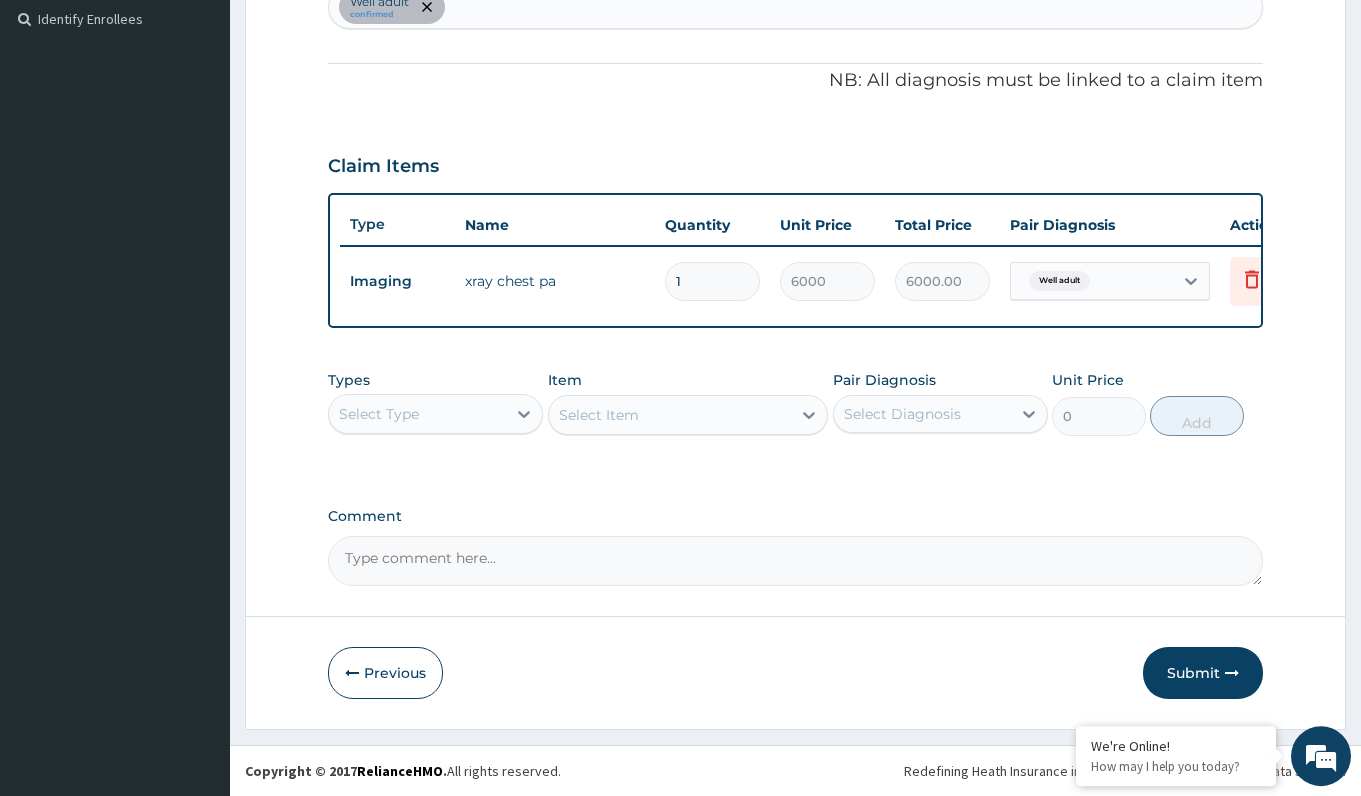 scroll, scrollTop: 568, scrollLeft: 0, axis: vertical 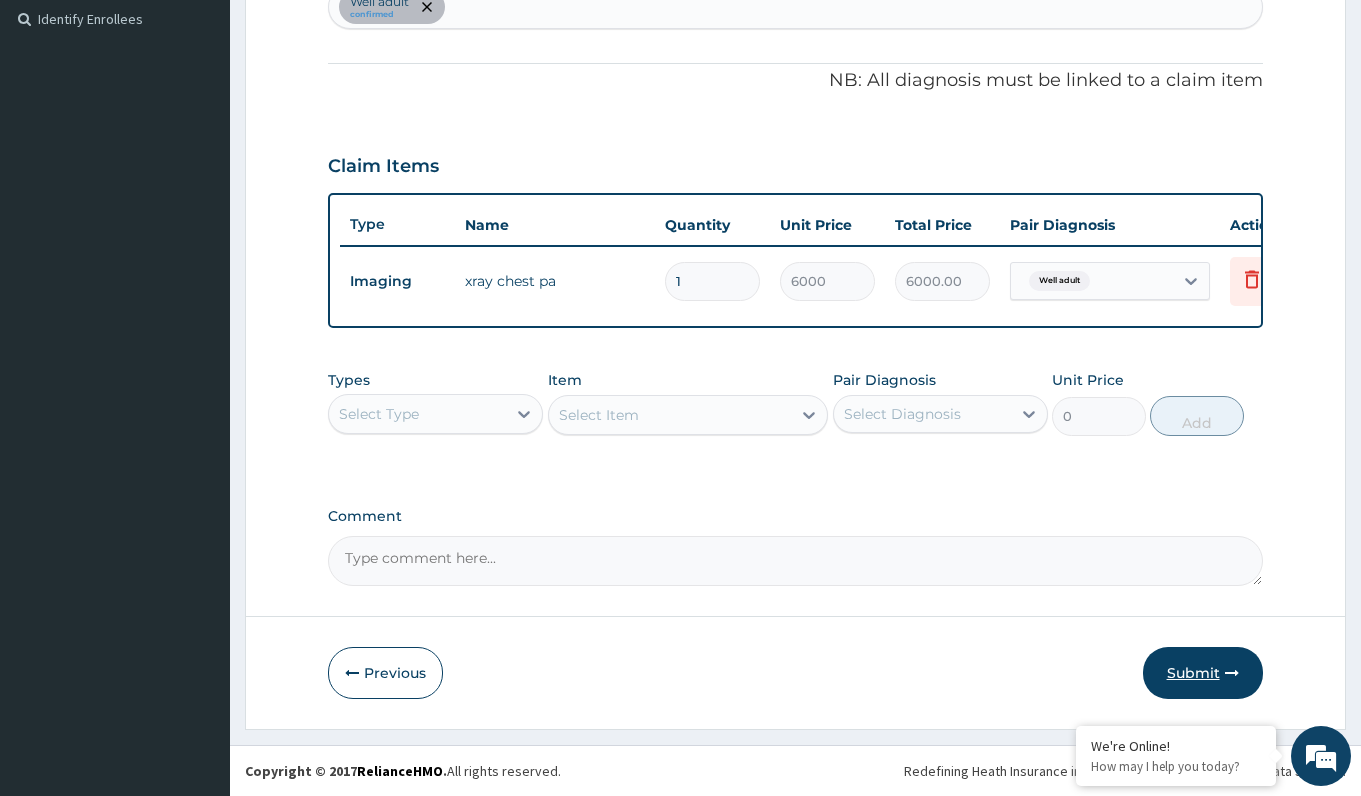 click on "Submit" at bounding box center [1203, 673] 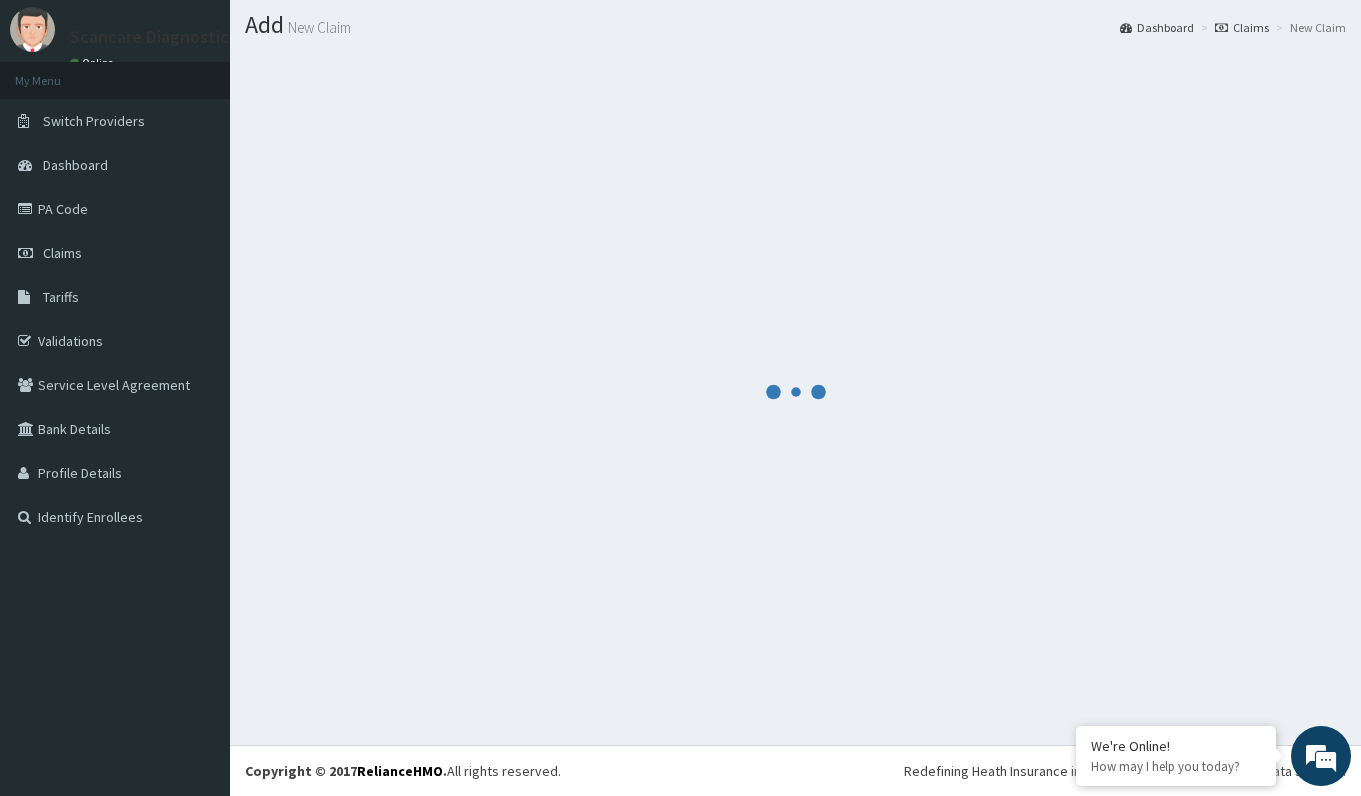 scroll, scrollTop: 53, scrollLeft: 0, axis: vertical 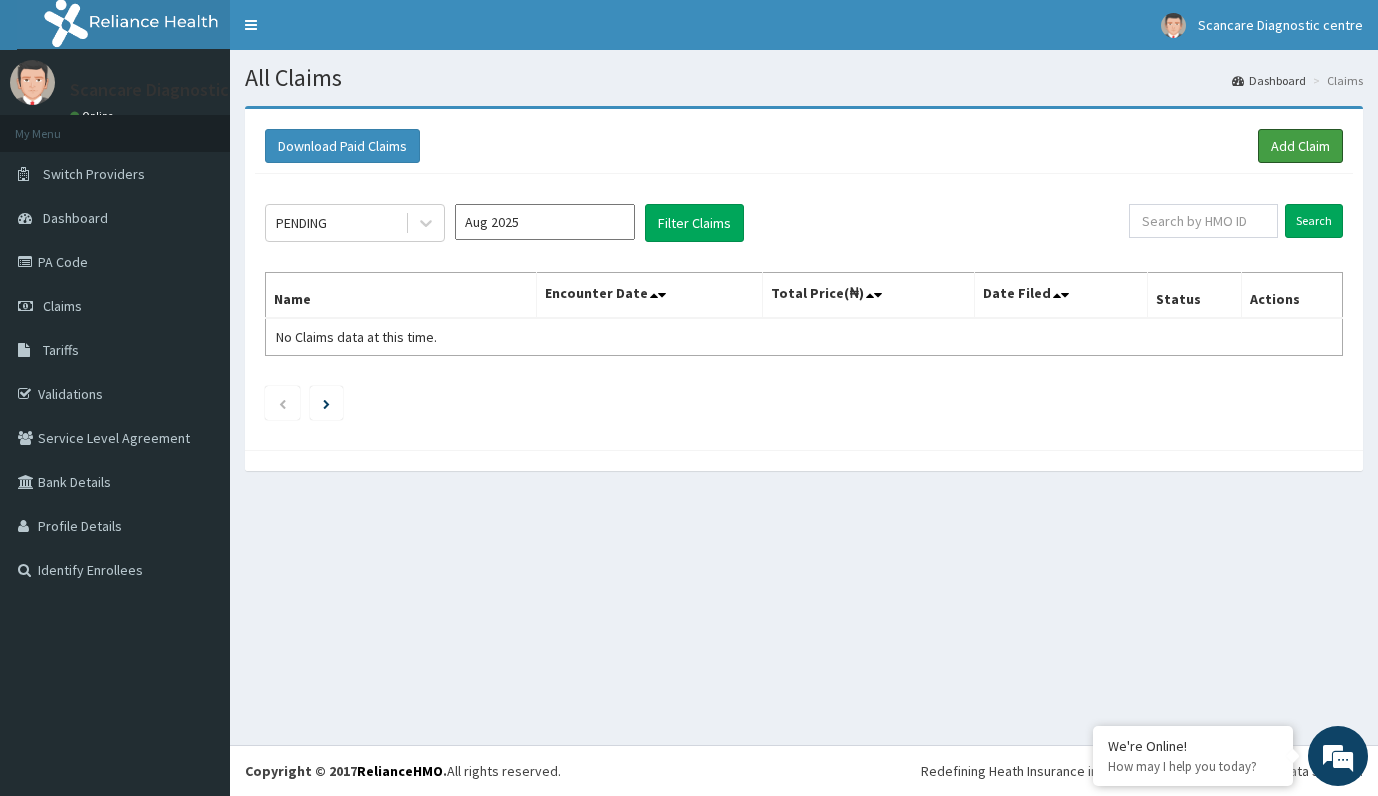 click on "Add Claim" at bounding box center [1300, 146] 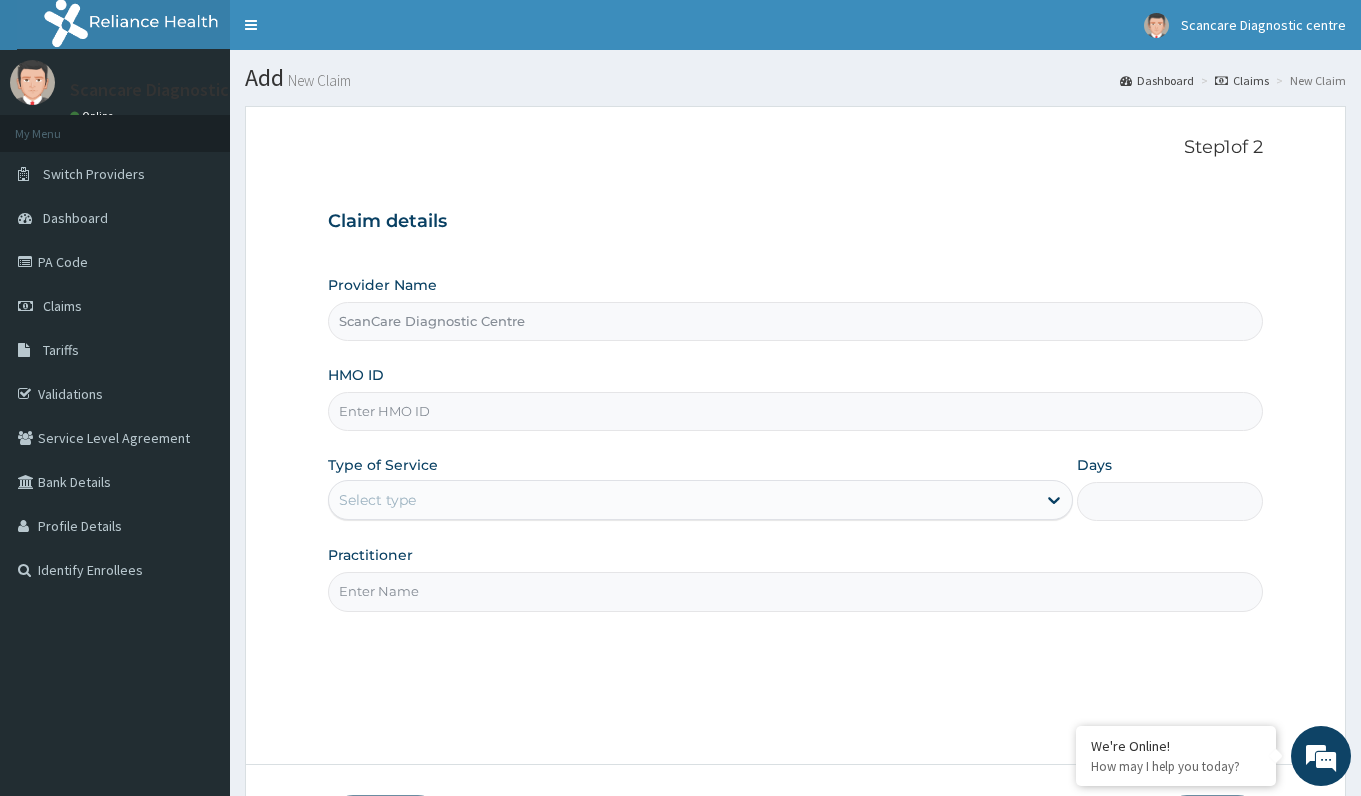scroll, scrollTop: 0, scrollLeft: 0, axis: both 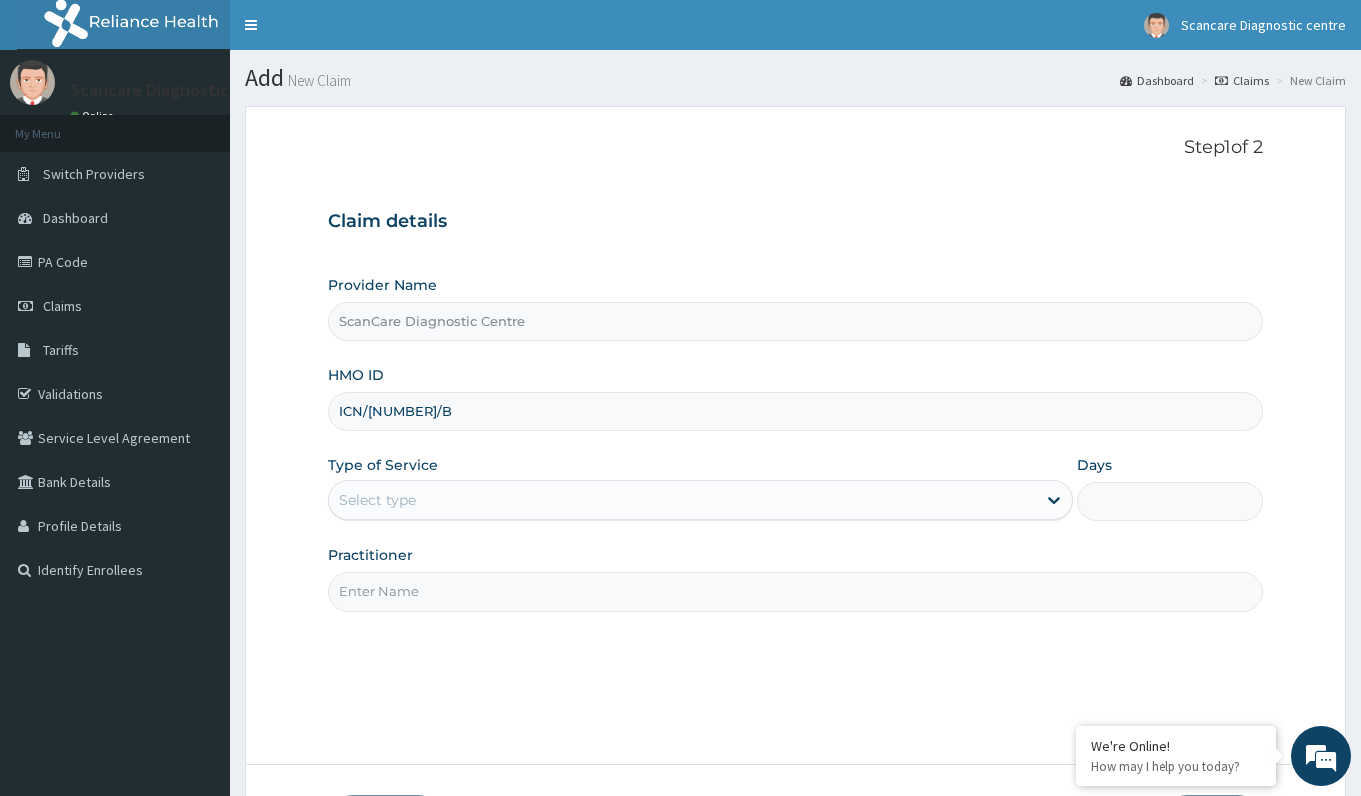type on "ICN/[NUMBER]/B" 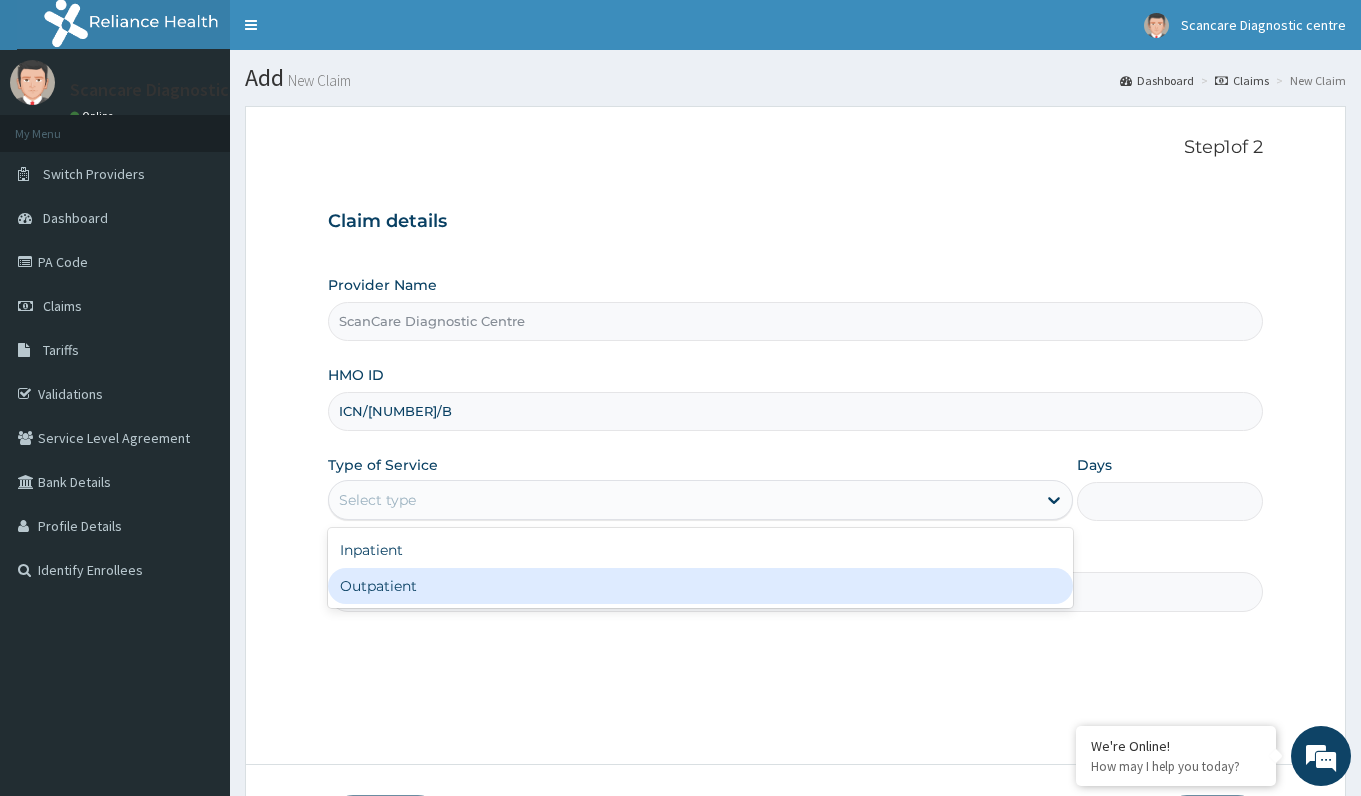 click on "Outpatient" at bounding box center (700, 586) 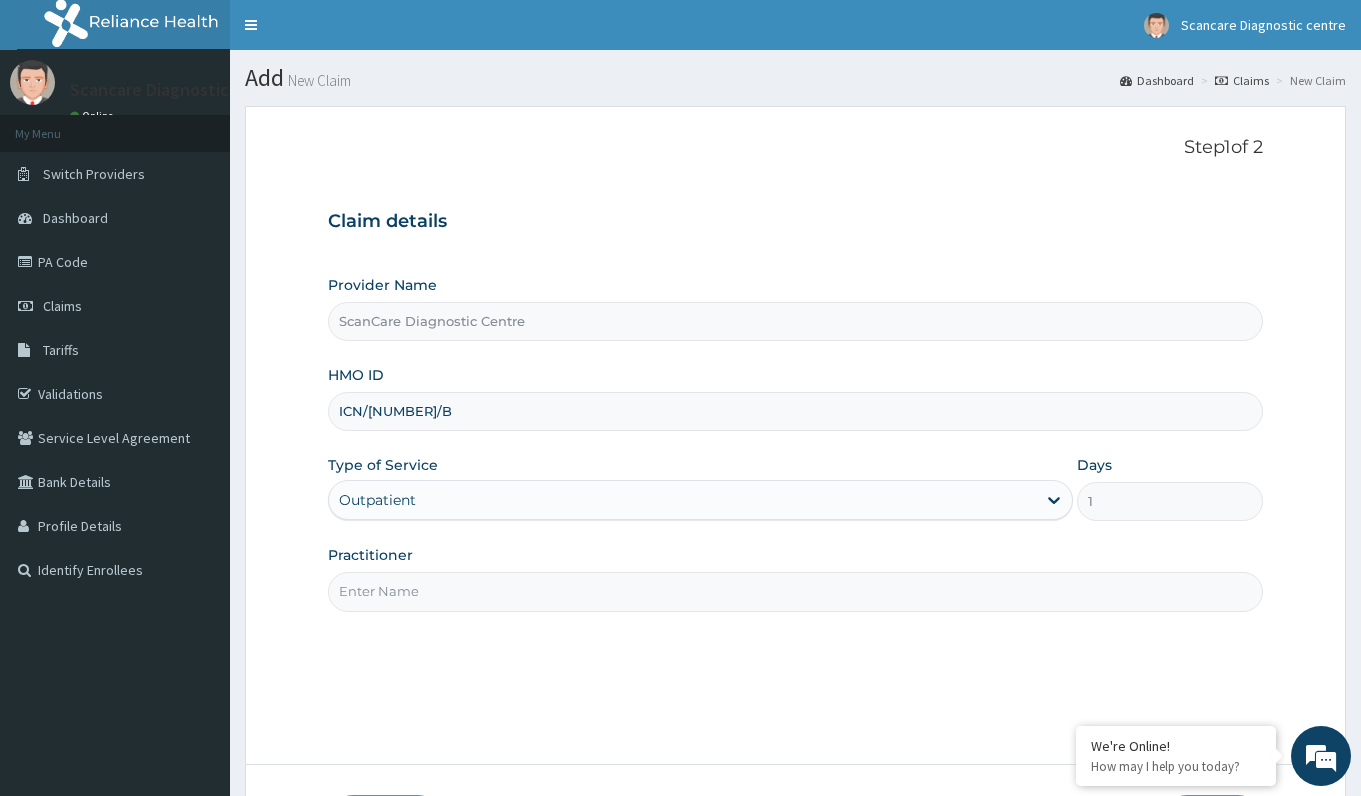 click on "Practitioner" at bounding box center [795, 591] 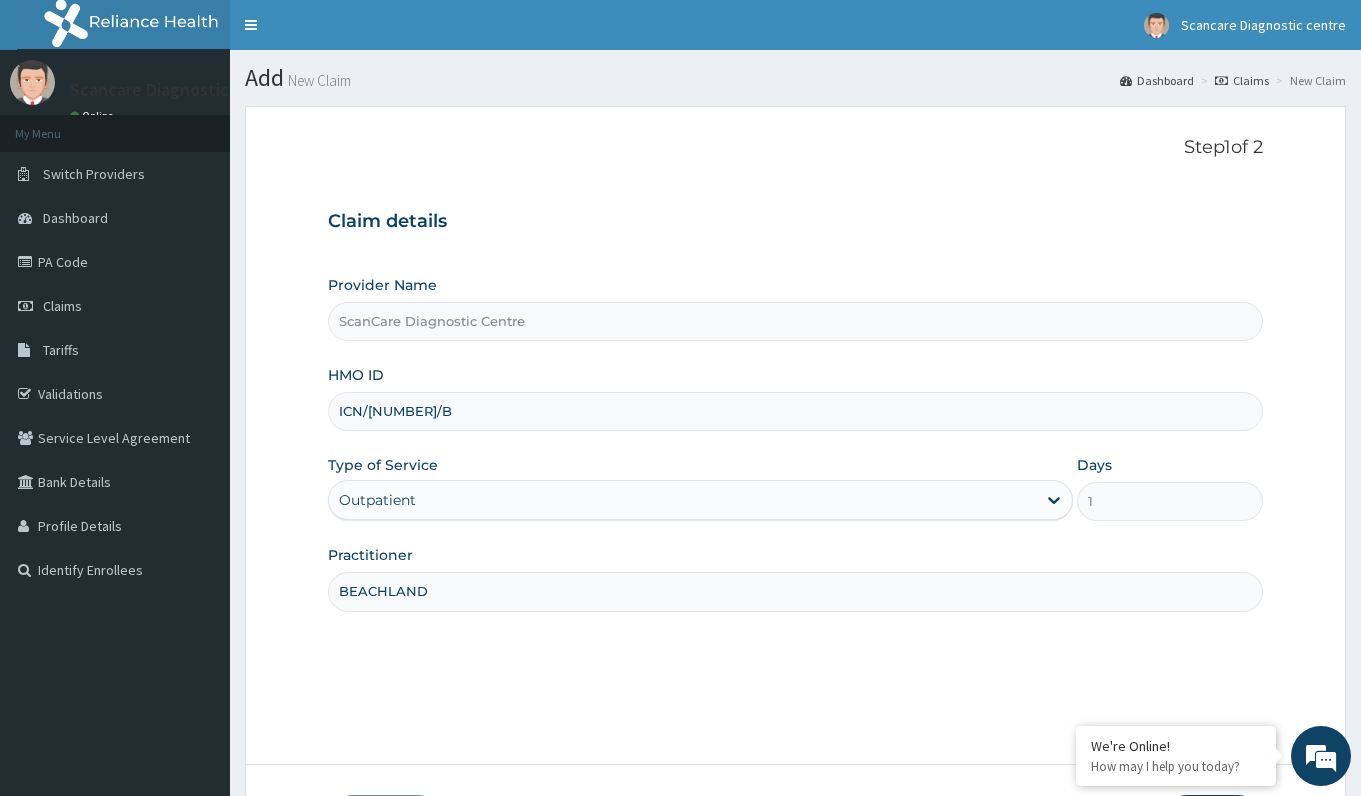 type on "BEACHLAND" 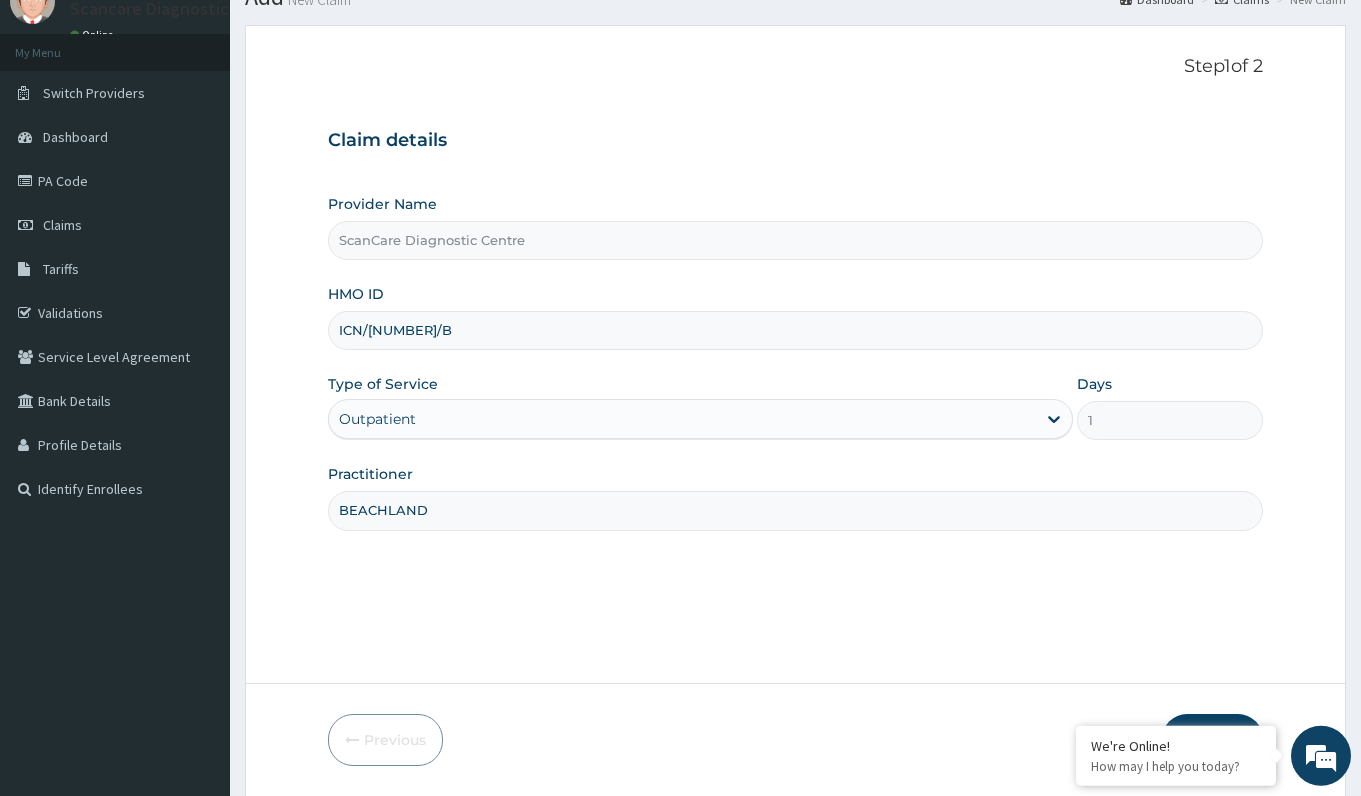 scroll, scrollTop: 148, scrollLeft: 0, axis: vertical 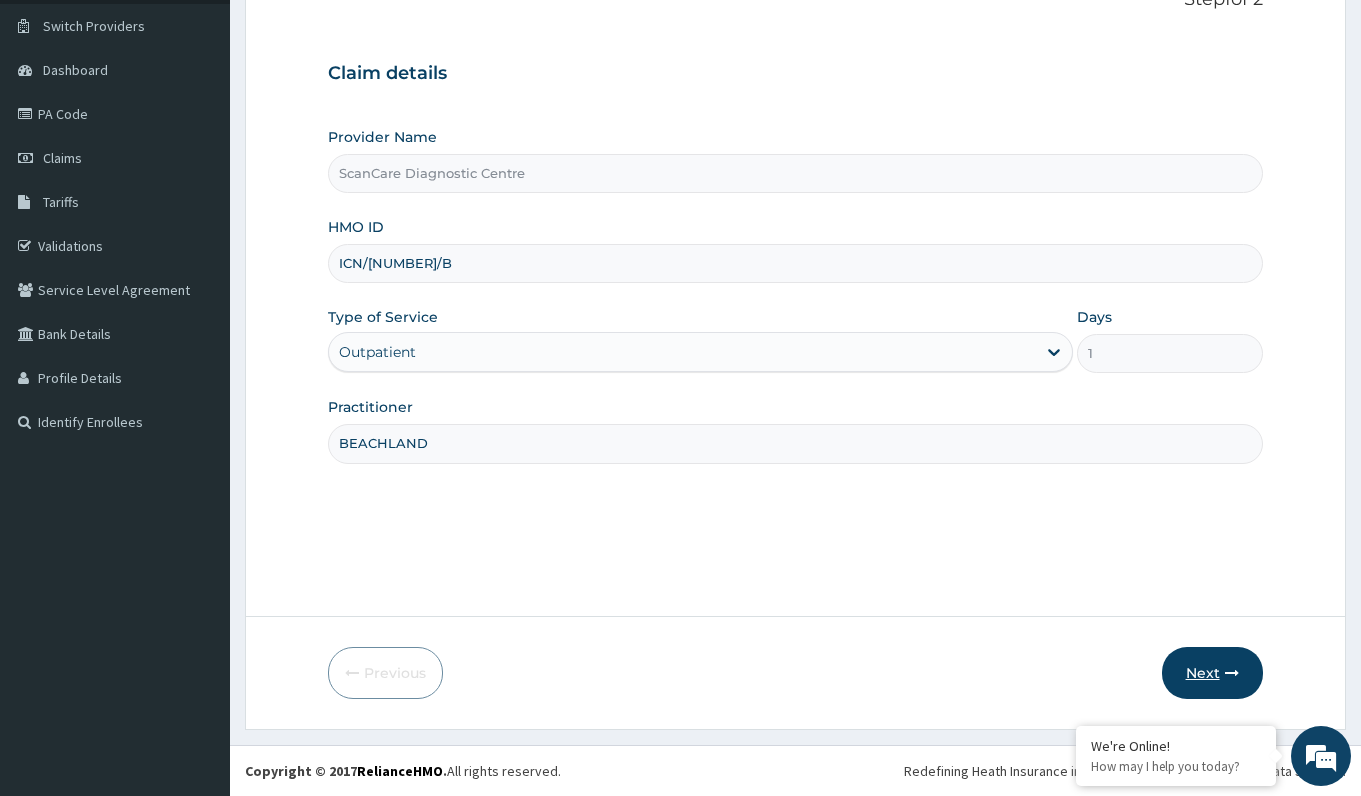 click on "Next" at bounding box center [1212, 673] 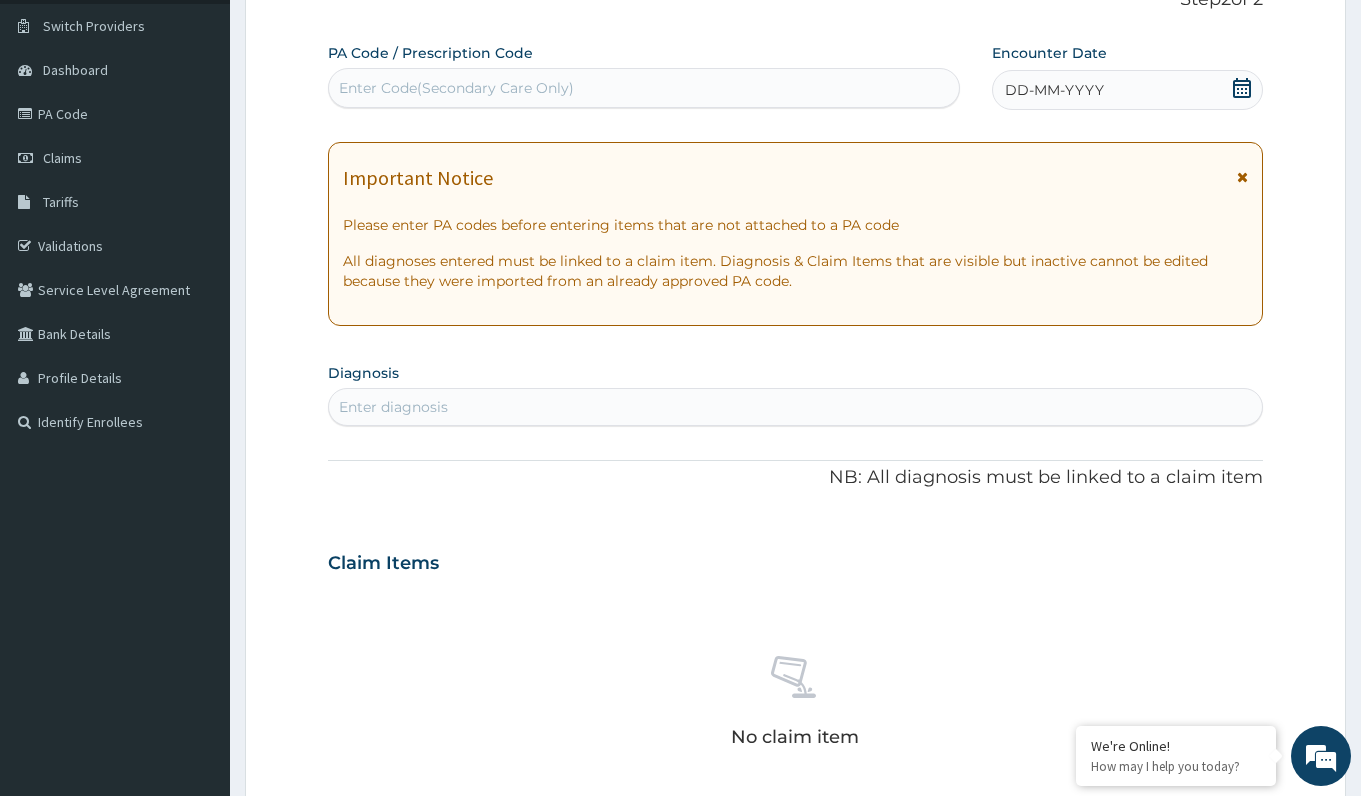 click on "Enter Code(Secondary Care Only)" at bounding box center [643, 88] 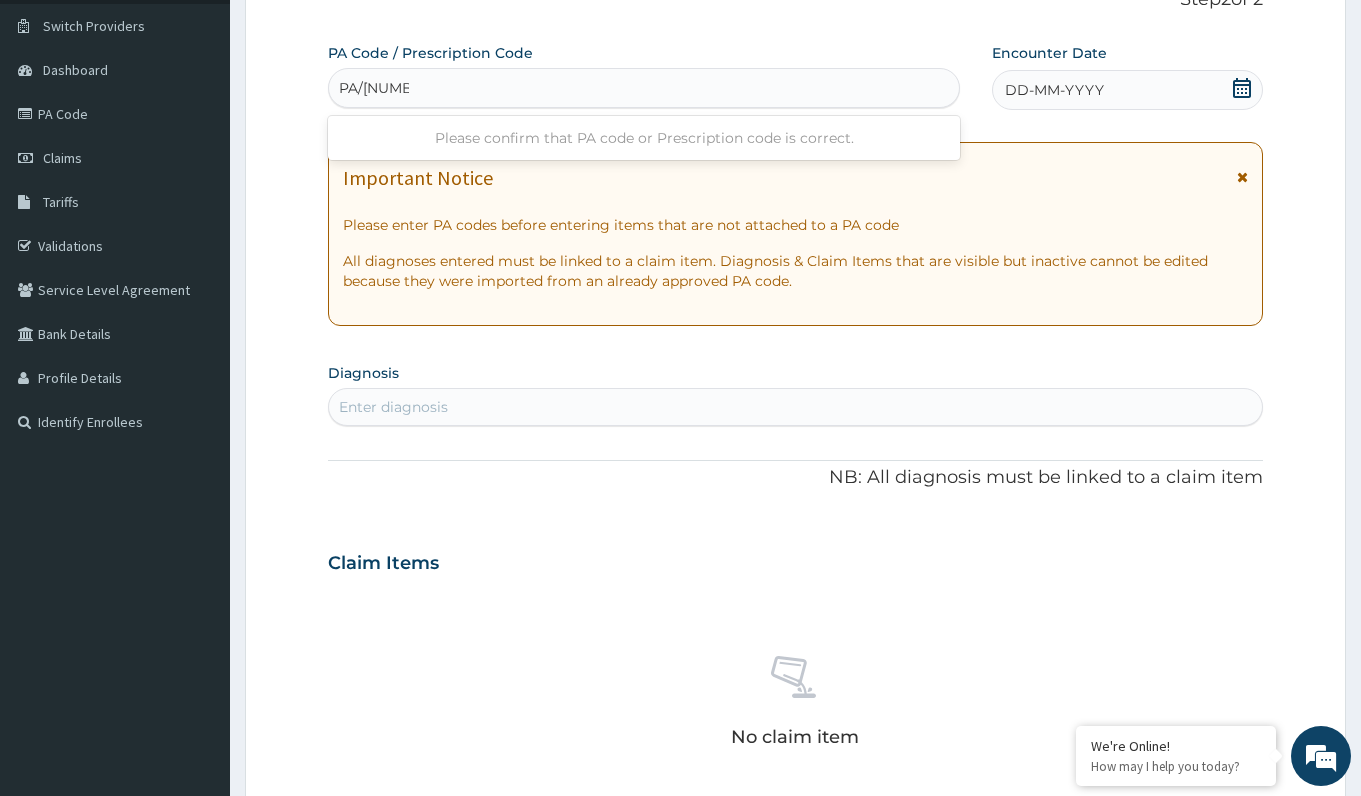 type on "PA/[NUMBER]F" 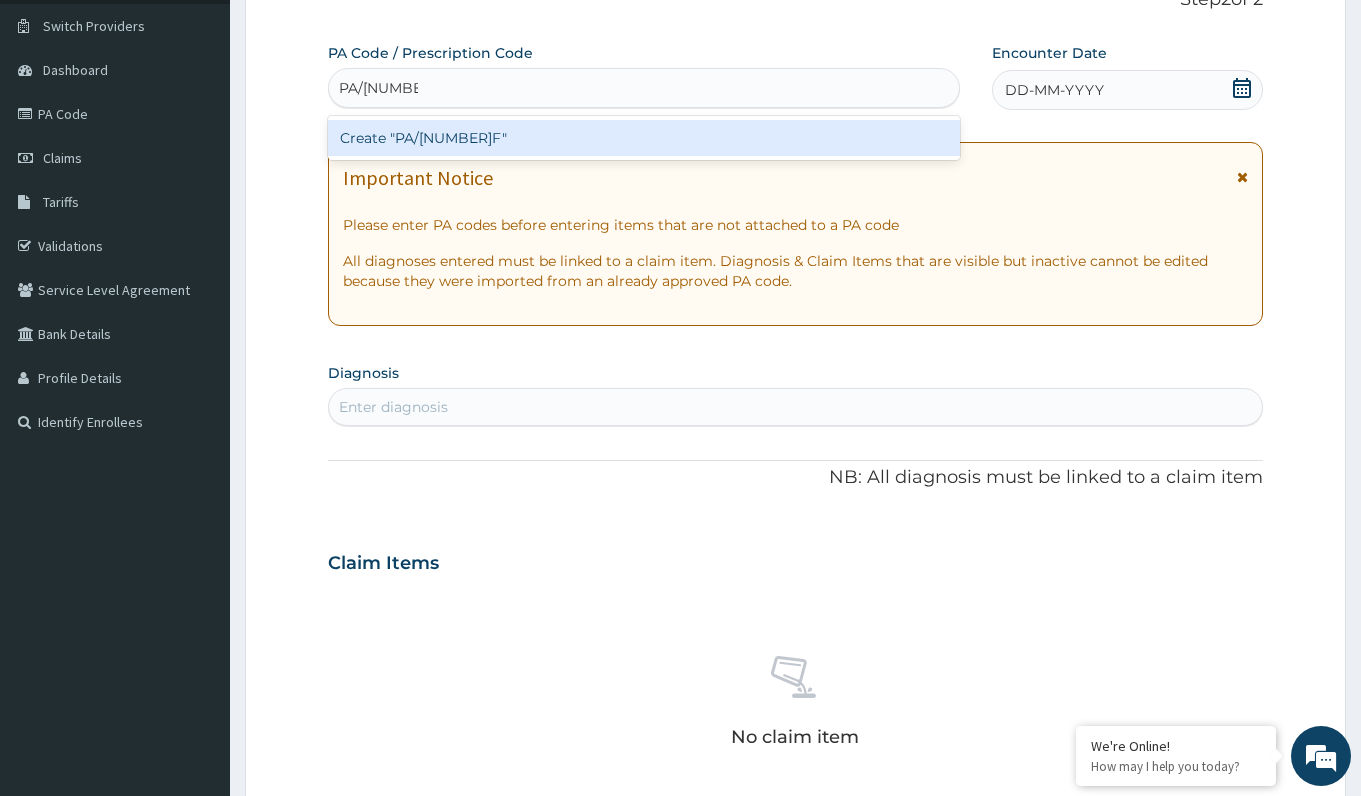click on "Create "PA/[NUMBER]F"" at bounding box center [643, 138] 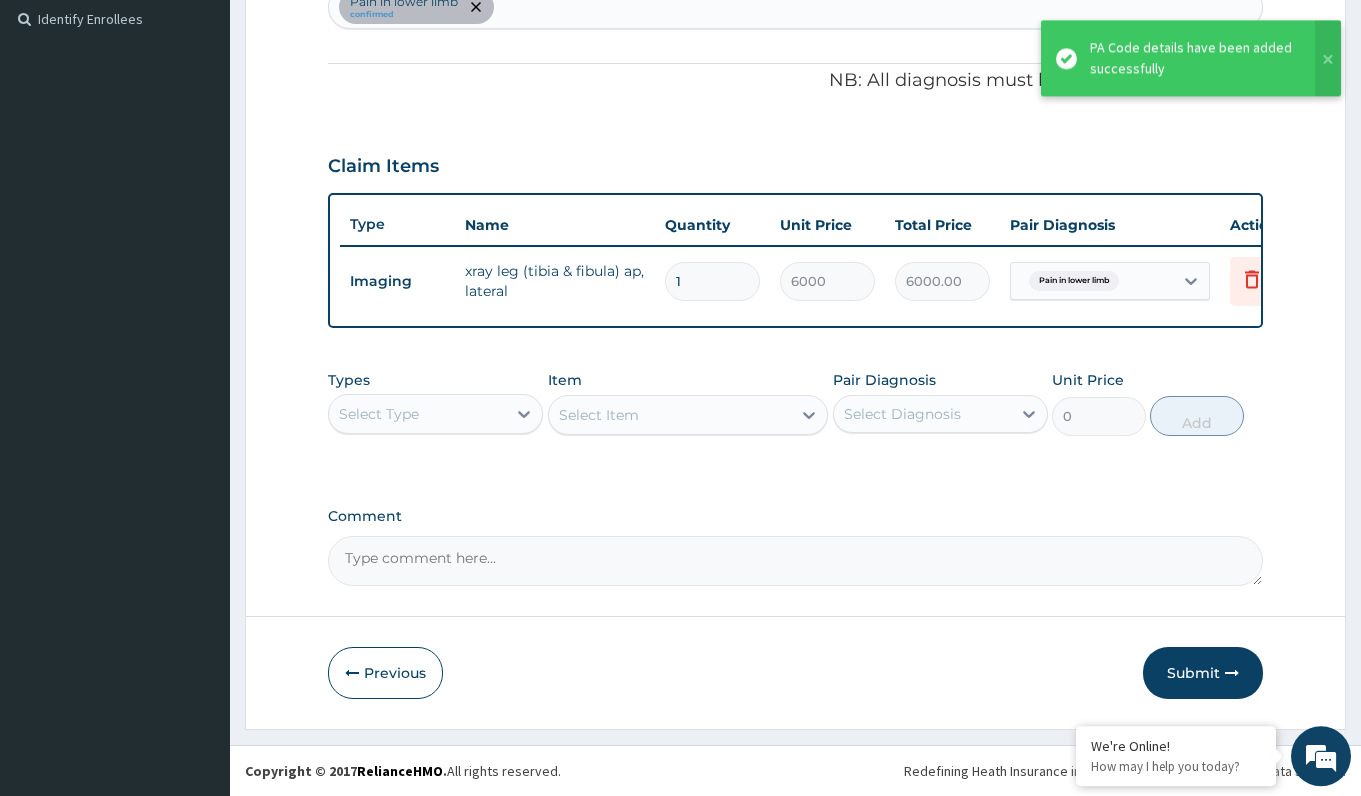 scroll, scrollTop: 568, scrollLeft: 0, axis: vertical 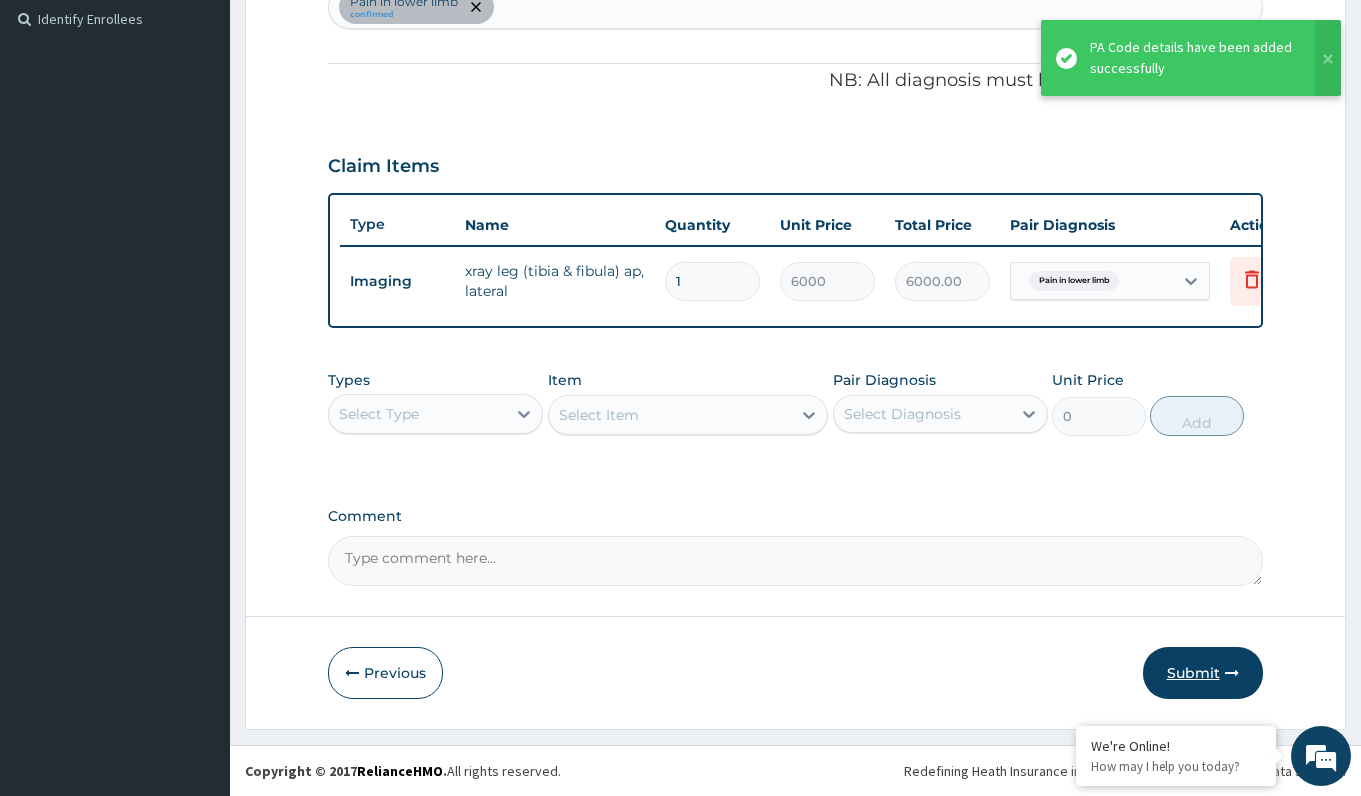 click on "Submit" at bounding box center (1203, 673) 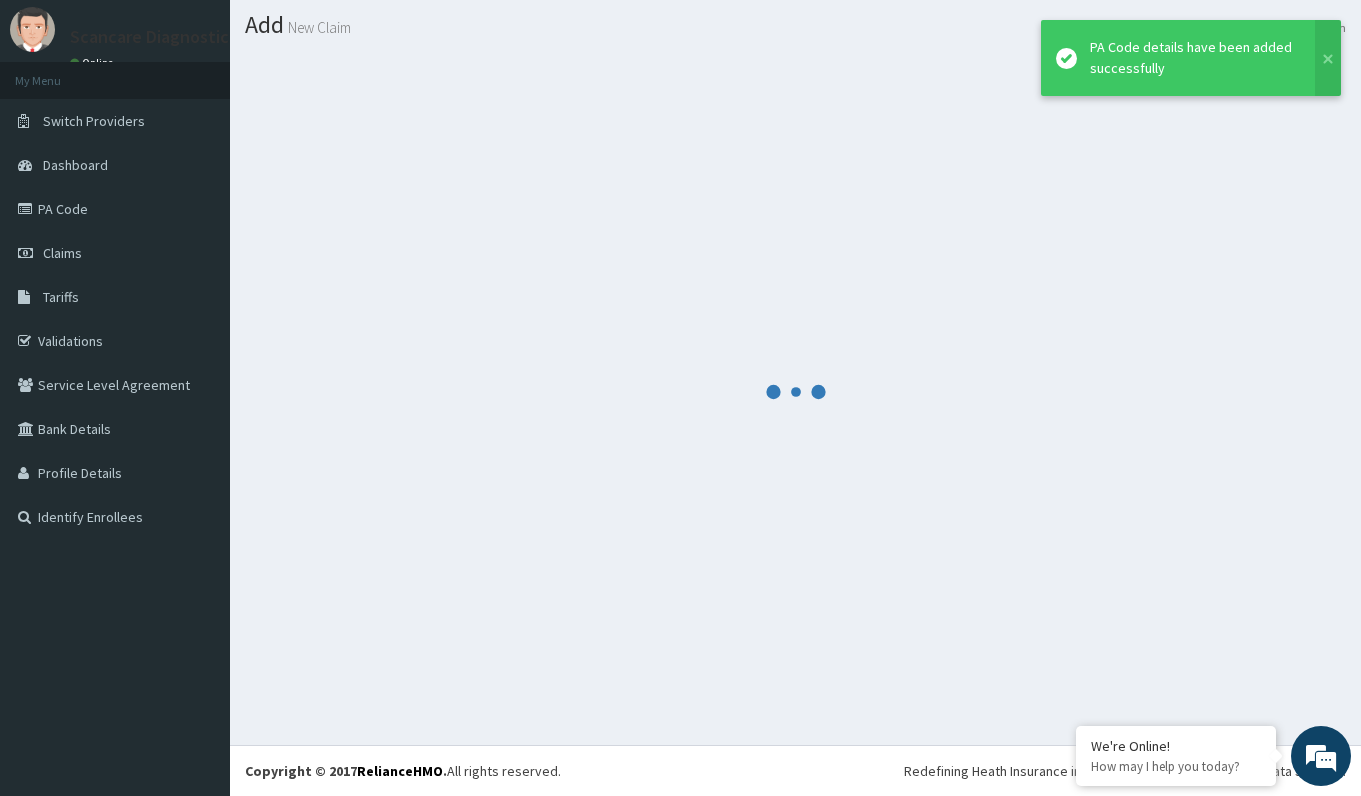 scroll, scrollTop: 53, scrollLeft: 0, axis: vertical 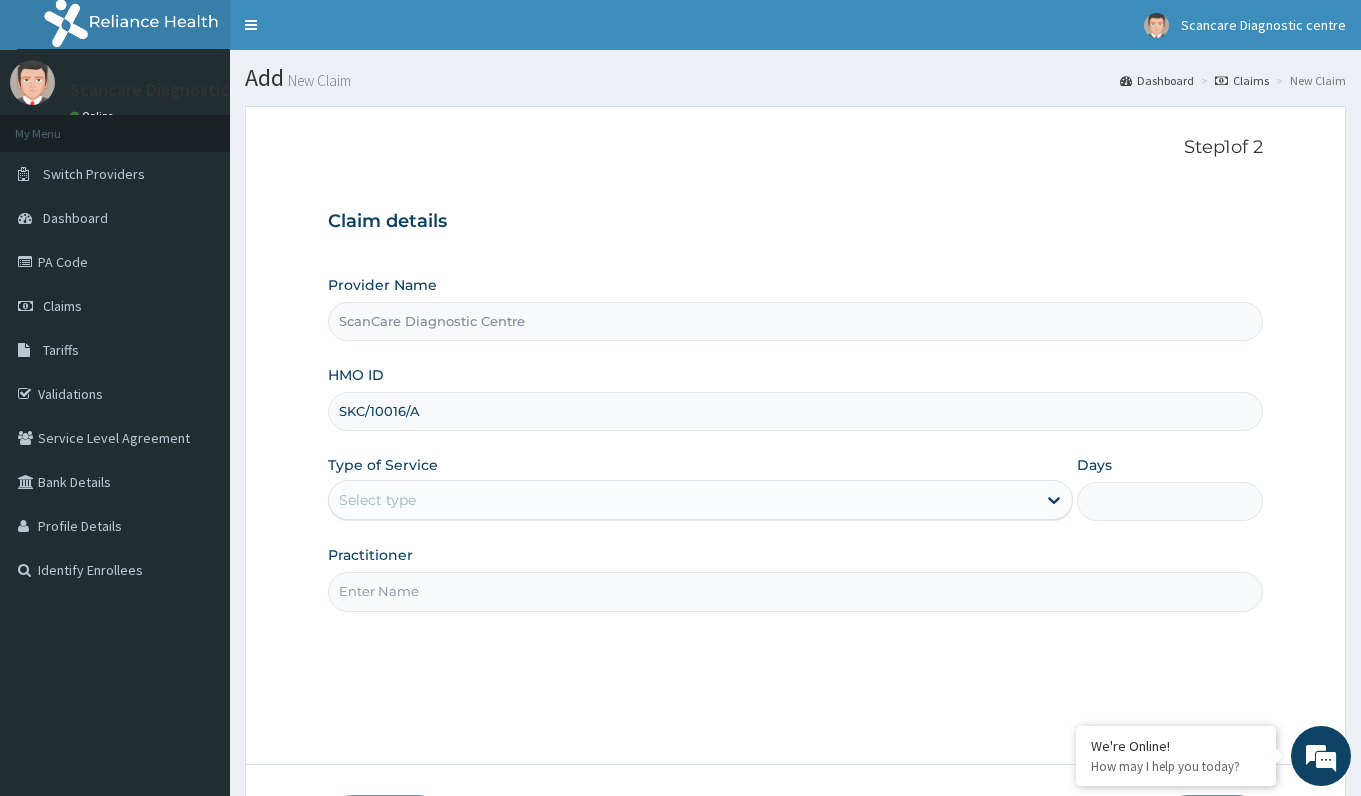 type on "SKC/10016/A" 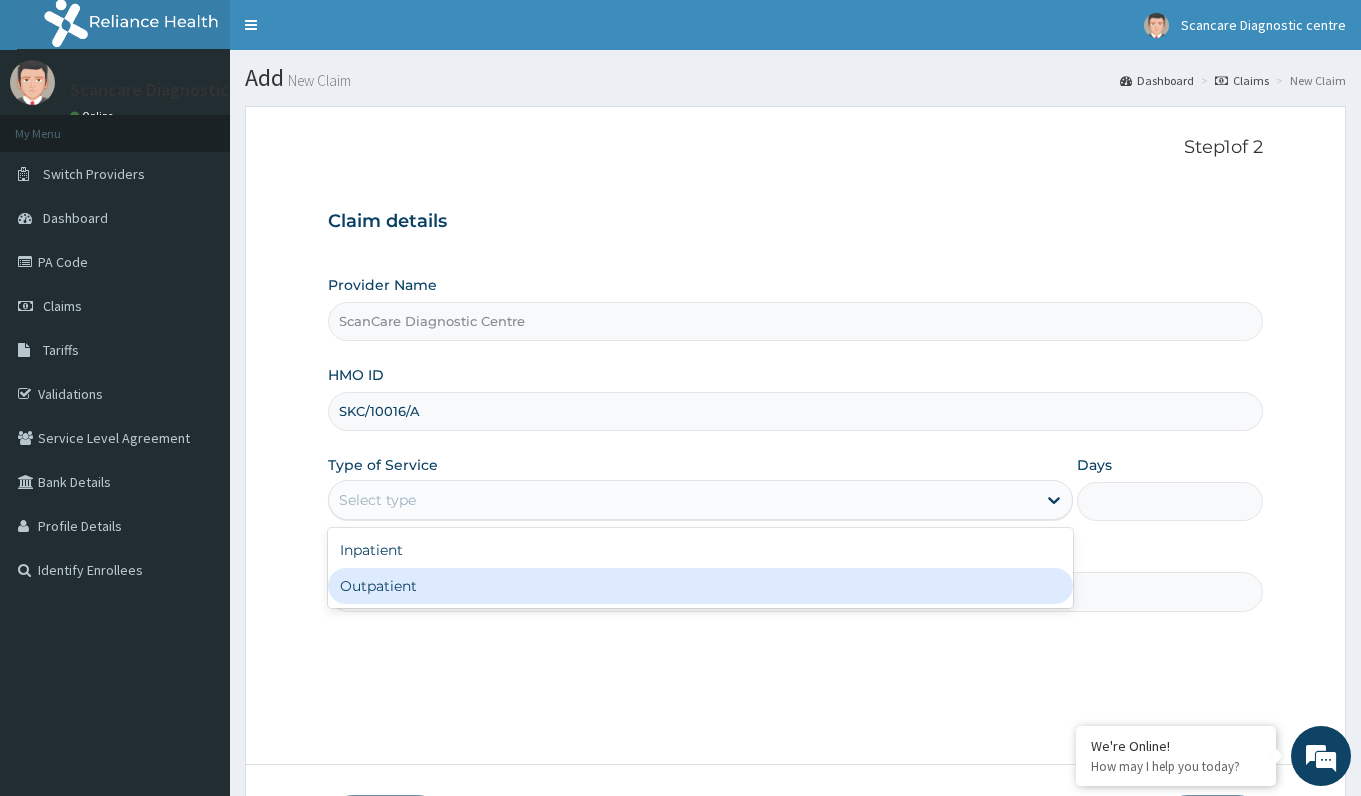 click on "Outpatient" at bounding box center [700, 586] 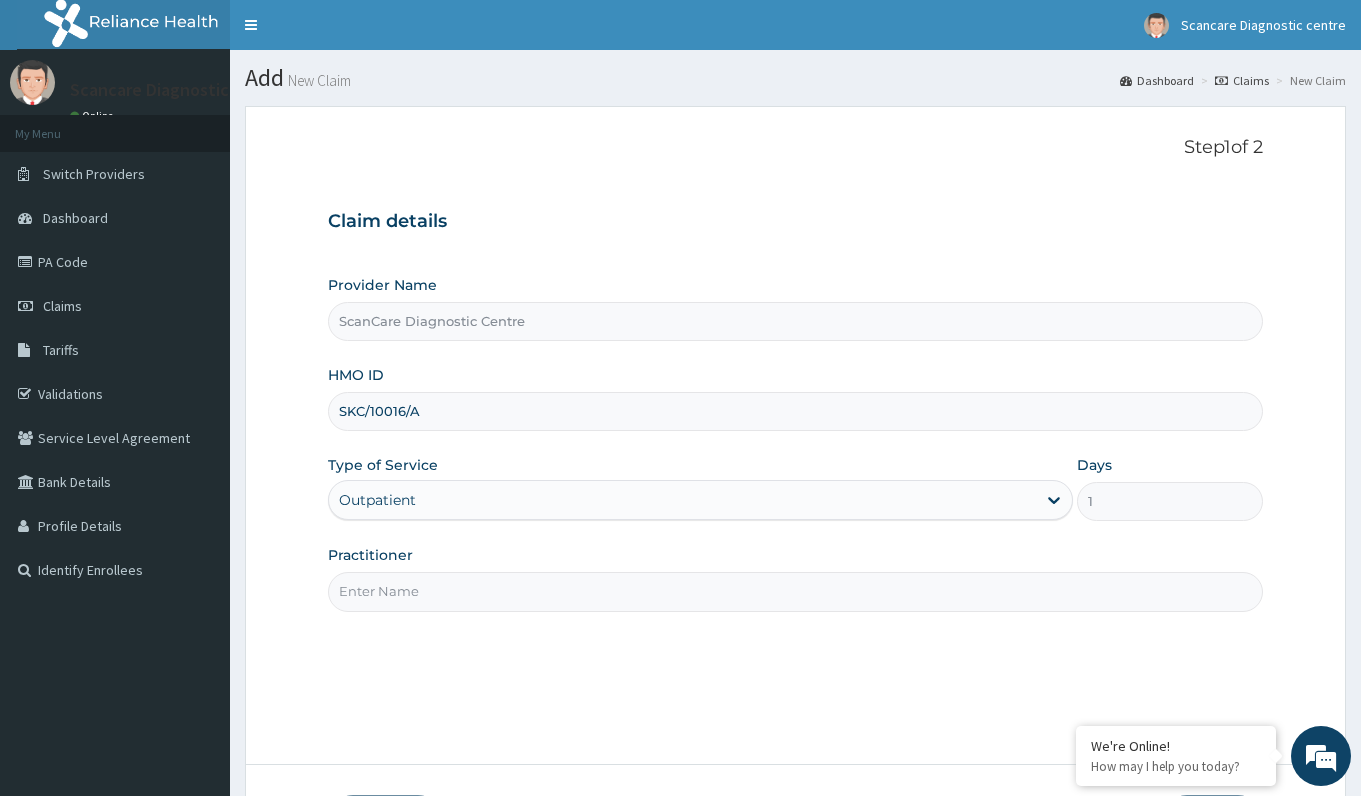 click on "Practitioner" at bounding box center [795, 591] 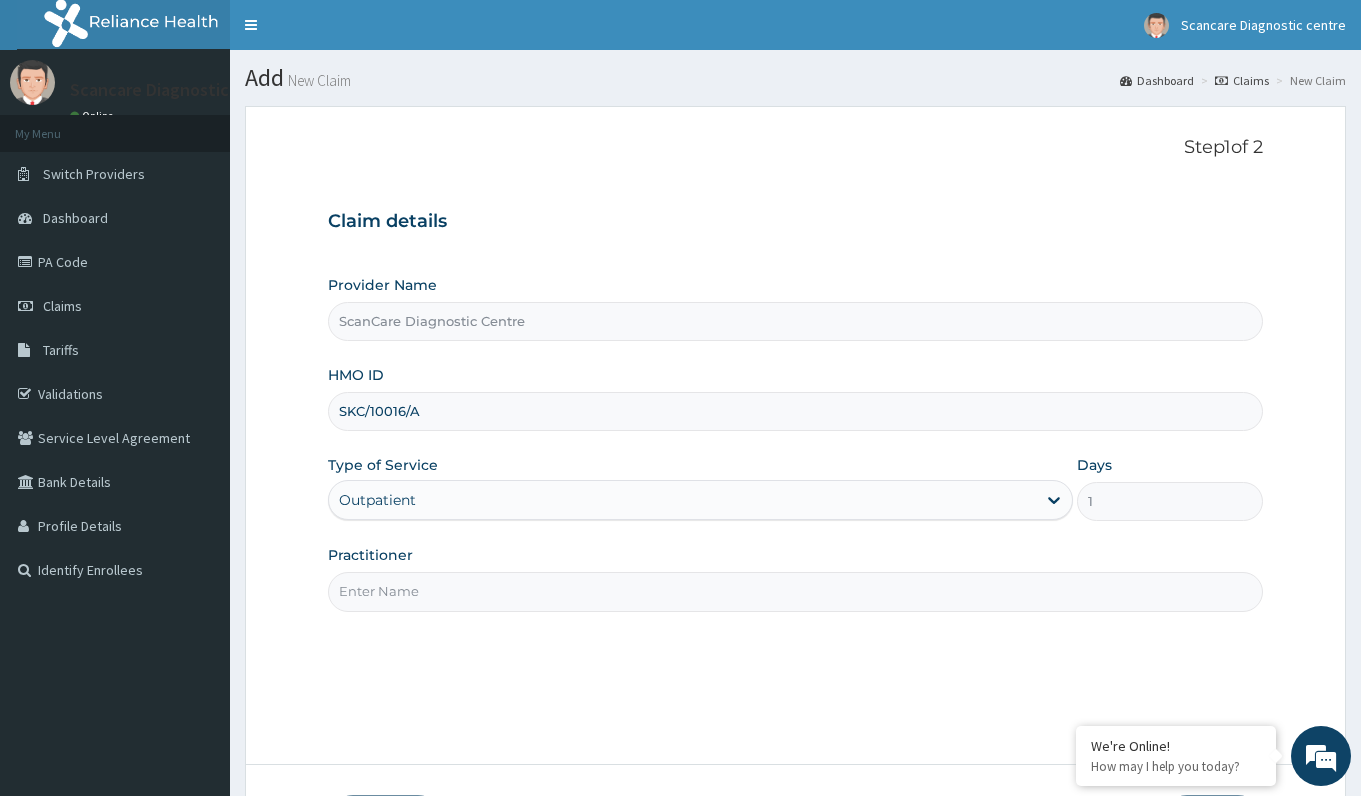 scroll, scrollTop: 0, scrollLeft: 0, axis: both 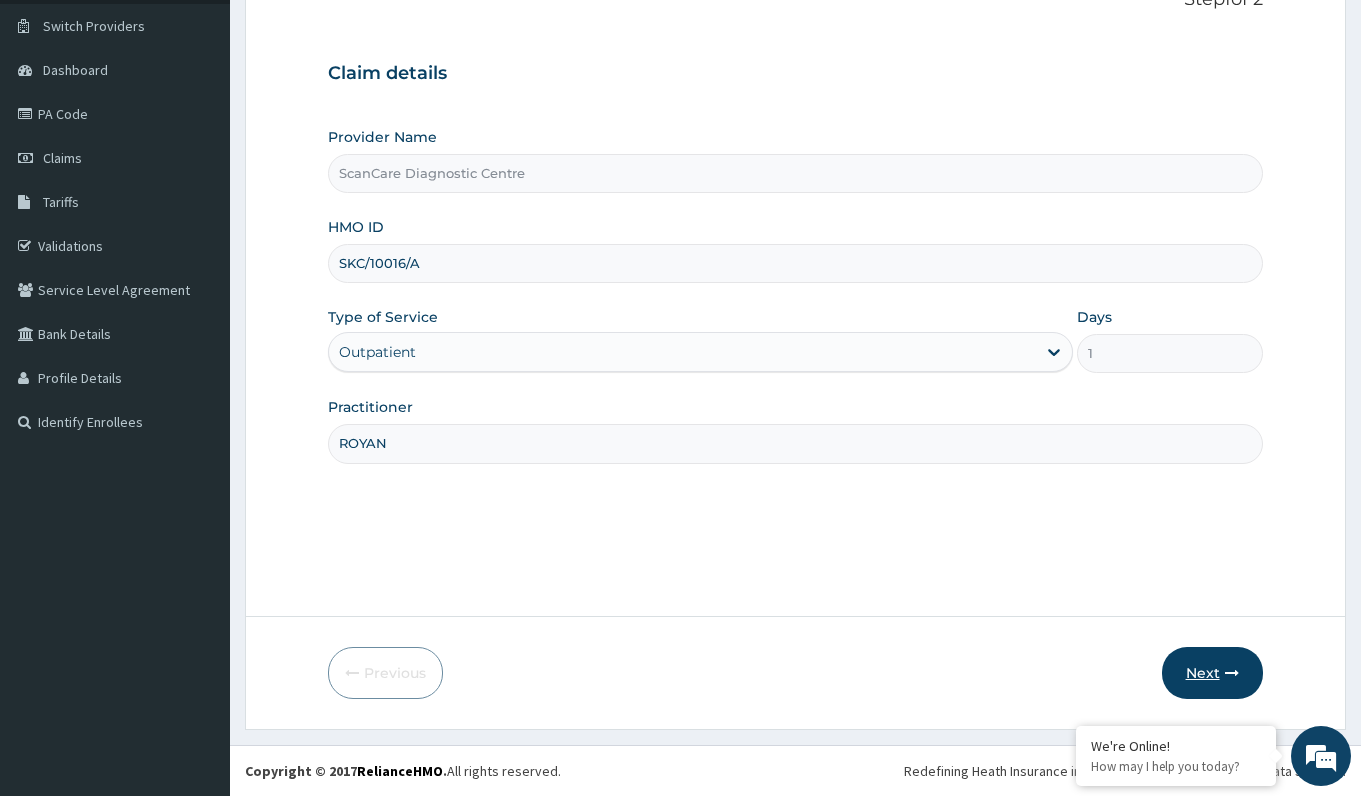 type on "ROYAN" 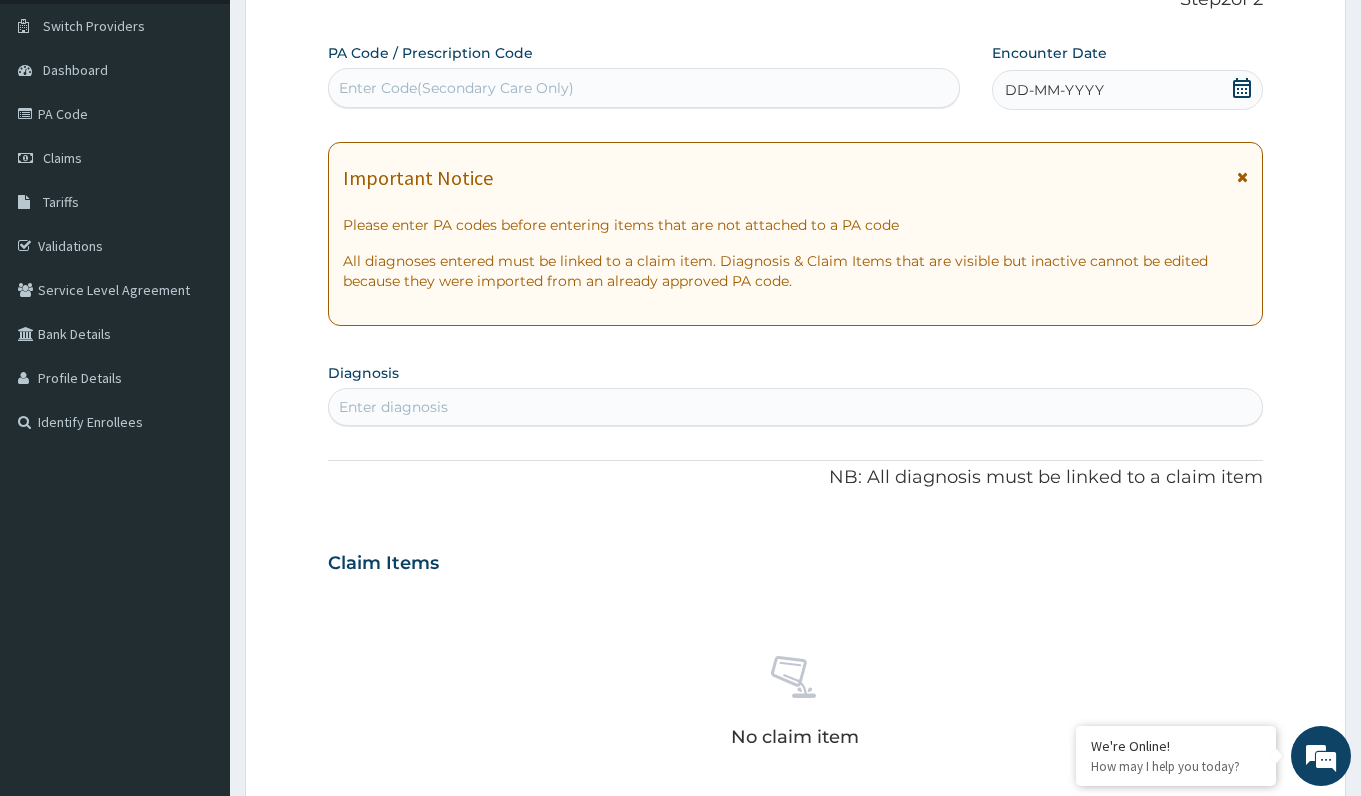 click on "Enter Code(Secondary Care Only)" at bounding box center [456, 88] 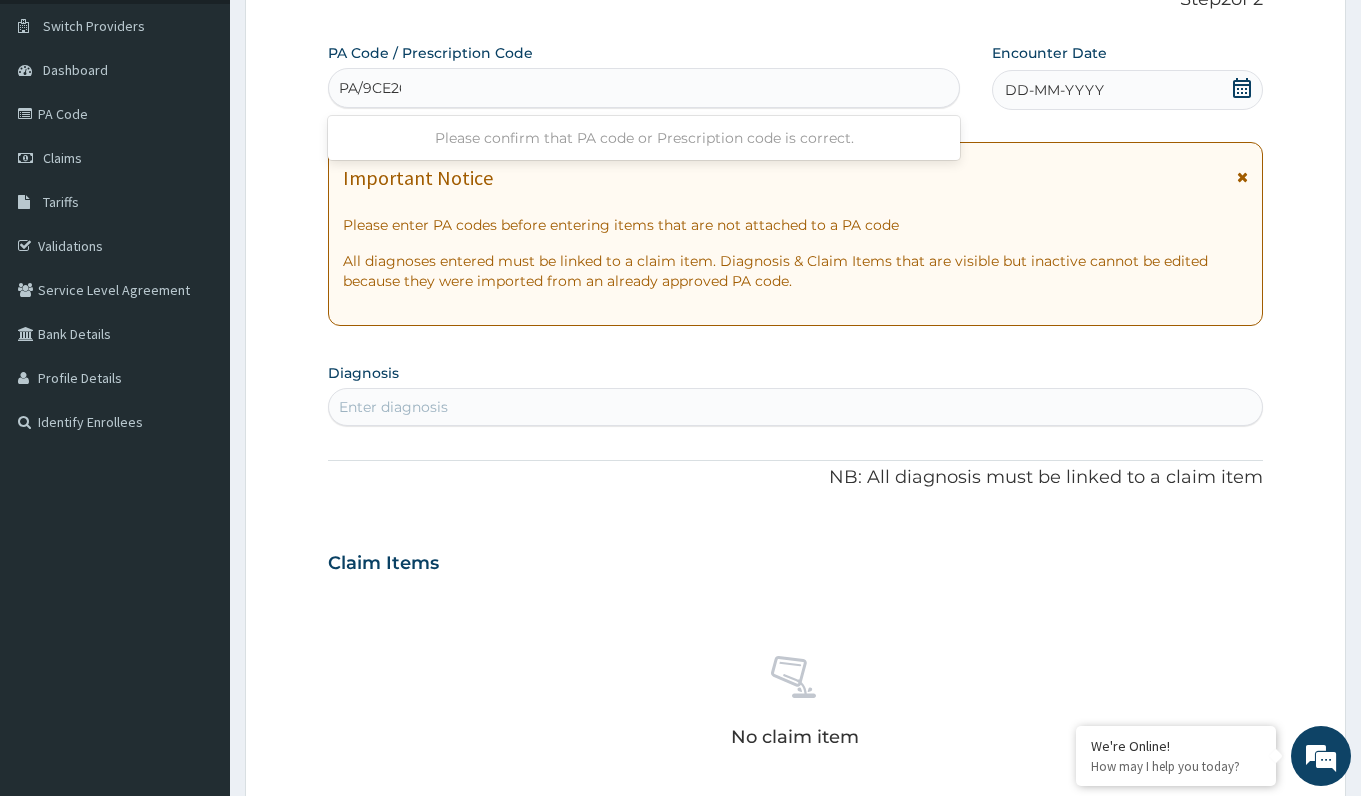 type on "PA/9CE265" 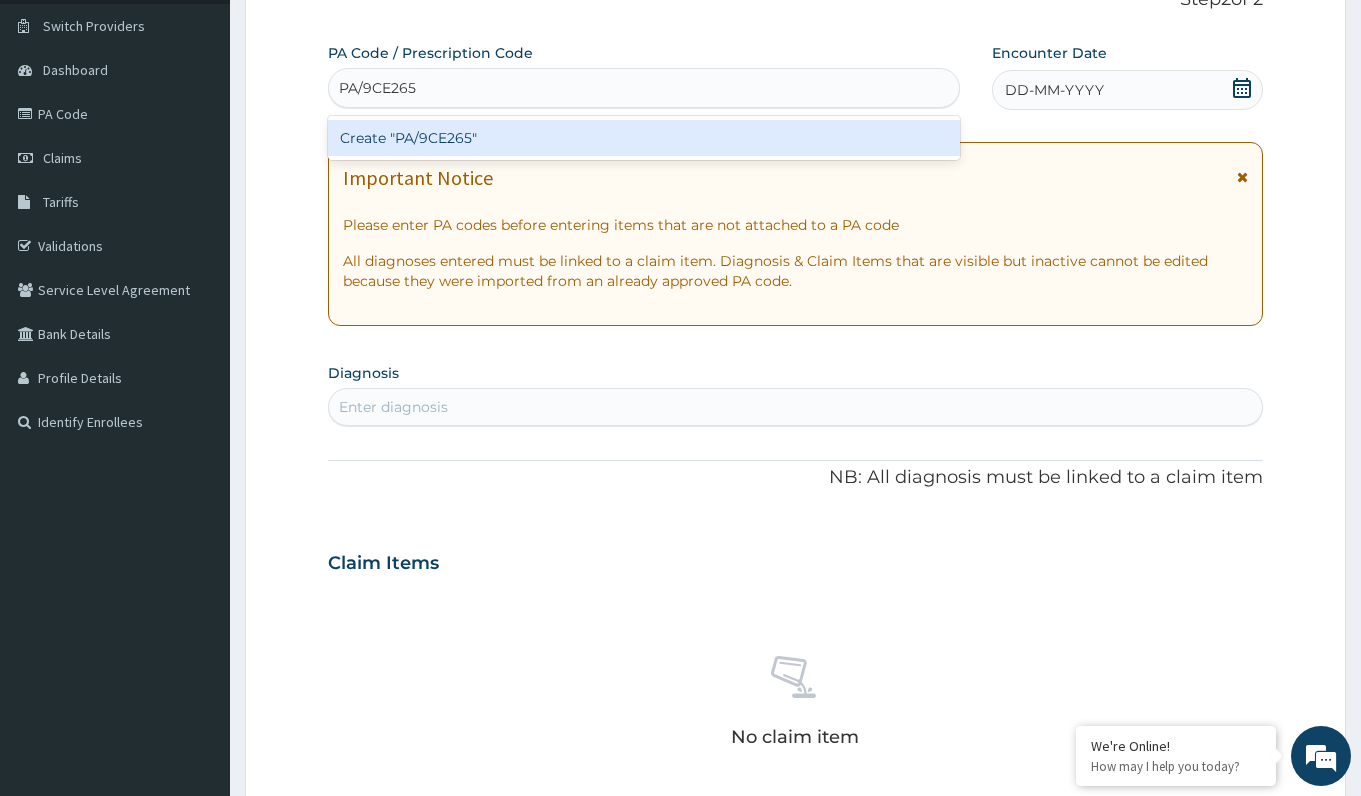 click on "Create "PA/9CE265"" at bounding box center (643, 138) 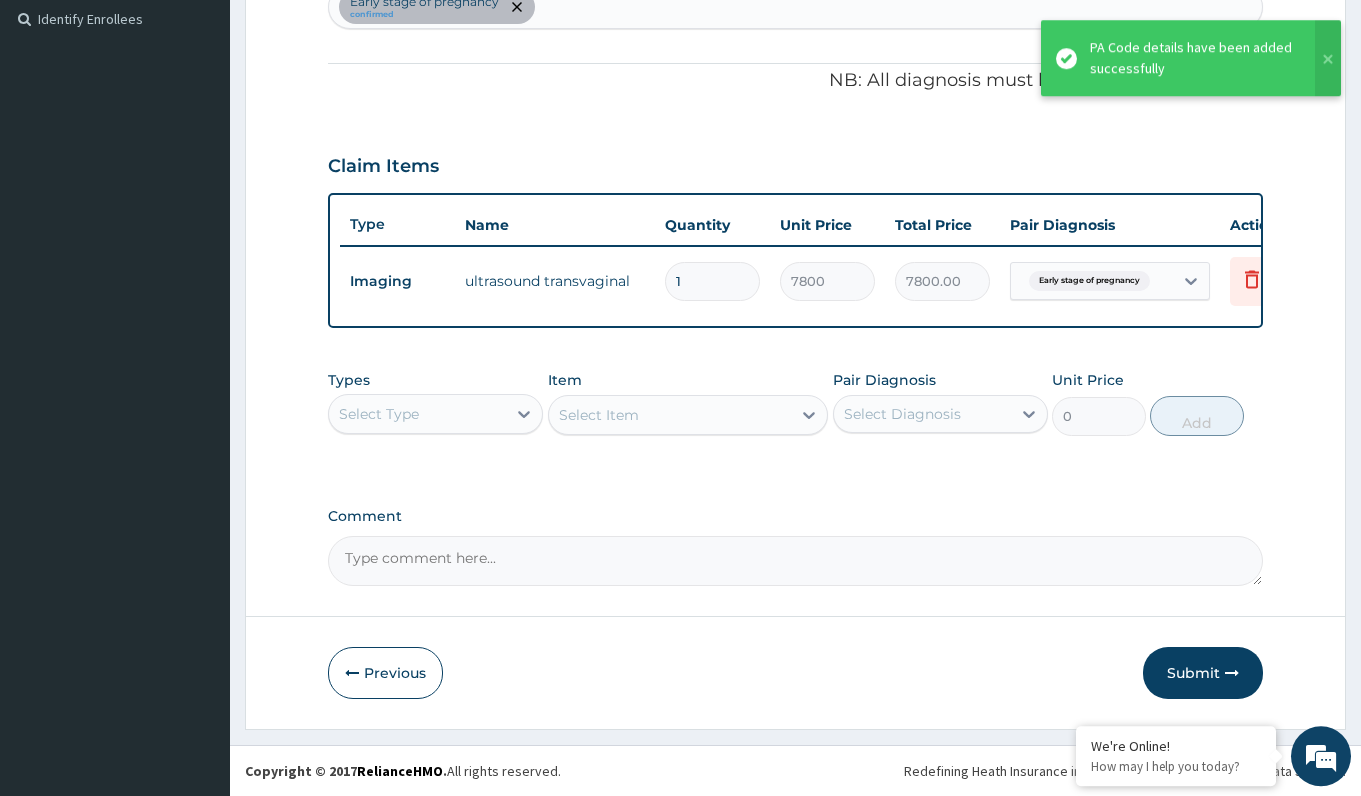 scroll, scrollTop: 568, scrollLeft: 0, axis: vertical 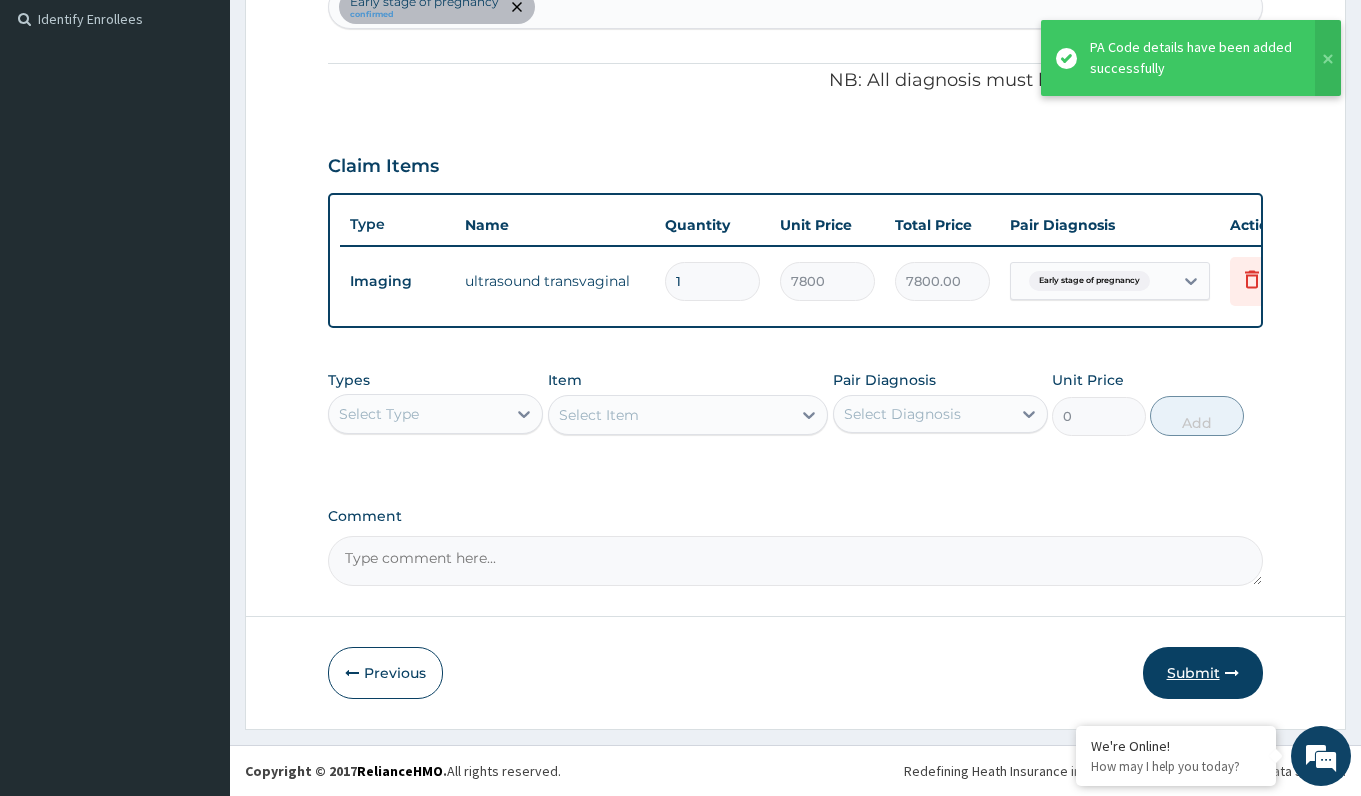 click on "Submit" at bounding box center (1203, 673) 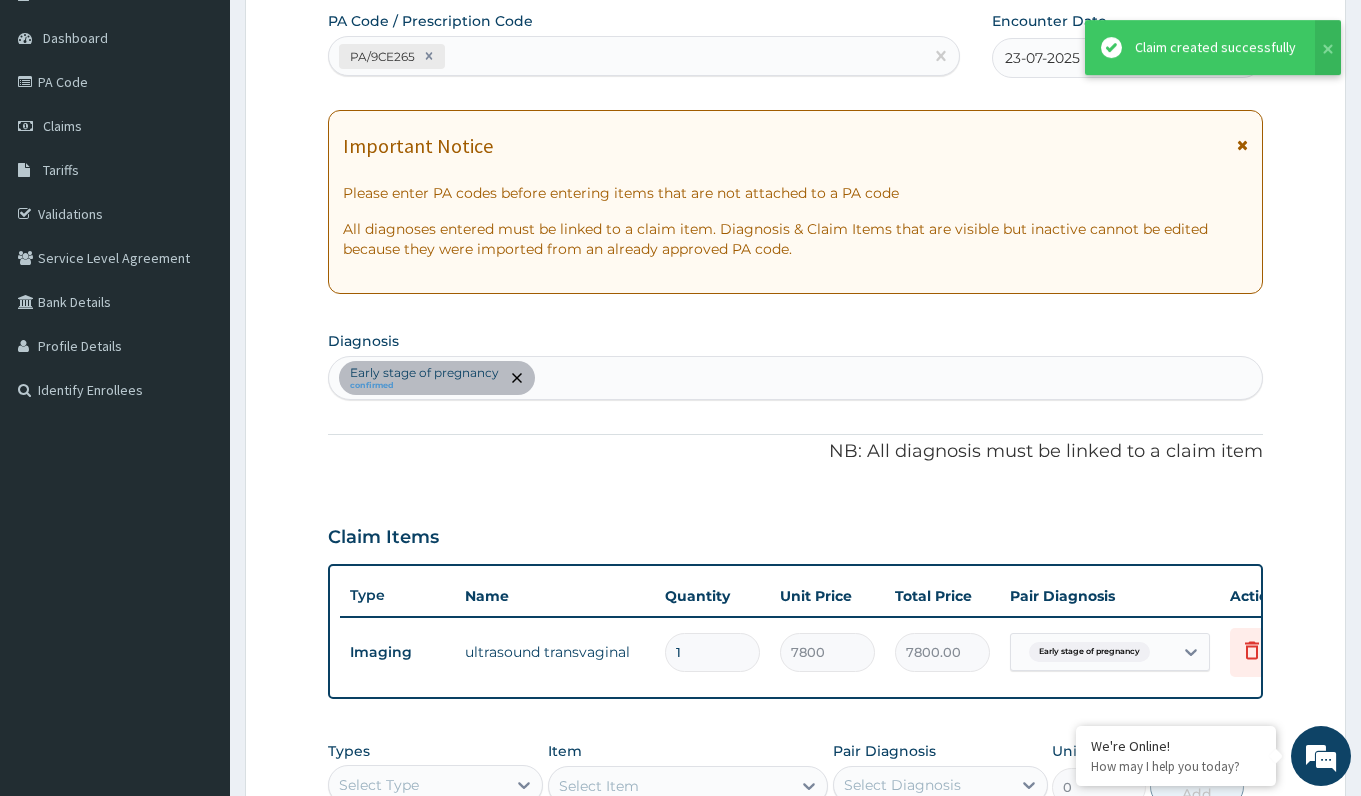 scroll, scrollTop: 197, scrollLeft: 0, axis: vertical 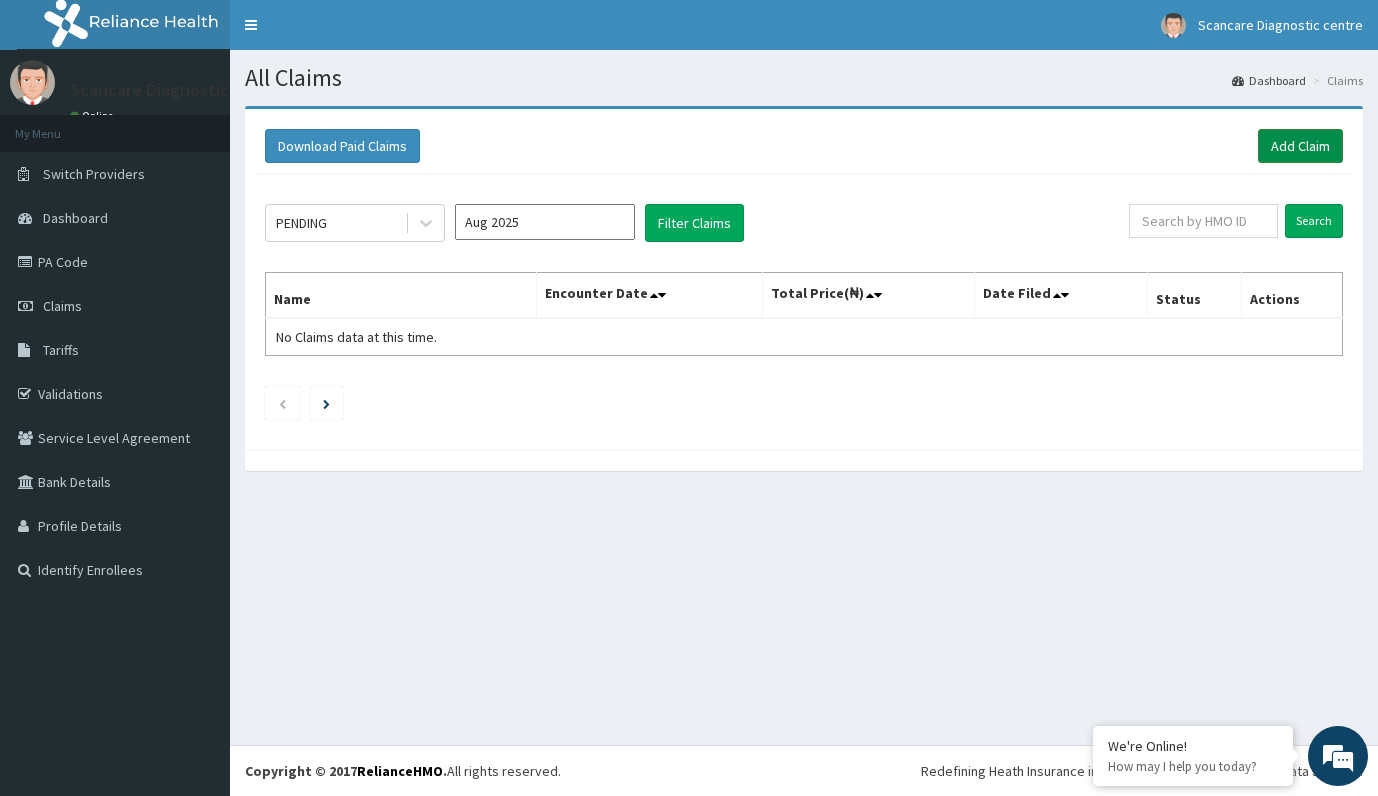 click on "Add Claim" at bounding box center [1300, 146] 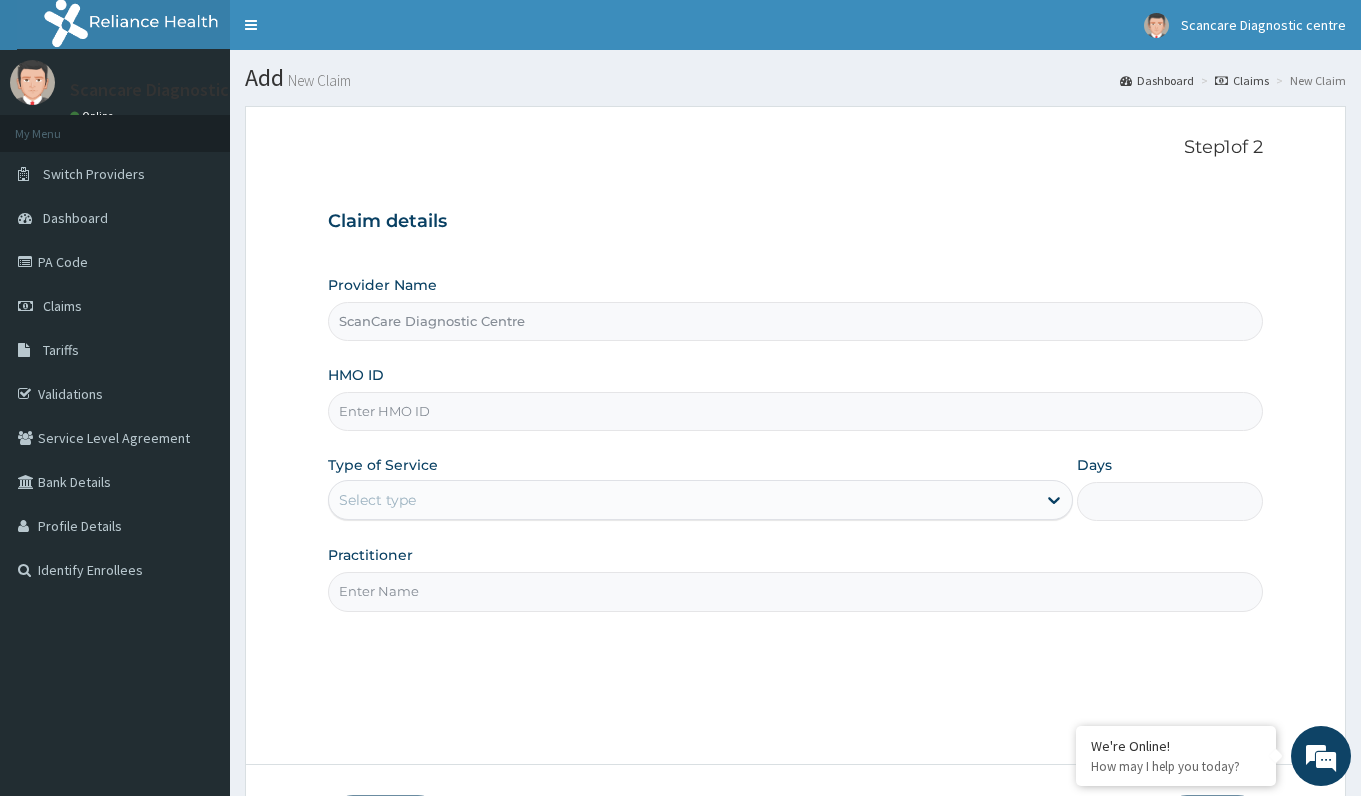 scroll, scrollTop: 0, scrollLeft: 0, axis: both 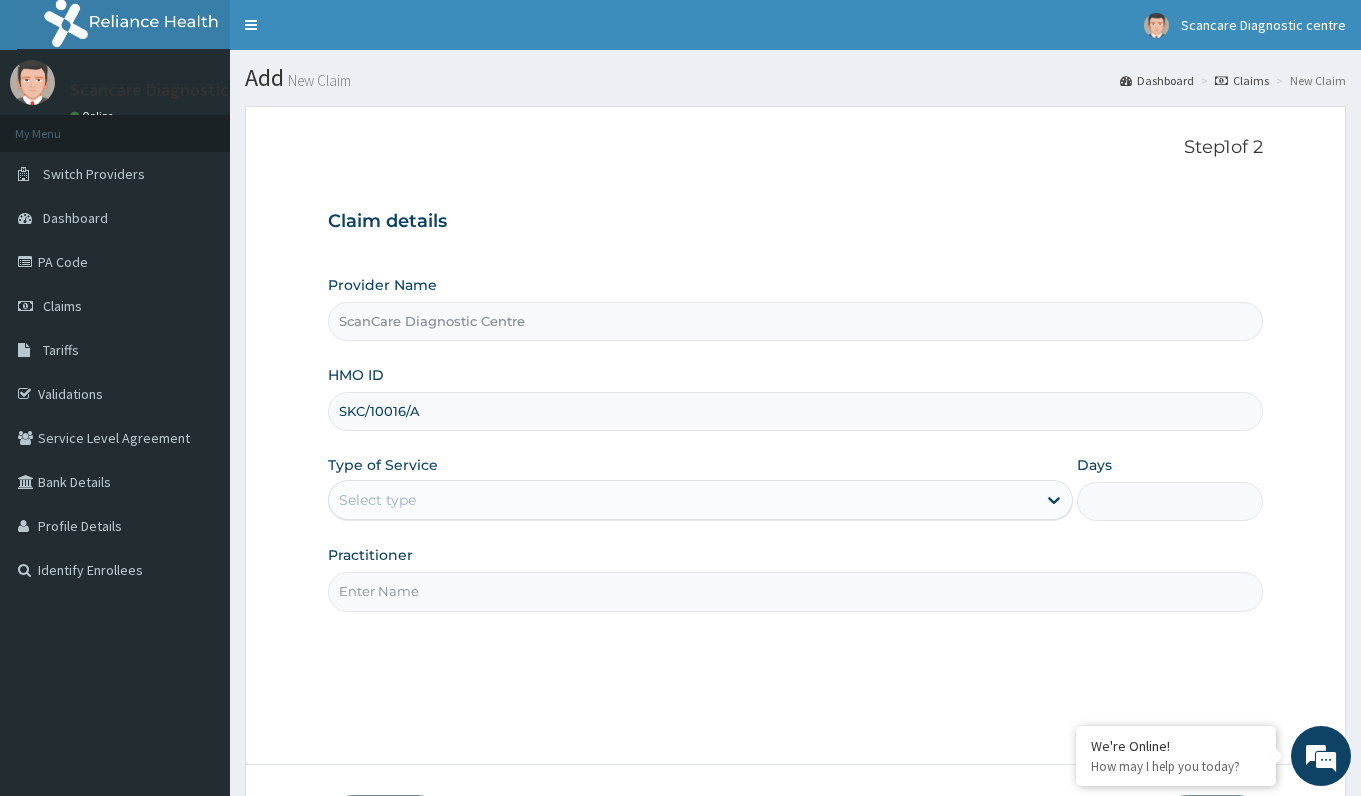type on "SKC/10016/A" 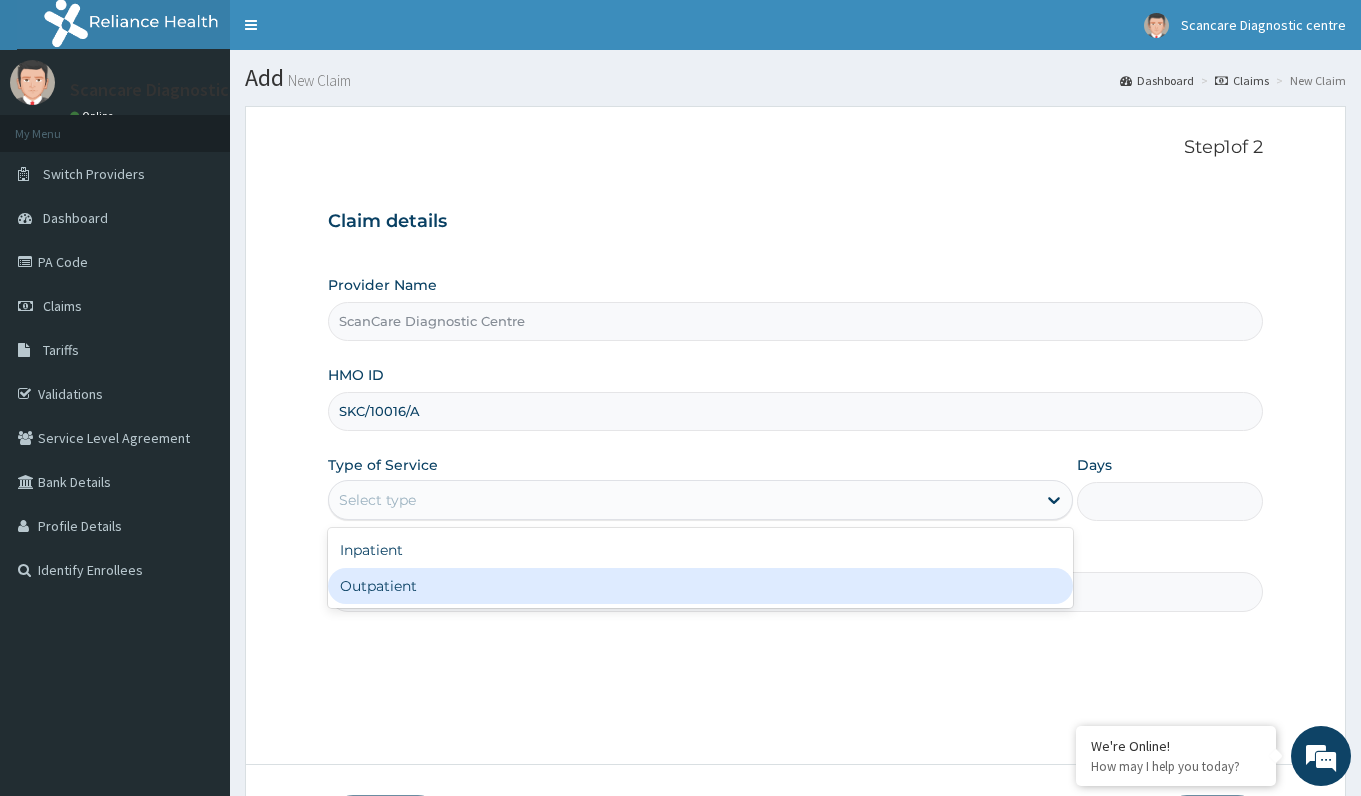 click on "Outpatient" at bounding box center (700, 586) 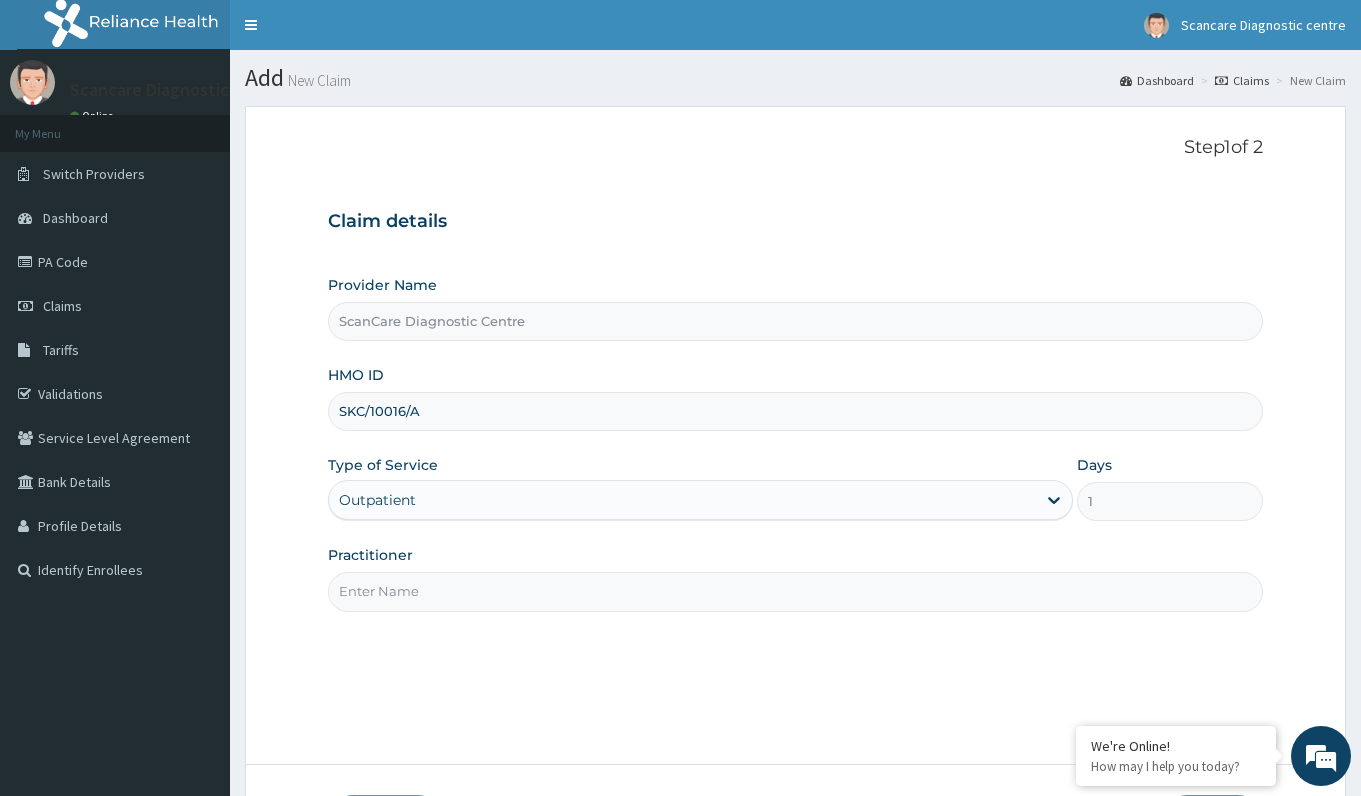 click on "Practitioner" at bounding box center (795, 591) 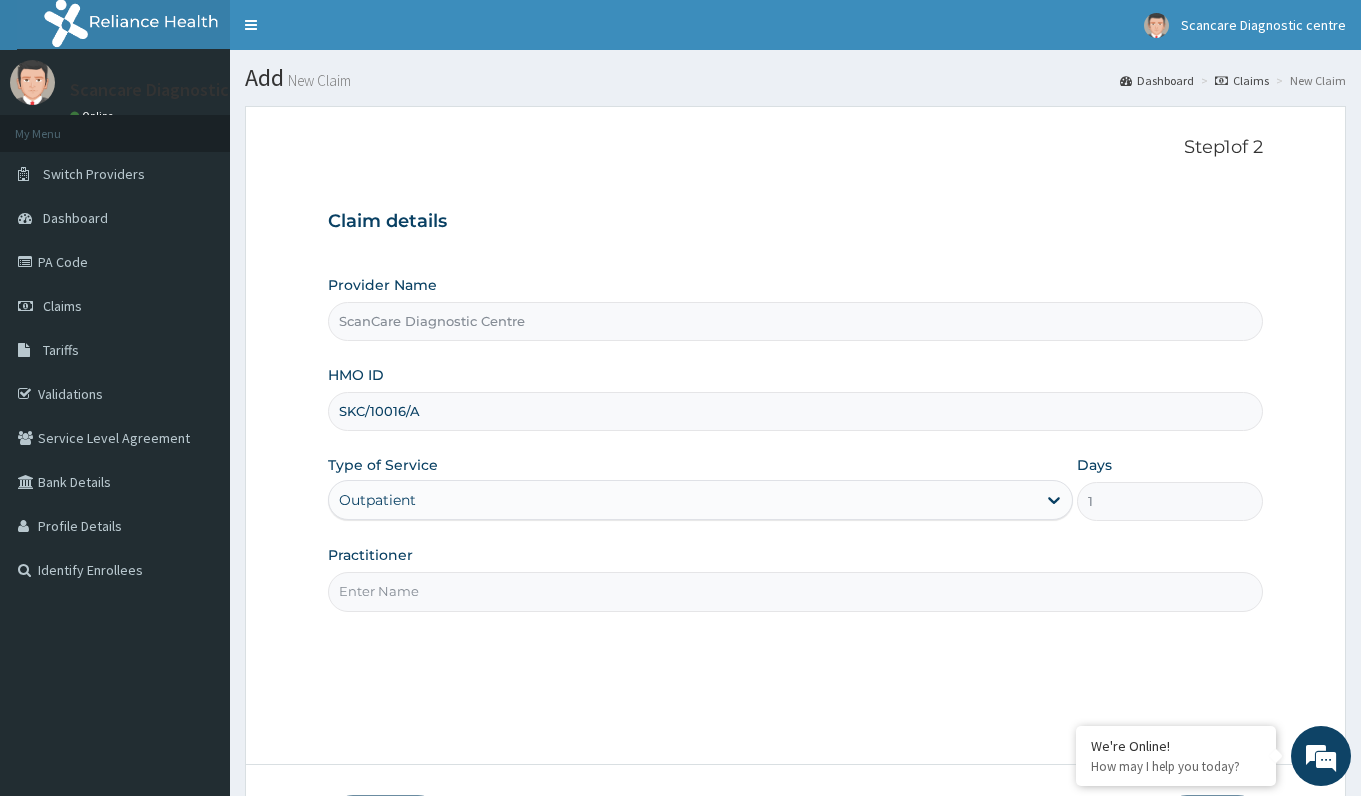 paste on "ROYAN" 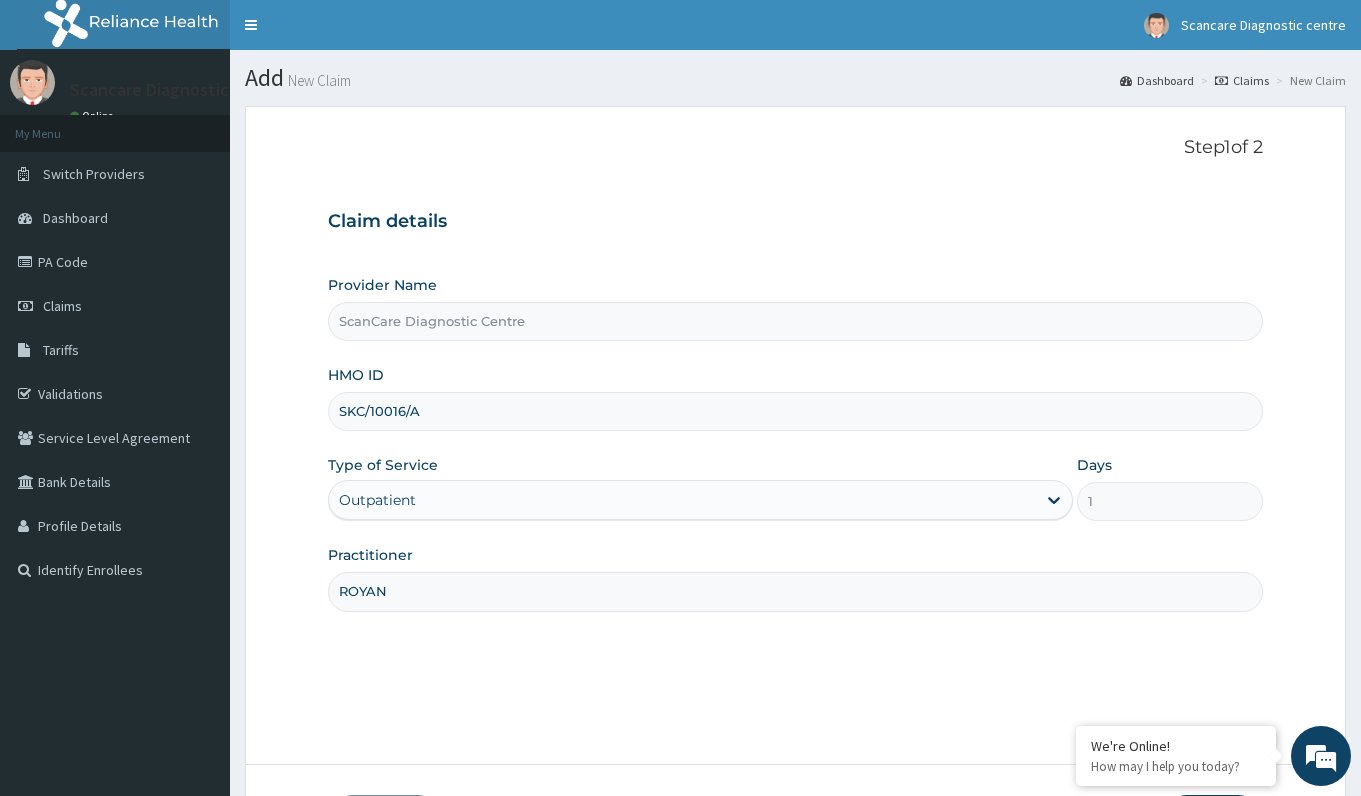 scroll, scrollTop: 0, scrollLeft: 0, axis: both 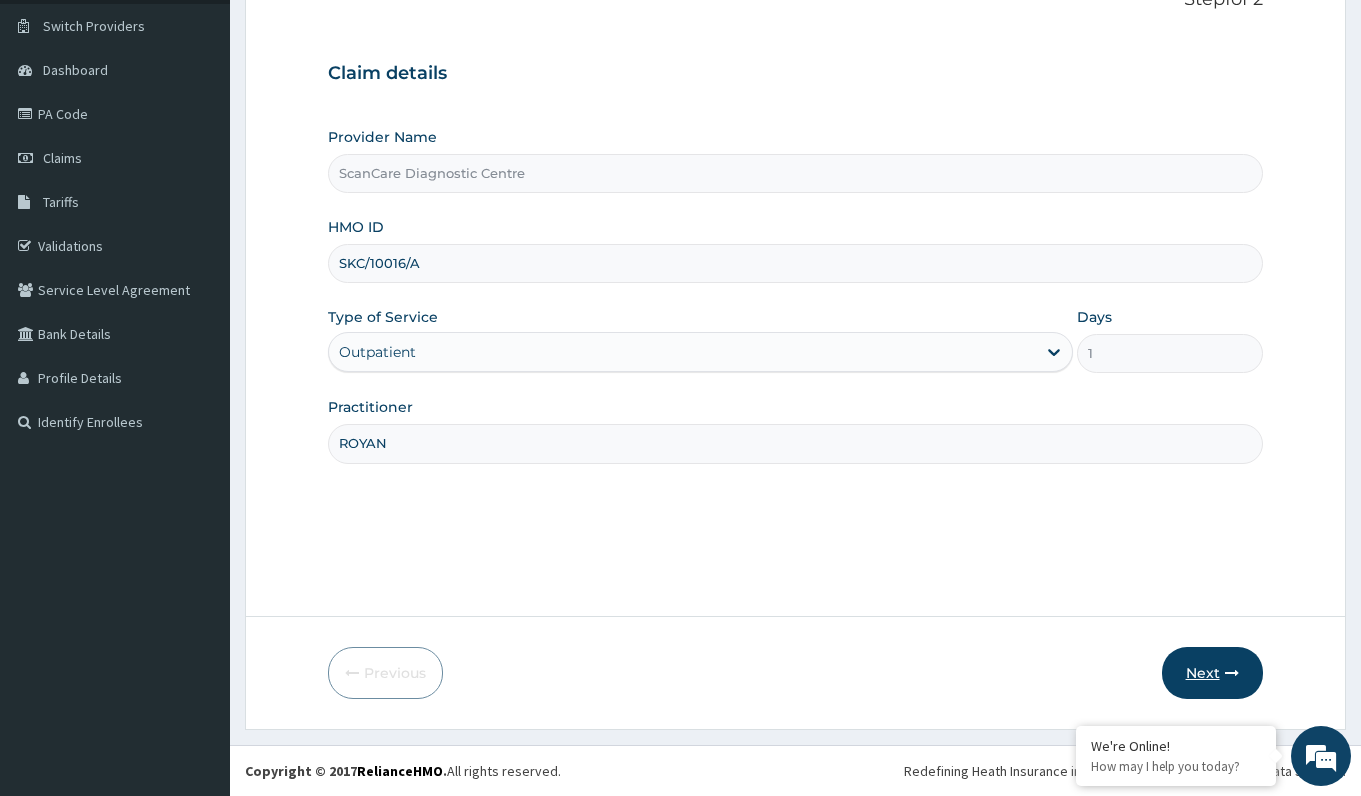 type on "ROYAN" 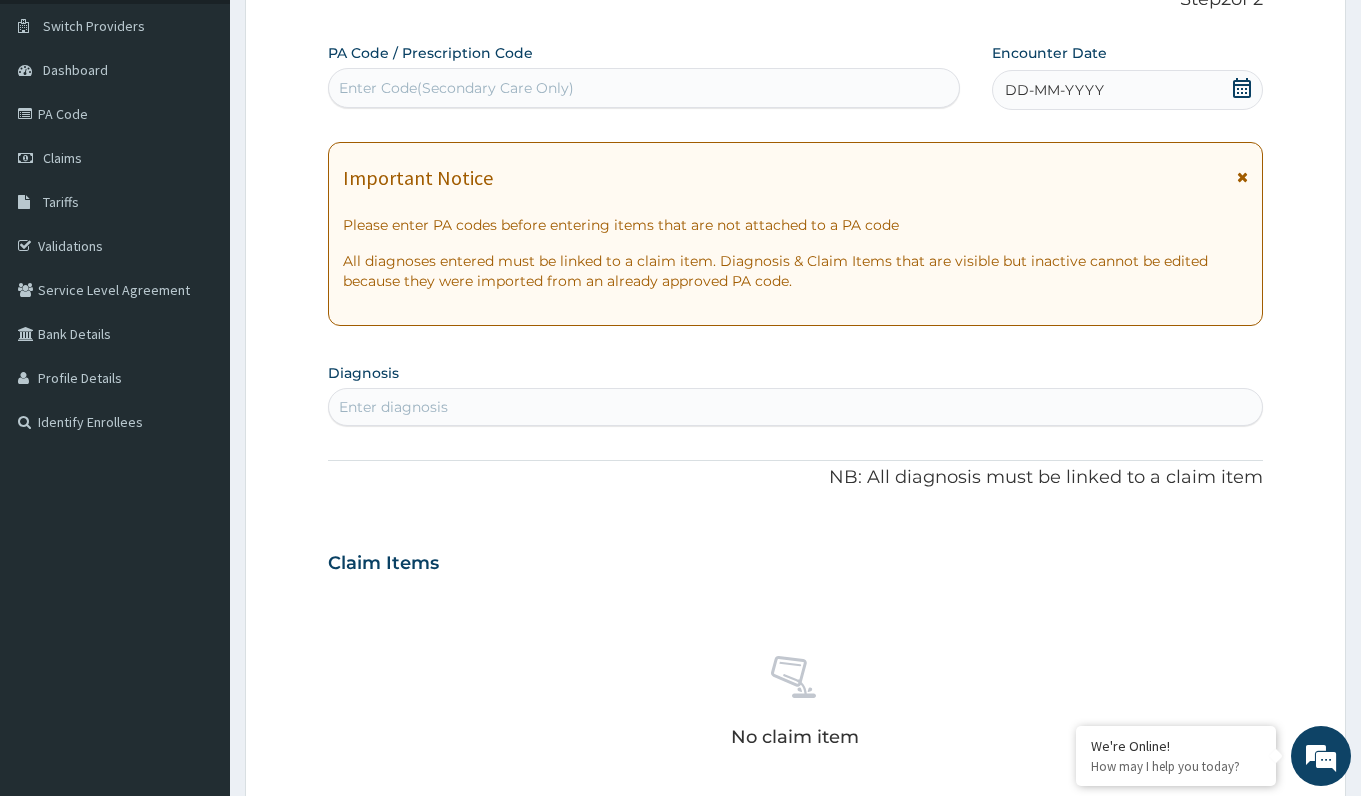 click on "Enter Code(Secondary Care Only)" at bounding box center [456, 88] 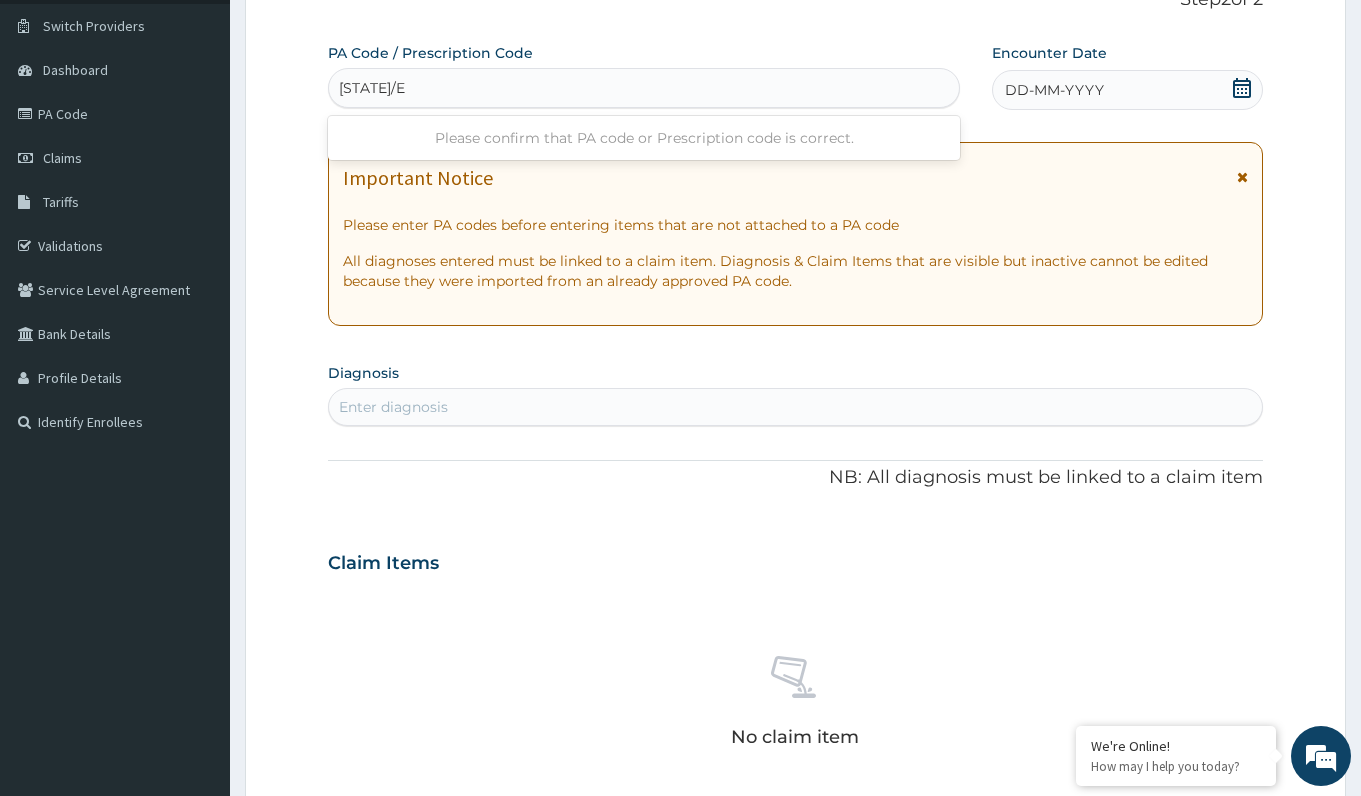 type on "[STATE]/E19F32" 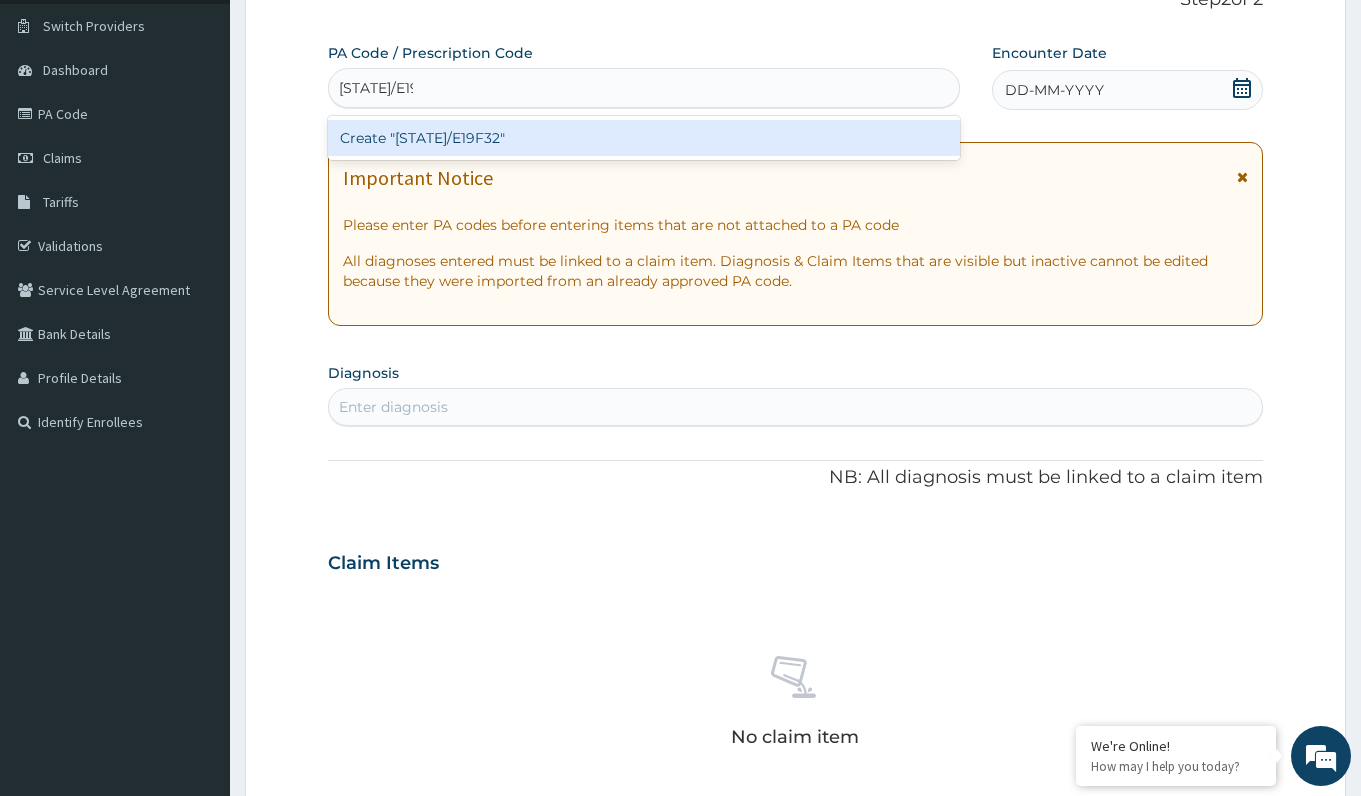 click on "Create "[STATE]/E19F32"" at bounding box center [643, 138] 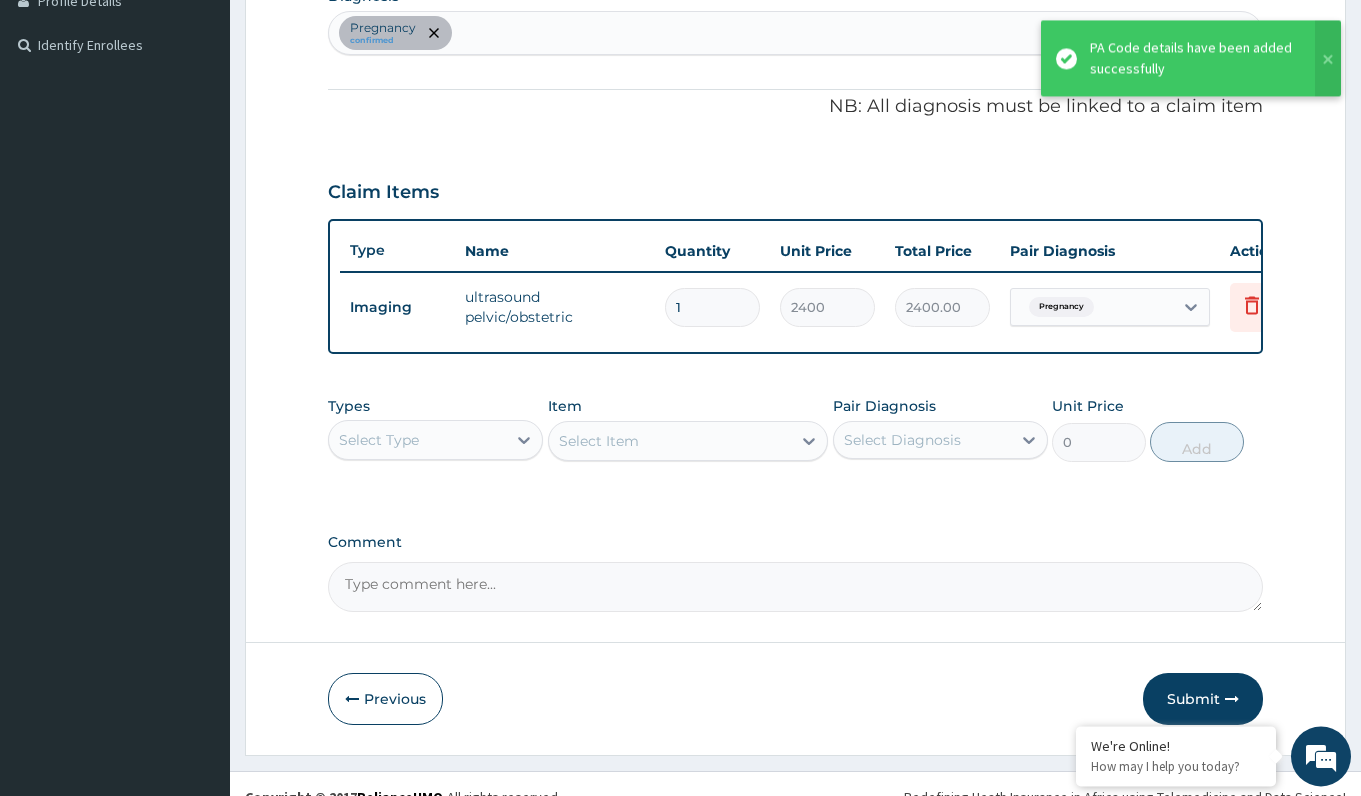 scroll, scrollTop: 568, scrollLeft: 0, axis: vertical 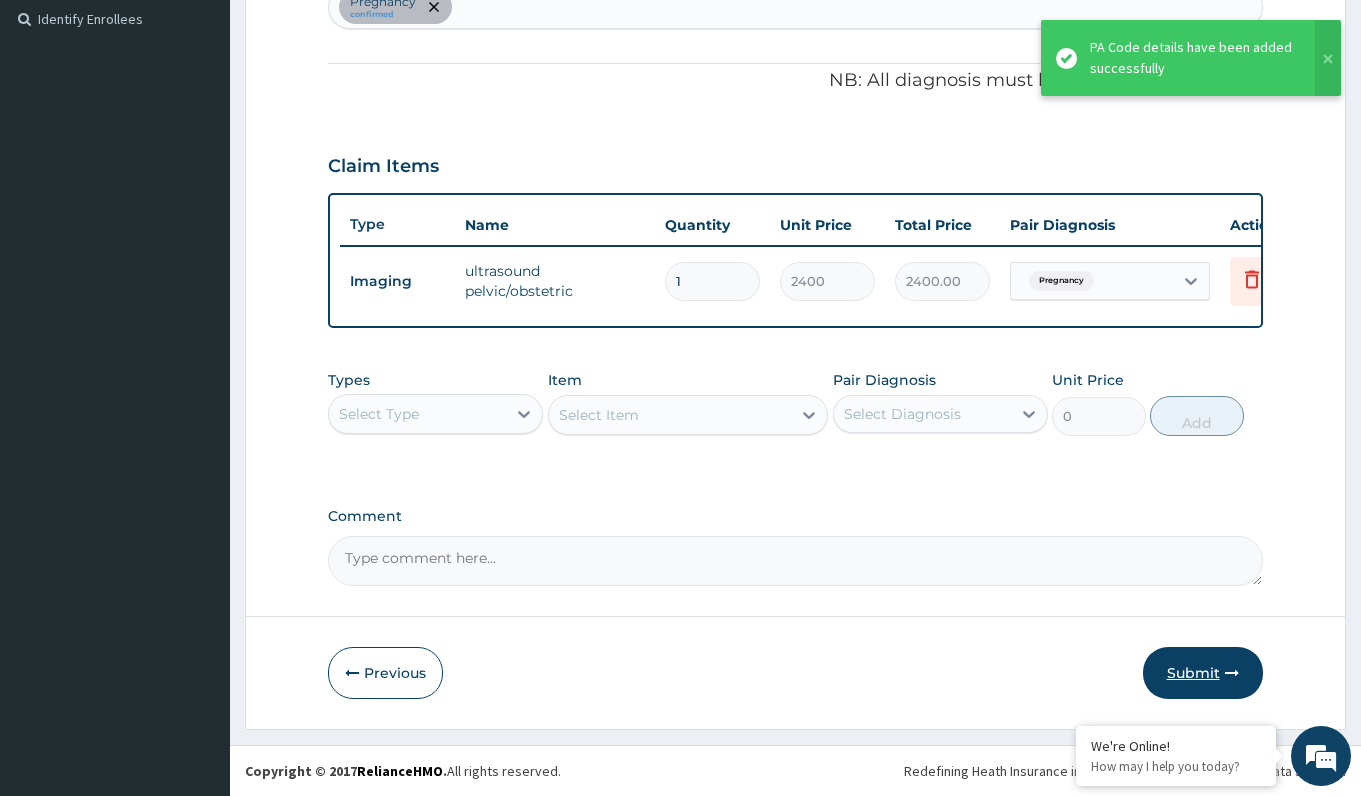 click on "Submit" at bounding box center (1203, 673) 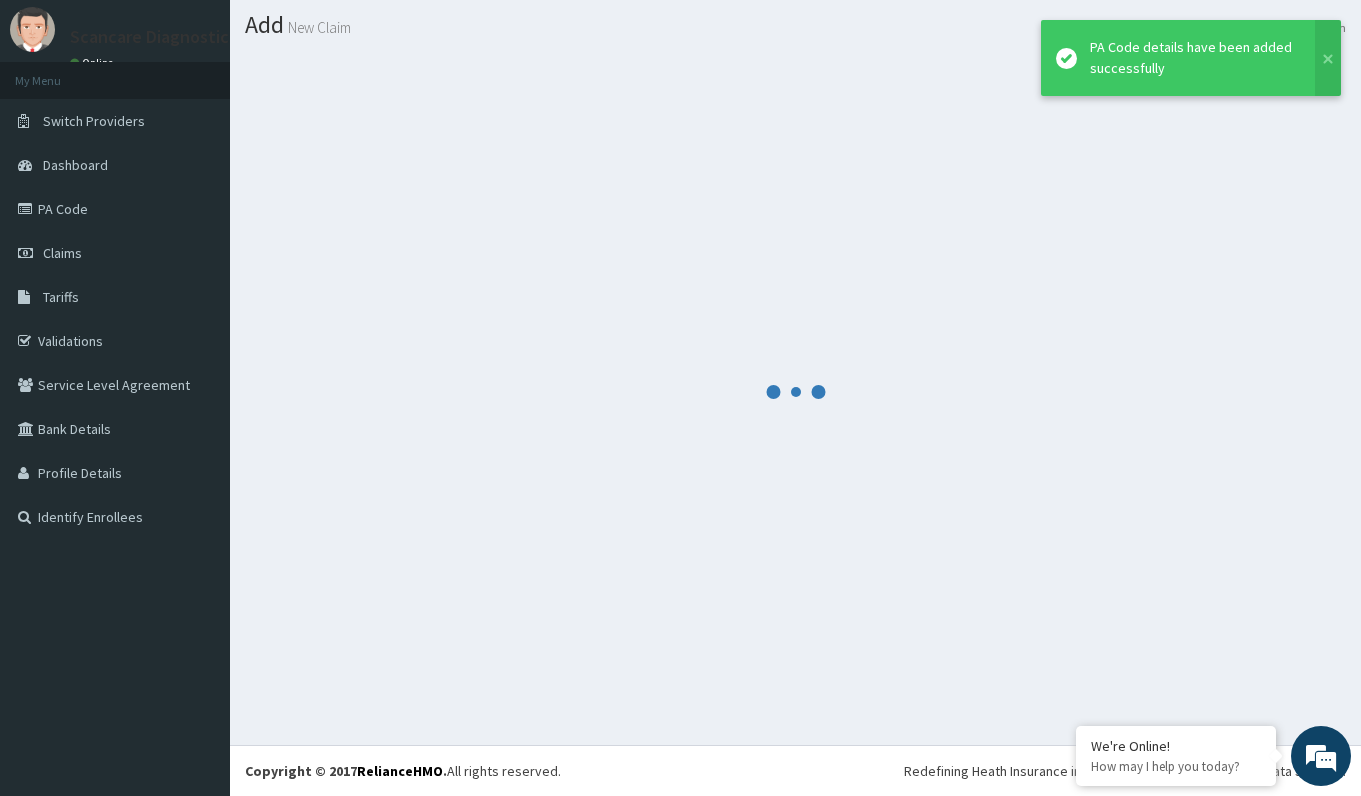 scroll, scrollTop: 53, scrollLeft: 0, axis: vertical 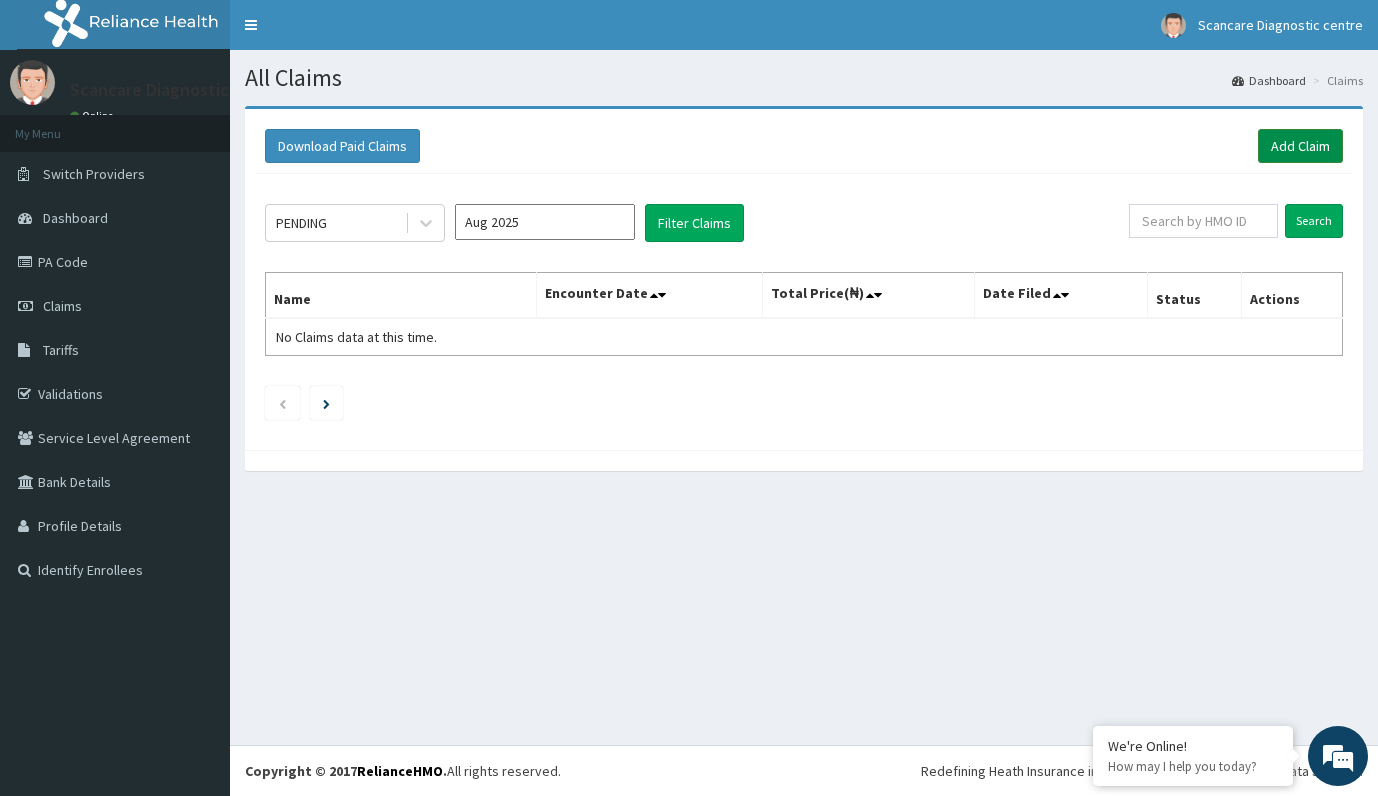 click on "Add Claim" at bounding box center (1300, 146) 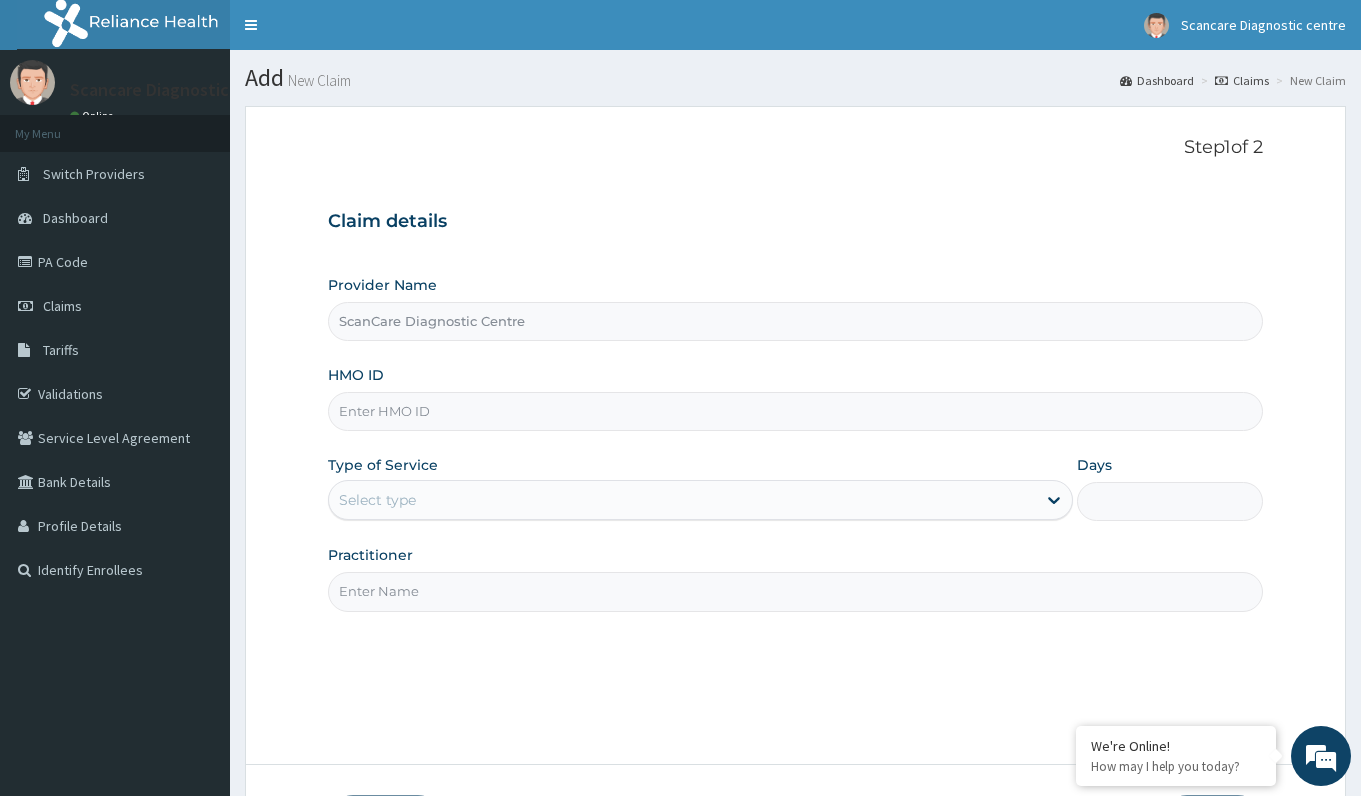 scroll, scrollTop: 0, scrollLeft: 0, axis: both 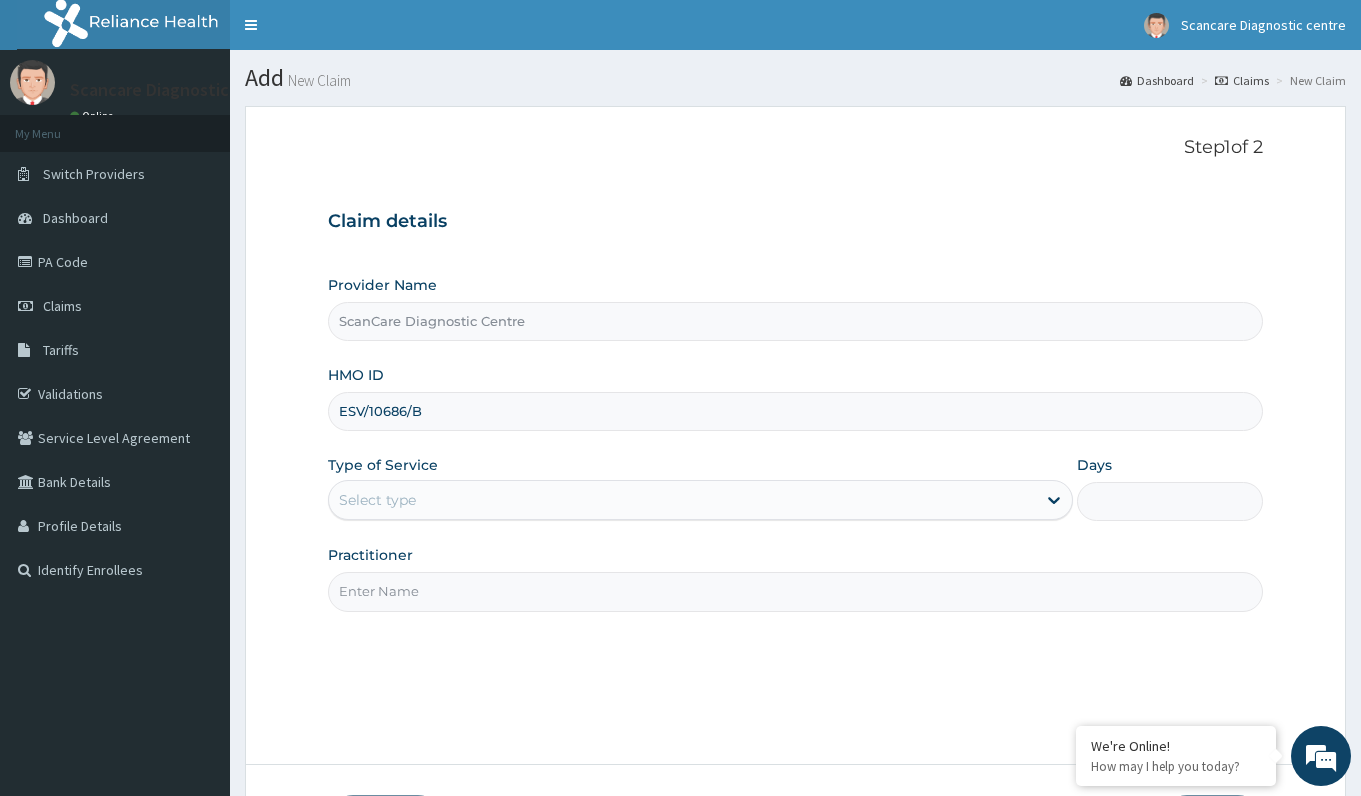 type on "ESV/10686/B" 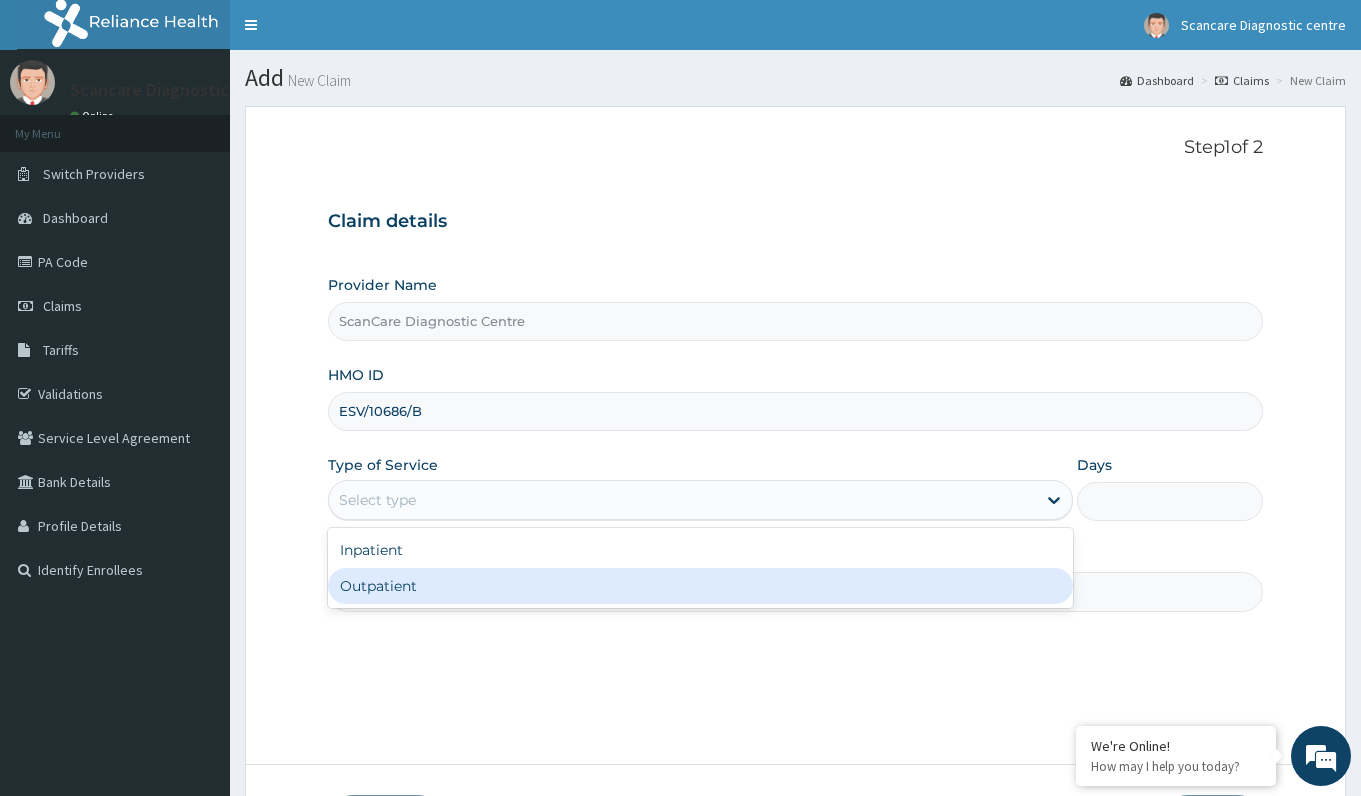 click on "Outpatient" at bounding box center (700, 586) 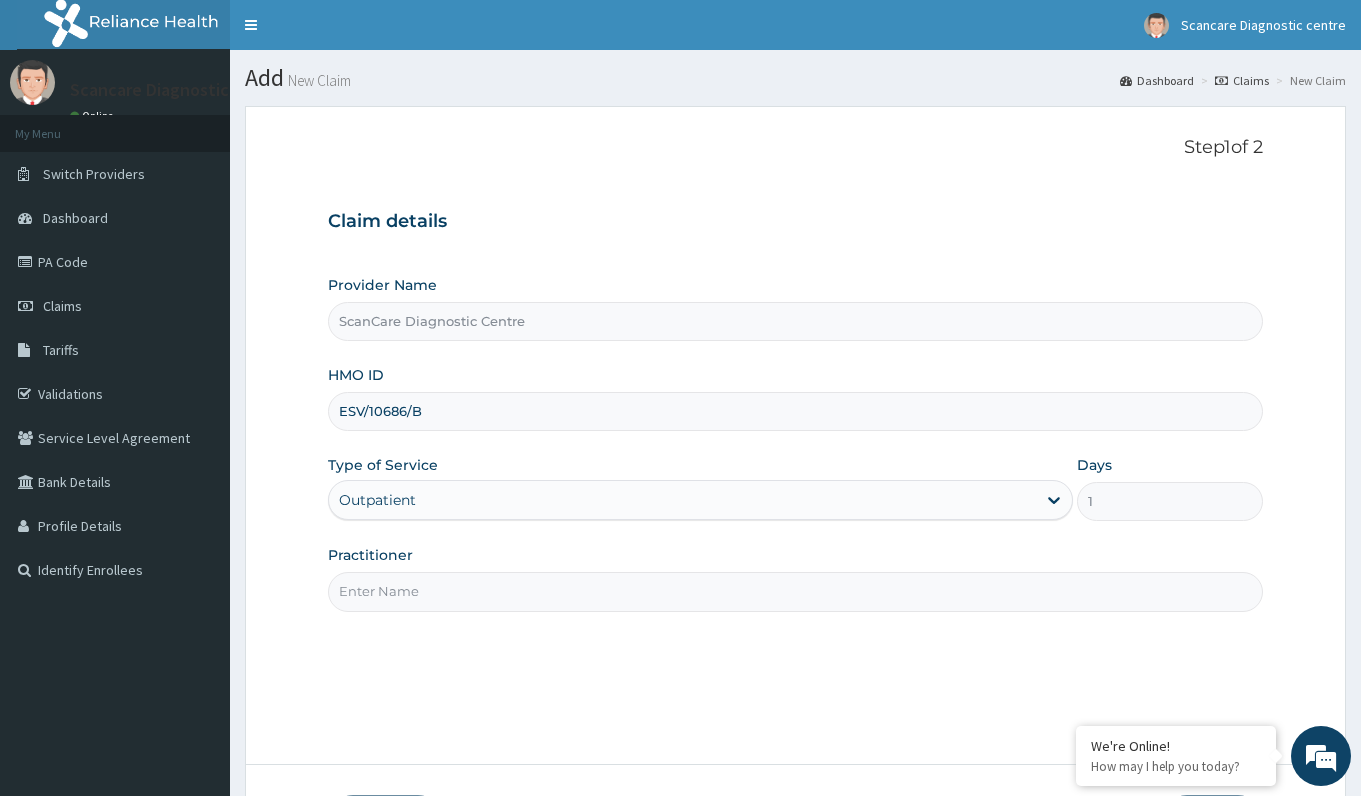 click on "Practitioner" at bounding box center [795, 591] 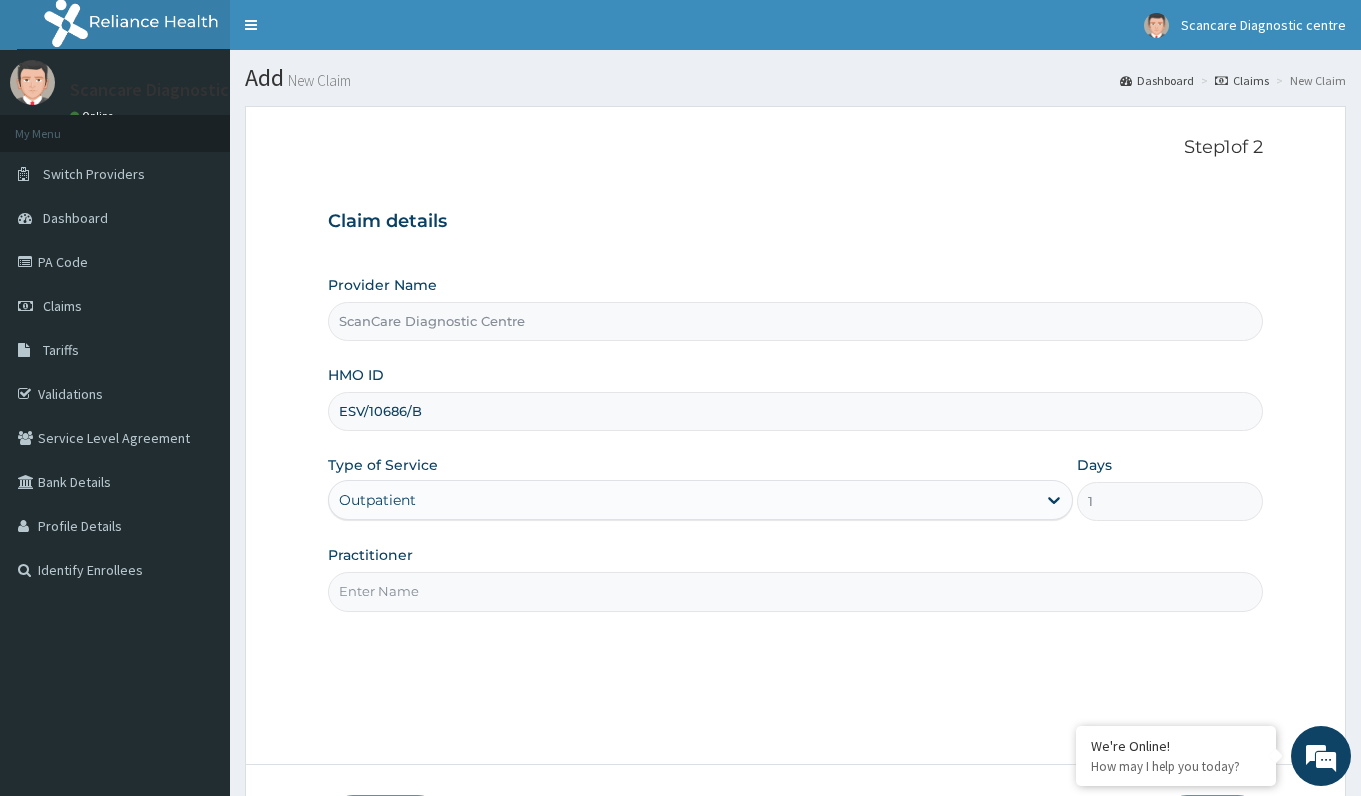 paste on "ROYAN" 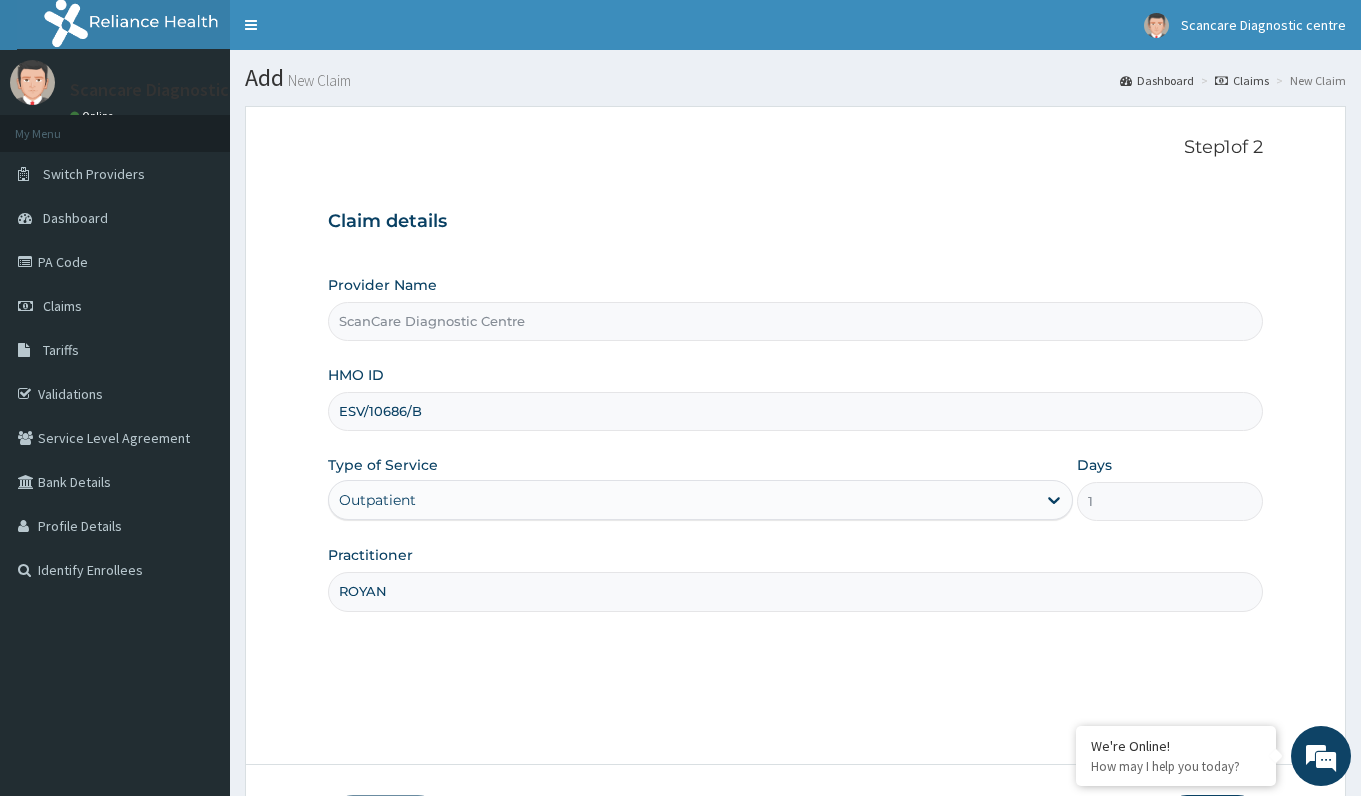 scroll, scrollTop: 148, scrollLeft: 0, axis: vertical 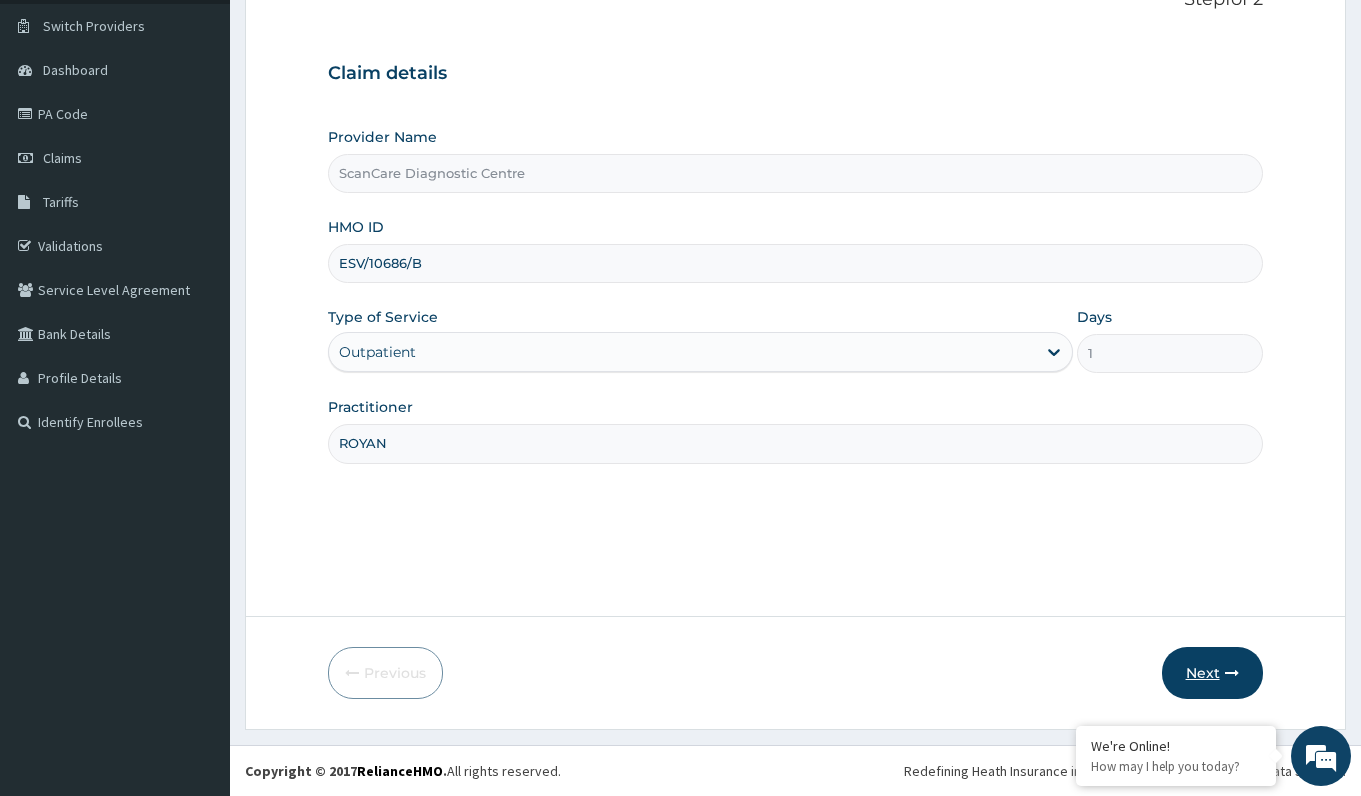 type on "ROYAN" 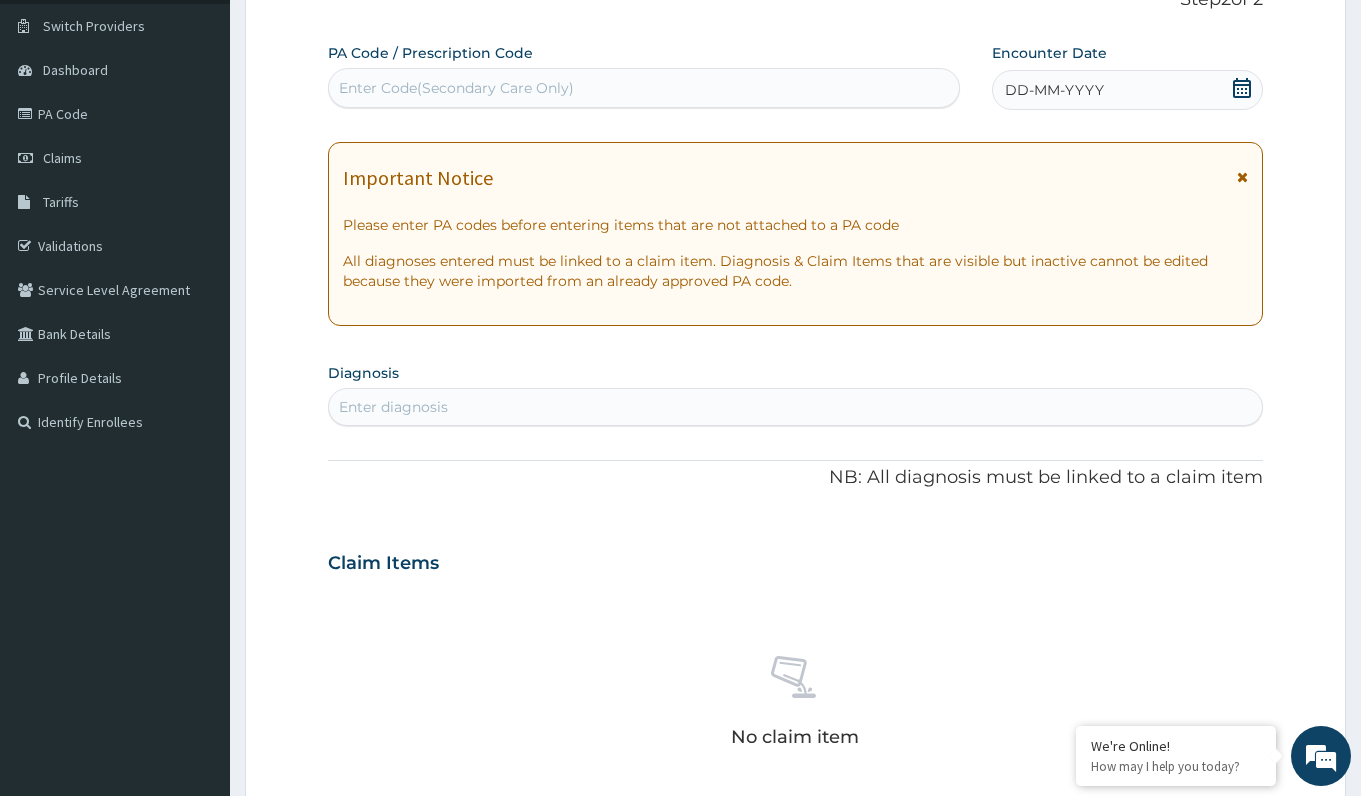click on "Enter Code(Secondary Care Only)" at bounding box center (456, 88) 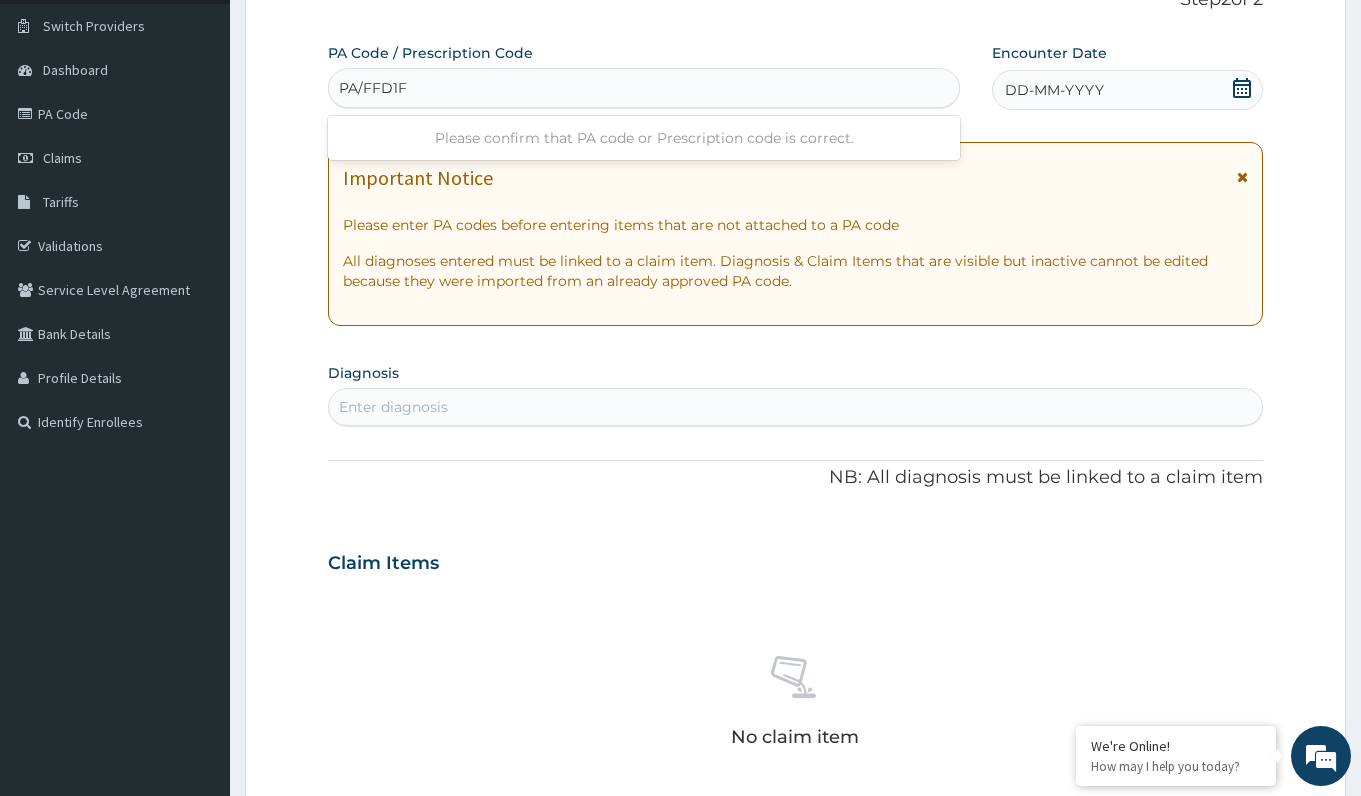 type on "PA/FFD1F9" 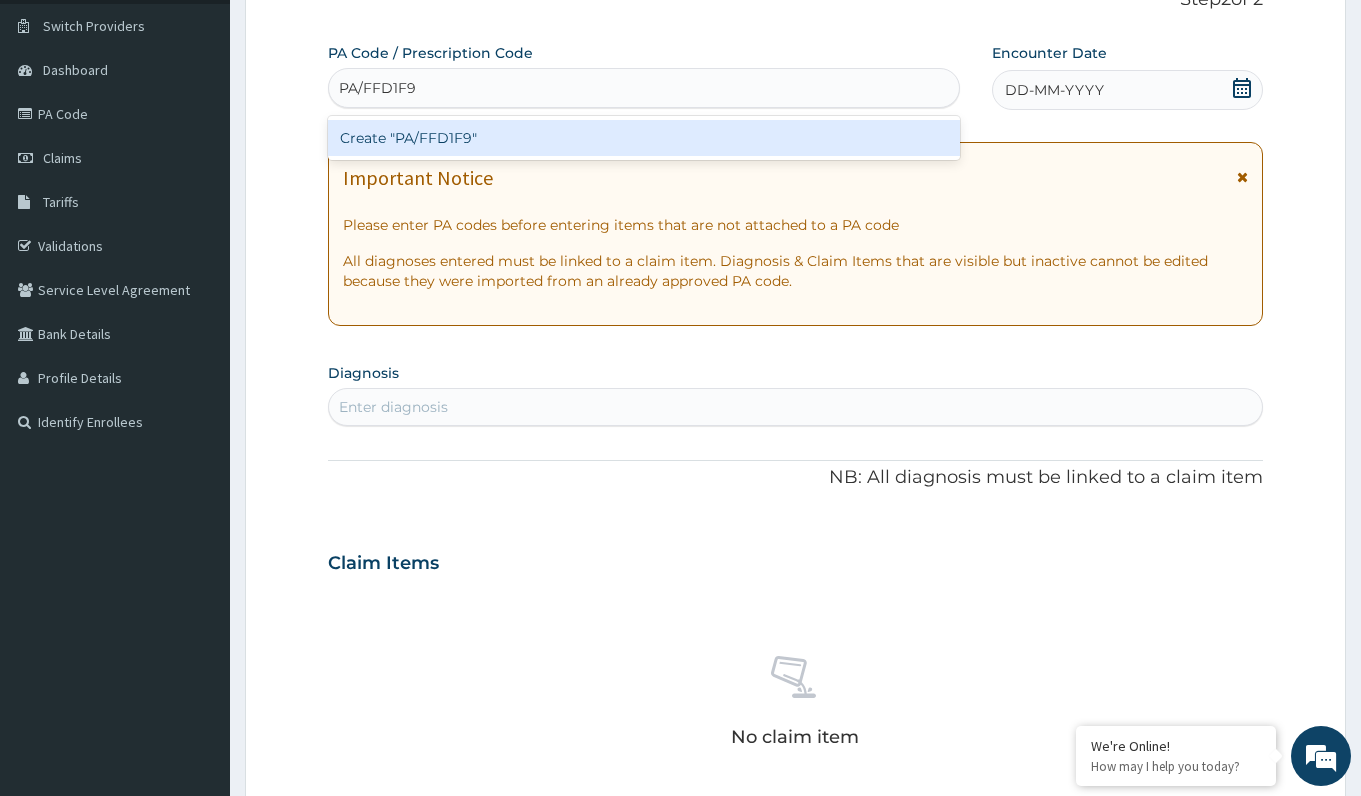 click on "Create "PA/FFD1F9"" at bounding box center [643, 138] 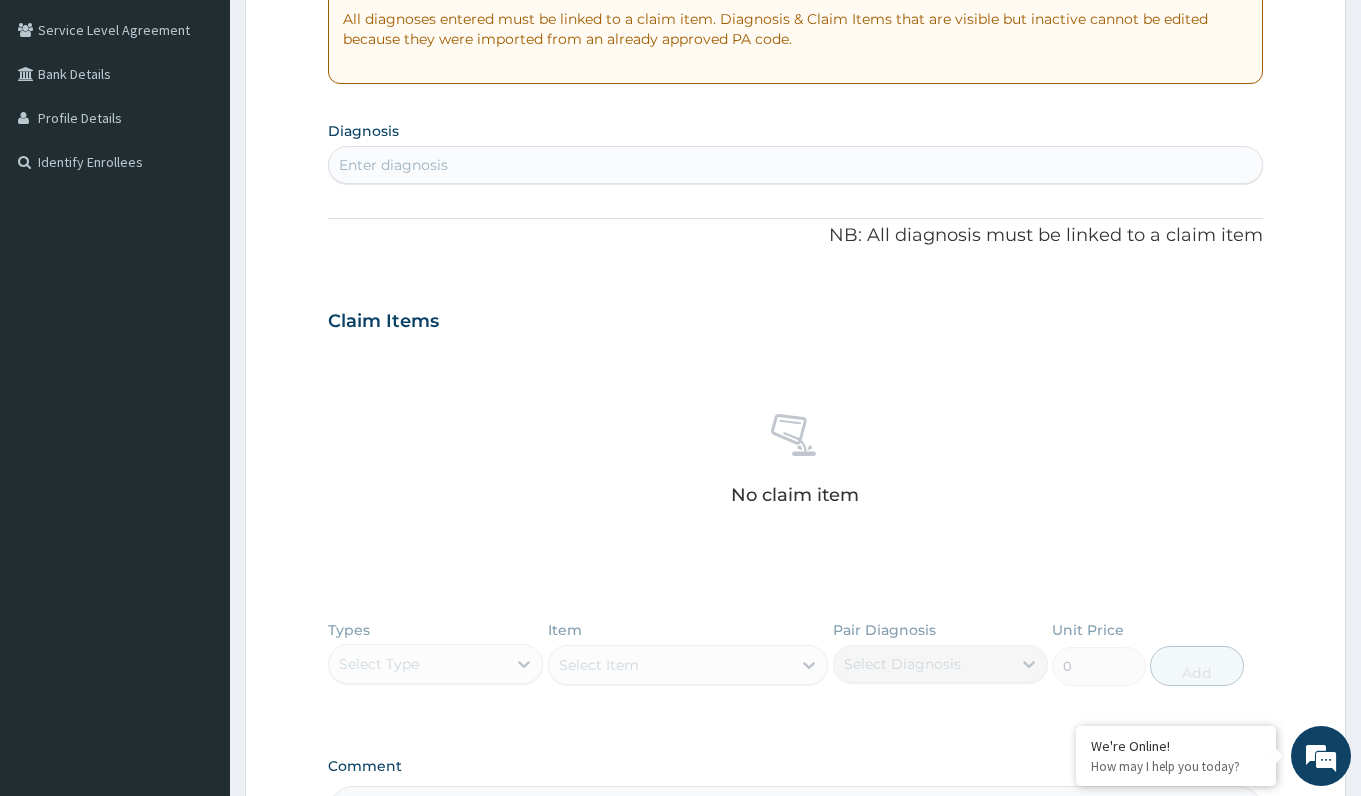 scroll, scrollTop: 658, scrollLeft: 0, axis: vertical 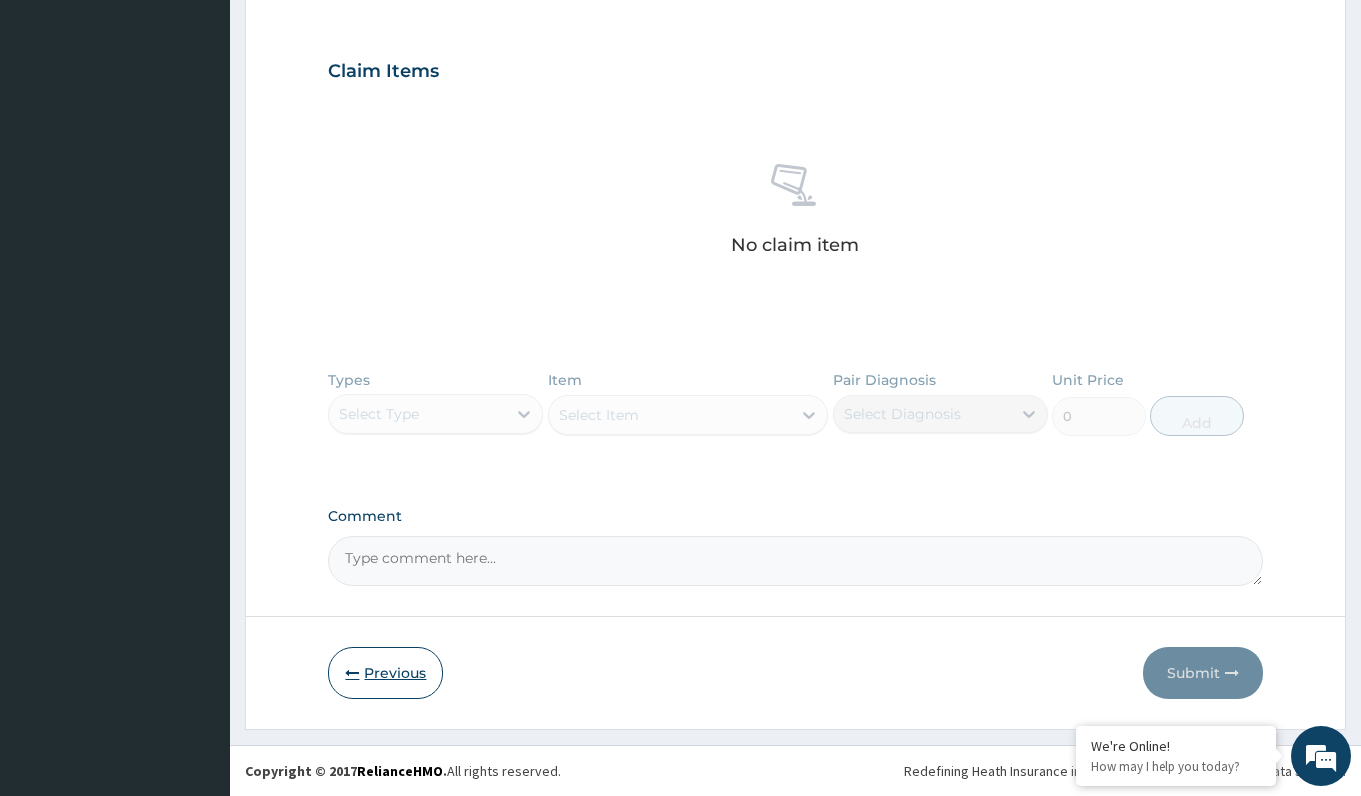 click on "Previous" at bounding box center [385, 673] 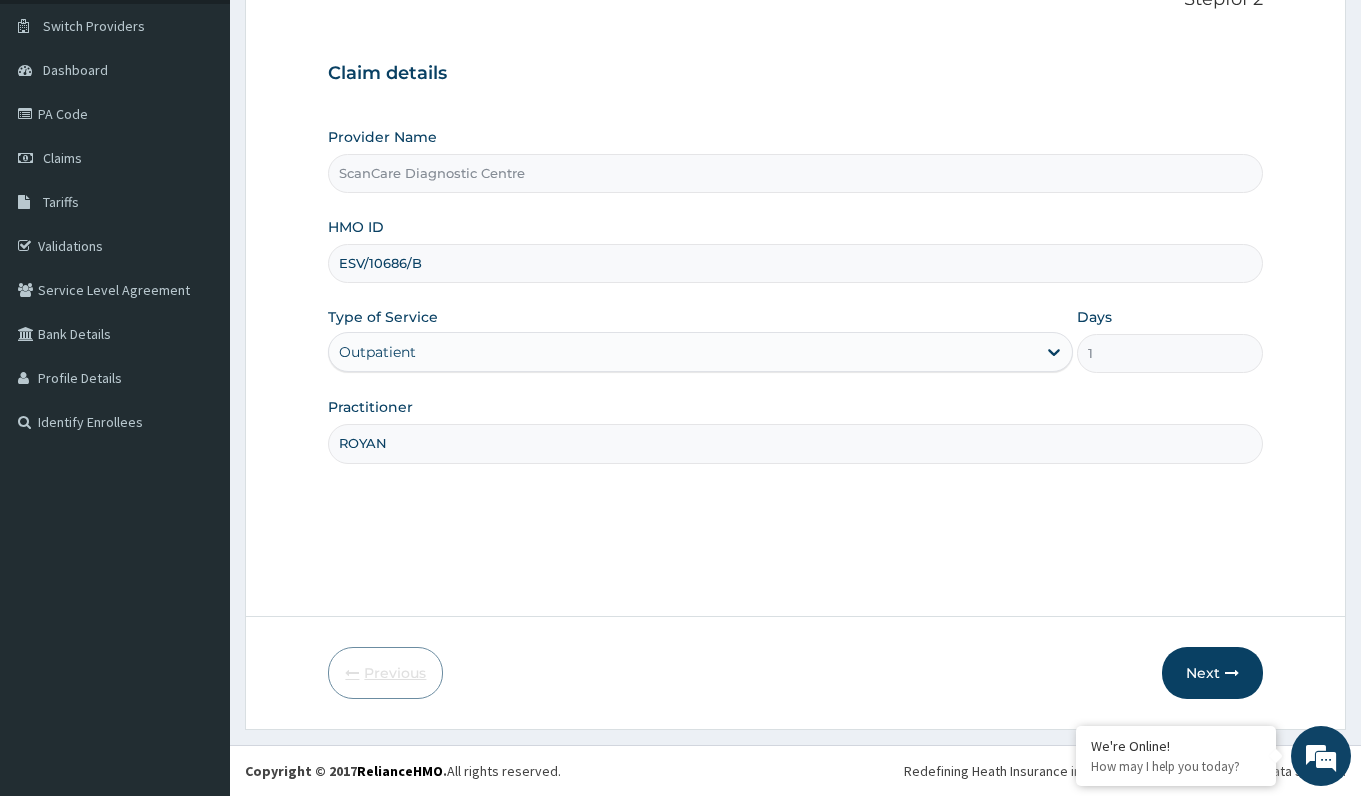 scroll, scrollTop: 148, scrollLeft: 0, axis: vertical 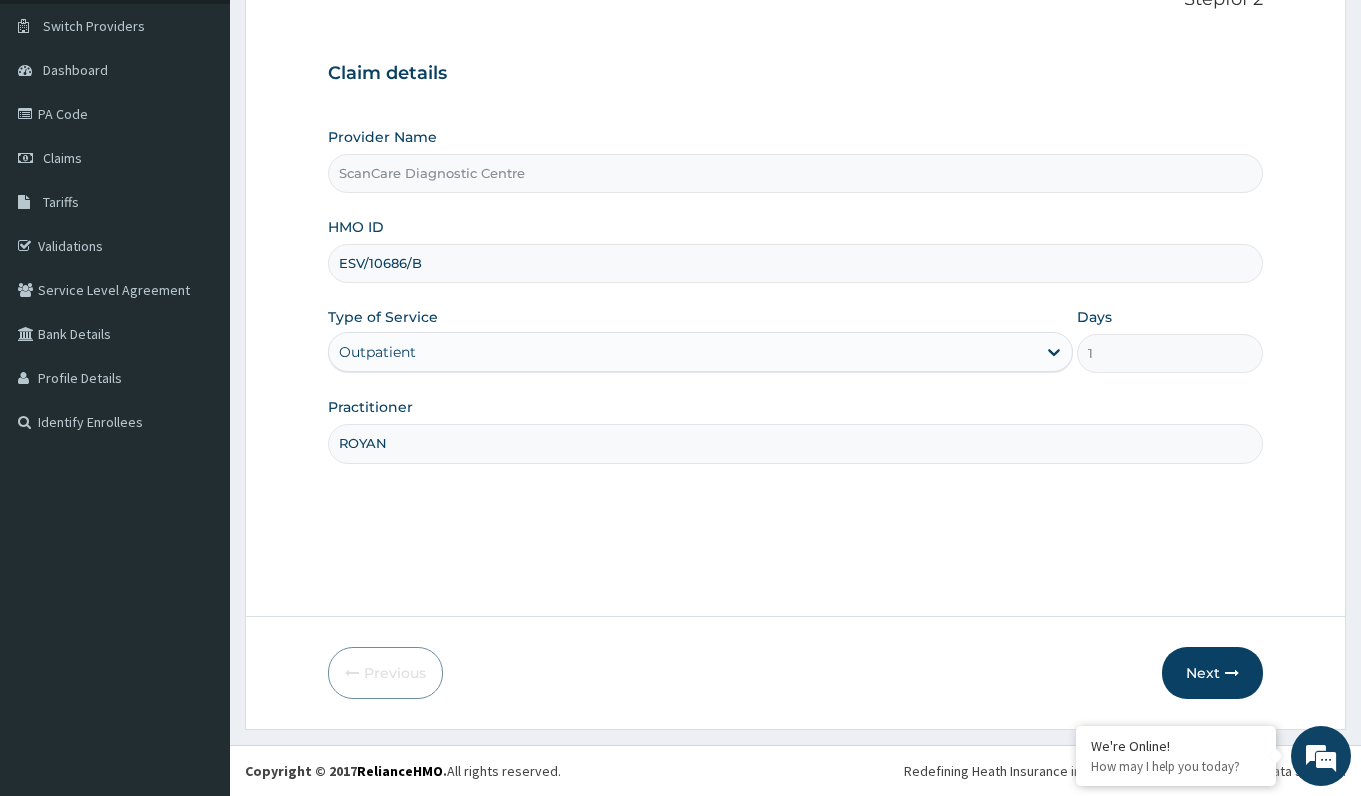 click on "ESV/10686/B" at bounding box center (795, 263) 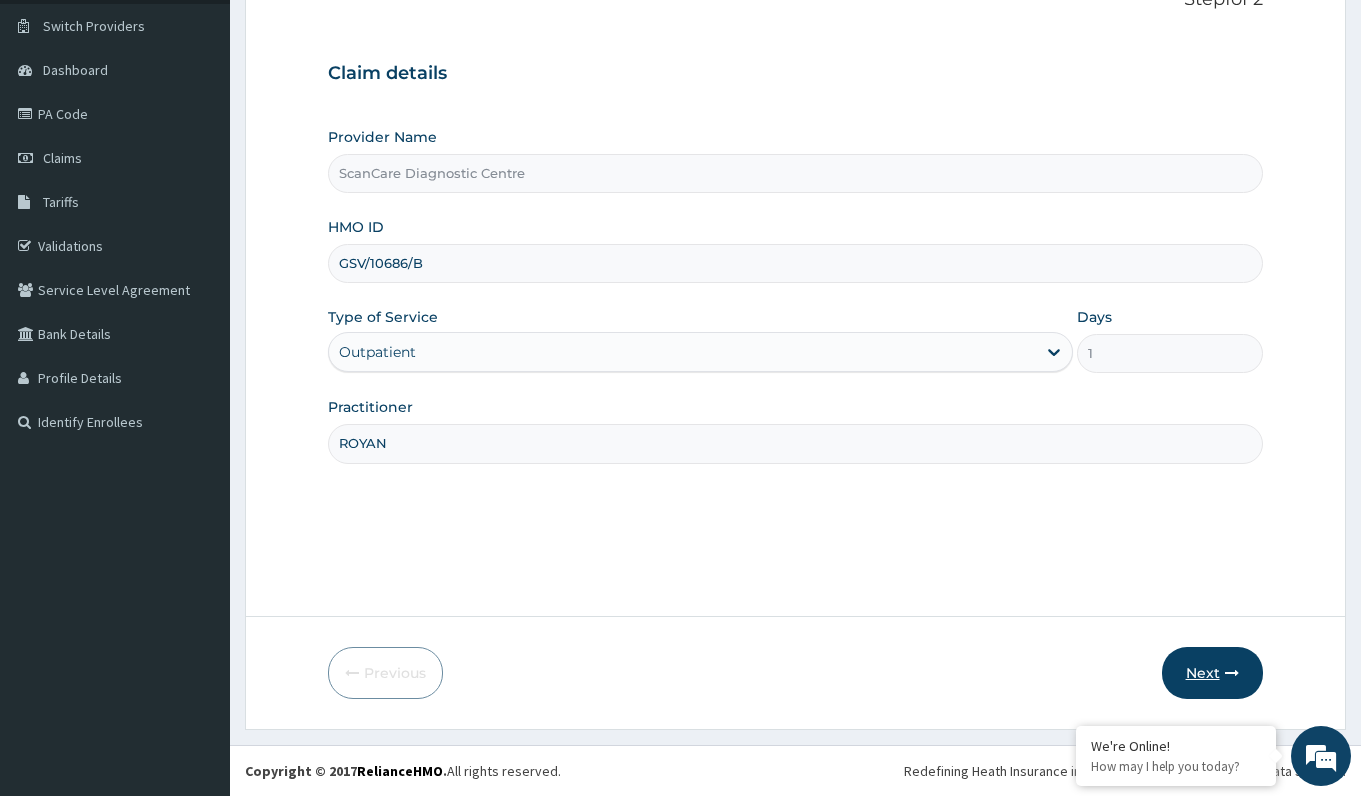 type on "GSV/10686/B" 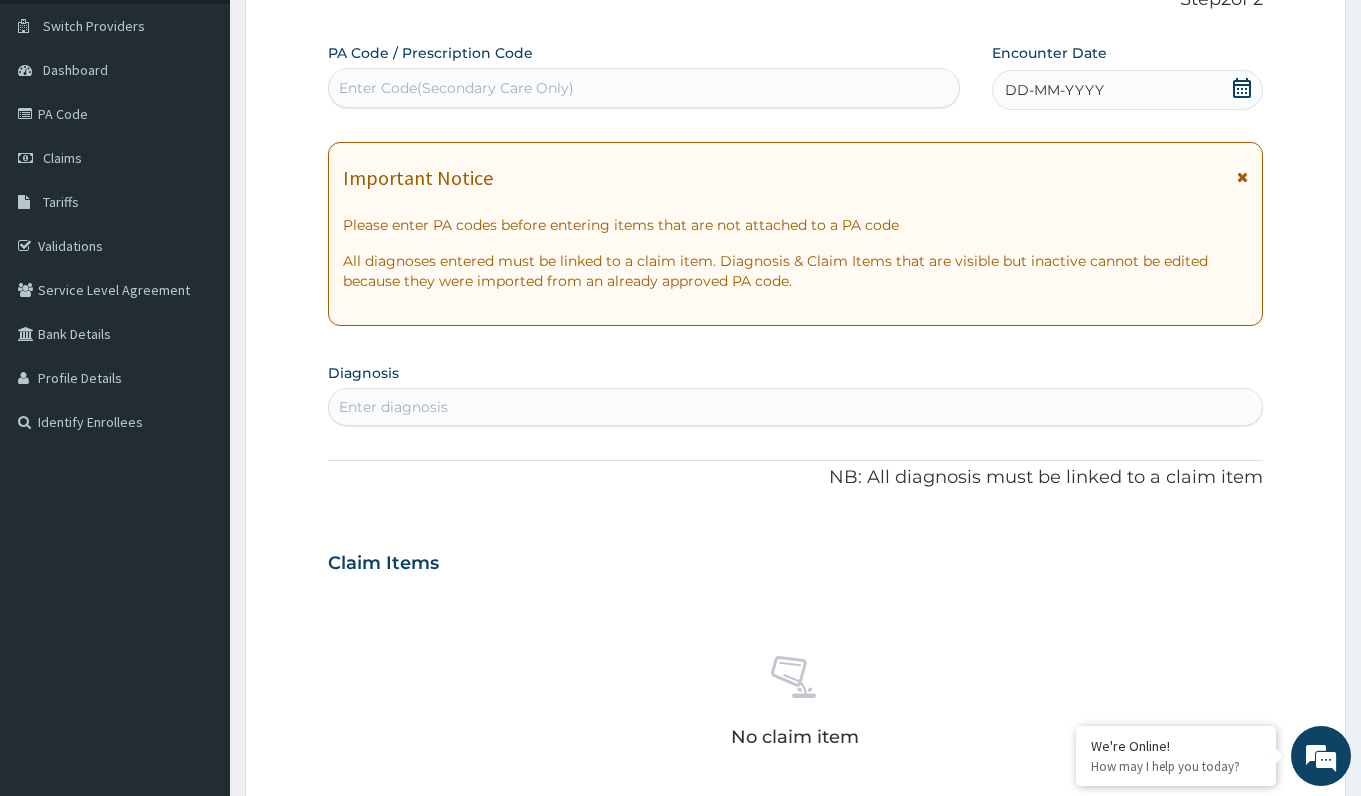 click on "Enter Code(Secondary Care Only)" at bounding box center [456, 88] 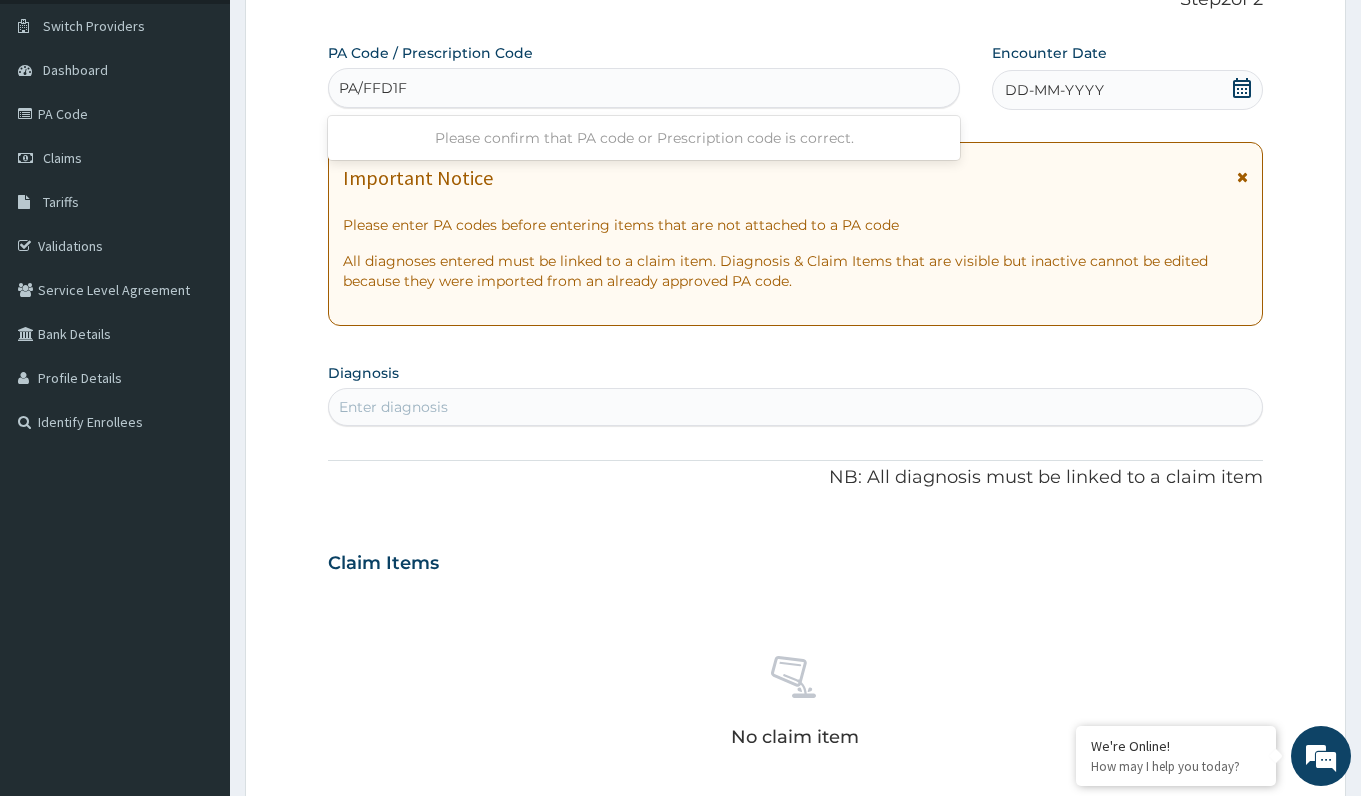type on "PA/FFD1F9" 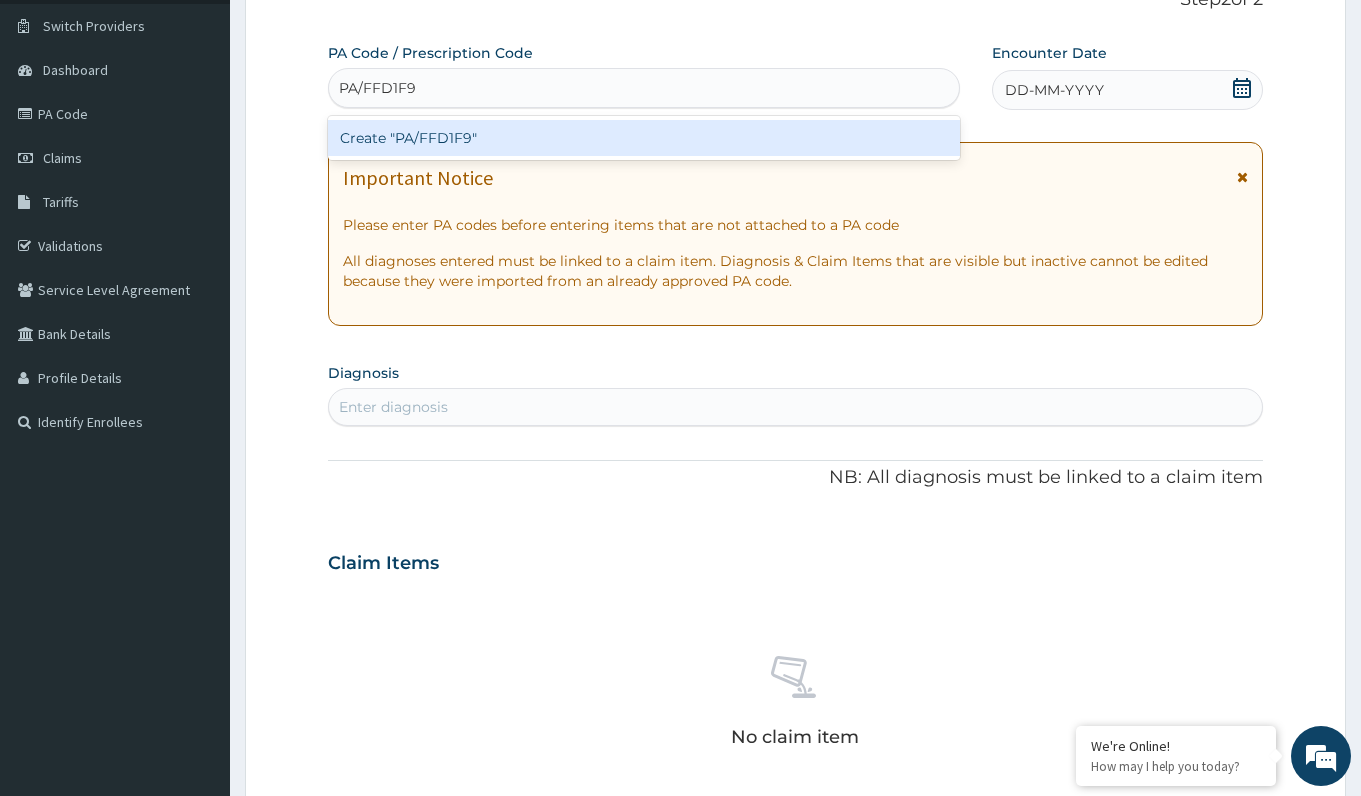 click on "Create "PA/FFD1F9"" at bounding box center (643, 138) 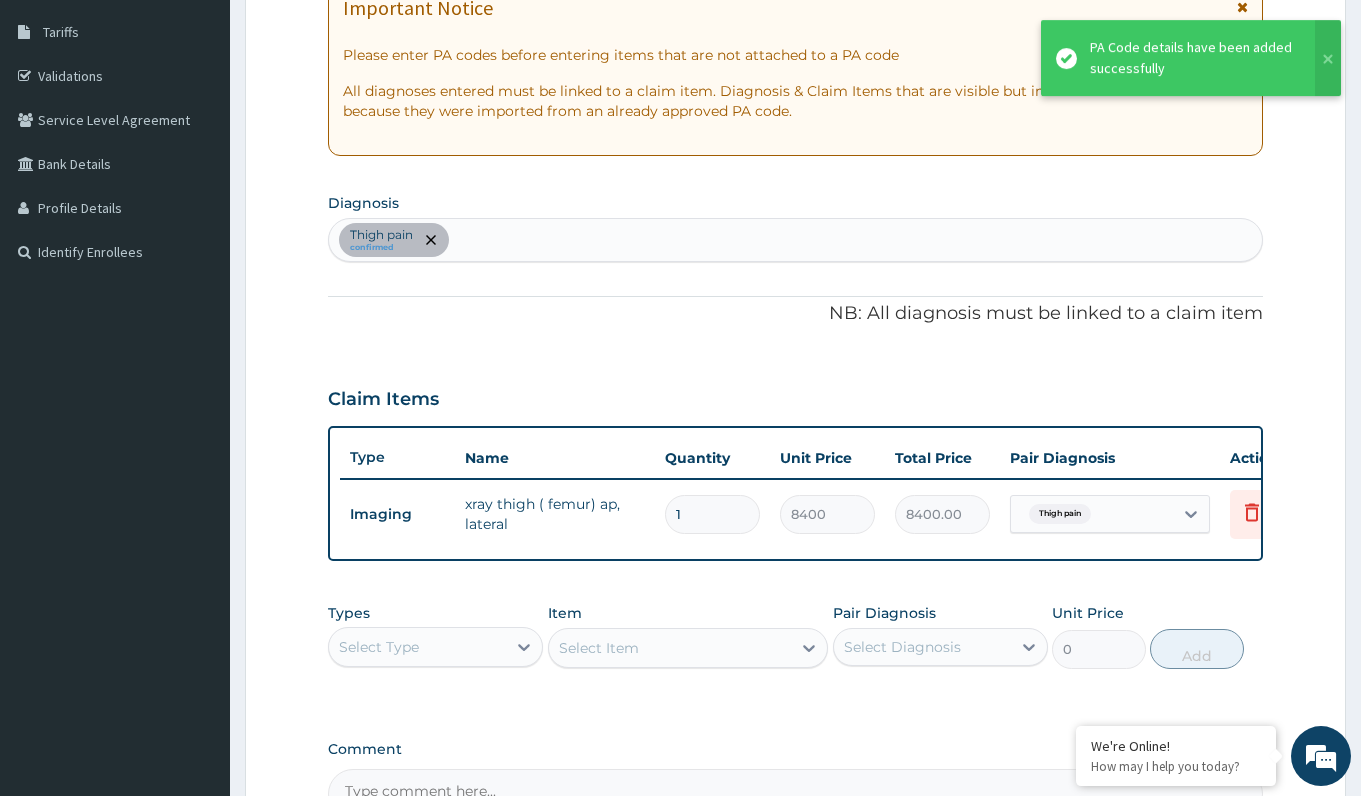 scroll, scrollTop: 352, scrollLeft: 0, axis: vertical 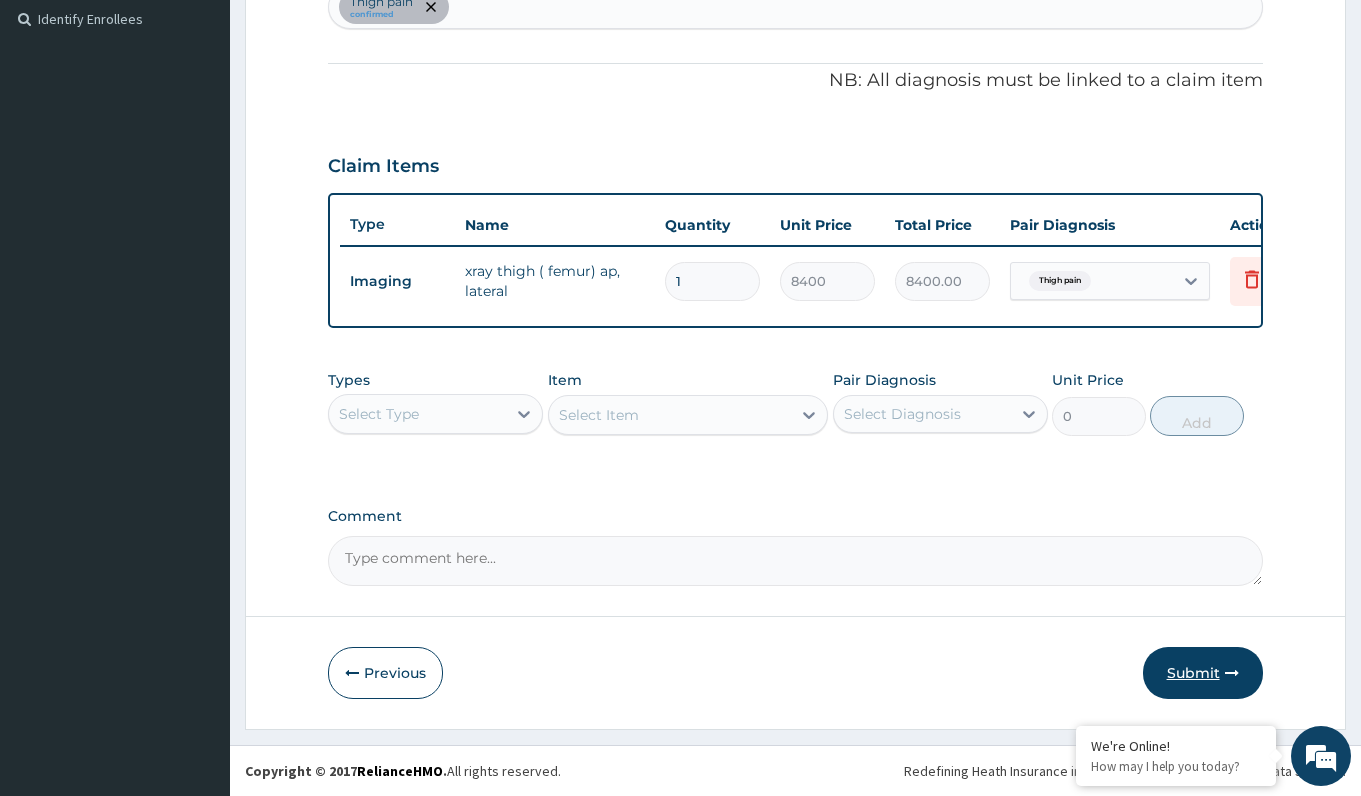 click on "Submit" at bounding box center [1203, 673] 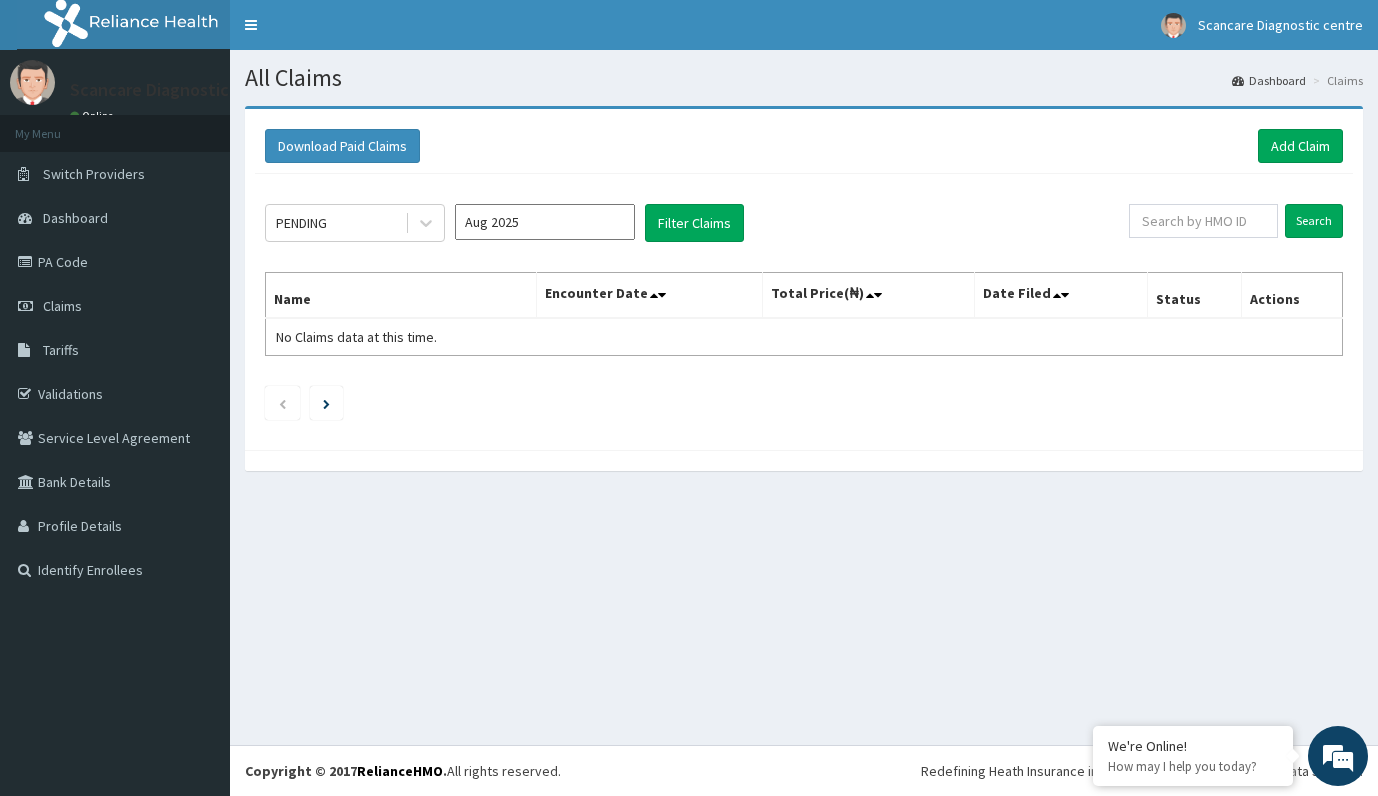 scroll, scrollTop: 0, scrollLeft: 0, axis: both 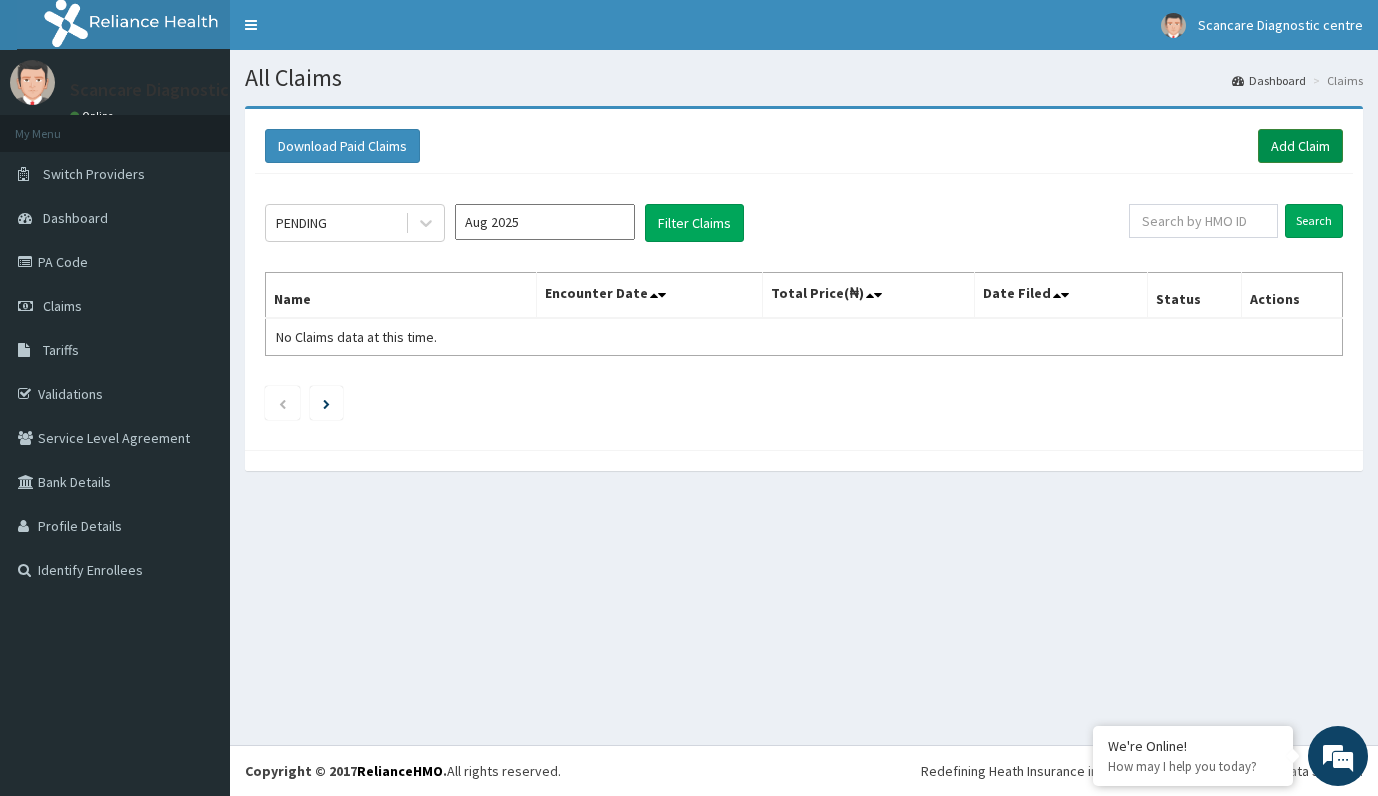 click on "Add Claim" at bounding box center [1300, 146] 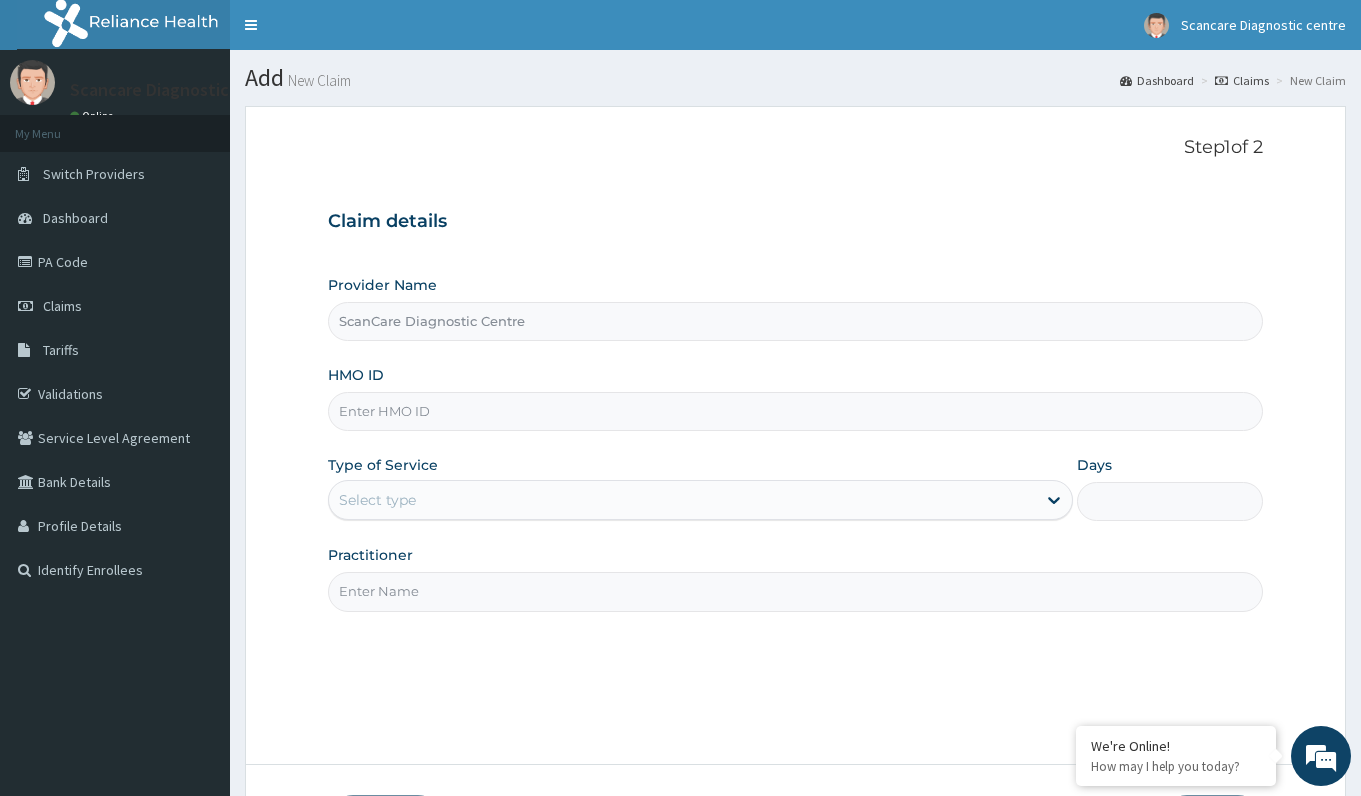 scroll, scrollTop: 0, scrollLeft: 0, axis: both 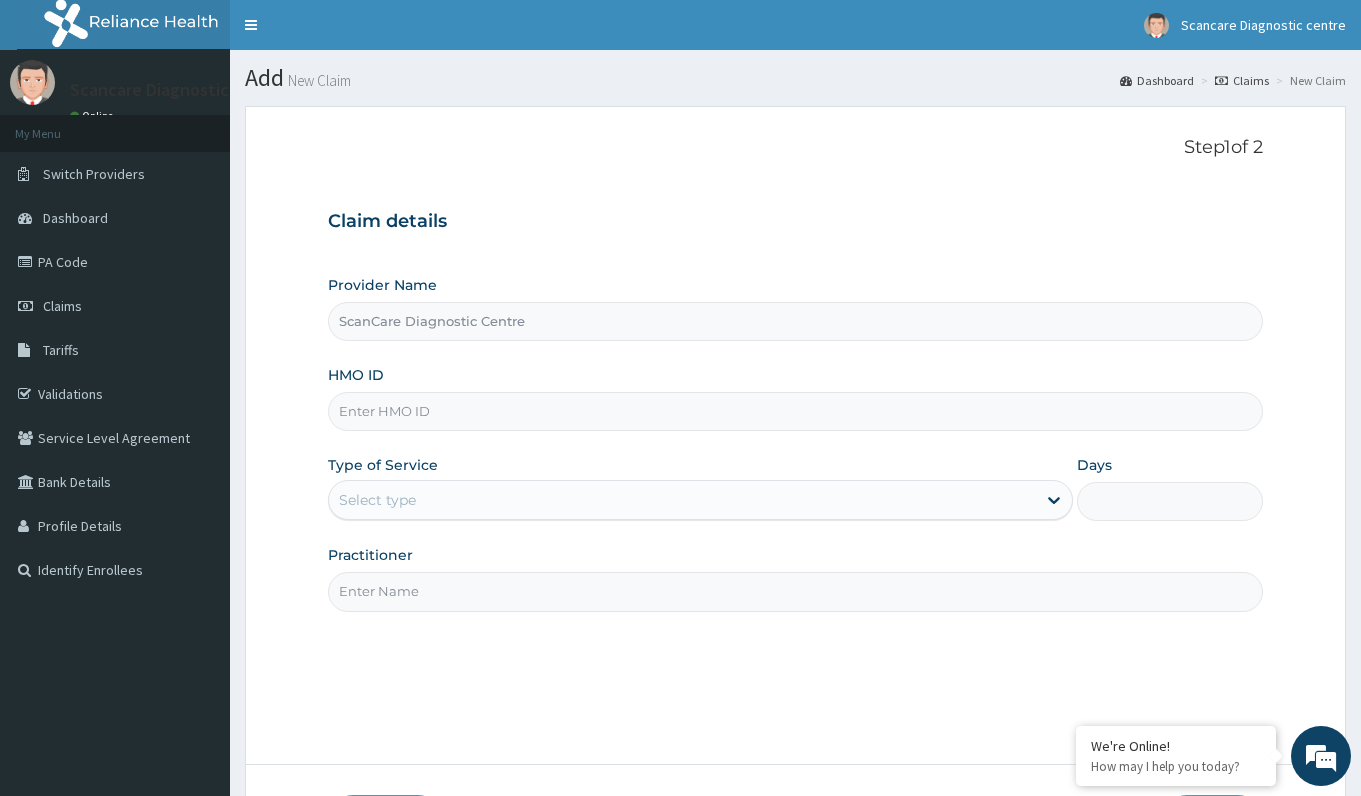 click on "HMO ID" at bounding box center (795, 411) 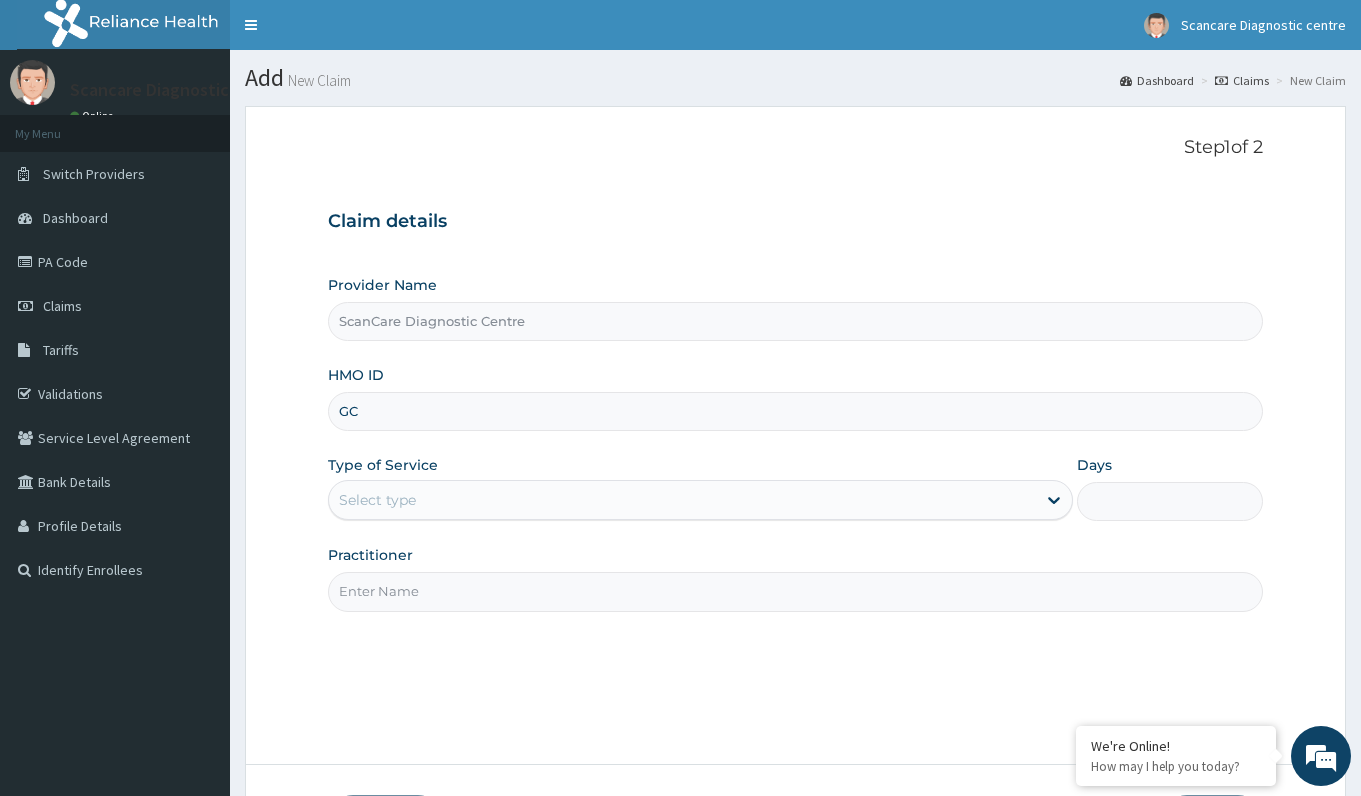 scroll, scrollTop: 0, scrollLeft: 0, axis: both 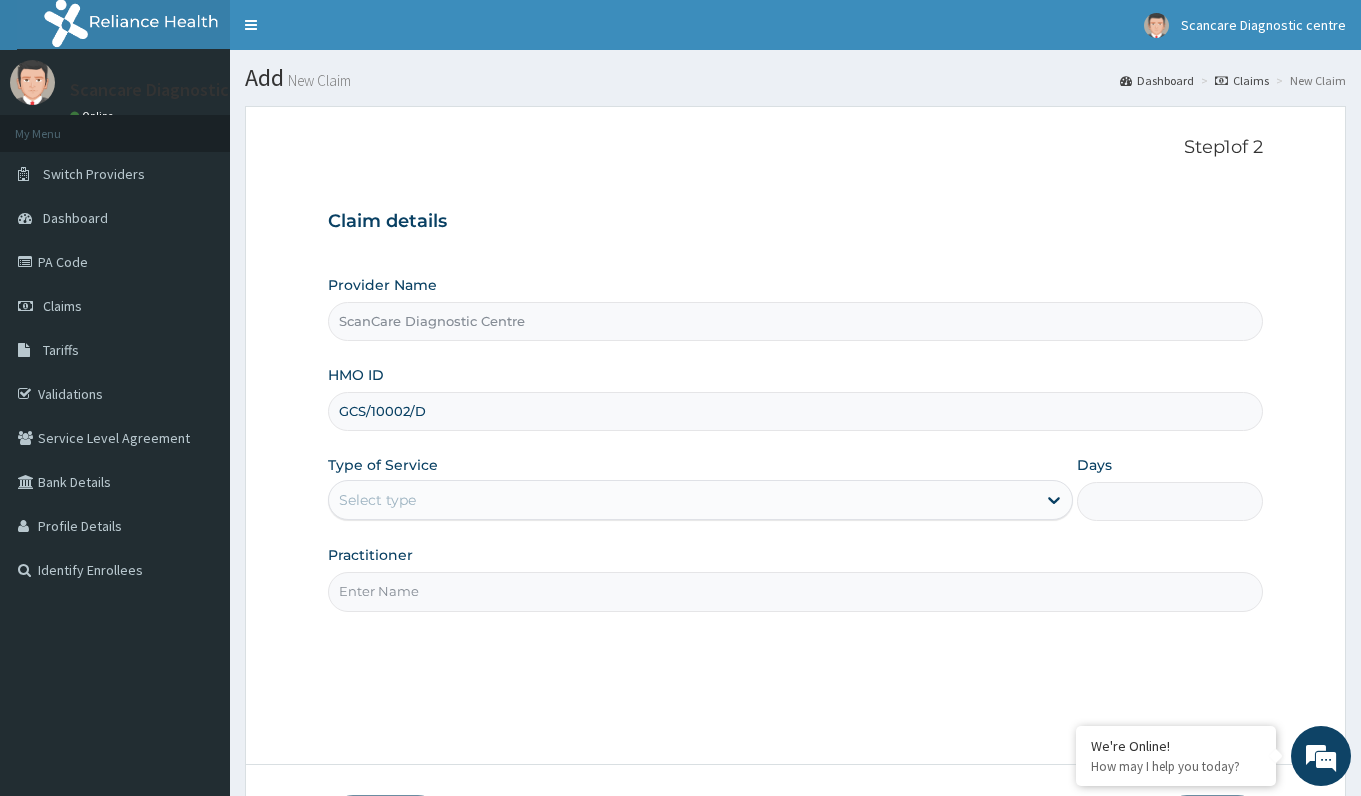 type on "GCS/10002/D" 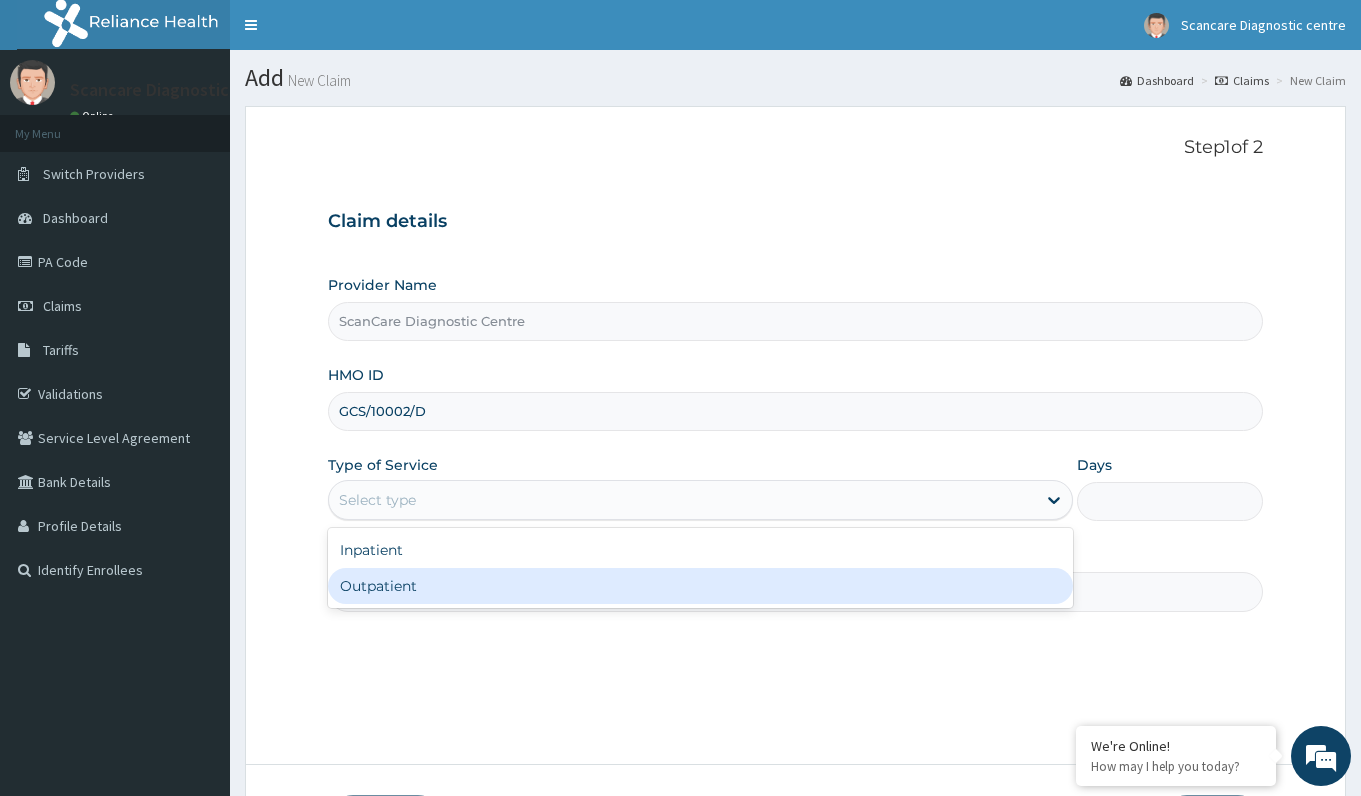 click on "Outpatient" at bounding box center [700, 586] 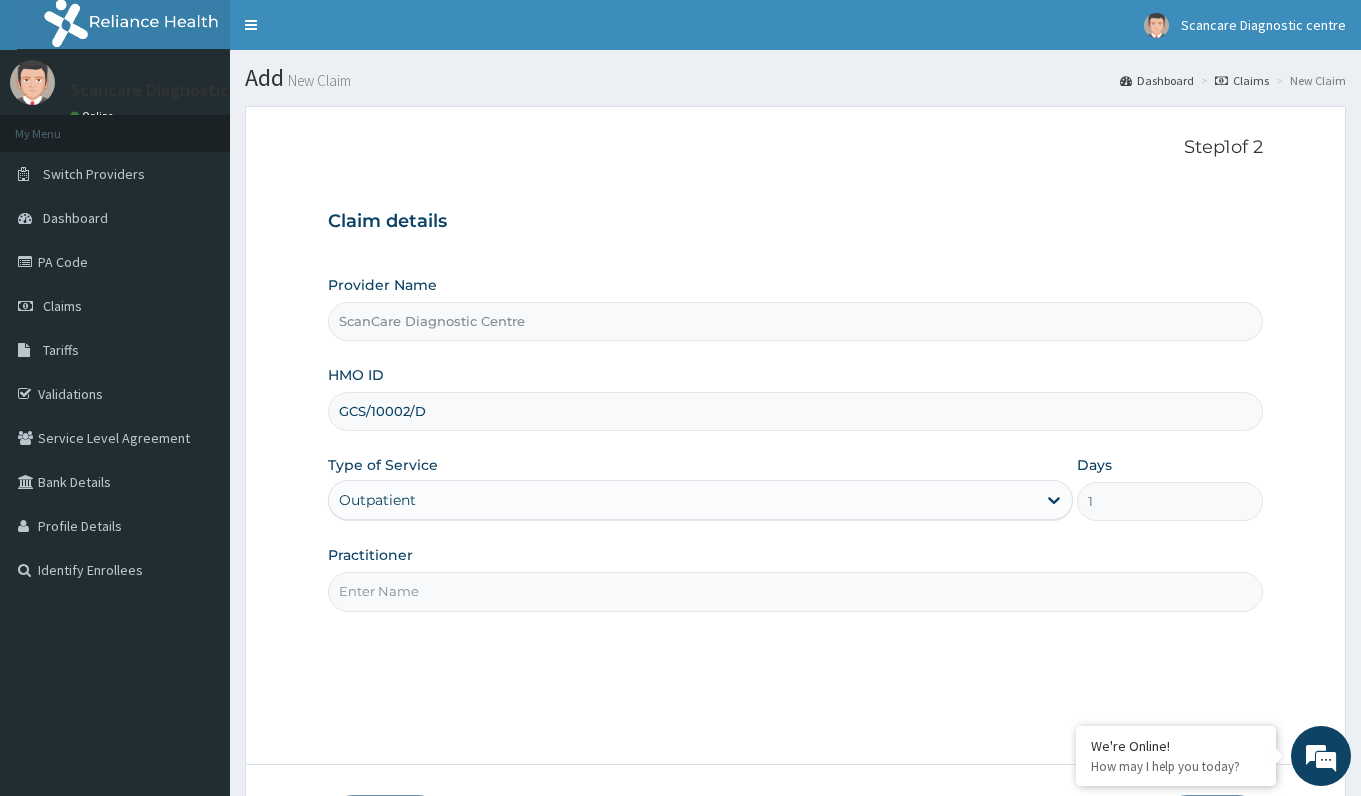 click on "Practitioner" at bounding box center (795, 591) 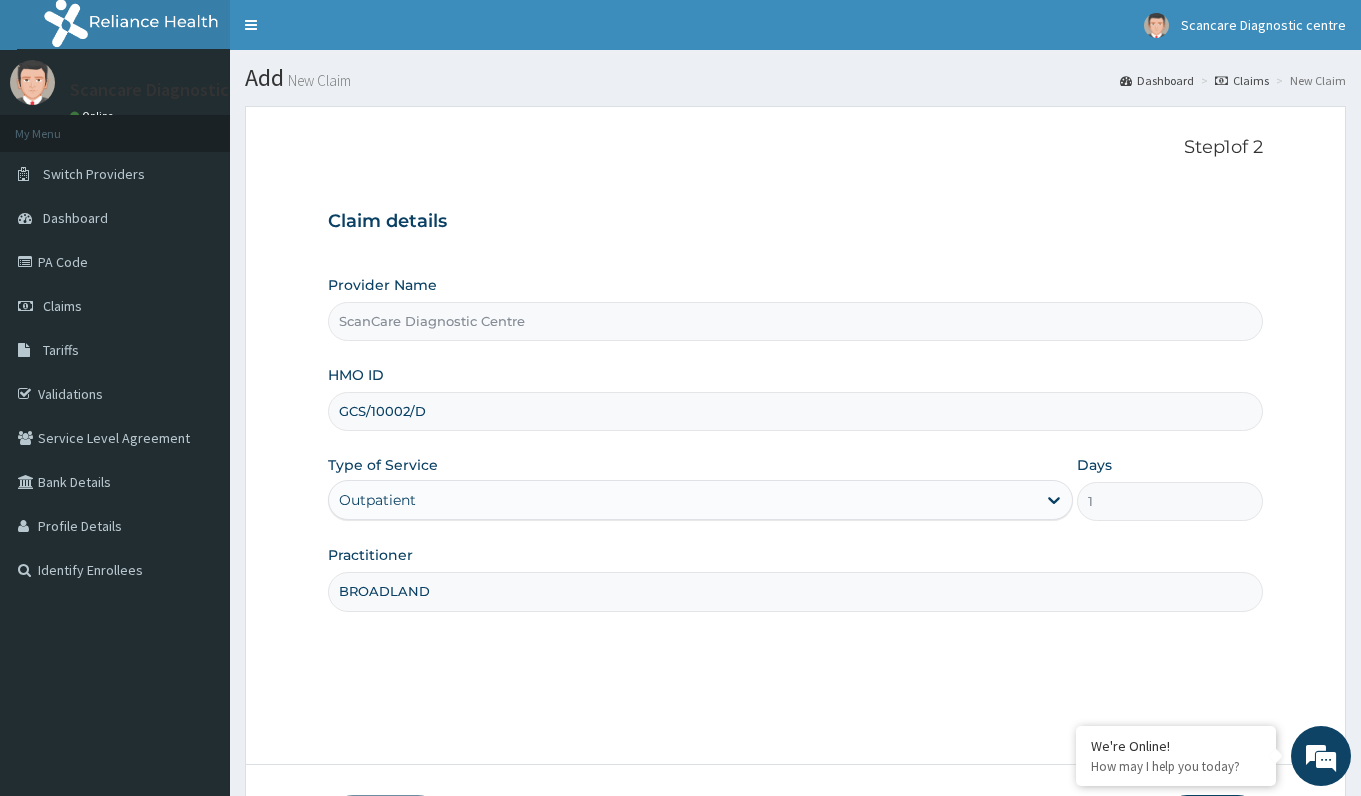 type on "BROADLAND" 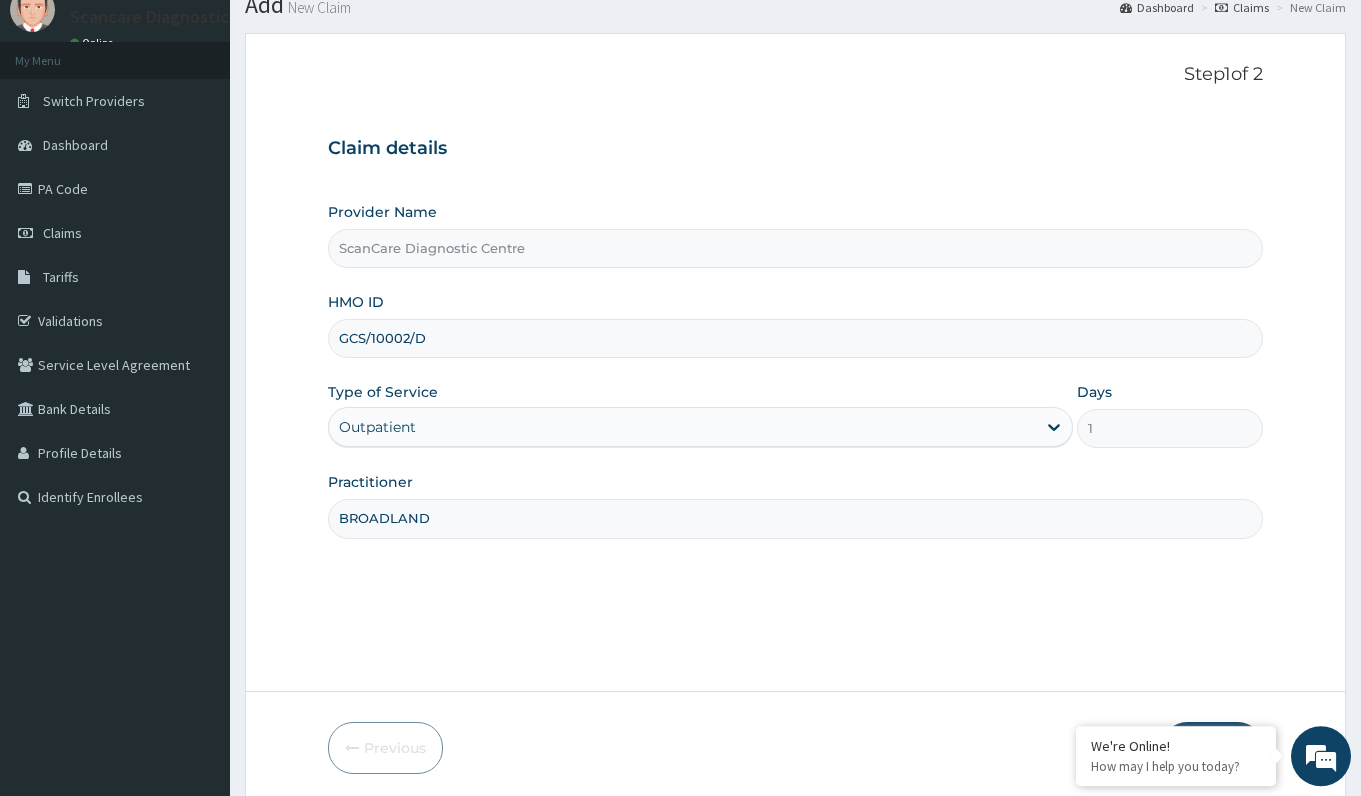 scroll, scrollTop: 148, scrollLeft: 0, axis: vertical 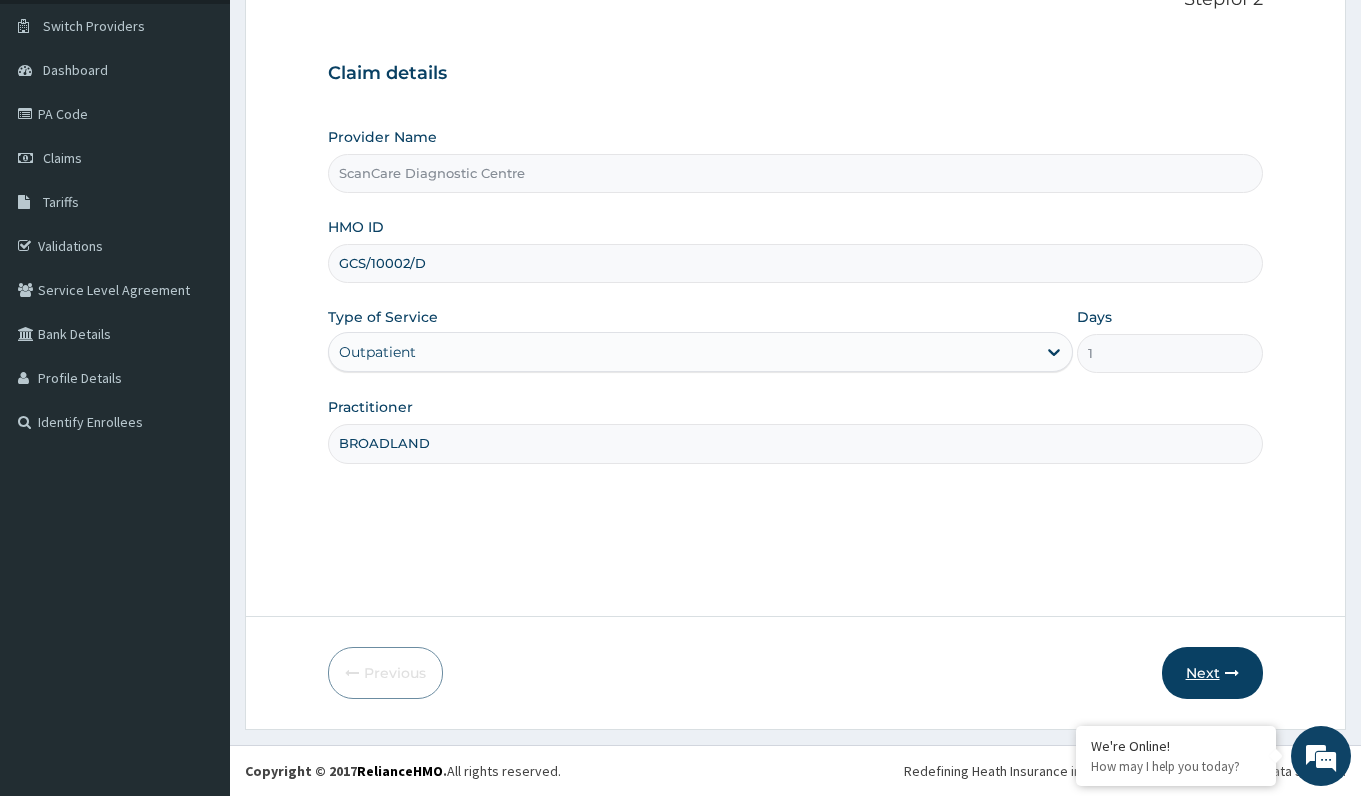 click on "Next" at bounding box center (1212, 673) 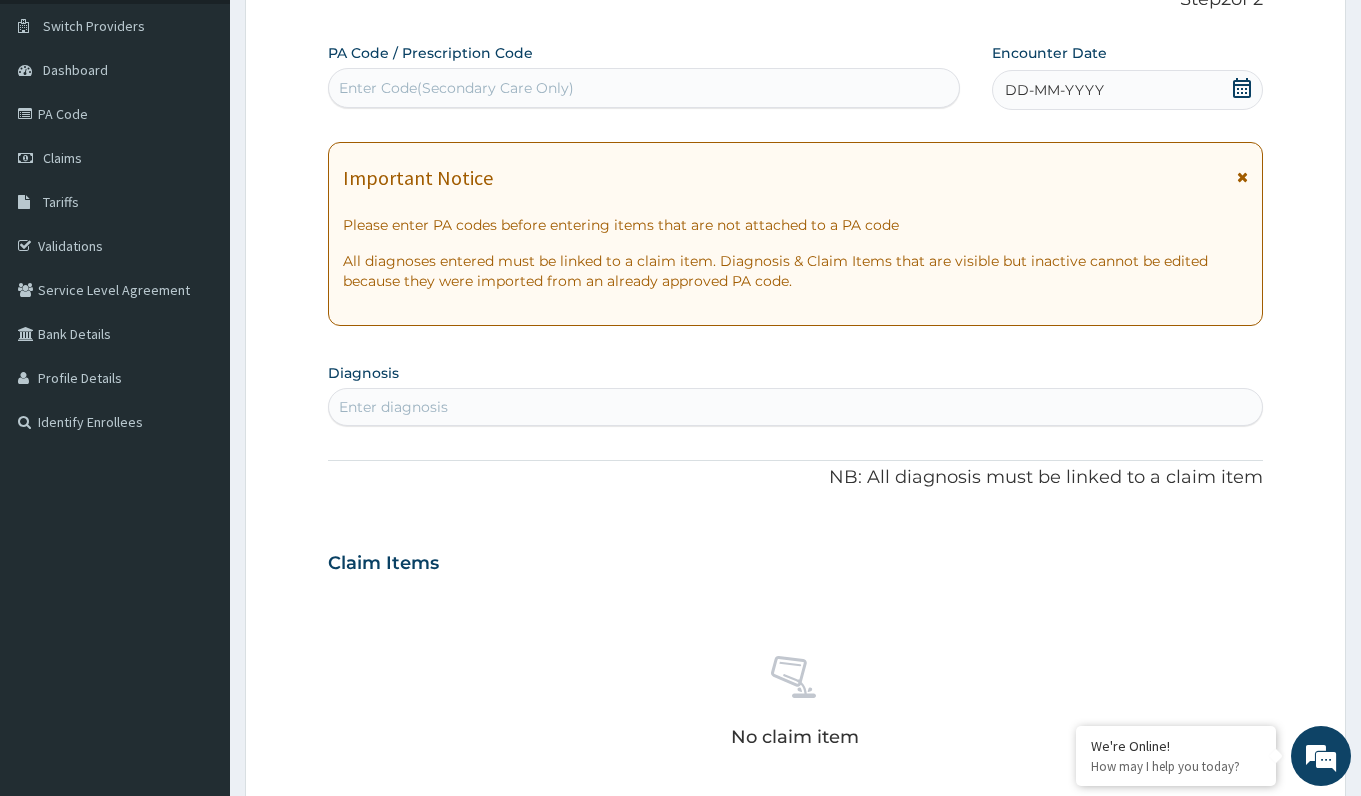 click on "Enter Code(Secondary Care Only)" at bounding box center [456, 88] 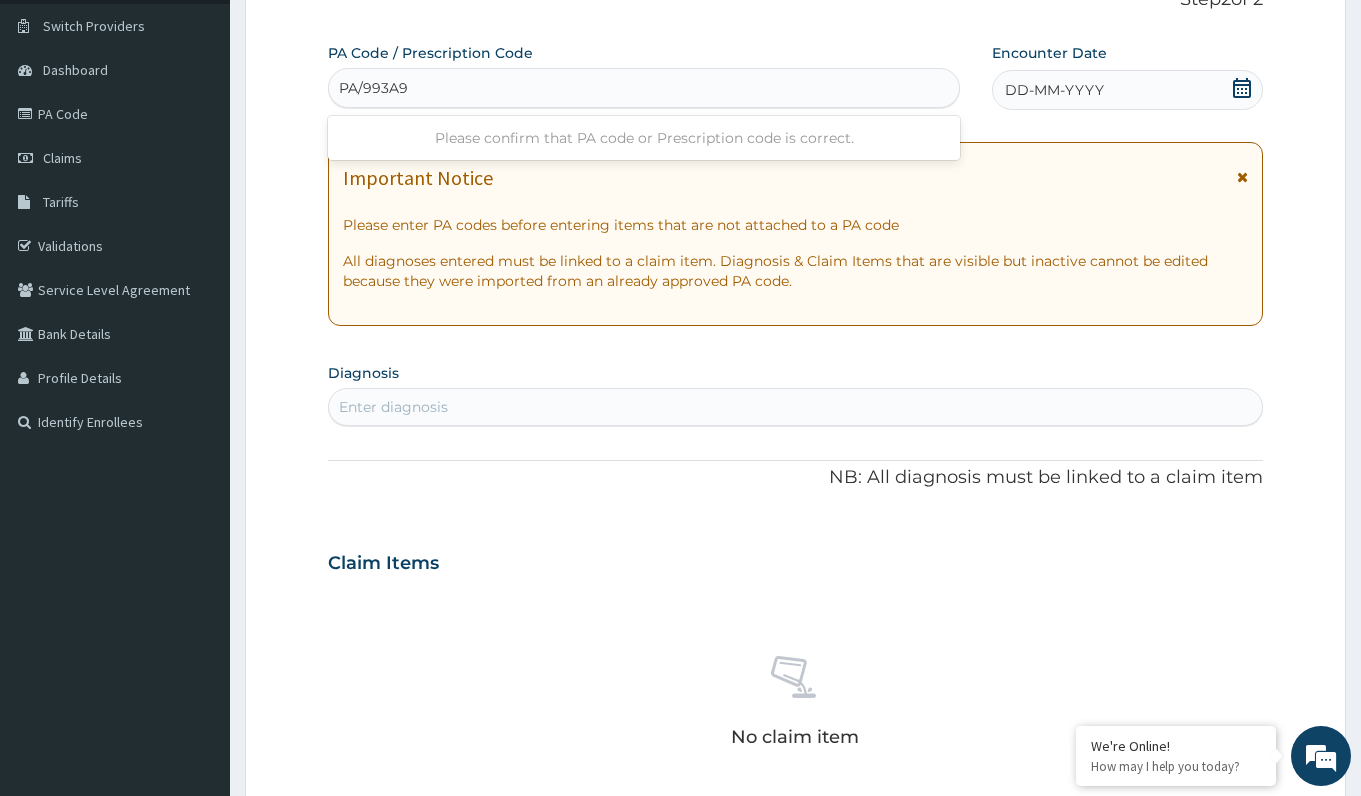 type on "PA/993A90" 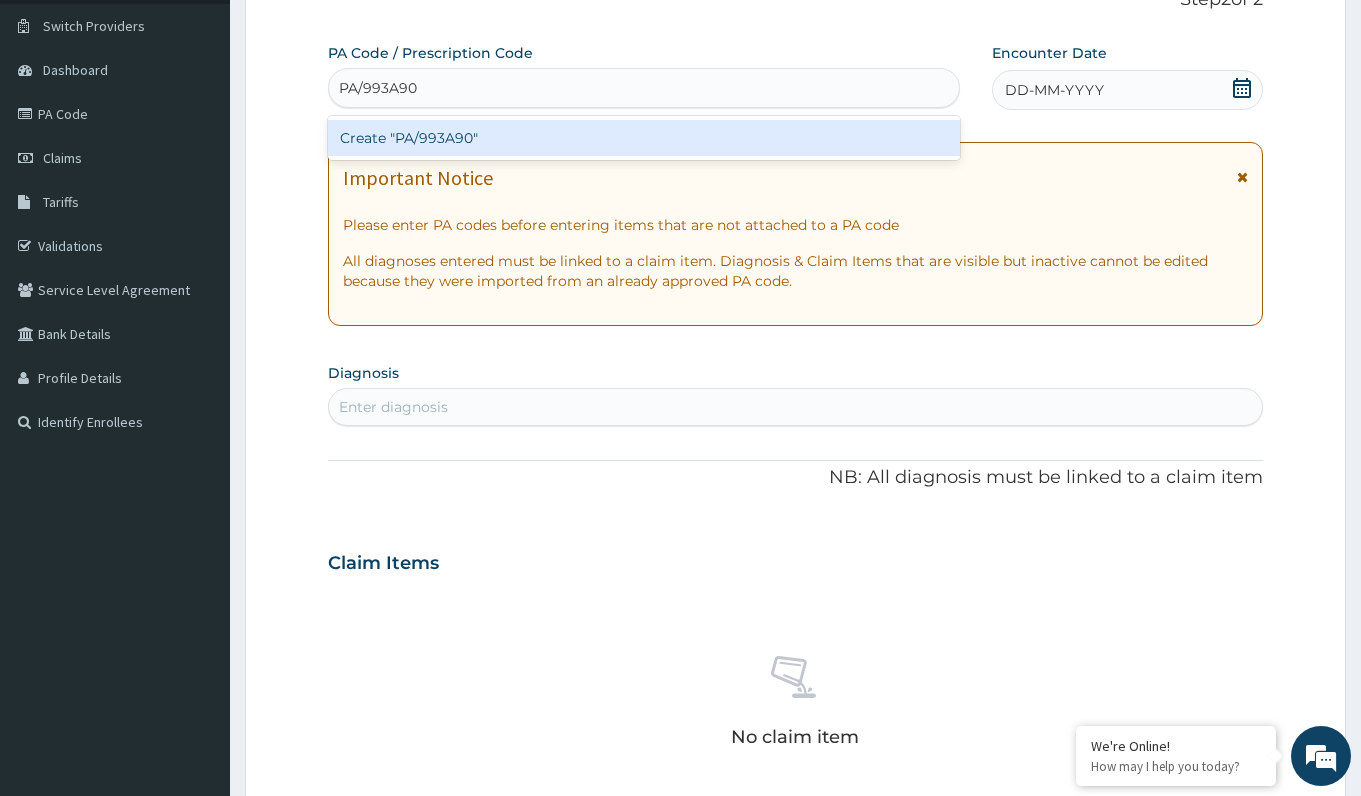 click on "Create "PA/993A90"" at bounding box center [643, 138] 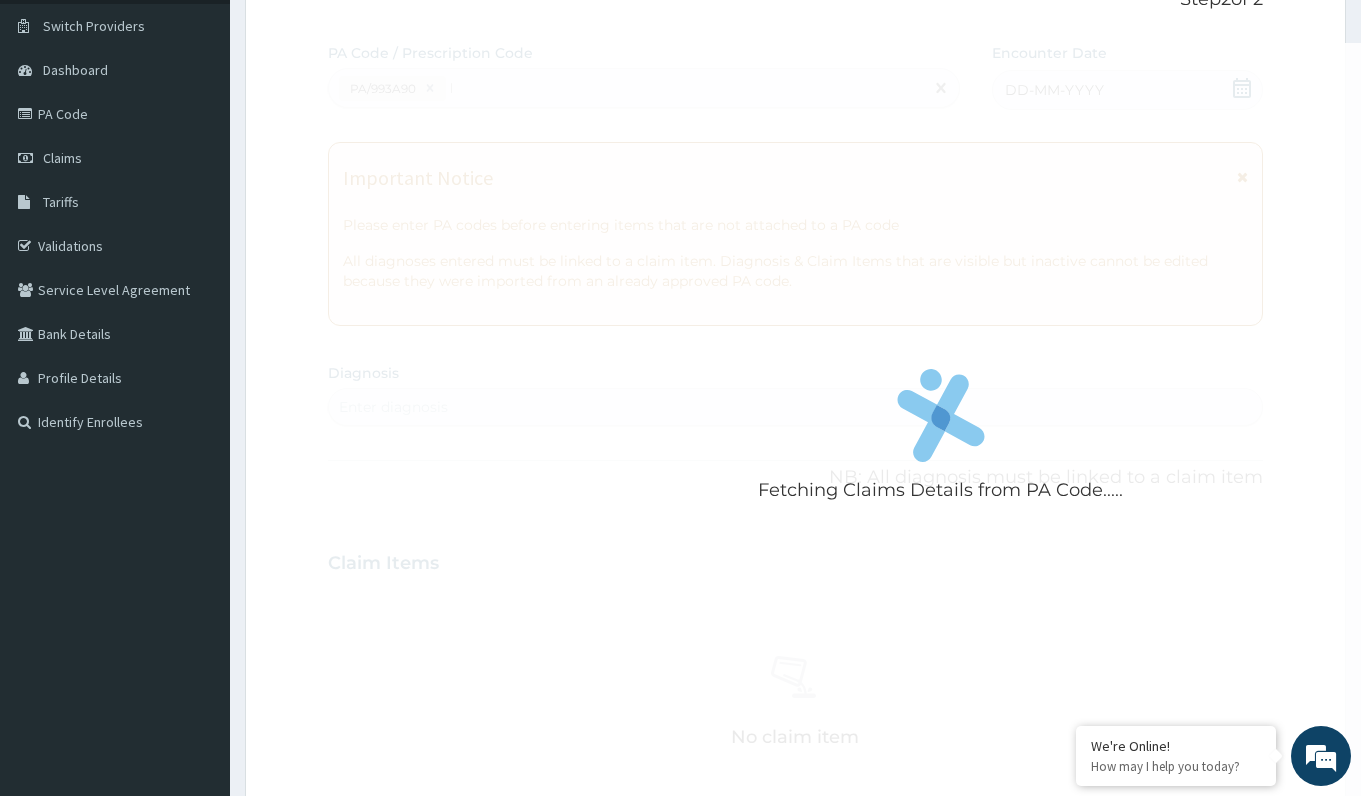 type 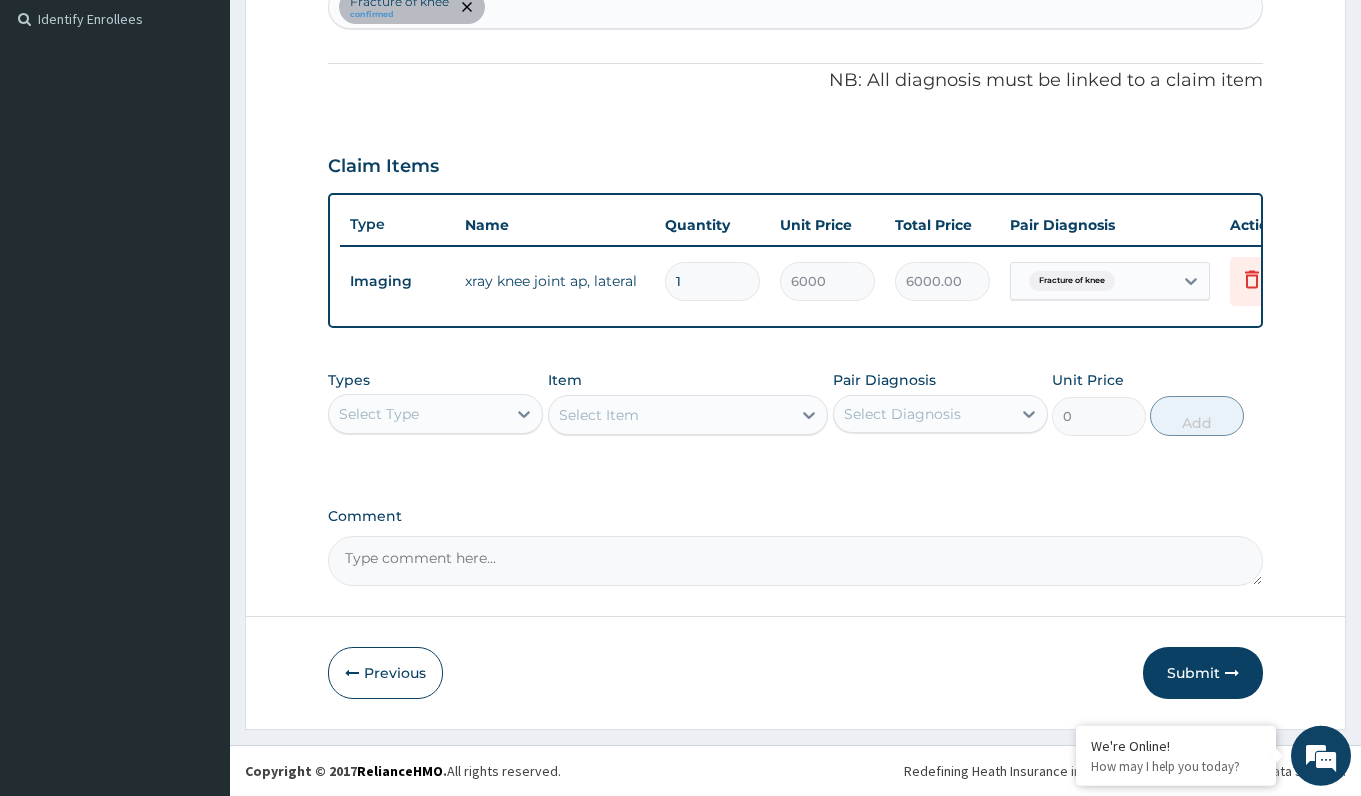 scroll, scrollTop: 568, scrollLeft: 0, axis: vertical 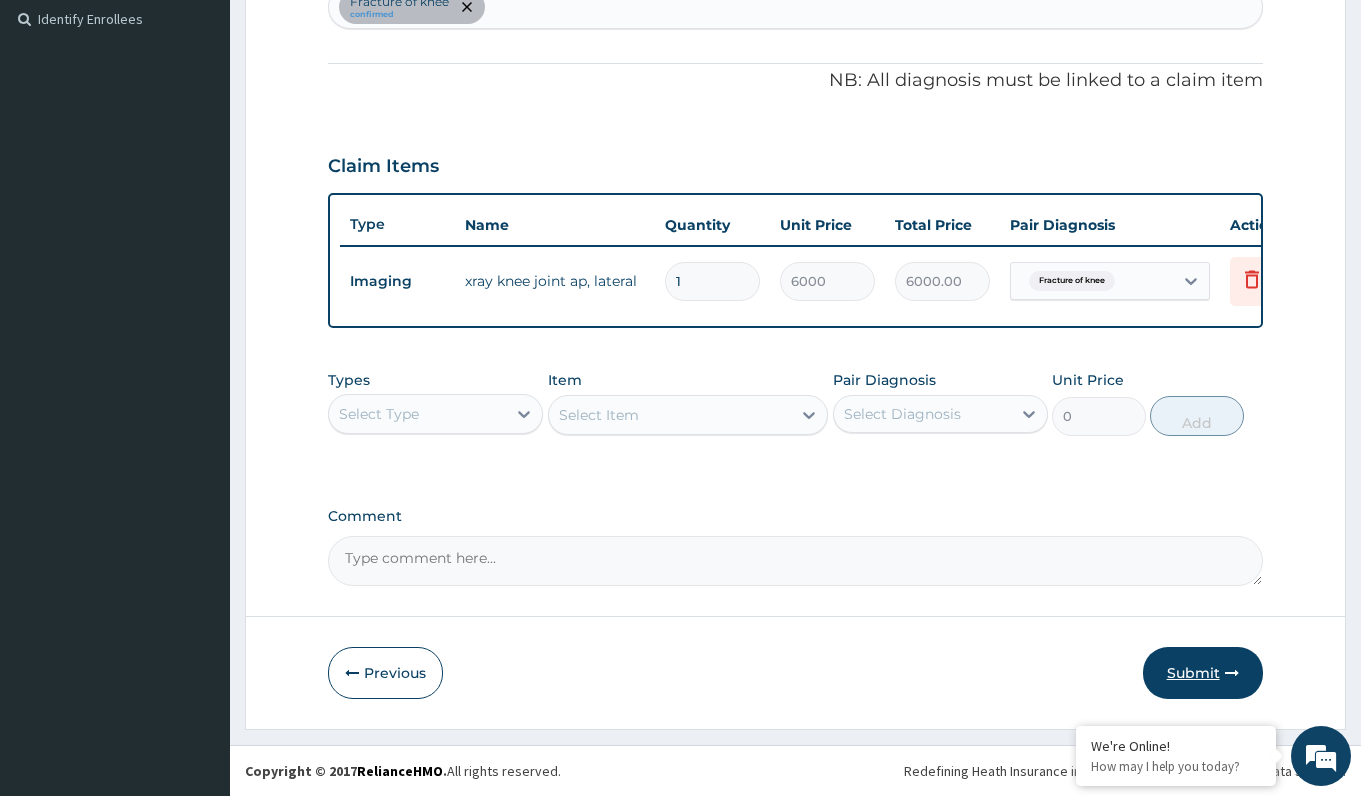 click on "Submit" at bounding box center [1203, 673] 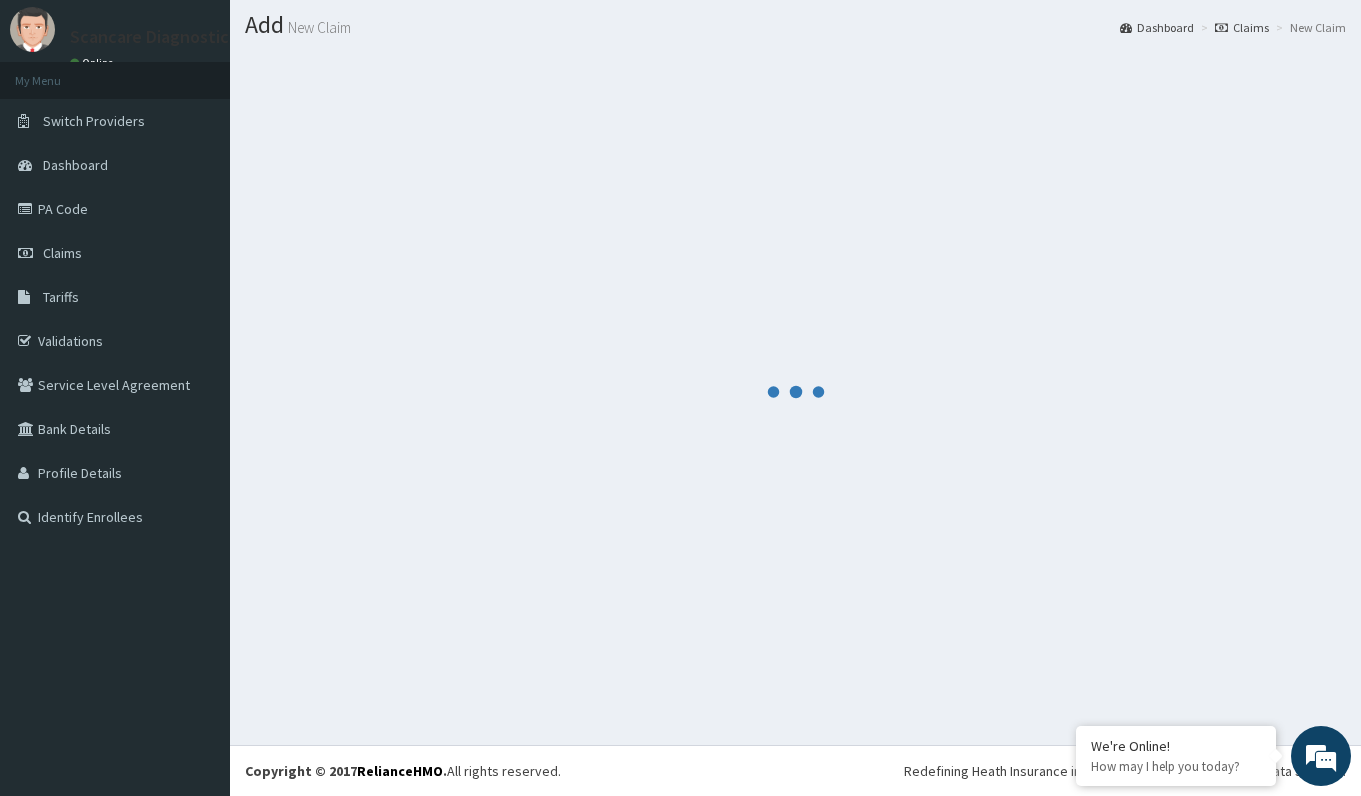 scroll, scrollTop: 53, scrollLeft: 0, axis: vertical 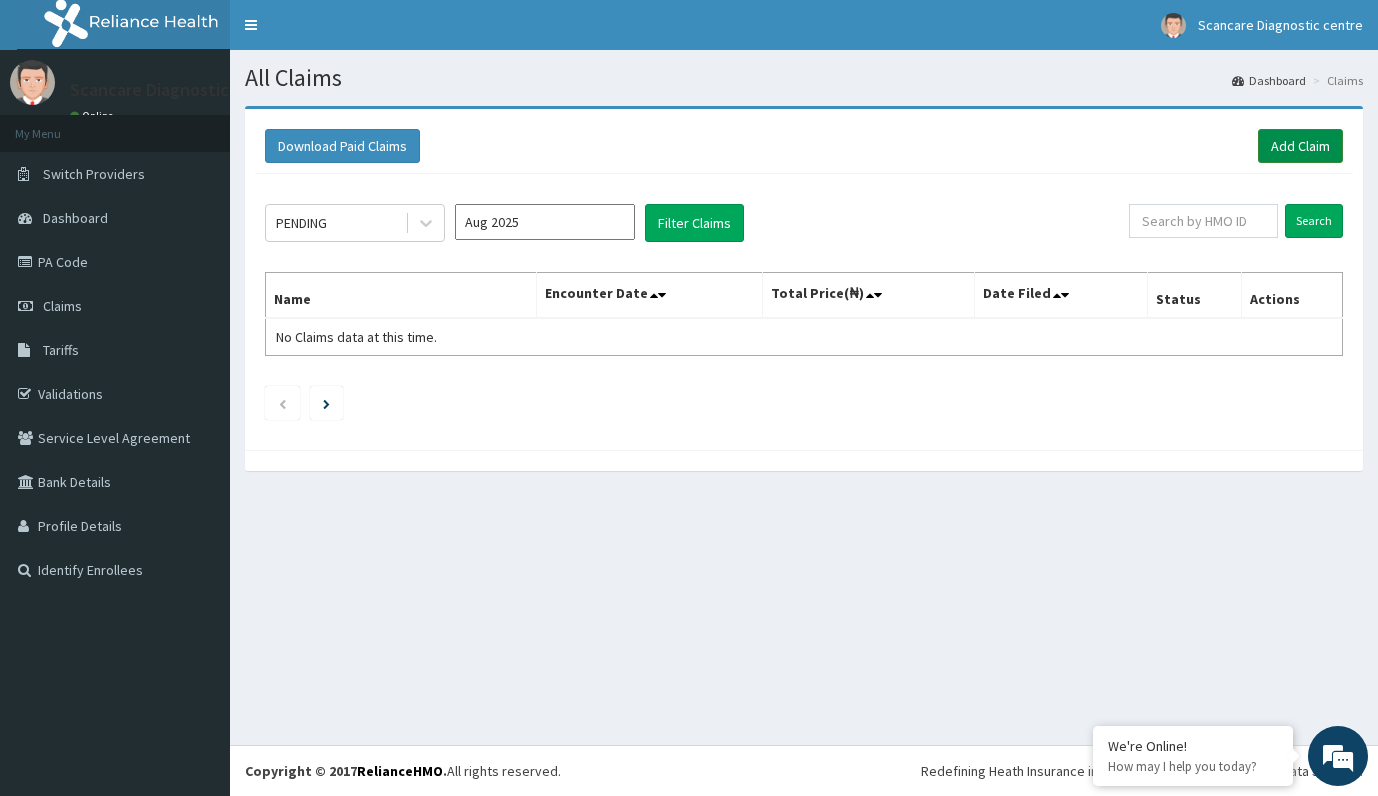 click on "Add Claim" at bounding box center (1300, 146) 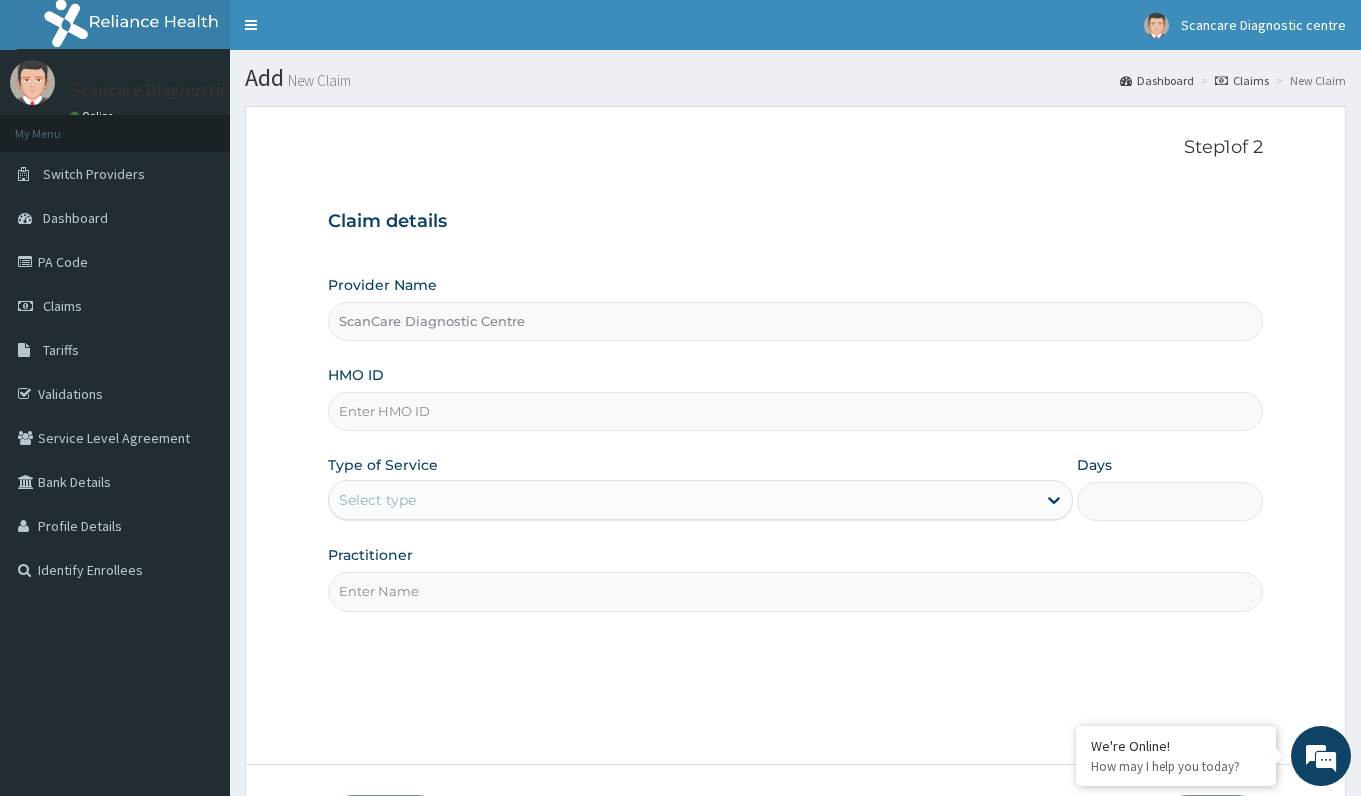 scroll, scrollTop: 0, scrollLeft: 0, axis: both 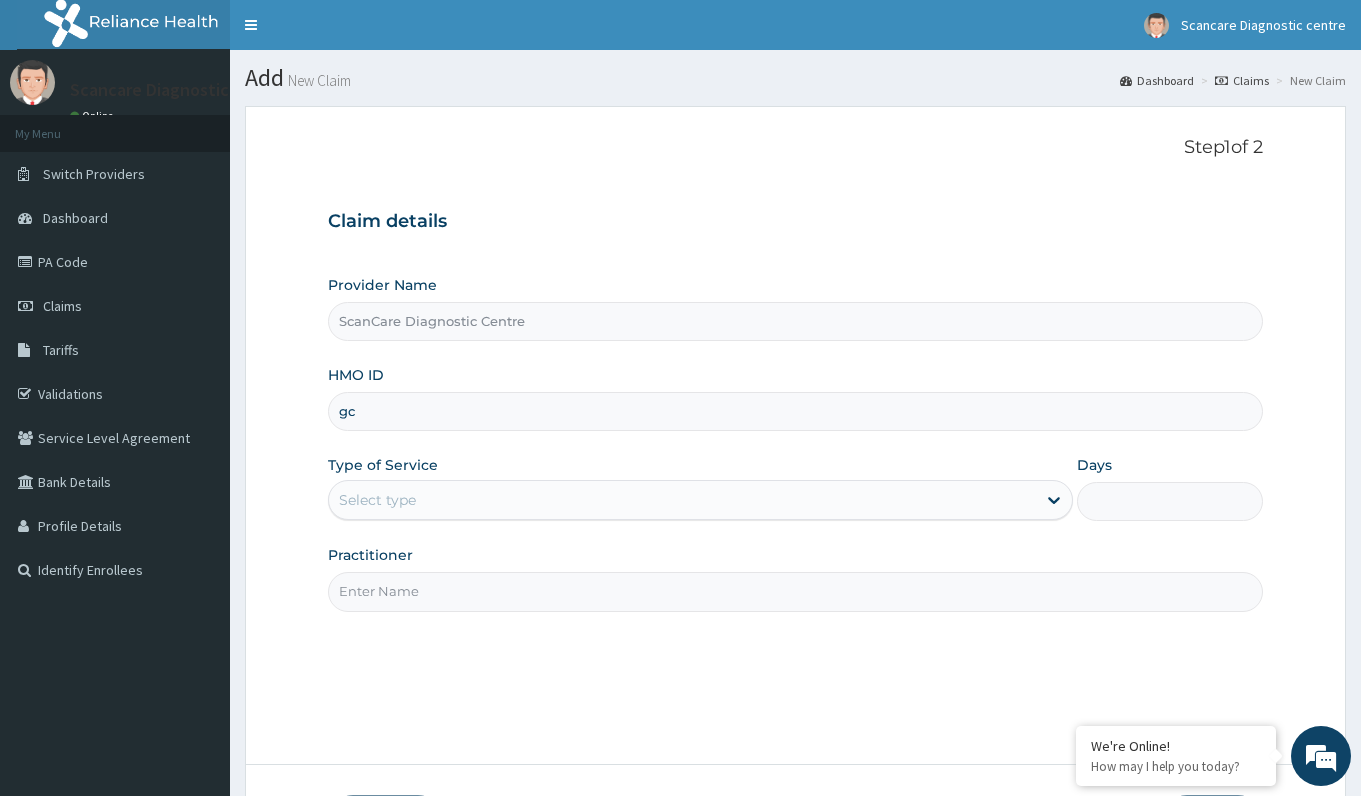 type on "g" 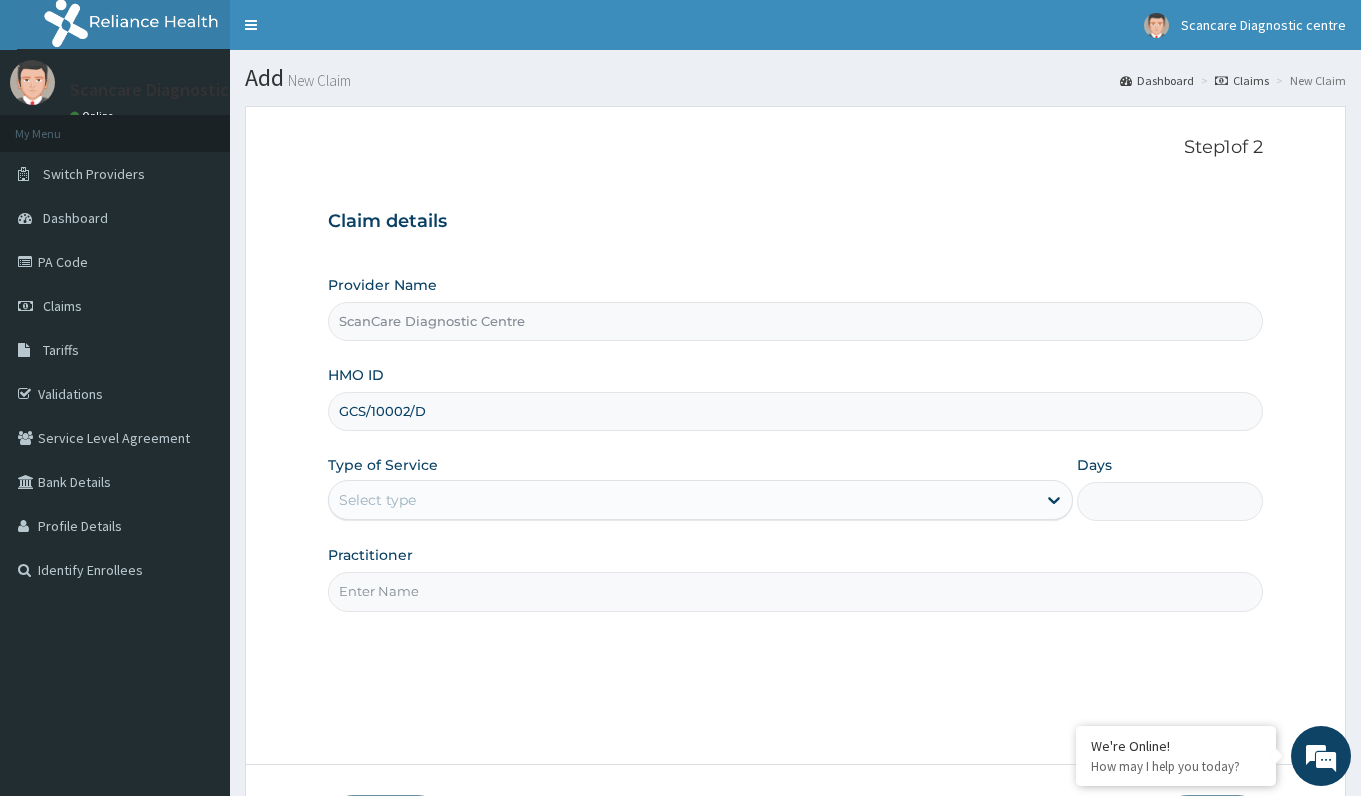 type on "GCS/10002/D" 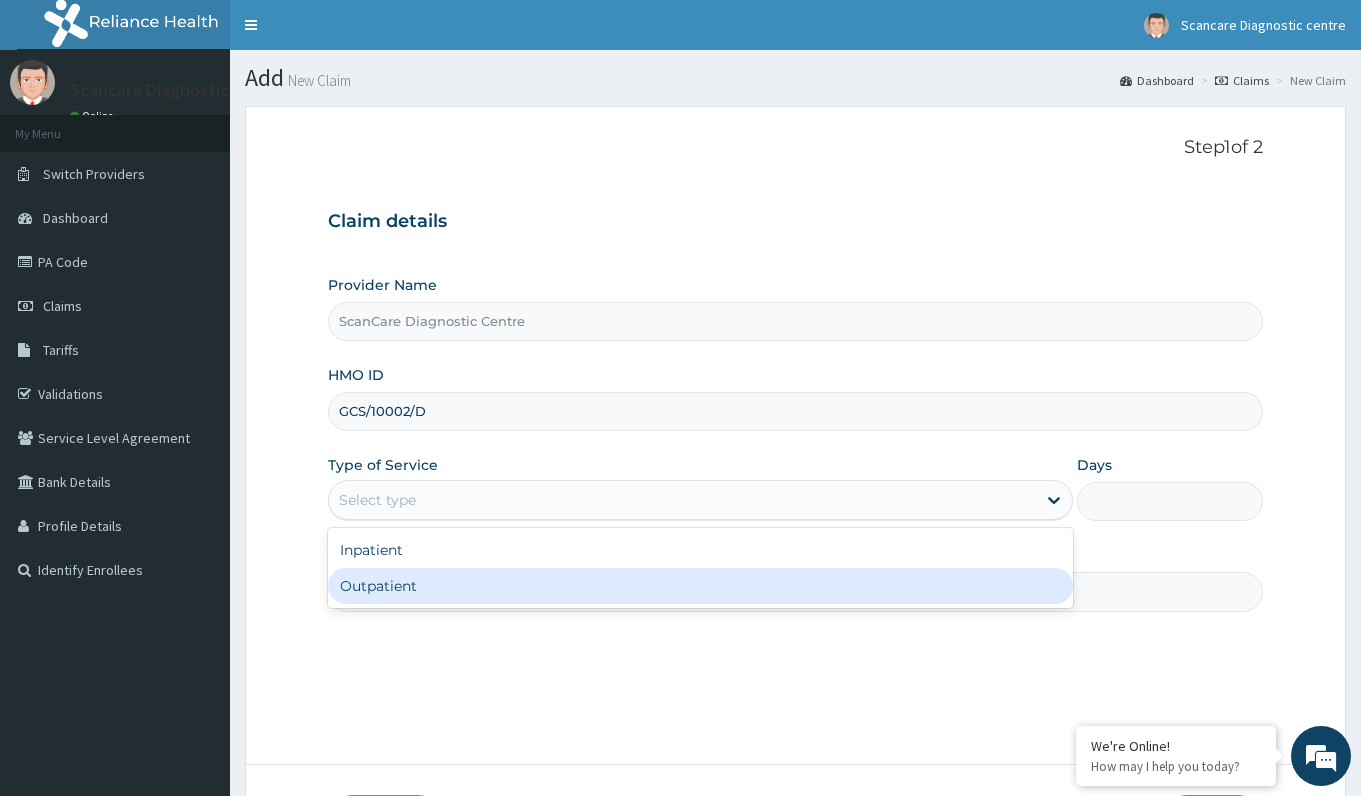 click on "Outpatient" at bounding box center (700, 586) 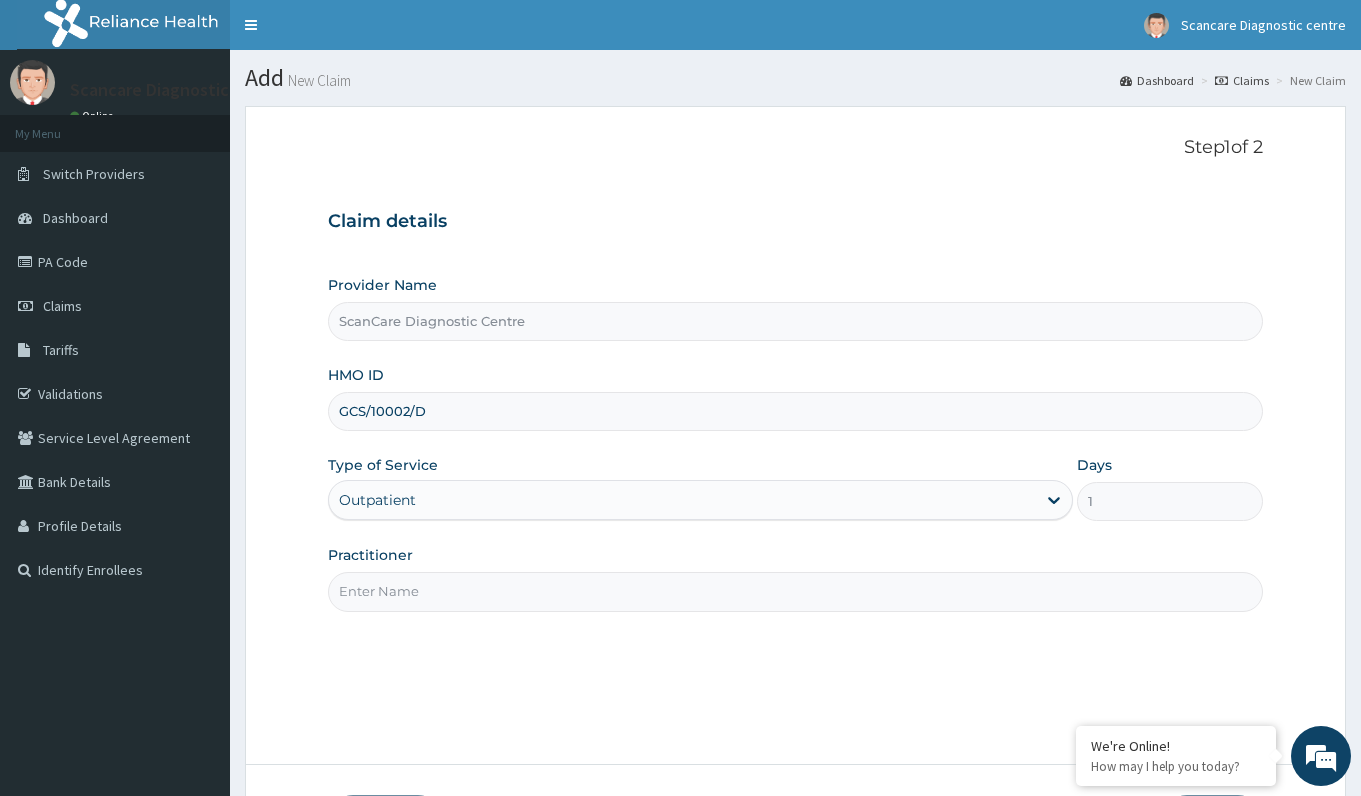 click on "Practitioner" at bounding box center (795, 591) 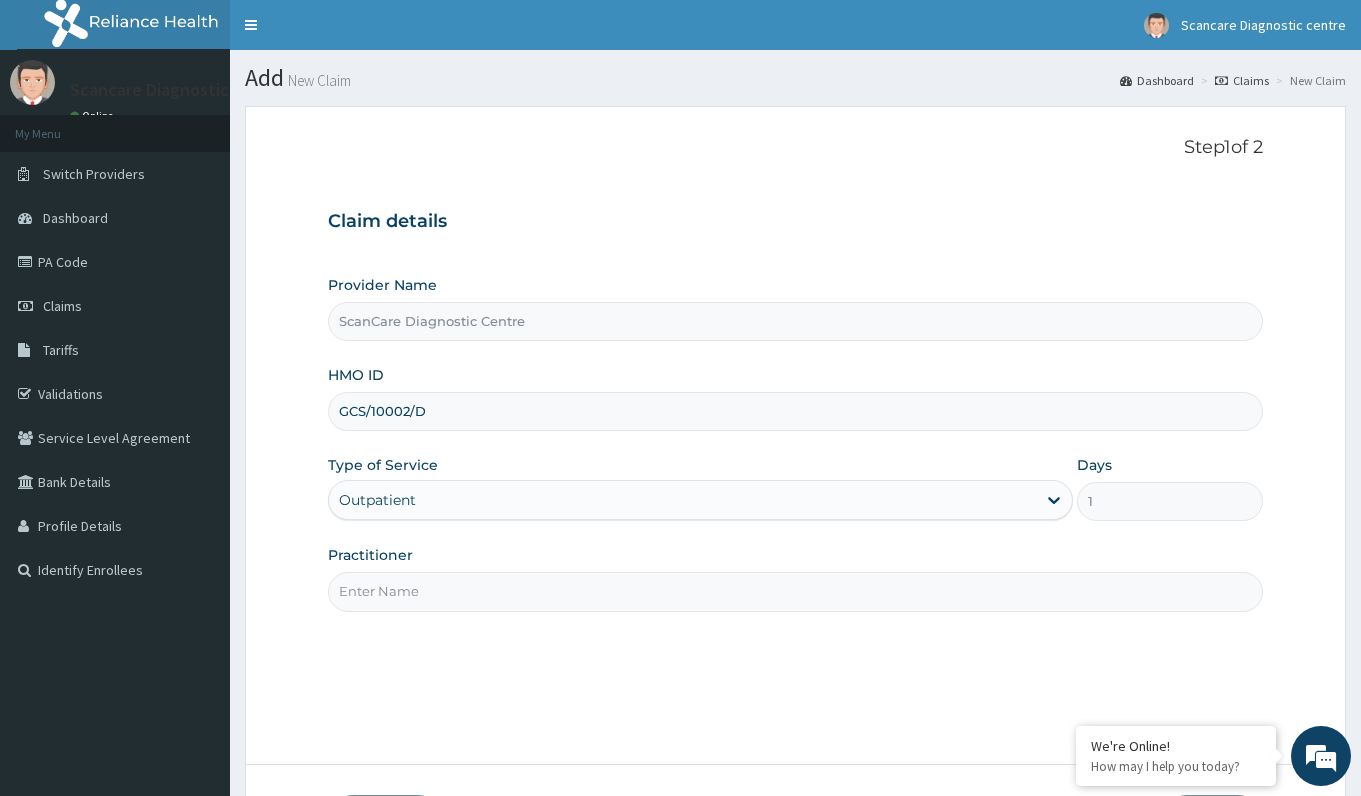 drag, startPoint x: 439, startPoint y: 414, endPoint x: 276, endPoint y: 427, distance: 163.51758 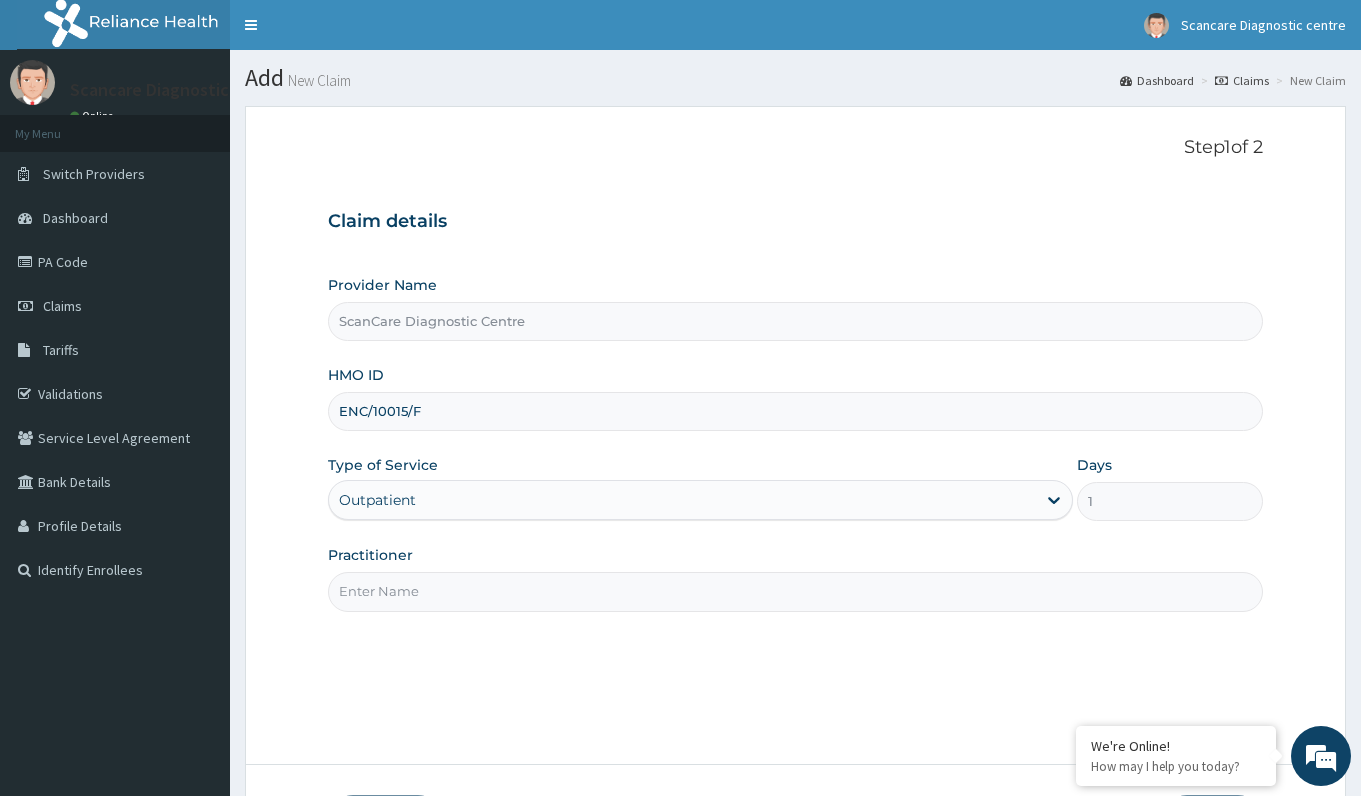 type on "ENC/10015/F" 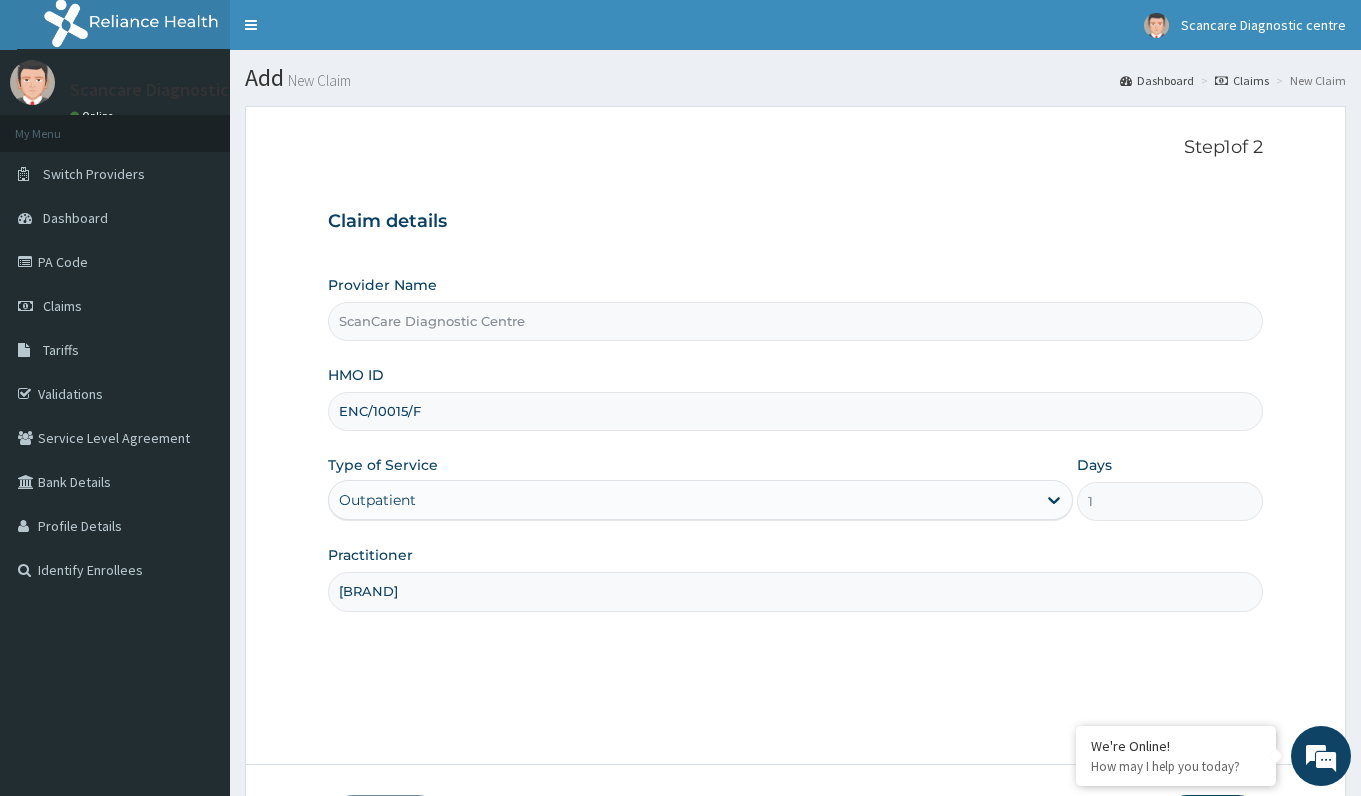 type on "[BRAND]" 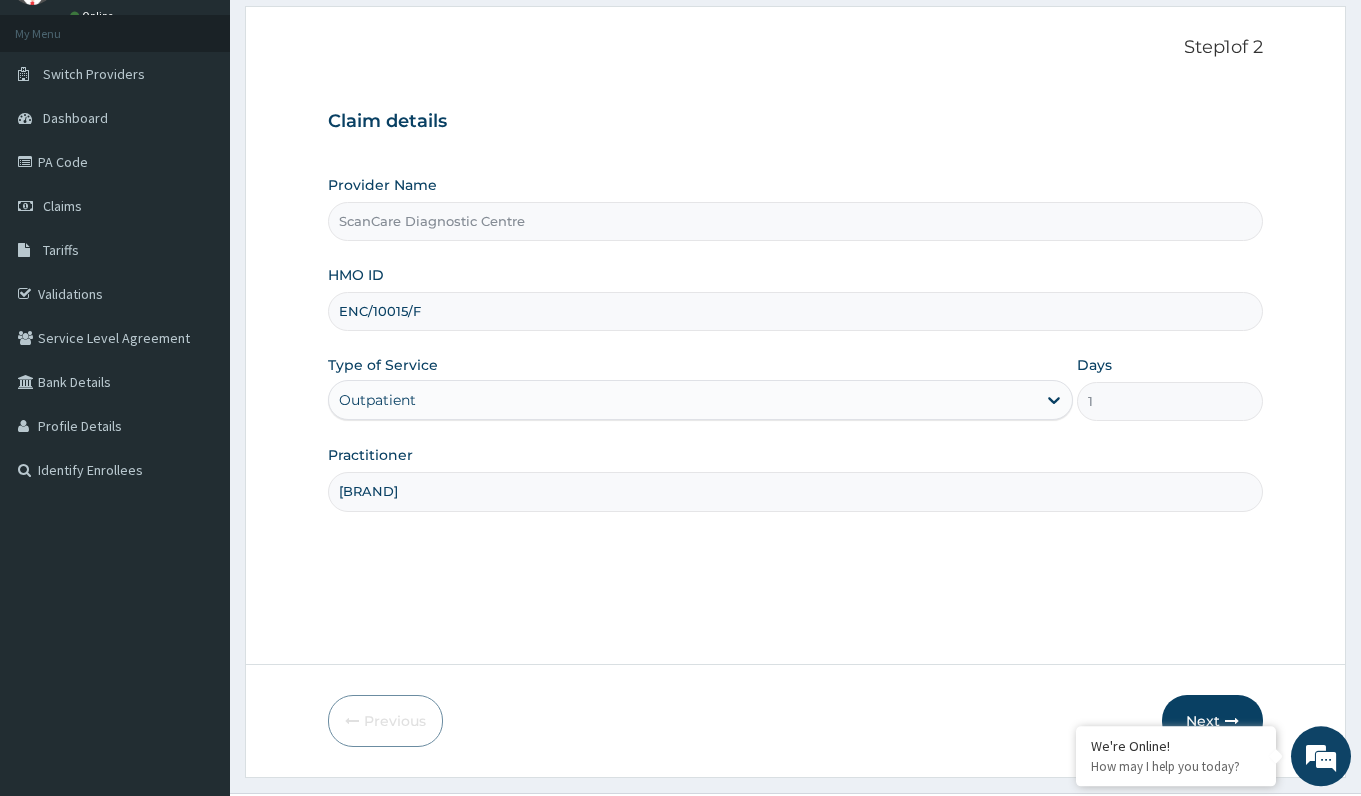 scroll, scrollTop: 148, scrollLeft: 0, axis: vertical 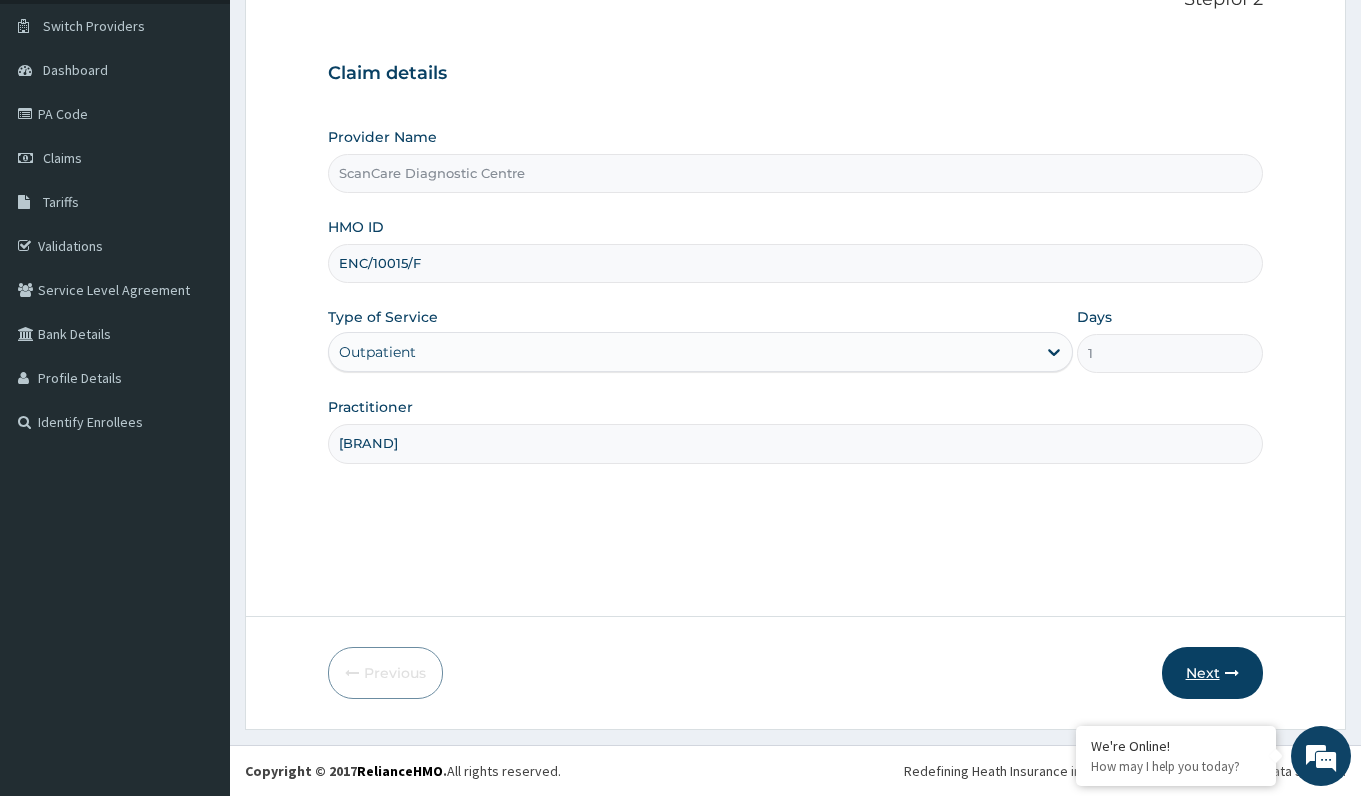 click on "Next" at bounding box center (1212, 673) 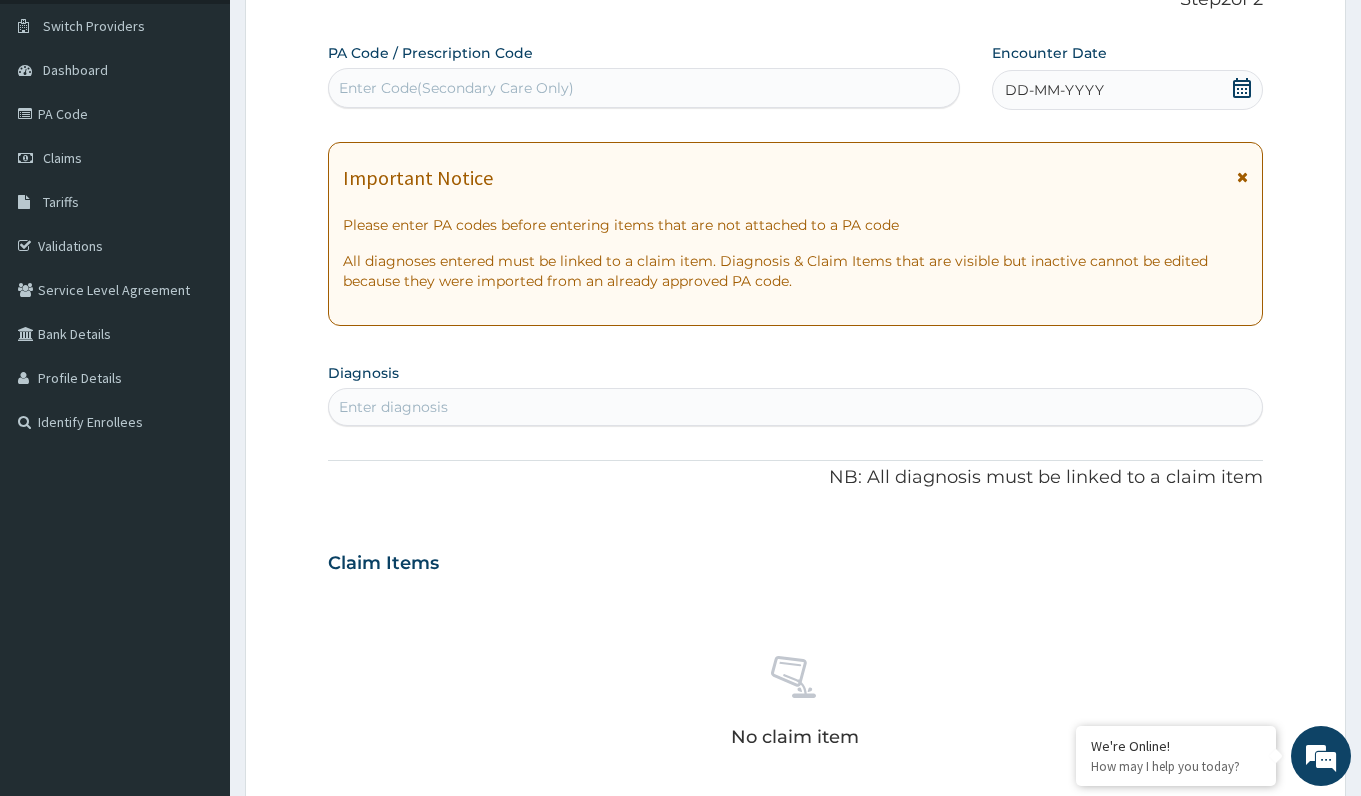 click on "Enter Code(Secondary Care Only)" at bounding box center [456, 88] 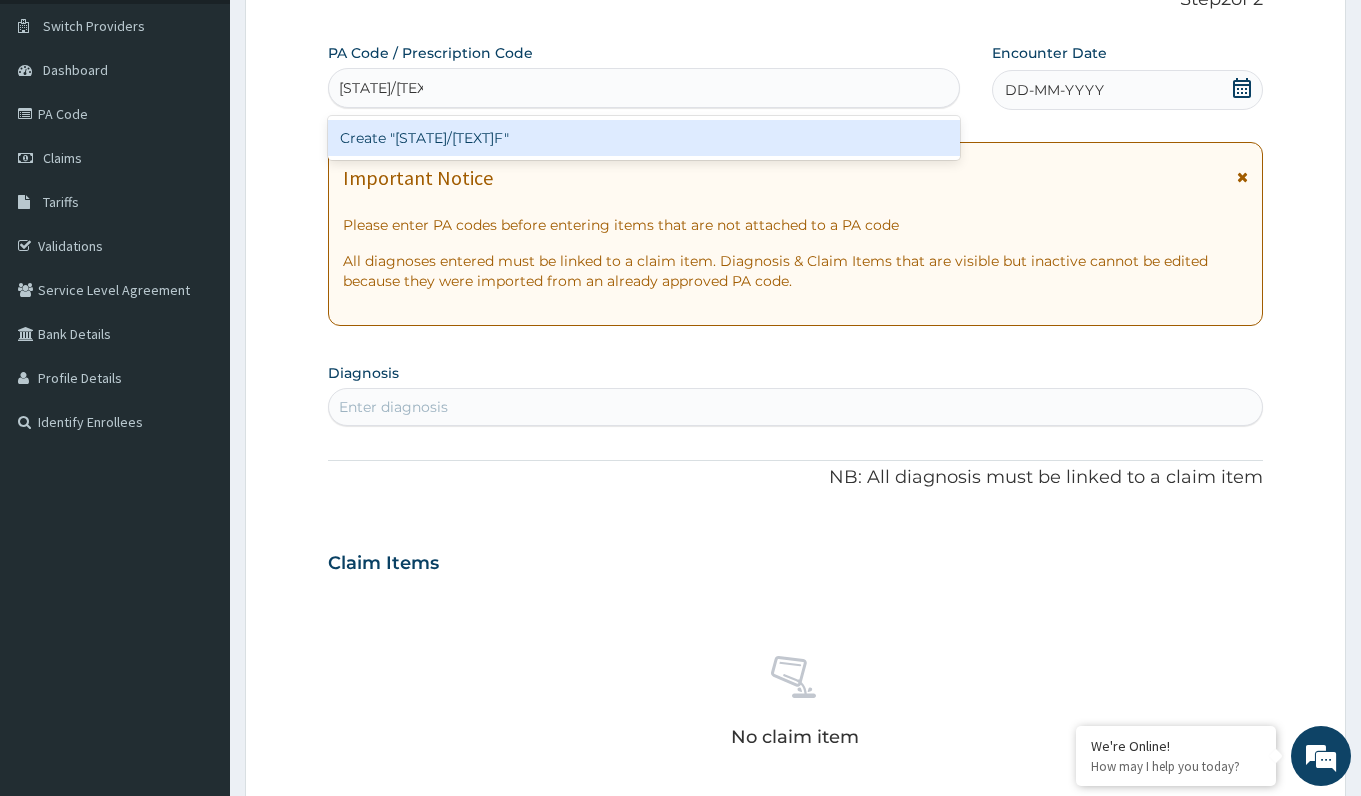 type on "[TEXT]" 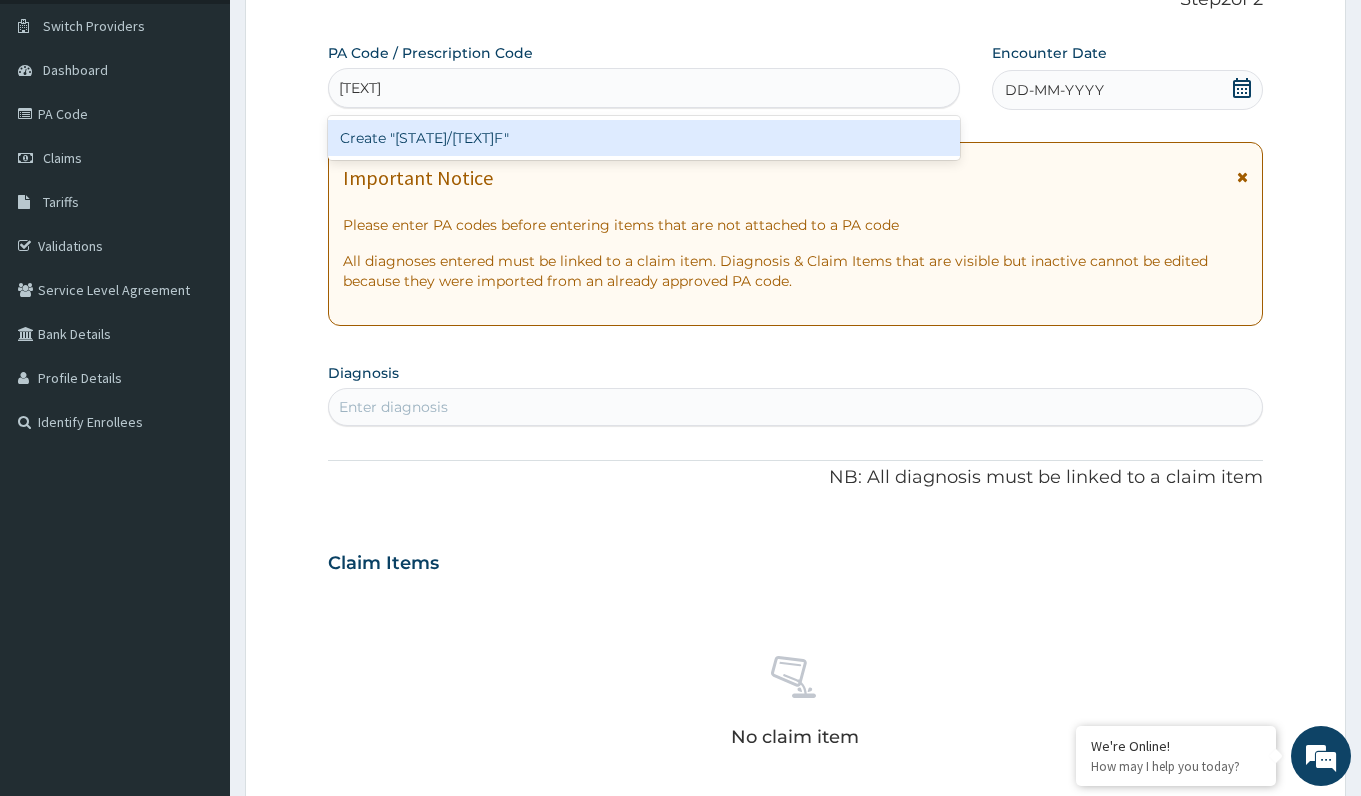 click on "Create "[STATE]/[TEXT]F"" at bounding box center [643, 138] 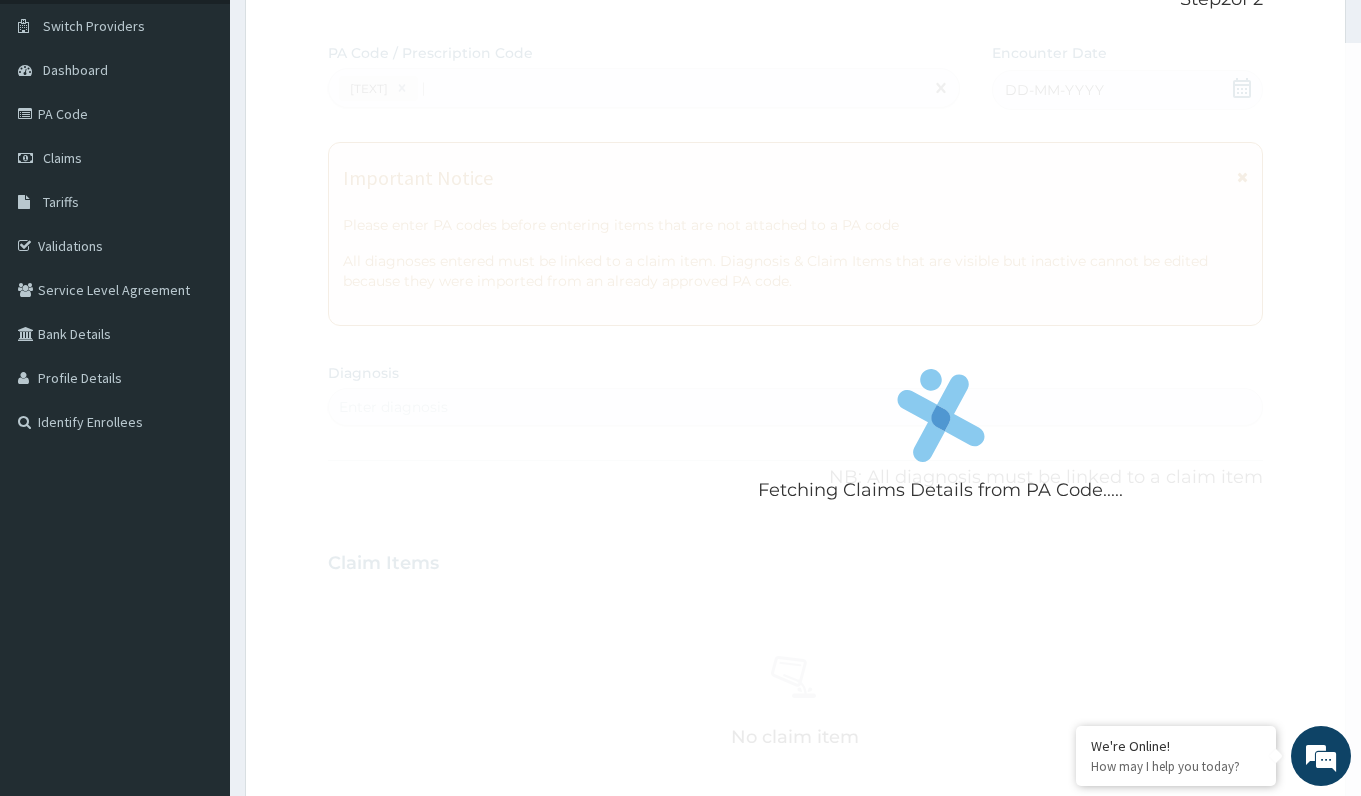 type 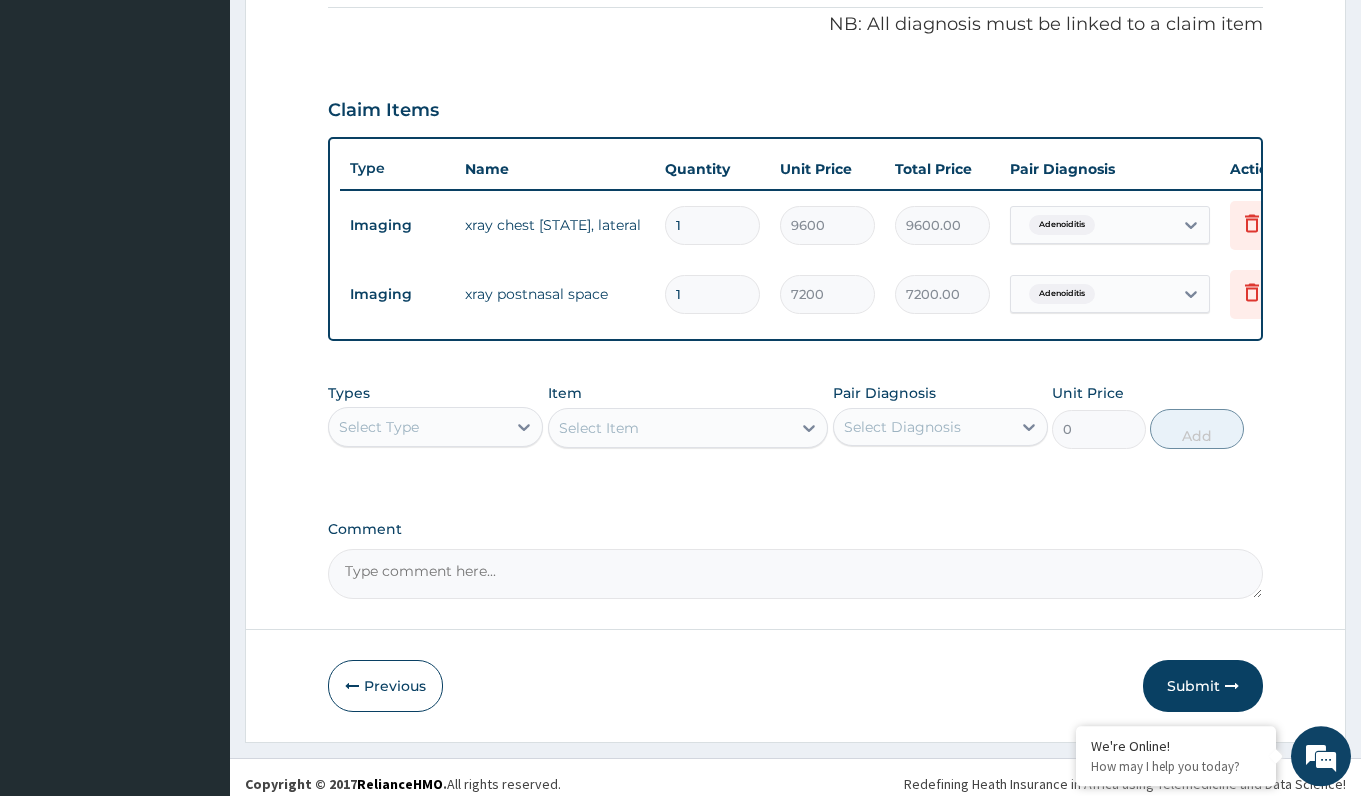 scroll, scrollTop: 637, scrollLeft: 0, axis: vertical 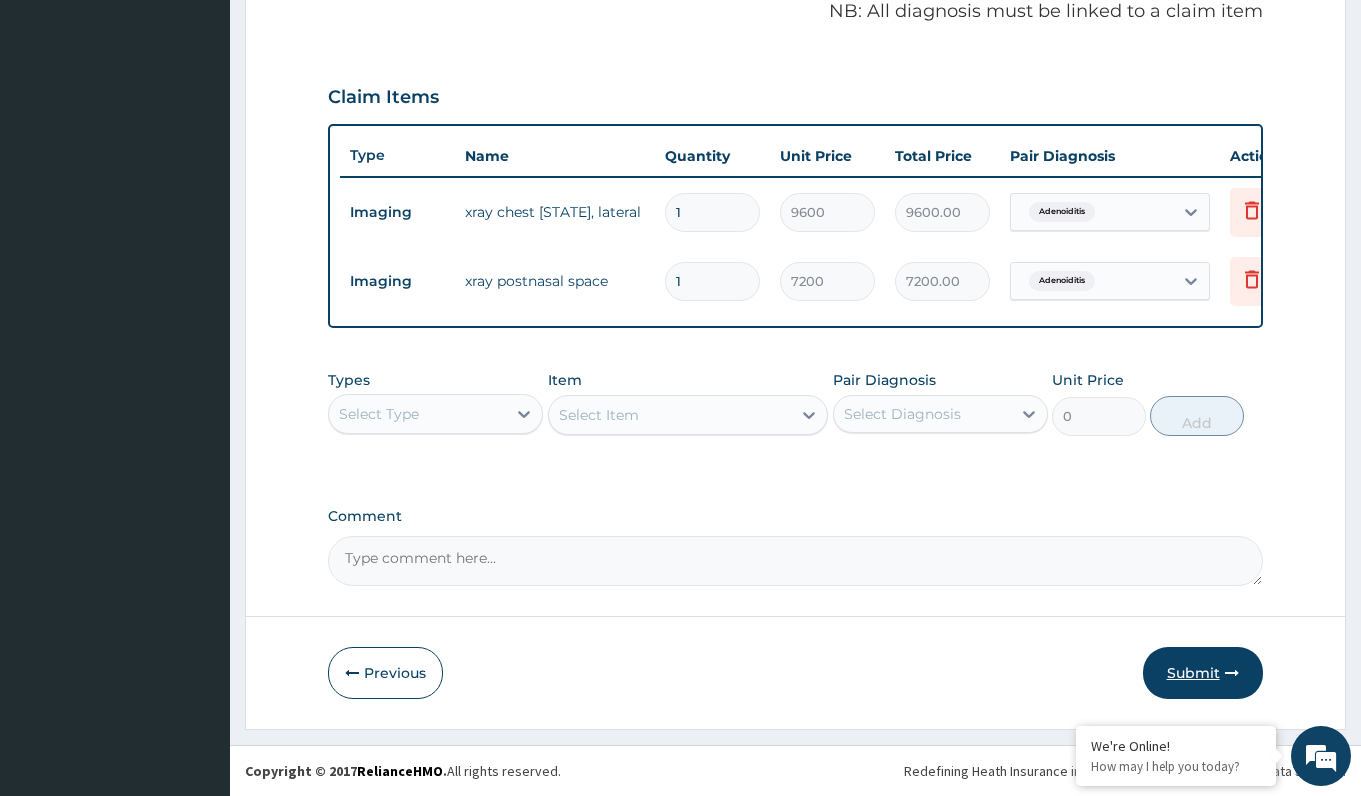 click on "Submit" at bounding box center [1203, 673] 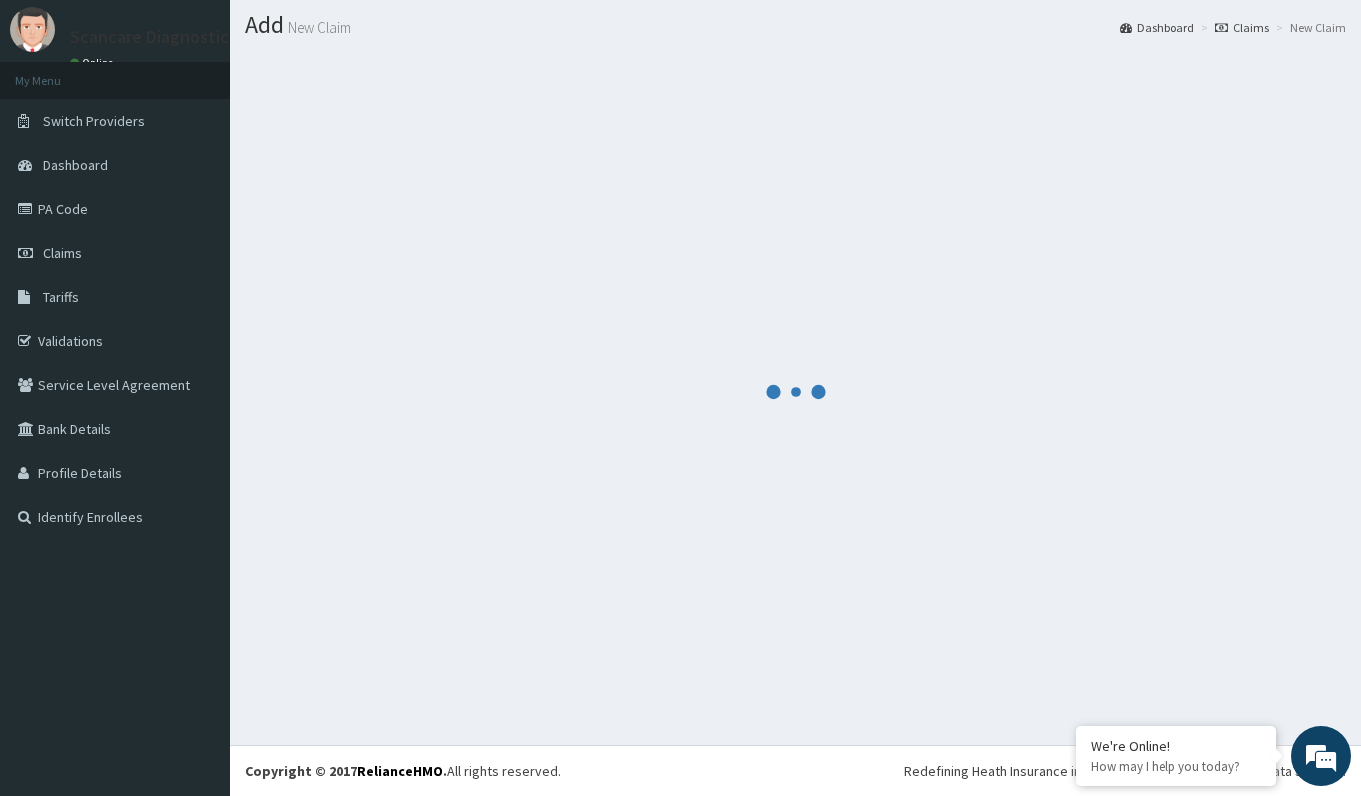 scroll, scrollTop: 53, scrollLeft: 0, axis: vertical 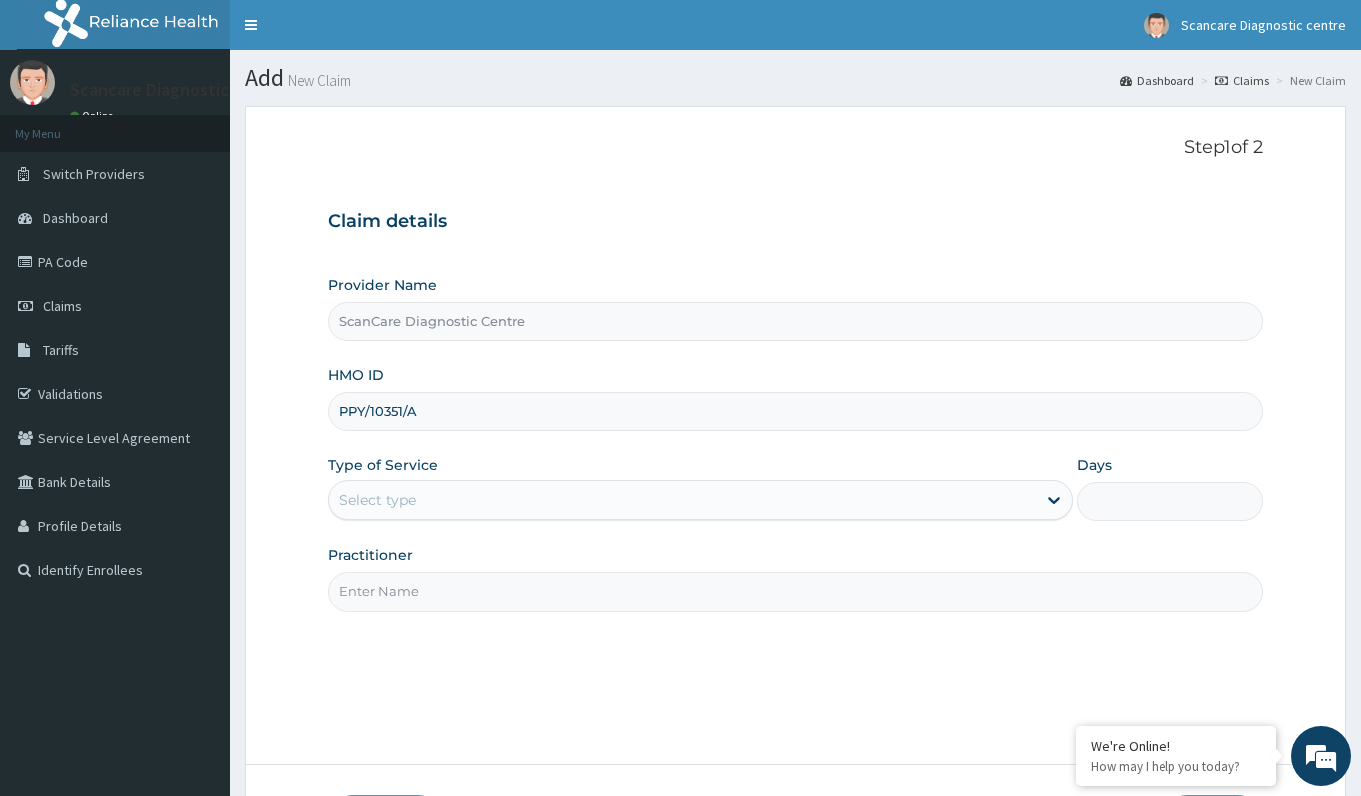type on "PPY/10351/A" 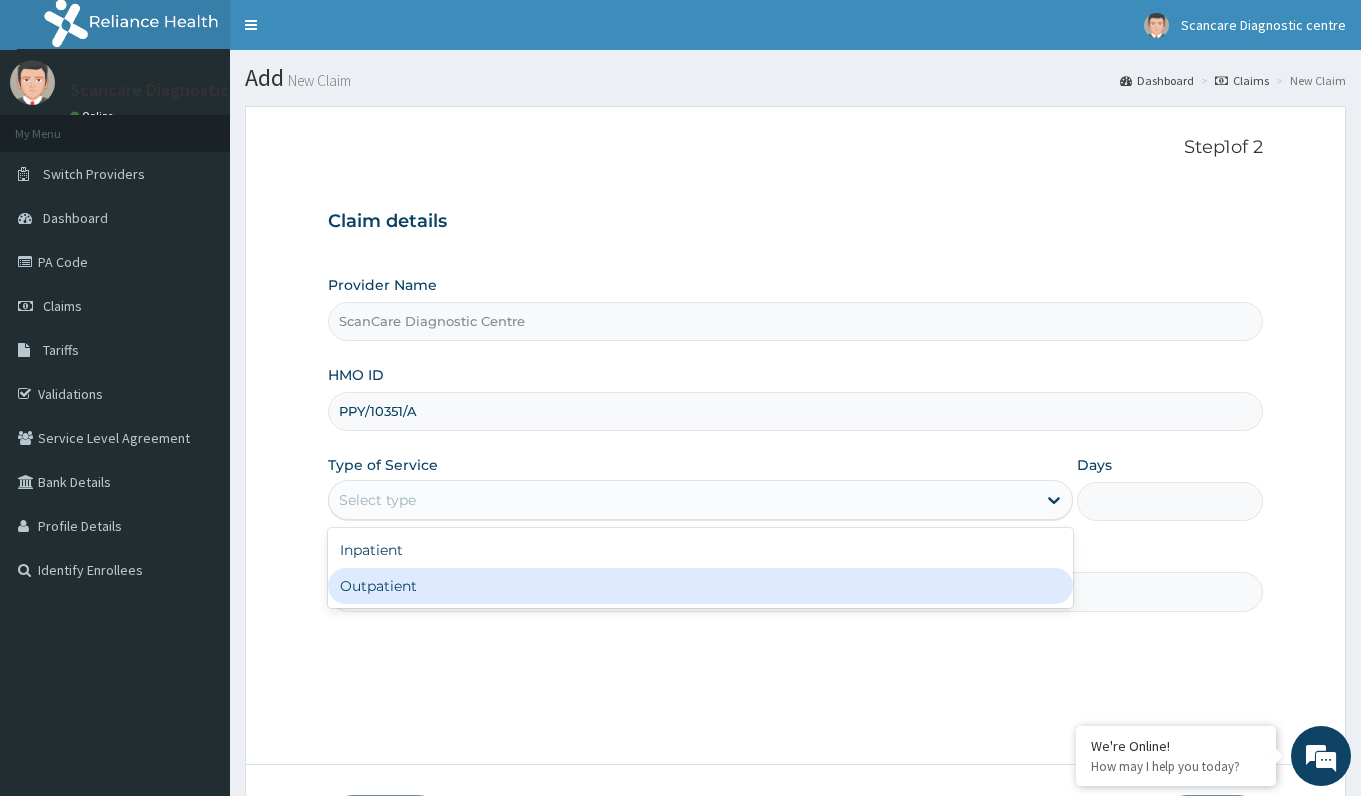 click on "Outpatient" at bounding box center [700, 586] 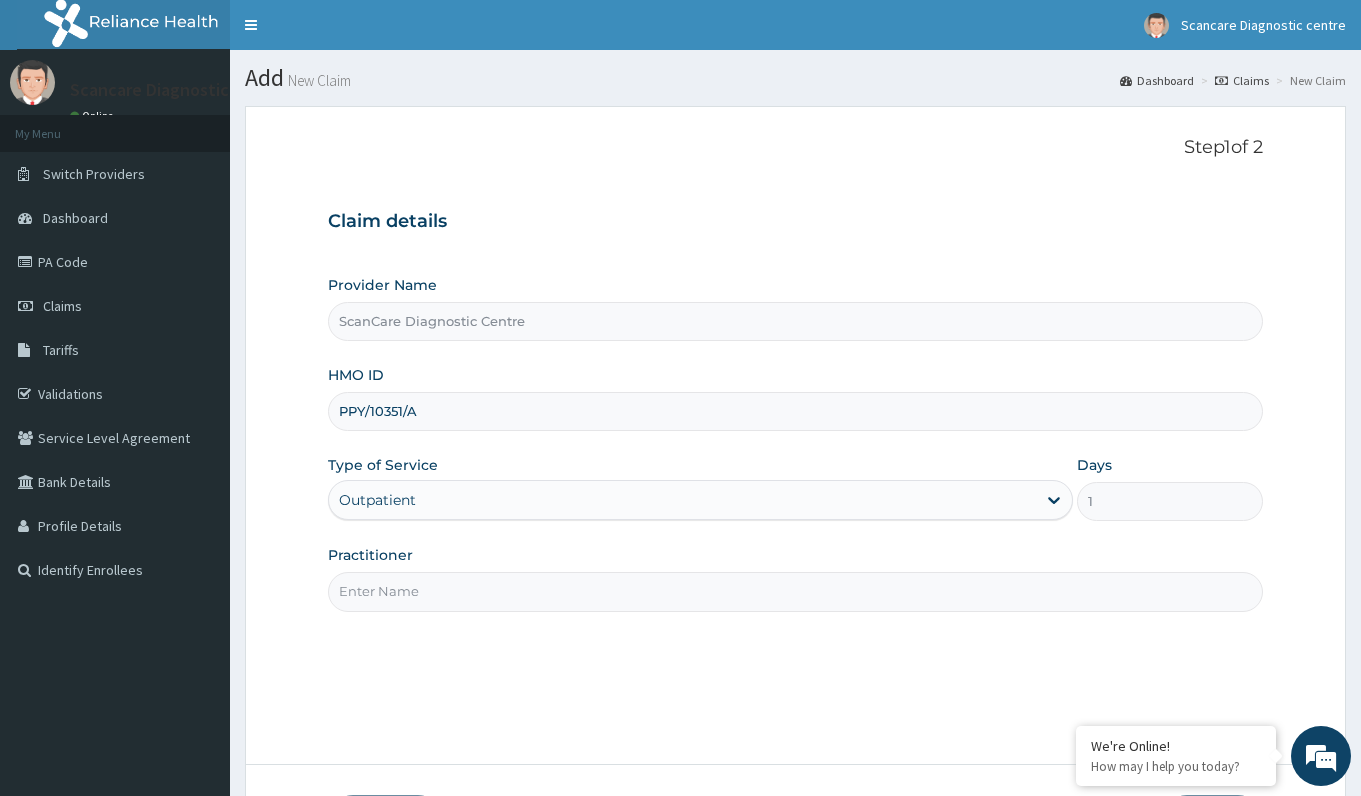 scroll, scrollTop: 0, scrollLeft: 0, axis: both 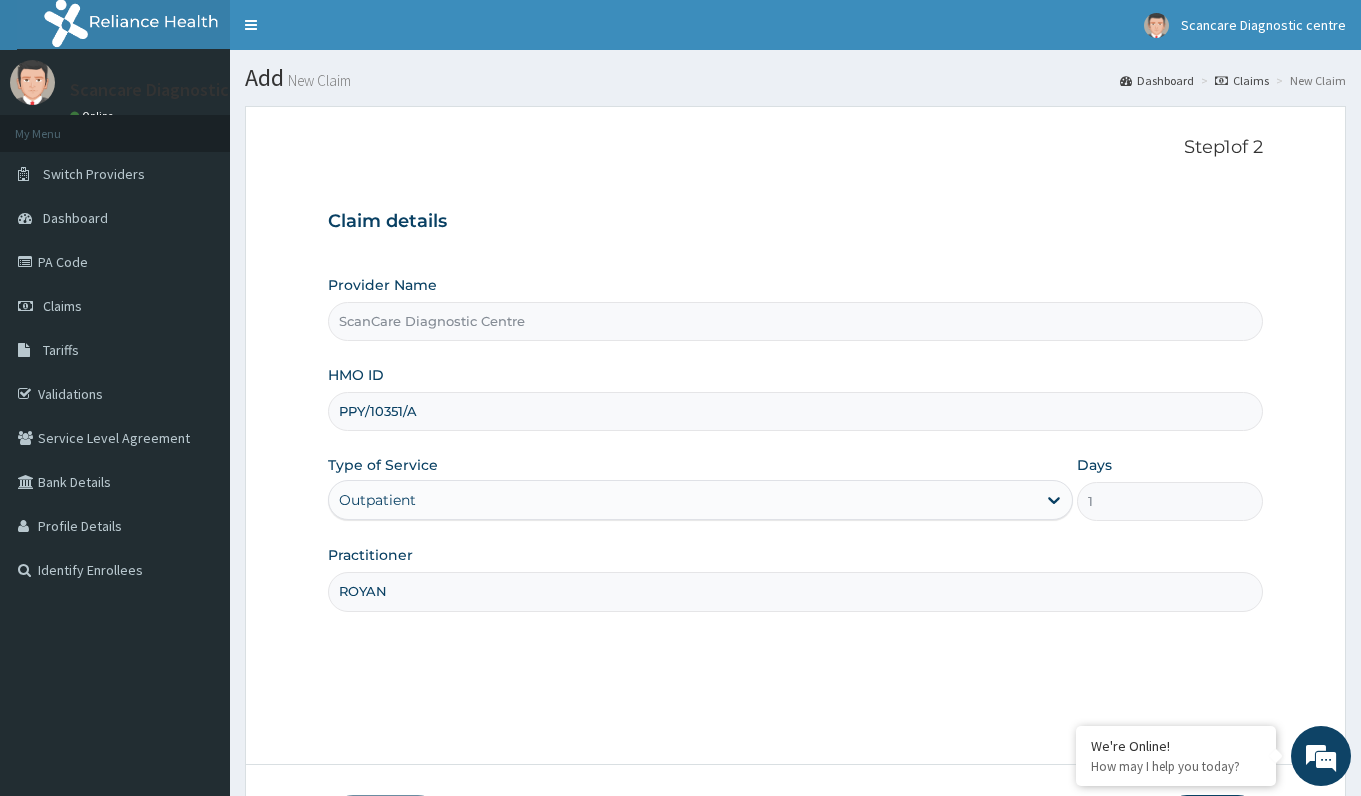 drag, startPoint x: 385, startPoint y: 593, endPoint x: 340, endPoint y: 592, distance: 45.01111 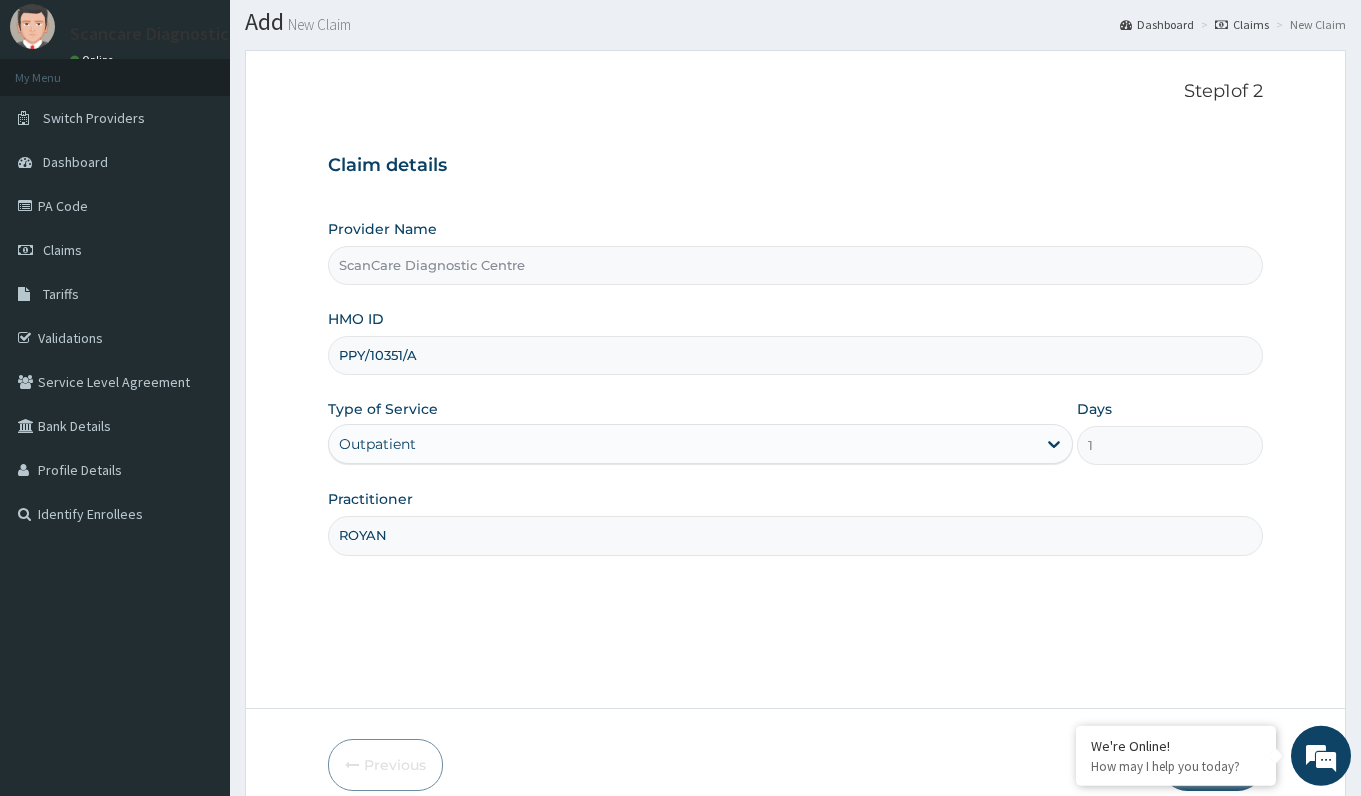 scroll, scrollTop: 148, scrollLeft: 0, axis: vertical 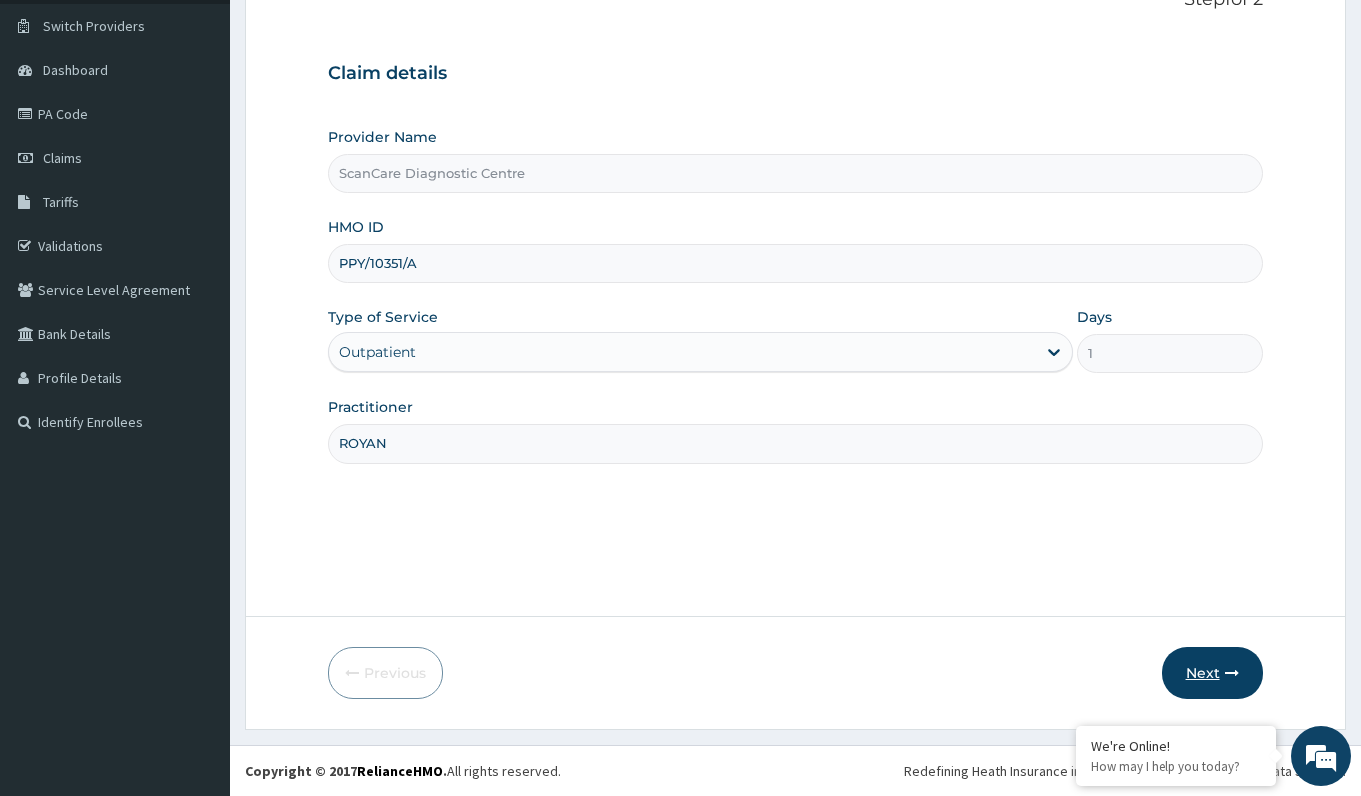 click on "Next" at bounding box center [1212, 673] 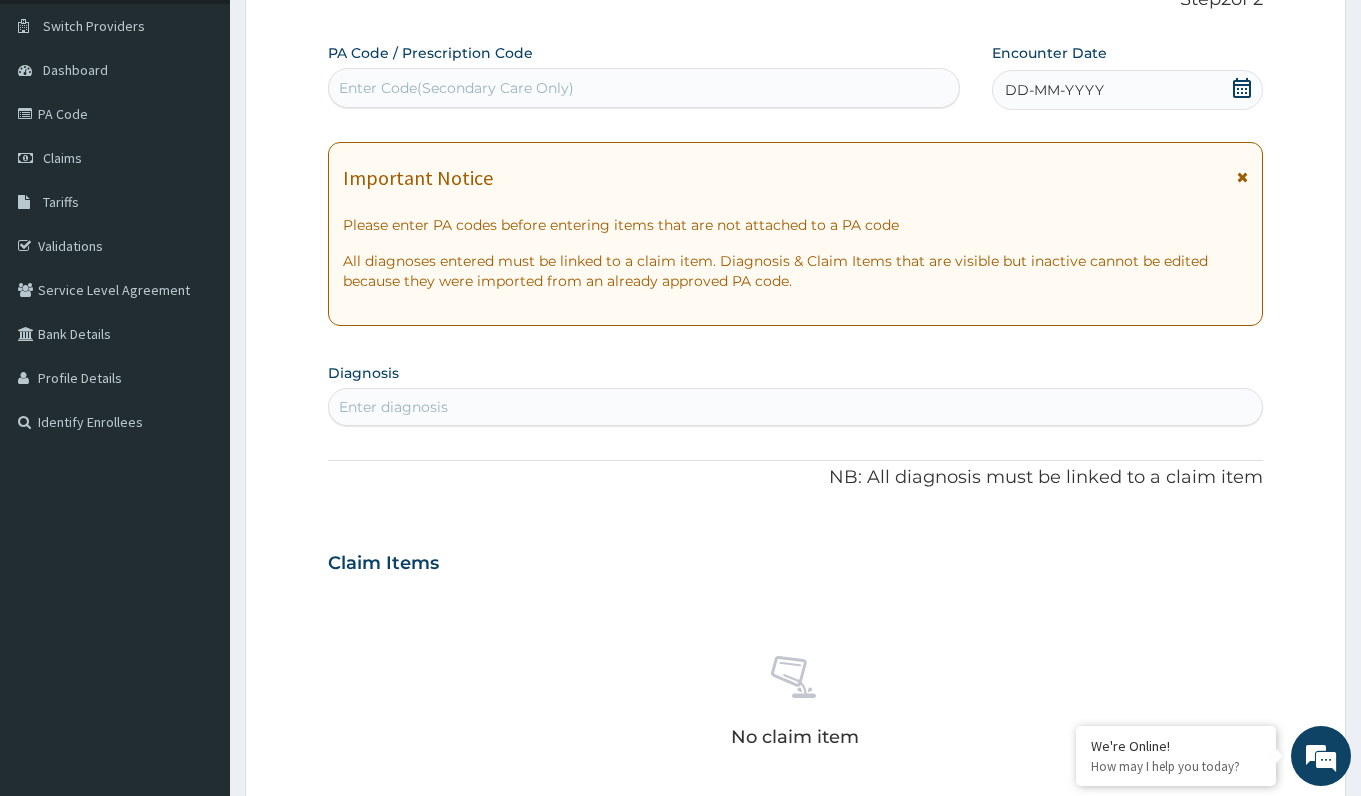 click on "Enter Code(Secondary Care Only)" at bounding box center (456, 88) 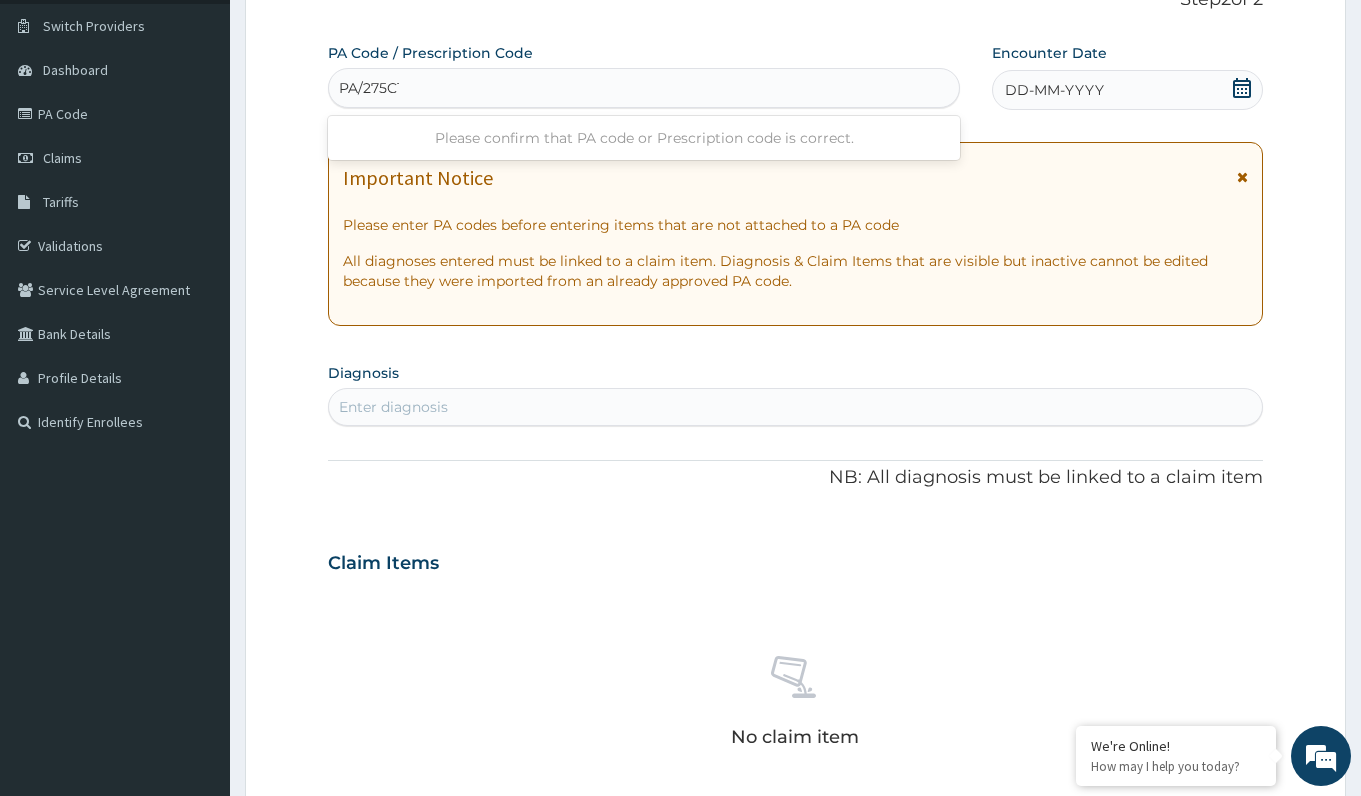 type on "PA/275C1C" 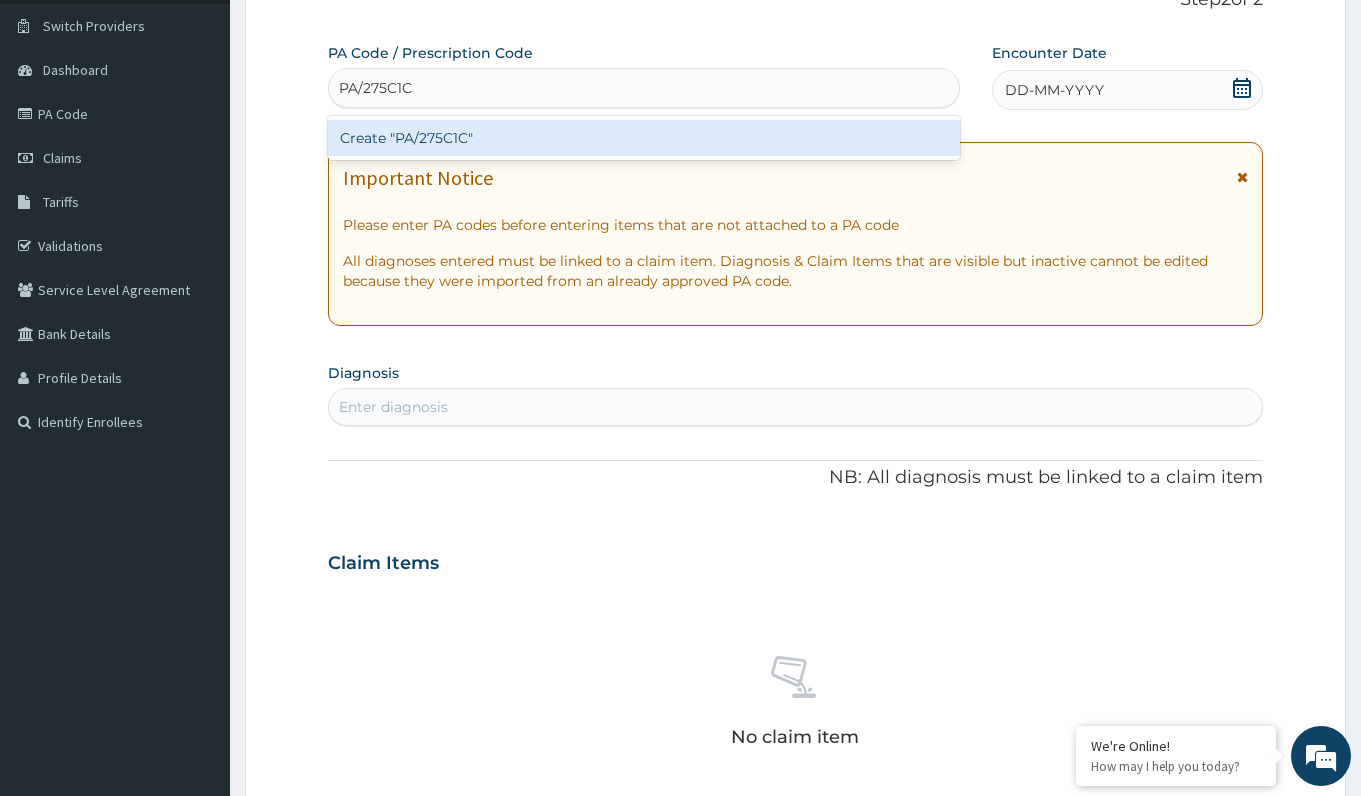 click on "Create "PA/275C1C"" at bounding box center [643, 138] 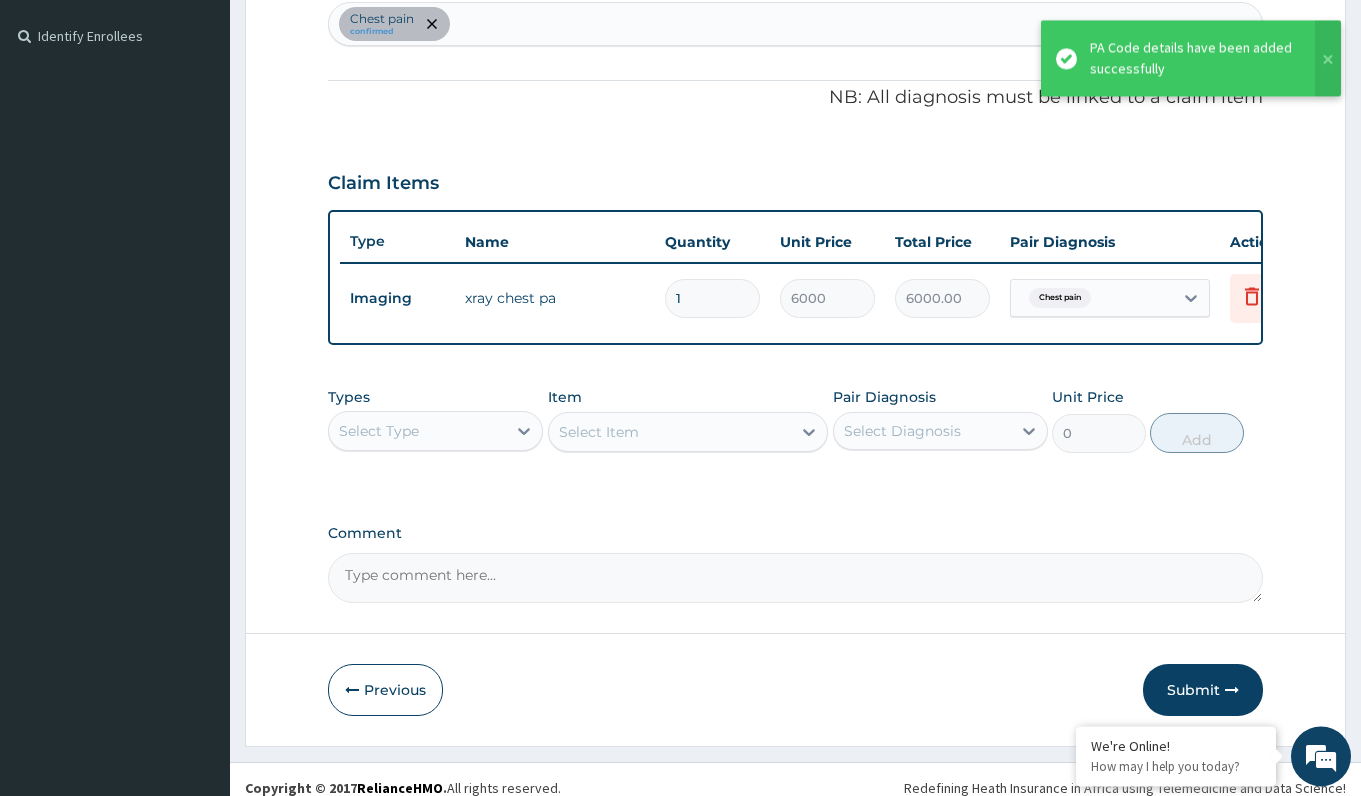scroll, scrollTop: 556, scrollLeft: 0, axis: vertical 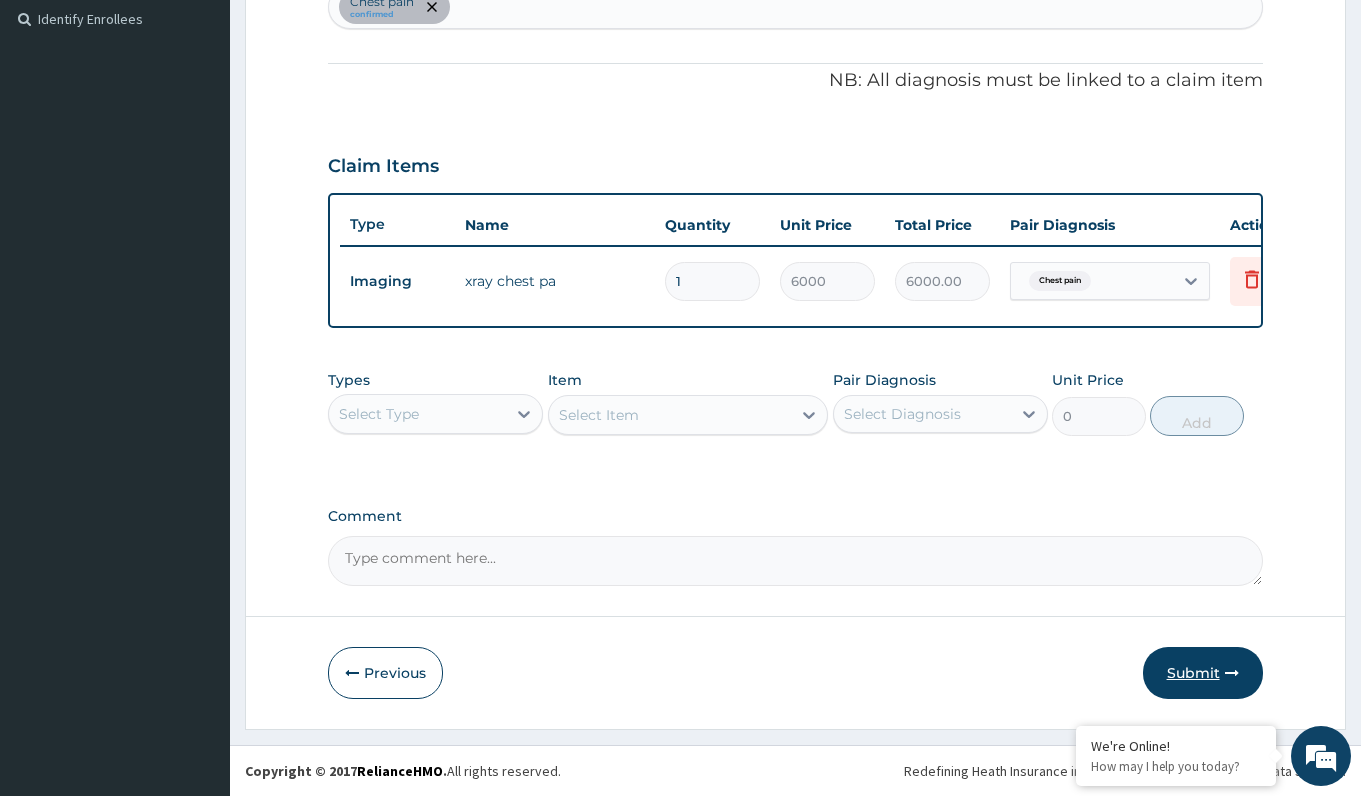 click on "Submit" at bounding box center (1203, 673) 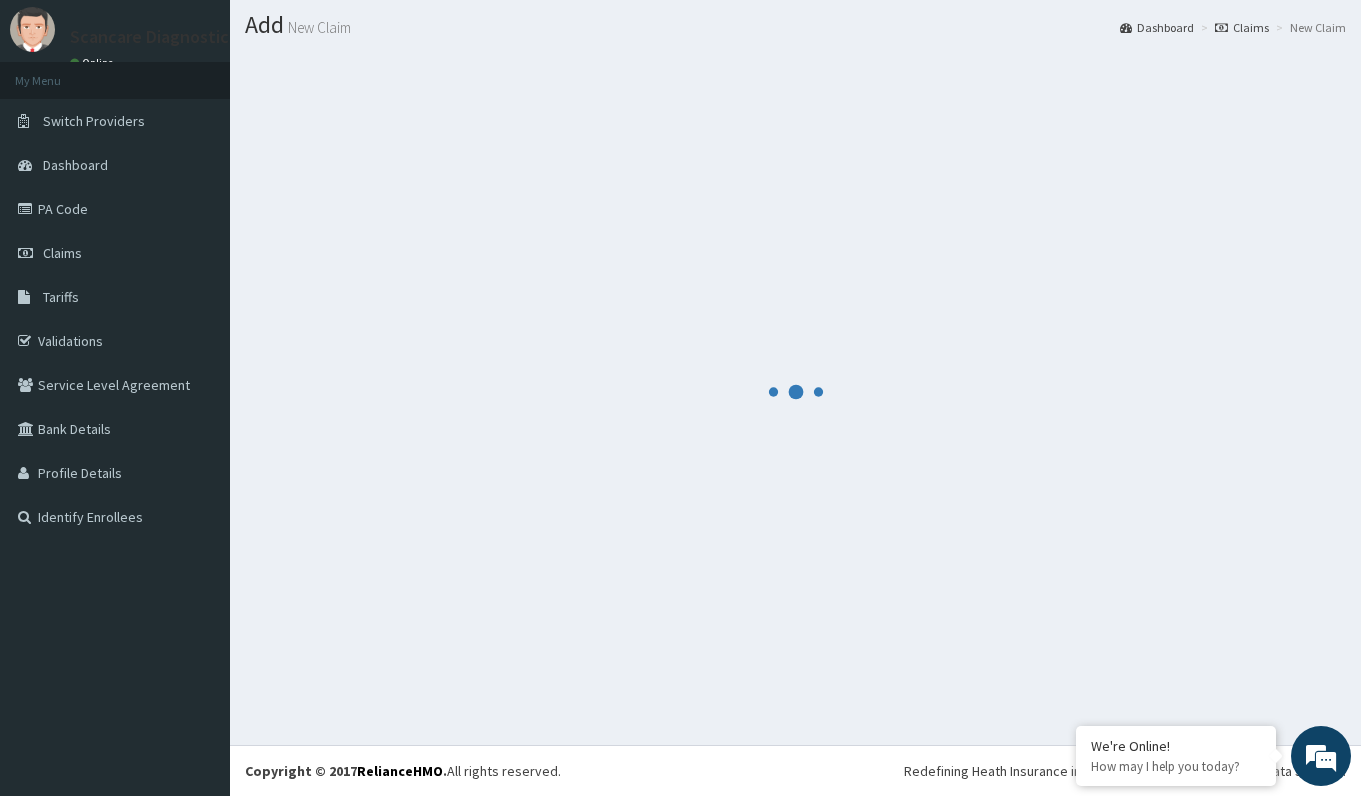 scroll, scrollTop: 53, scrollLeft: 0, axis: vertical 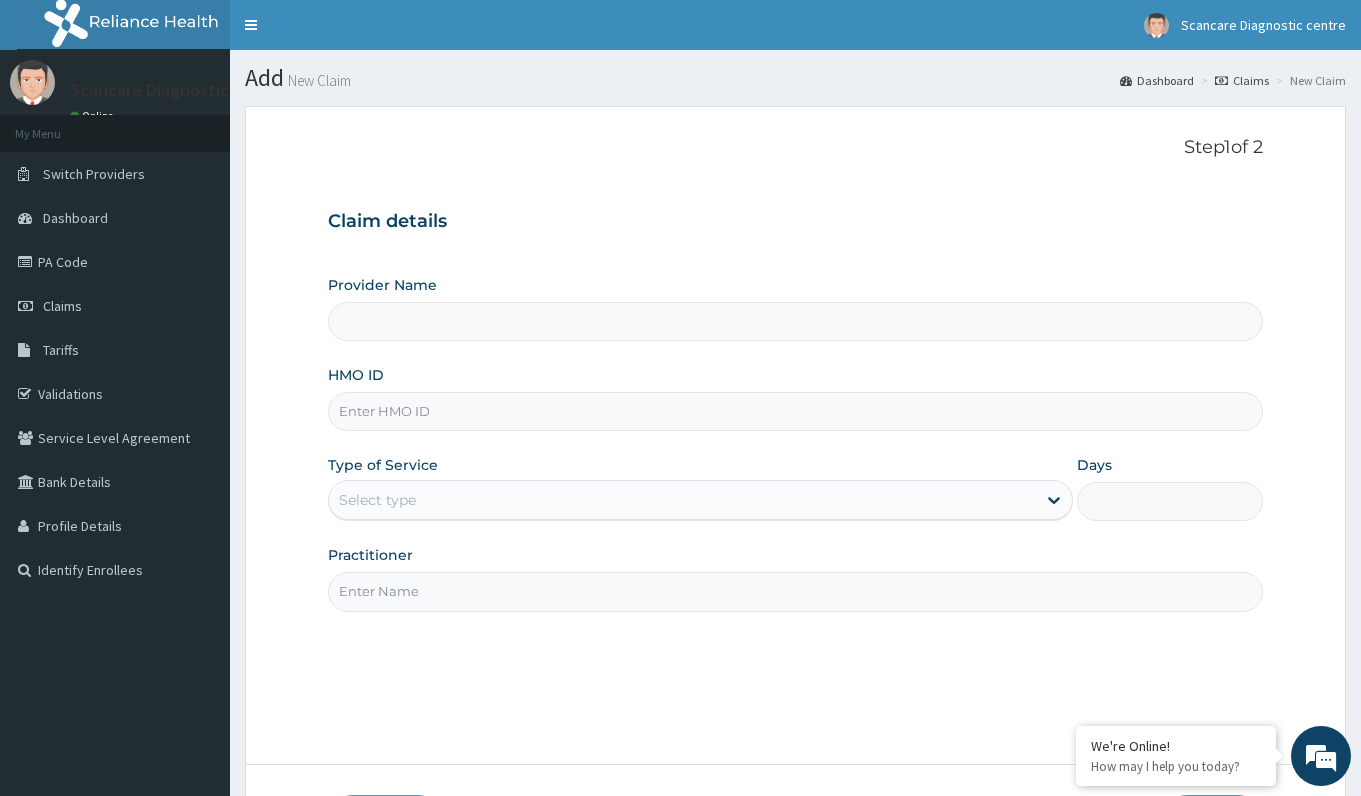 type on "ScanCare Diagnostic Centre" 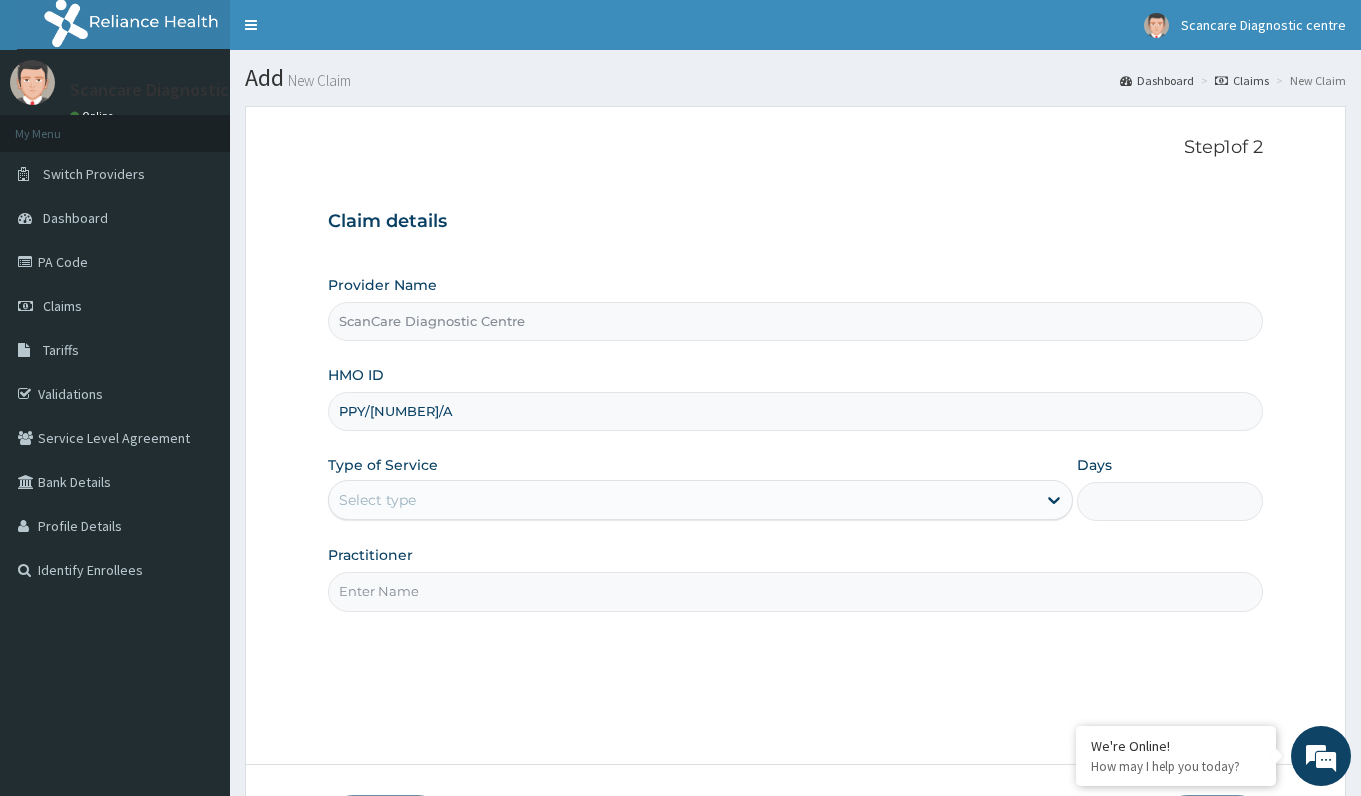 type on "PPY/10585/A" 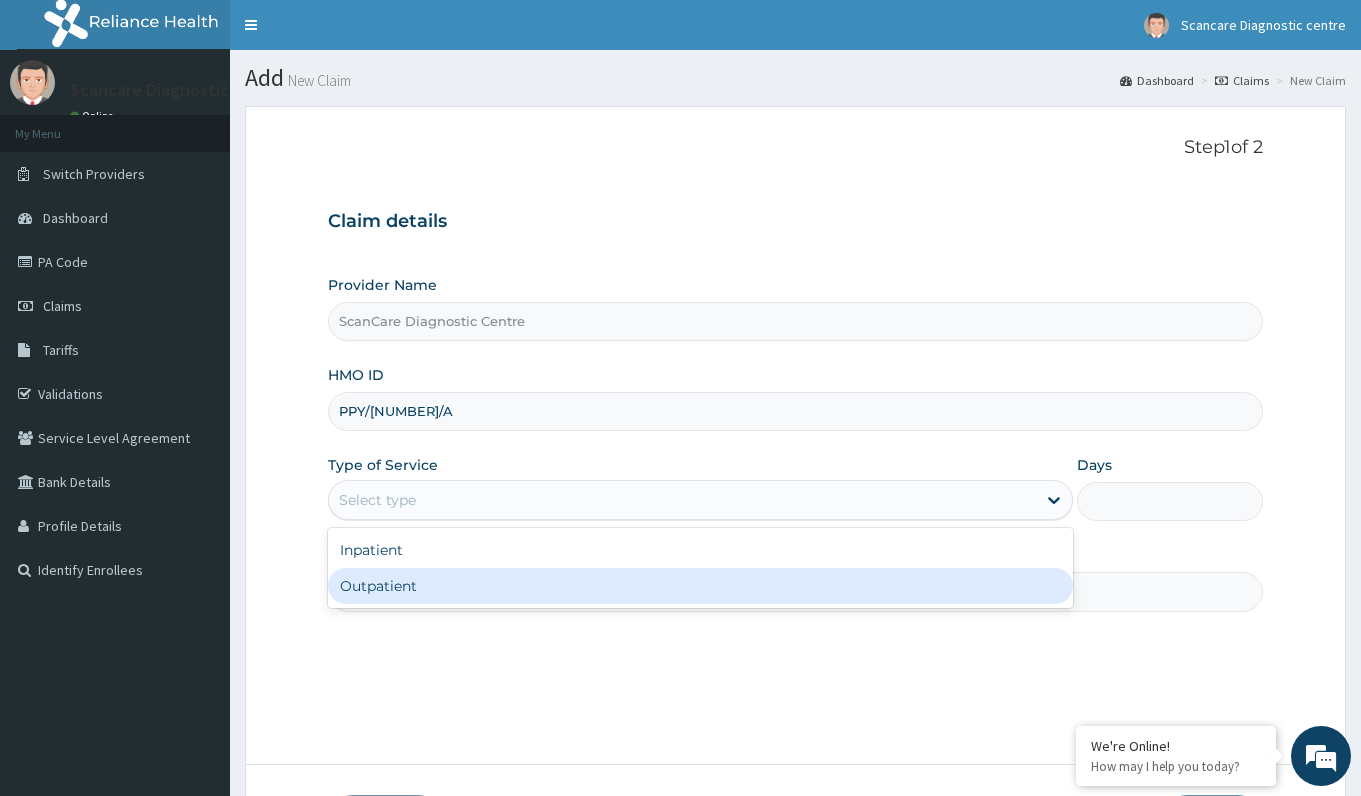 click on "Outpatient" at bounding box center (700, 586) 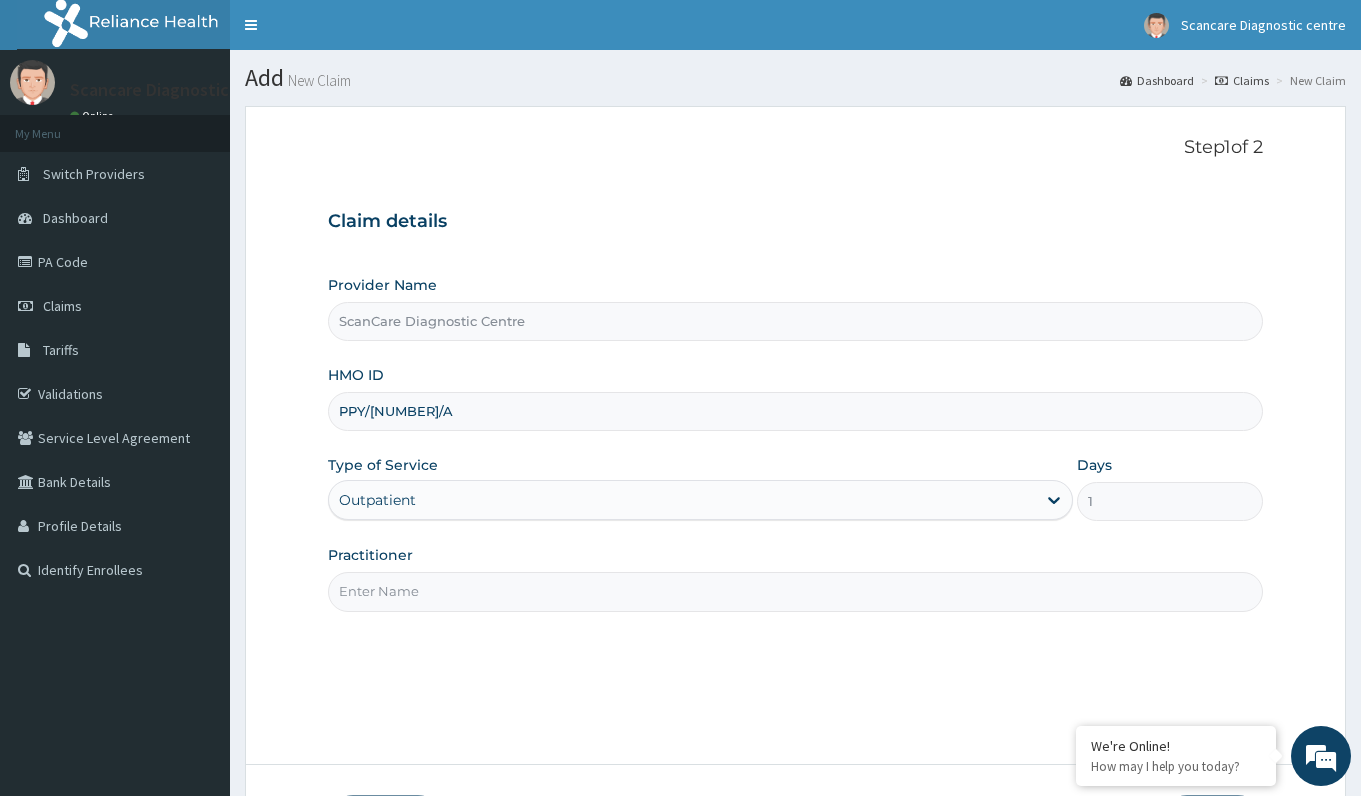 click on "Practitioner" at bounding box center [795, 591] 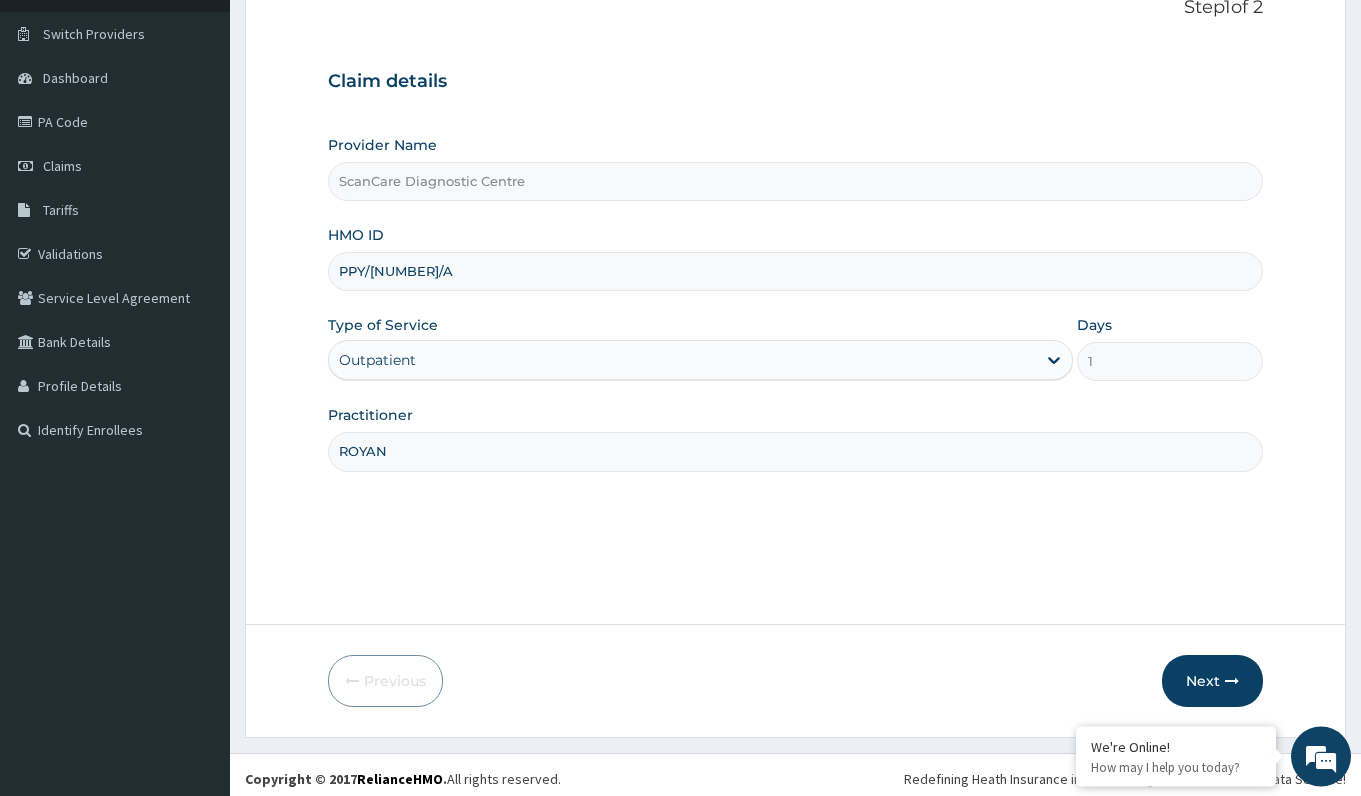 scroll, scrollTop: 148, scrollLeft: 0, axis: vertical 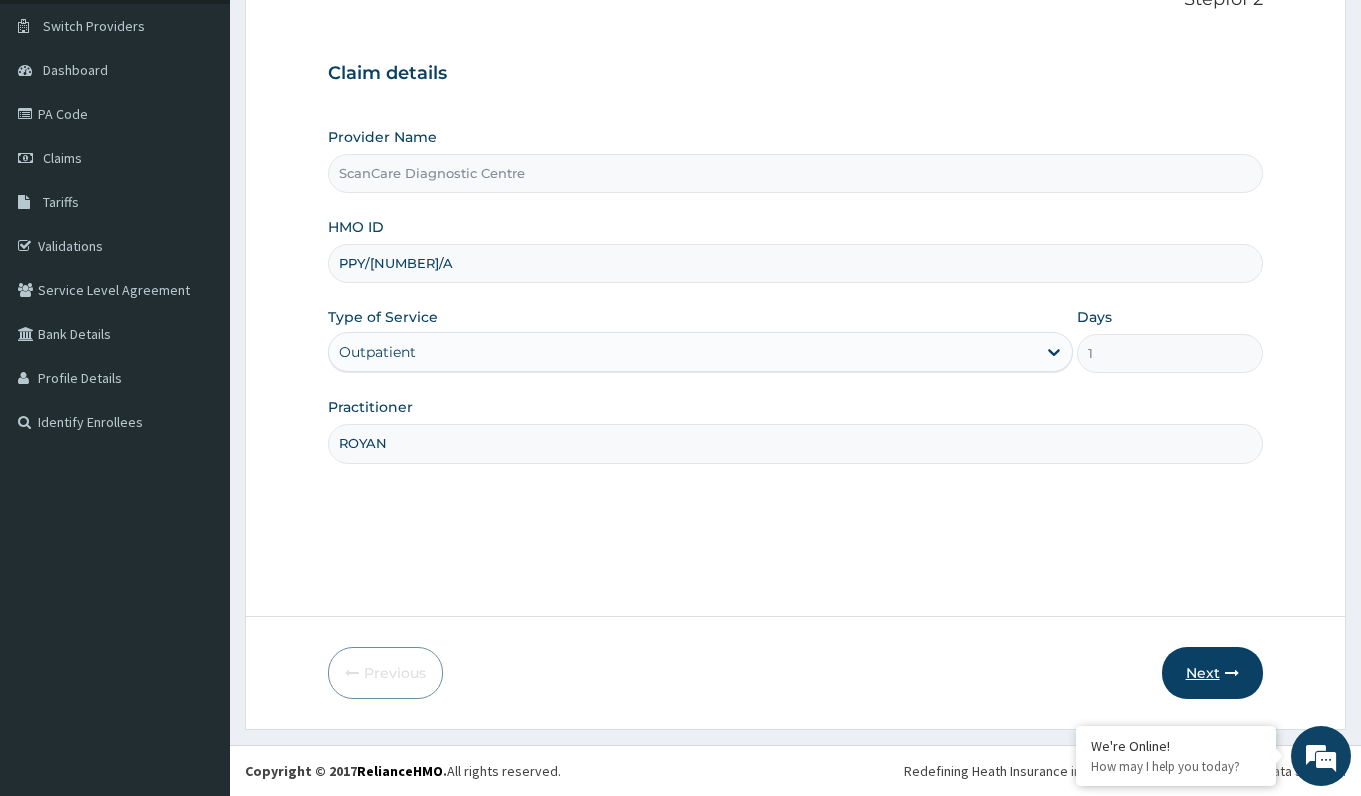 type on "ROYAN" 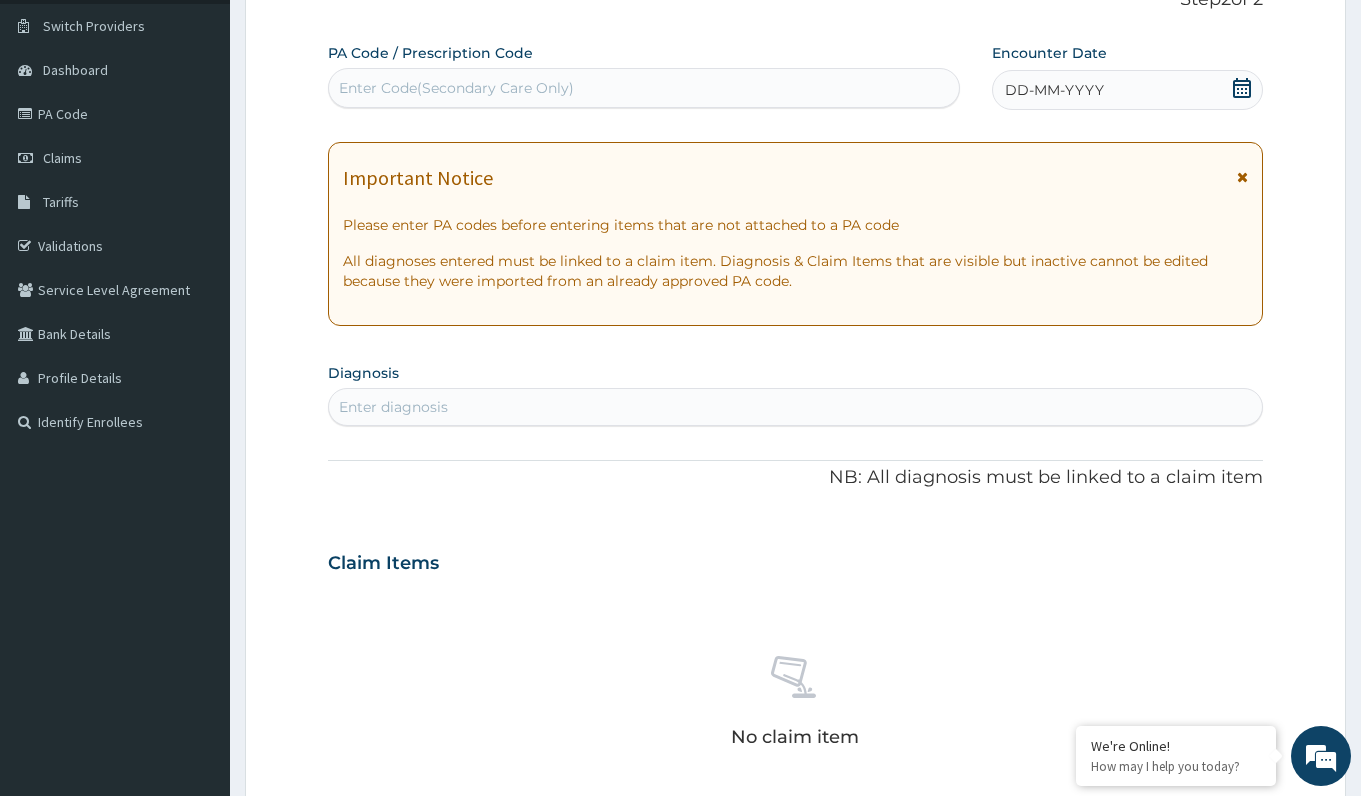 click on "Enter Code(Secondary Care Only)" at bounding box center (456, 88) 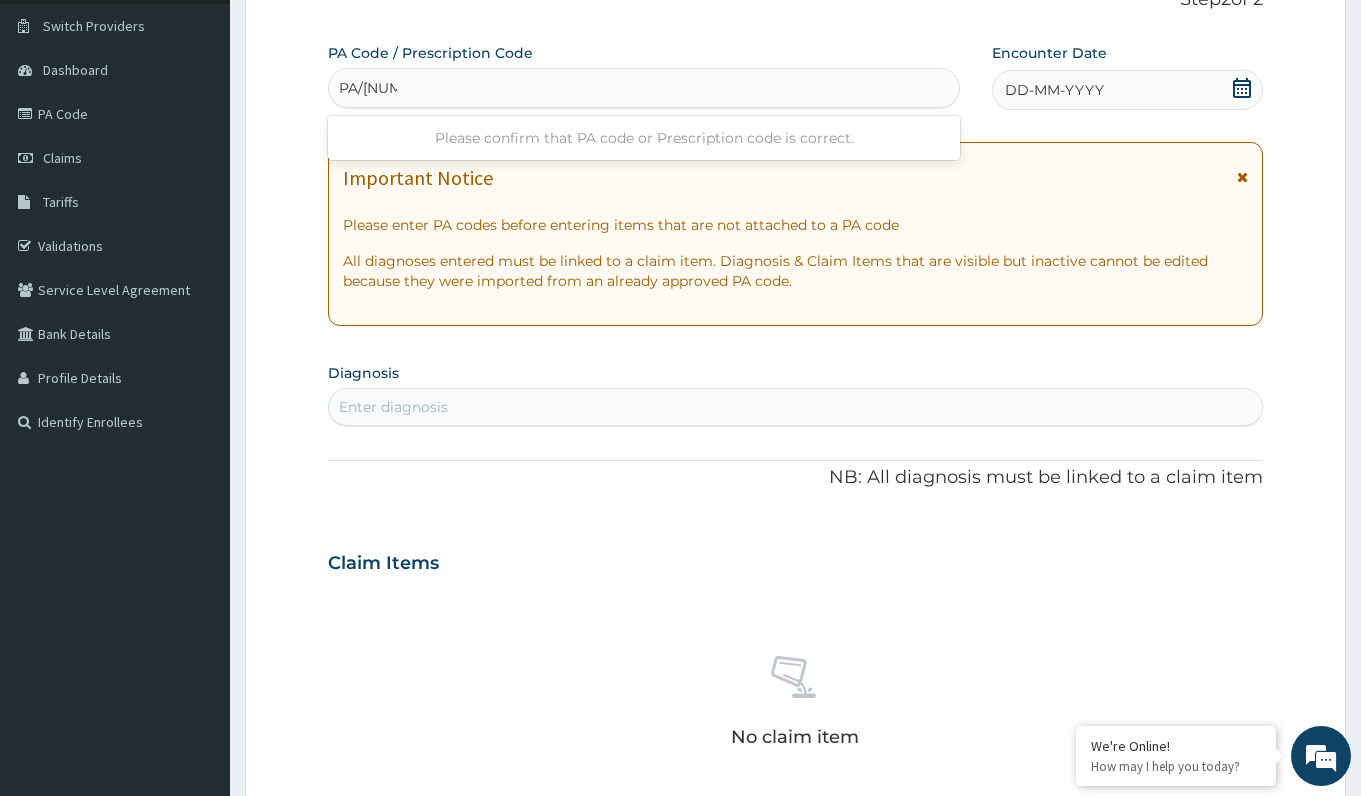 type on "PA/661411" 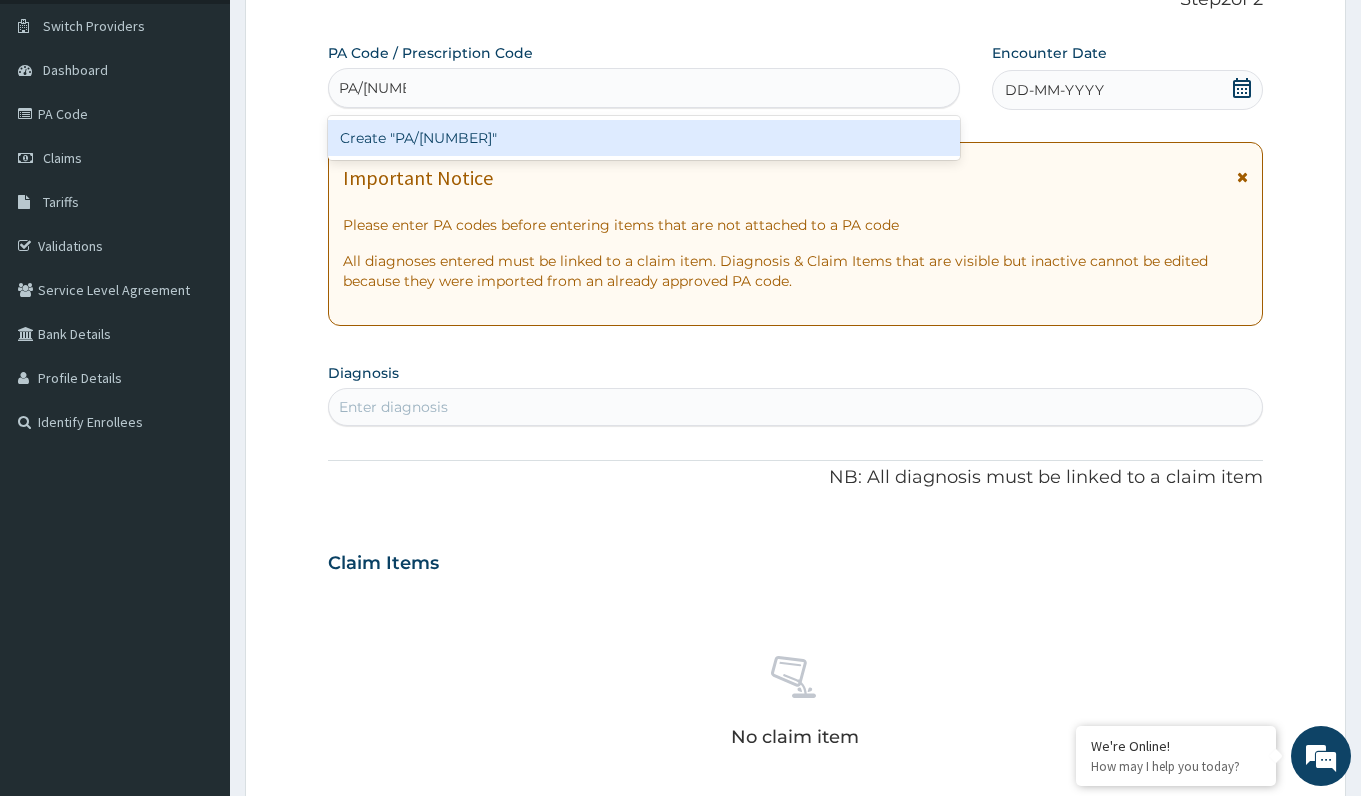 click on "Create "PA/661411"" at bounding box center (643, 138) 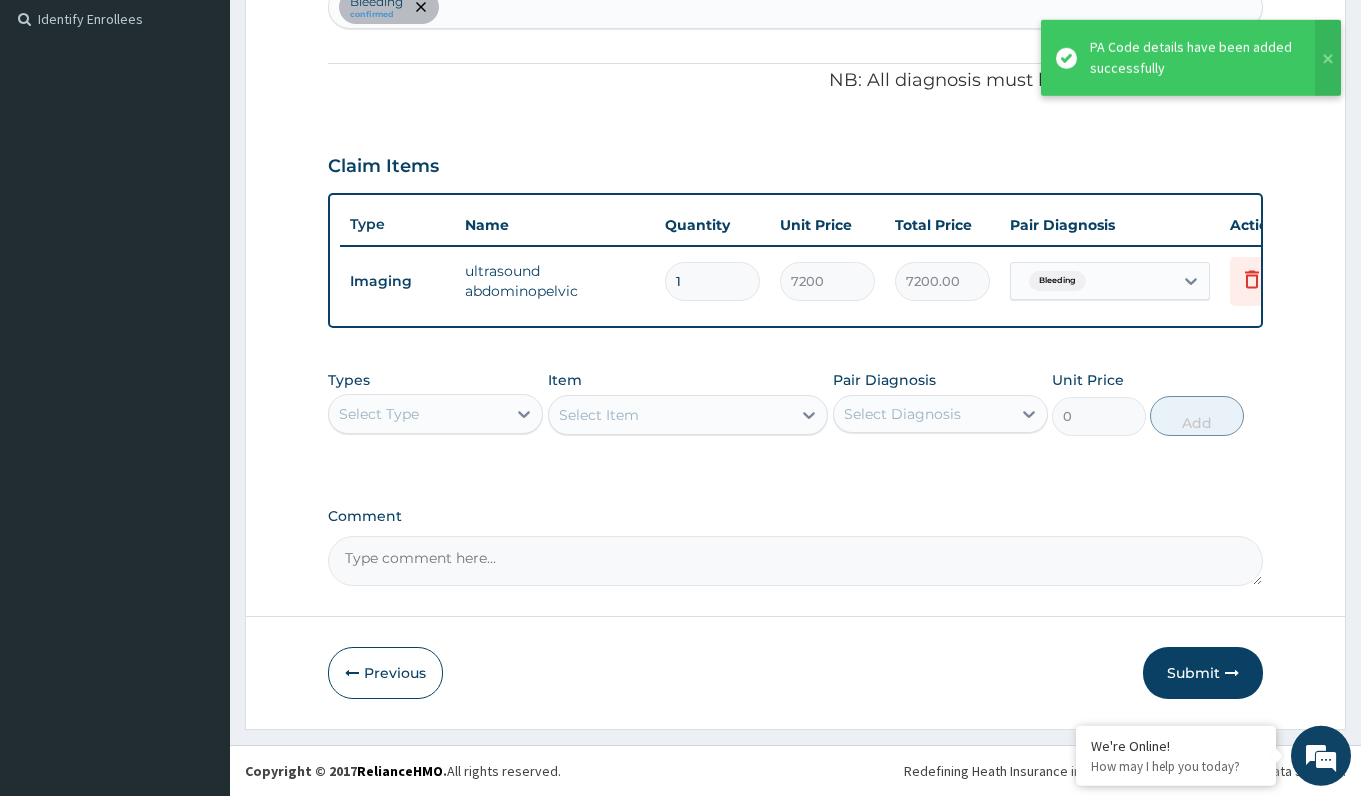 scroll, scrollTop: 556, scrollLeft: 0, axis: vertical 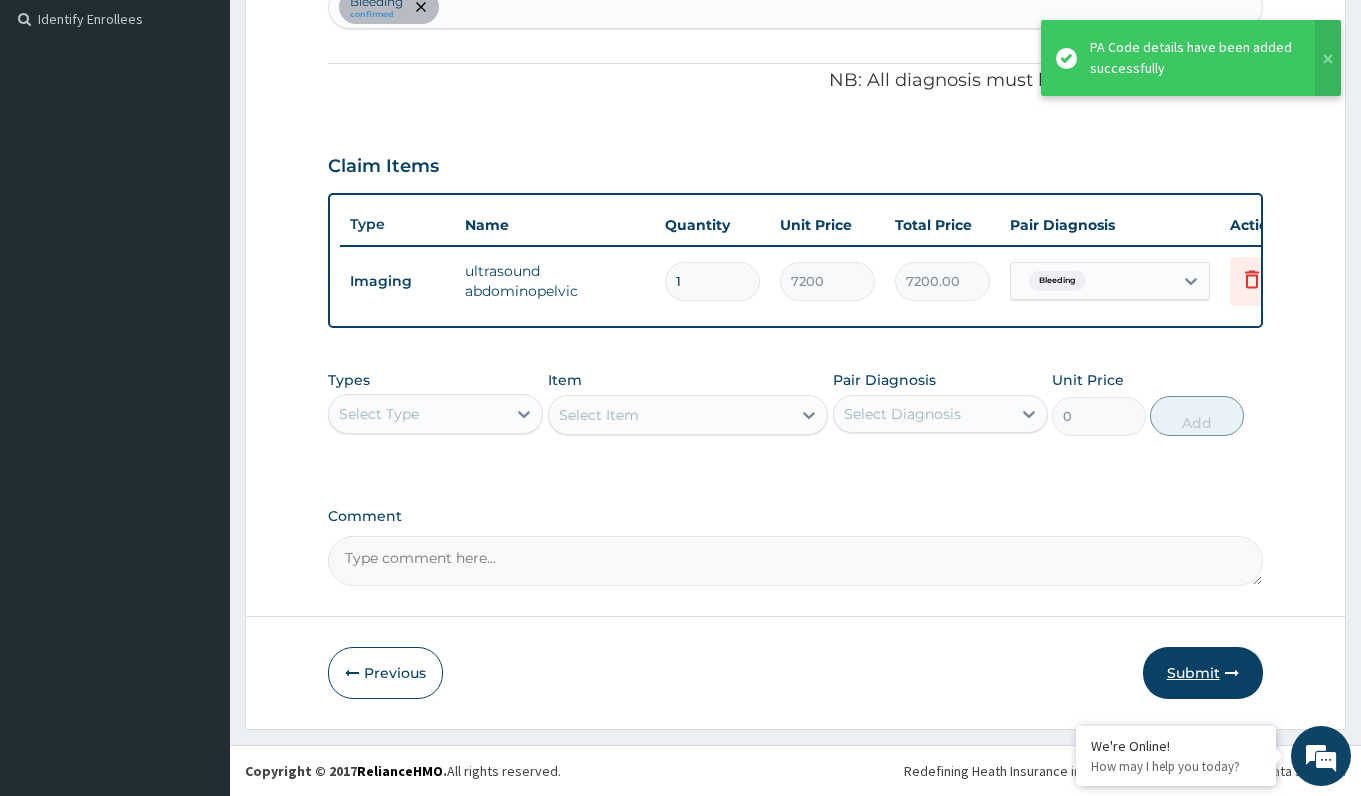 click on "Submit" at bounding box center (1203, 673) 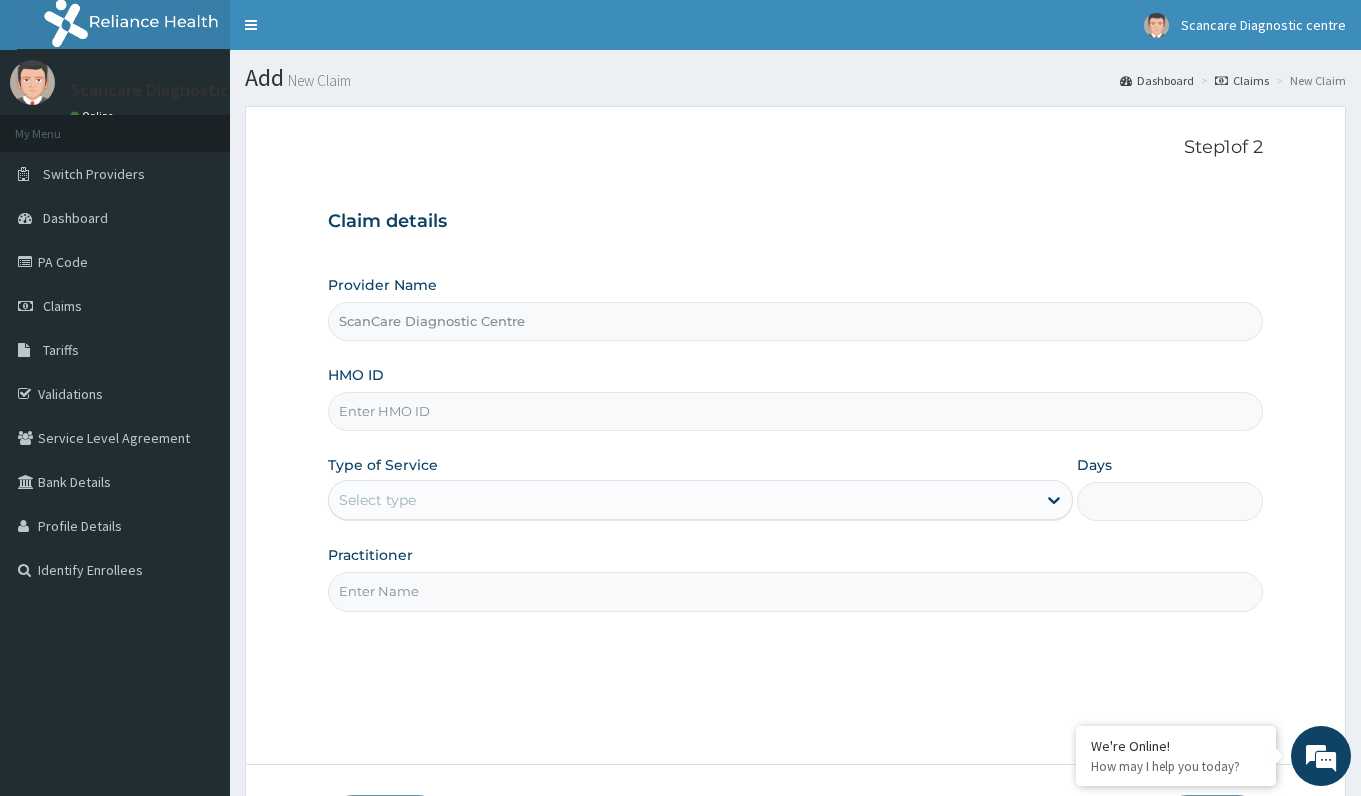 scroll, scrollTop: 0, scrollLeft: 0, axis: both 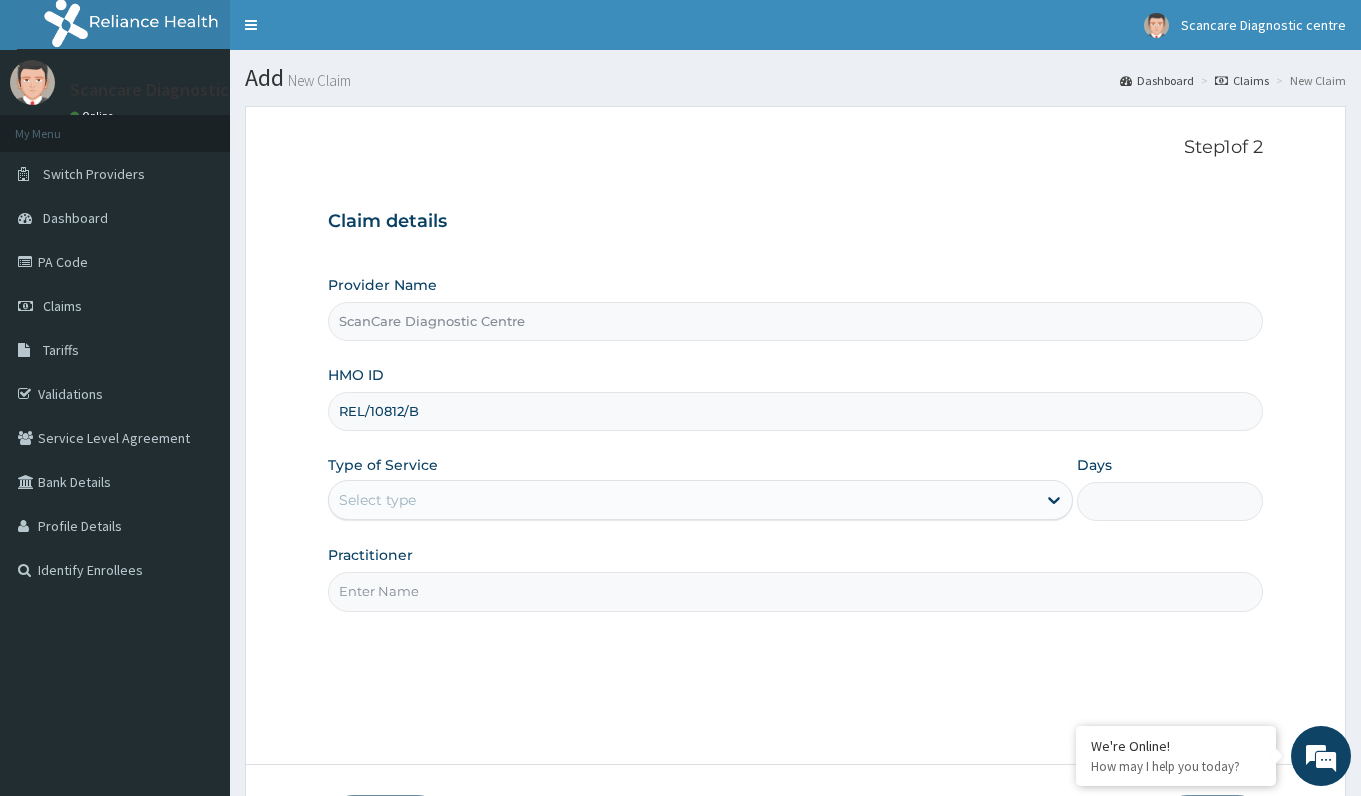 type on "REL/10812/B" 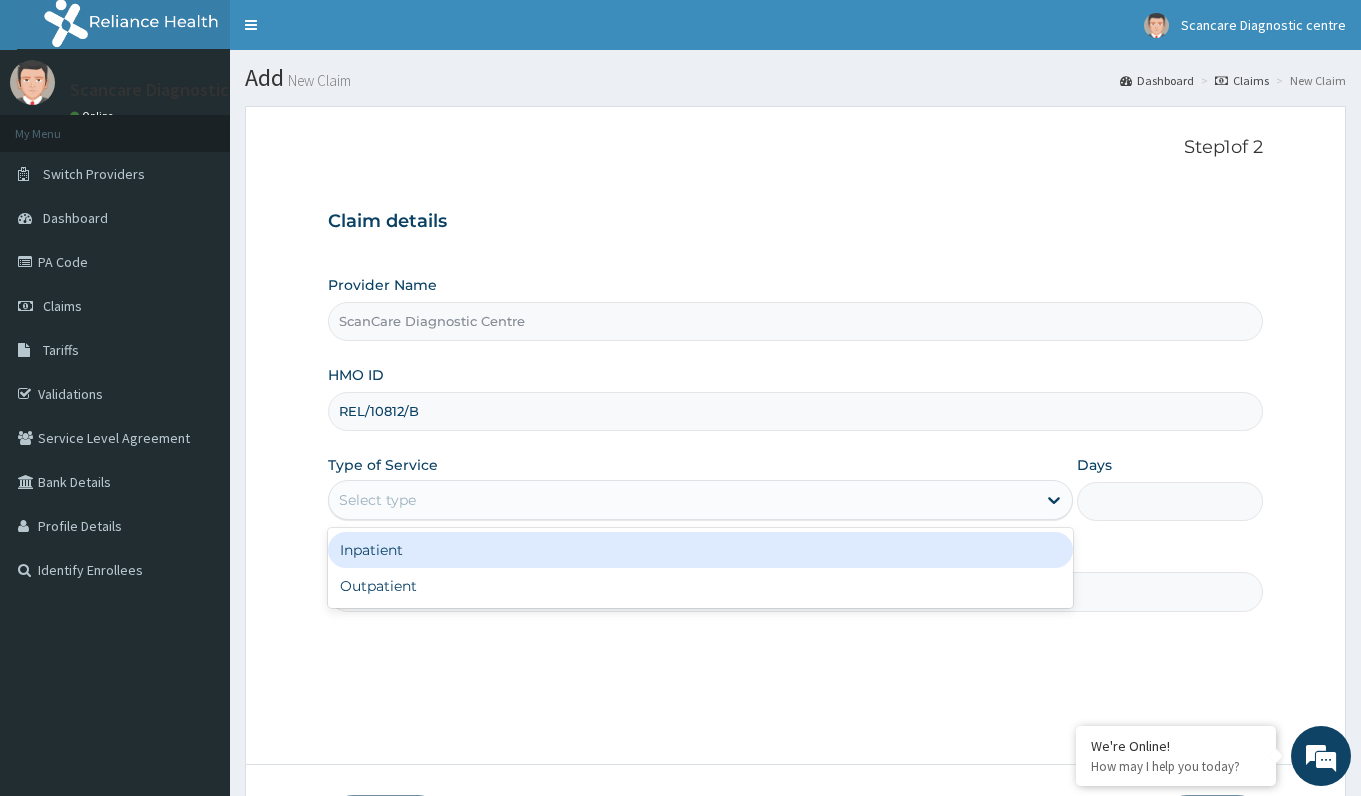 click on "Select type" at bounding box center [682, 500] 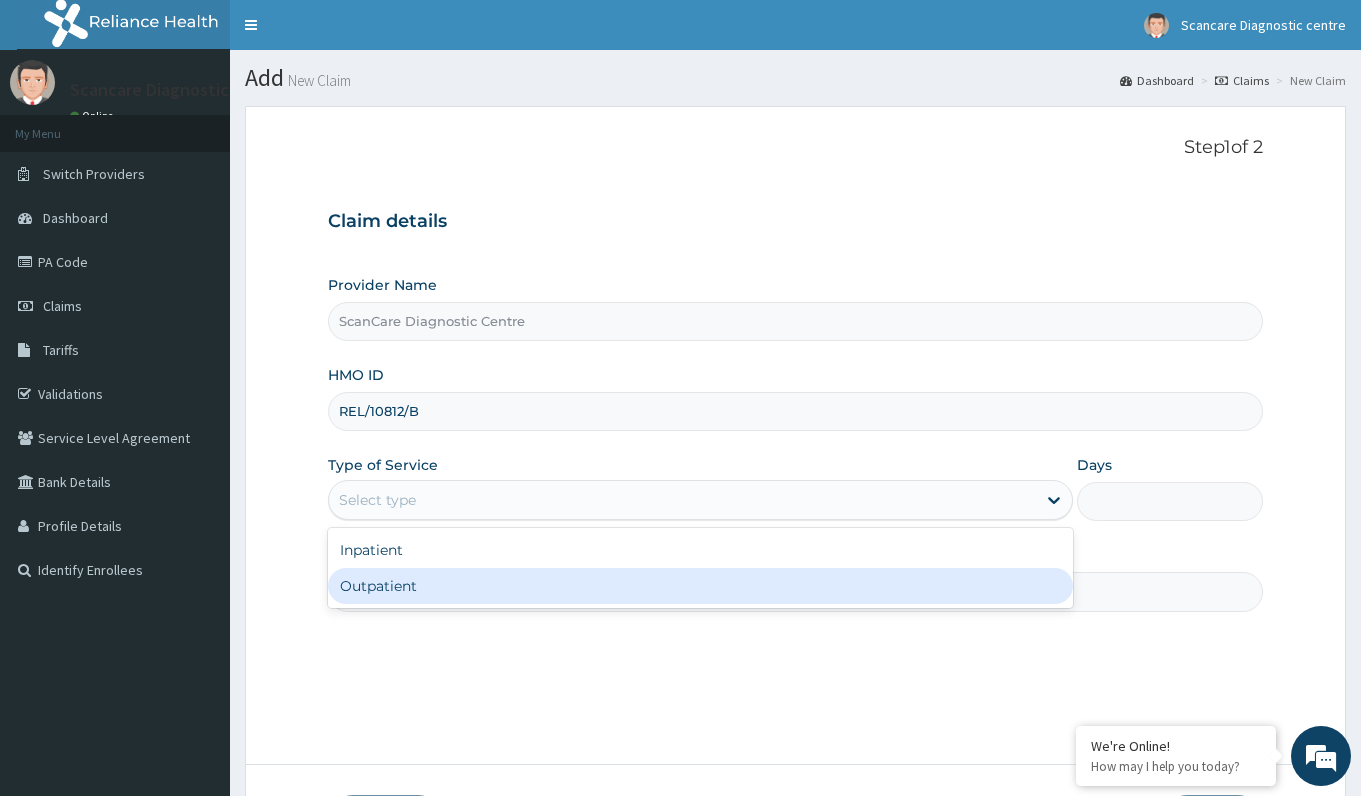 click on "Outpatient" at bounding box center [700, 586] 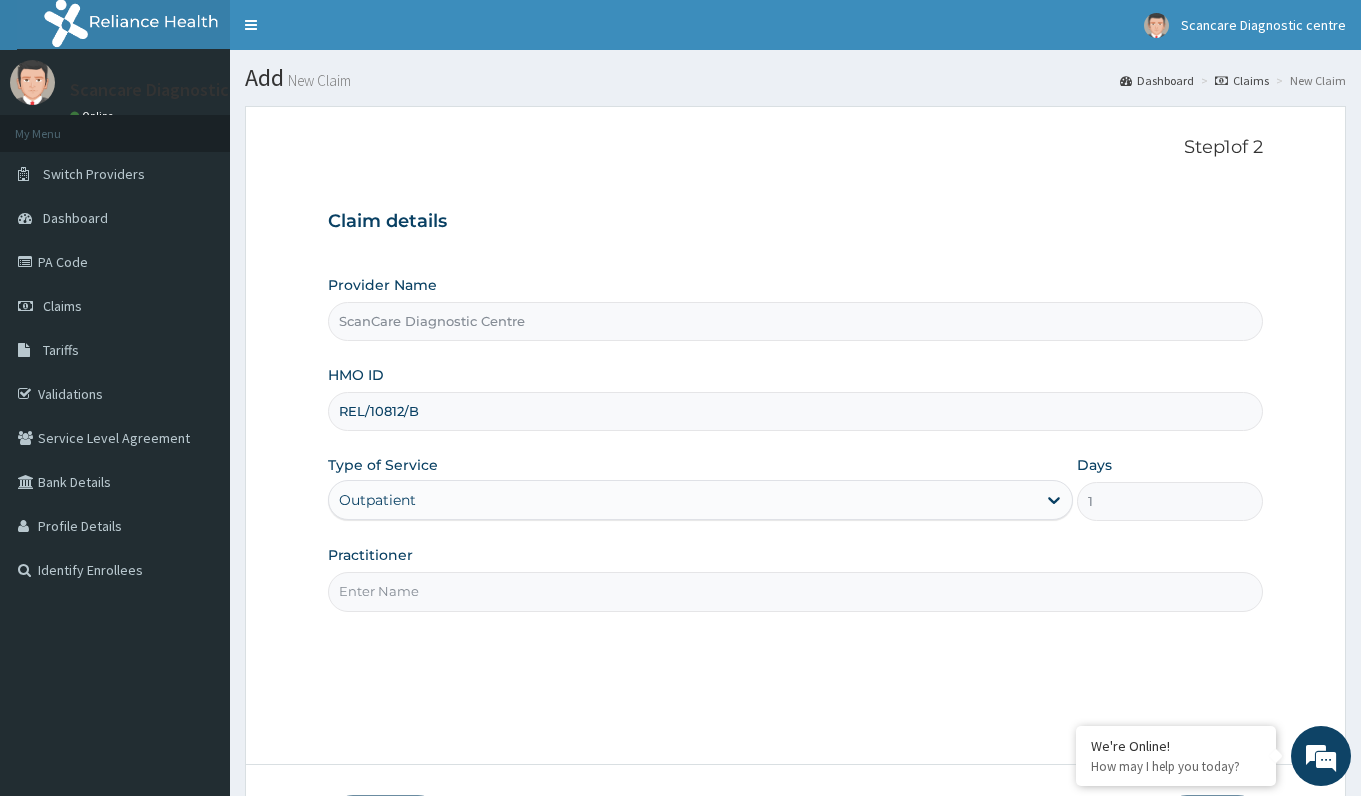 click on "Practitioner" at bounding box center [795, 591] 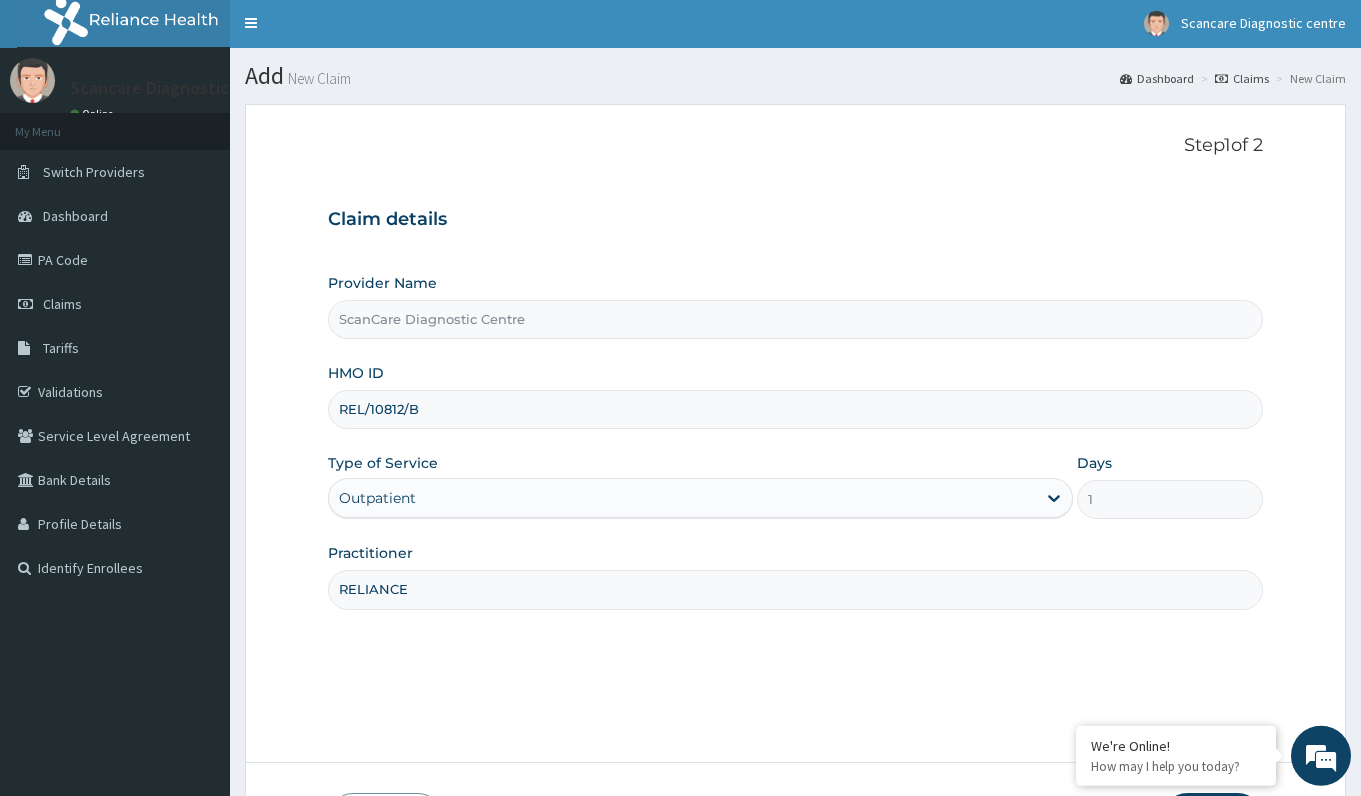 scroll, scrollTop: 148, scrollLeft: 0, axis: vertical 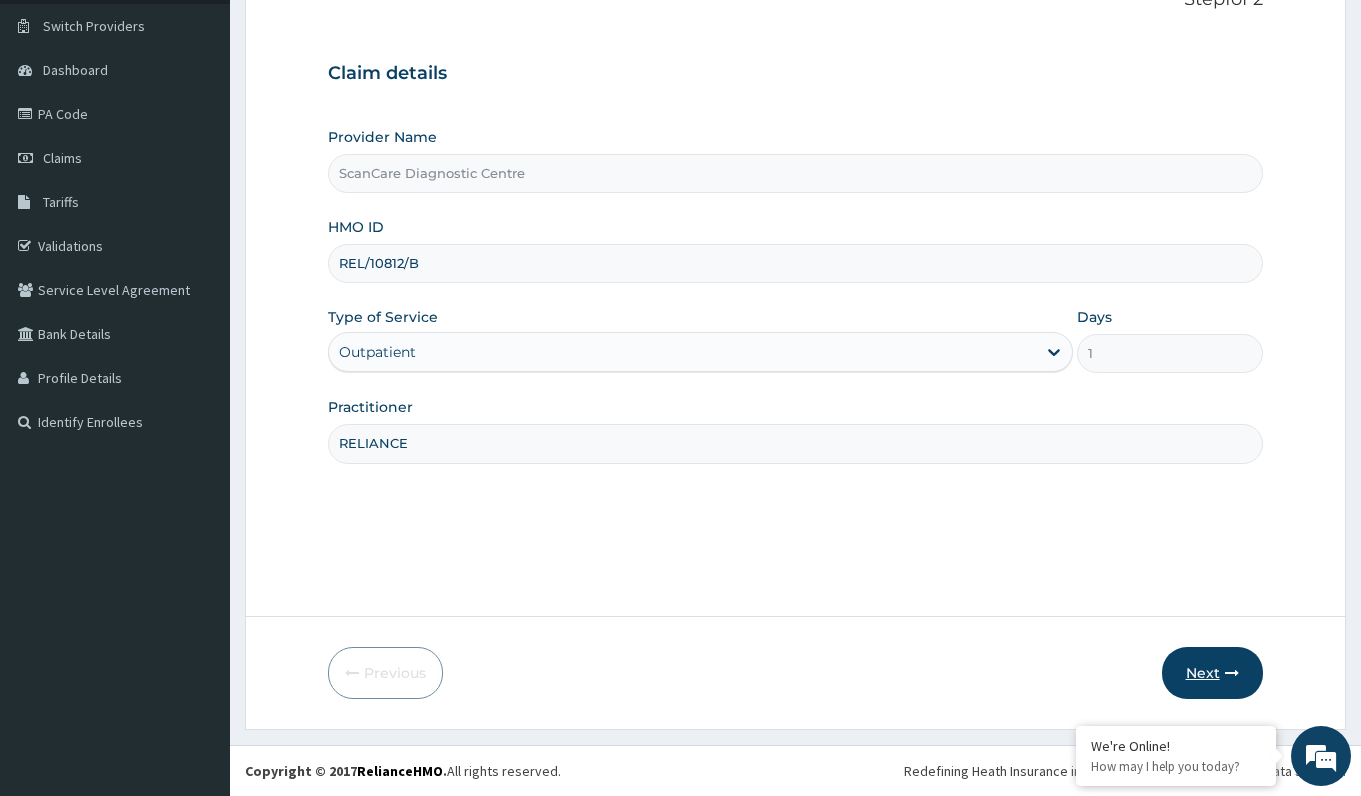 type on "RELIANCE" 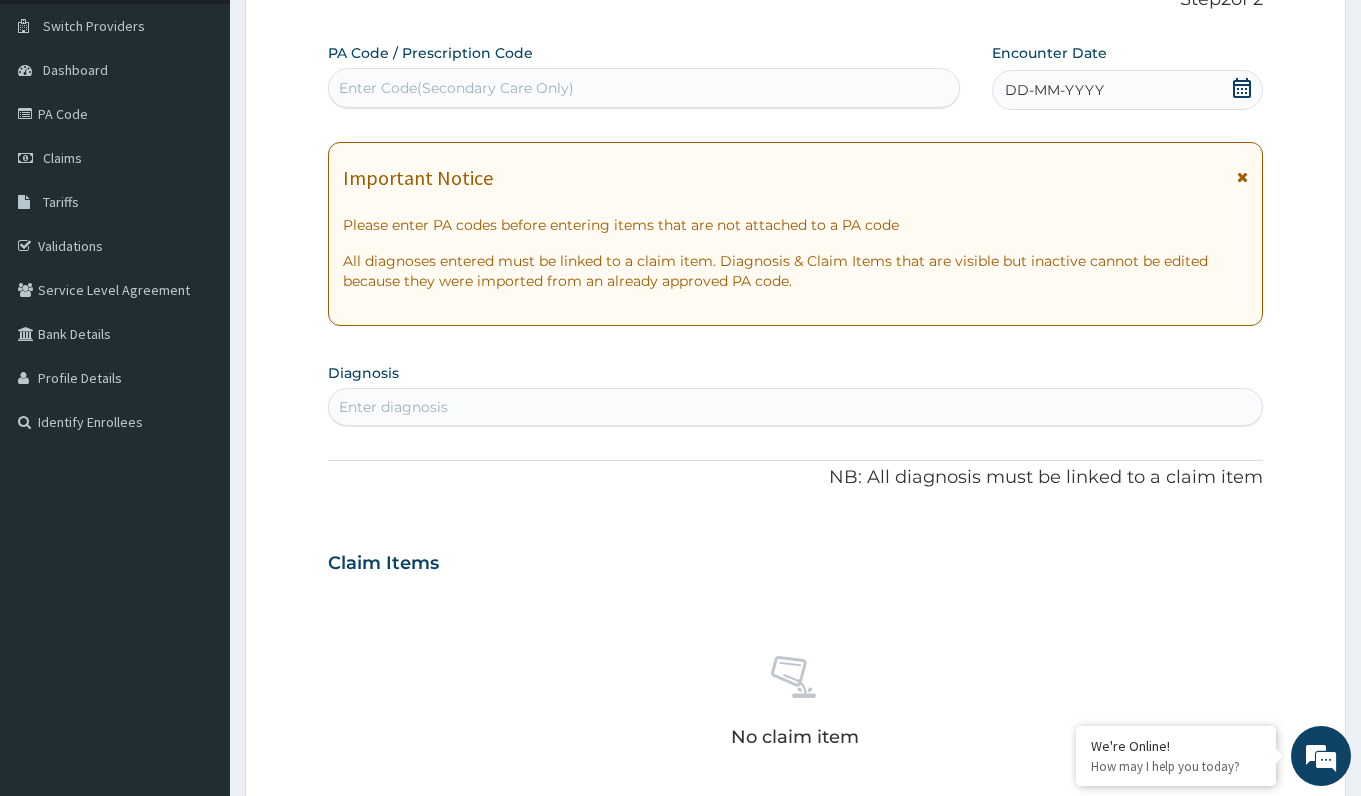 click on "Enter Code(Secondary Care Only)" at bounding box center (643, 88) 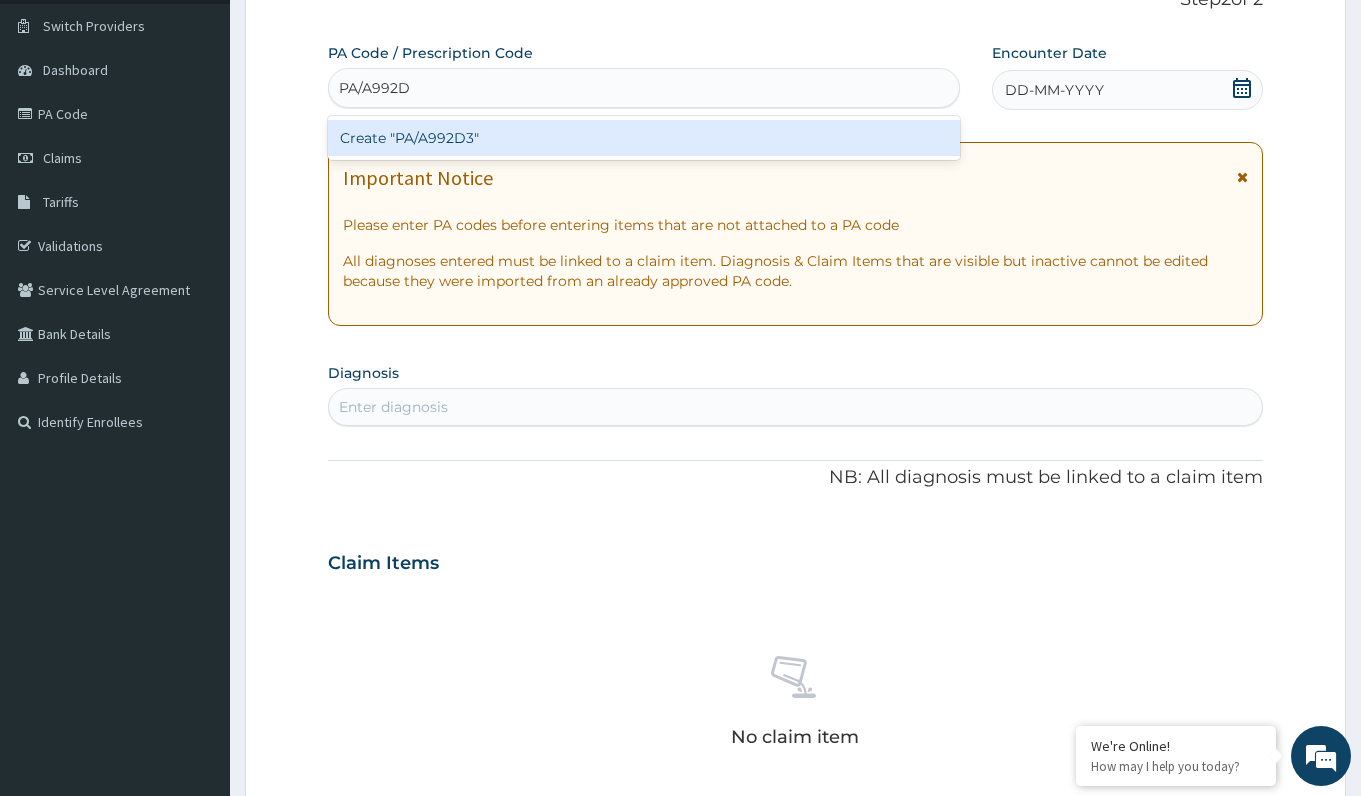type on "PA/A992D3" 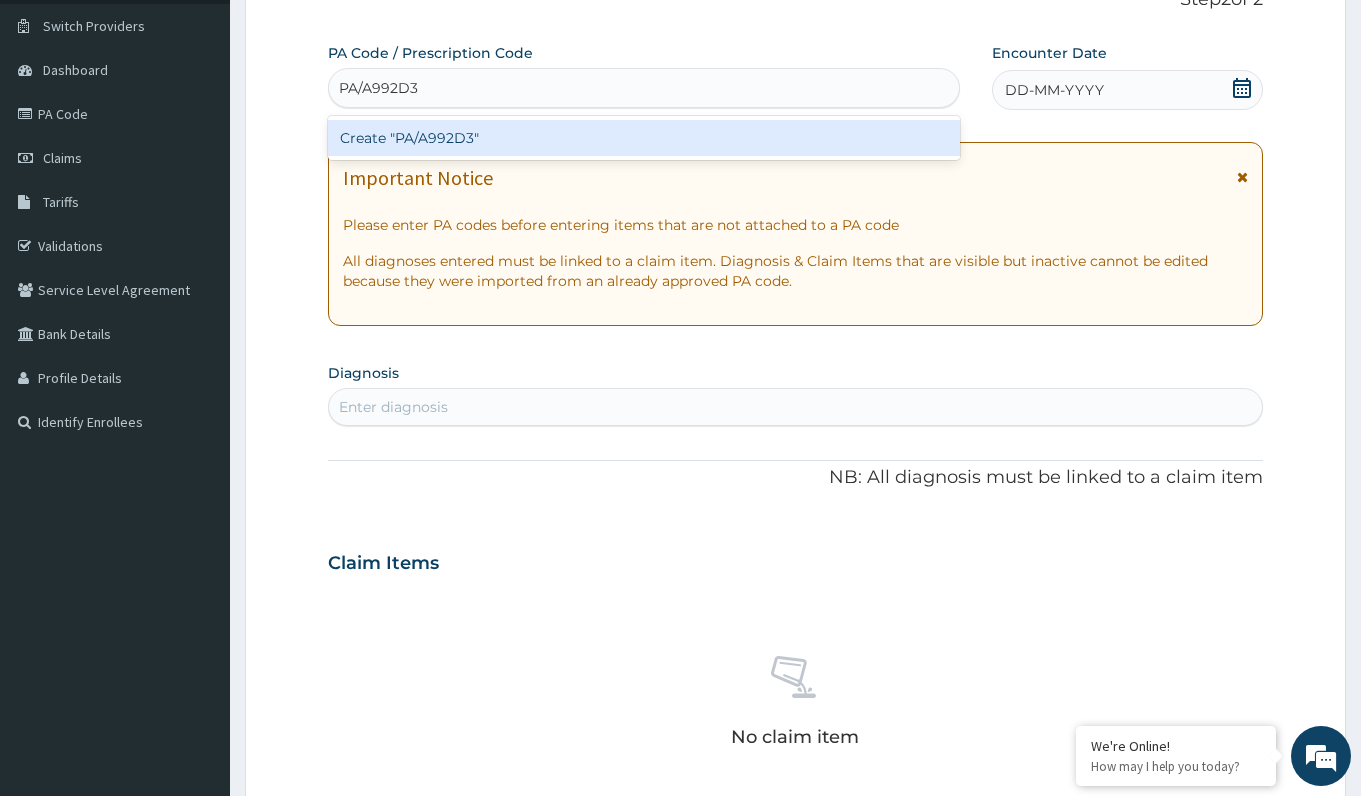 click on "Create "PA/A992D3"" at bounding box center [643, 138] 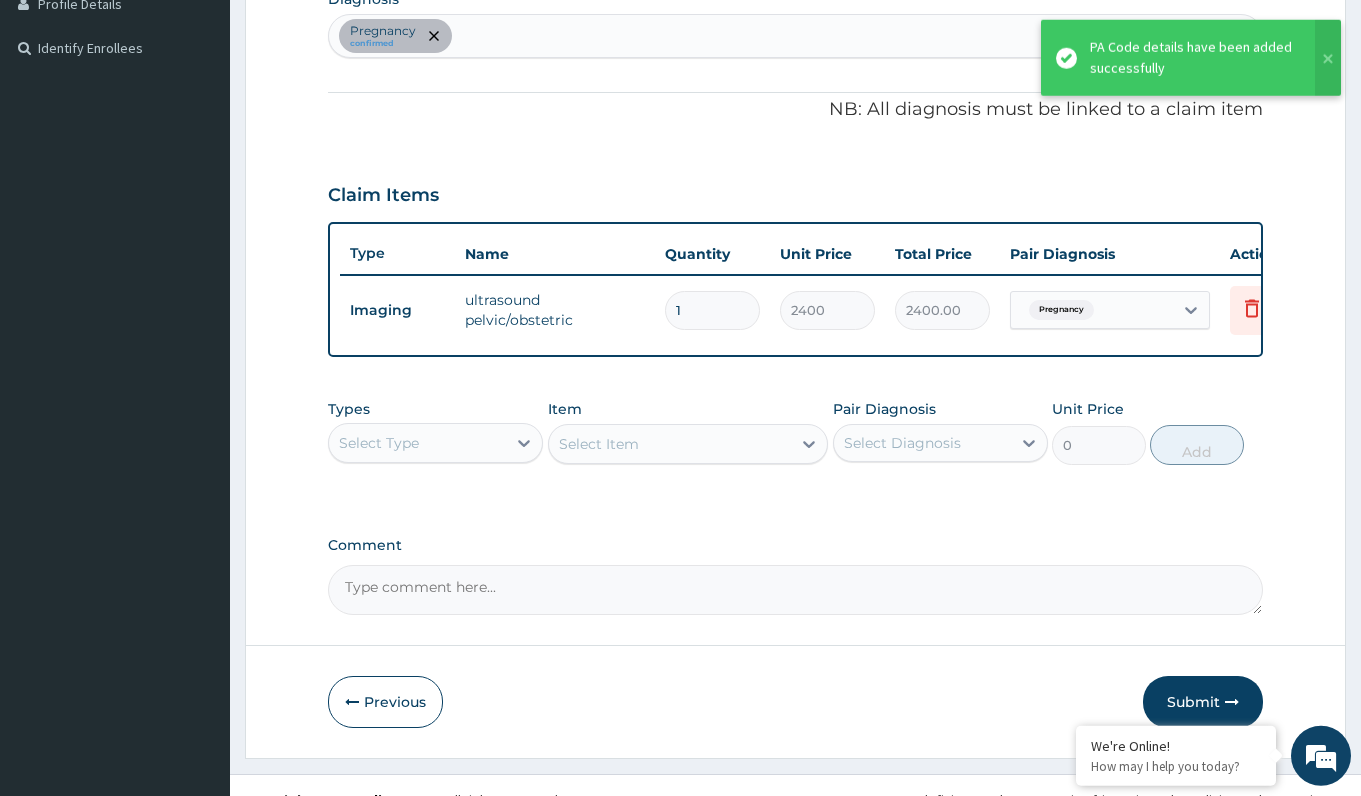 scroll, scrollTop: 556, scrollLeft: 0, axis: vertical 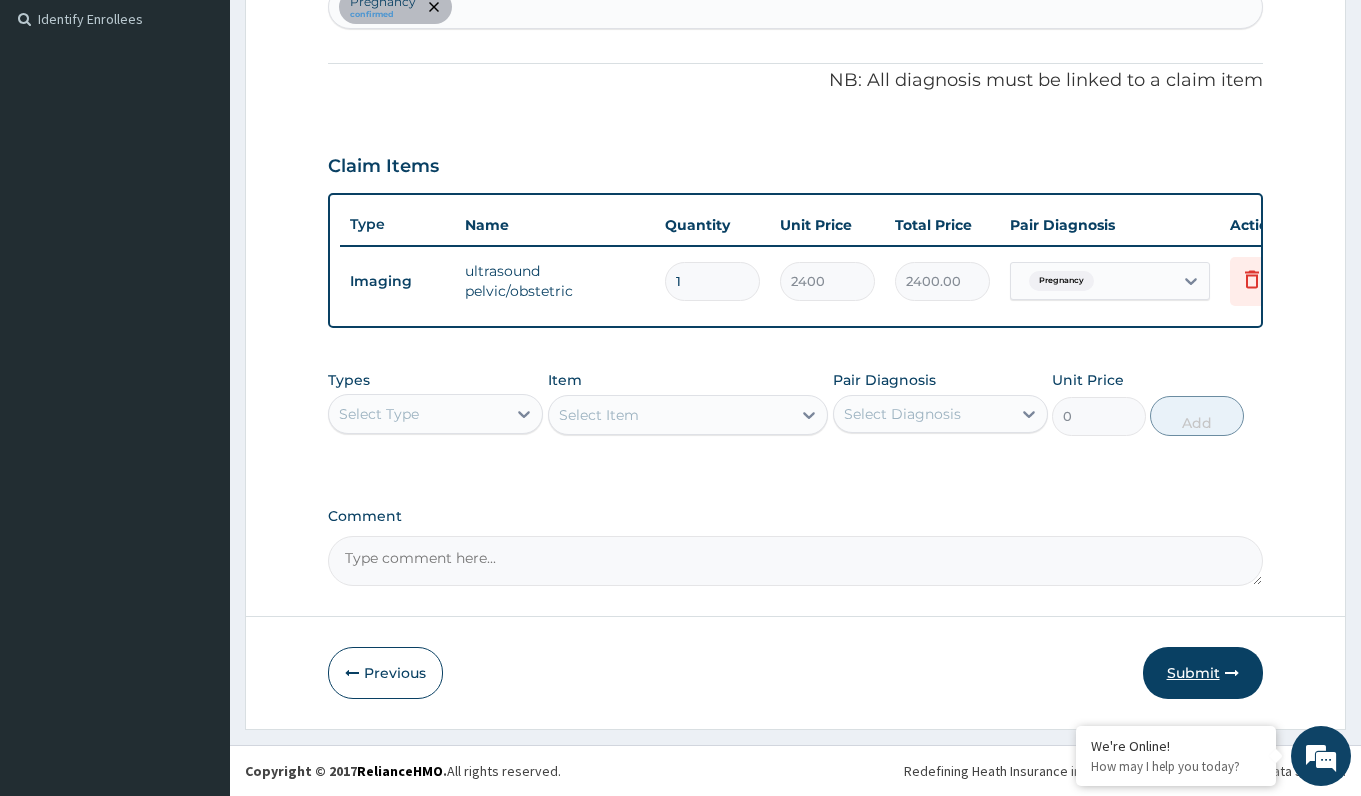 click on "Submit" at bounding box center (1203, 673) 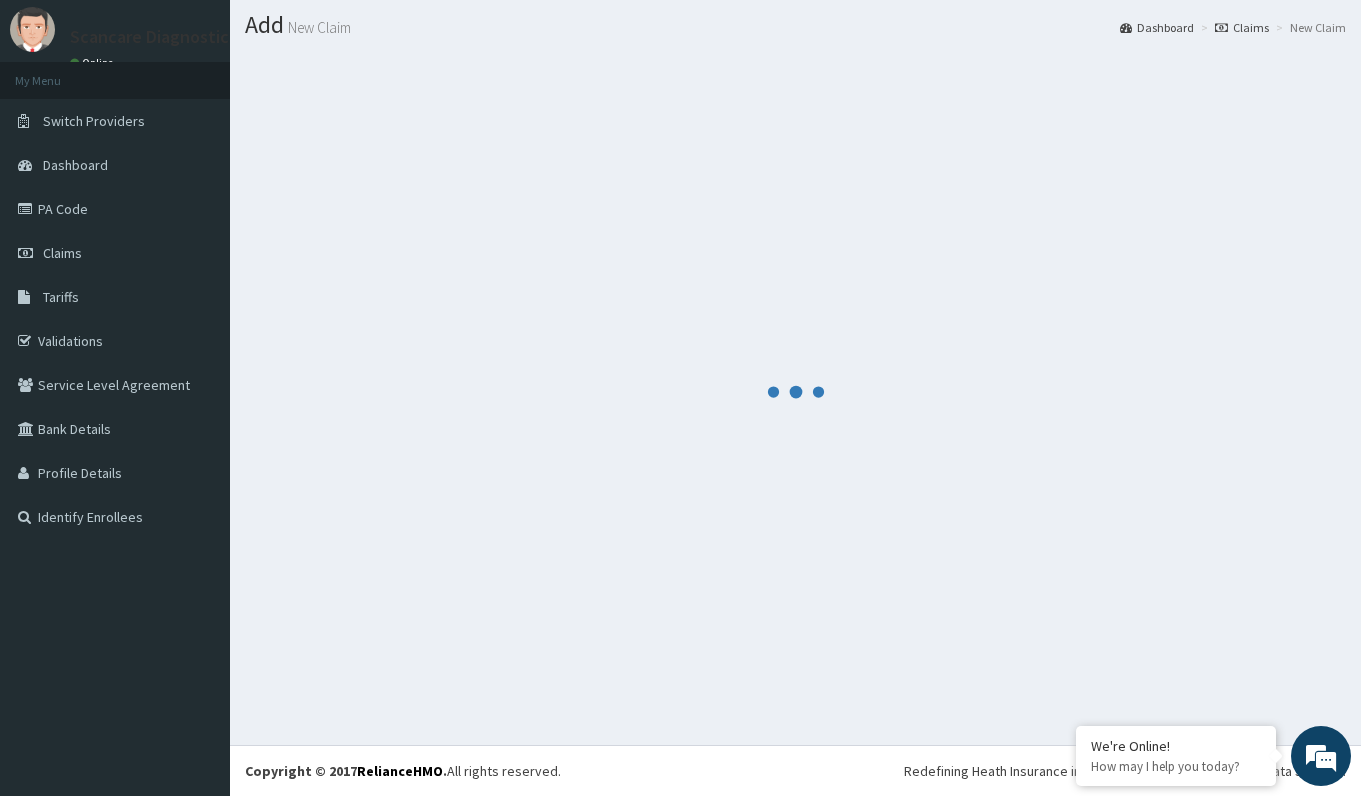 scroll, scrollTop: 53, scrollLeft: 0, axis: vertical 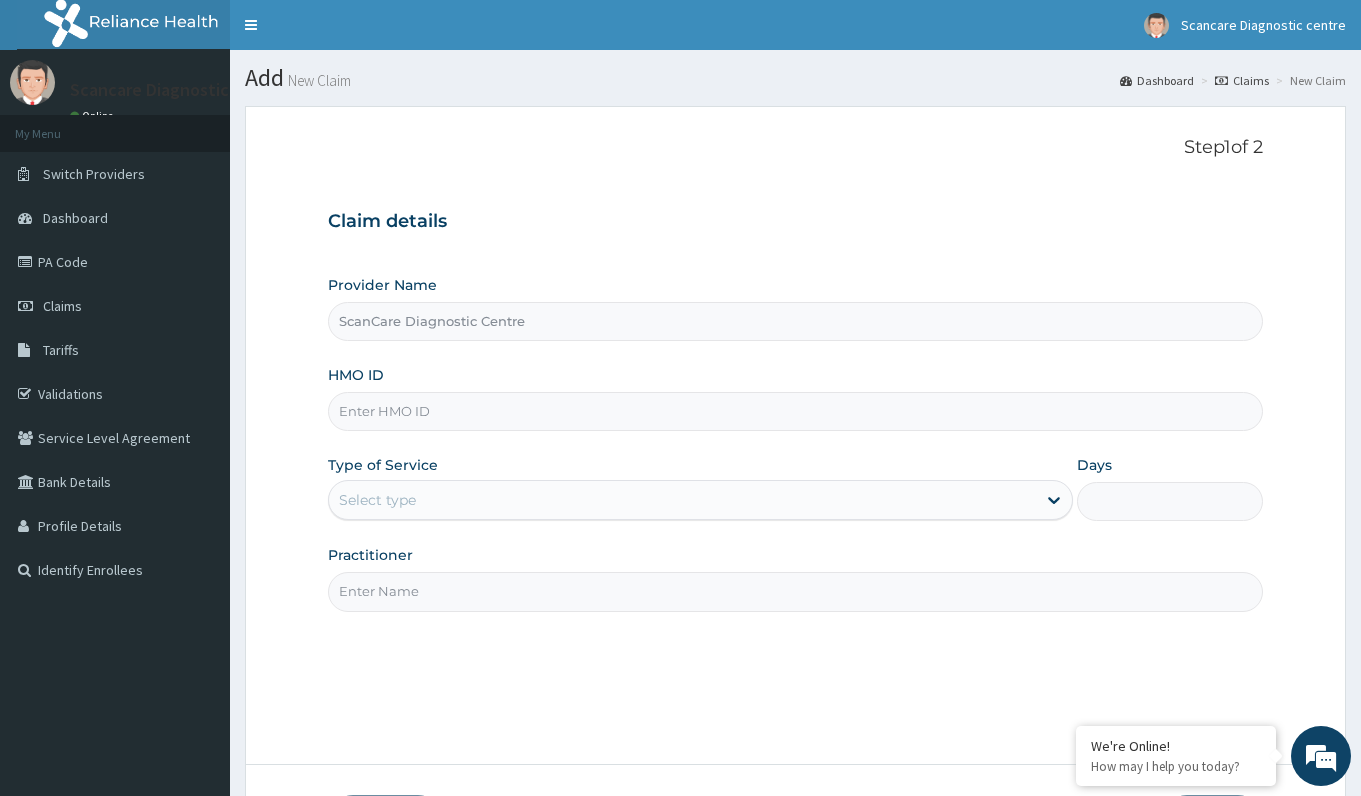 click on "HMO ID" at bounding box center (795, 411) 